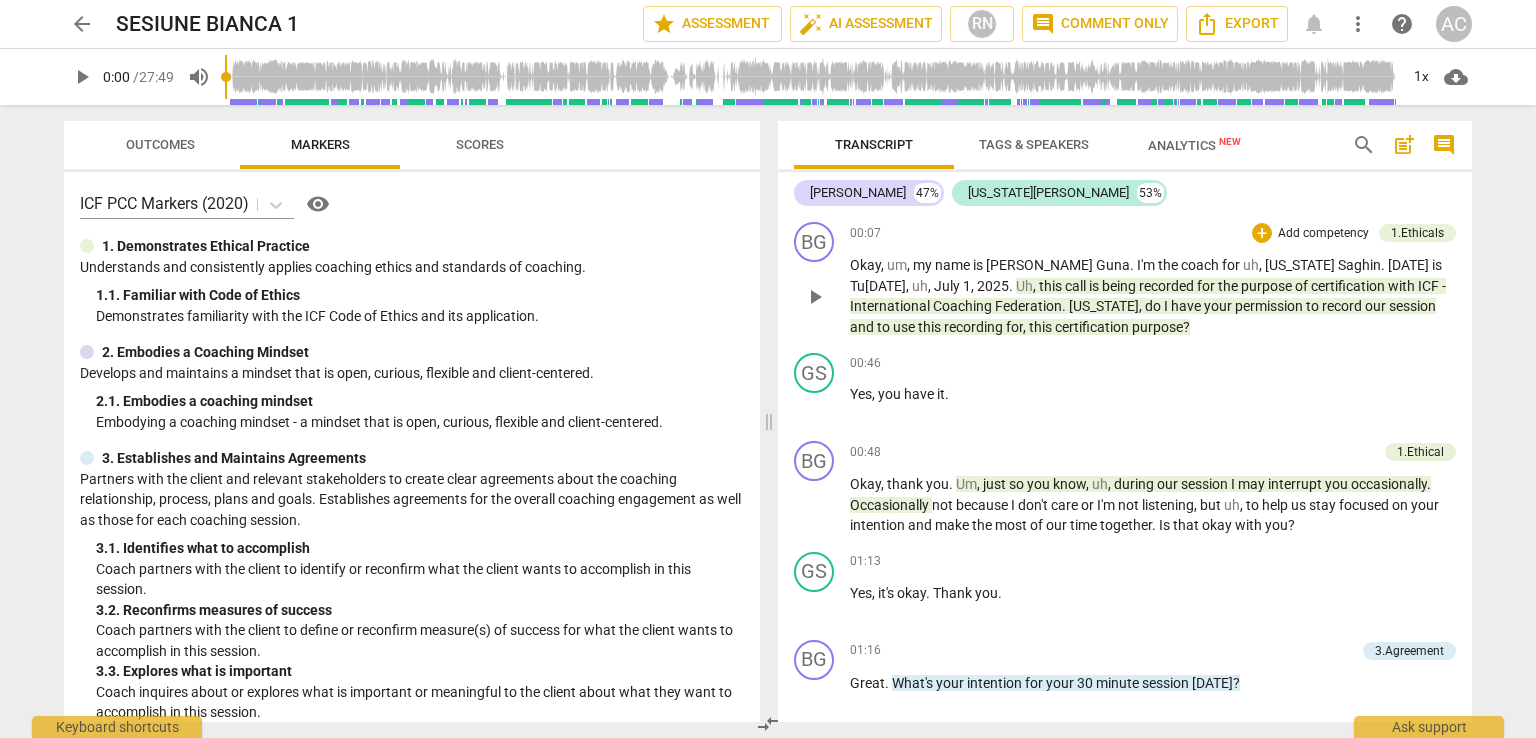 scroll, scrollTop: 0, scrollLeft: 0, axis: both 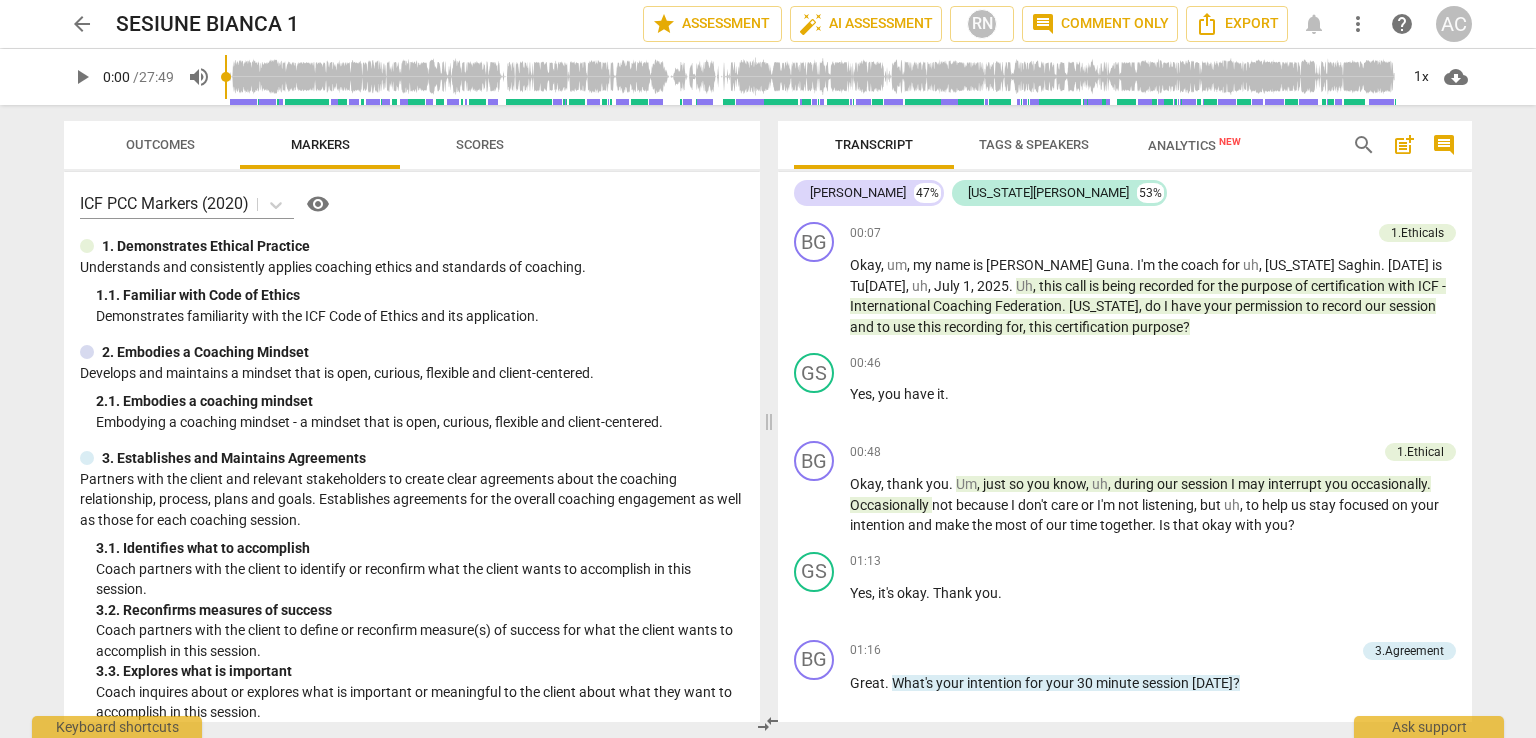 click on "Tags & Speakers" at bounding box center [1034, 144] 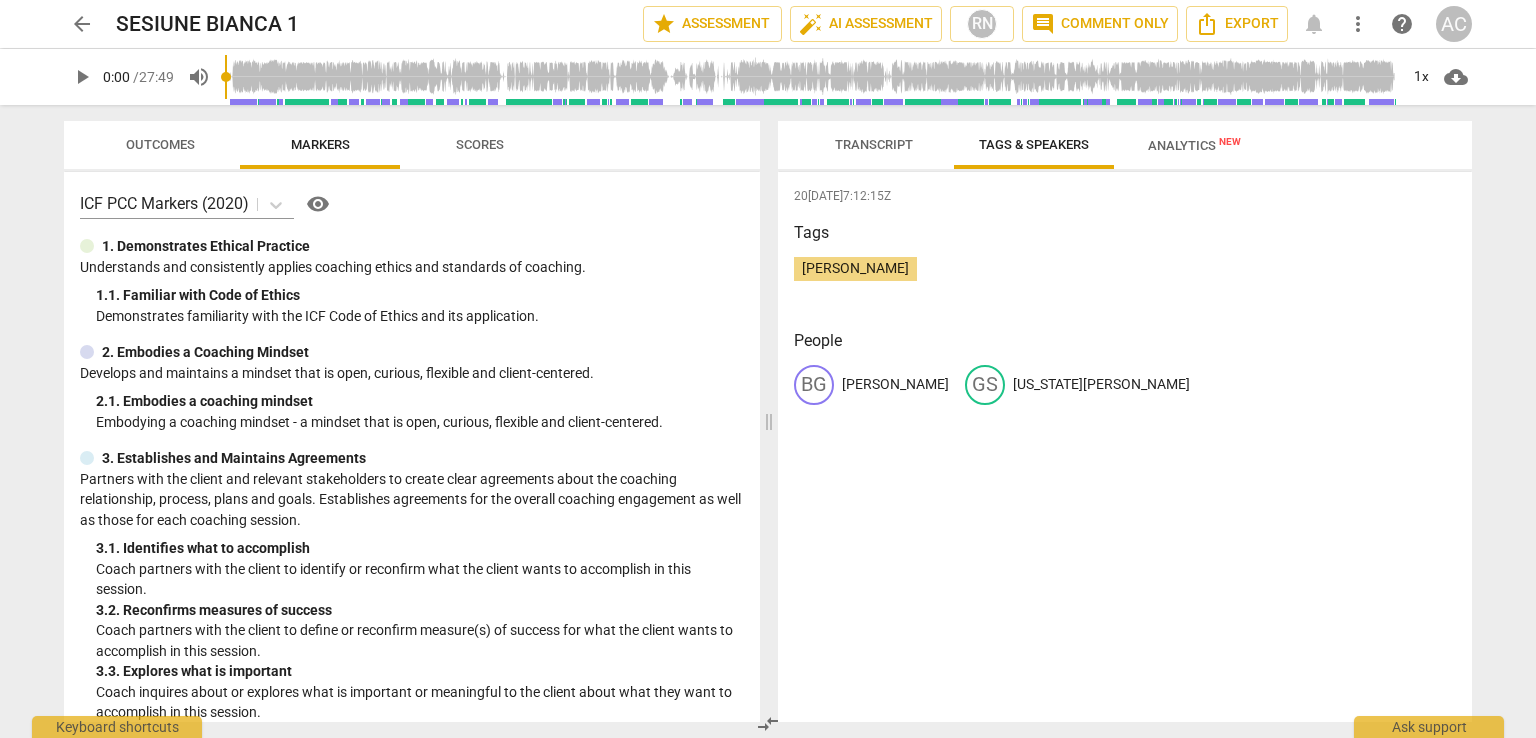 click on "Transcript" at bounding box center (874, 144) 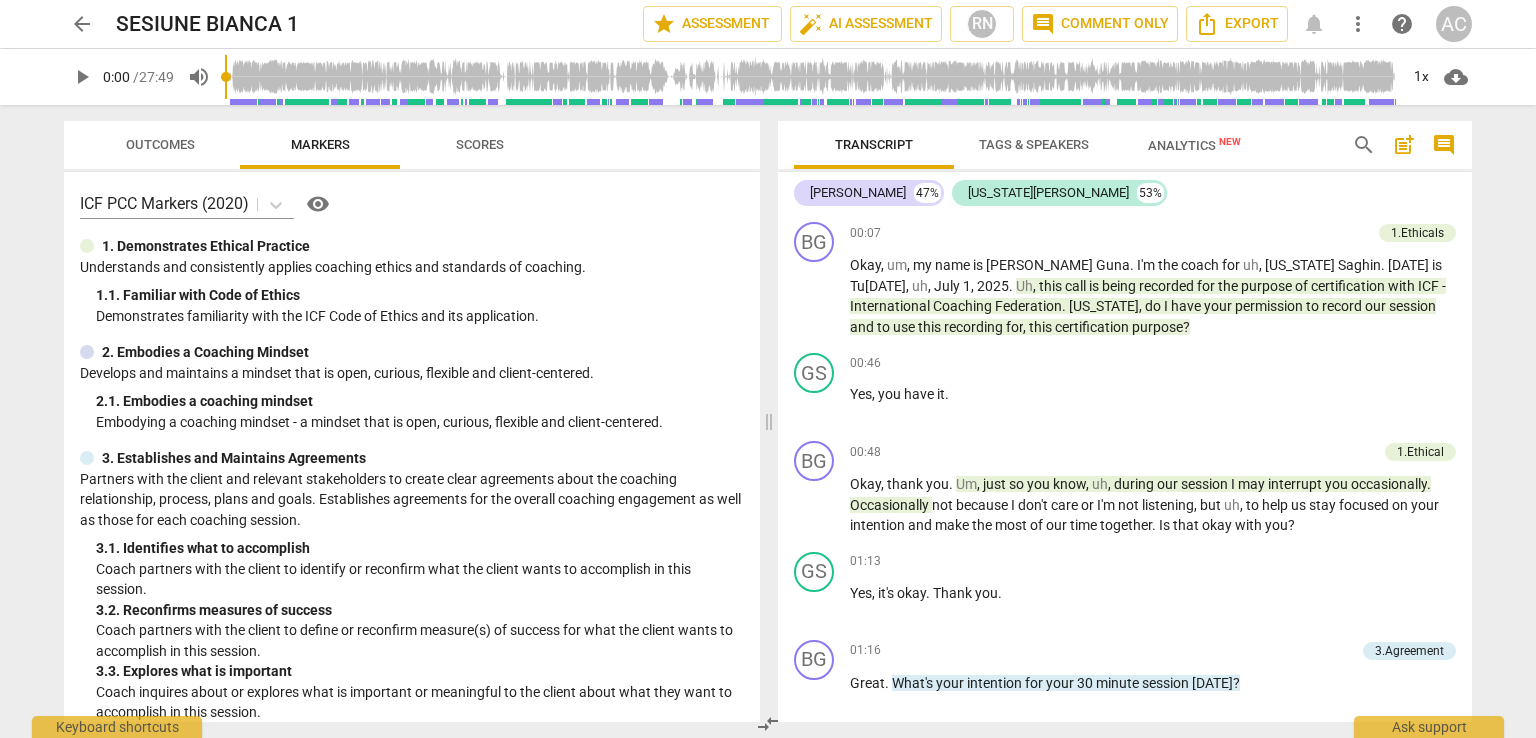 click on "Tags & Speakers" at bounding box center (1034, 144) 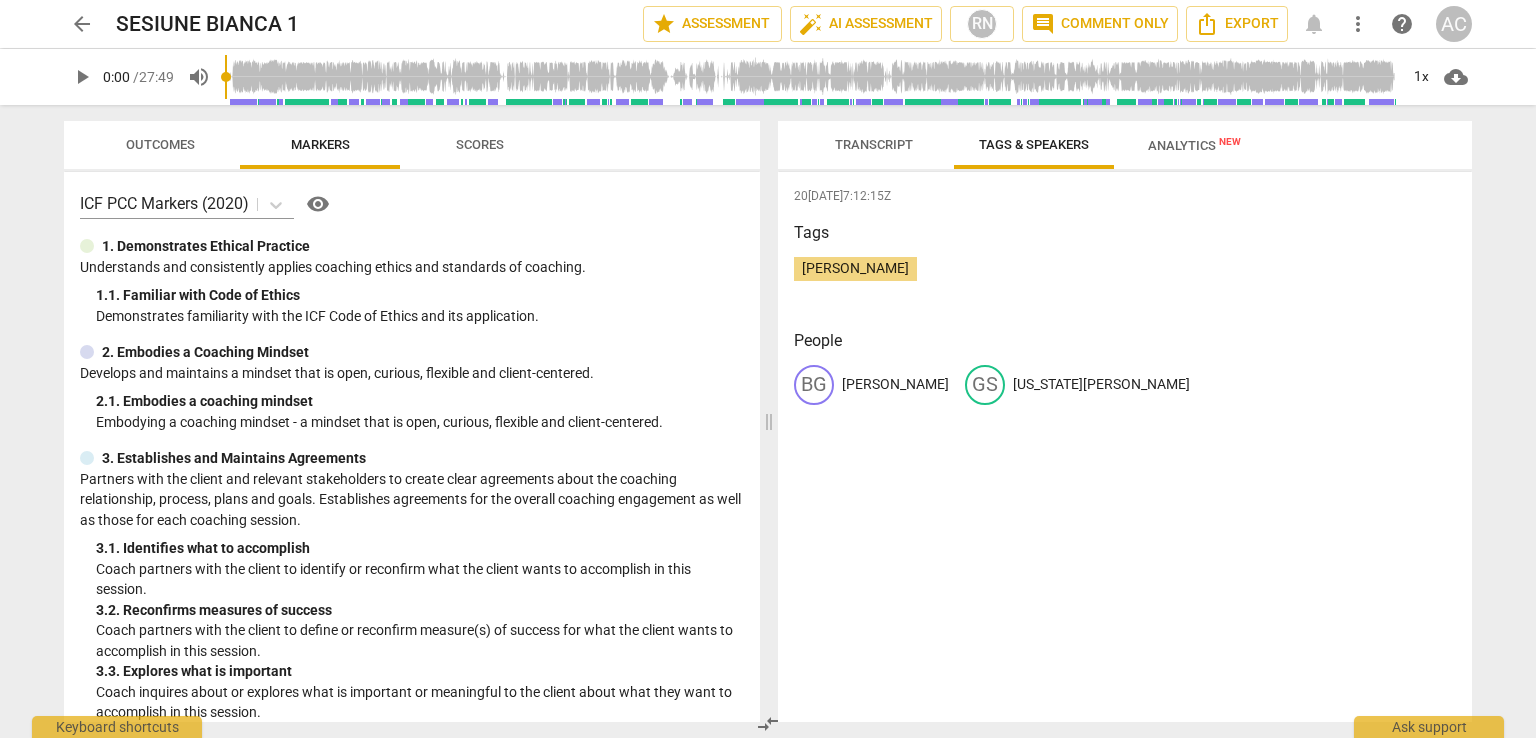 click on "[PERSON_NAME]" at bounding box center (895, 384) 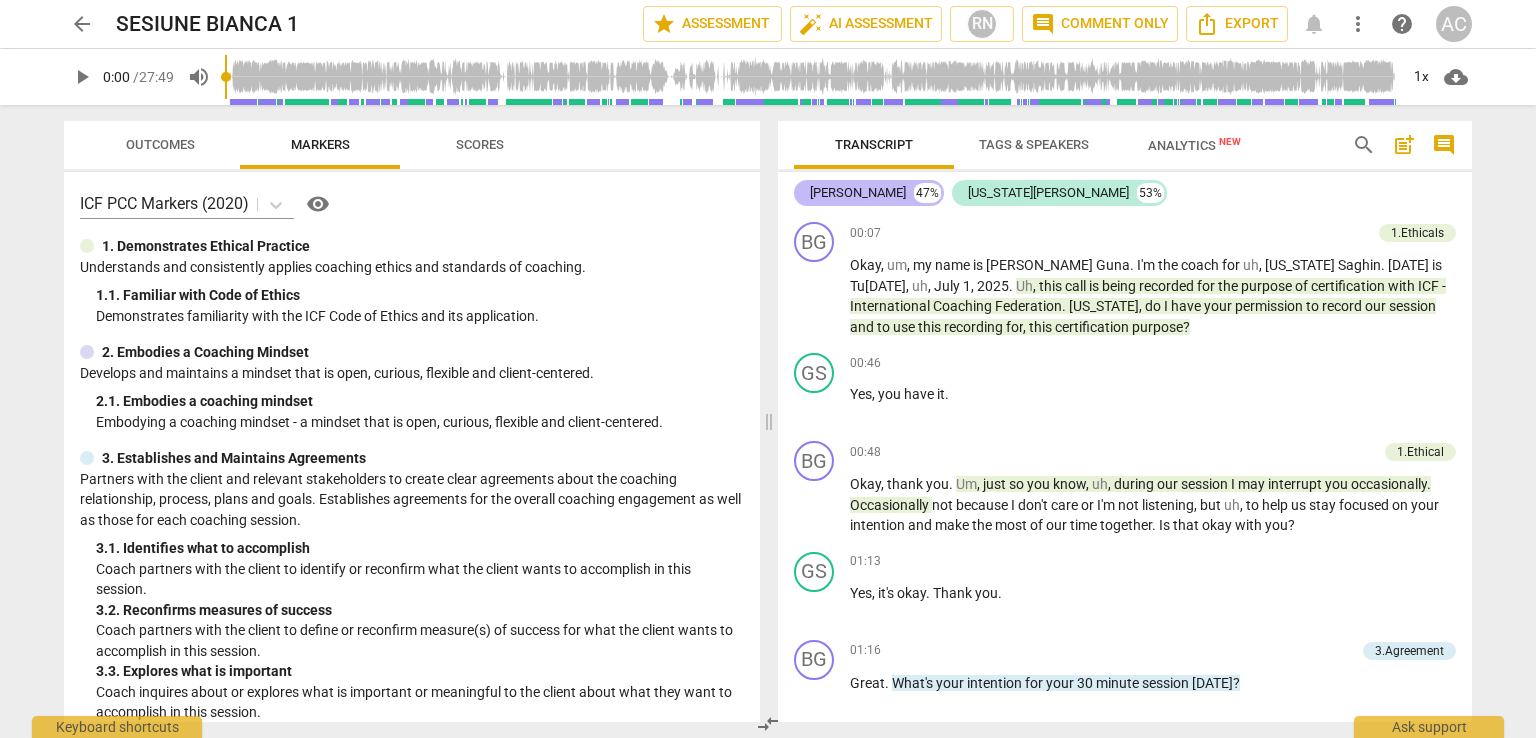 click on "[PERSON_NAME]" at bounding box center [858, 193] 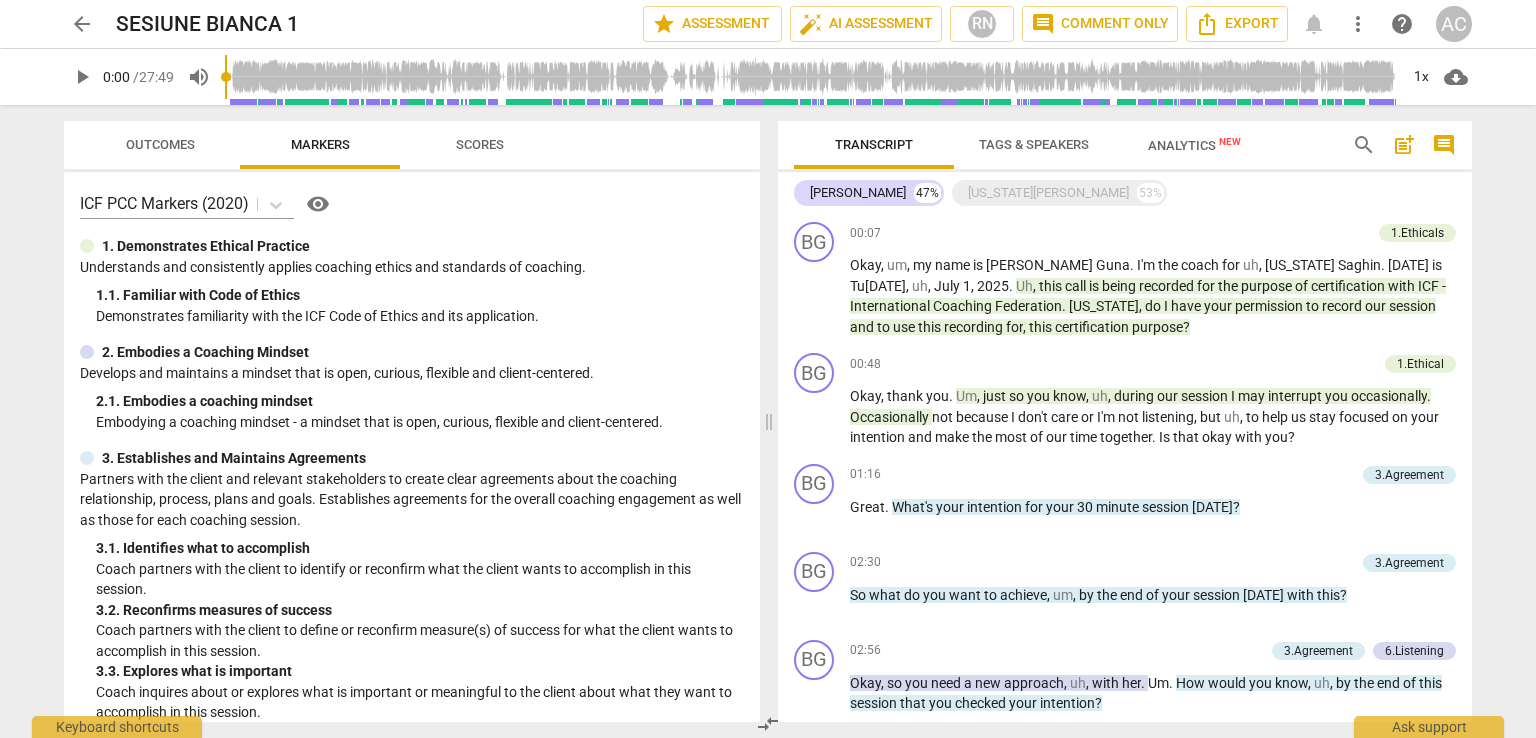 click on "Scores" at bounding box center (480, 144) 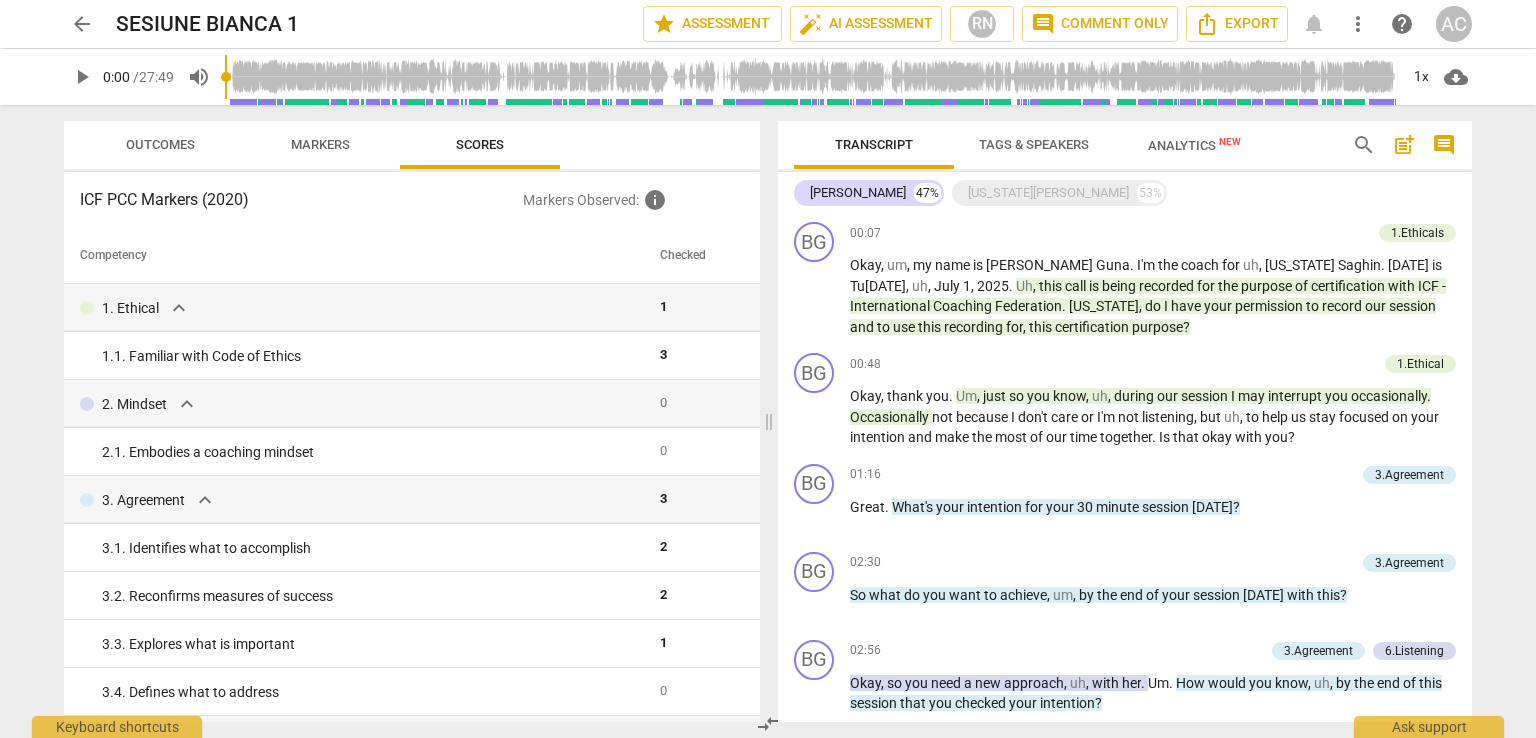 click on "Markers" at bounding box center (320, 144) 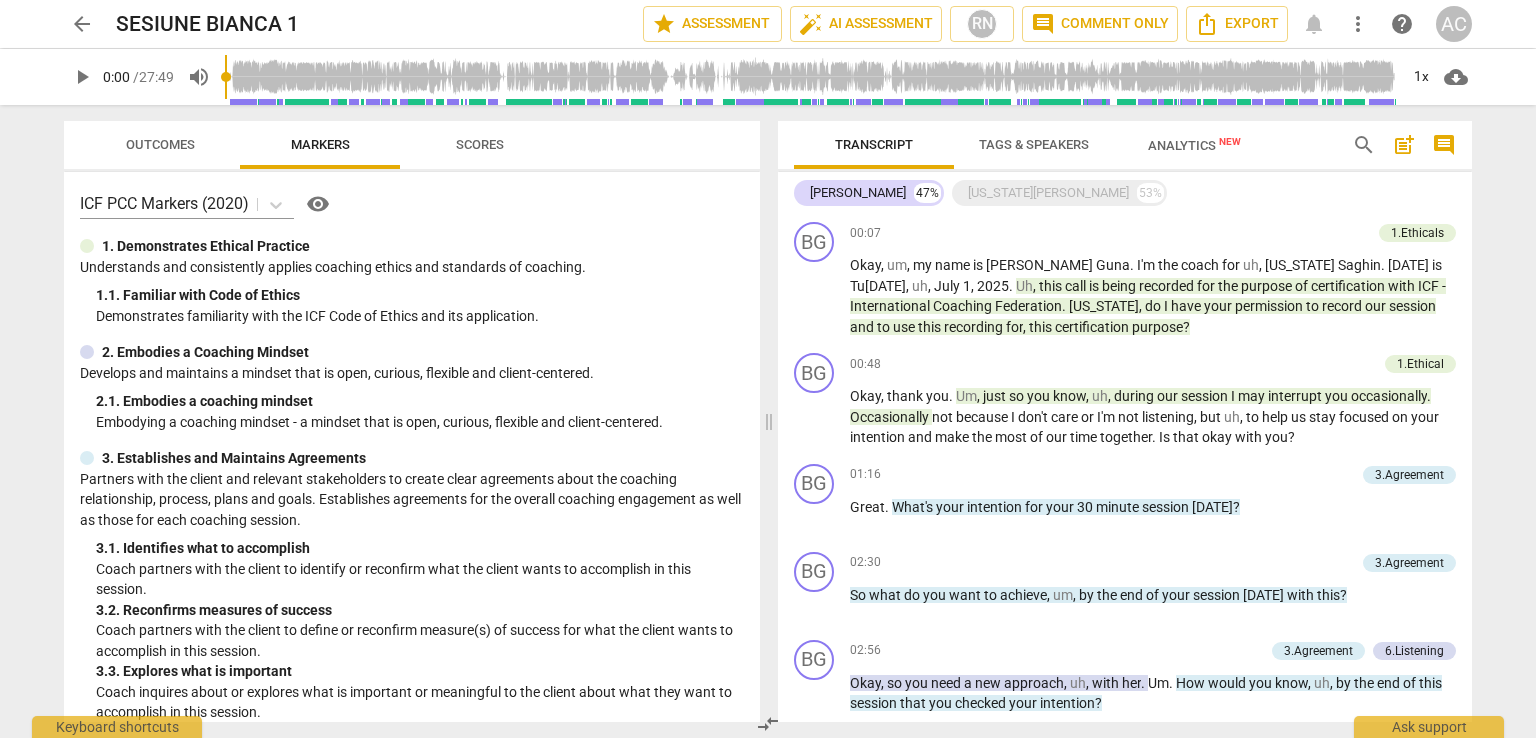 click on "Outcomes" at bounding box center [160, 144] 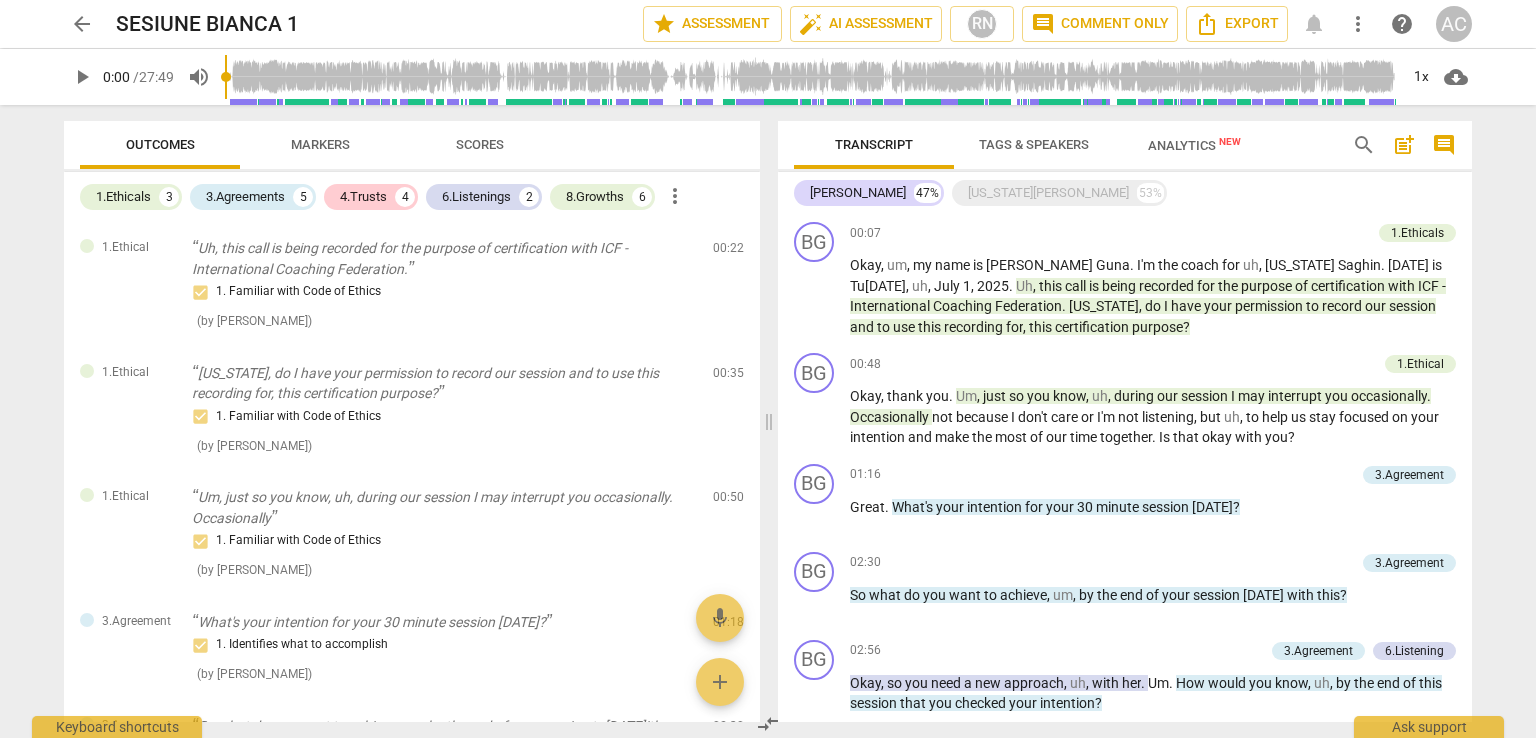 click on "Scores" at bounding box center [480, 145] 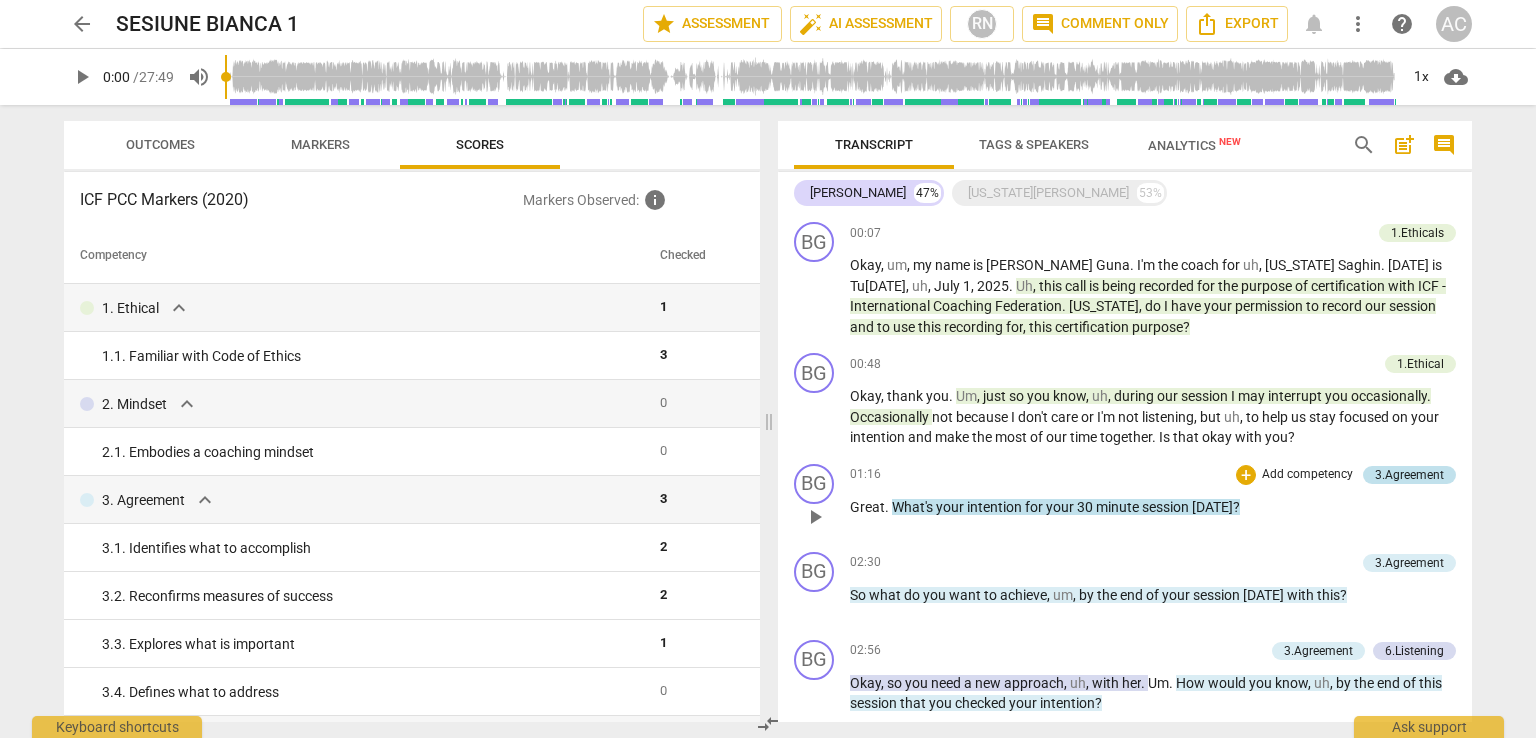click on "3.Agreement" at bounding box center [1409, 475] 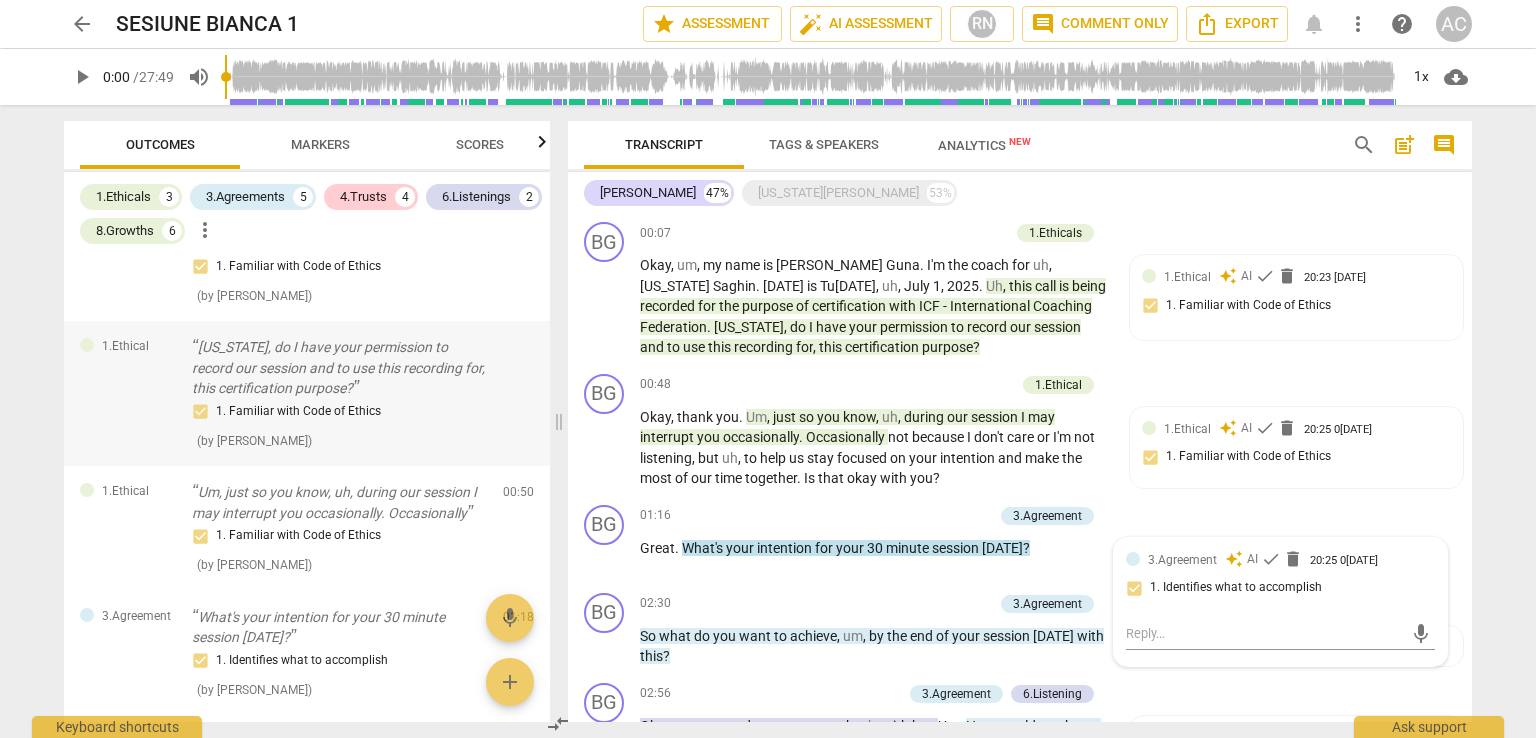 scroll, scrollTop: 0, scrollLeft: 0, axis: both 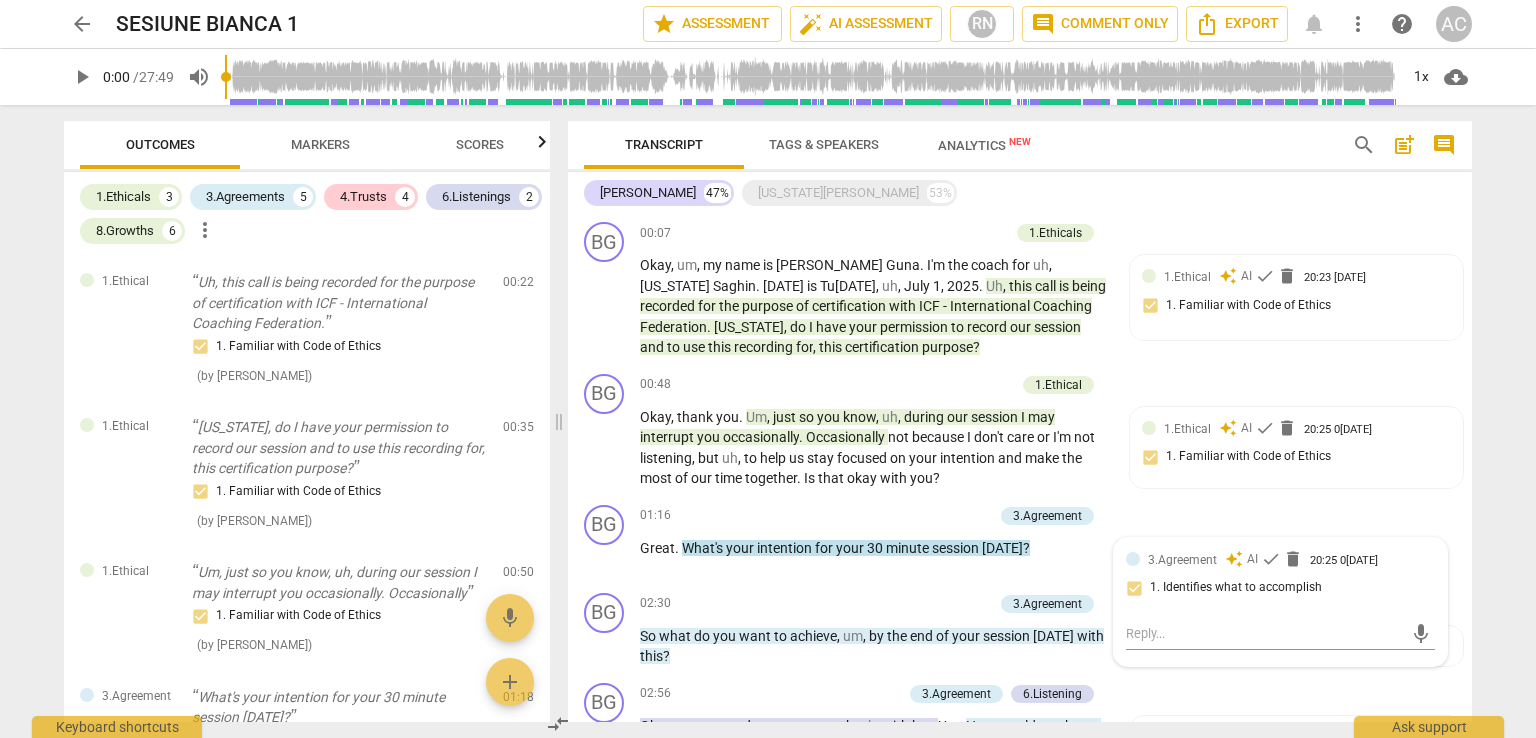 click on "Markers" at bounding box center [320, 145] 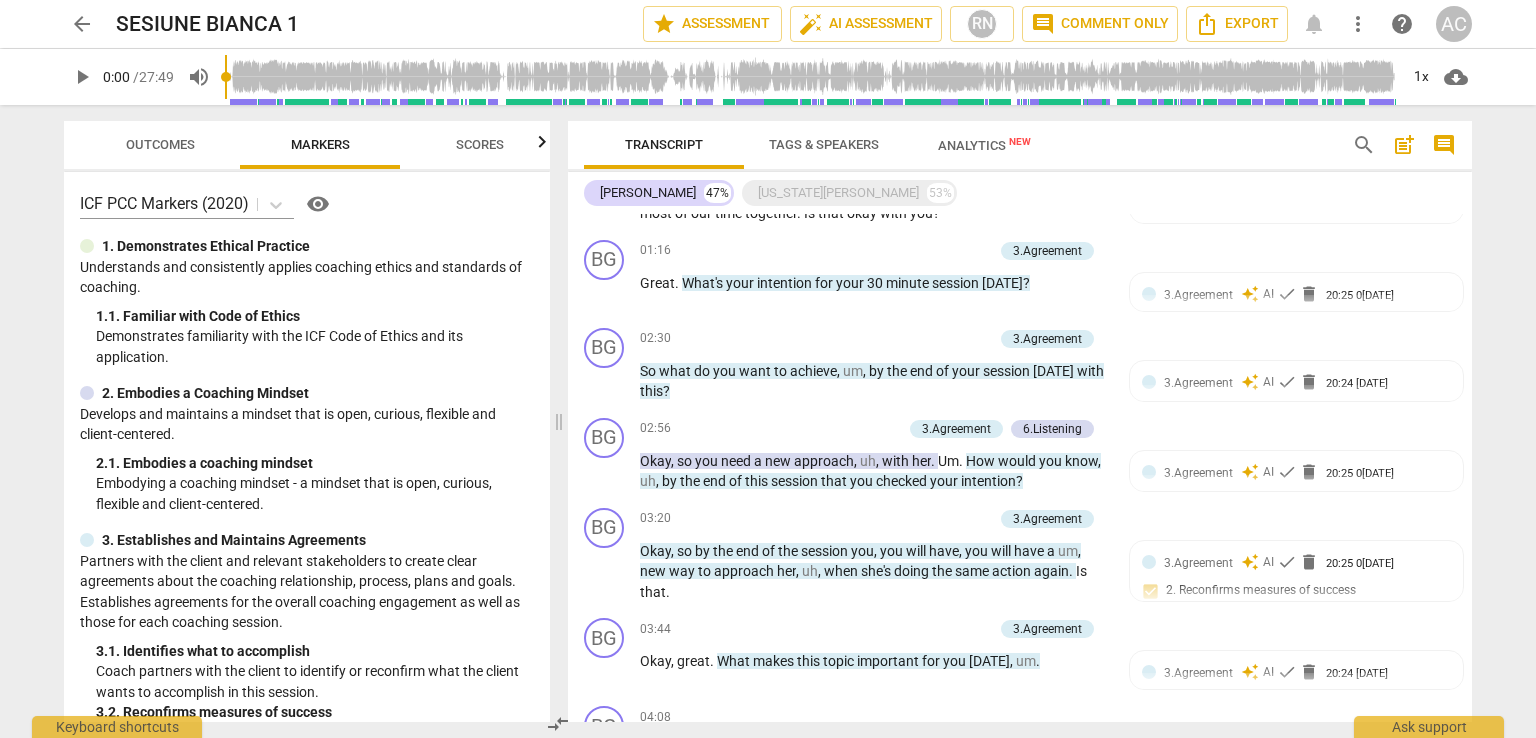 scroll, scrollTop: 300, scrollLeft: 0, axis: vertical 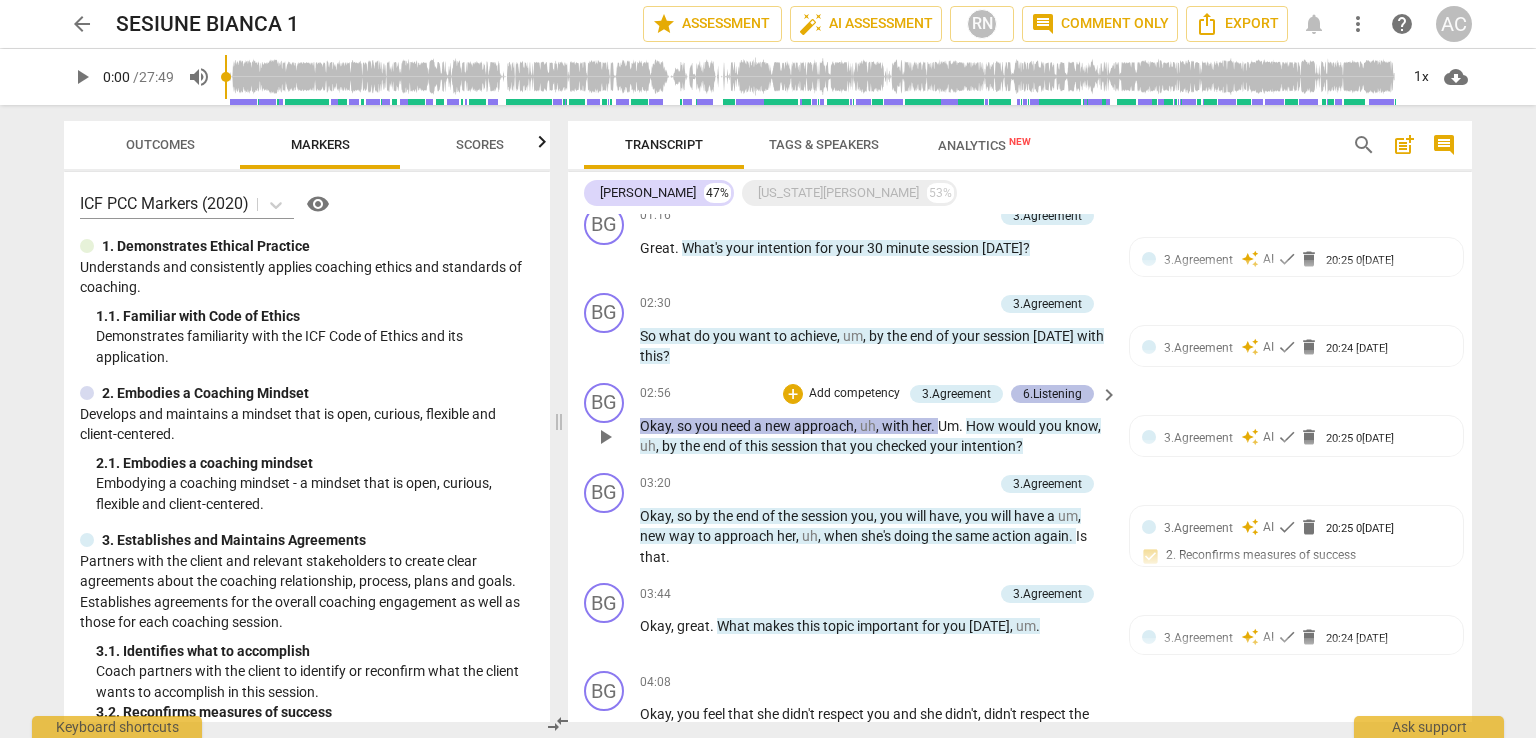 click on "6.Listening" at bounding box center [1052, 394] 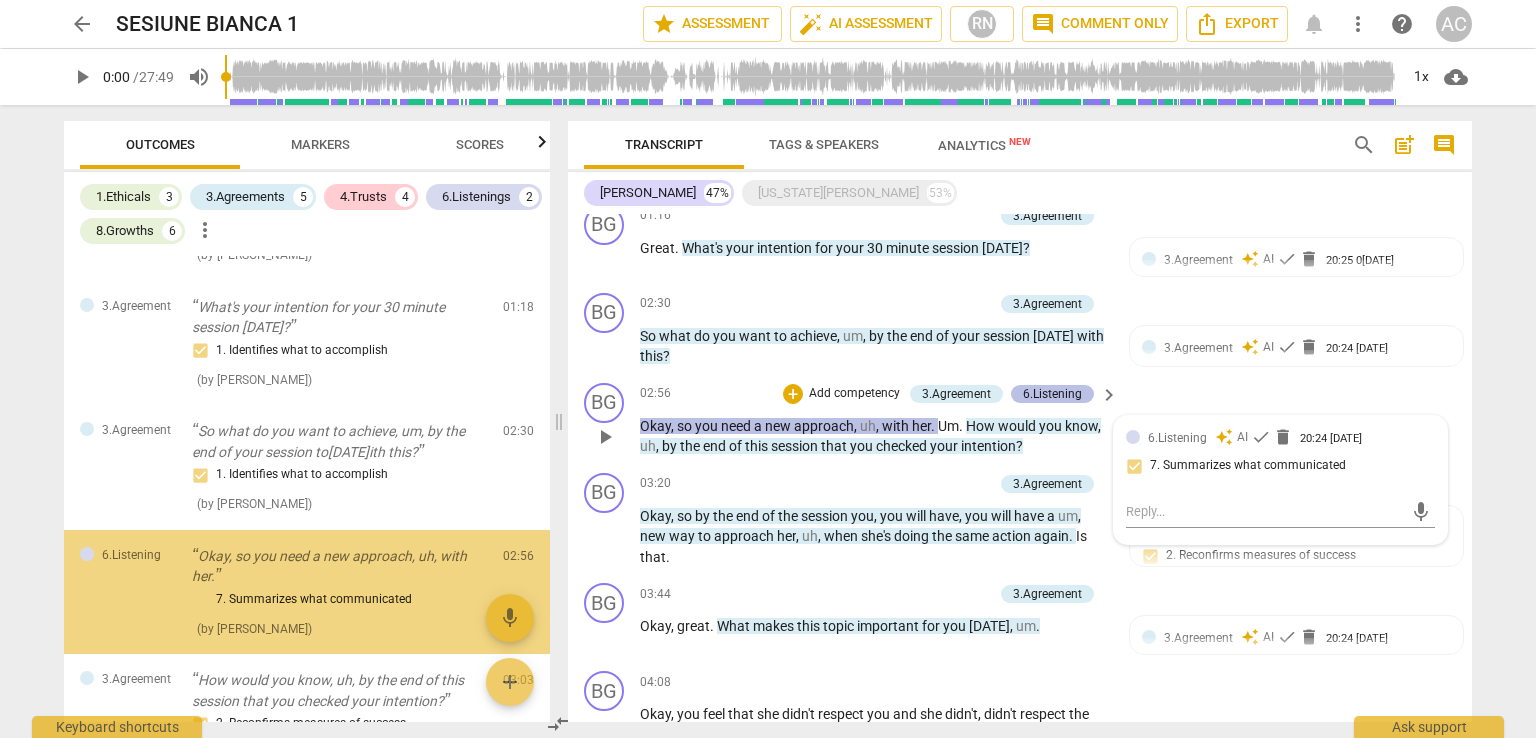 scroll, scrollTop: 492, scrollLeft: 0, axis: vertical 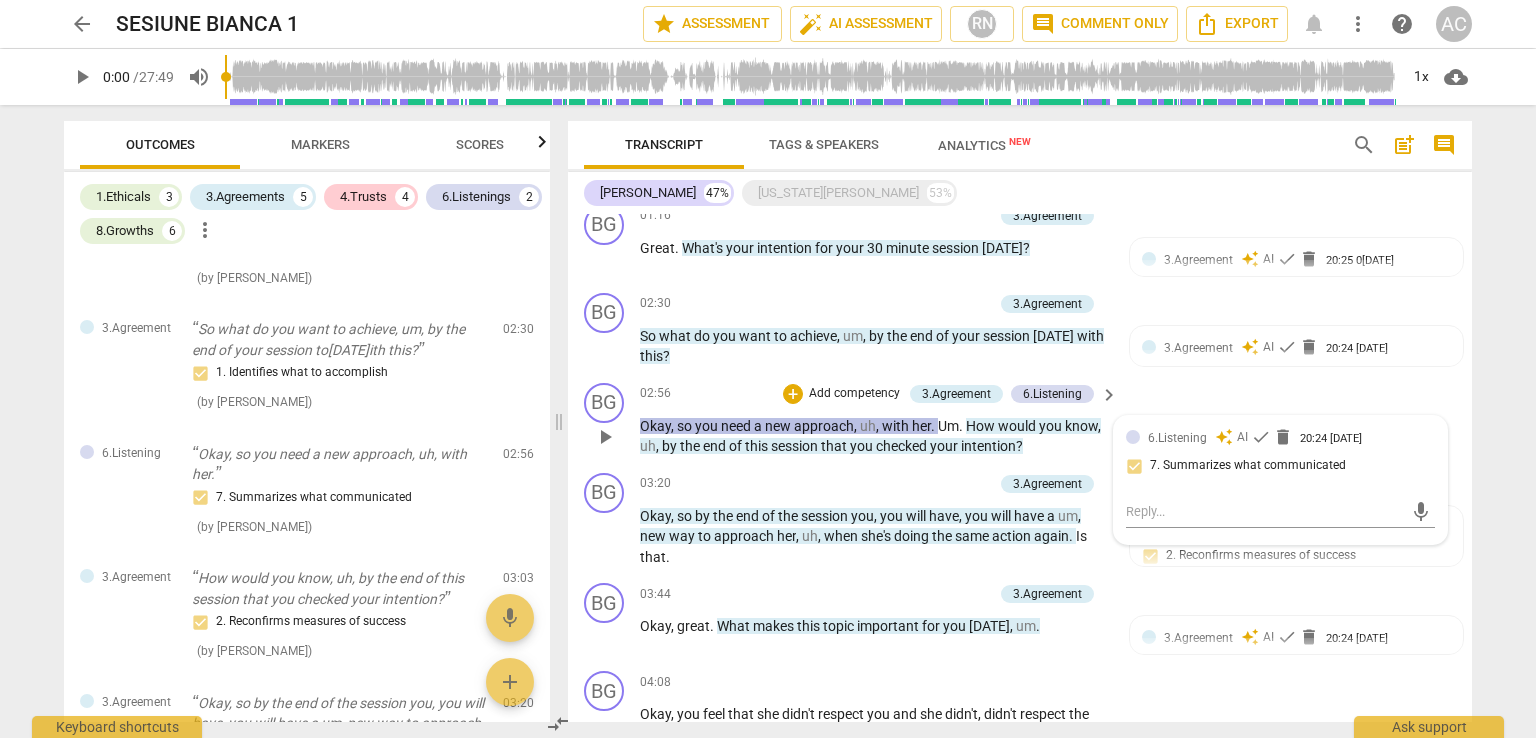 click on "BG play_arrow pause 02:56 + Add competency 3.Agreement 6.Listening keyboard_arrow_right Okay ,   so   you   need   a   new   approach ,   uh ,   with   her .   Um .   How   would   you   know ,   uh ,   by   the   end   of   this   session   that   you   checked   your   intention ? 6.Listening auto_awesome AI check delete 20:24 [DATE] 7. Summarizes what communicated mic" at bounding box center (1020, 420) 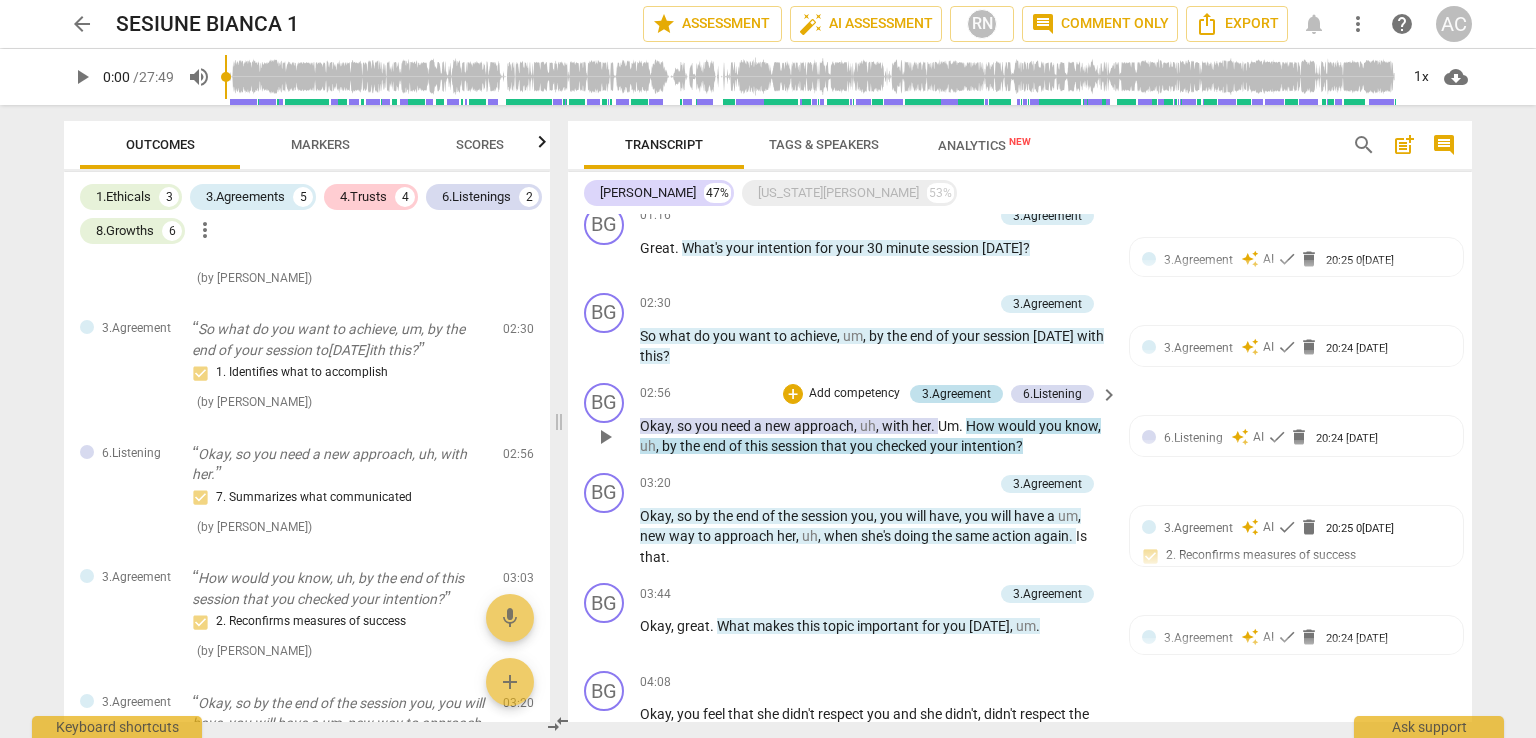 click on "3.Agreement" at bounding box center (956, 394) 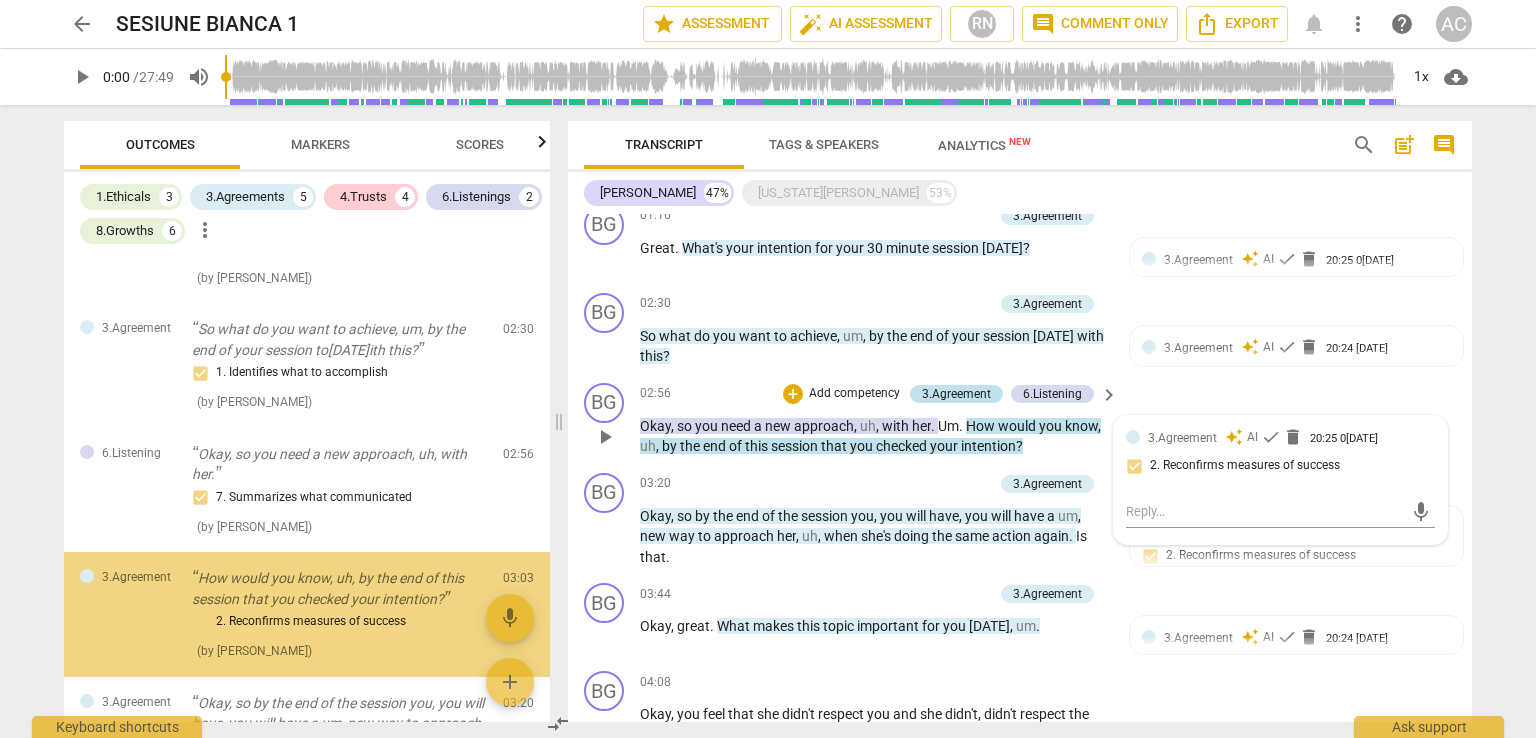 scroll, scrollTop: 617, scrollLeft: 0, axis: vertical 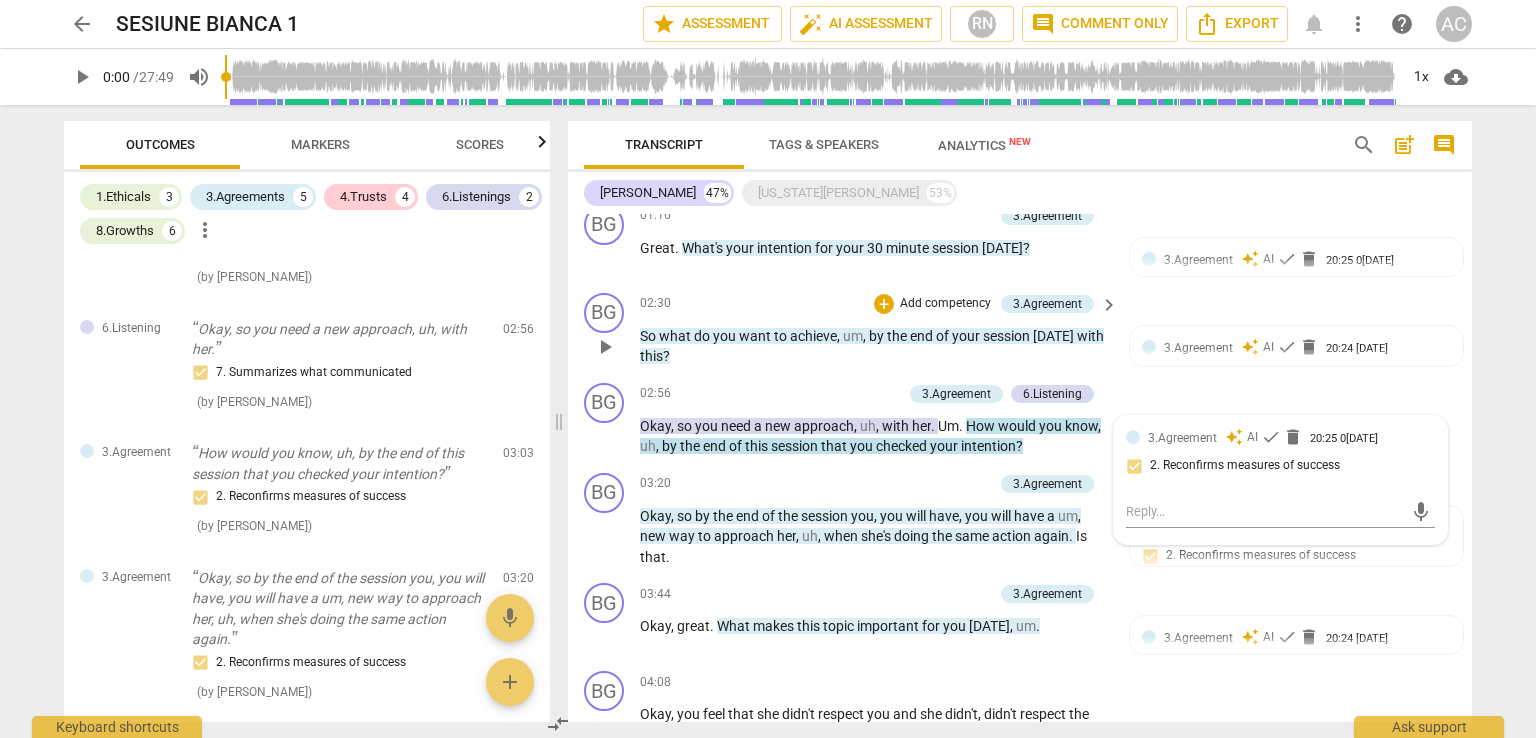 click on "BG play_arrow pause 02:30 + Add competency 3.Agreement keyboard_arrow_right So   what   do   you   want   to   achieve ,   um ,   by   the   end   of   your   session   [DATE]   with   this ? 3.Agreement auto_awesome AI check delete 20:24 [DATE] 1. Identifies what to accomplish" at bounding box center (1020, 330) 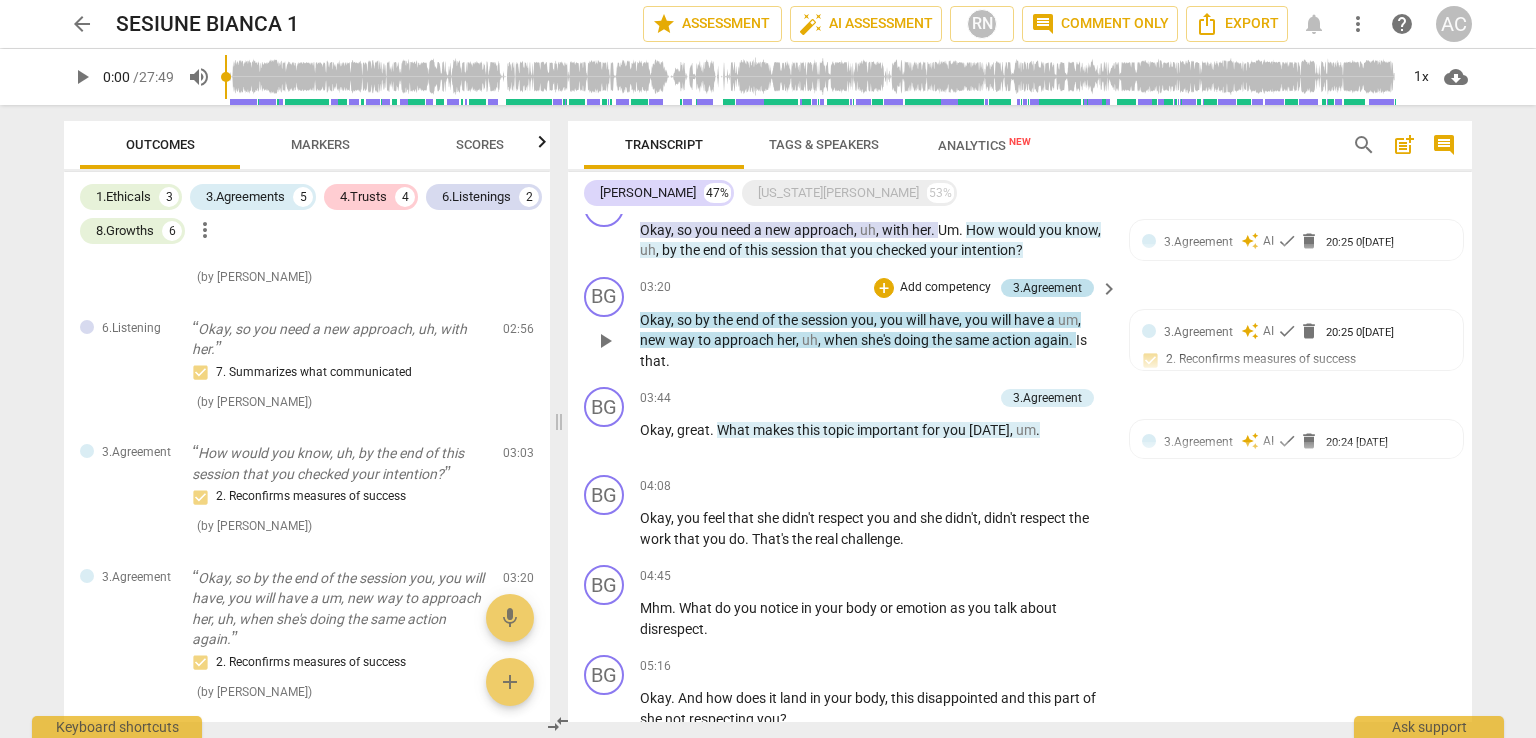 scroll, scrollTop: 500, scrollLeft: 0, axis: vertical 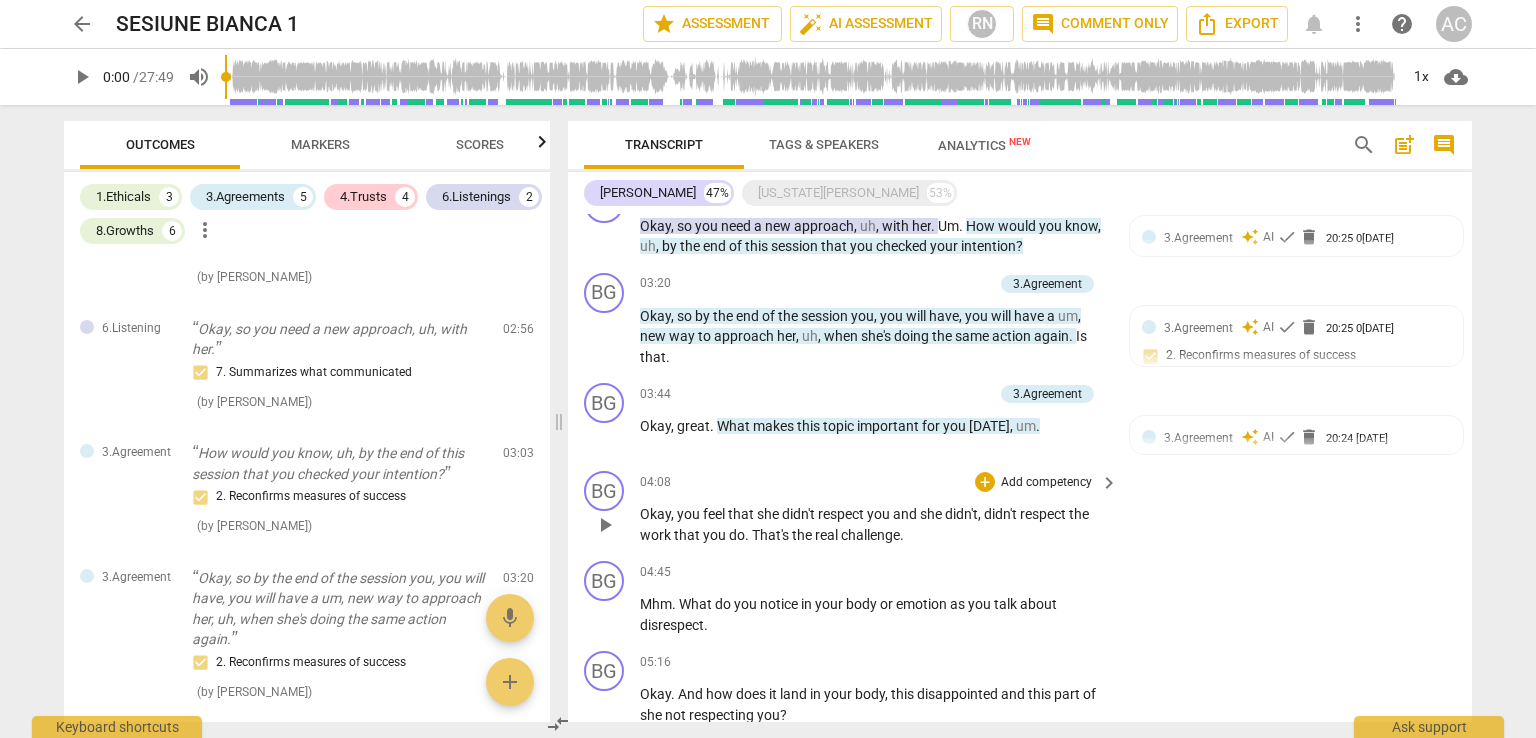 click on "the" at bounding box center (1079, 514) 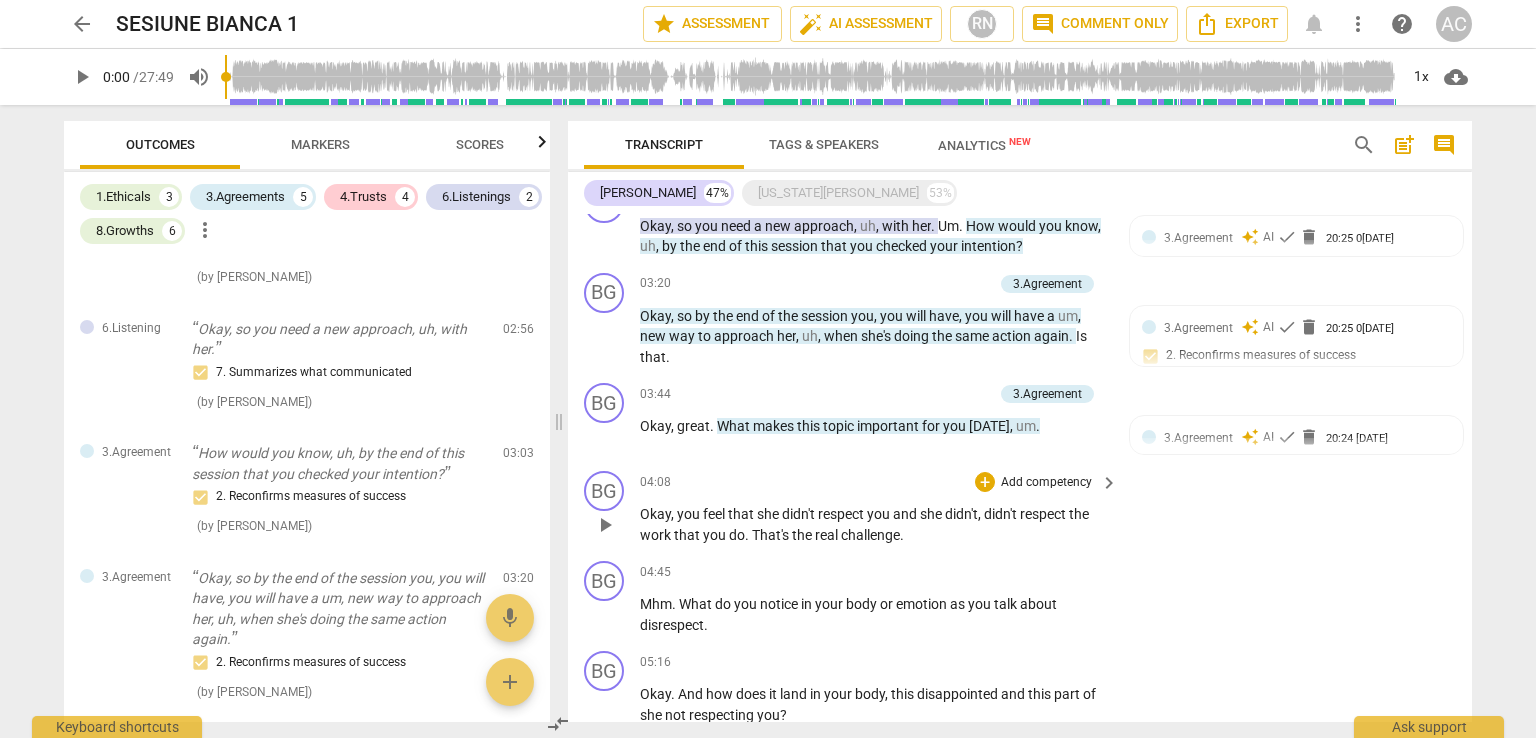 click on "play_arrow" at bounding box center [605, 525] 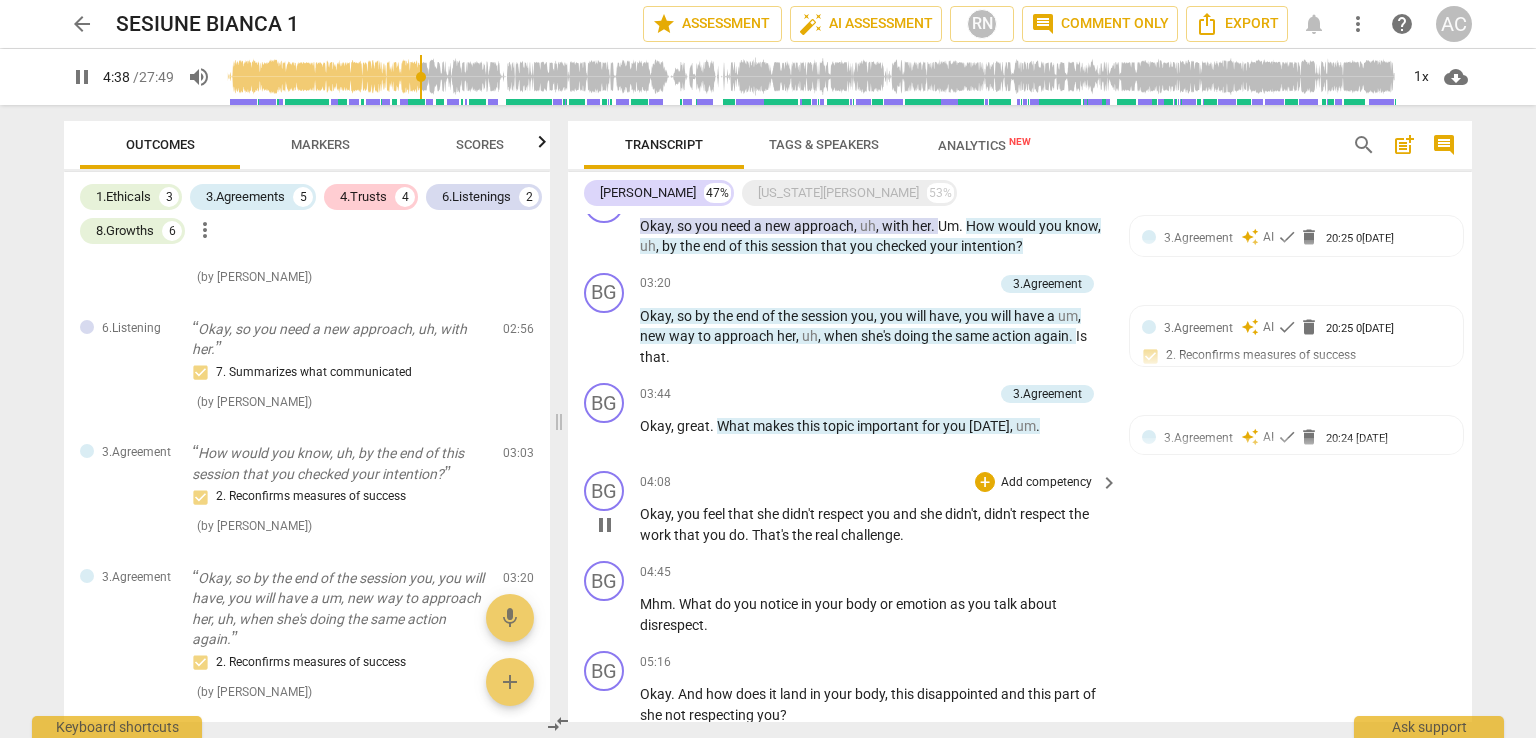 click on "Add competency" at bounding box center [1046, 483] 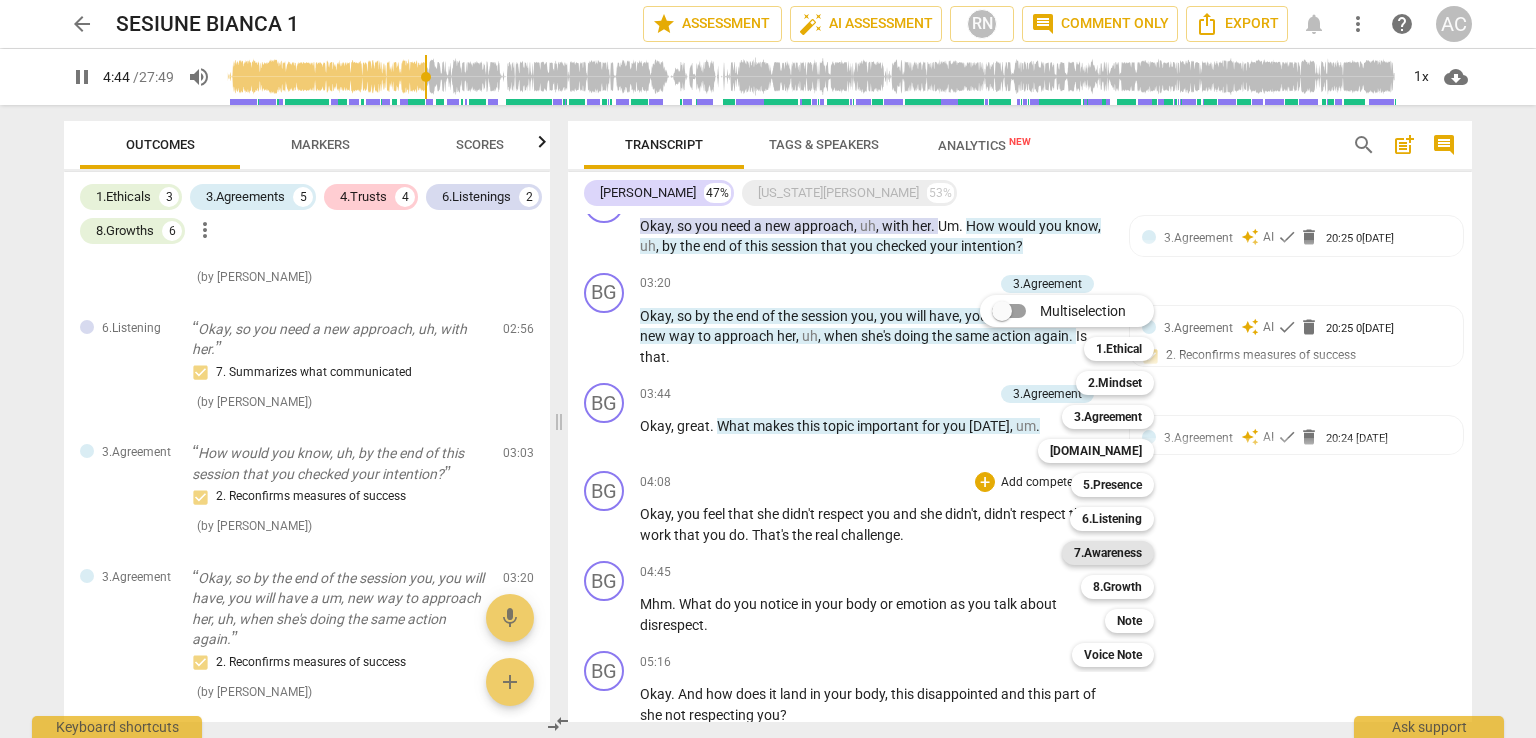 click on "7.Awareness" at bounding box center (1108, 553) 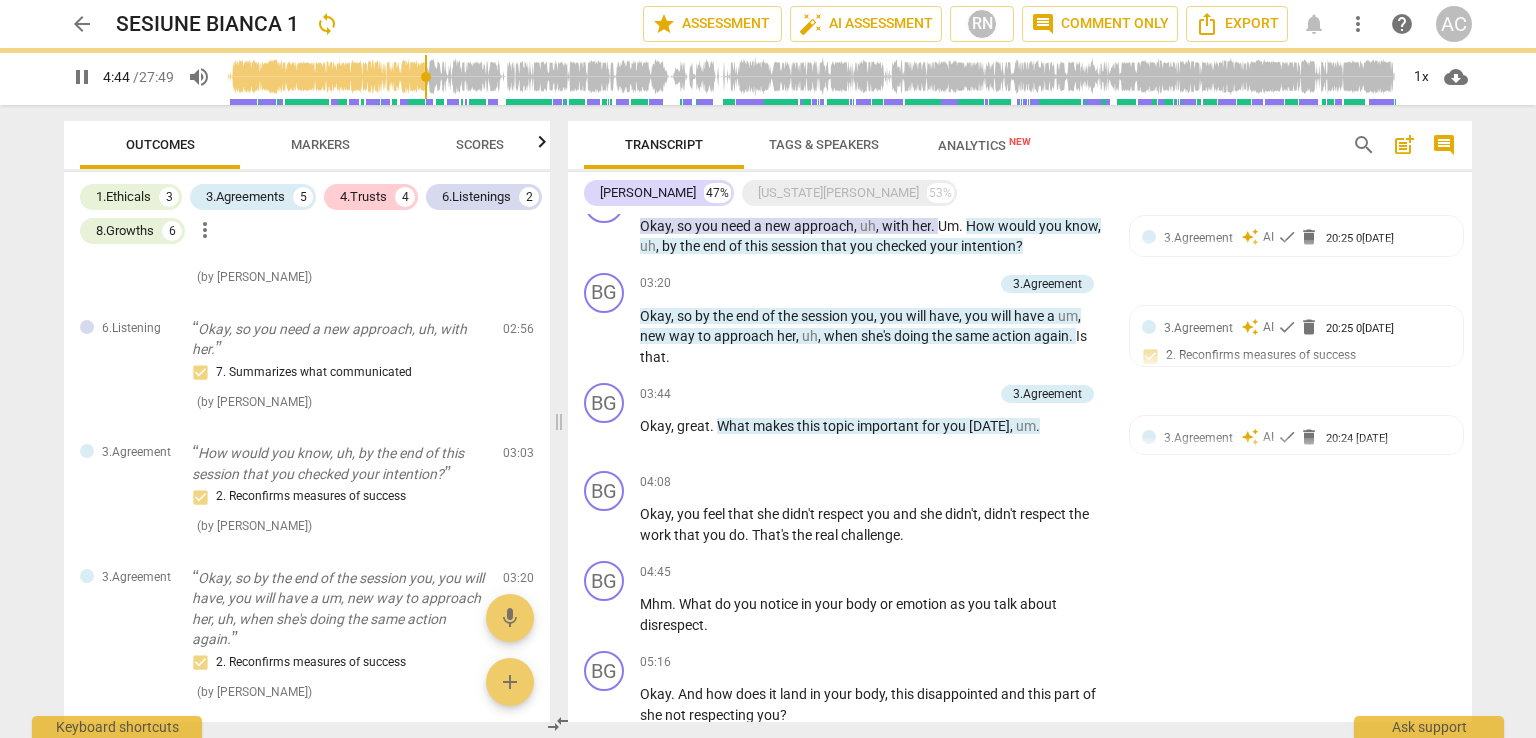 type on "285" 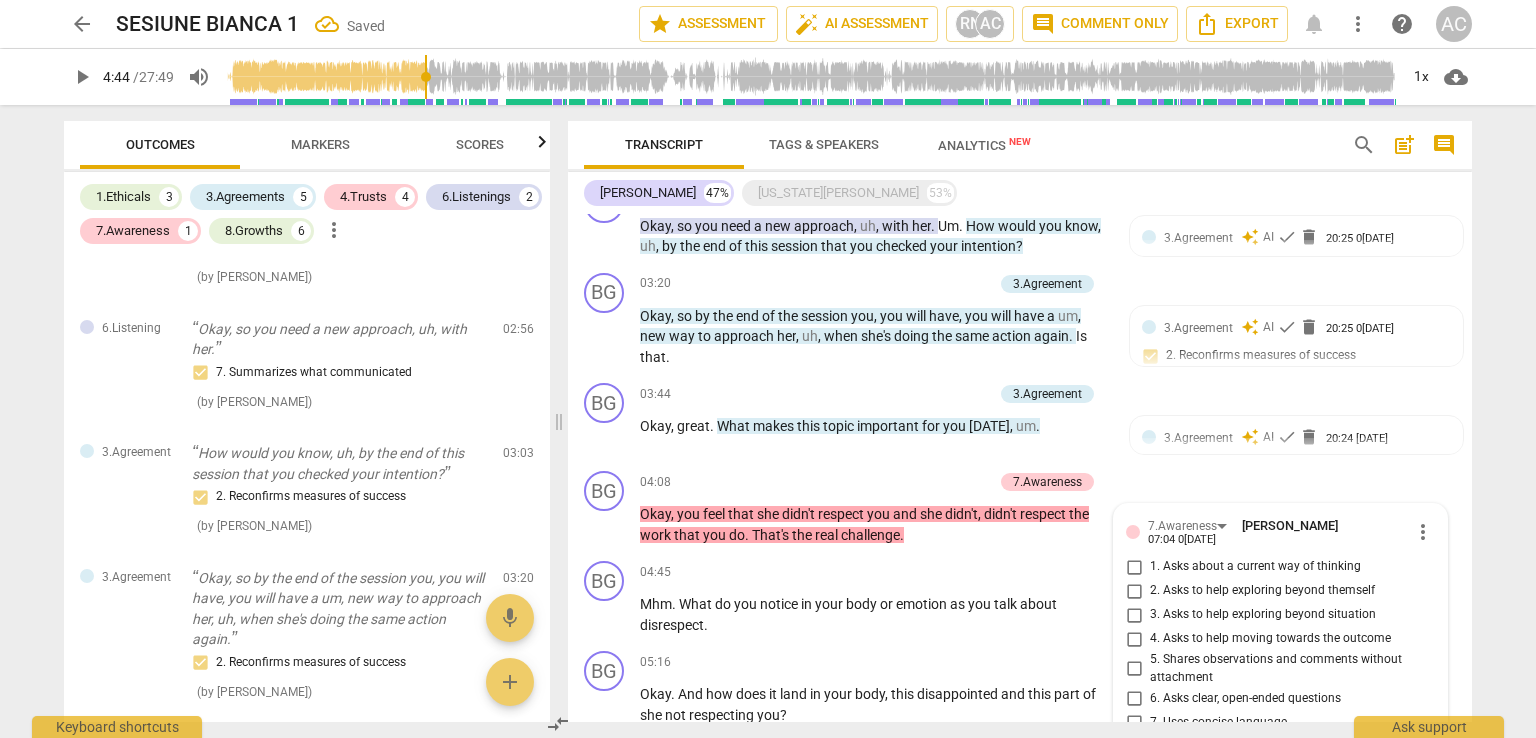 scroll, scrollTop: 822, scrollLeft: 0, axis: vertical 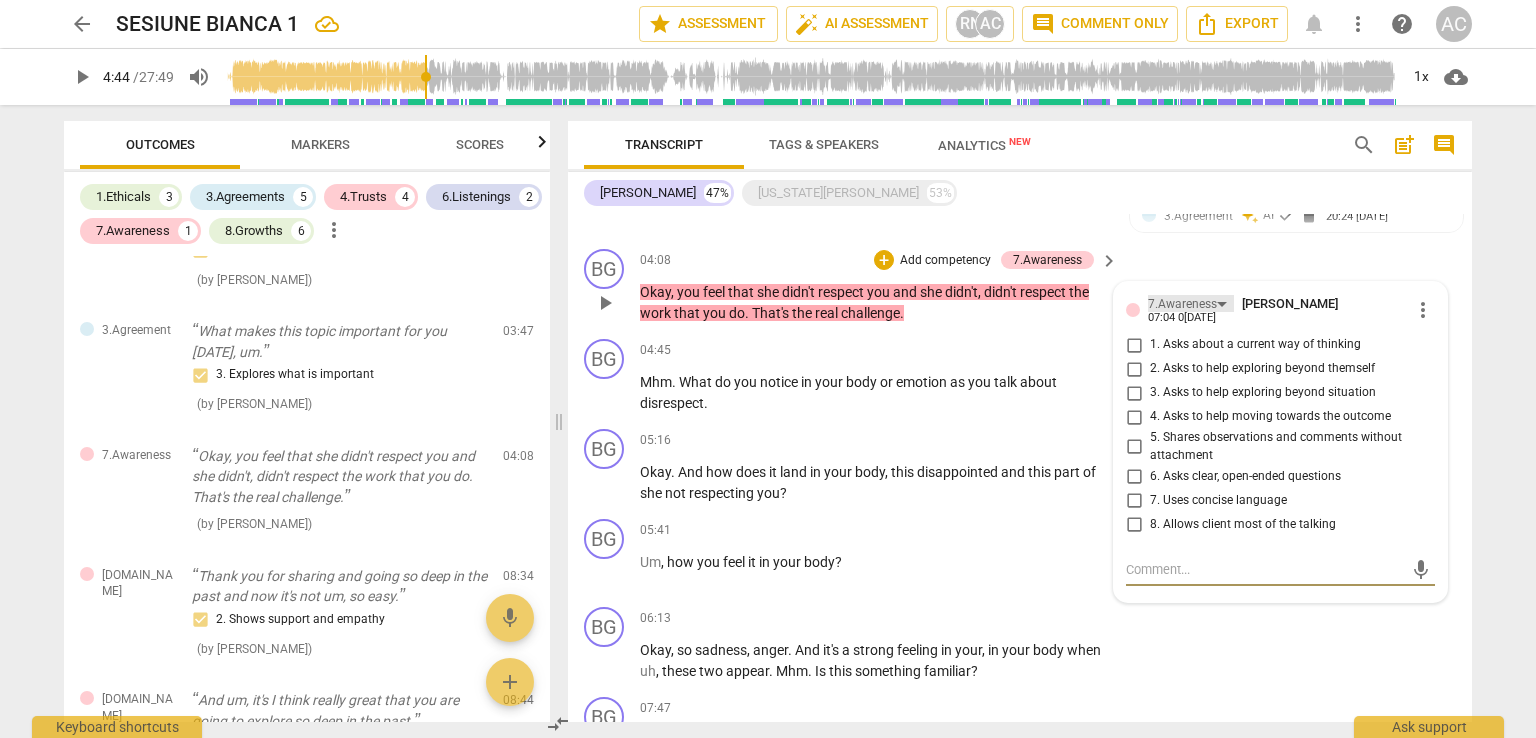 click on "7.Awareness" at bounding box center [1182, 304] 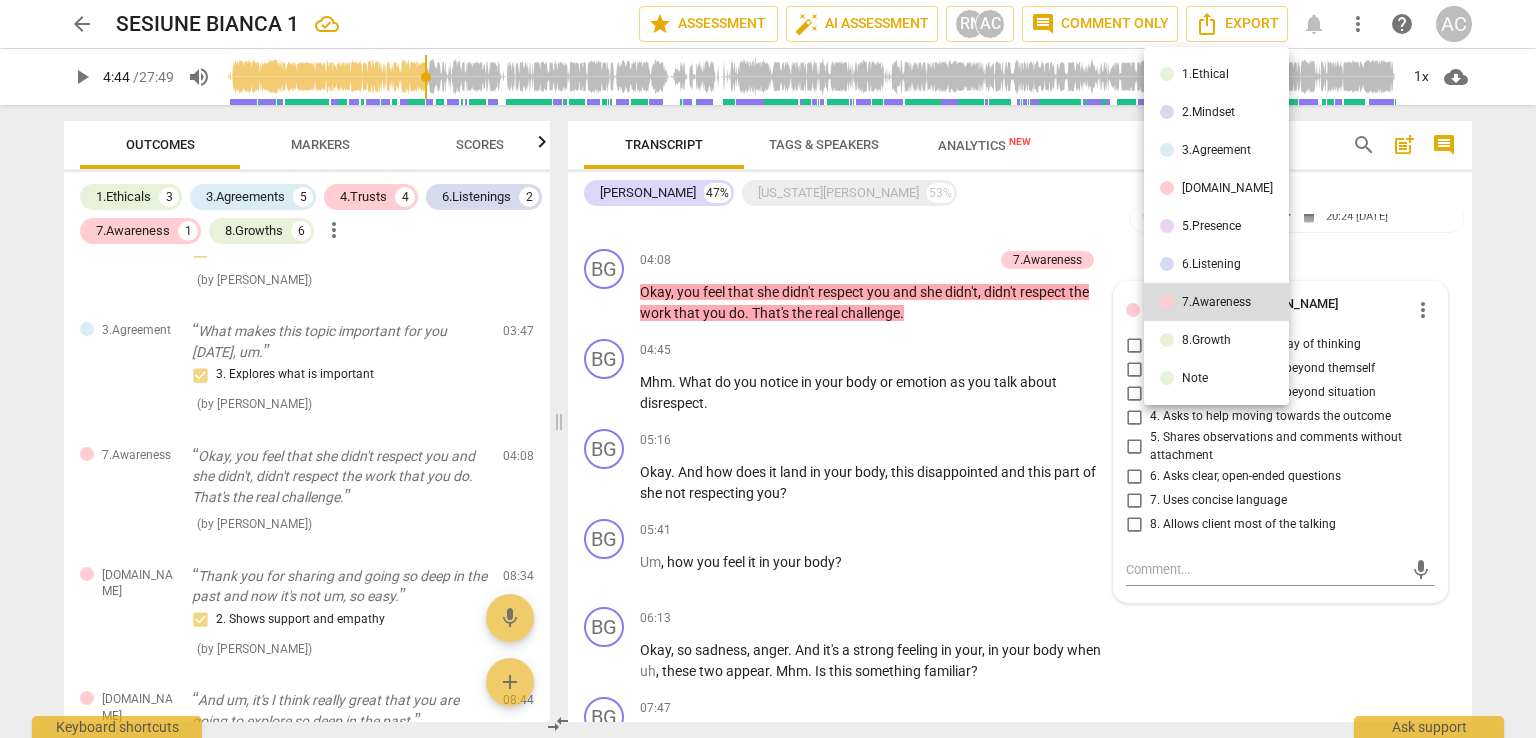 click on "6.Listening" at bounding box center [1211, 264] 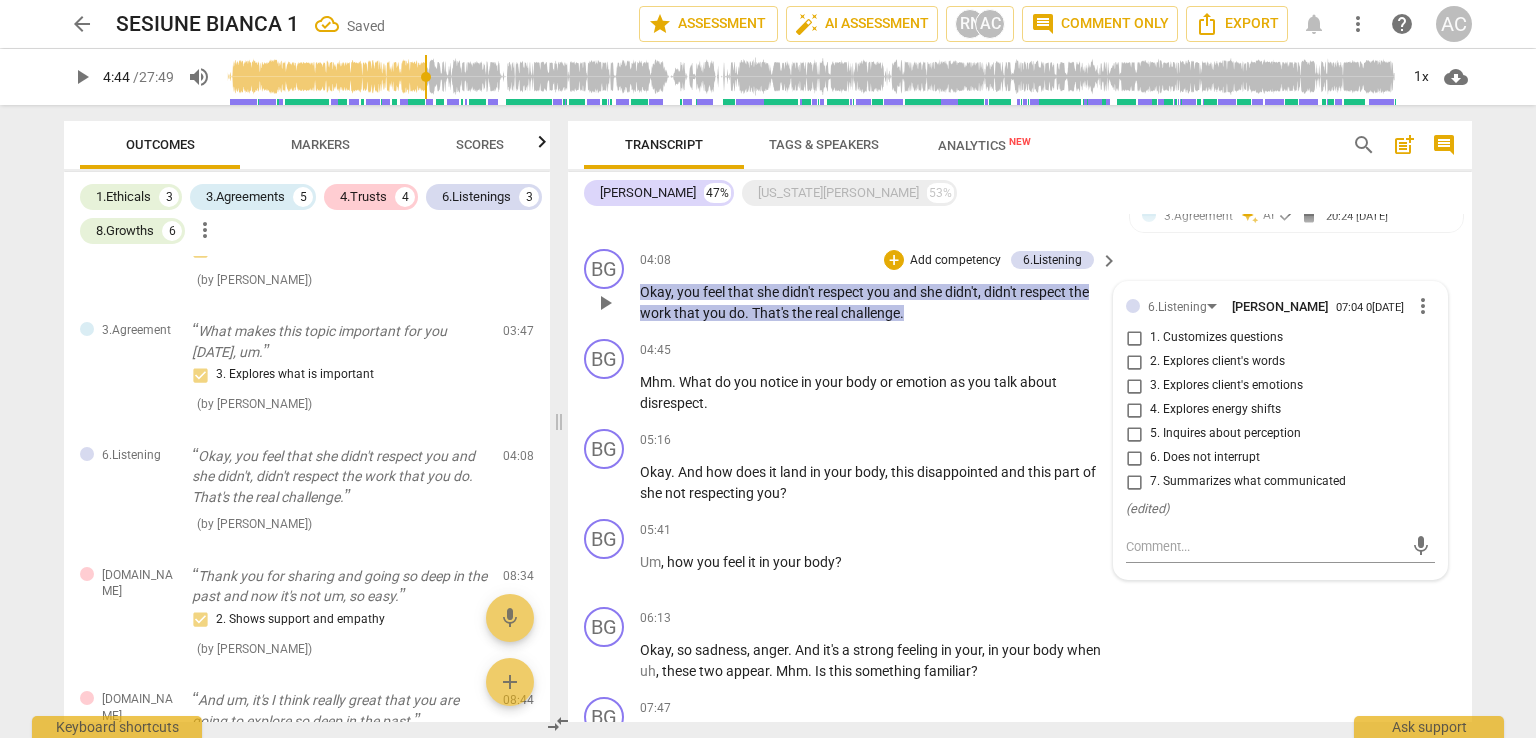 click on "7. Summarizes what communicated" at bounding box center [1248, 482] 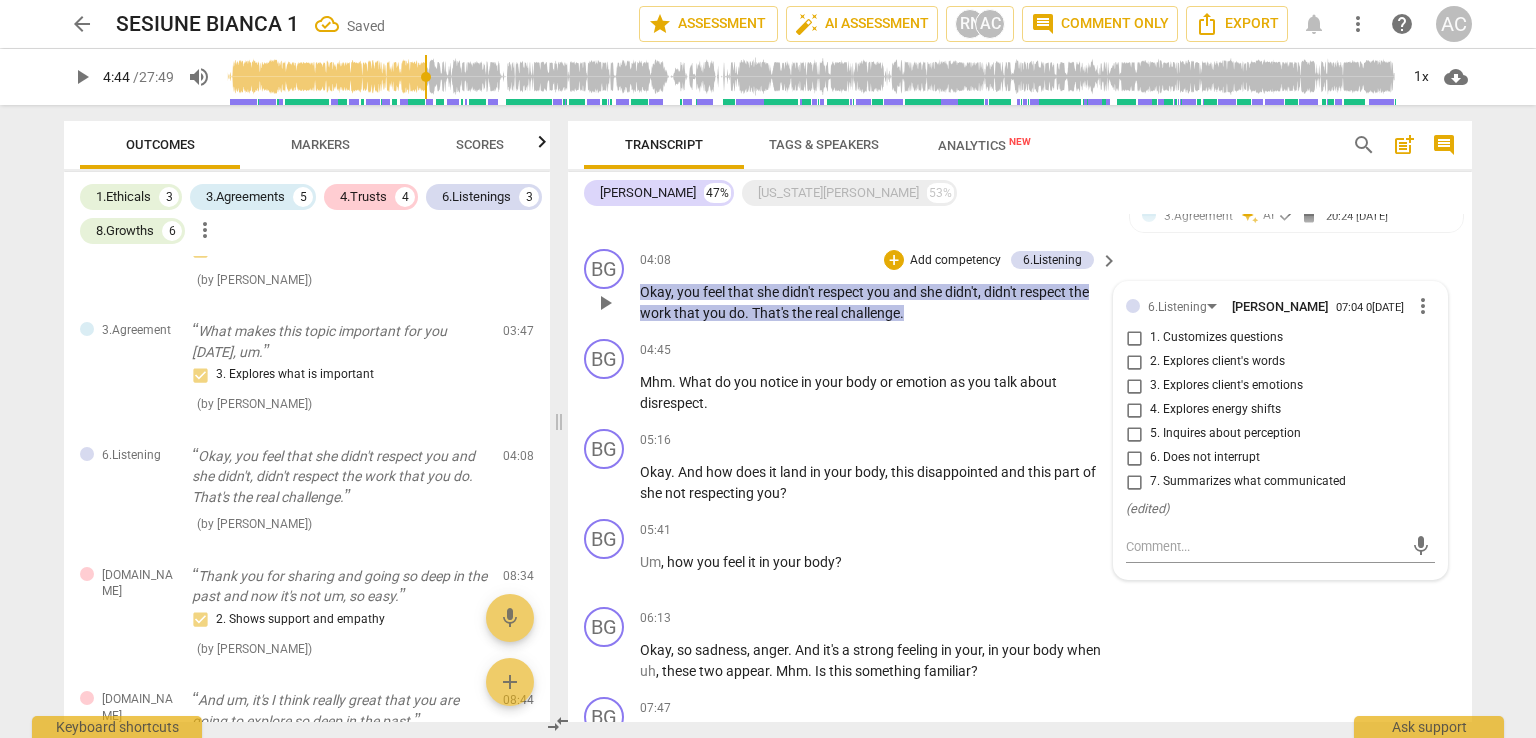 checkbox on "true" 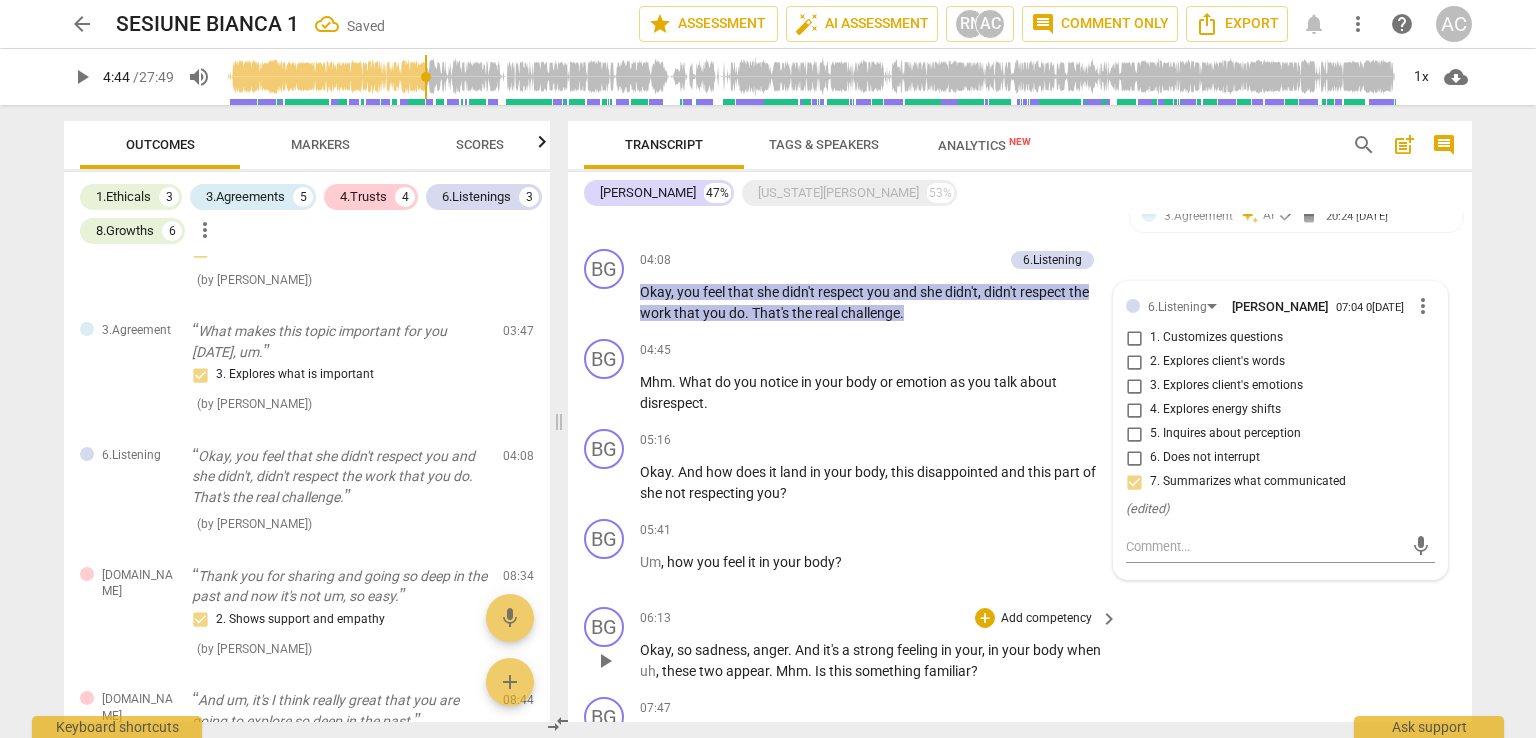 click on "BG play_arrow pause 06:13 + Add competency keyboard_arrow_right Okay ,   so   sadness ,   anger .   And   it's   a   strong   feeling   in   your ,   in   your   body   when   uh ,   these   two   appear .   Mhm .   Is   this   something   familiar ?" at bounding box center (1020, 644) 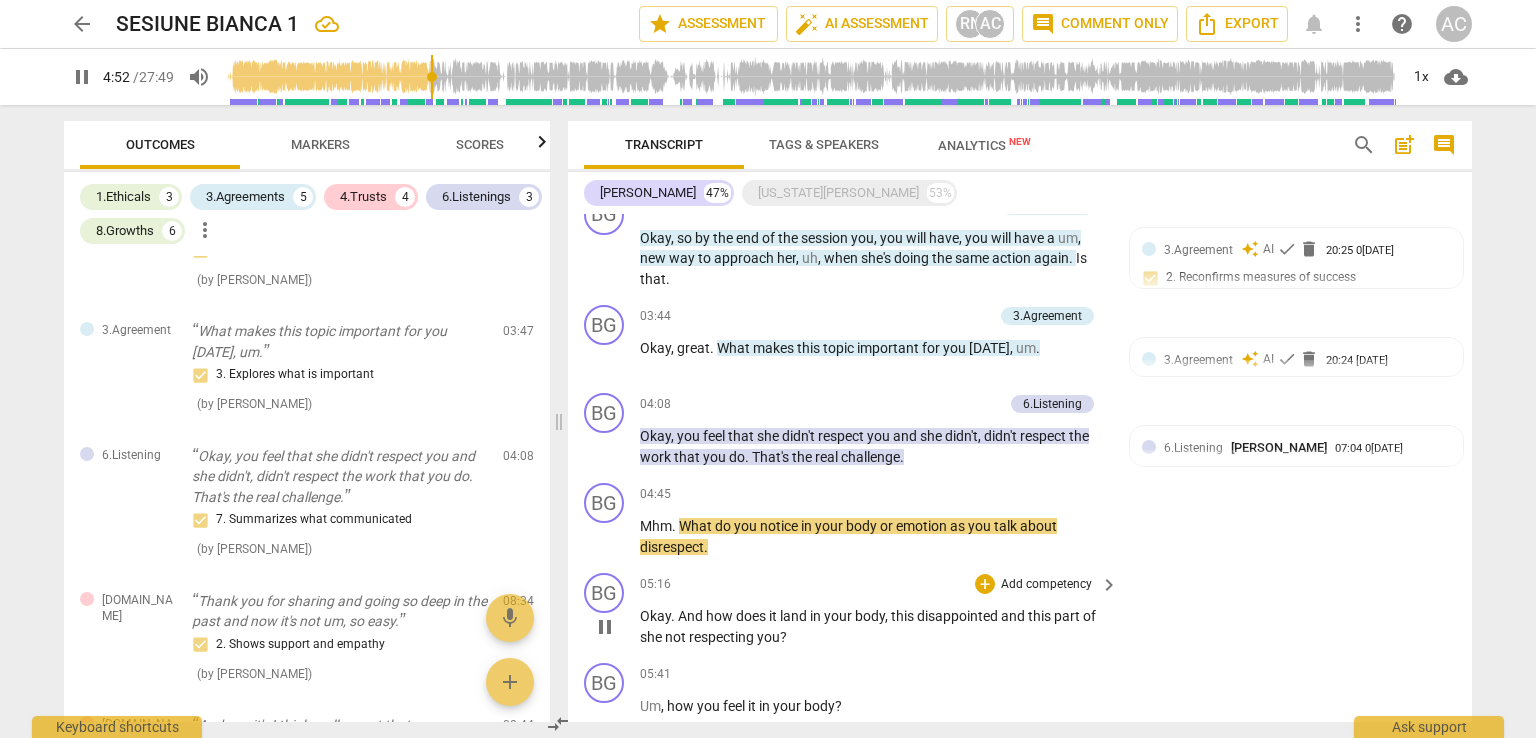 scroll, scrollTop: 622, scrollLeft: 0, axis: vertical 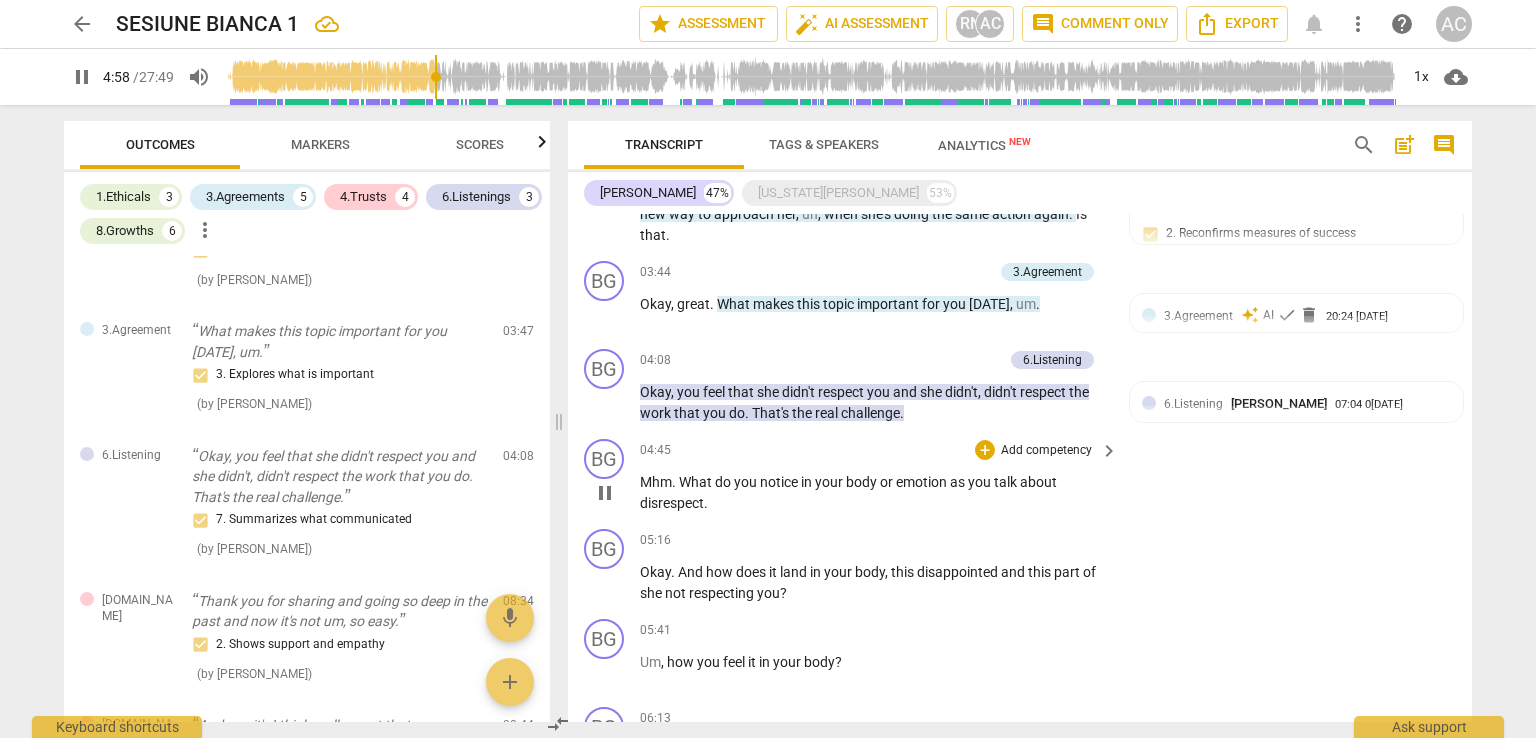 click on "Add competency" at bounding box center [1046, 451] 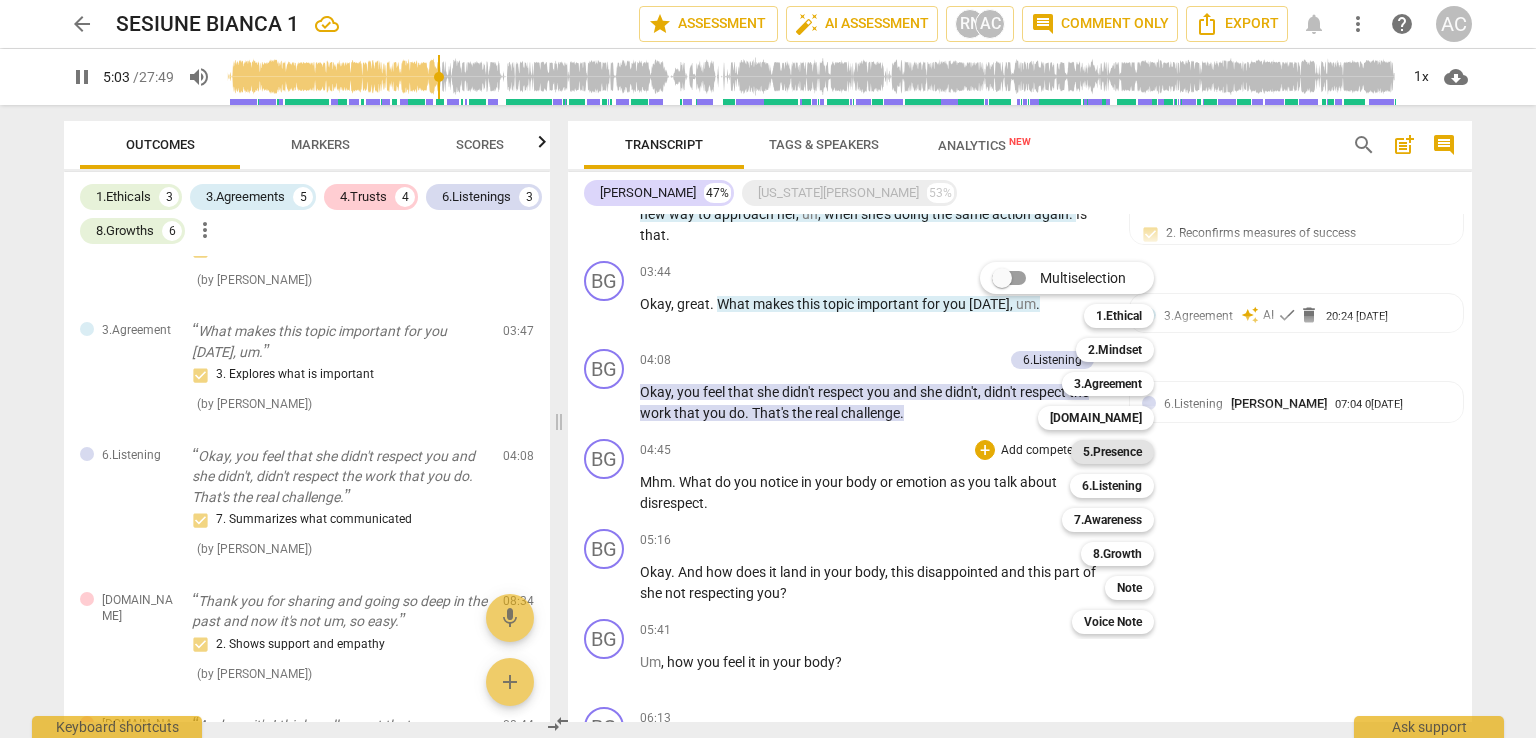 click on "5.Presence" at bounding box center (1112, 452) 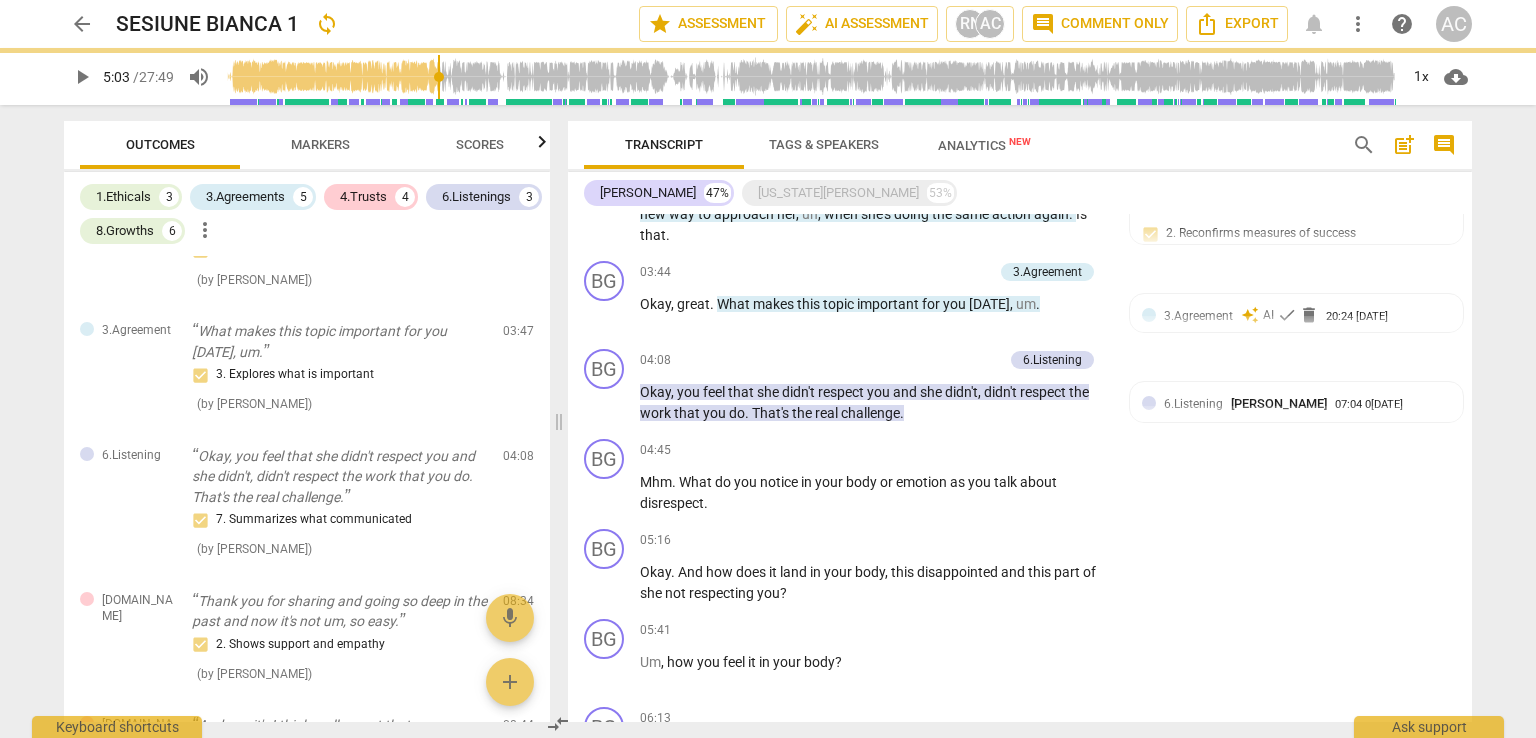 type on "304" 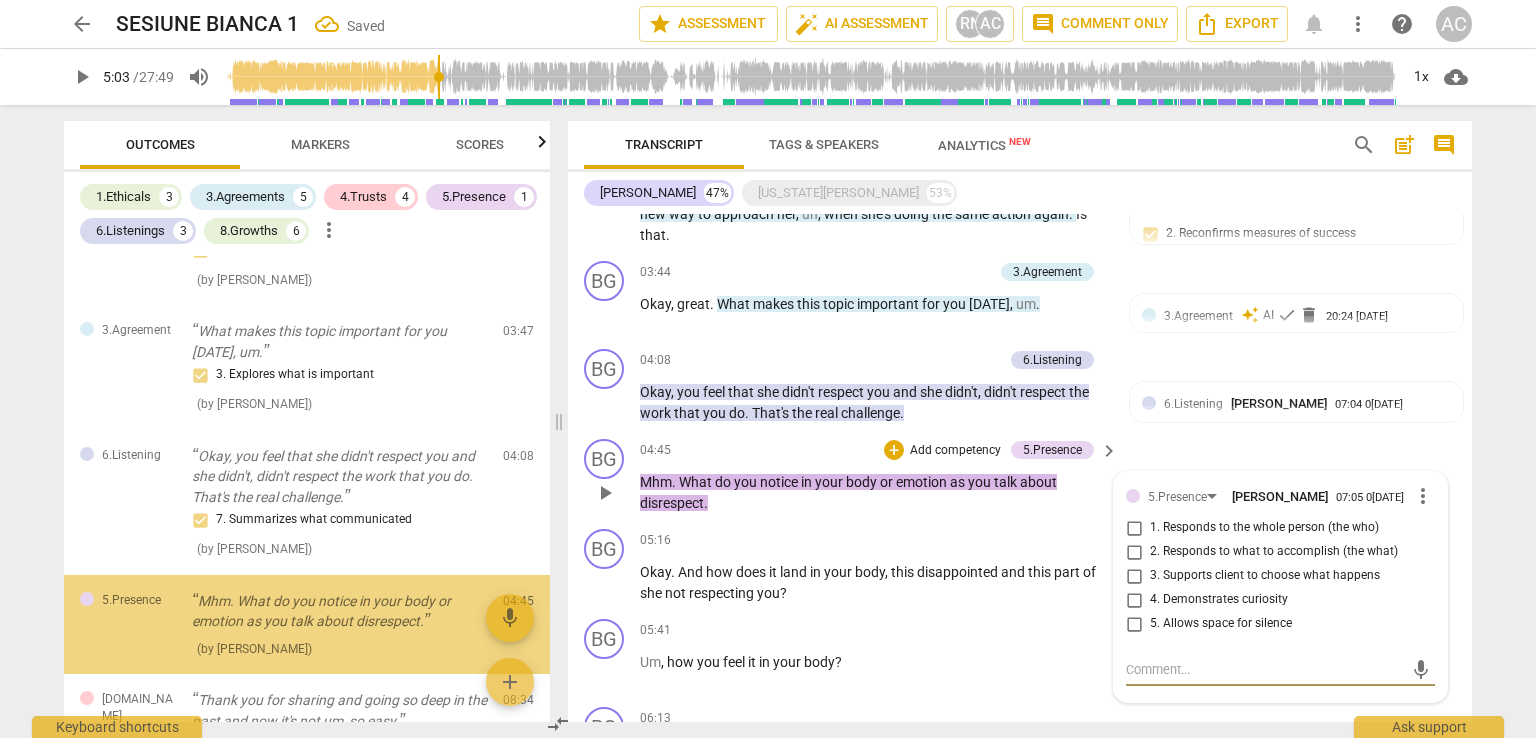 scroll, scrollTop: 1164, scrollLeft: 0, axis: vertical 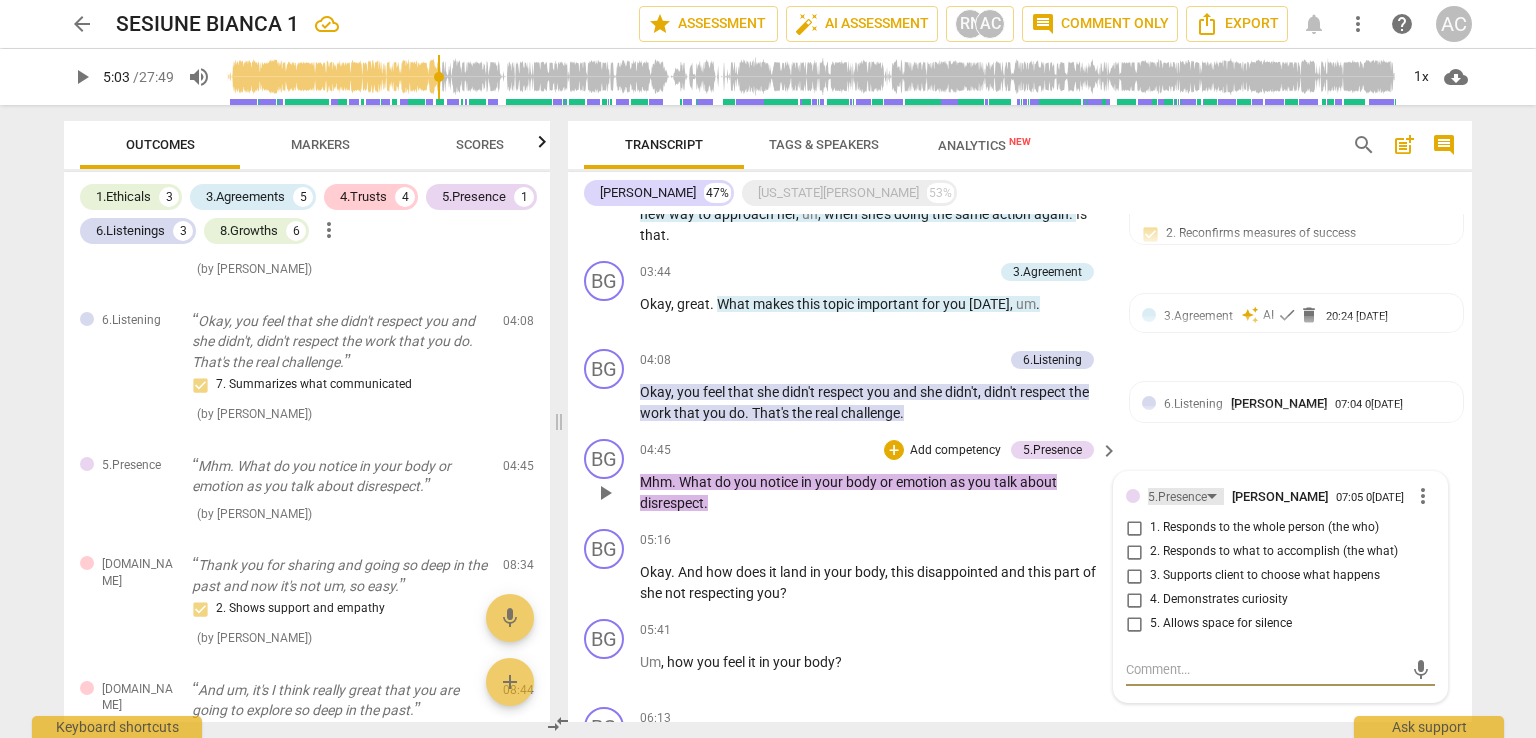 click on "5.Presence" at bounding box center [1177, 497] 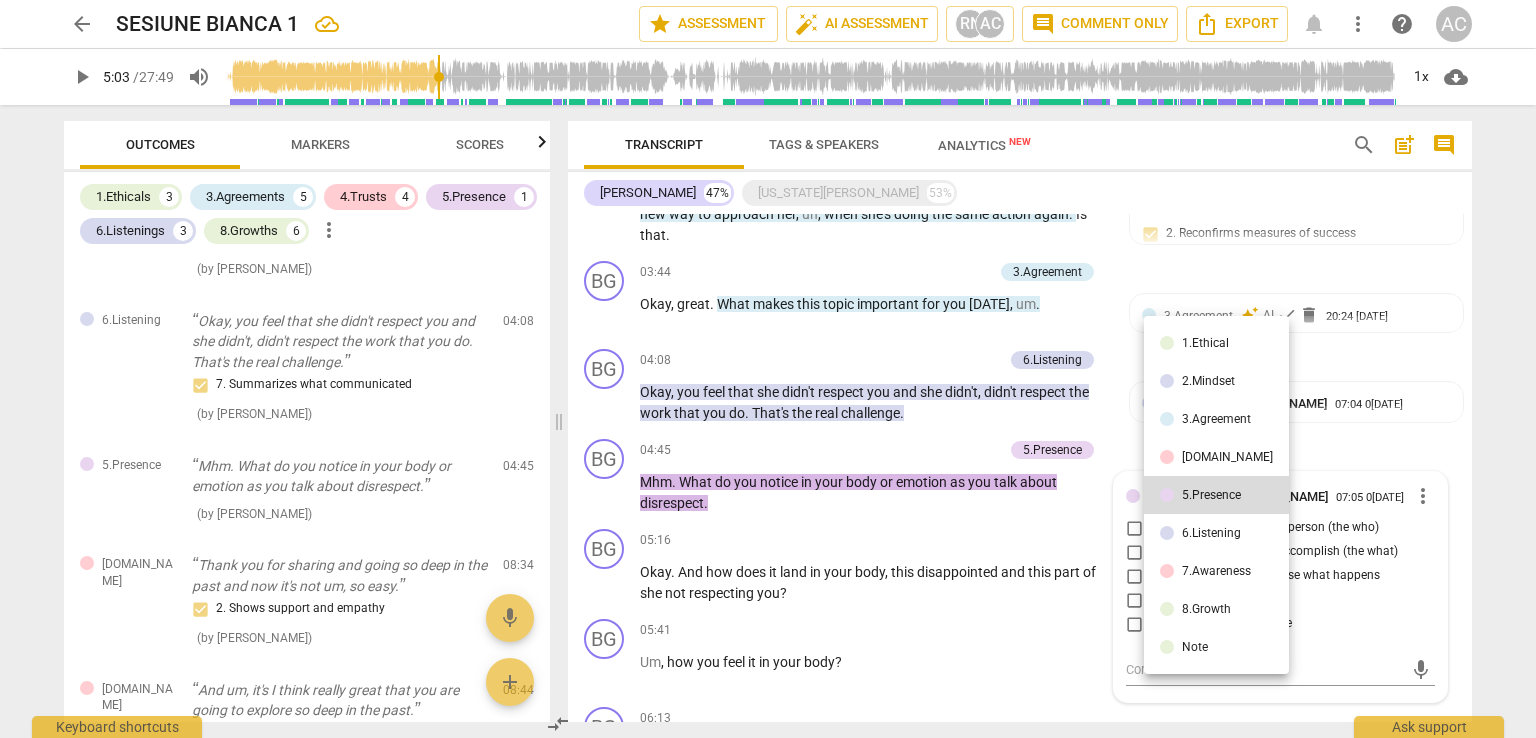 click on "6.Listening" at bounding box center [1211, 533] 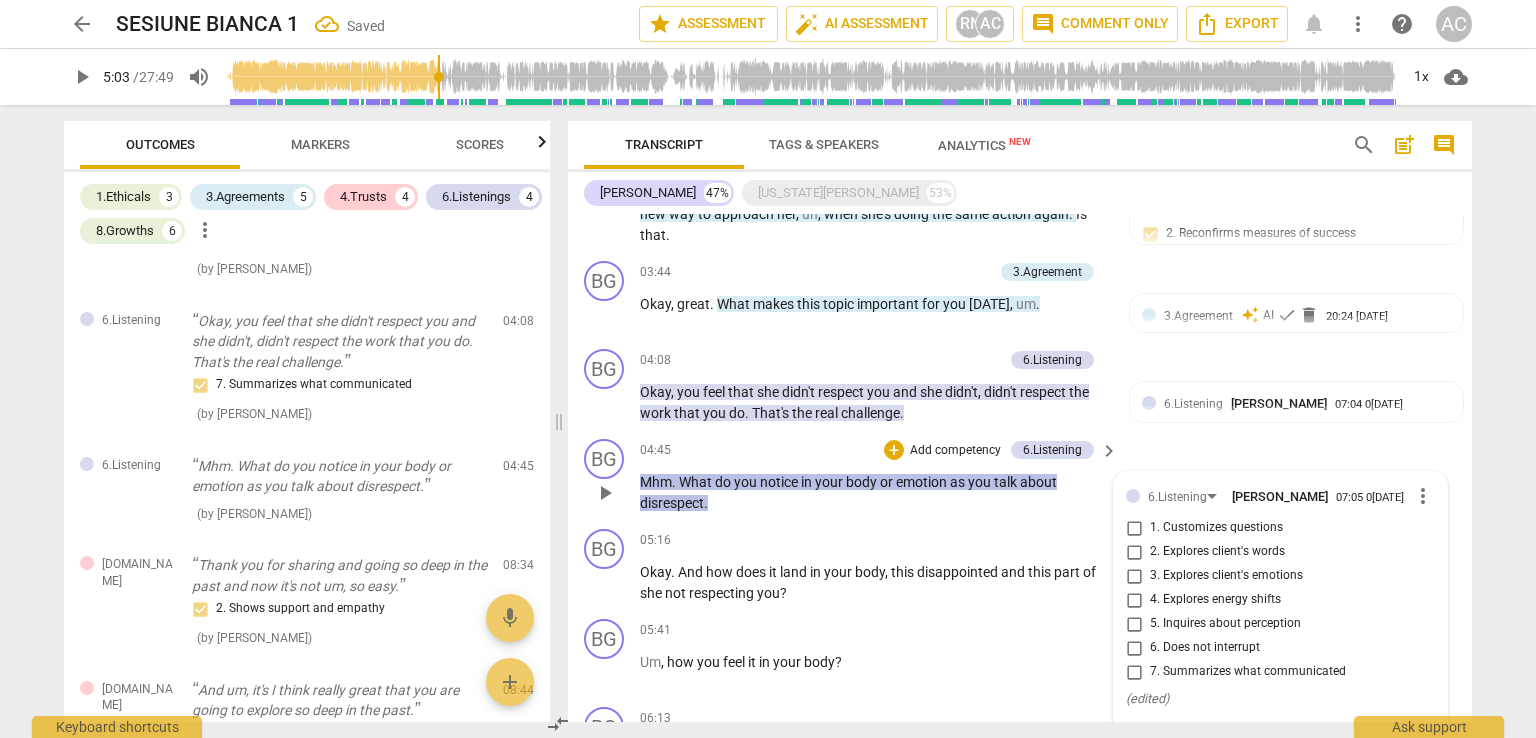 click on "3. Explores client's emotions" at bounding box center [1272, 576] 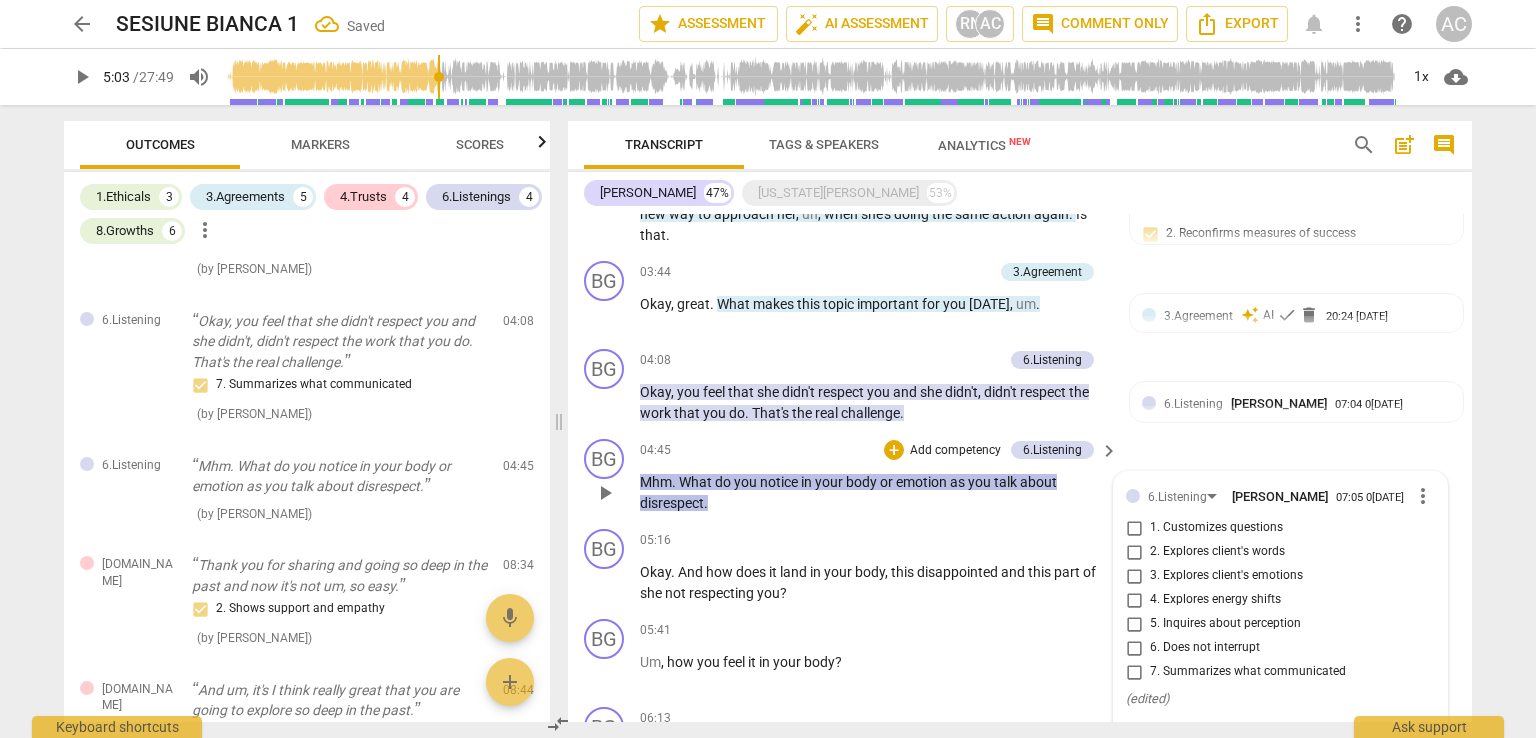click on "3. Explores client's emotions" at bounding box center (1134, 576) 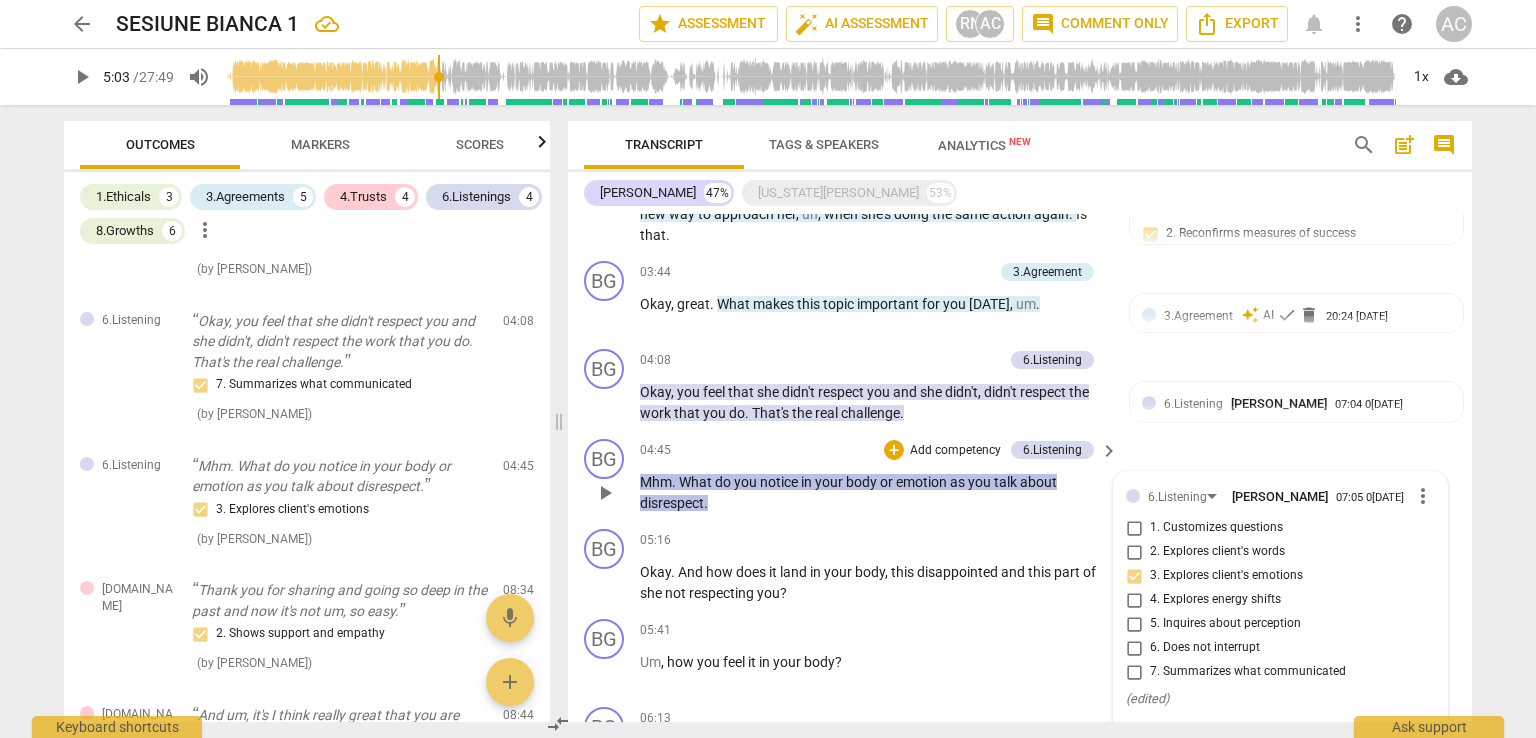 click on "BG play_arrow pause 04:45 + Add competency 6.Listening keyboard_arrow_right Mhm .   What   do   you   notice   in   your   body   or   emotion   as   you   talk   about   disrespect . 6.Listening [PERSON_NAME] 07:05 [DATE] more_vert 1. Customizes questions 2. Explores client's words 3. Explores client's emotions 4. Explores energy shifts 5. Inquires about perception 6. Does not interrupt 7. Summarizes what communicated  ( edited ) mic" at bounding box center (1020, 476) 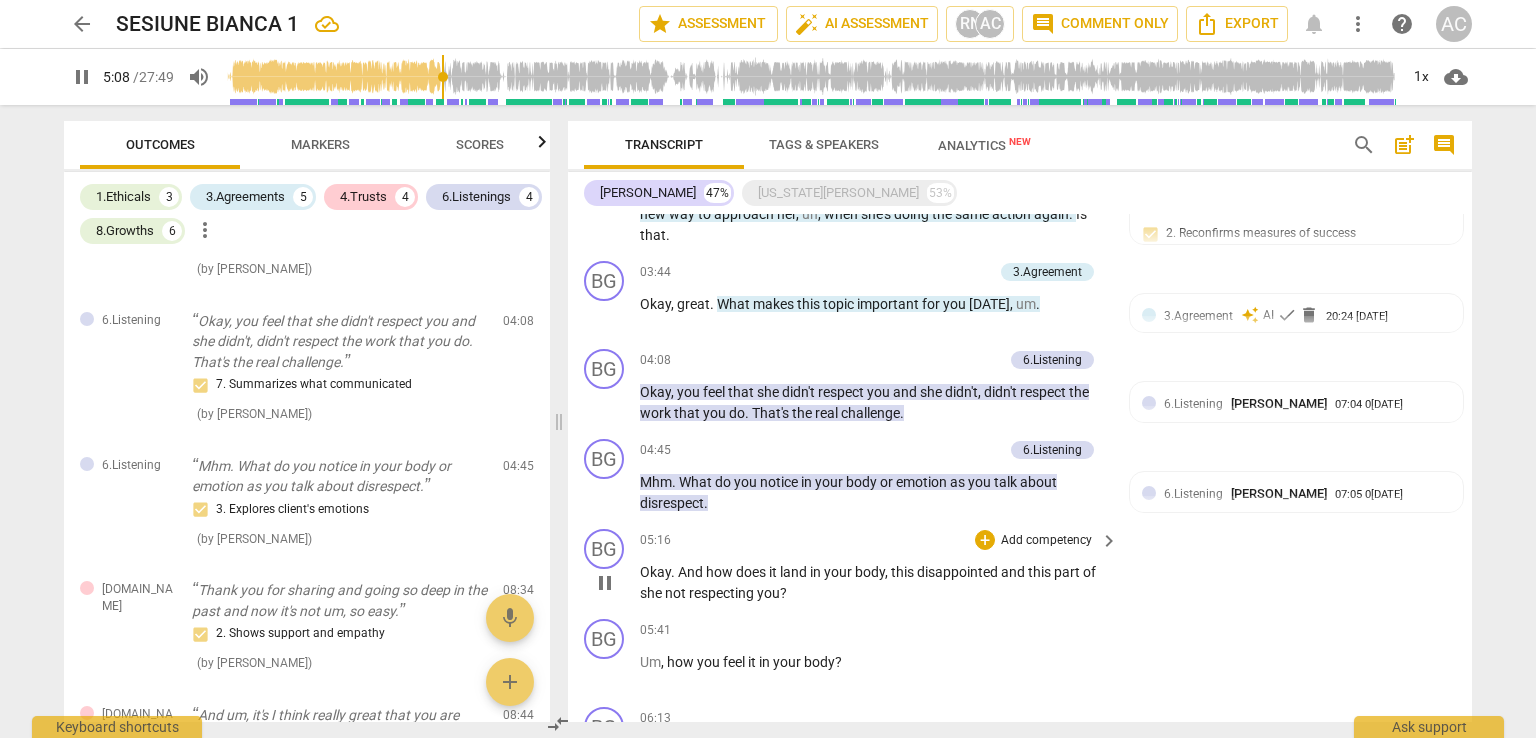 click on "Add competency" at bounding box center [1046, 541] 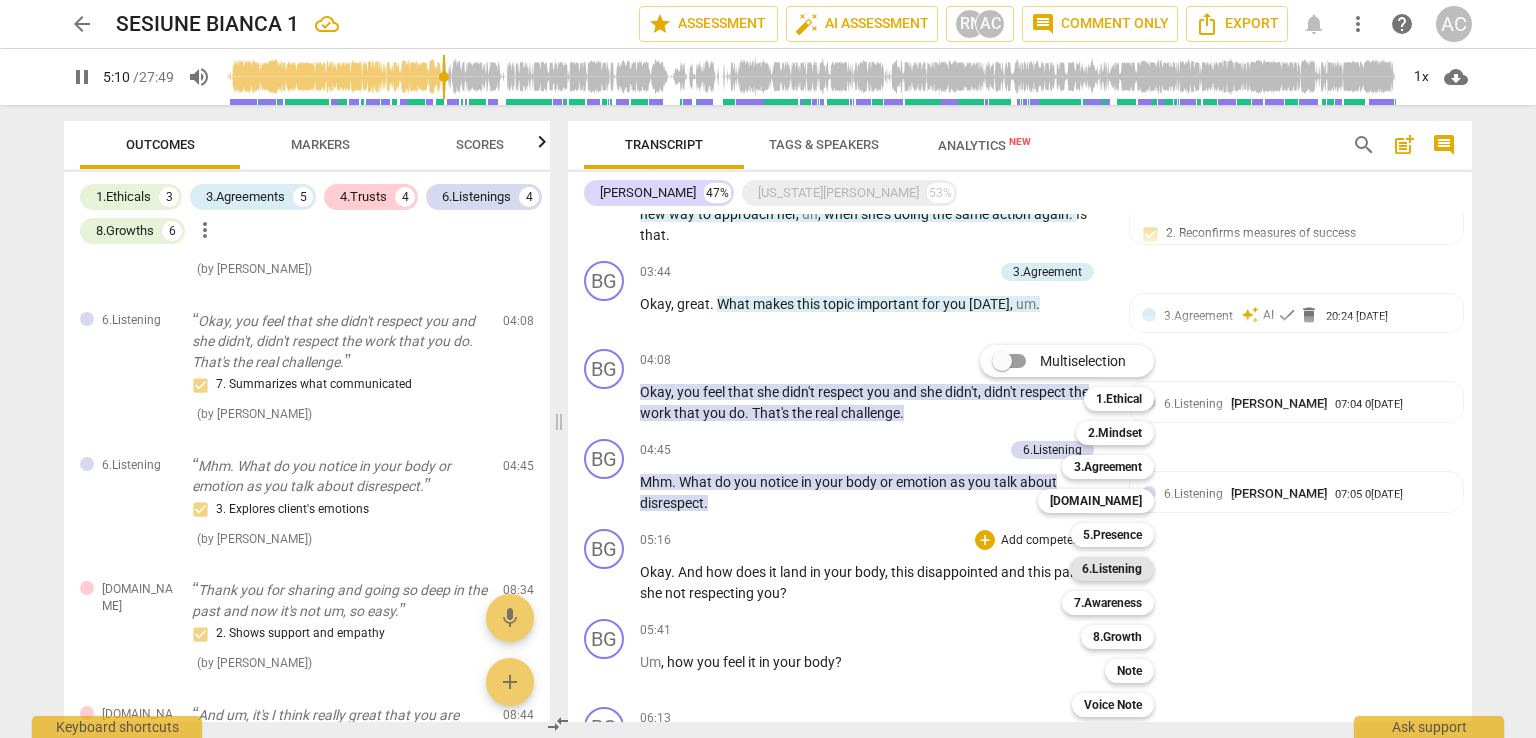 click on "6.Listening" at bounding box center [1112, 569] 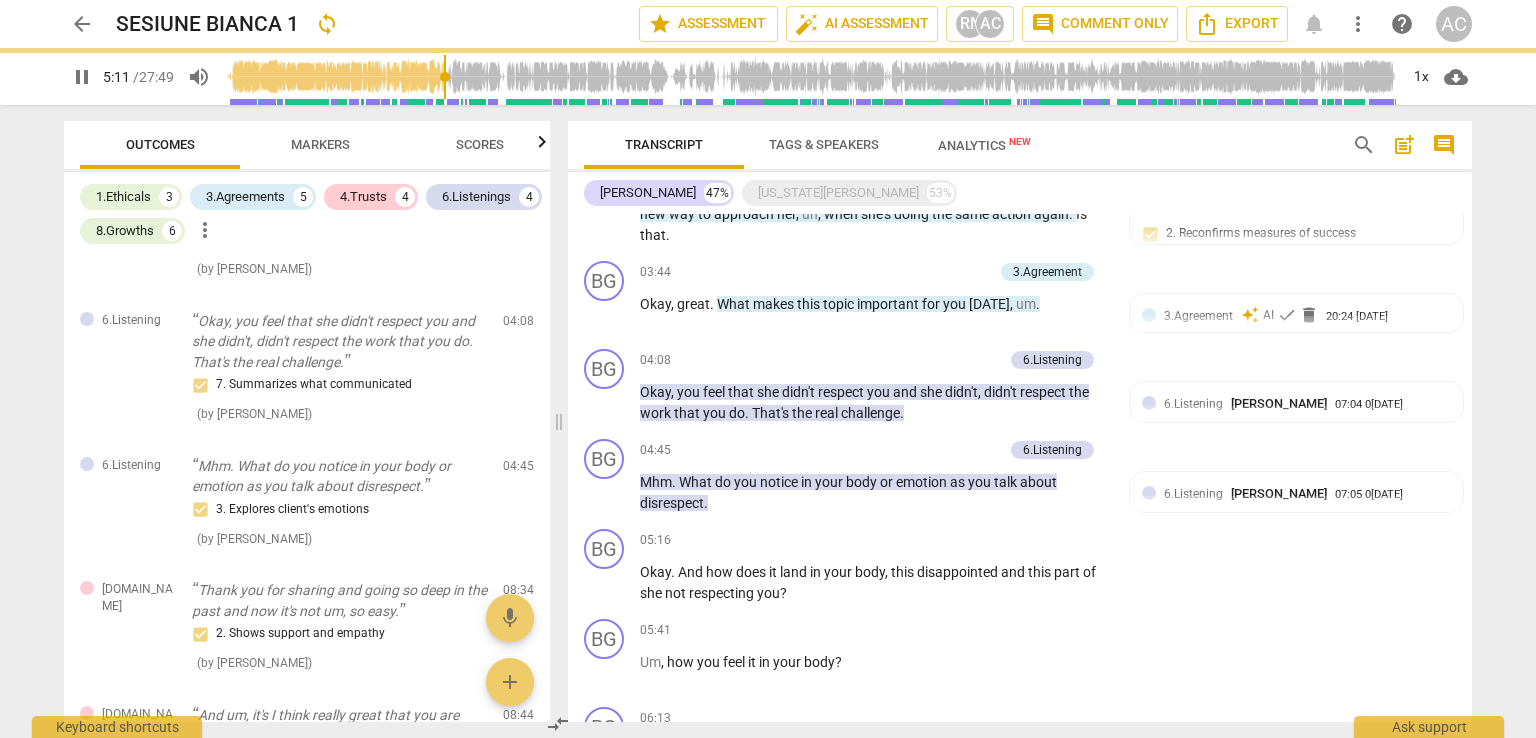 type on "311" 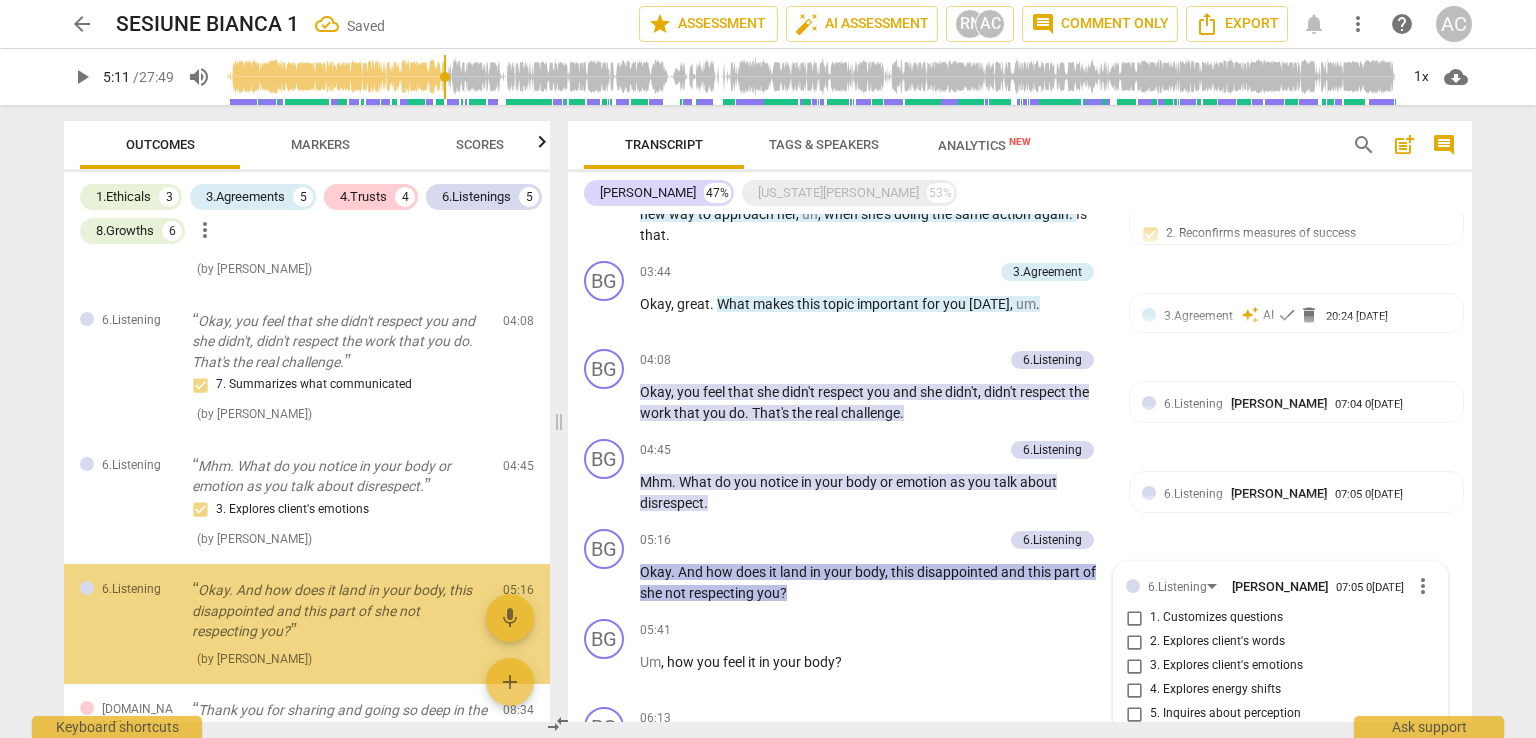 scroll, scrollTop: 960, scrollLeft: 0, axis: vertical 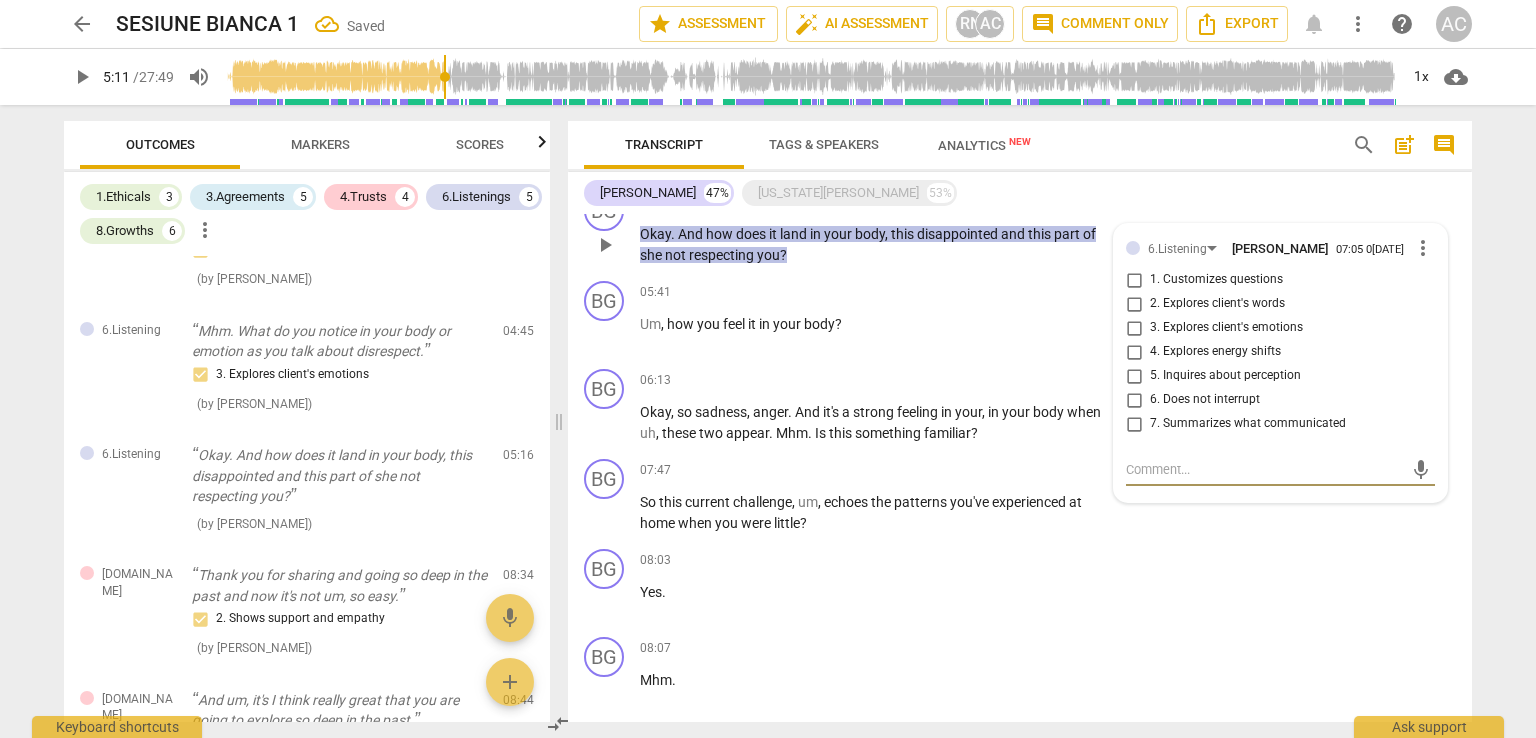 click on "5. Inquires about perception" at bounding box center (1225, 376) 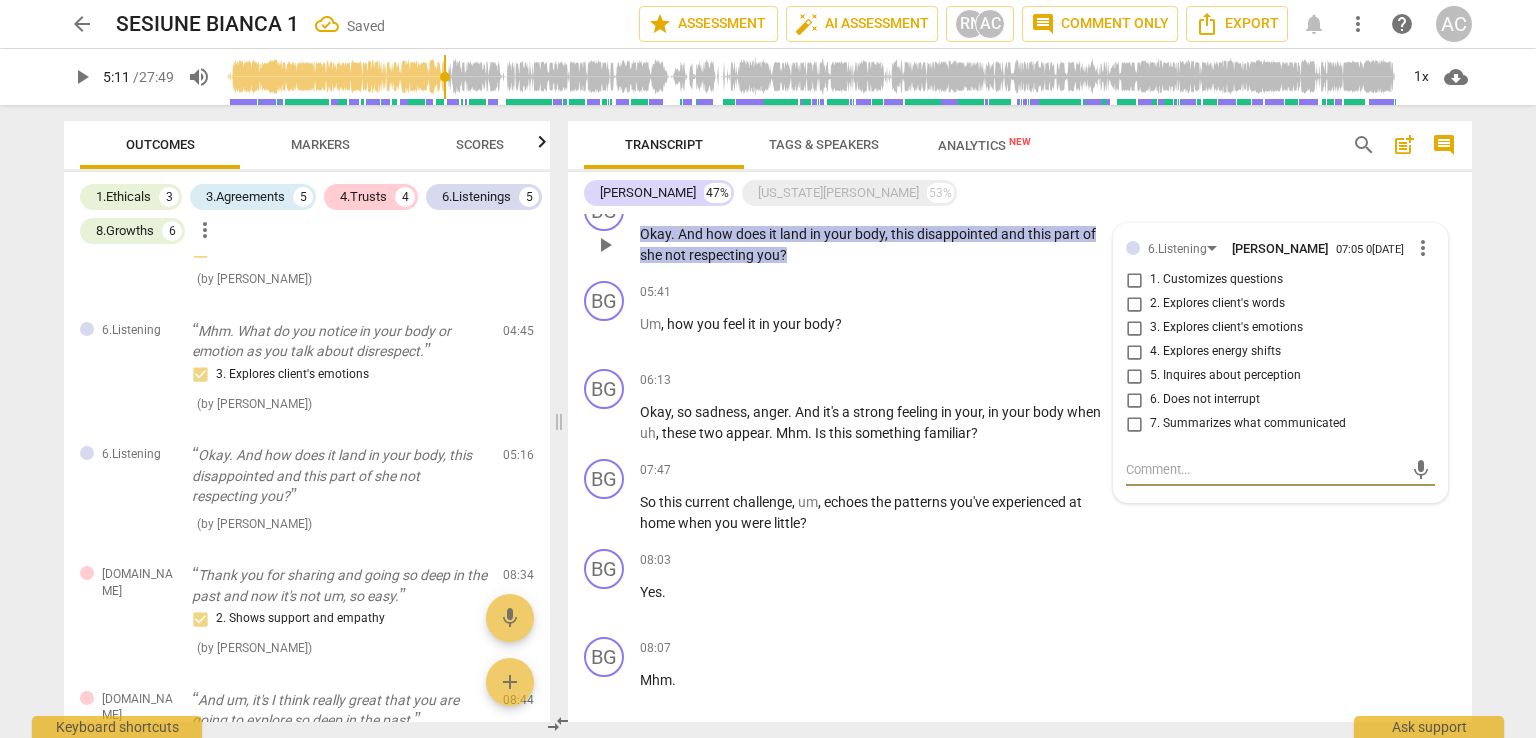 click on "5. Inquires about perception" at bounding box center (1134, 376) 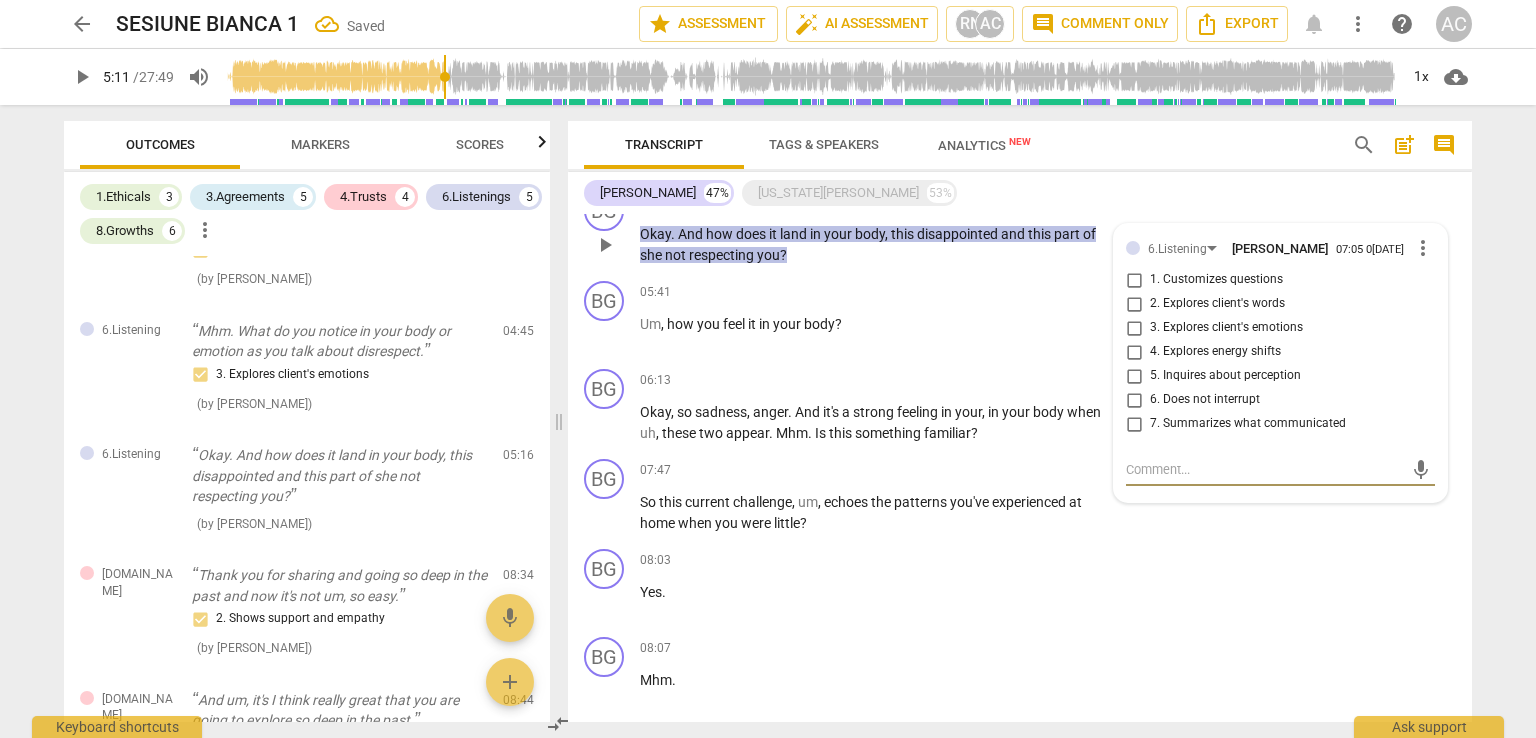checkbox on "true" 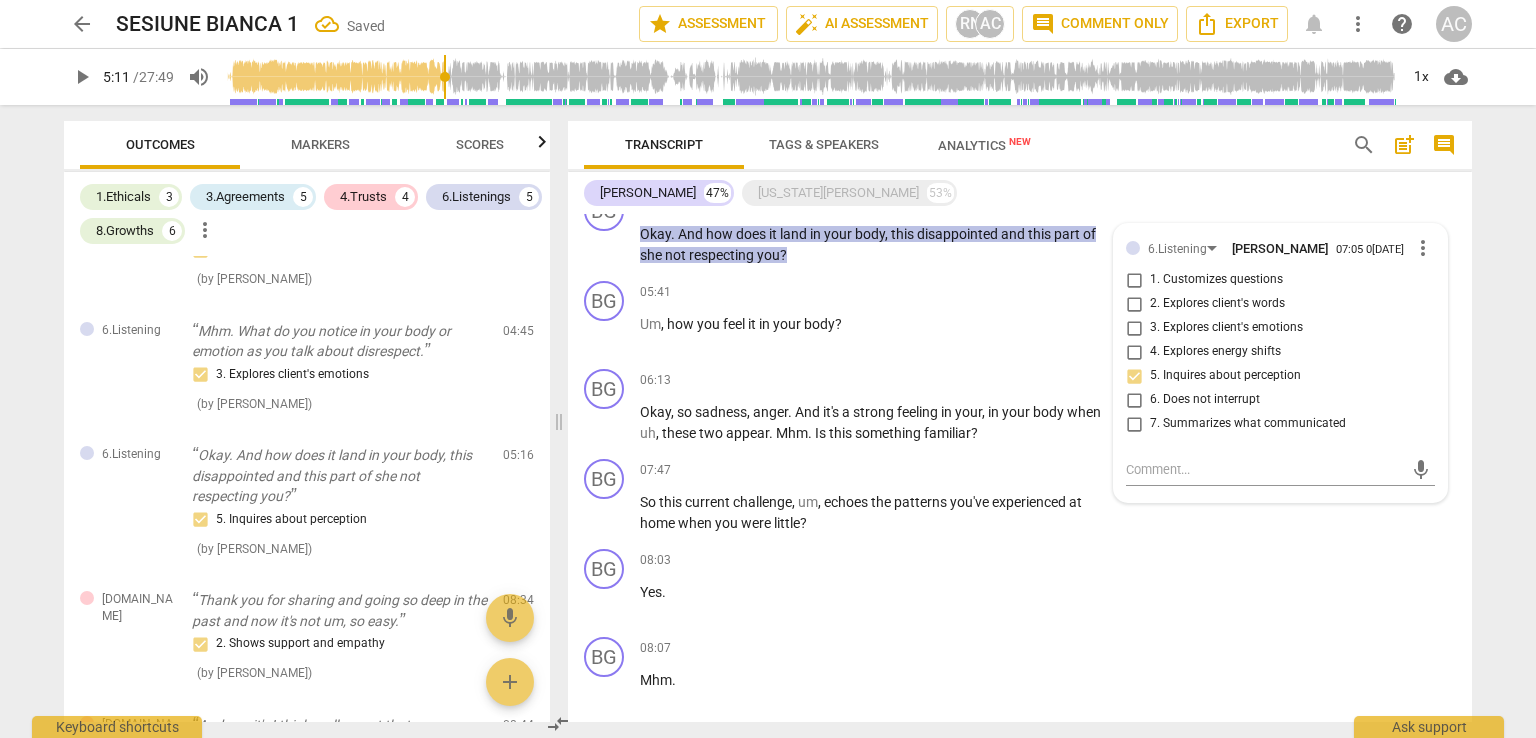 click on "Transcript Tags & Speakers Analytics   New search post_add comment [PERSON_NAME] 47% [US_STATE][PERSON_NAME] 53% BG play_arrow pause 00:07 + Add competency 1.Ethicals keyboard_arrow_right Okay ,   um ,   my   name   is   [PERSON_NAME] .   I'm   the   coach   for   uh ,   [US_STATE][PERSON_NAME] .   [DATE]   is   [DATE] ,   uh ,   [DATE] .   Uh ,   this   call   is   being   recorded   for   the   purpose   of   certification   with   ICF   -   International   Coaching   Federation .   [US_STATE] ,   do   I   have   your   permission   to   record   our   session   and   to   use   this   recording   for ,   this   certification   purpose ? 1.Ethical auto_awesome AI check delete 20:23 [DATE] 1. Familiar with Code of Ethics GS play_arrow pause 00:46 + Add competency keyboard_arrow_right Yes ,   you   have   it . BG play_arrow pause 00:48 + Add competency 1.Ethical keyboard_arrow_right Okay ,   thank   you .   Um ,   just   so   you   know ,   uh ,   during   our   session   I   may   interrupt   you   occasionally ." at bounding box center (1024, 421) 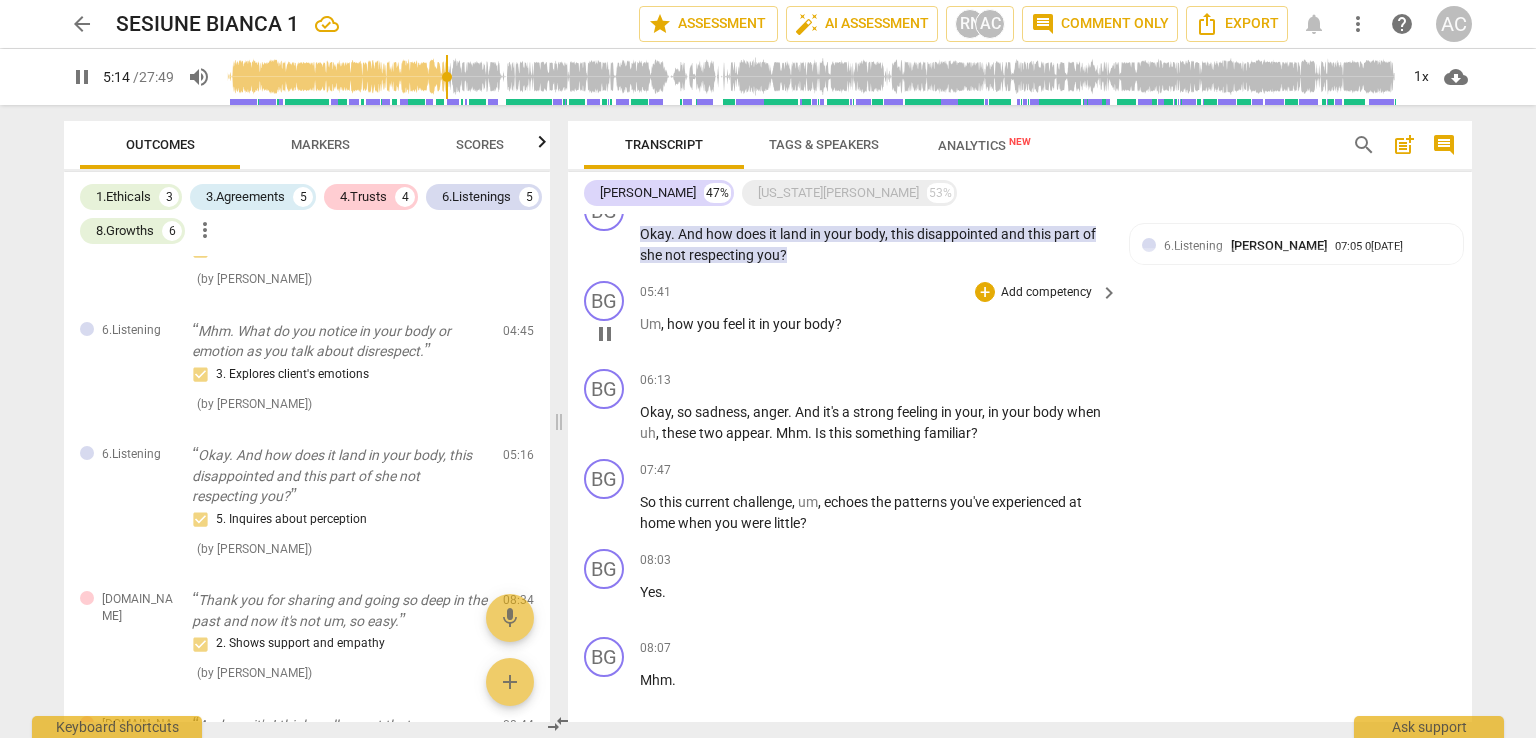 click on "Add competency" at bounding box center [1046, 293] 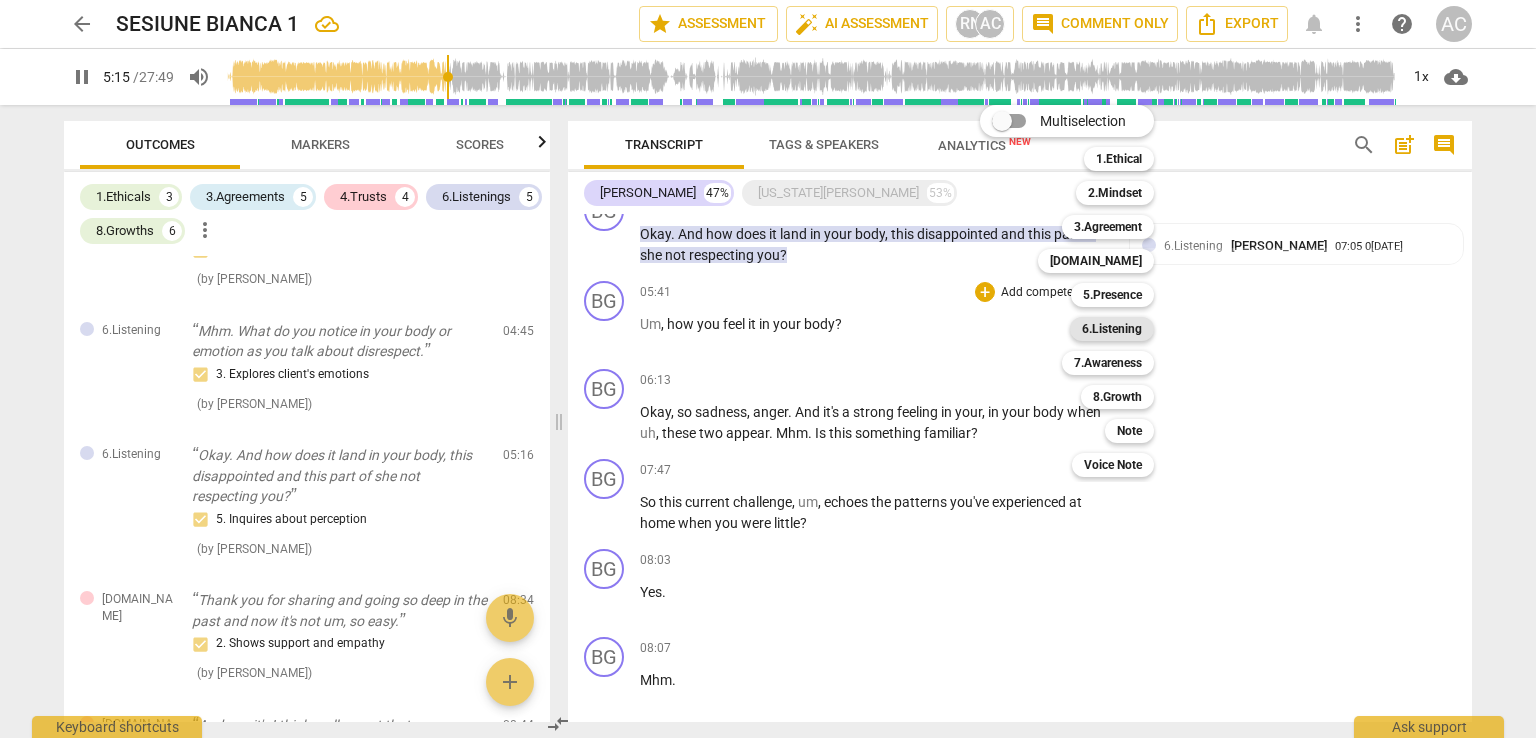 click on "6.Listening" at bounding box center [1112, 329] 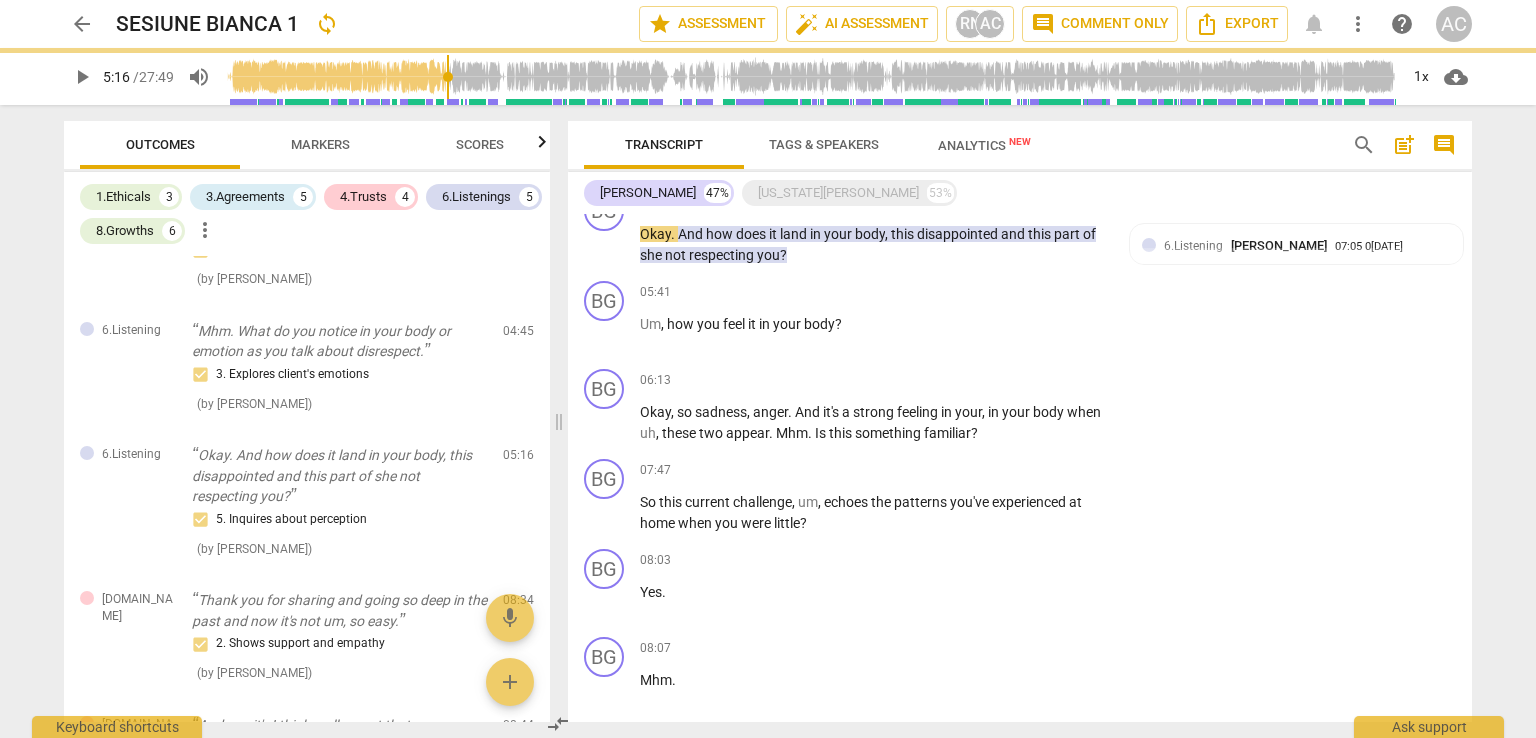 type on "316" 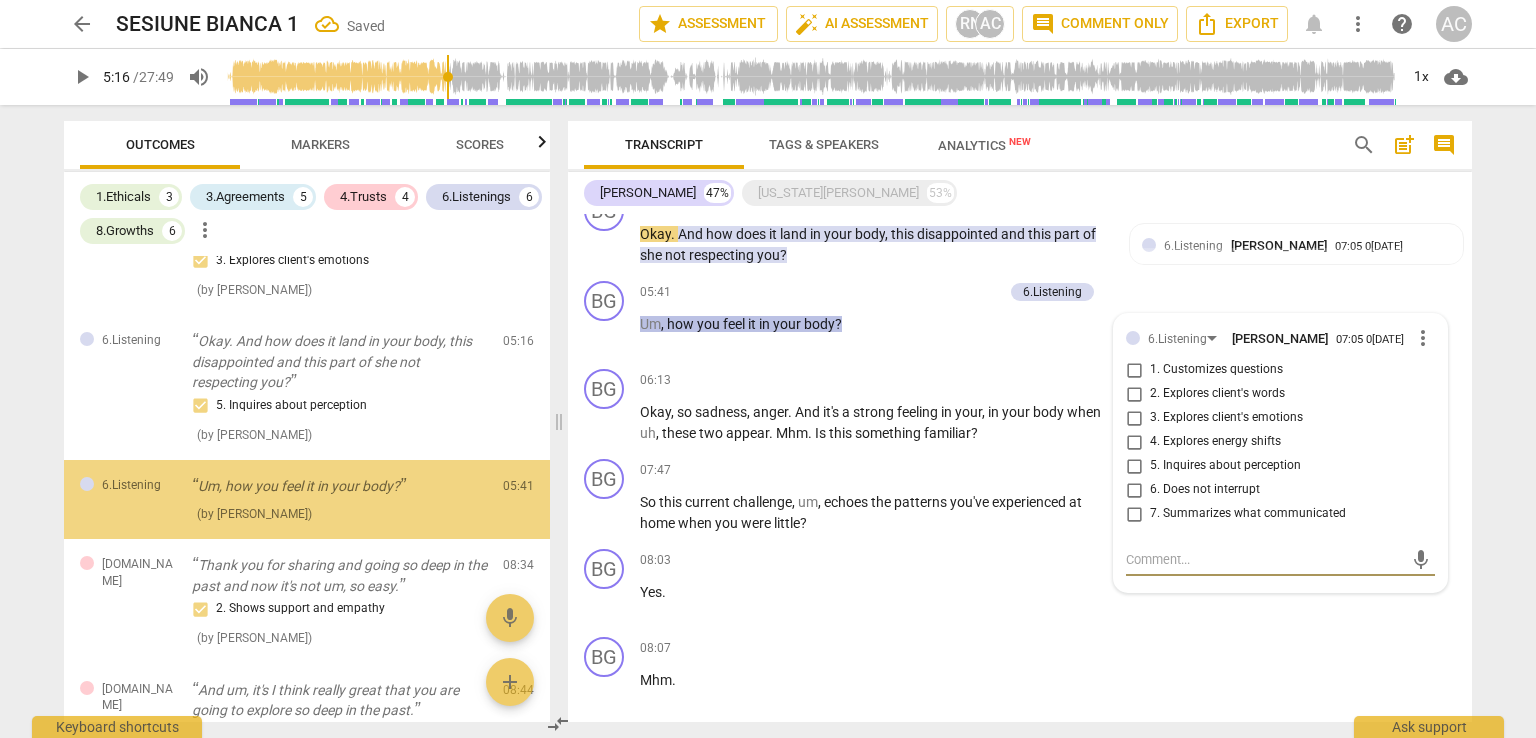 scroll, scrollTop: 1424, scrollLeft: 0, axis: vertical 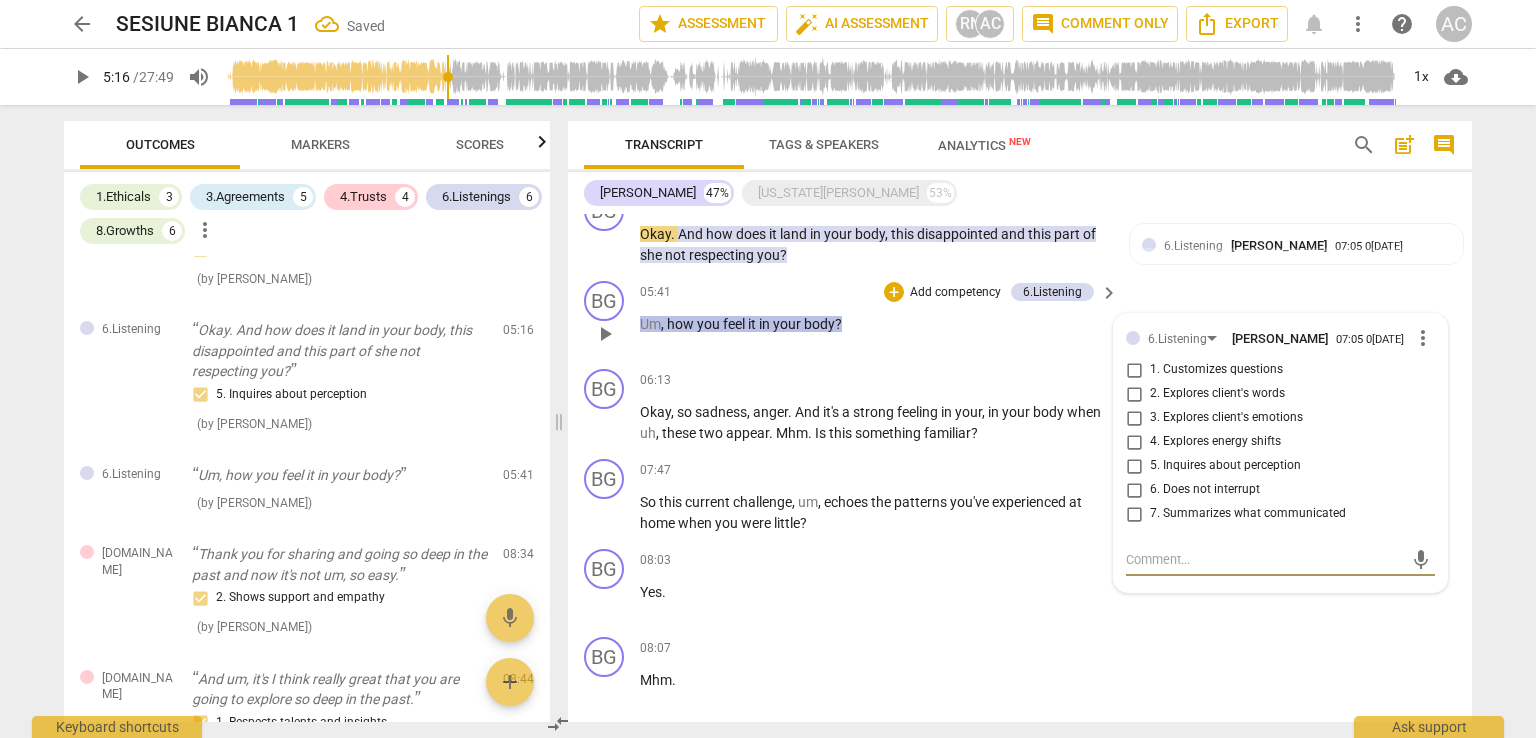click on "3. Explores client's emotions" at bounding box center [1226, 418] 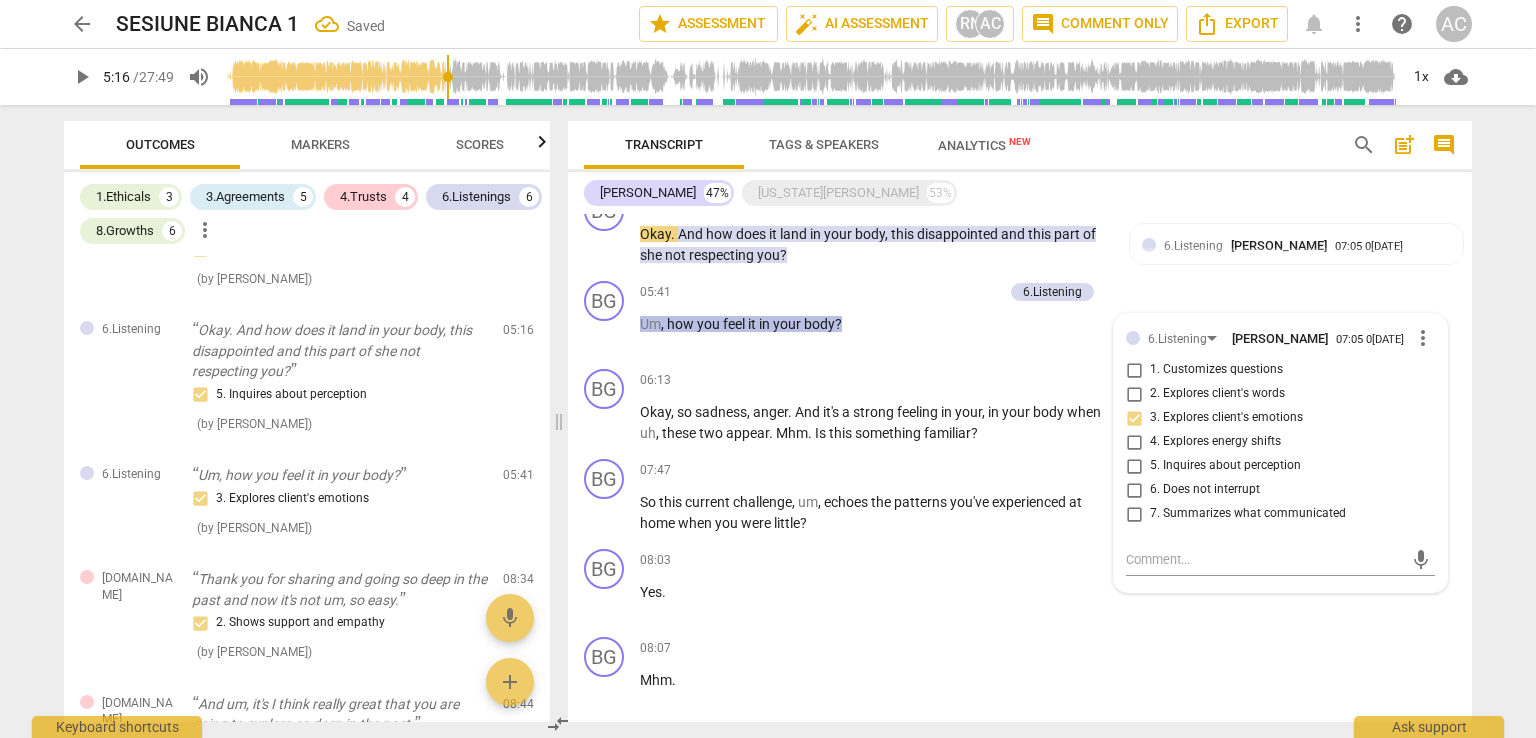 click on "arrow_back SESIUNE BIANCA 1 Saved star    Assessment   auto_fix_high    AI Assessment RN AC comment    Comment only    Export notifications more_vert help AC play_arrow 5:16   /  27:49 volume_up 1x cloud_download Outcomes Markers Scores 1.Ethicals 3 3.Agreements 5 4.Trusts 4 6.Listenings 6 8.Growths 6 more_vert 1.Ethical Uh, this call is being recorded for the purpose of certification with ICF - International Coaching Federation. 1. Familiar with Code of Ethics ( by [PERSON_NAME] ) 00:22 1.Ethical [US_STATE], do I have your permission to record our session and to use this recording for, this certification purpose? 1. Familiar with Code of Ethics ( by [PERSON_NAME] ) 00:35 1.Ethical Um, just so you know, uh, during our session I may interrupt you occasionally. Occasionally 1. Familiar with Code of Ethics ( by [PERSON_NAME] ) 00:50 3.Agreement What's your intention for your 30 minute session [DATE]? 1. Identifies what to accomplish ( by [PERSON_NAME] ) 01:18 3.Agreement 1. Identifies what to accomplish ( by [PERSON_NAME] ) 02:30" at bounding box center (768, 369) 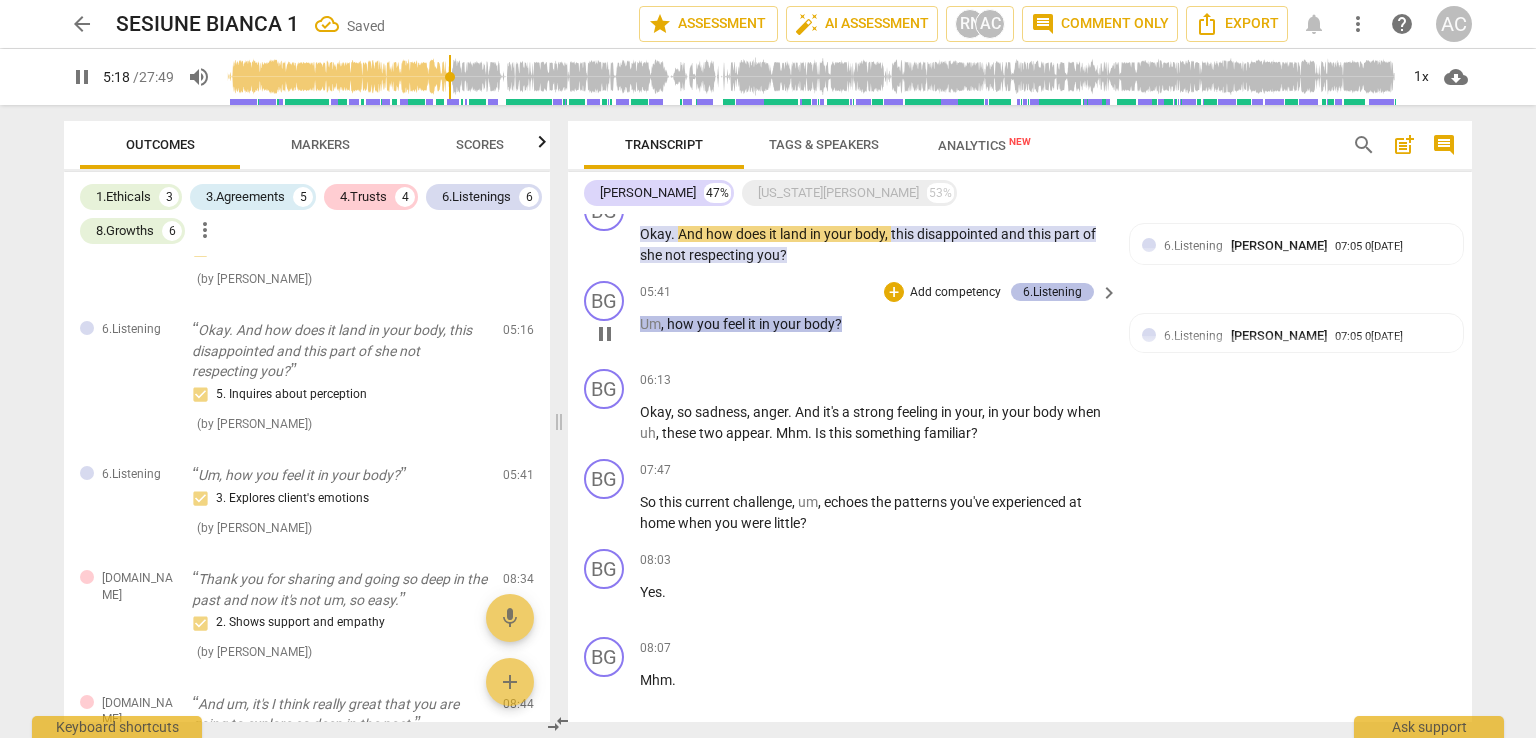 click on "6.Listening" at bounding box center (1052, 292) 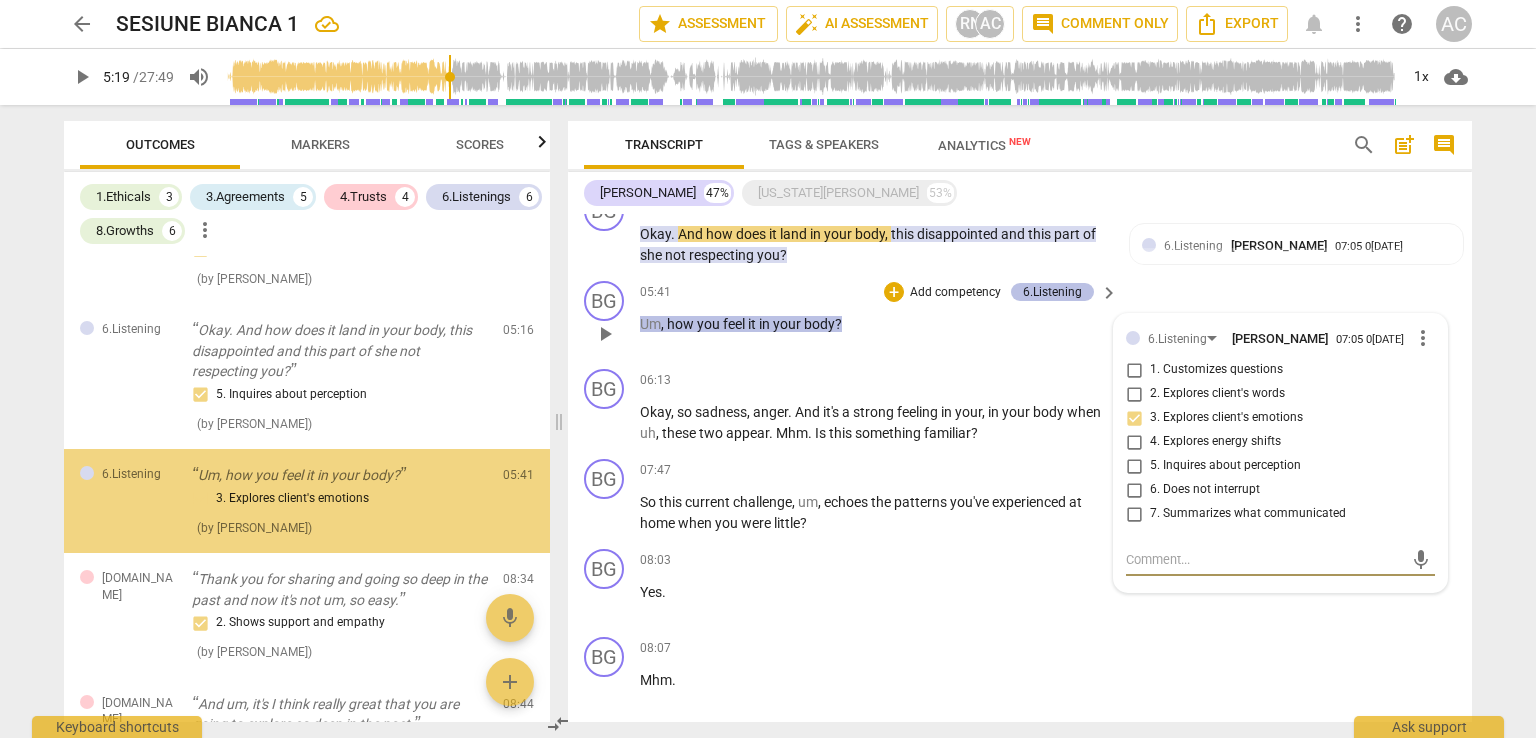 scroll, scrollTop: 1436, scrollLeft: 0, axis: vertical 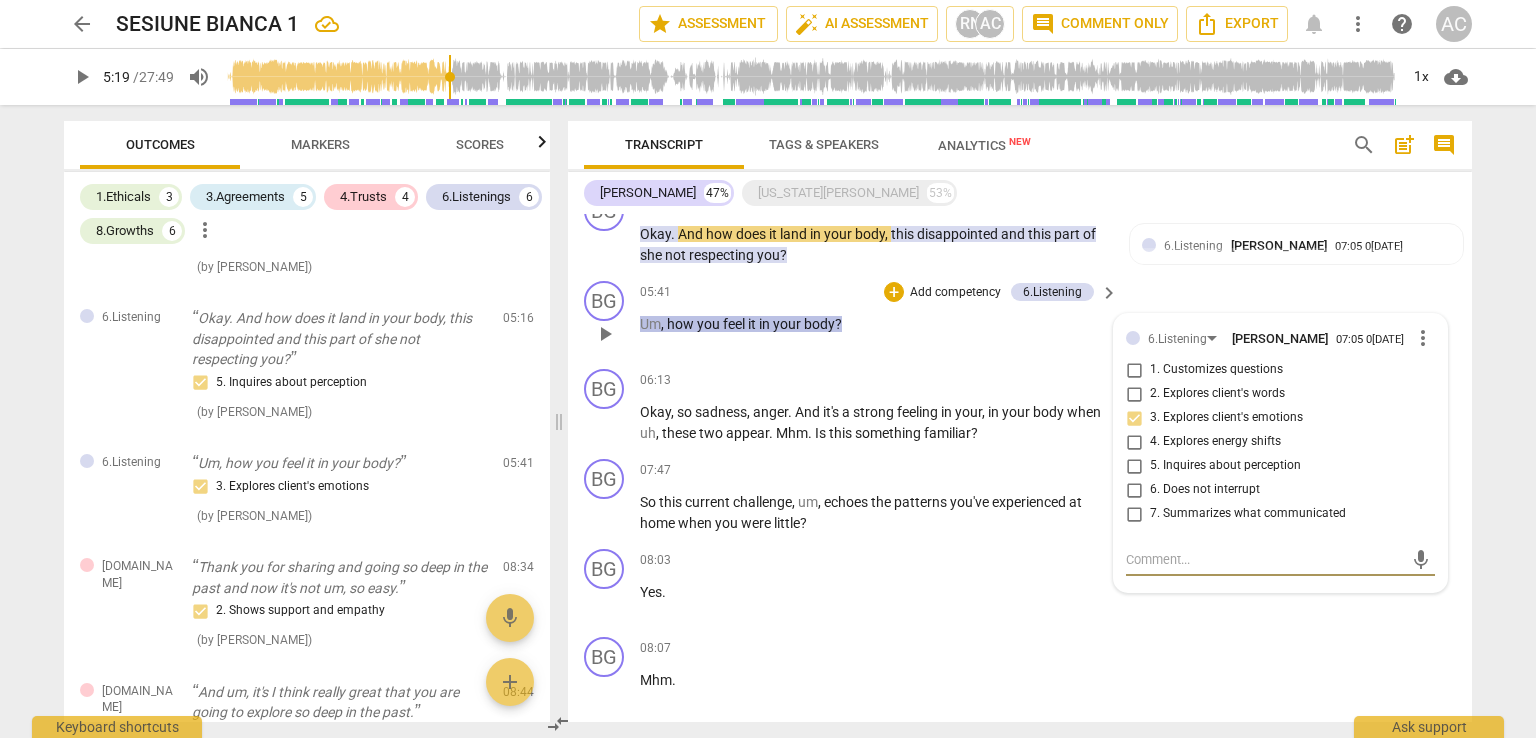 click on "Add competency" at bounding box center [955, 293] 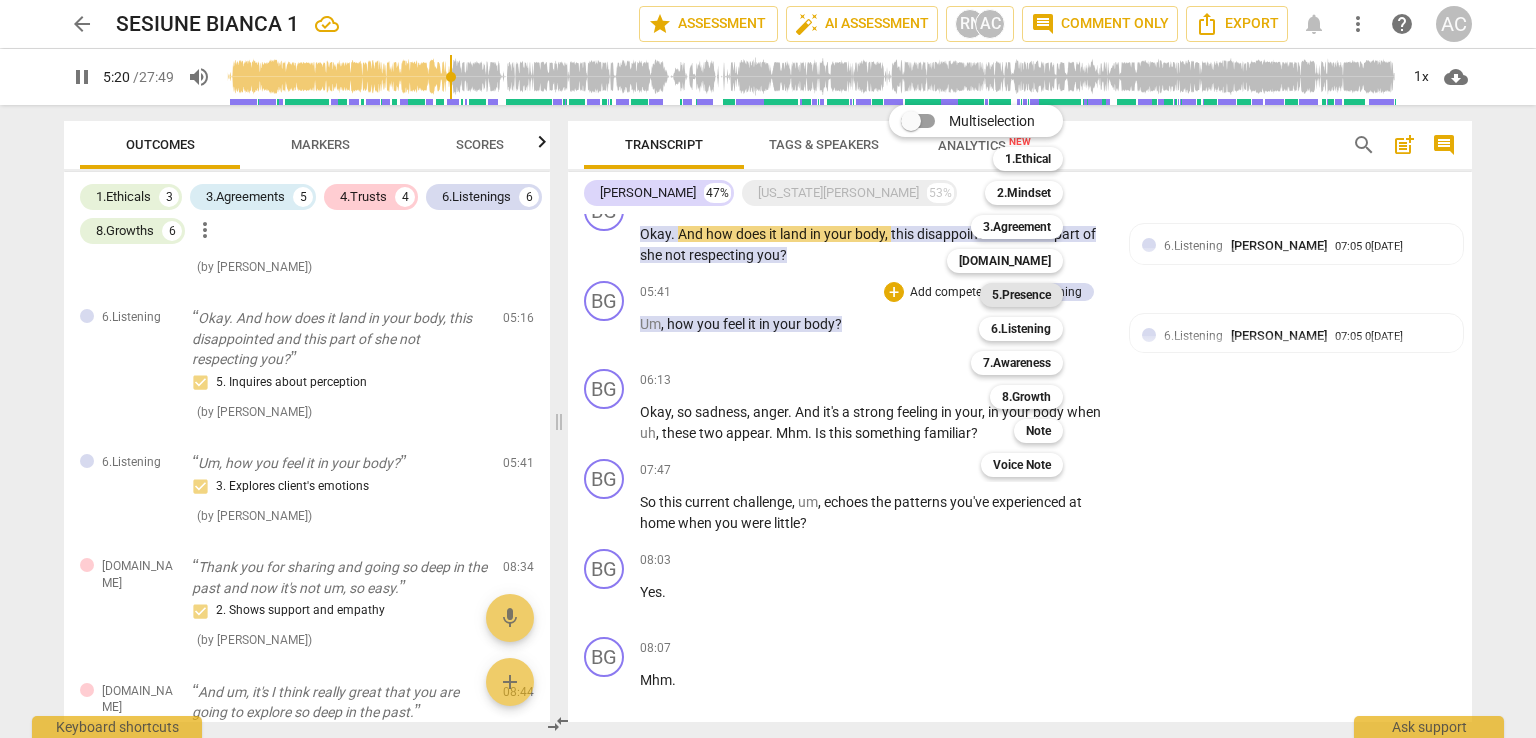 click on "5.Presence" at bounding box center [1021, 295] 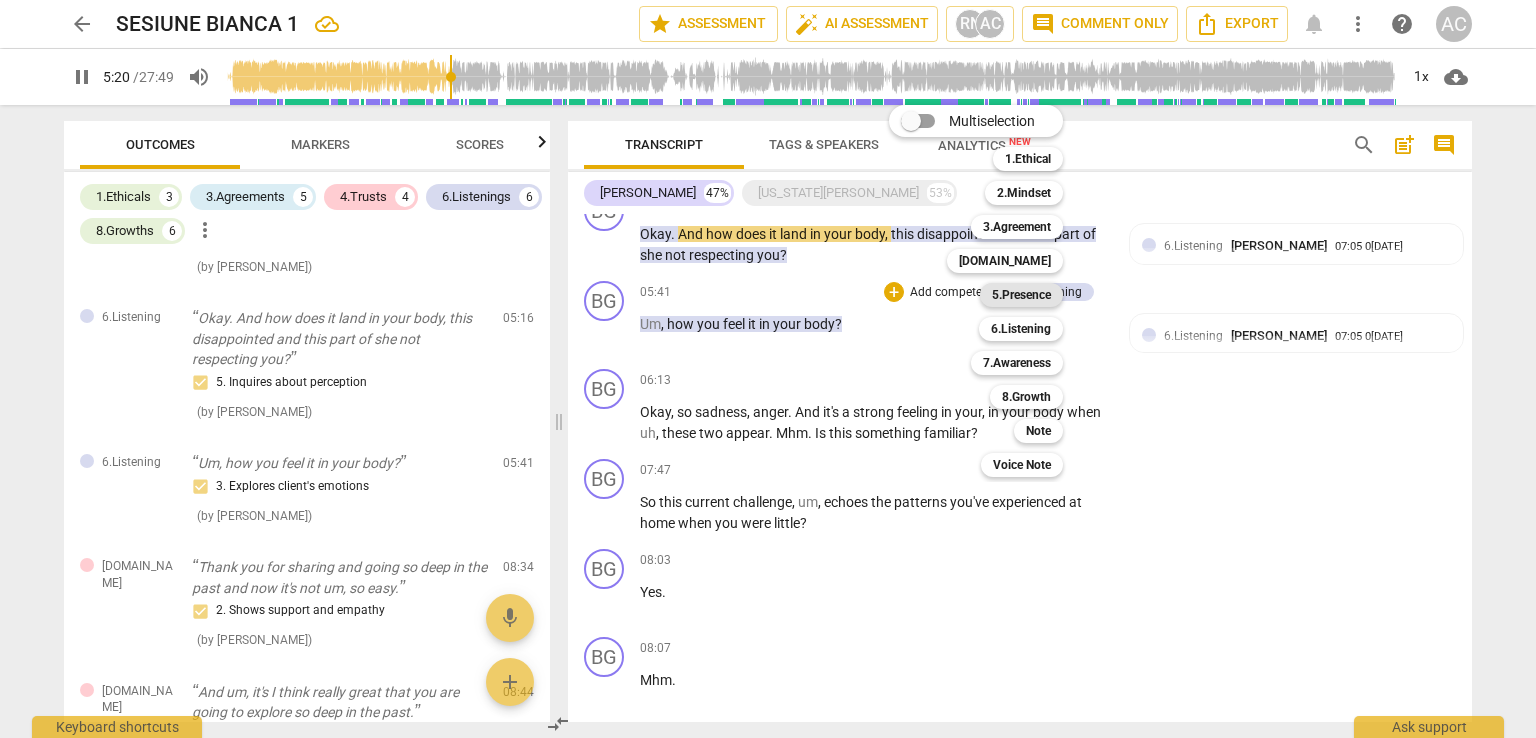 type on "321" 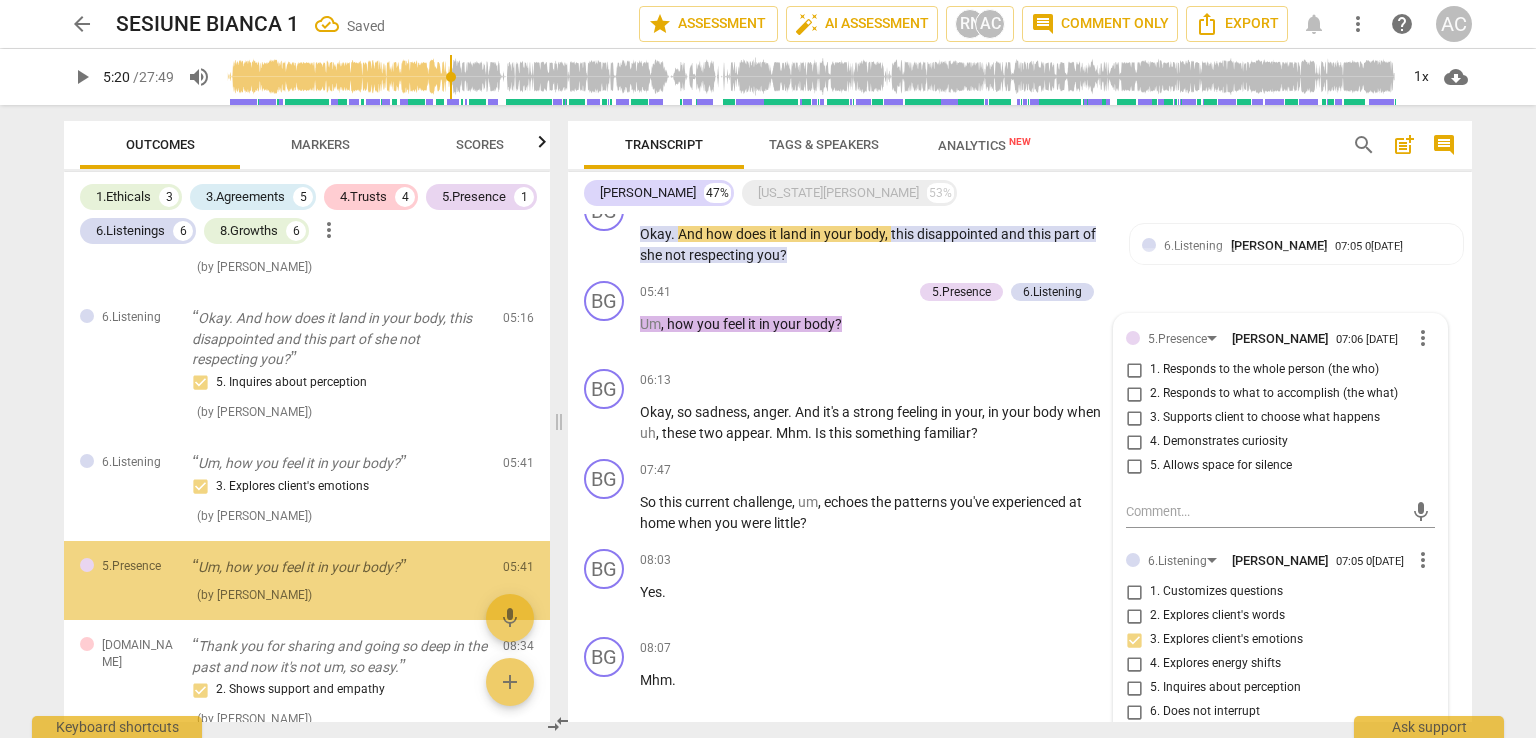 scroll, scrollTop: 1528, scrollLeft: 0, axis: vertical 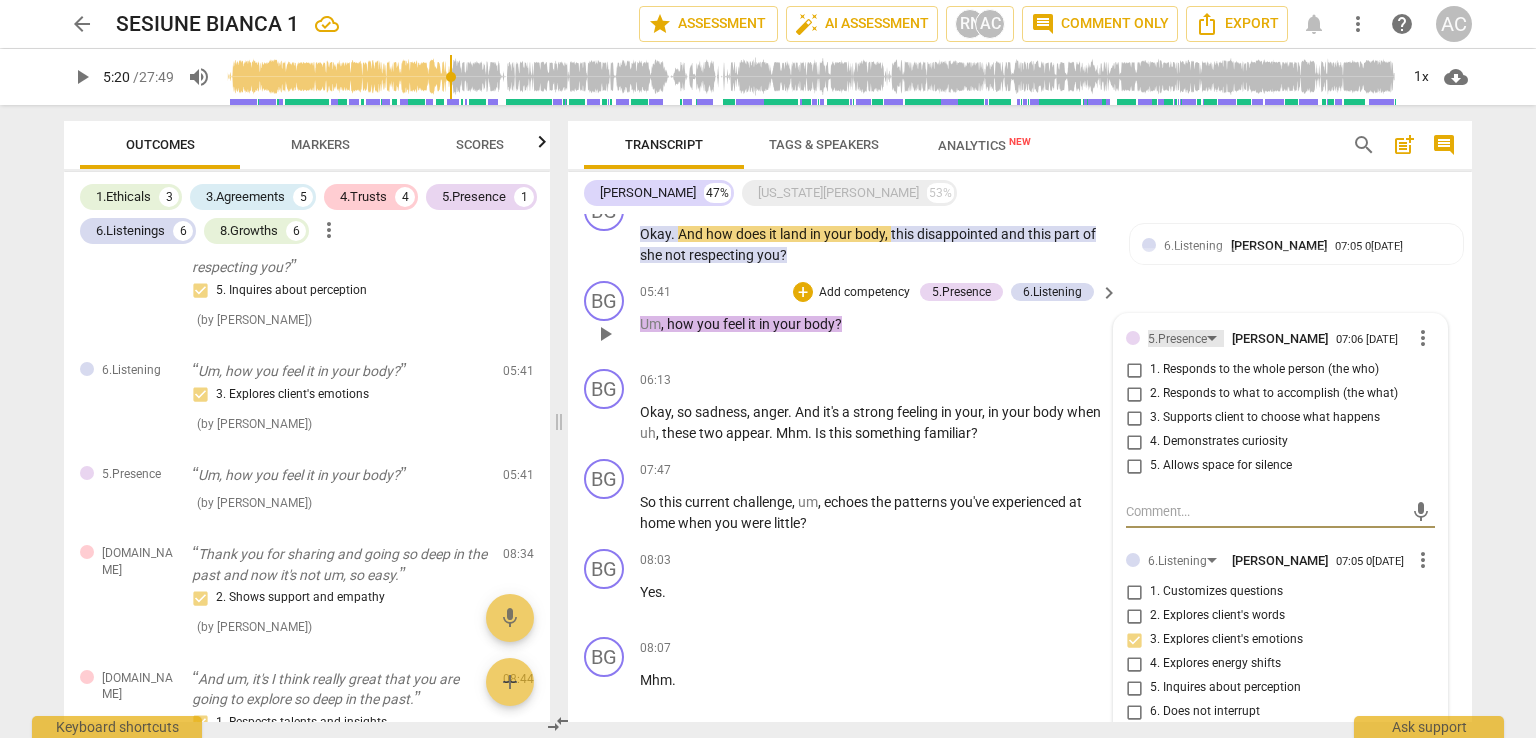 click on "5.Presence" at bounding box center [1177, 339] 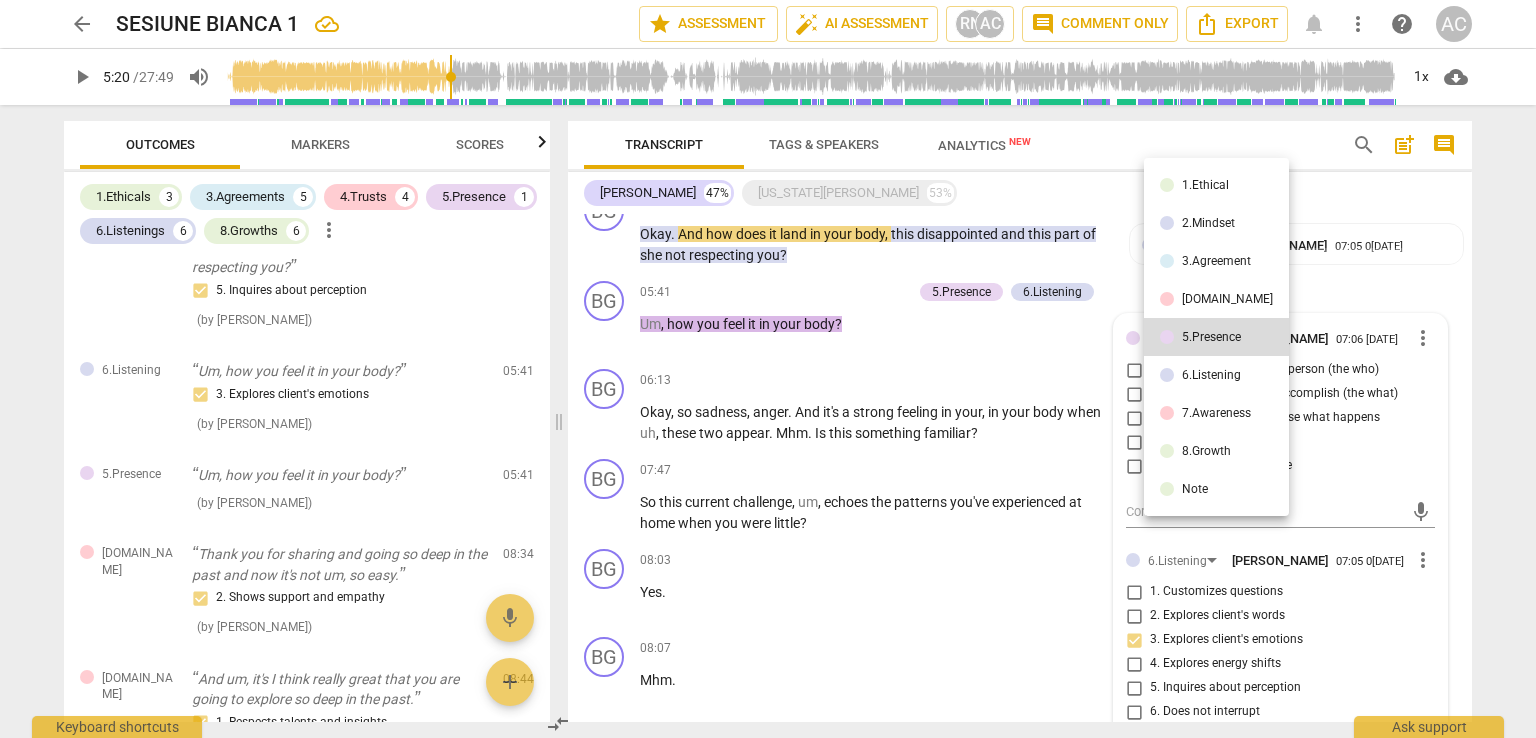 click on "7.Awareness" at bounding box center (1216, 413) 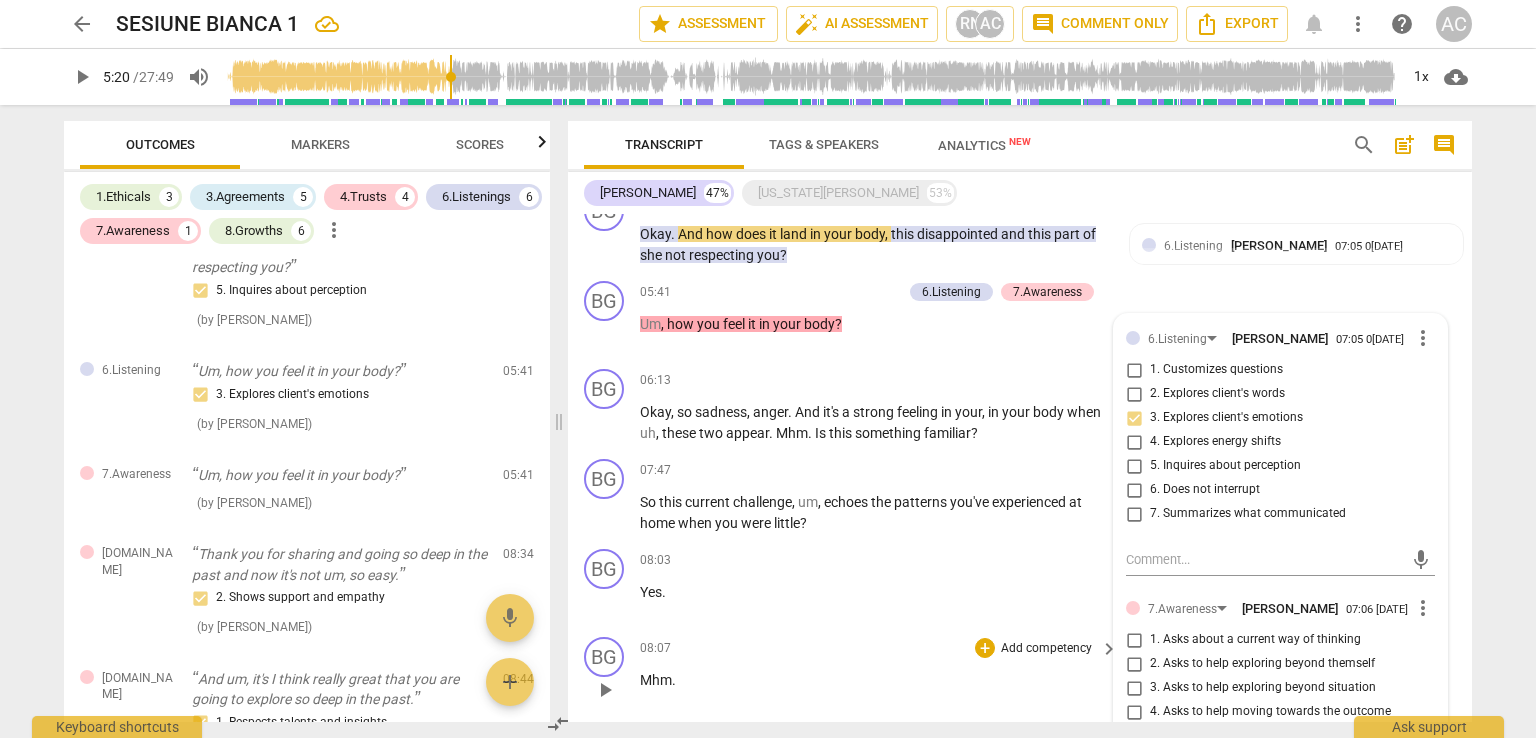 scroll, scrollTop: 1260, scrollLeft: 0, axis: vertical 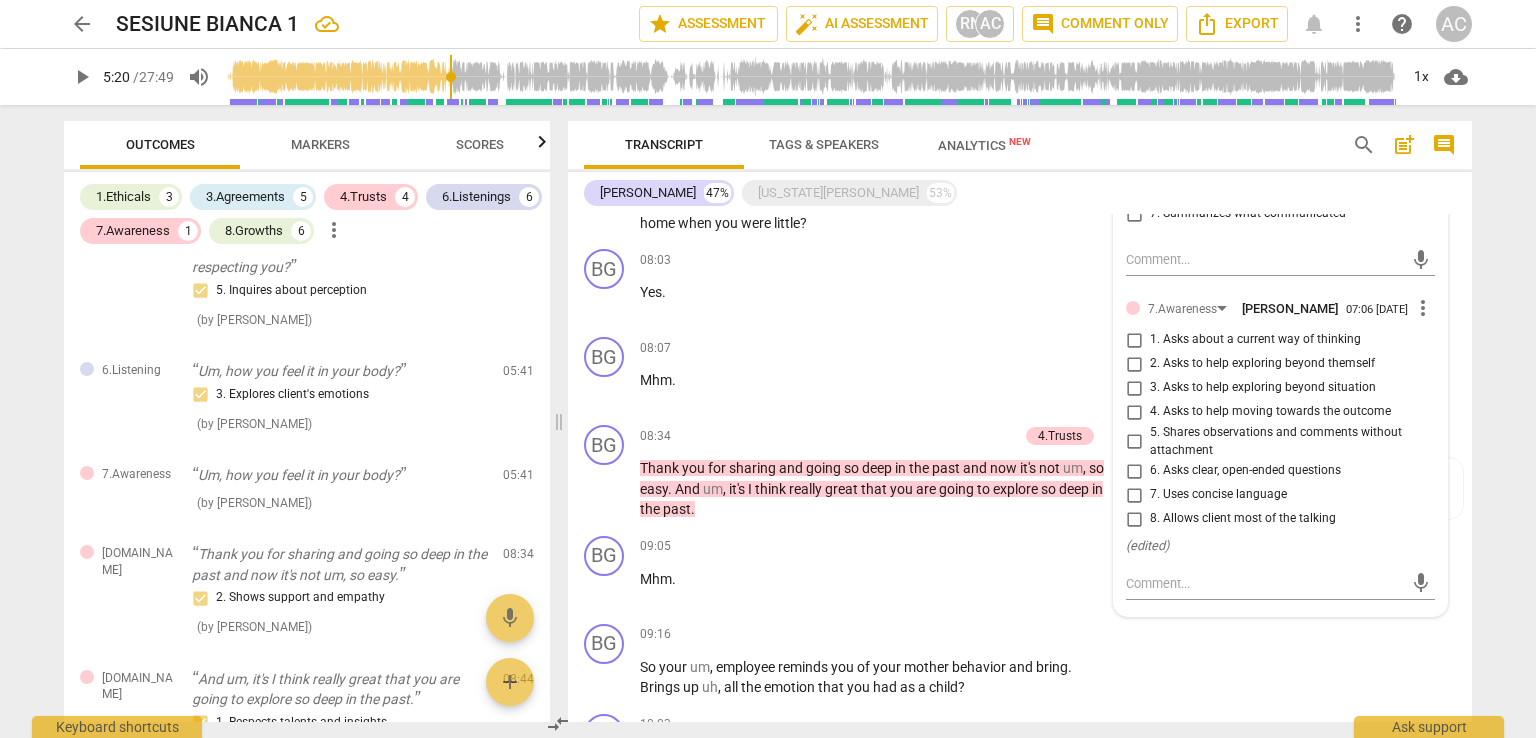 click on "more_vert" at bounding box center [1423, 308] 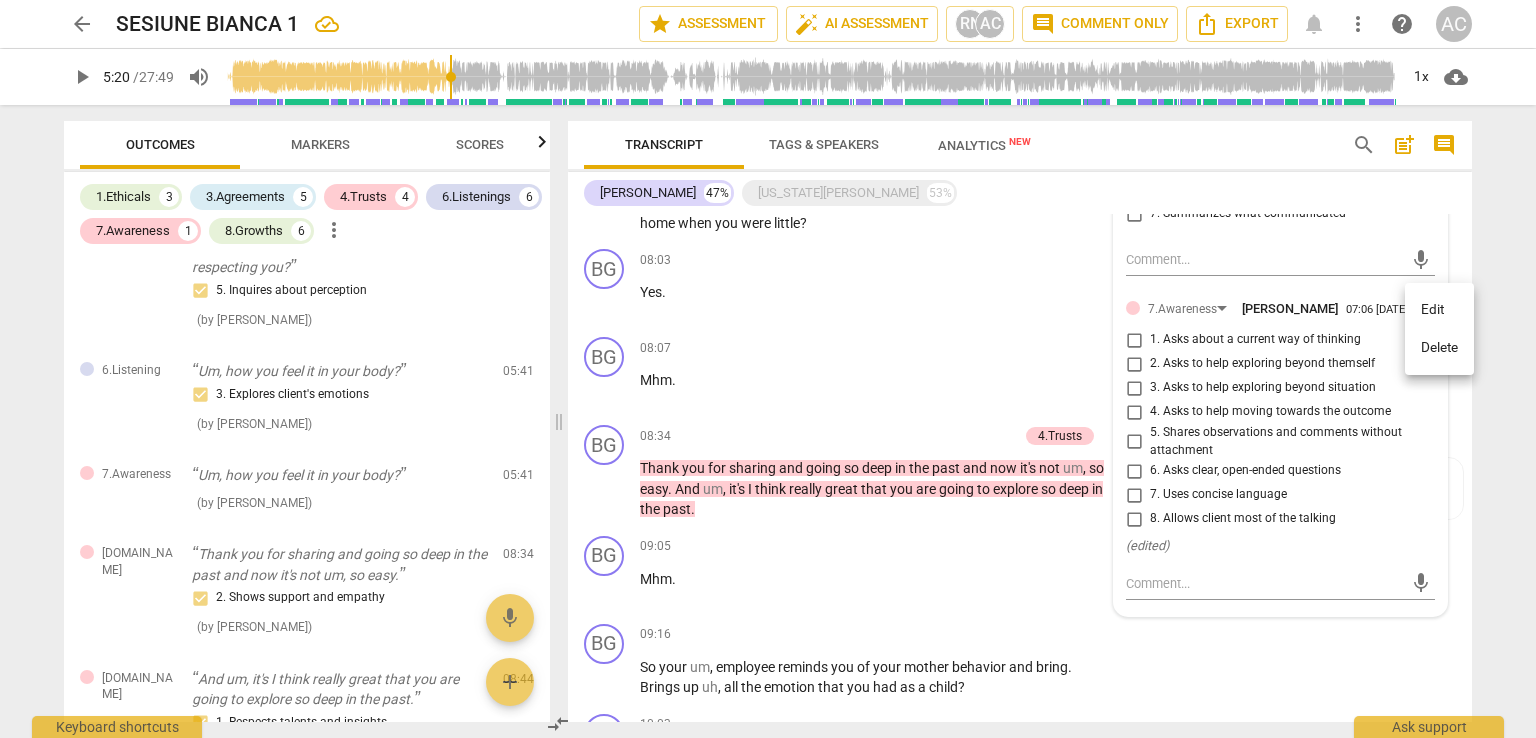 click on "Delete" at bounding box center [1439, 348] 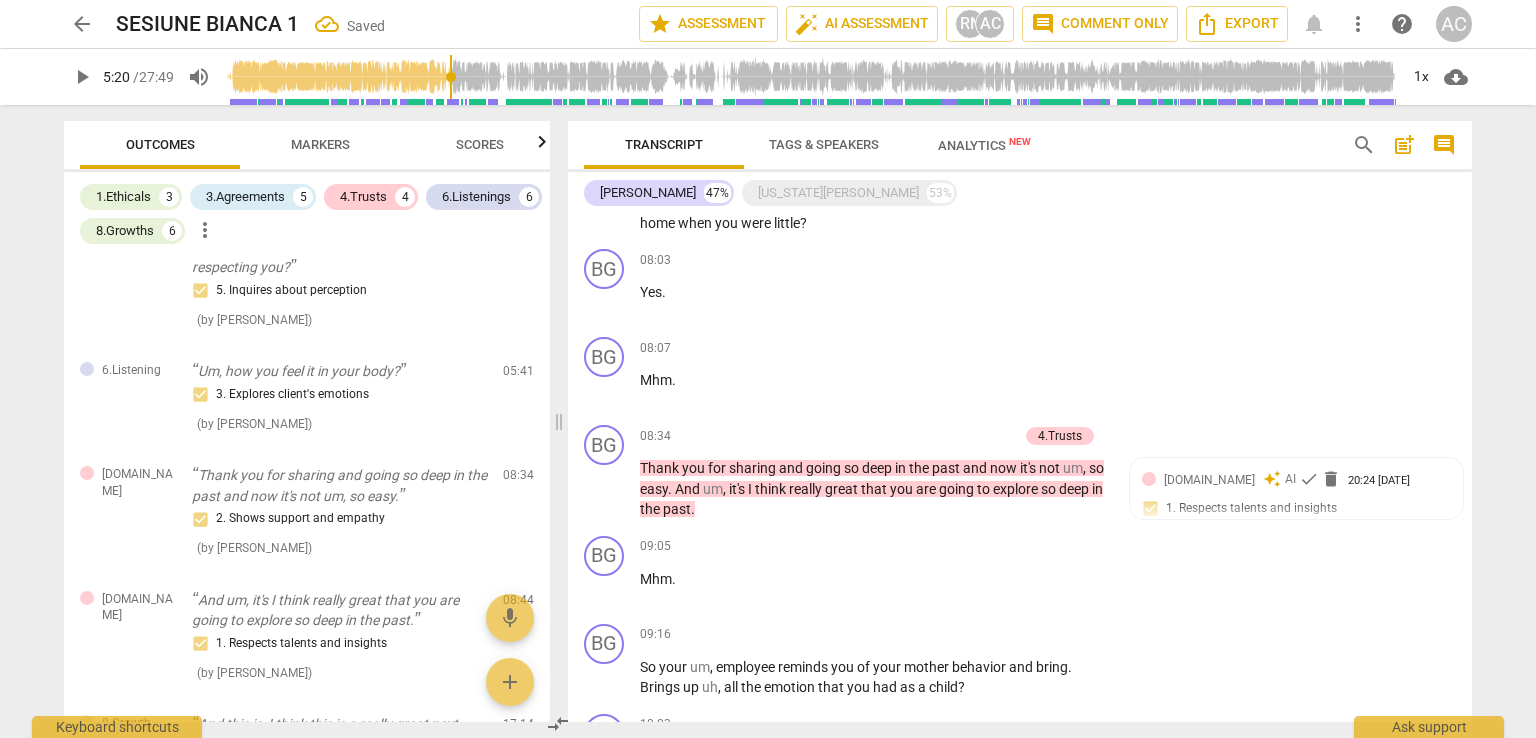 click on "arrow_back SESIUNE BIANCA 1 Saved star    Assessment   auto_fix_high    AI Assessment RN AC comment    Comment only    Export notifications more_vert help AC play_arrow 5:20   /  27:49 volume_up 1x cloud_download Outcomes Markers Scores 1.Ethicals 3 3.Agreements 5 4.Trusts 4 6.Listenings 6 8.Growths 6 more_vert 1.Ethical Uh, this call is being recorded for the purpose of certification with ICF - International Coaching Federation. 1. Familiar with Code of Ethics ( by [PERSON_NAME] ) 00:22 1.Ethical [US_STATE], do I have your permission to record our session and to use this recording for, this certification purpose? 1. Familiar with Code of Ethics ( by [PERSON_NAME] ) 00:35 1.Ethical Um, just so you know, uh, during our session I may interrupt you occasionally. Occasionally 1. Familiar with Code of Ethics ( by [PERSON_NAME] ) 00:50 3.Agreement What's your intention for your 30 minute session [DATE]? 1. Identifies what to accomplish ( by [PERSON_NAME] ) 01:18 3.Agreement 1. Identifies what to accomplish ( by [PERSON_NAME] ) 02:30" at bounding box center (768, 369) 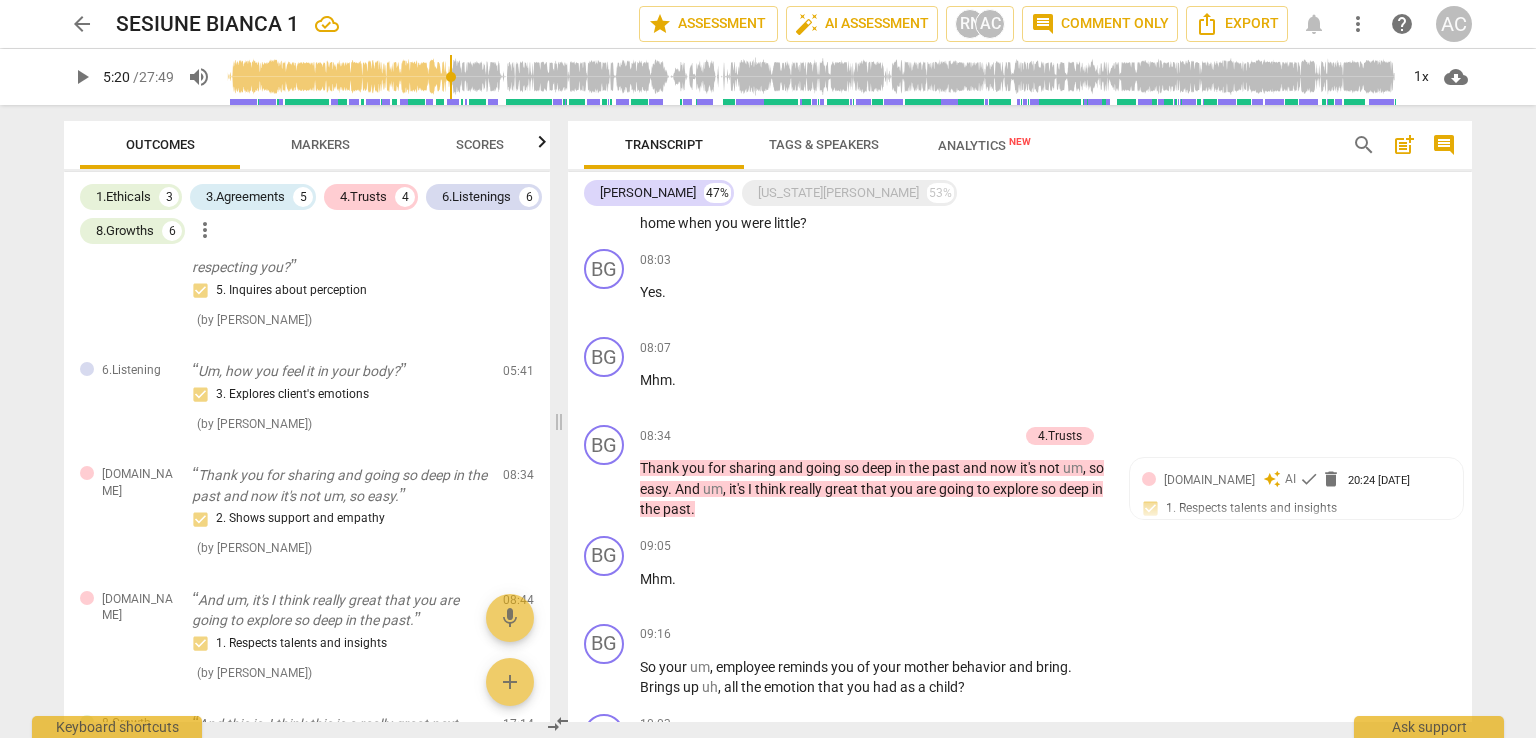 click on "arrow_back SESIUNE BIANCA 1 star    Assessment   auto_fix_high    AI Assessment RN AC comment    Comment only    Export notifications more_vert help AC play_arrow 5:20   /  27:49 volume_up 1x cloud_download Outcomes Markers Scores 1.Ethicals 3 3.Agreements 5 4.Trusts 4 6.Listenings 6 8.Growths 6 more_vert 1.Ethical Uh, this call is being recorded for the purpose of certification with ICF - International Coaching Federation. 1. Familiar with Code of Ethics ( by [PERSON_NAME] ) 00:22 1.Ethical [US_STATE], do I have your permission to record our session and to use this recording for, this certification purpose? 1. Familiar with Code of Ethics ( by [PERSON_NAME] ) 00:35 1.Ethical Um, just so you know, uh, during our session I may interrupt you occasionally. Occasionally 1. Familiar with Code of Ethics ( by [PERSON_NAME] ) 00:50 3.Agreement What's your intention for your 30 minute session to[DATE]1. Identifies what to accomplish ( by [PERSON_NAME] ) 01:18 3.Agreement 1. Identifies what to accomplish ( by [PERSON_NAME] ) 02:30 ( ) (" at bounding box center (768, 369) 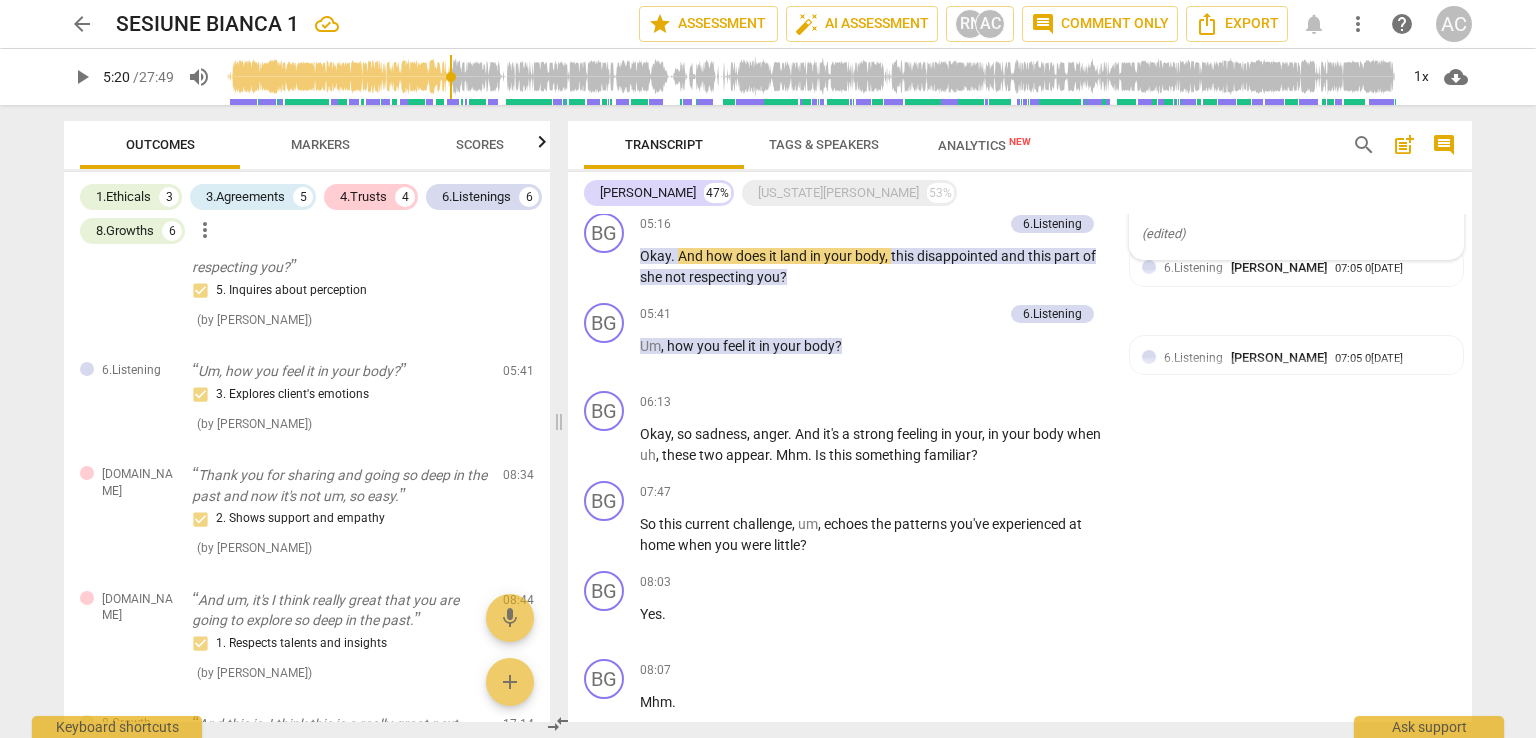 scroll, scrollTop: 960, scrollLeft: 0, axis: vertical 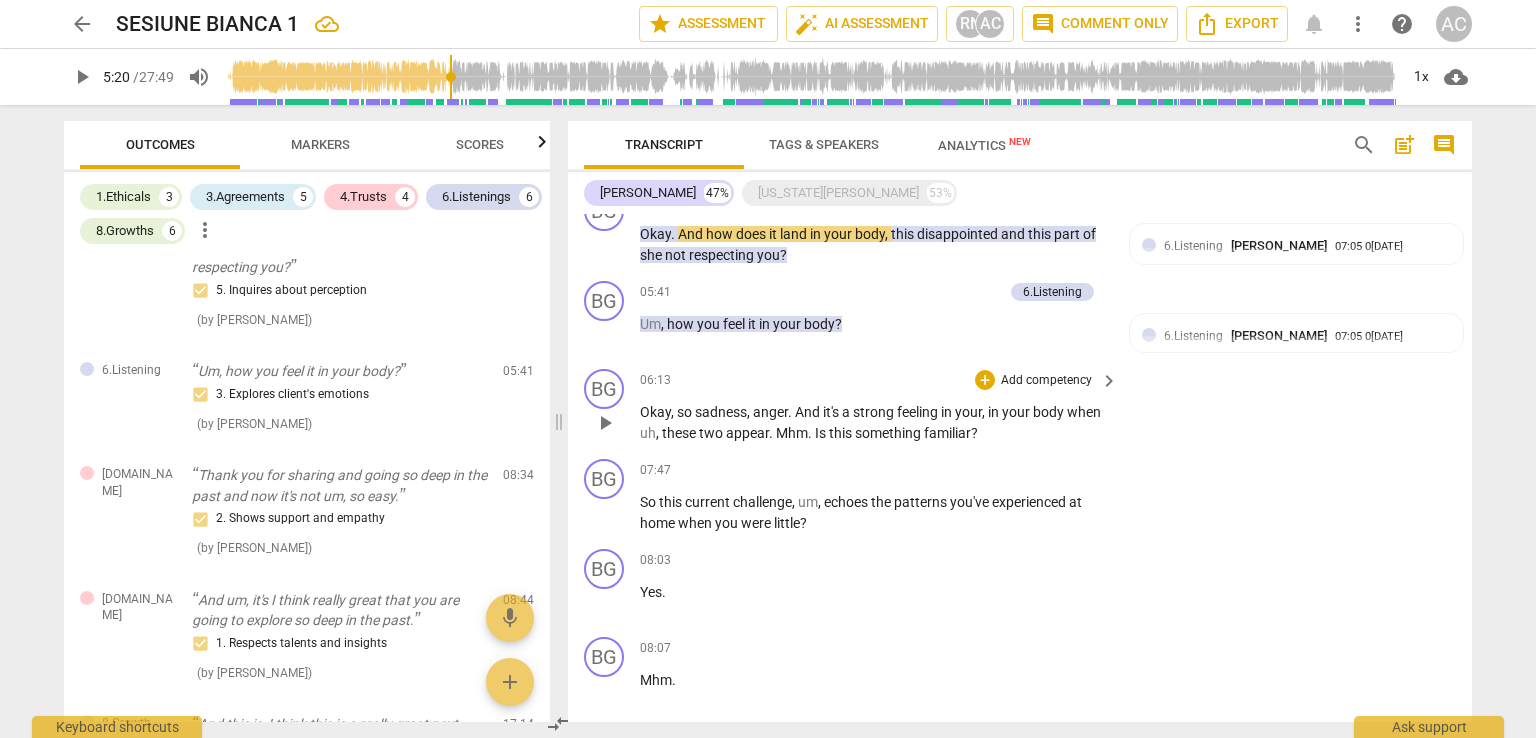 click on "Add competency" at bounding box center [1046, 381] 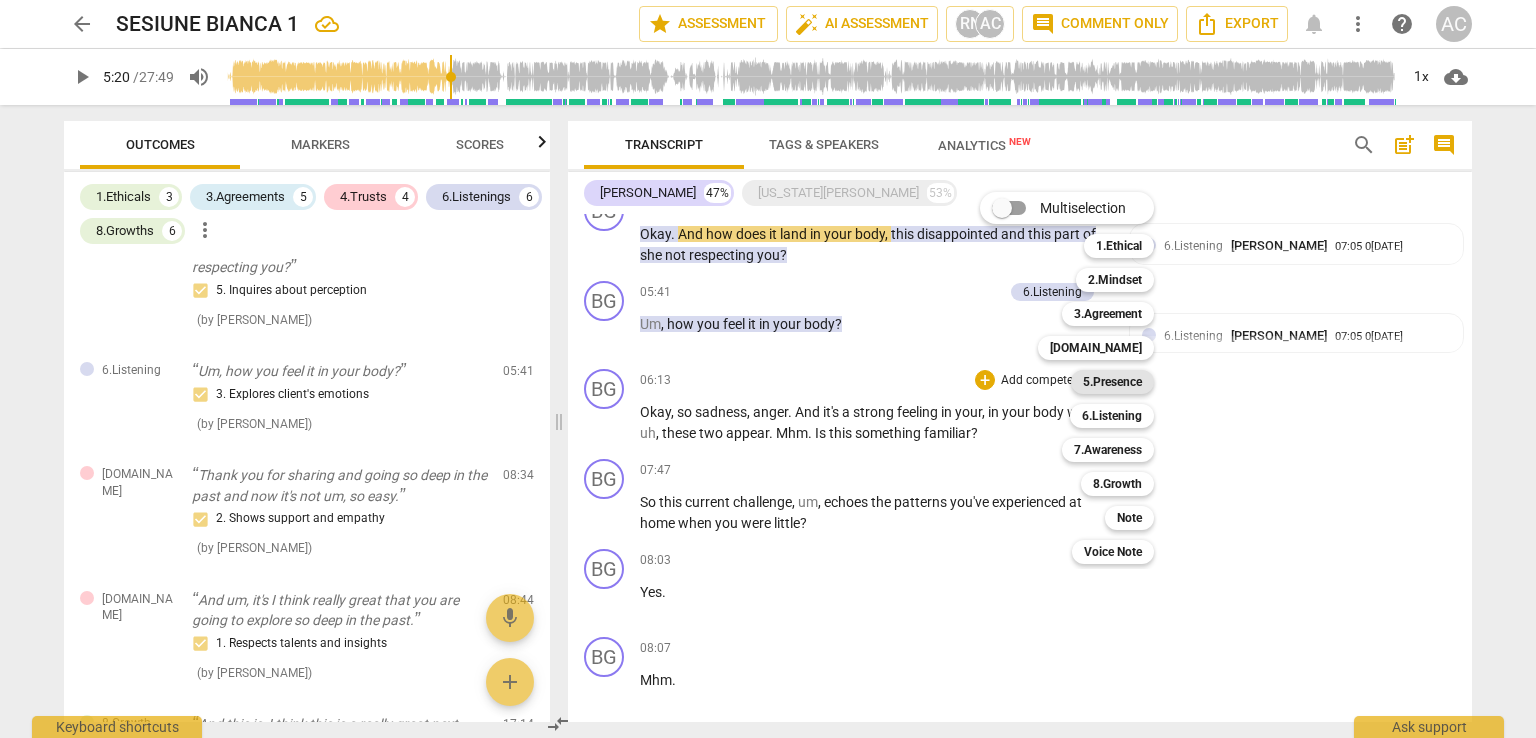 click on "5.Presence" at bounding box center (1112, 382) 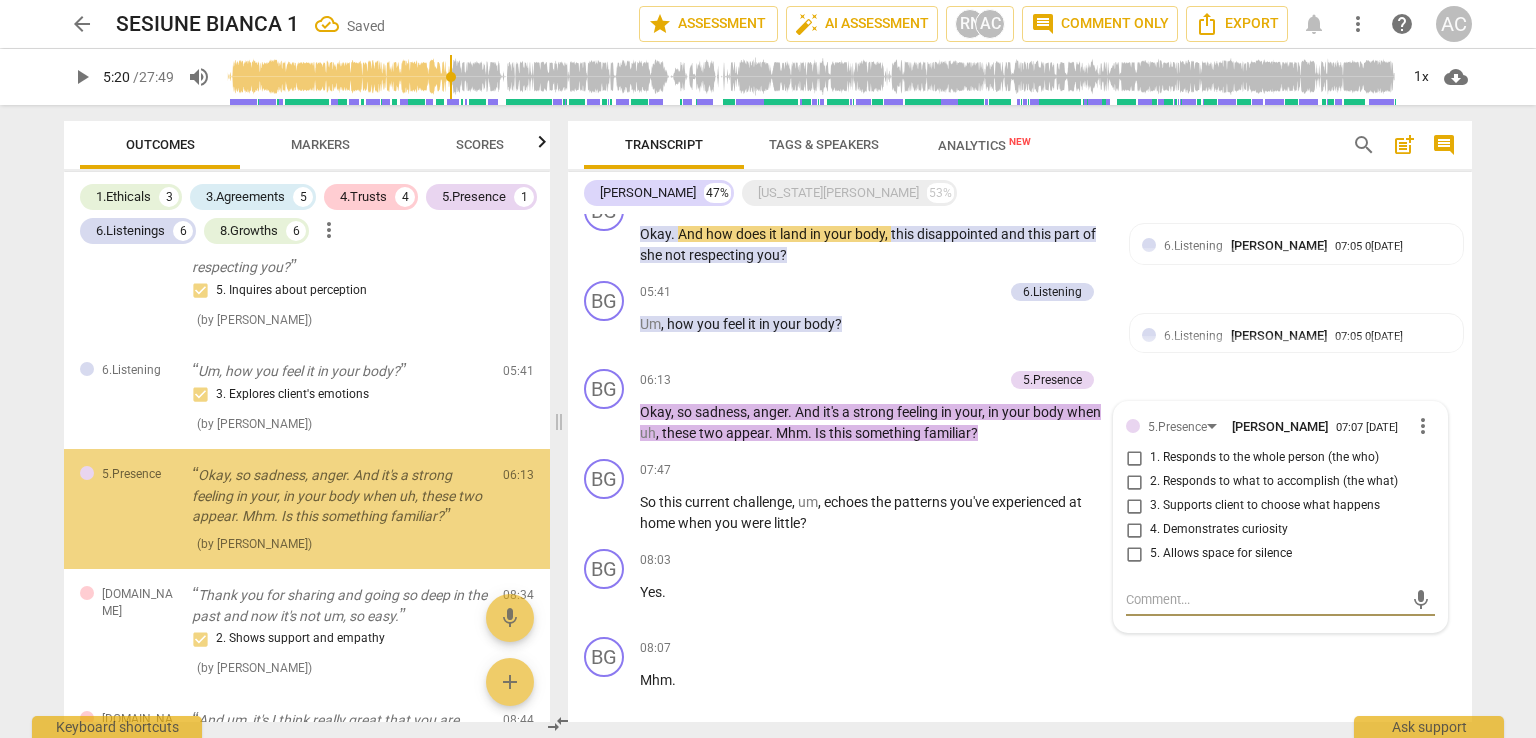 scroll, scrollTop: 1548, scrollLeft: 0, axis: vertical 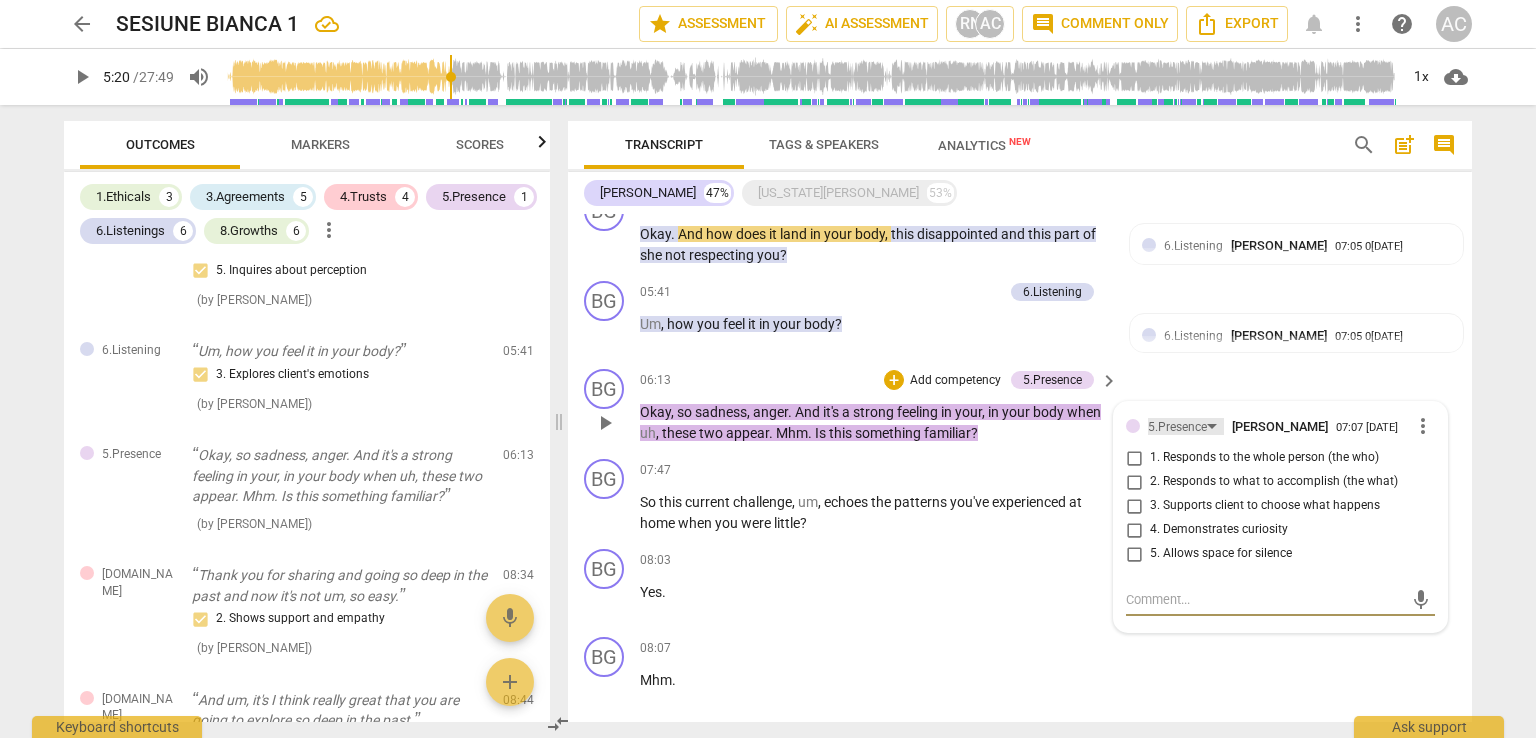 click on "5.Presence" at bounding box center [1177, 427] 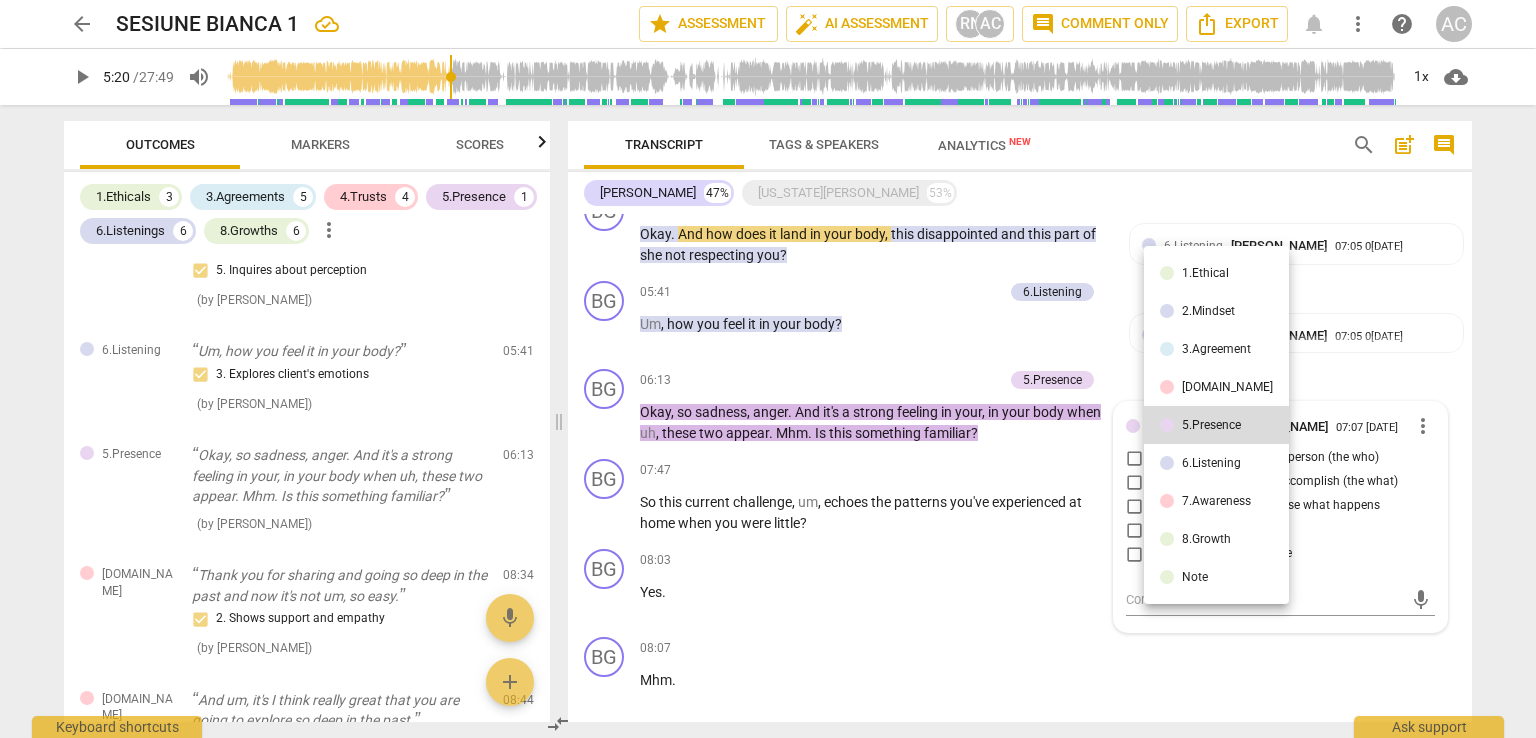 click on "6.Listening" at bounding box center (1211, 463) 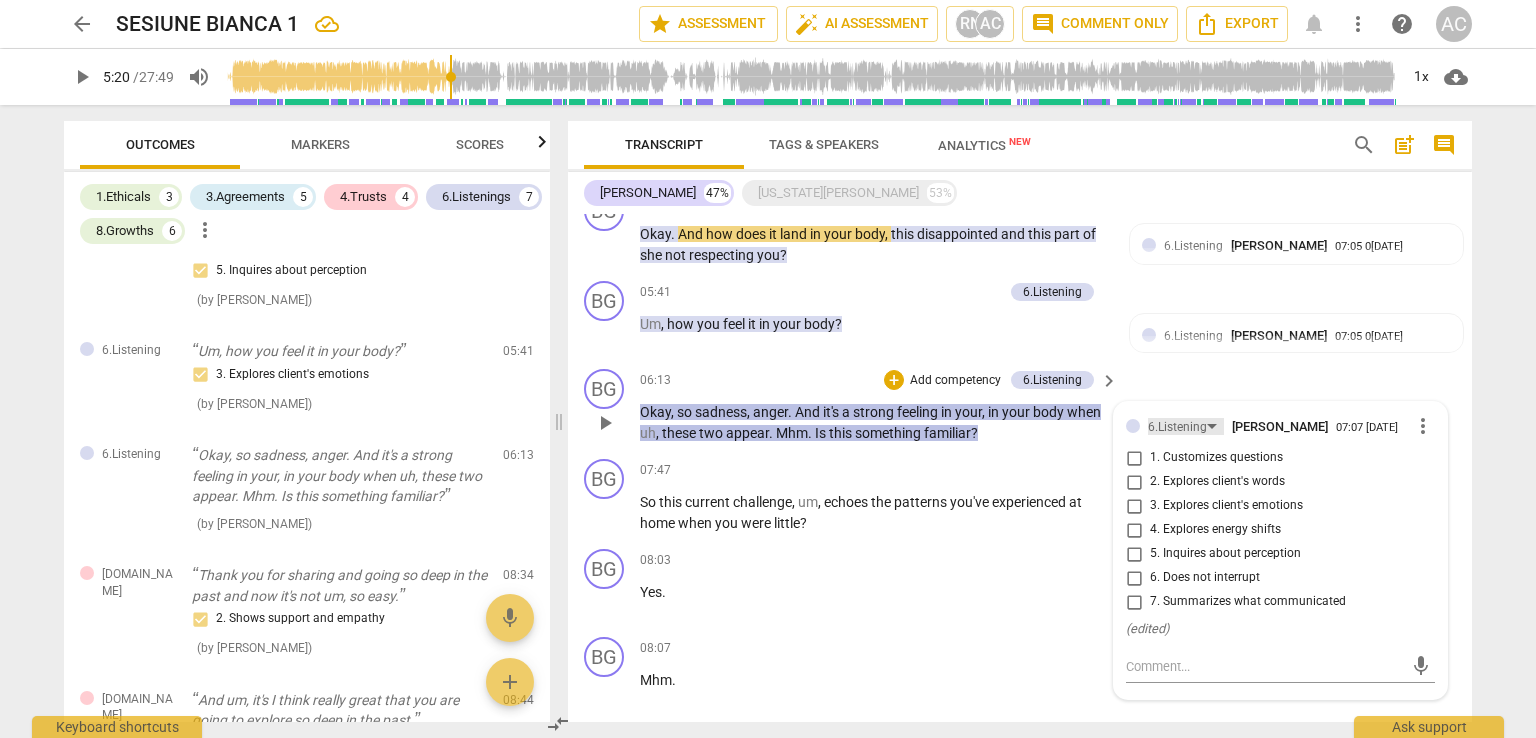 click on "6.Listening" at bounding box center (1177, 427) 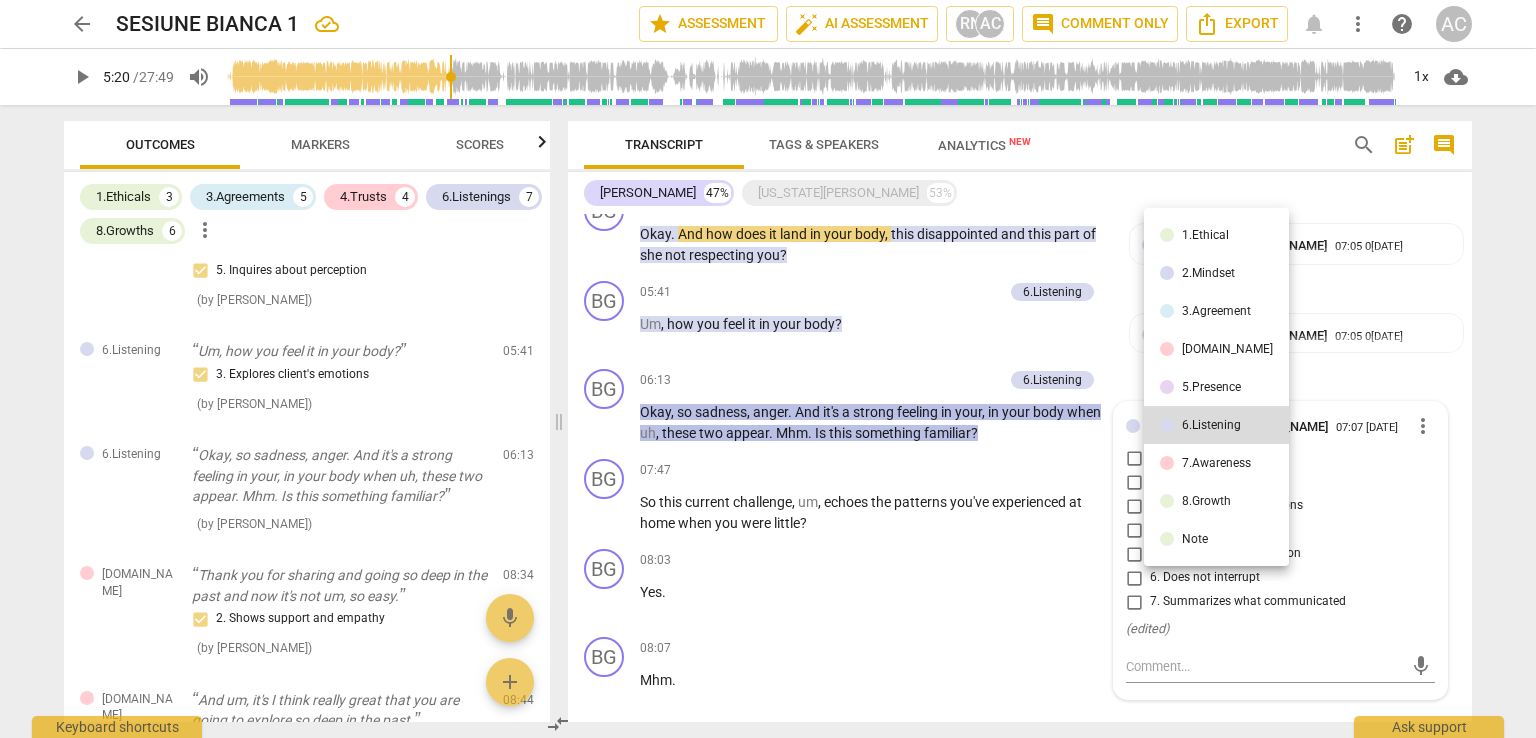 click on "7.Awareness" at bounding box center [1216, 463] 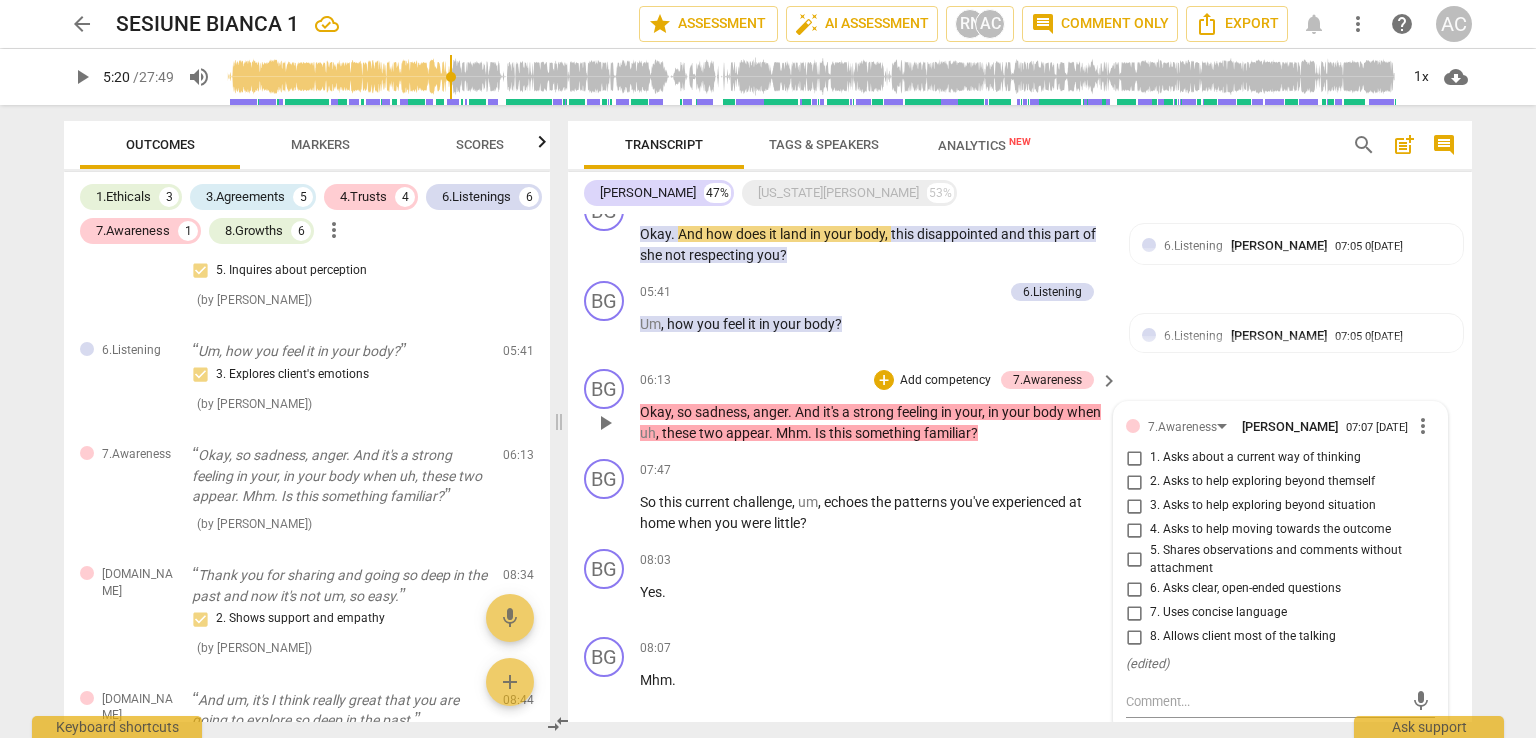 click on "3. Asks to help exploring beyond situation" at bounding box center (1263, 506) 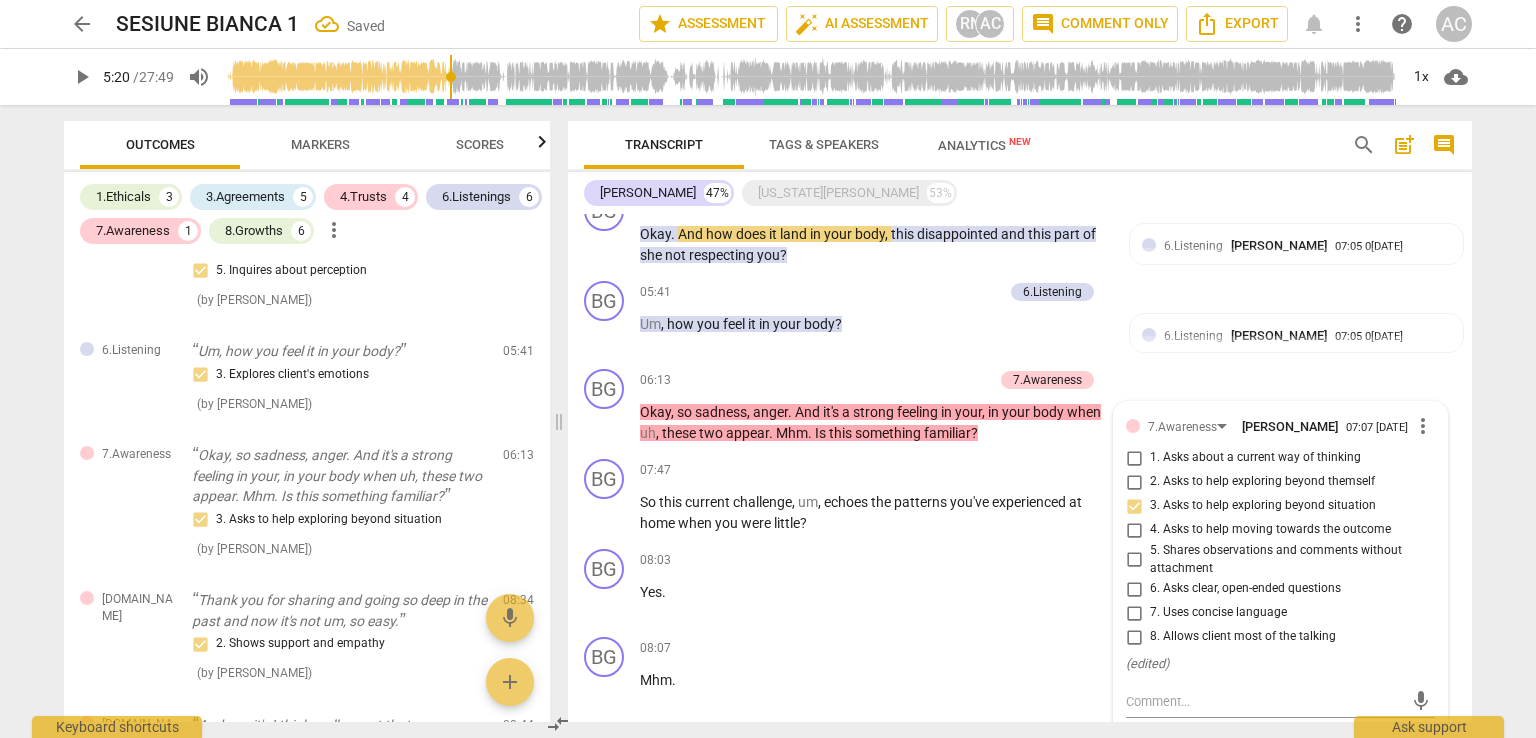 click on "arrow_back SESIUNE BIANCA 1 Saved star    Assessment   auto_fix_high    AI Assessment RN AC comment    Comment only    Export notifications more_vert help AC play_arrow 5:20   /  27:49 volume_up 1x cloud_download Outcomes Markers Scores 1.Ethicals 3 3.Agreements 5 4.Trusts 4 6.Listenings 6 7.Awareness 1 8.Growths 6 more_vert 1.Ethical Uh, this call is being recorded for the purpose of certification with ICF - International Coaching Federation. 1. Familiar with Code of Ethics ( by [PERSON_NAME] ) 00:22 1.Ethical [US_STATE], do I have your permission to record our session and to use this recording for, this certification purpose? 1. Familiar with Code of Ethics ( by [PERSON_NAME] ) 00:35 1.Ethical Um, just so you know, uh, during our session I may interrupt you occasionally. Occasionally 1. Familiar with Code of Ethics ( by [PERSON_NAME] ) 00:50 3.Agreement What's your intention for your 30 minute session [DATE]? 1. Identifies what to accomplish ( by [PERSON_NAME] ) 01:18 3.Agreement 1. Identifies what to accomplish ( ) ( )" at bounding box center [768, 369] 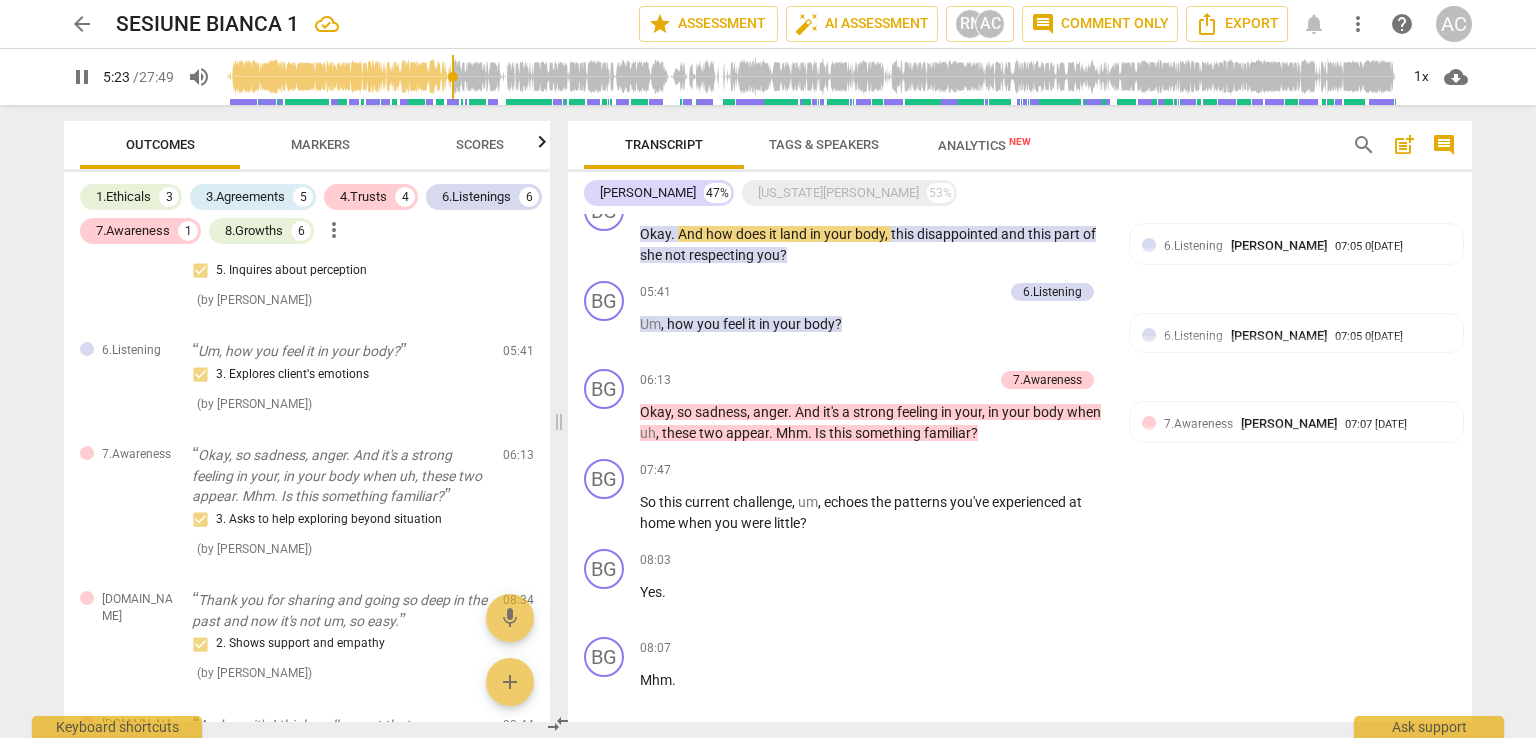 click on "arrow_back SESIUNE BIANCA 1 star    Assessment   auto_fix_high    AI Assessment RN AC comment    Comment only    Export notifications more_vert help AC pause 5:23   /  27:49 volume_up 1x cloud_download Outcomes Markers Scores 1.Ethicals 3 3.Agreements 5 4.Trusts 4 6.Listenings 6 7.Awareness 1 8.Growths 6 more_vert 1.Ethical Uh, this call is being recorded for the purpose of certification with ICF - International Coaching Federation. 1. Familiar with Code of Ethics ( by [PERSON_NAME] ) 00:22 1.Ethical [US_STATE], do I have your permission to record our session and to use this recording for, this certification purpose? 1. Familiar with Code of Ethics ( by [PERSON_NAME] ) 00:35 1.Ethical Um, just so you know, uh, during our session I may interrupt you occasionally. Occasionally 1. Familiar with Code of Ethics ( by [PERSON_NAME] ) 00:50 3.Agreement What's your intention for your 30 minute session [DATE]? 1. Identifies what to accomplish ( by [PERSON_NAME] ) 01:18 3.Agreement 1. Identifies what to accomplish ( by [PERSON_NAME] ) ( )" at bounding box center [768, 369] 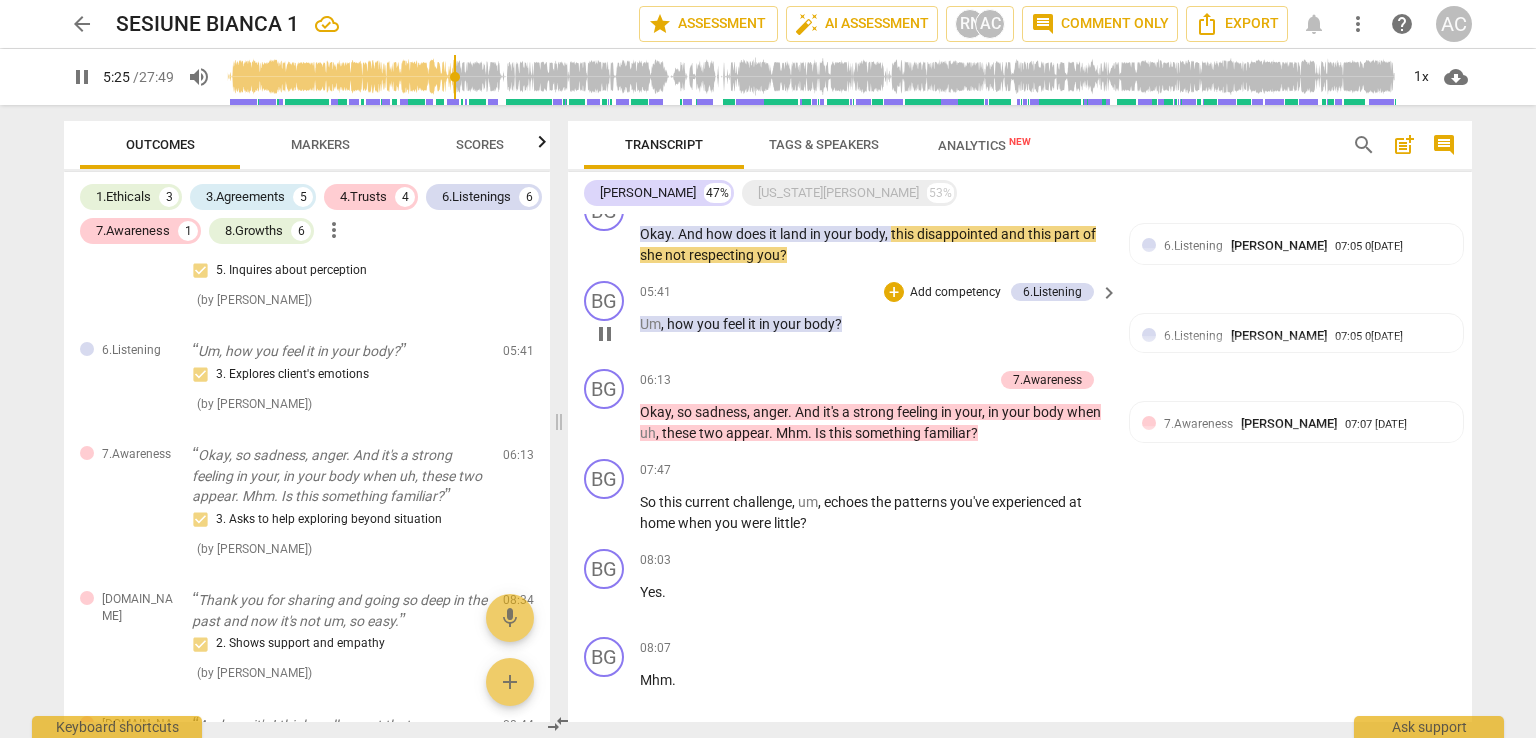 drag, startPoint x: 1472, startPoint y: 318, endPoint x: 1464, endPoint y: 342, distance: 25.298222 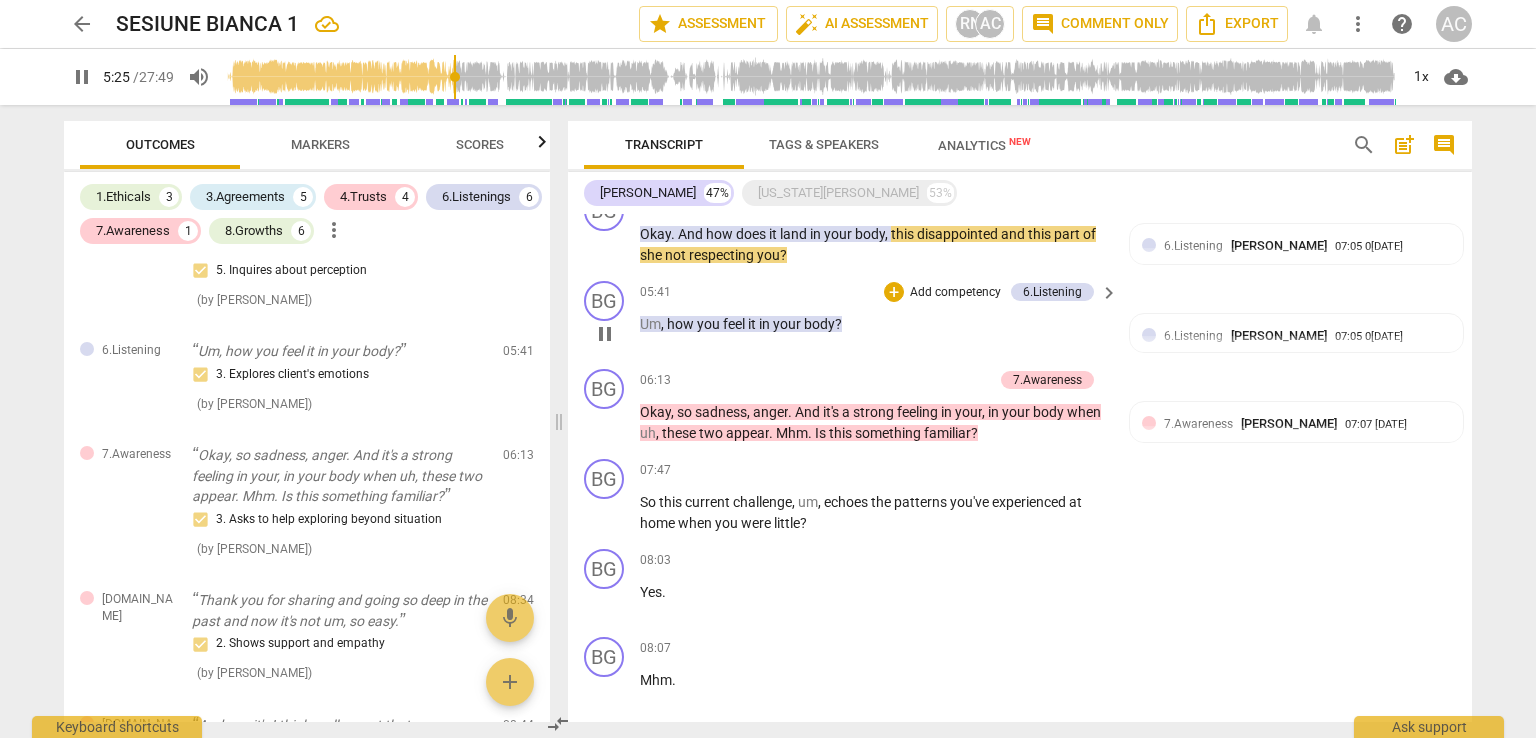 click on "Transcript Tags & Speakers Analytics   New search post_add comment [PERSON_NAME] 47% [US_STATE][PERSON_NAME] 53% BG play_arrow pause 00:07 + Add competency 1.Ethicals keyboard_arrow_right Okay ,   um ,   my   name   is   [PERSON_NAME] .   I'm   the   coach   for   uh ,   [US_STATE][PERSON_NAME] .   [DATE]   is   [DATE] ,   uh ,   [DATE] .   Uh ,   this   call   is   being   recorded   for   the   purpose   of   certification   with   ICF   -   International   Coaching   Federation .   [US_STATE] ,   do   I   have   your   permission   to   record   our   session   and   to   use   this   recording   for ,   this   certification   purpose ? 1.Ethical auto_awesome AI check delete 20:23 [DATE] 1. Familiar with Code of Ethics GS play_arrow pause 00:46 + Add competency keyboard_arrow_right Yes ,   you   have   it . BG play_arrow pause 00:48 + Add competency 1.Ethical keyboard_arrow_right Okay ,   thank   you .   Um ,   just   so   you   know ,   uh ,   during   our   session   I   may   interrupt   you   occasionally ." at bounding box center (1024, 421) 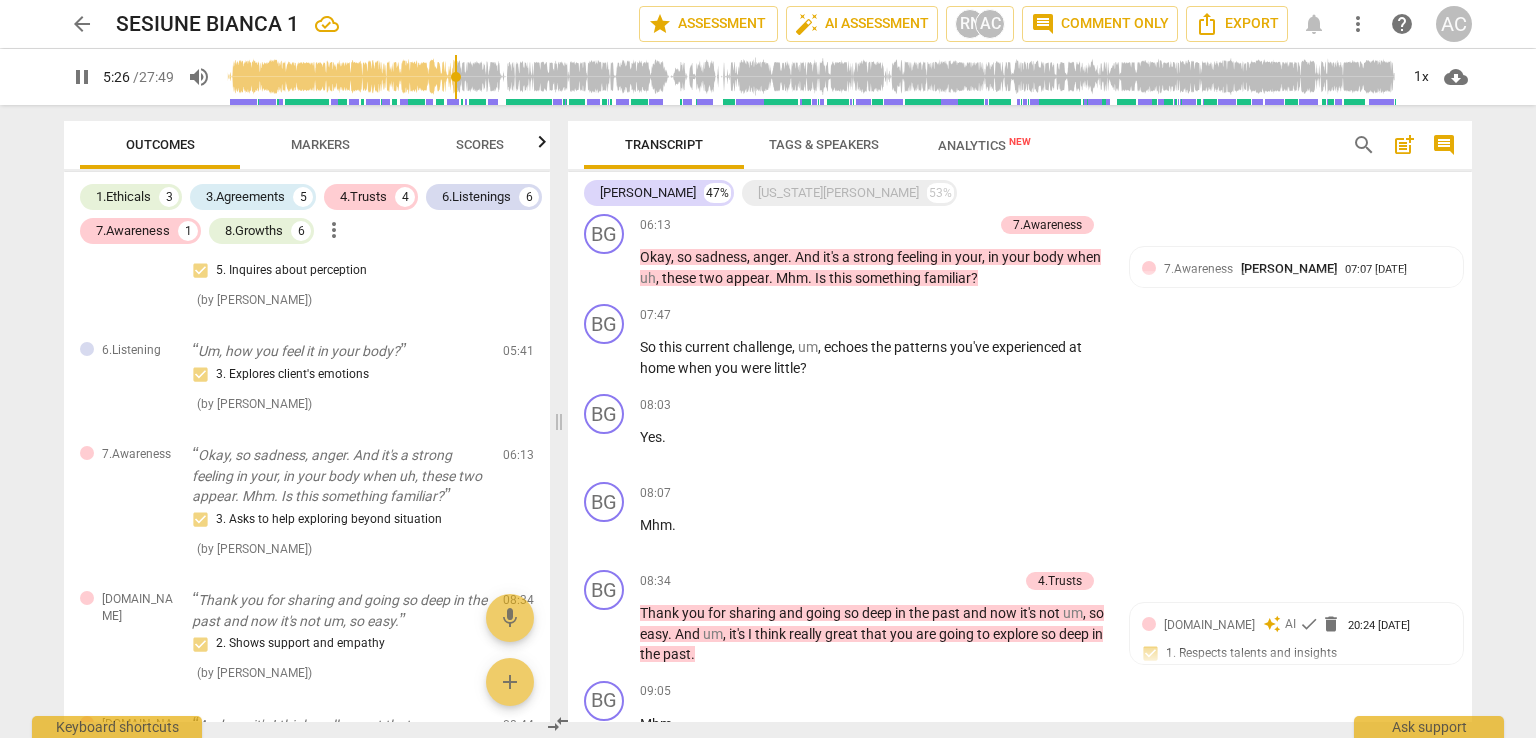 scroll, scrollTop: 1167, scrollLeft: 0, axis: vertical 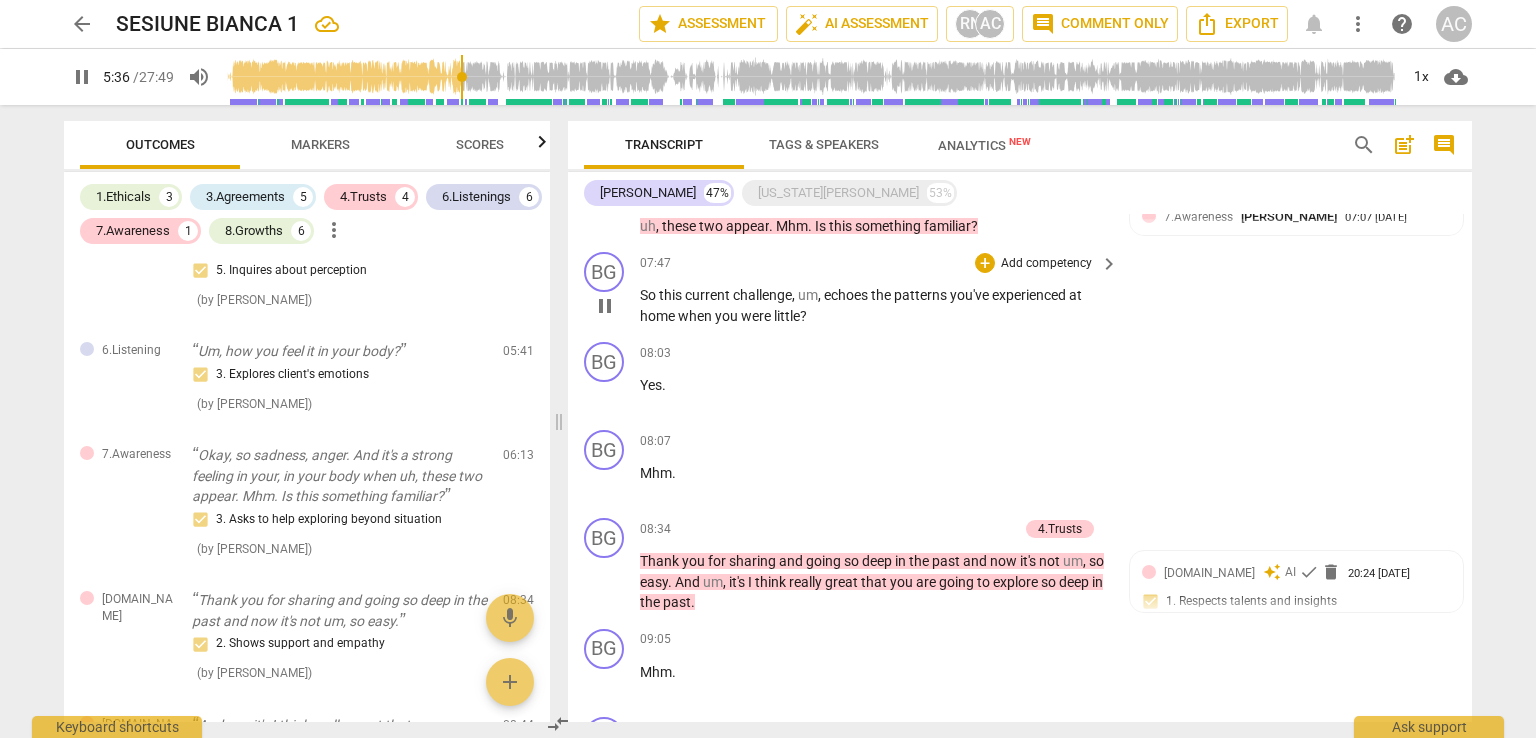 click on "Add competency" at bounding box center (1046, 264) 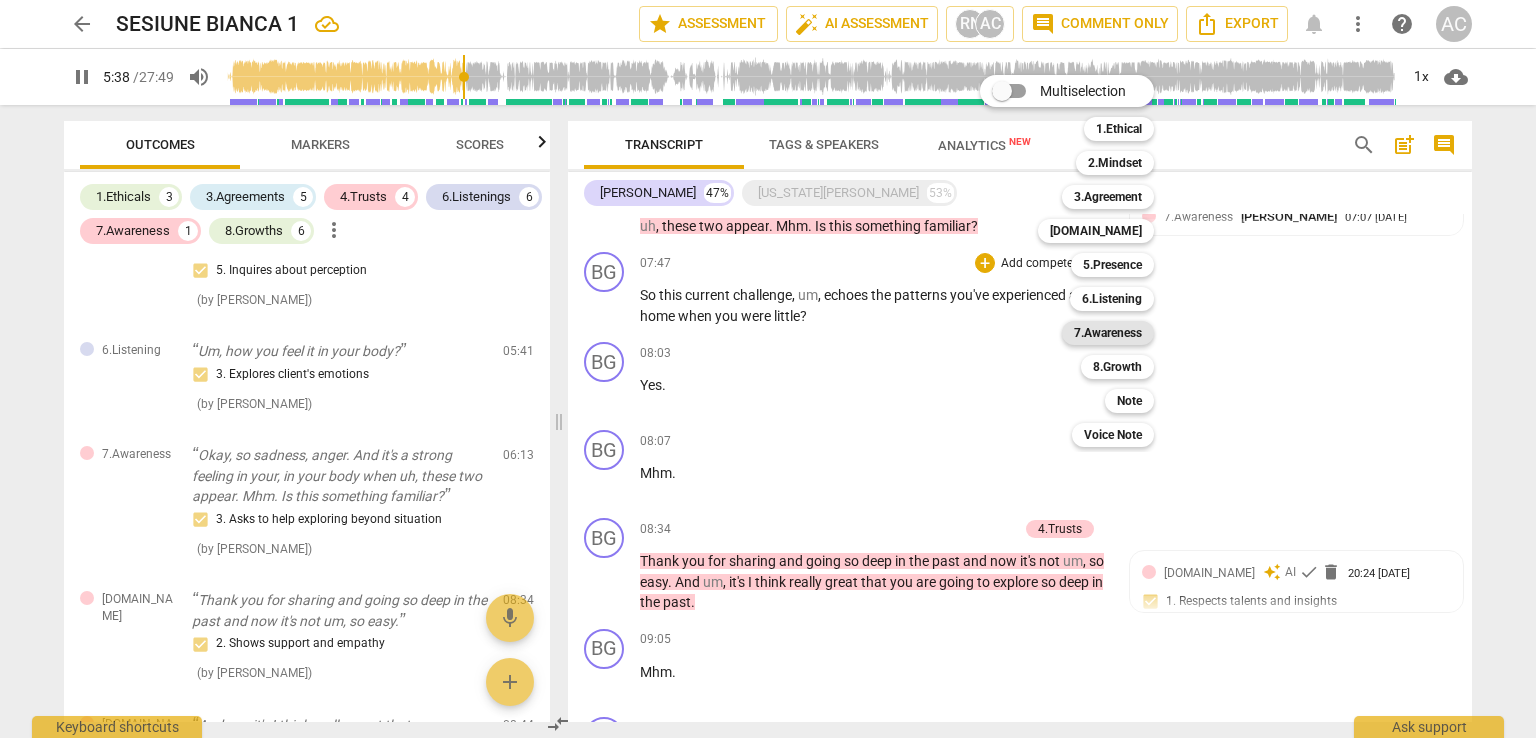 click on "7.Awareness" at bounding box center [1108, 333] 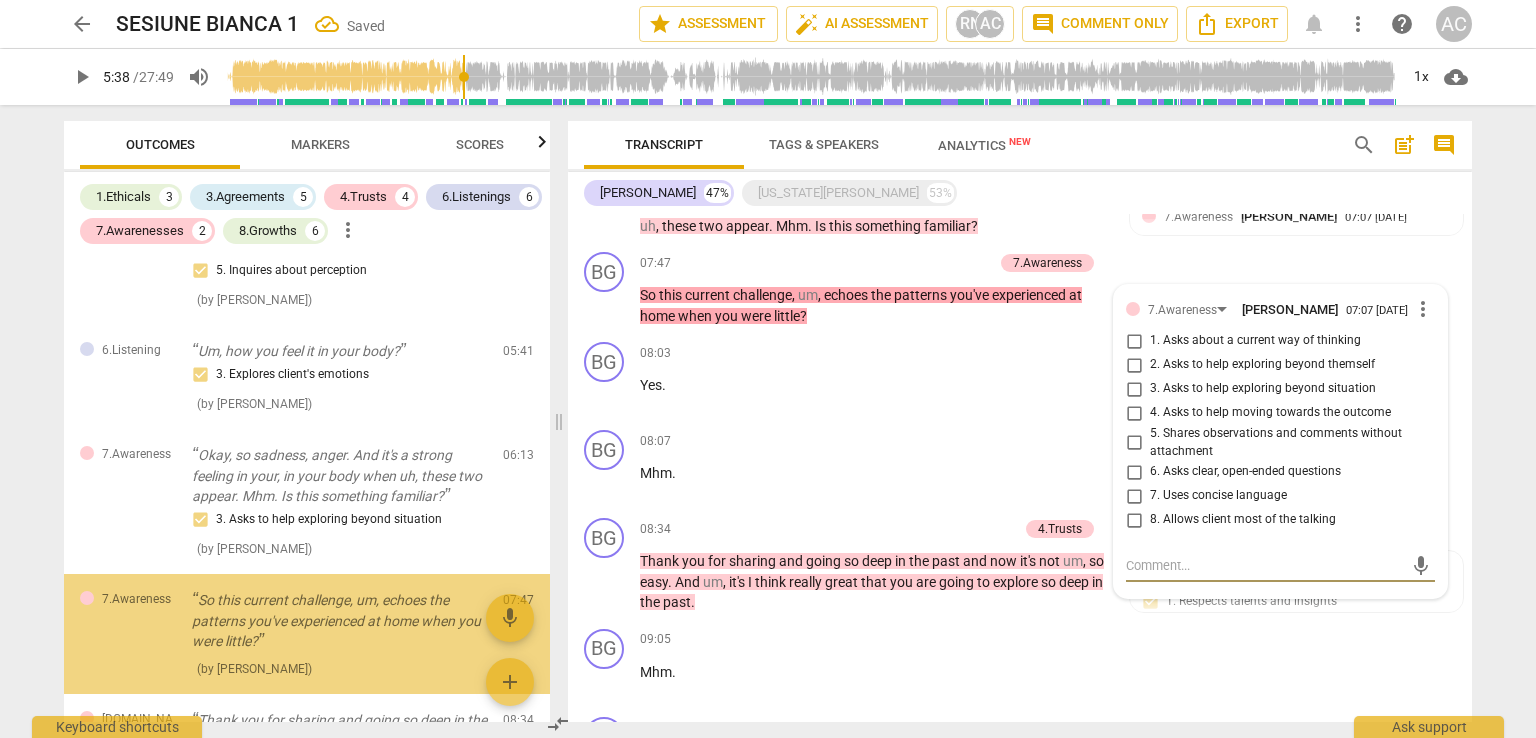 scroll, scrollTop: 1693, scrollLeft: 0, axis: vertical 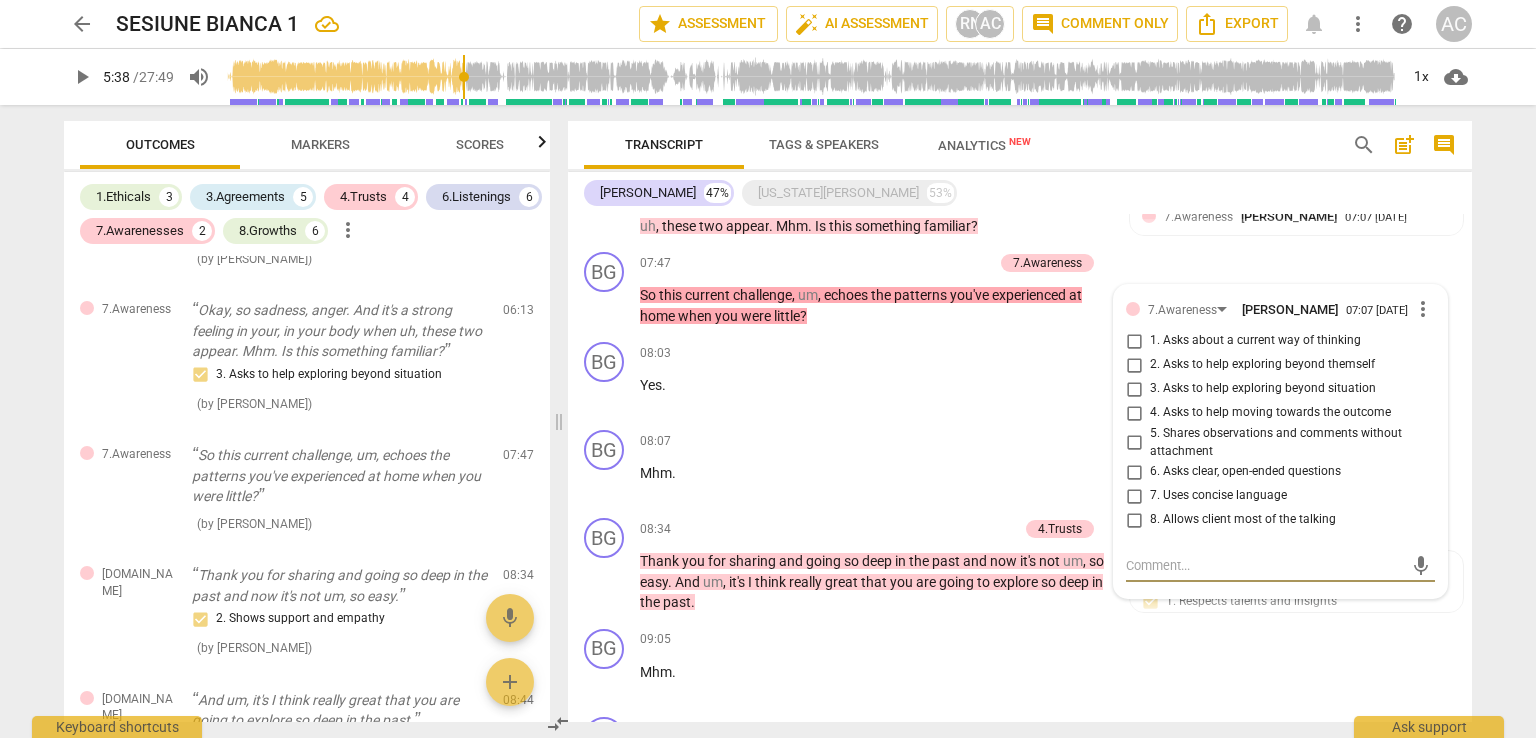 click on "arrow_back SESIUNE BIANCA 1 star    Assessment   auto_fix_high    AI Assessment RN AC comment    Comment only    Export notifications more_vert help AC play_arrow 5:38   /  27:49 volume_up 1x cloud_download Outcomes Markers Scores 1.Ethicals 3 3.Agreements 5 4.Trusts 4 6.Listenings 6 7.Awarenesses 2 8.Growths 6 more_vert 1.Ethical Uh, this call is being recorded for the purpose of certification with ICF - International Coaching Federation. 1. Familiar with Code of Ethics ( by [PERSON_NAME] ) 00:22 1.Ethical [US_STATE], do I have your permission to record our session and to use this recording for, this certification purpose? 1. Familiar with Code of Ethics ( by [PERSON_NAME] ) 00:35 1.Ethical Um, just so you know, uh, during our session I may interrupt you occasionally. Occasionally 1. Familiar with Code of Ethics ( by [PERSON_NAME] ) 00:50 3.Agreement What's your intention for your 30 minute session to[DATE]1. Identifies what to accomplish ( by [PERSON_NAME] ) 01:18 3.Agreement 1. Identifies what to accomplish ( ) 02:30 (" at bounding box center (768, 369) 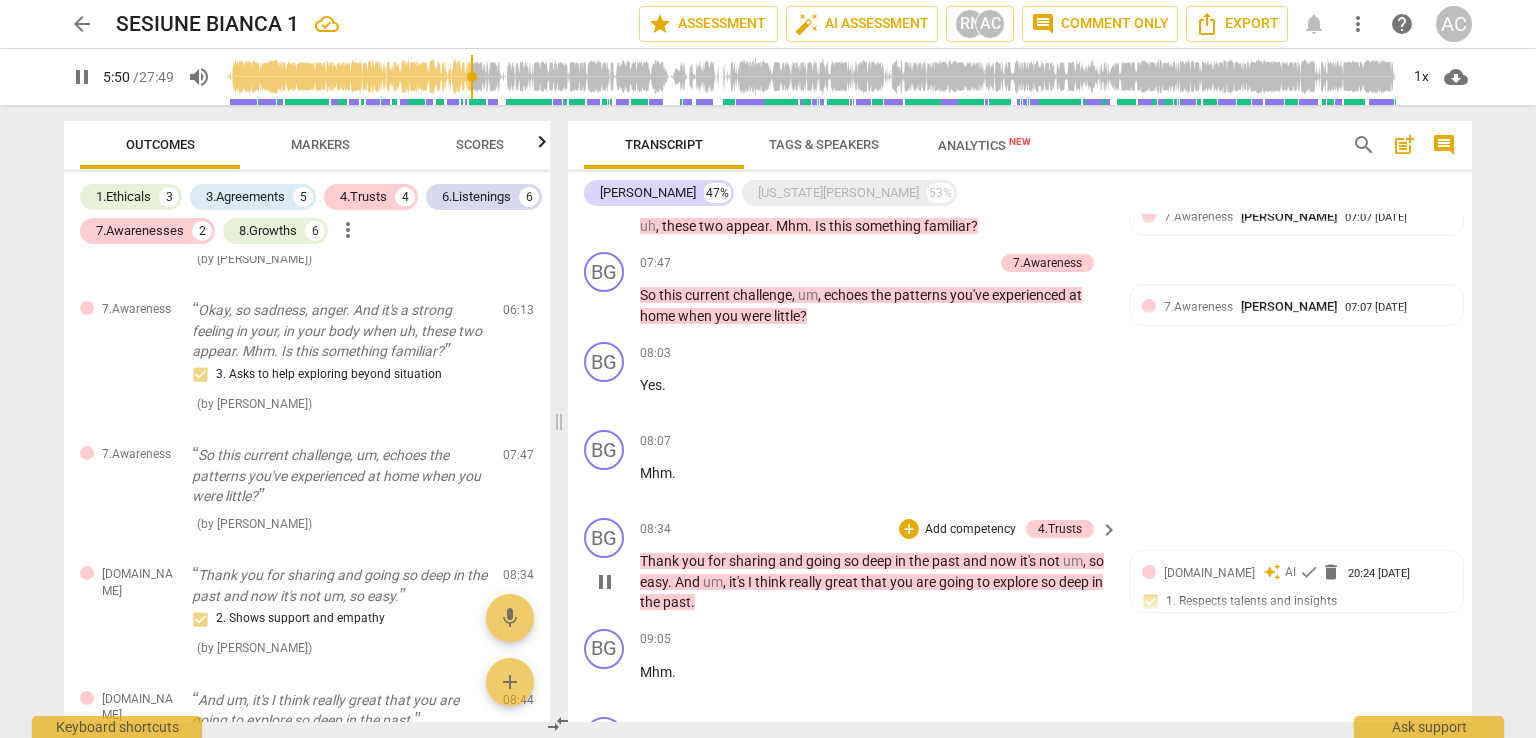 click on "Add competency" at bounding box center [970, 530] 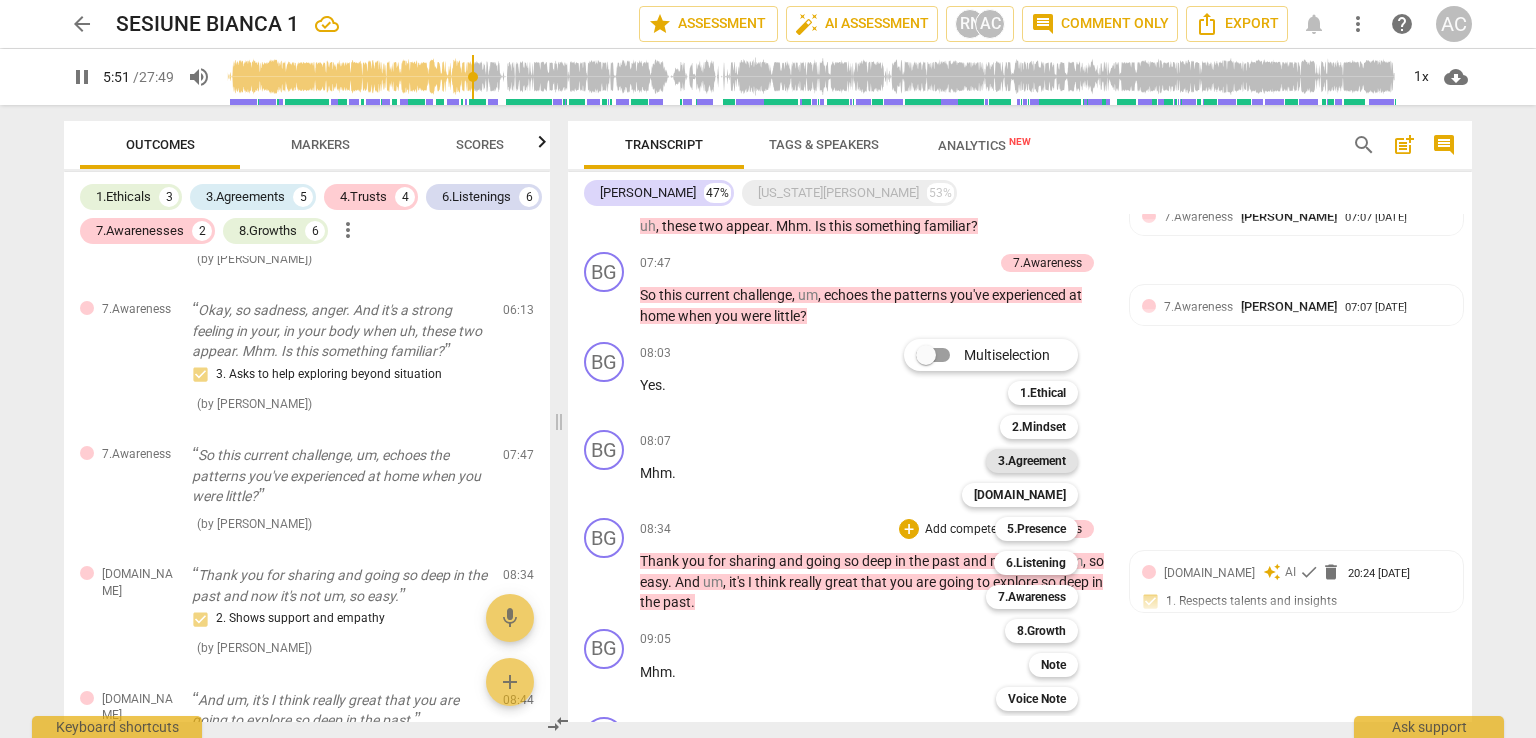 click on "3.Agreement" at bounding box center (1032, 461) 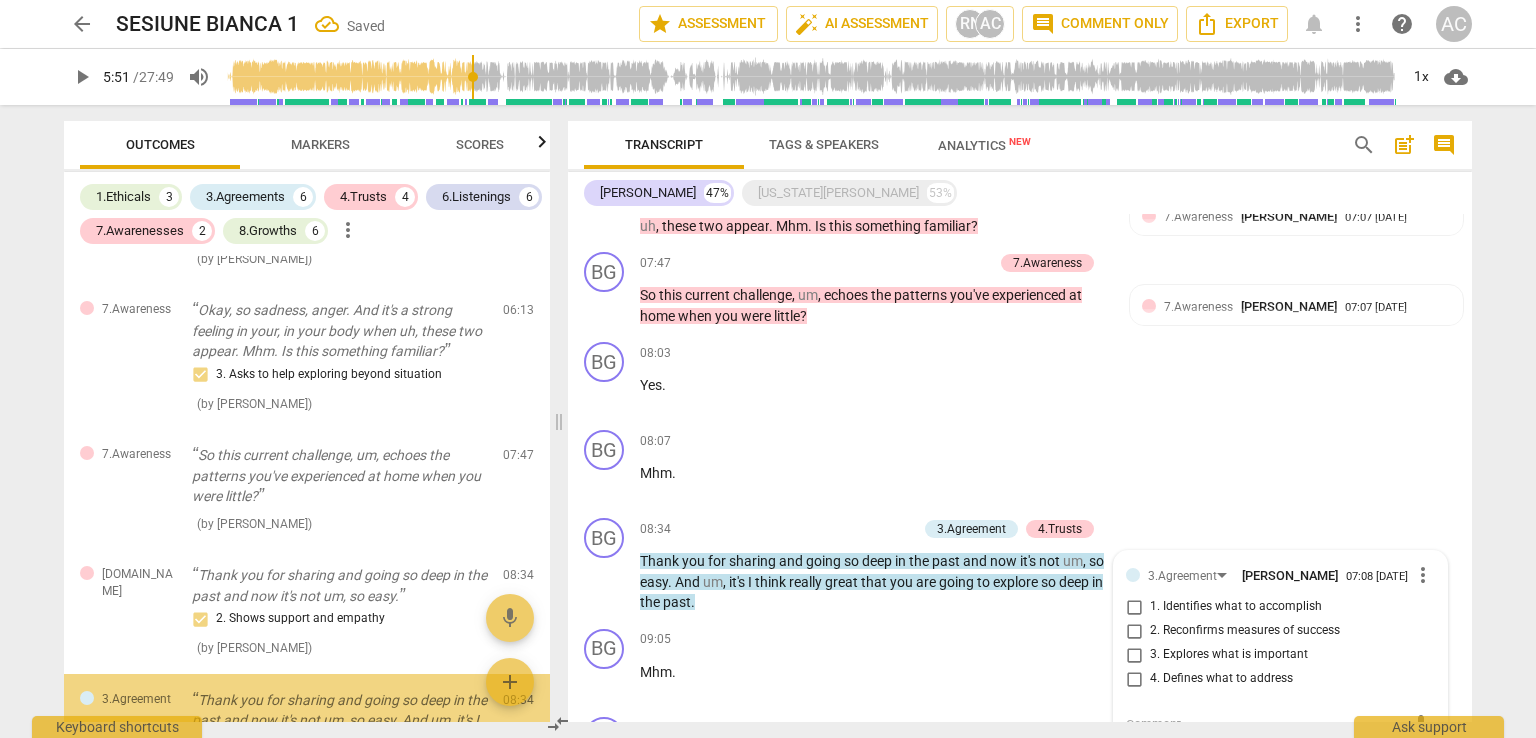 scroll, scrollTop: 1181, scrollLeft: 0, axis: vertical 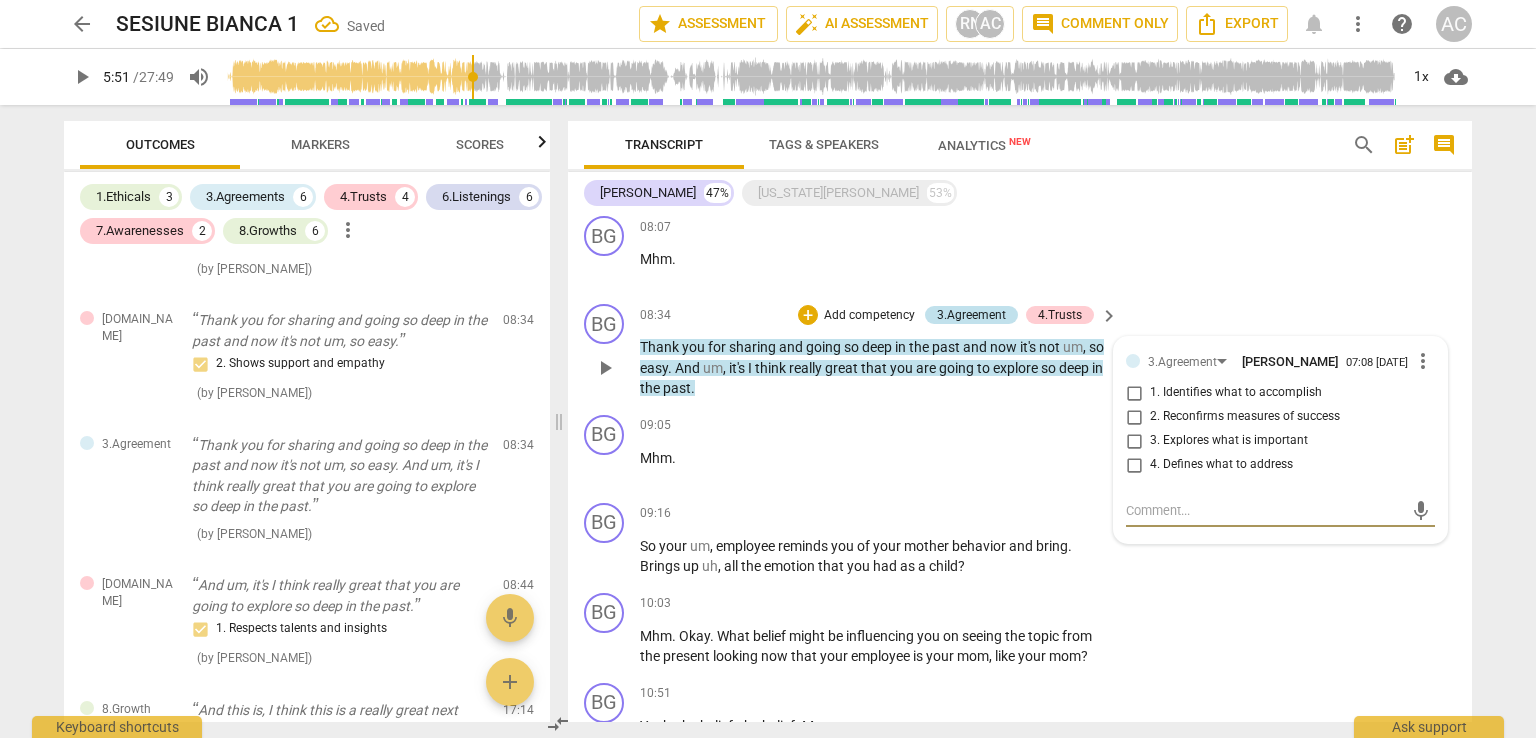 click on "3.Agreement" at bounding box center (971, 315) 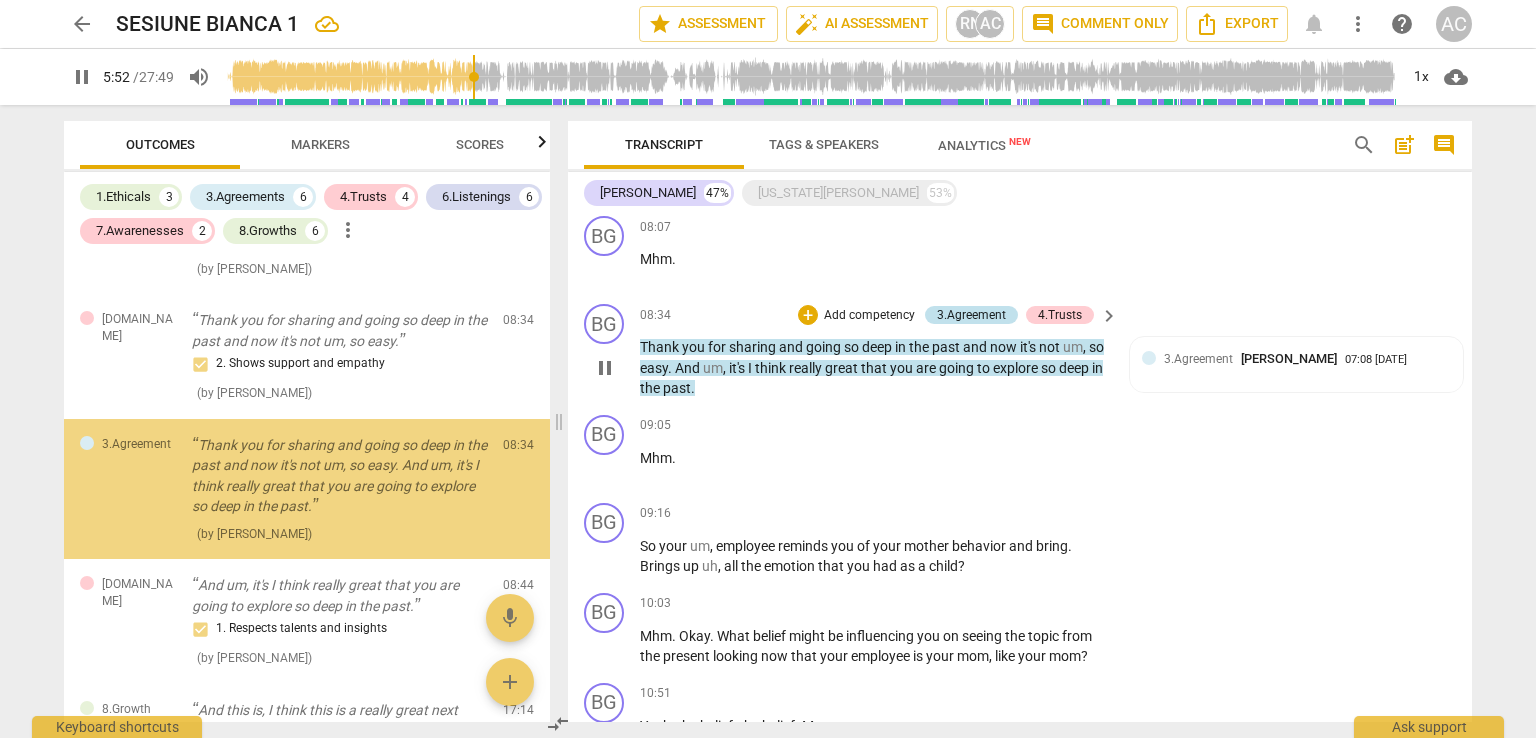 click on "3.Agreement" at bounding box center (971, 315) 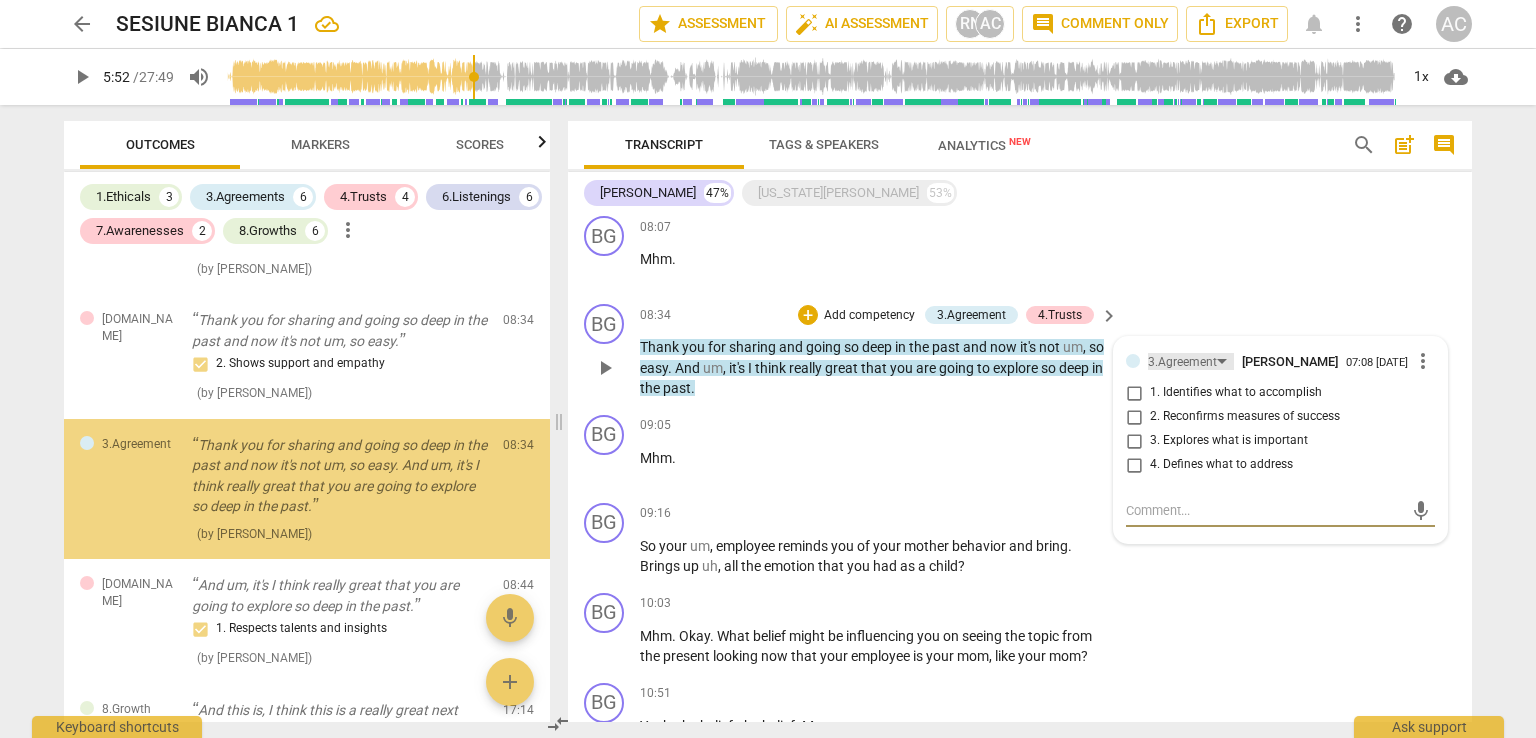 click on "3.Agreement" at bounding box center [1182, 362] 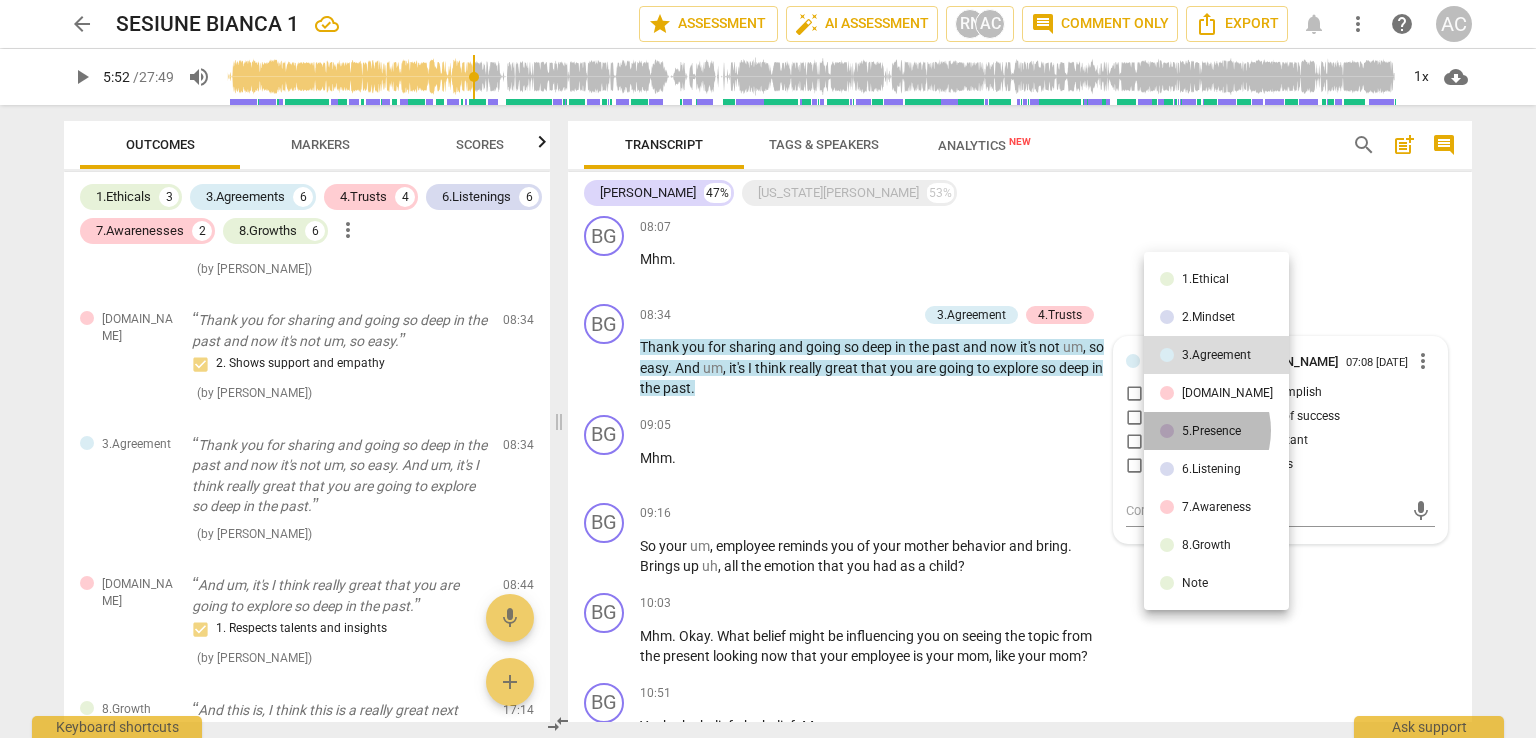 click on "5.Presence" at bounding box center (1211, 431) 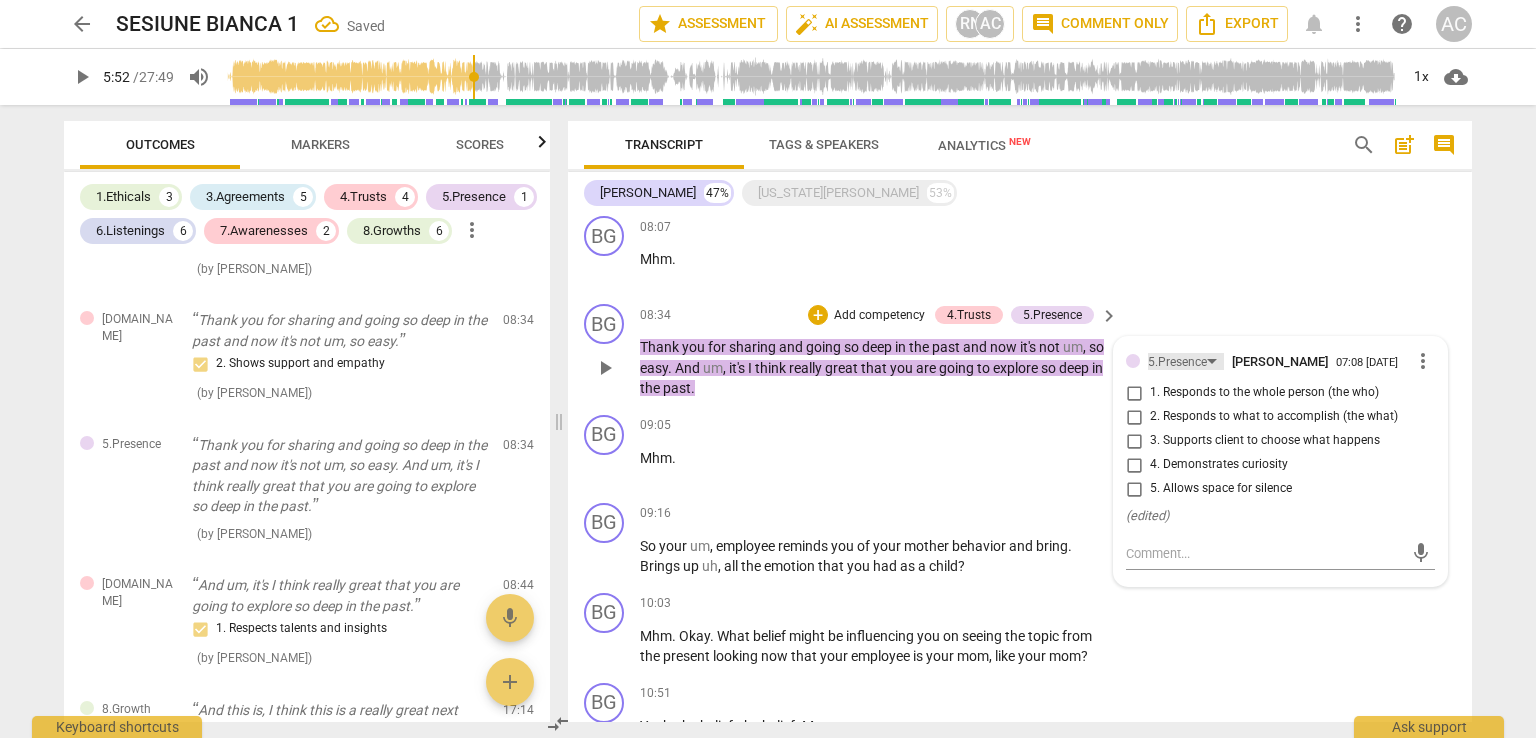 click on "5.Presence" at bounding box center (1177, 362) 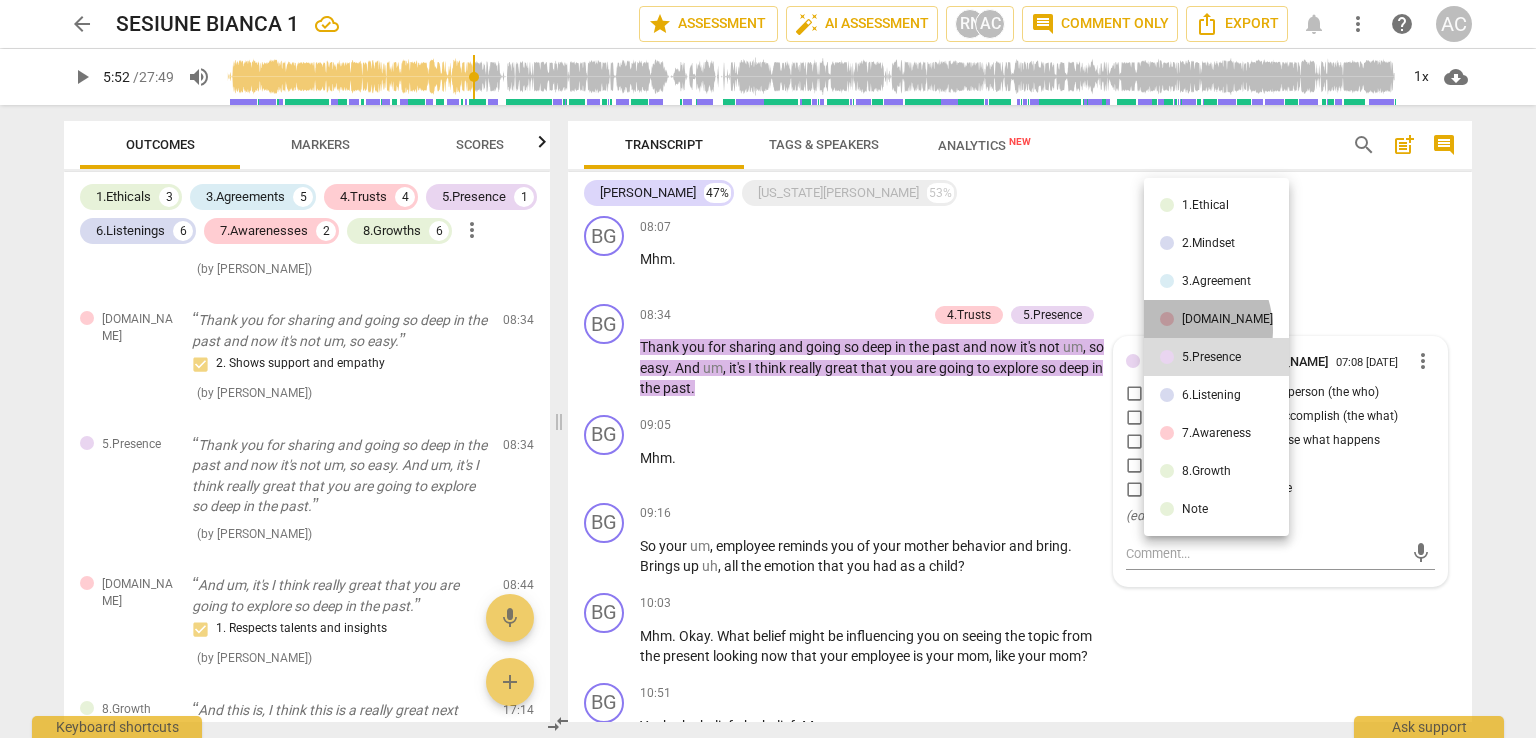 click on "[DOMAIN_NAME]" at bounding box center (1216, 319) 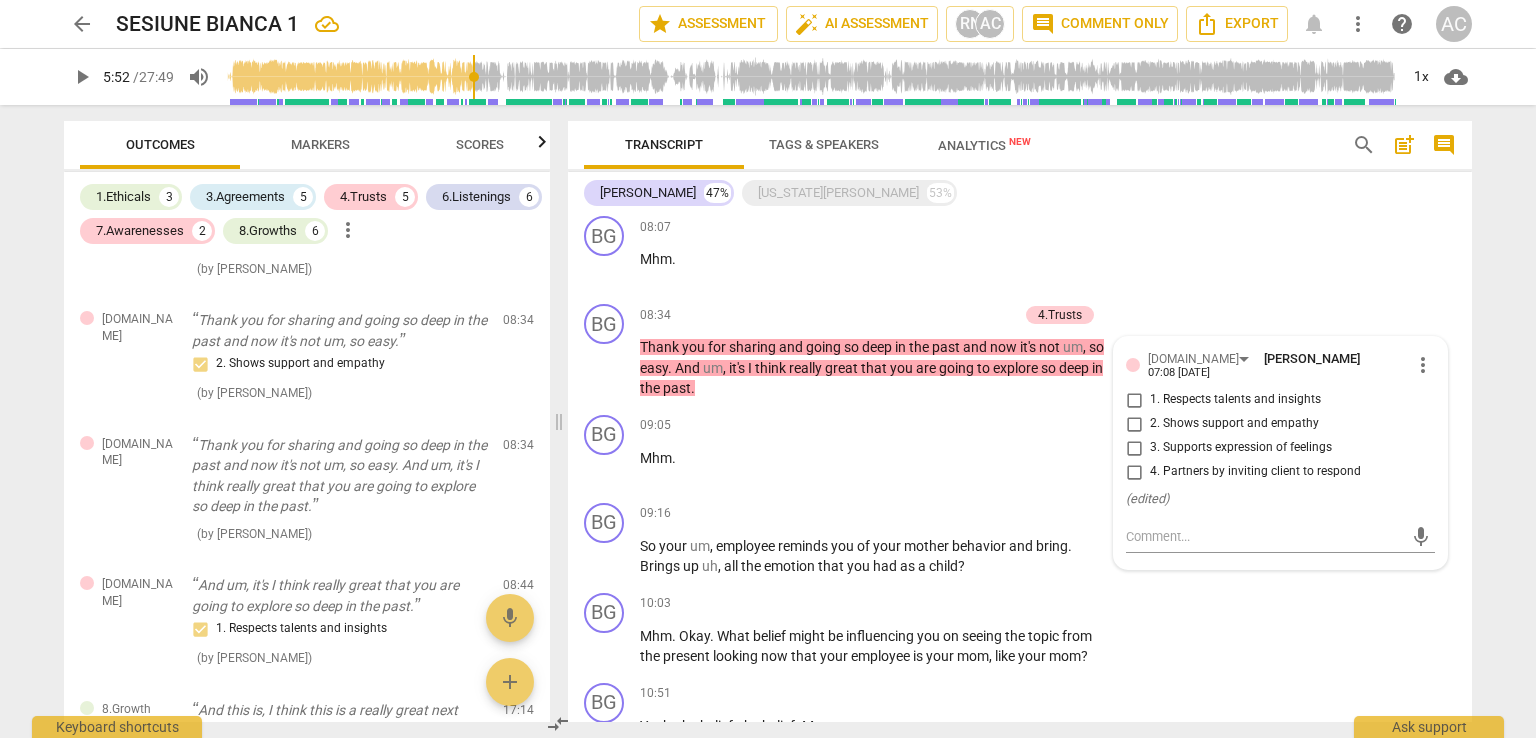click on "arrow_back SESIUNE BIANCA 1 star    Assessment   auto_fix_high    AI Assessment RN AC comment    Comment only    Export notifications more_vert help AC play_arrow 5:52   /  27:49 volume_up 1x cloud_download Outcomes Markers Scores 1.Ethicals 3 3.Agreements 5 4.Trusts 5 6.Listenings 6 7.Awarenesses 2 8.Growths 6 more_vert 1.Ethical Uh, this call is being recorded for the purpose of certification with ICF - International Coaching Federation. 1. Familiar with Code of Ethics ( by [PERSON_NAME] ) 00:22 1.Ethical [US_STATE], do I have your permission to record our session and to use this recording for, this certification purpose? 1. Familiar with Code of Ethics ( by [PERSON_NAME] ) 00:35 1.Ethical Um, just so you know, uh, during our session I may interrupt you occasionally. Occasionally 1. Familiar with Code of Ethics ( by [PERSON_NAME] ) 00:50 3.Agreement What's your intention for your 30 minute session [DATE]? 1. Identifies what to accomplish ( by [PERSON_NAME] ) 01:18 3.Agreement 1. Identifies what to accomplish ( ) 02:30 (" at bounding box center [768, 369] 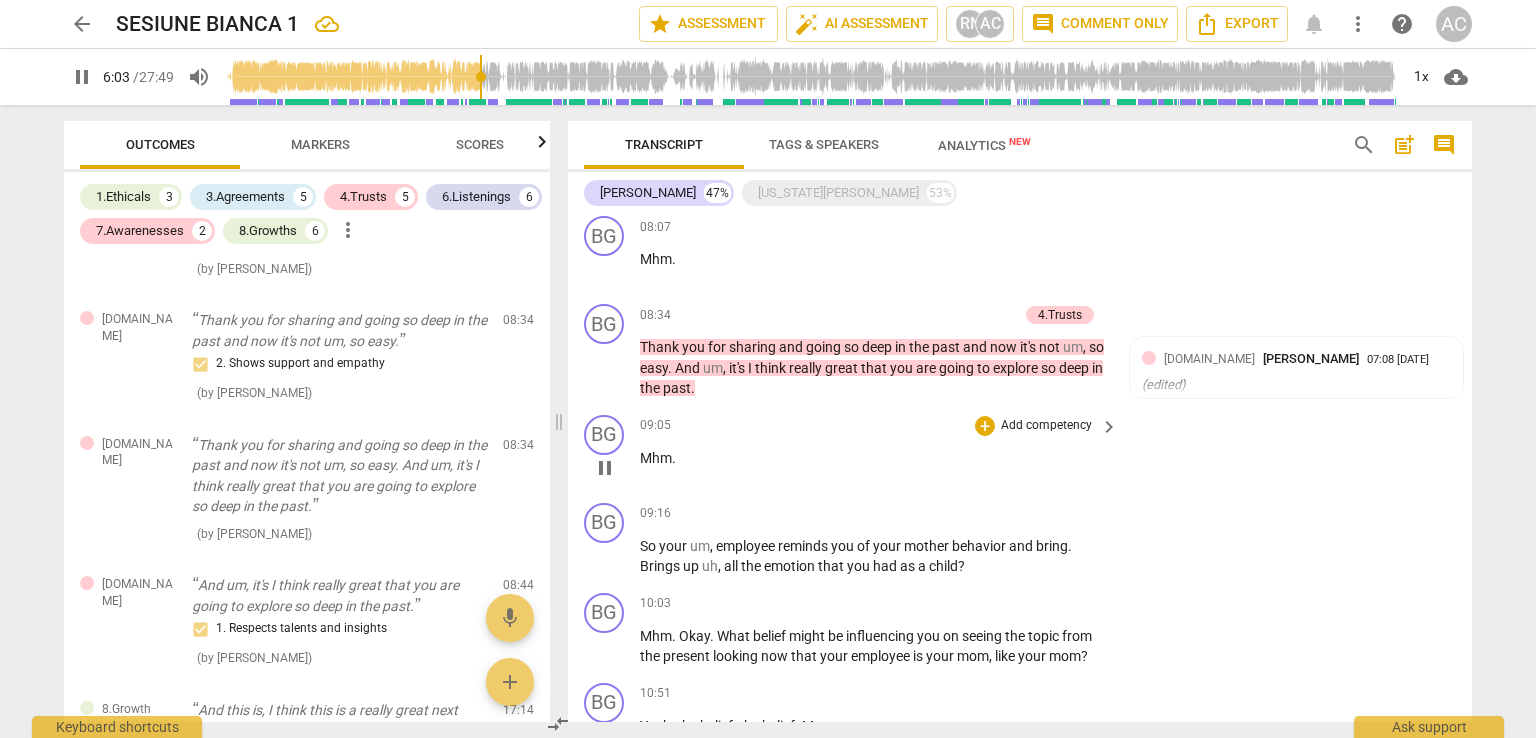 scroll, scrollTop: 881, scrollLeft: 0, axis: vertical 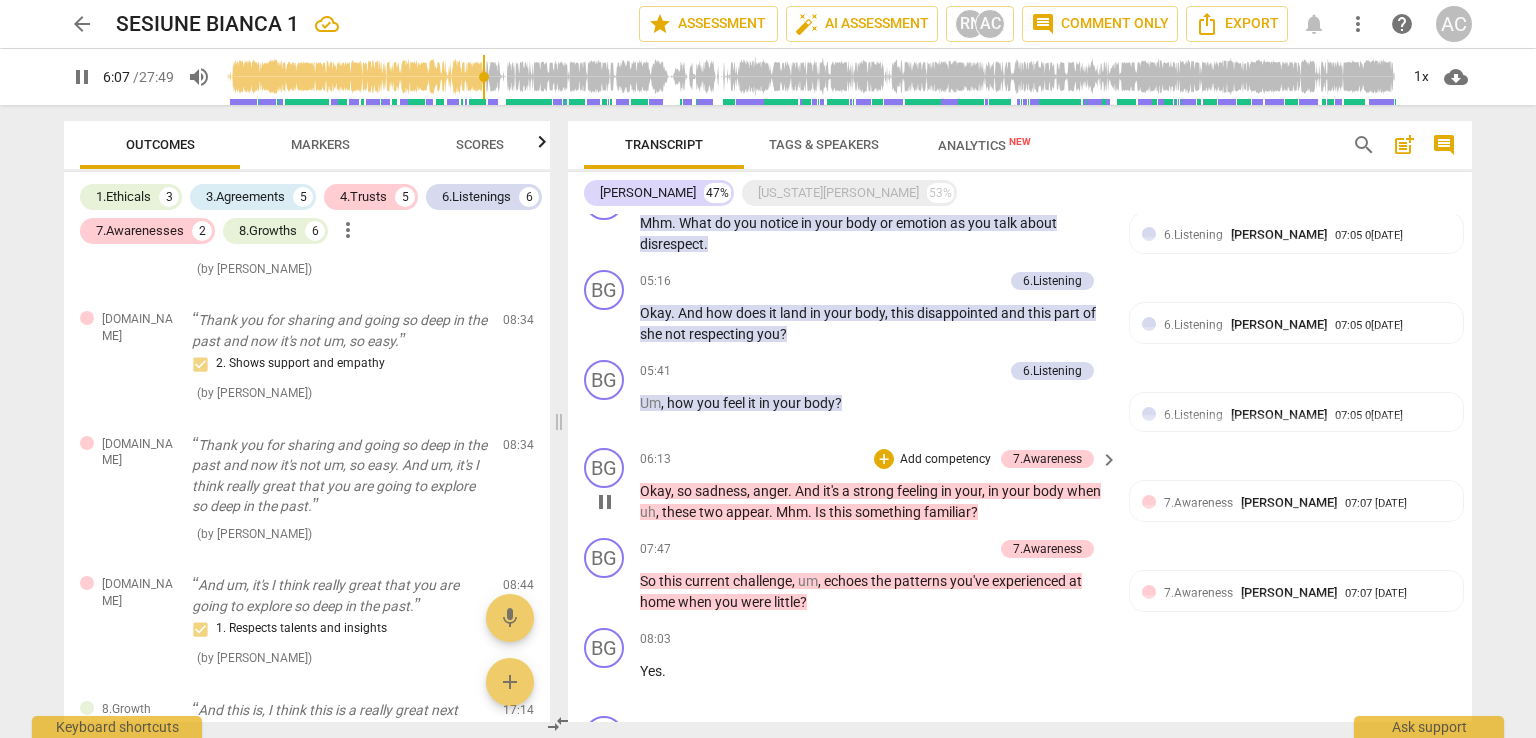 click on "Add competency" at bounding box center [945, 460] 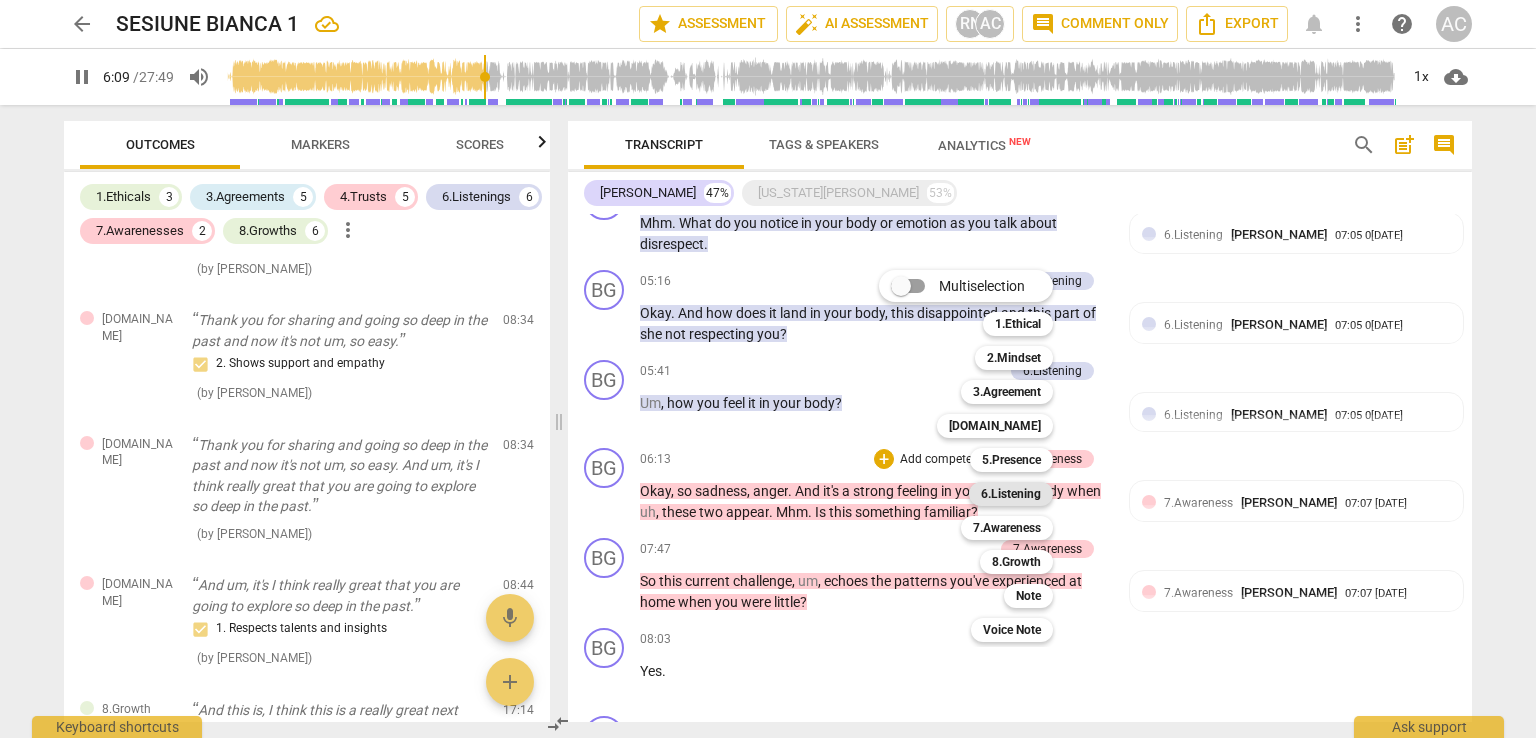 click on "6.Listening" at bounding box center [1011, 494] 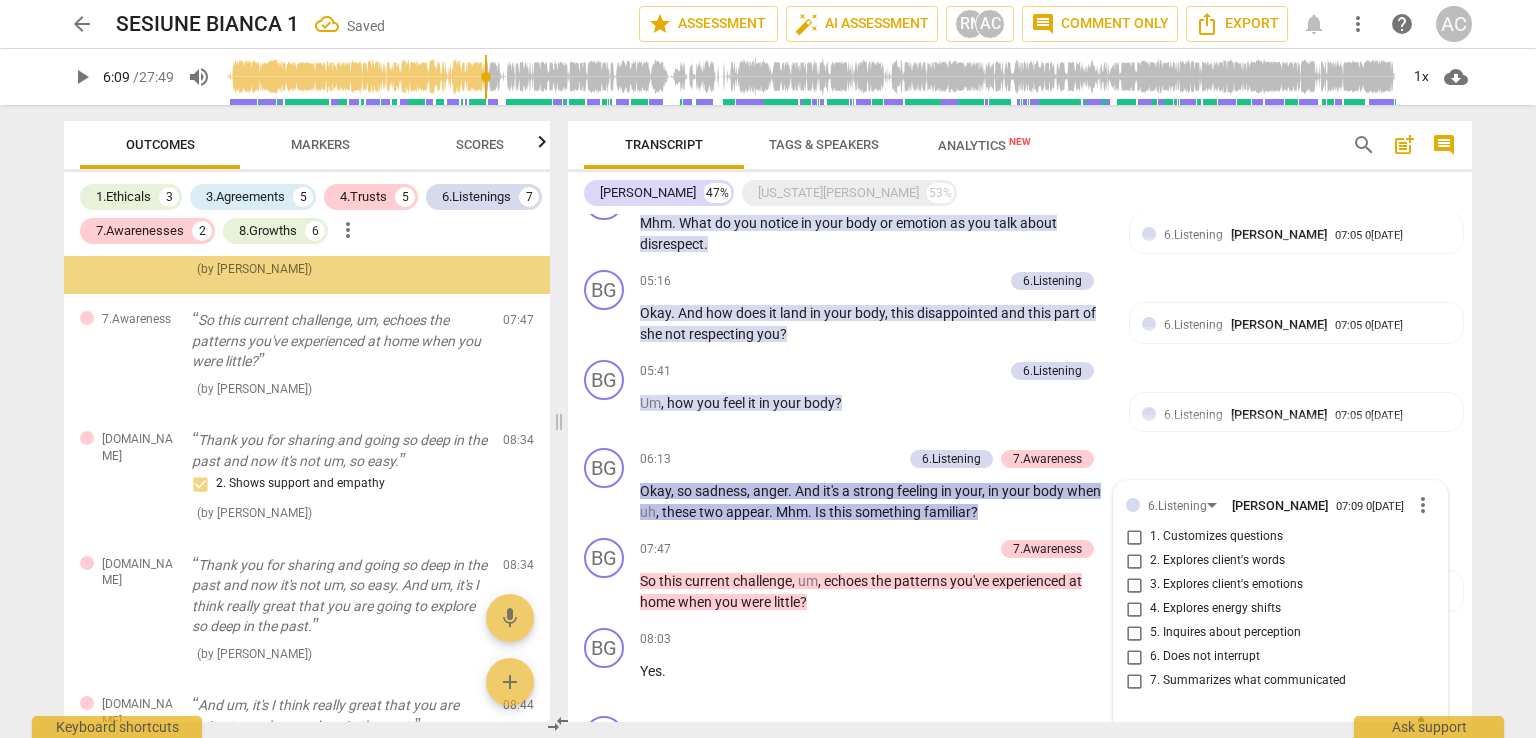 scroll, scrollTop: 892, scrollLeft: 0, axis: vertical 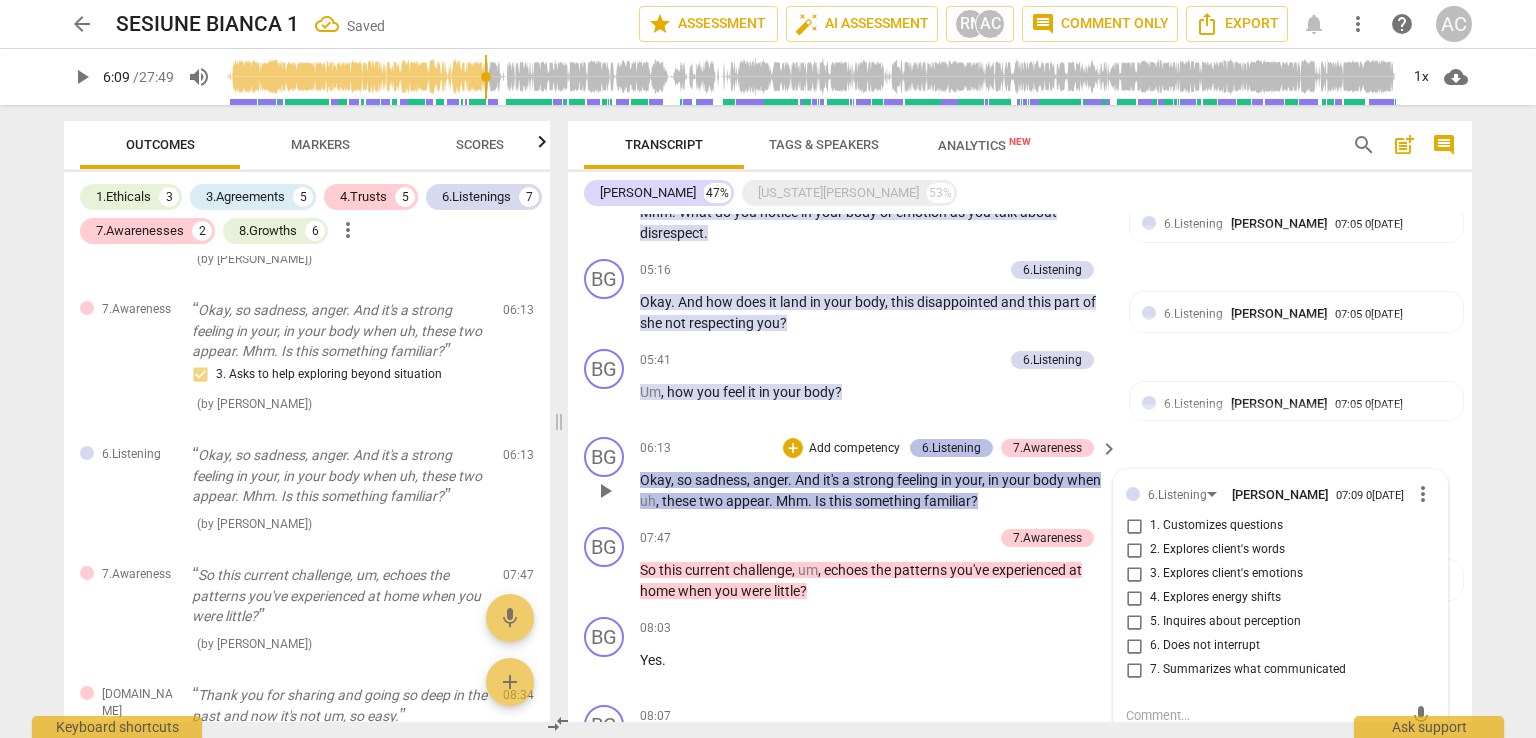 click on "6.Listening" at bounding box center (951, 448) 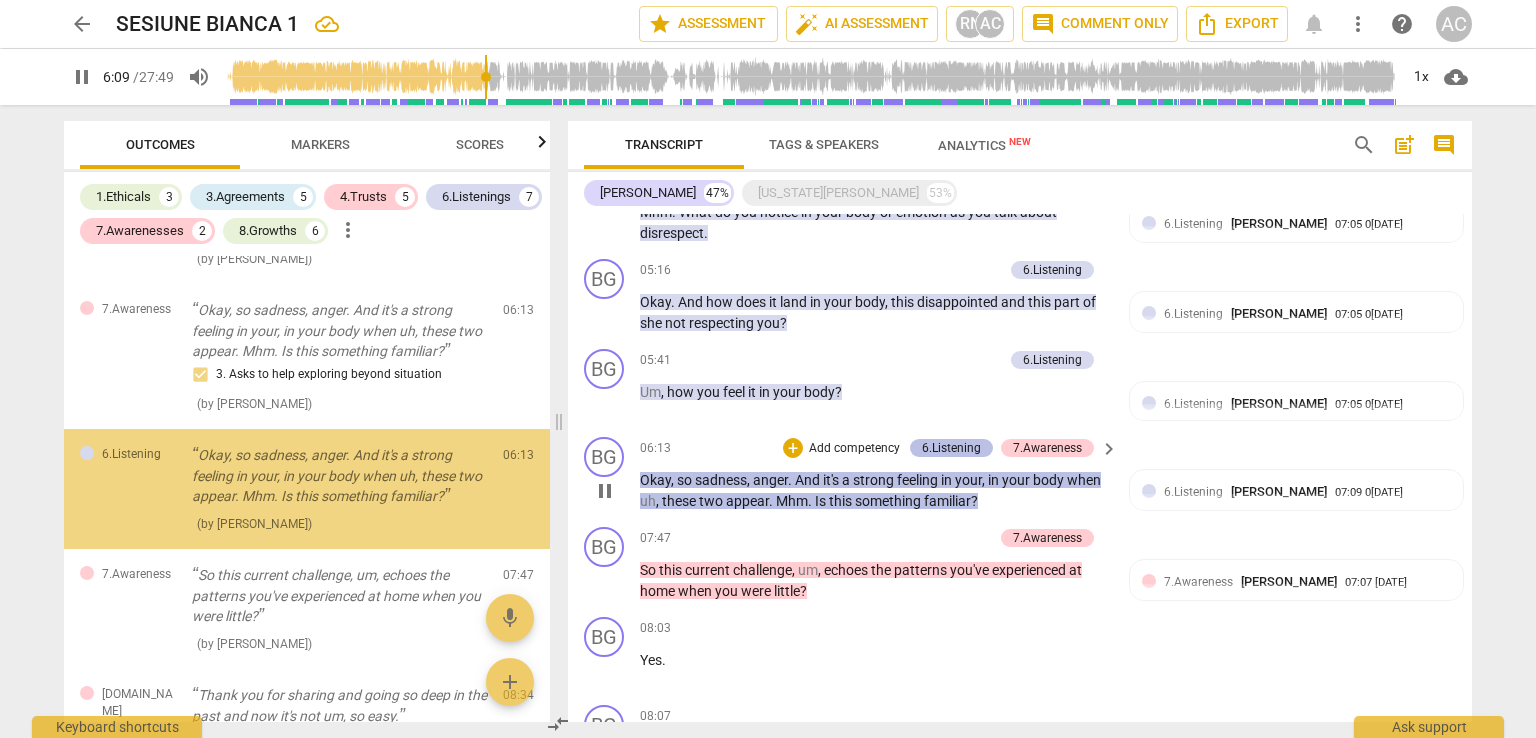 click on "6.Listening" at bounding box center [951, 448] 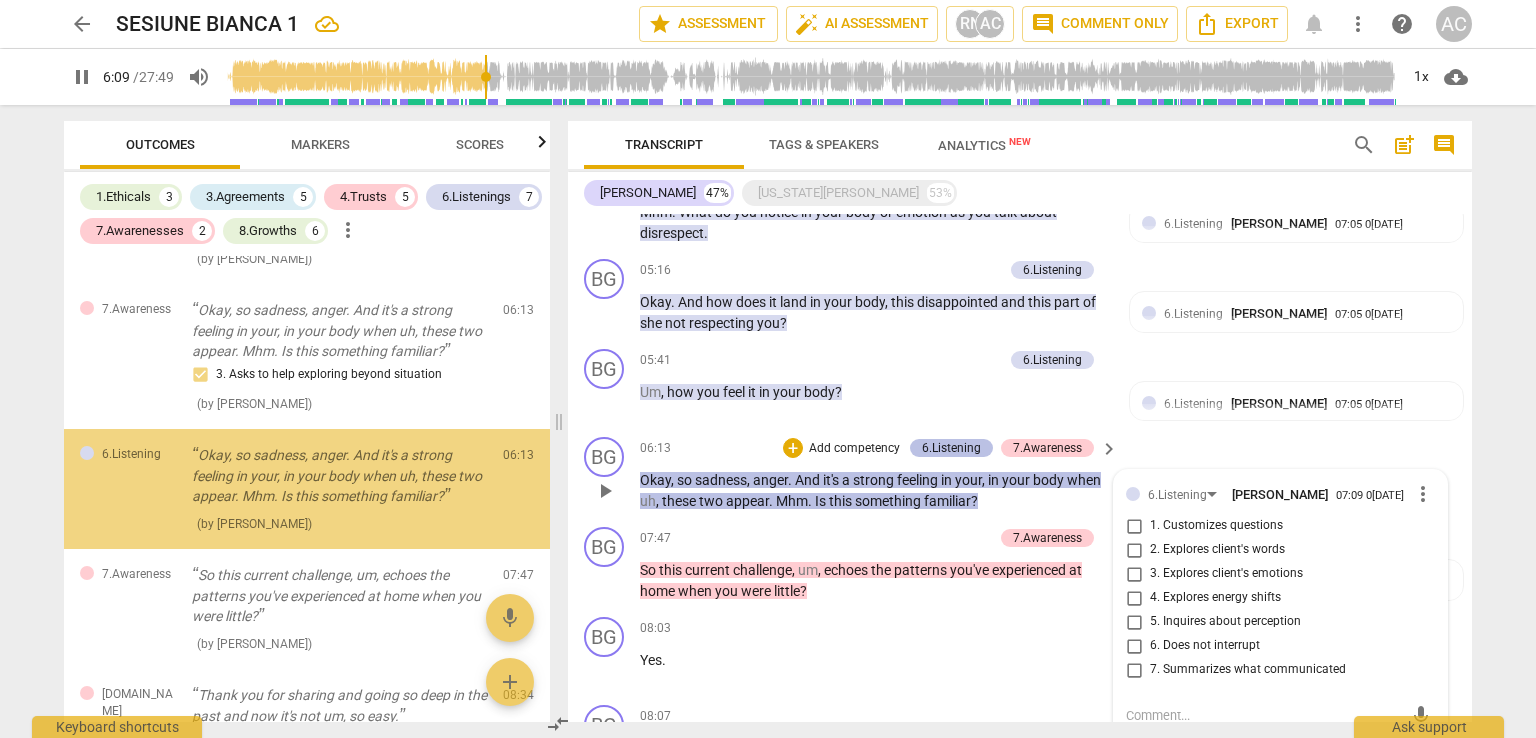 type on "370" 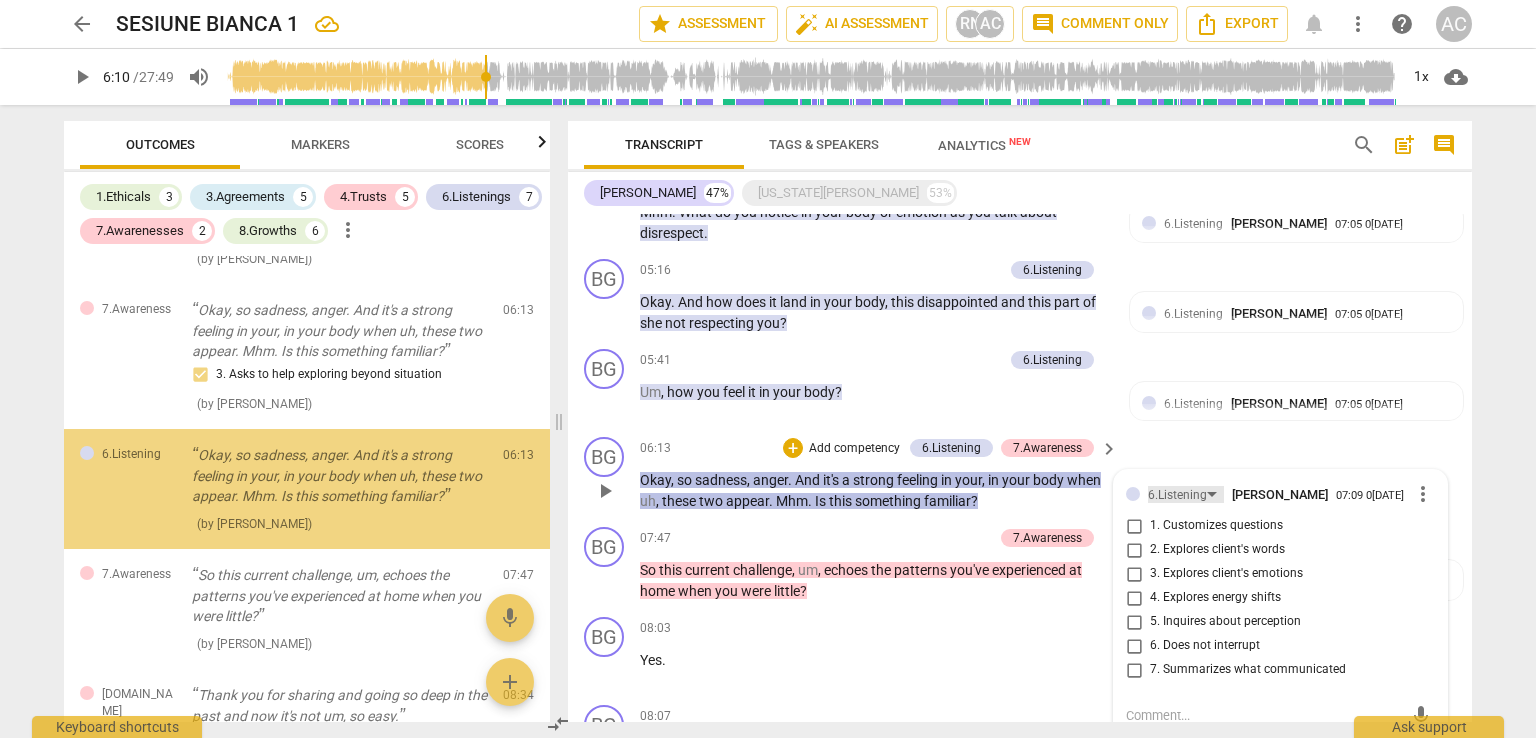 click on "6.Listening" at bounding box center (1177, 495) 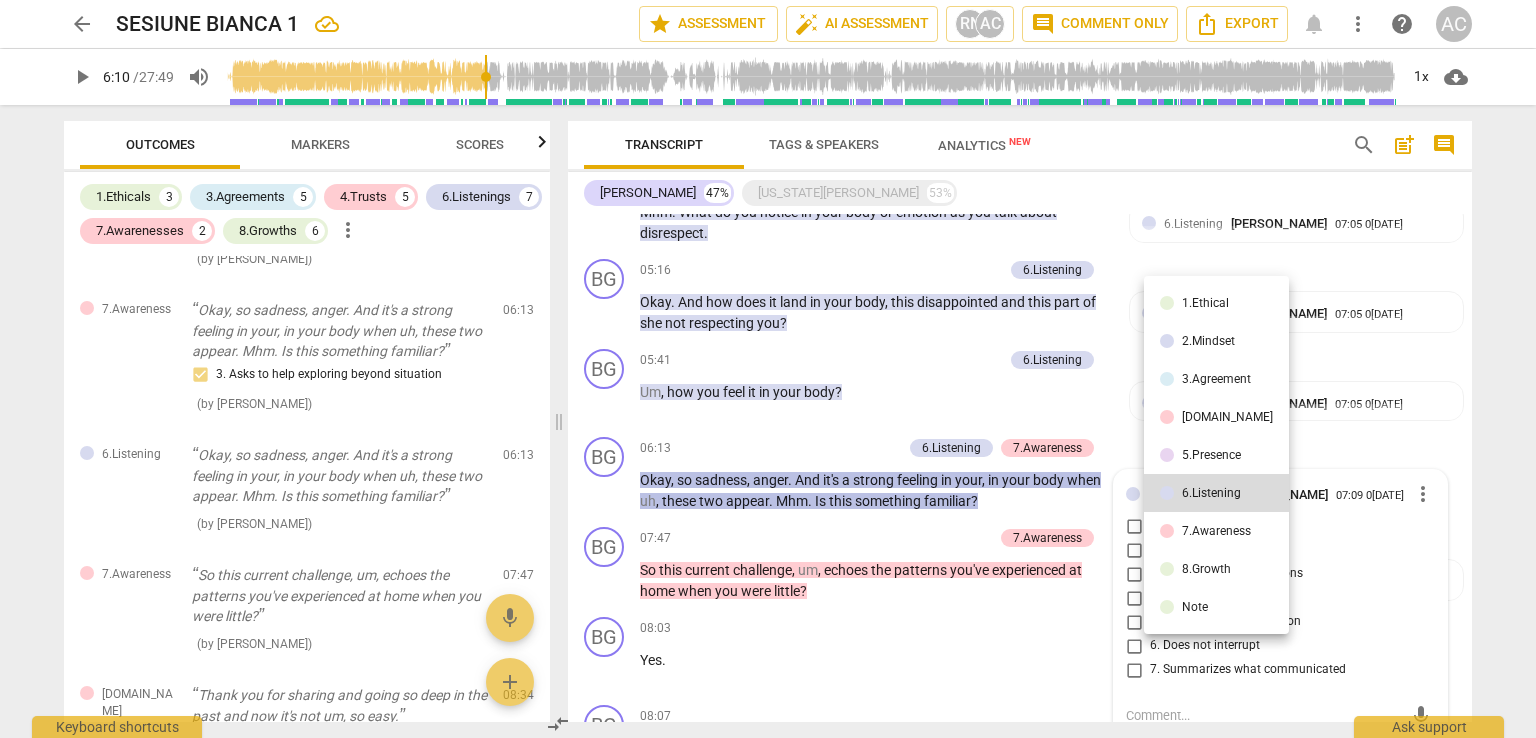 click on "[DOMAIN_NAME]" at bounding box center [1227, 417] 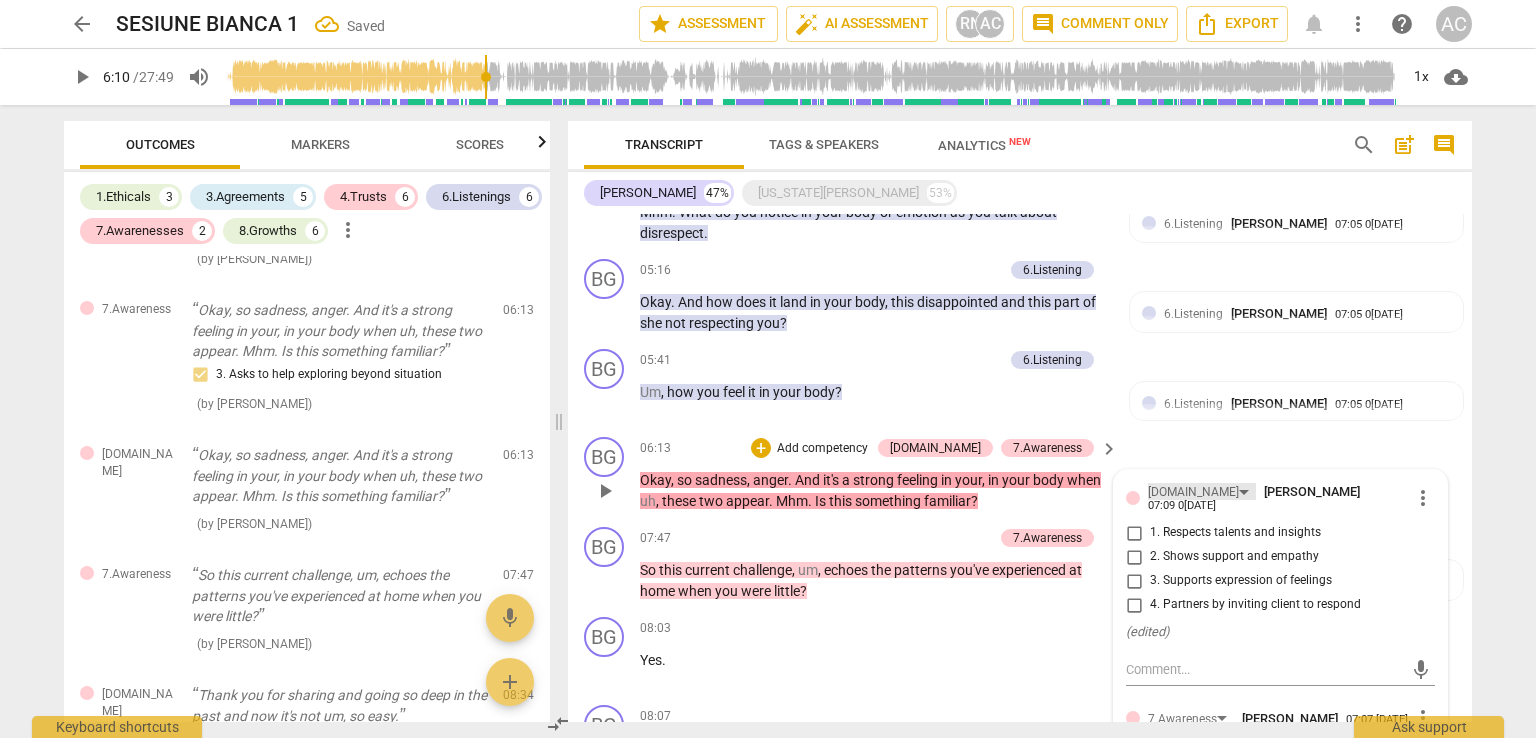 click on "[DOMAIN_NAME]" at bounding box center (1193, 492) 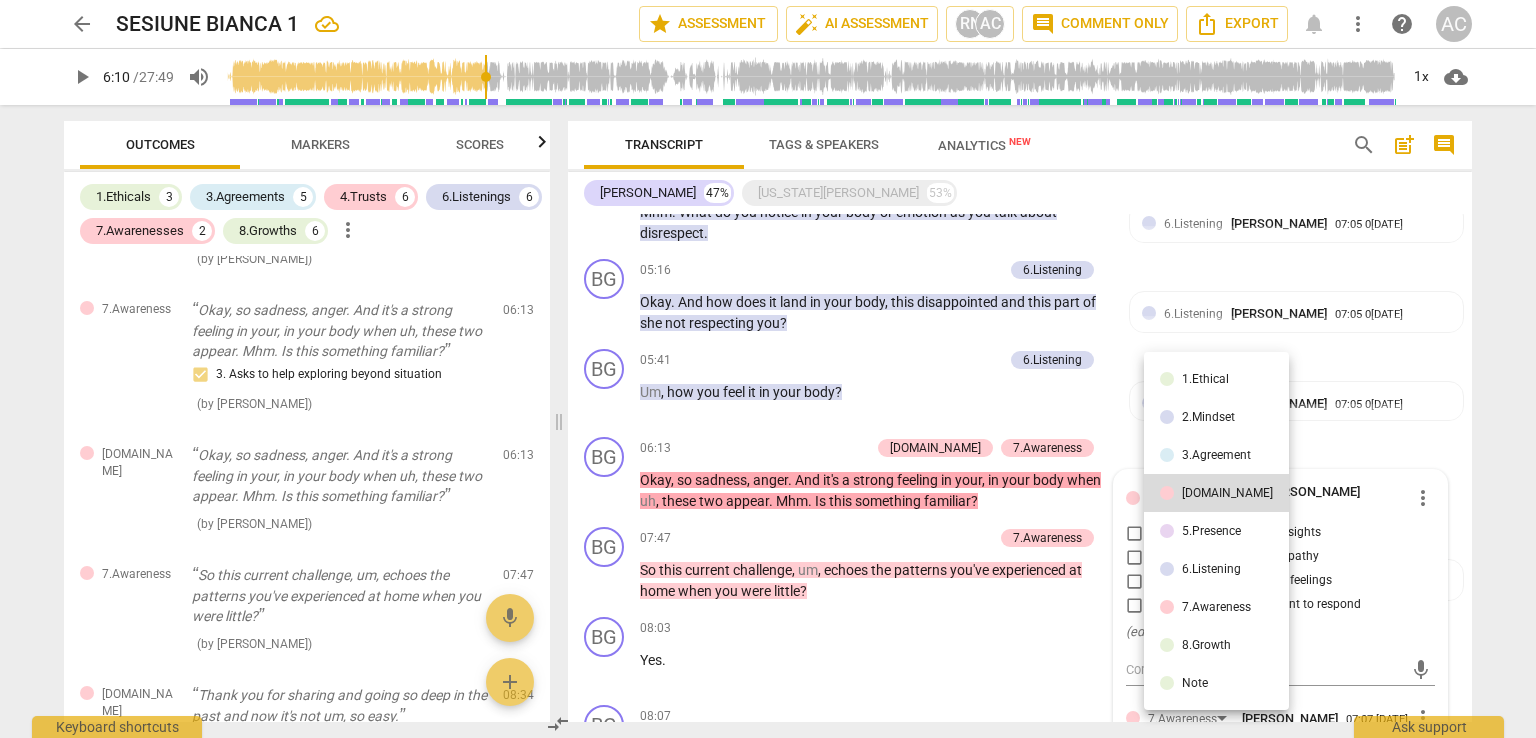 click on "5.Presence" at bounding box center (1211, 531) 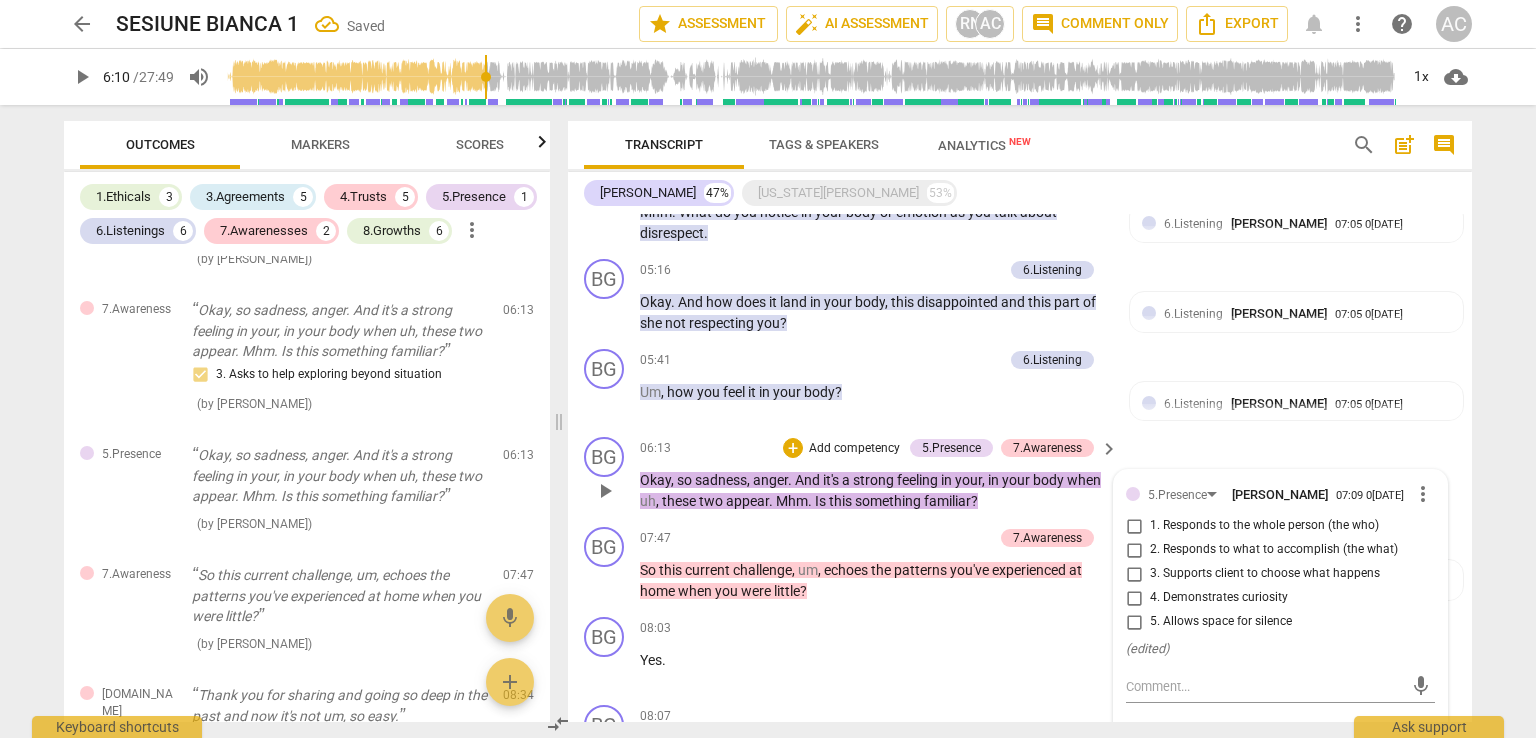 click on "5. Allows space for silence" at bounding box center (1221, 622) 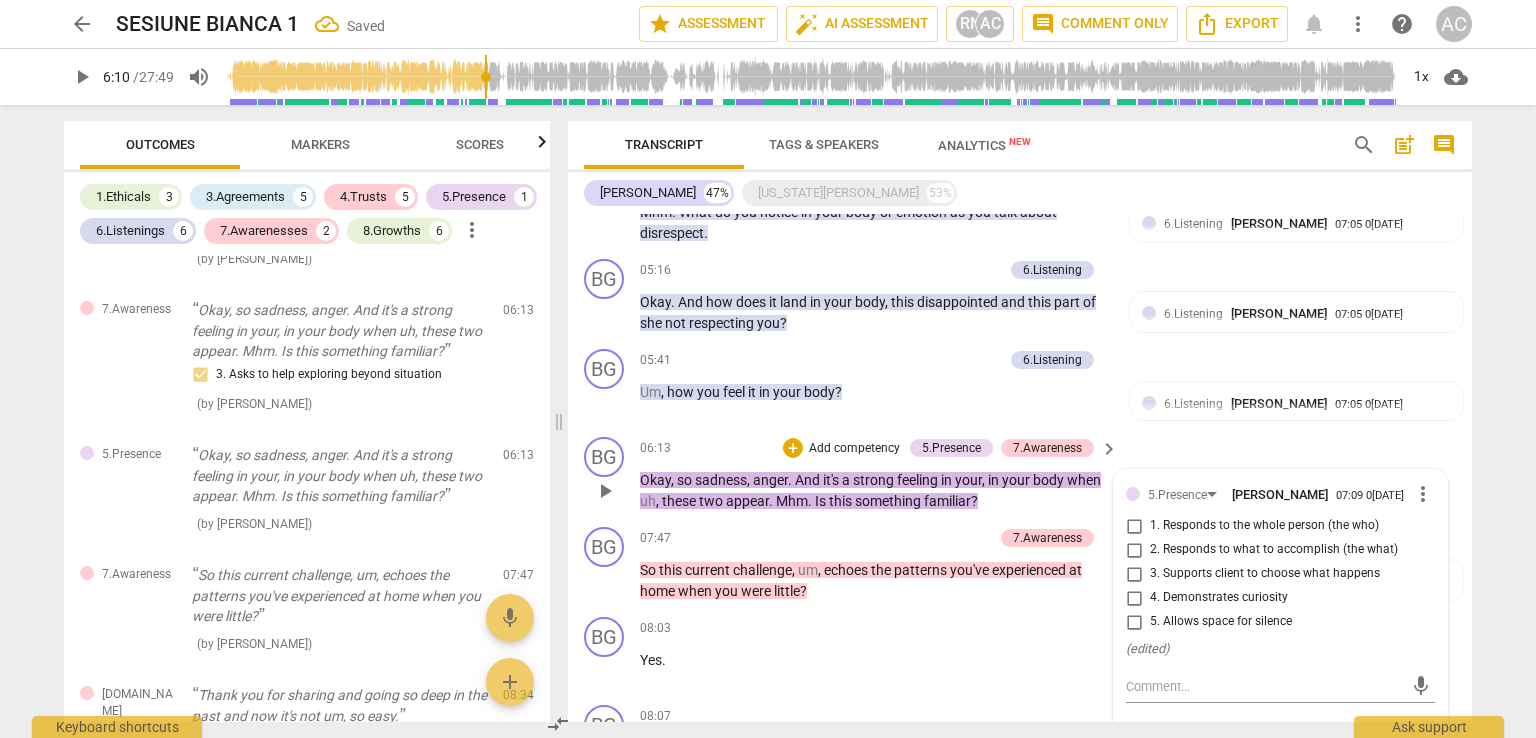click on "5. Allows space for silence" at bounding box center (1134, 622) 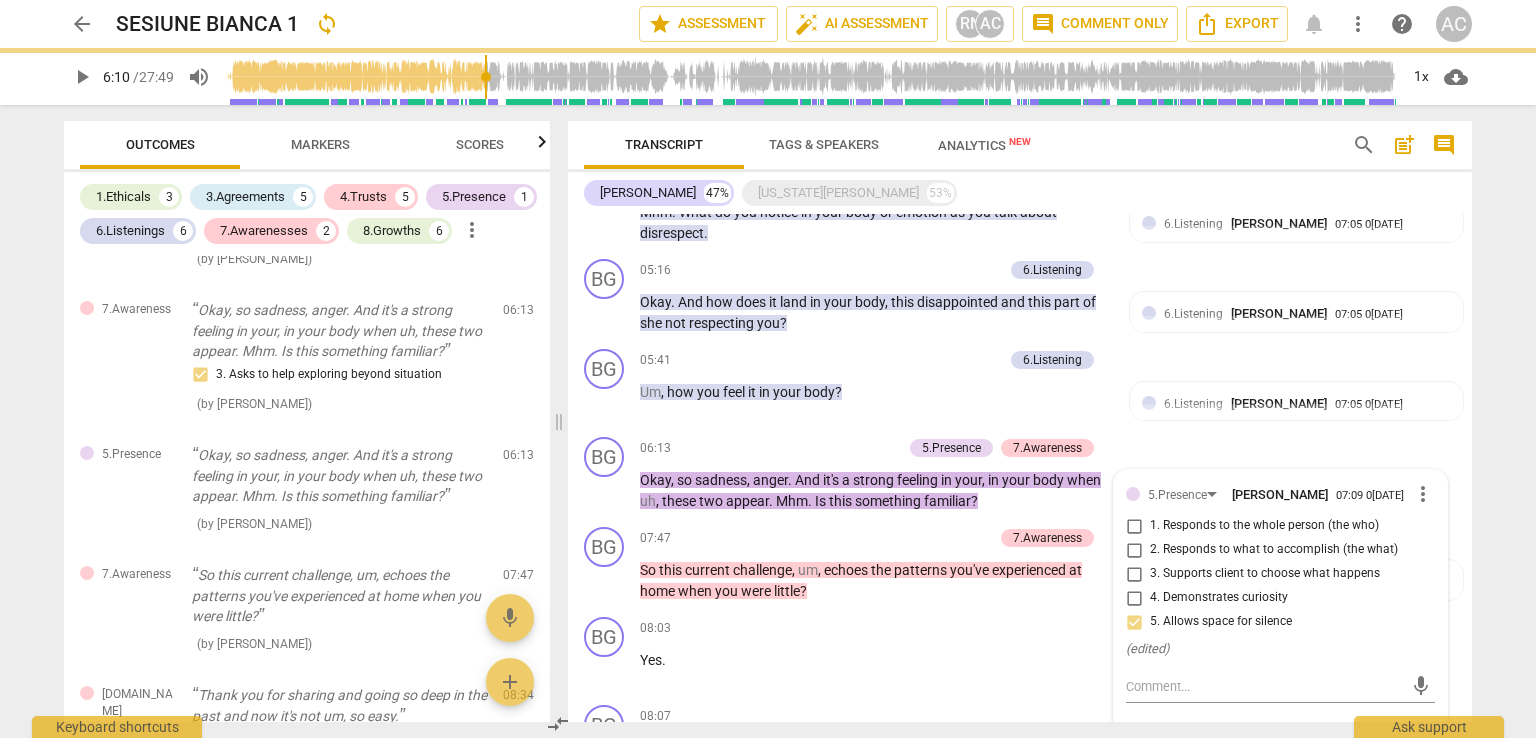 click on "arrow_back SESIUNE BIANCA 1 sync star    Assessment   auto_fix_high    AI Assessment RN AC comment    Comment only    Export notifications more_vert help AC play_arrow 6:10   /  27:49 volume_up 1x cloud_download Outcomes Markers Scores 1.Ethicals 3 3.Agreements 5 4.Trusts 5 5.Presence 1 6.Listenings 6 7.Awarenesses 2 8.Growths 6 more_vert 1.Ethical Uh, this call is being recorded for the purpose of certification with ICF - International Coaching Federation. 1. Familiar with Code of Ethics ( by [PERSON_NAME] ) 00:22 1.Ethical [US_STATE], do I have your permission to record our session and to use this recording for, this certification purpose? 1. Familiar with Code of Ethics ( by [PERSON_NAME] ) 00:35 1.Ethical Um, just so you know, uh, during our session I may interrupt you occasionally. Occasionally 1. Familiar with Code of Ethics ( by [PERSON_NAME] ) 00:50 3.Agreement What's your intention for your 30 minute session [DATE]? 1. Identifies what to accomplish ( by [PERSON_NAME] ) 01:18 3.Agreement ( by RaeNotes ) 02:30 ( ) (" at bounding box center (768, 369) 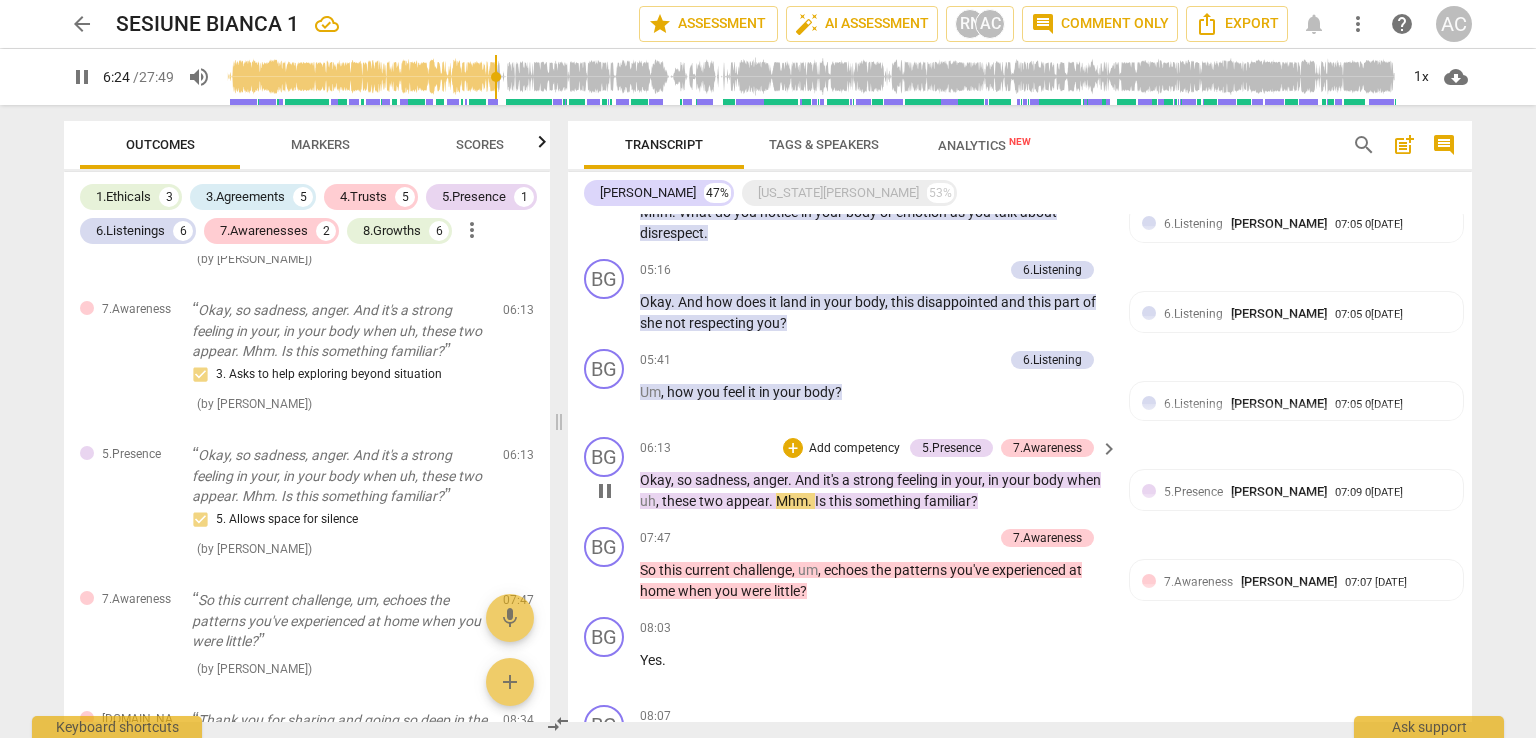 scroll, scrollTop: 592, scrollLeft: 0, axis: vertical 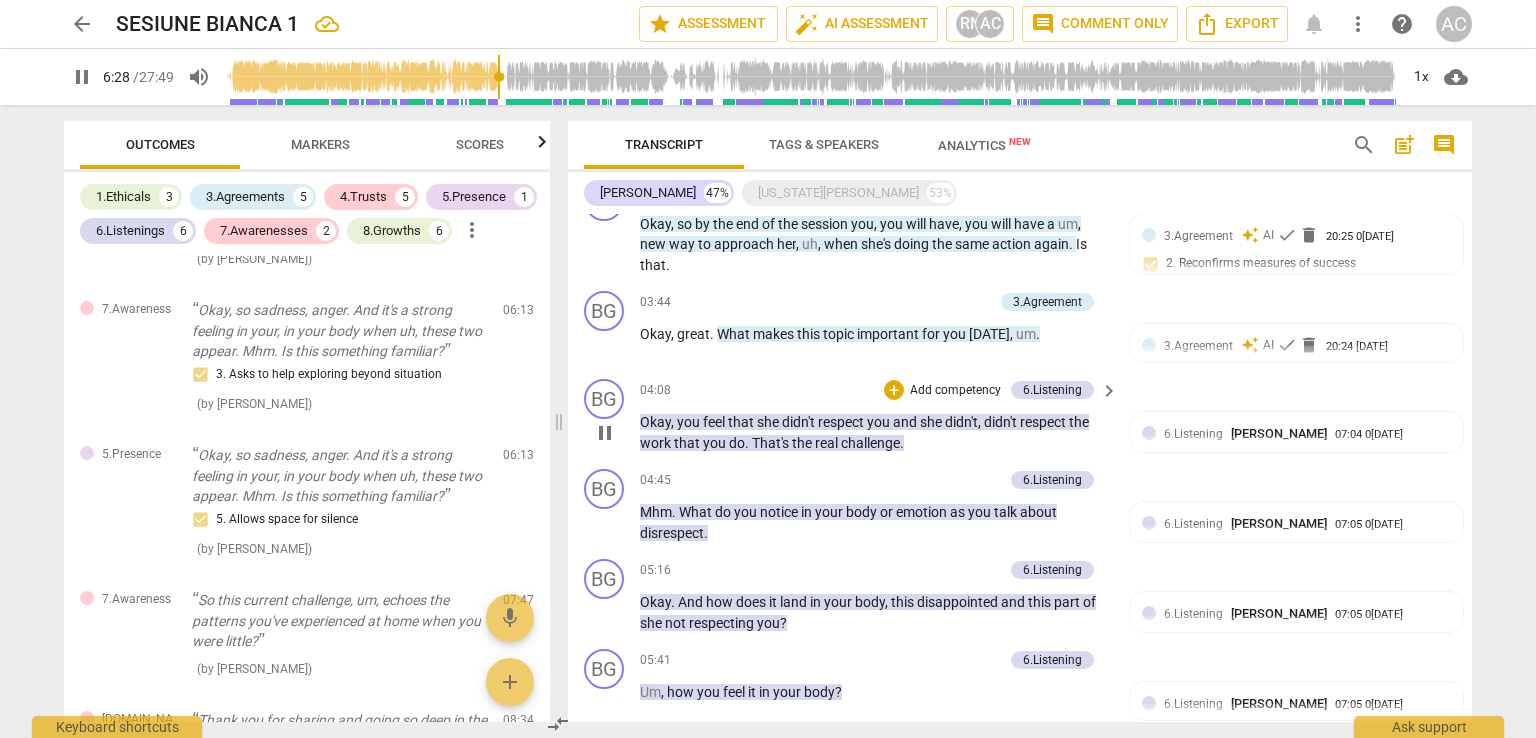 click on "Add competency" at bounding box center (955, 391) 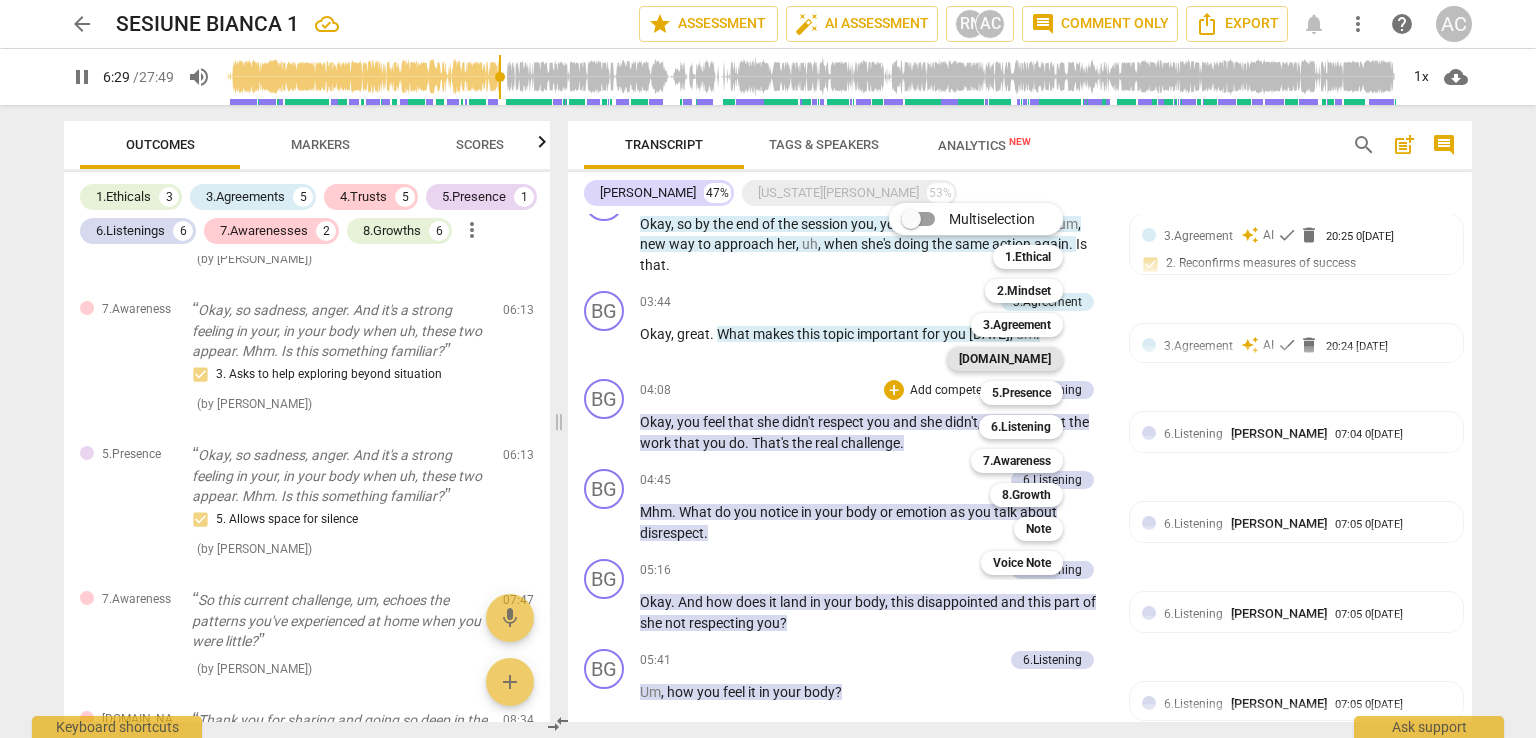 click on "[DOMAIN_NAME]" at bounding box center (1005, 359) 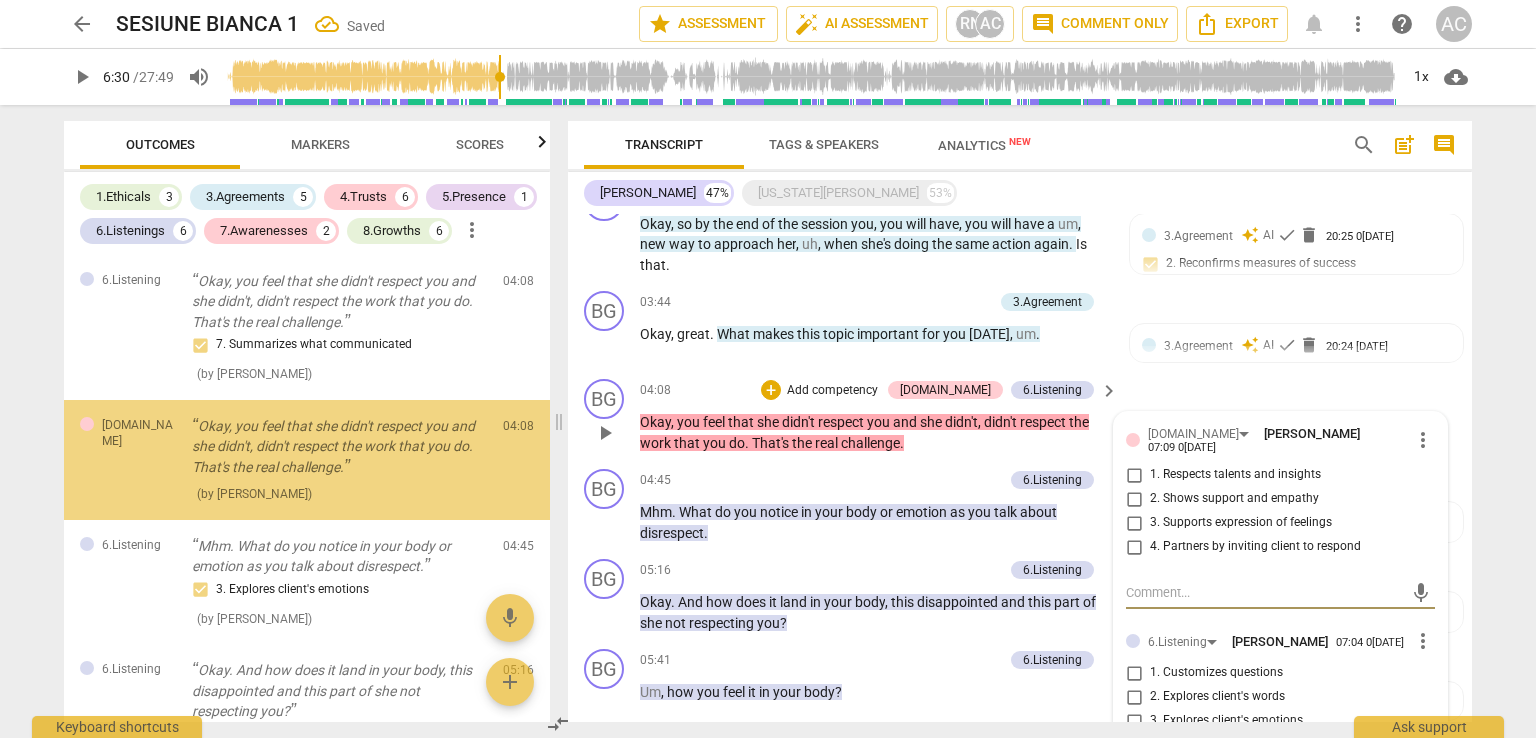 scroll, scrollTop: 1175, scrollLeft: 0, axis: vertical 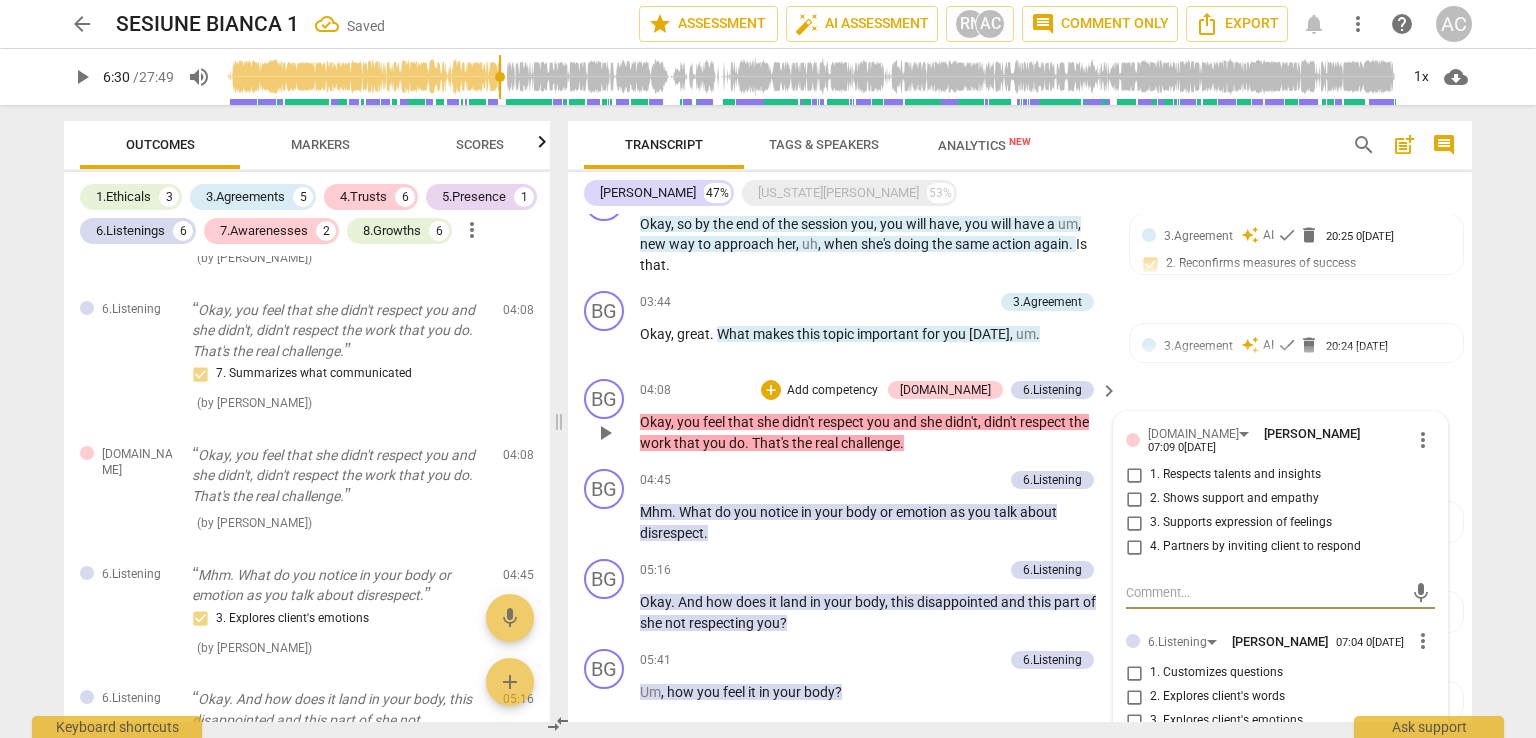 click on "3. Supports expression of feelings" at bounding box center [1241, 523] 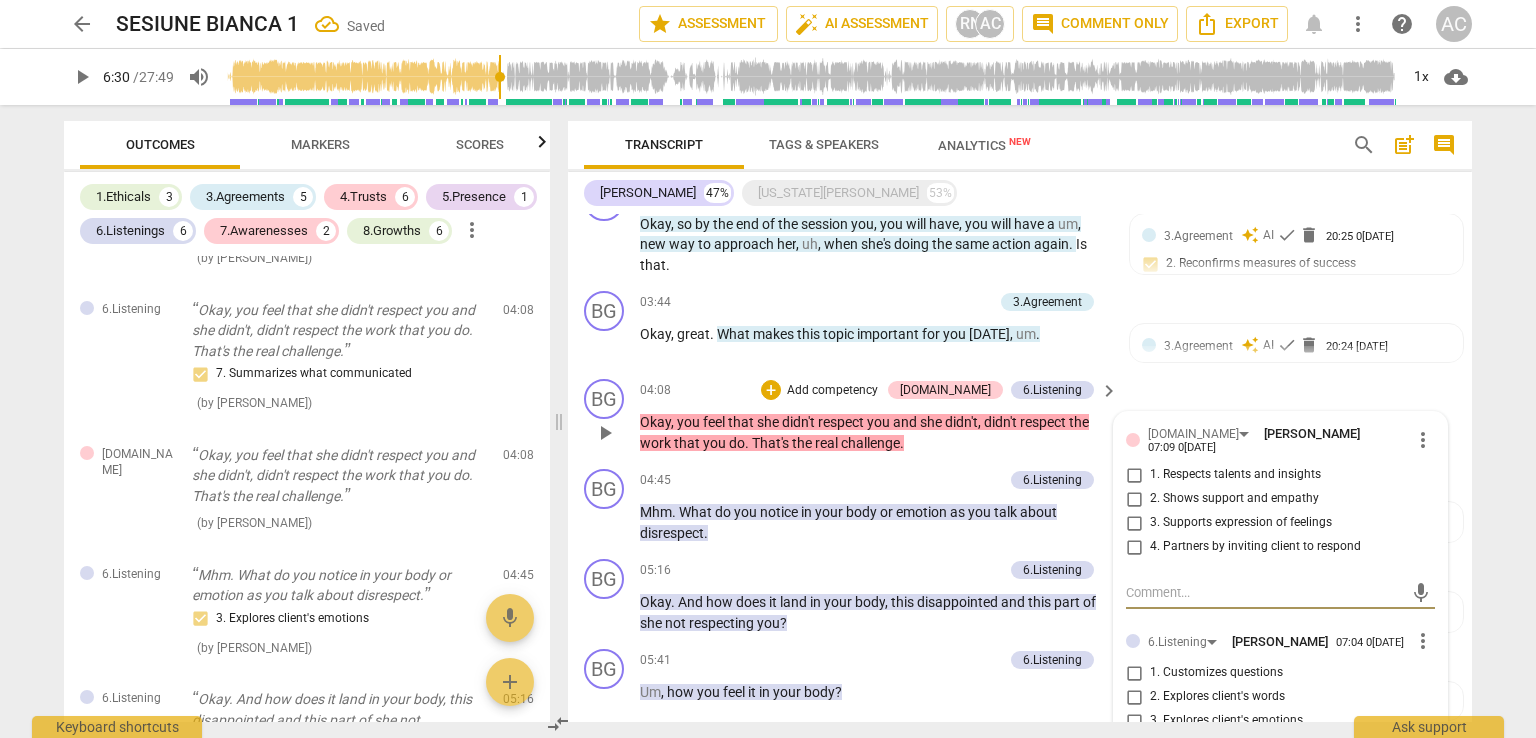 click on "3. Supports expression of feelings" at bounding box center (1134, 523) 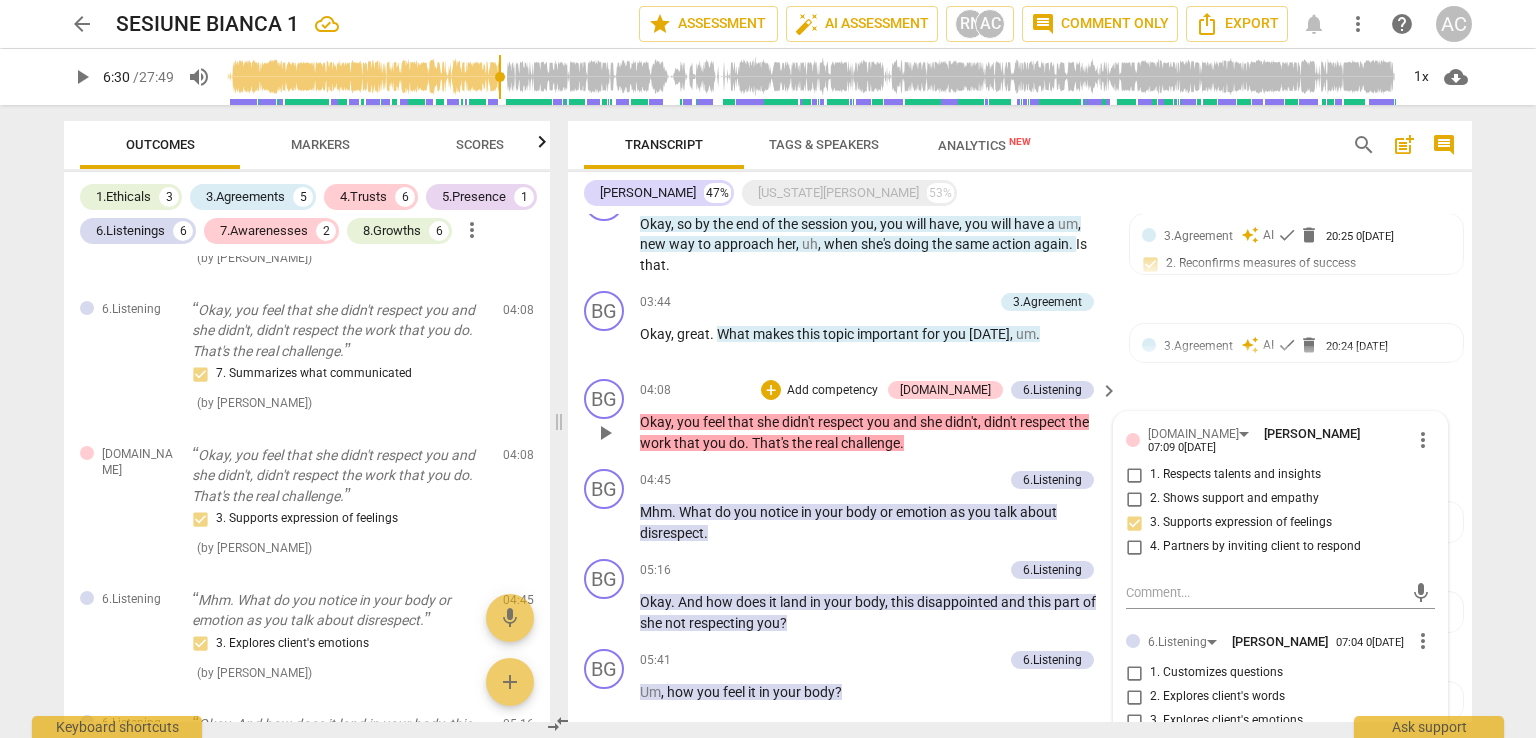 click on "2. Shows support and empathy" at bounding box center [1134, 499] 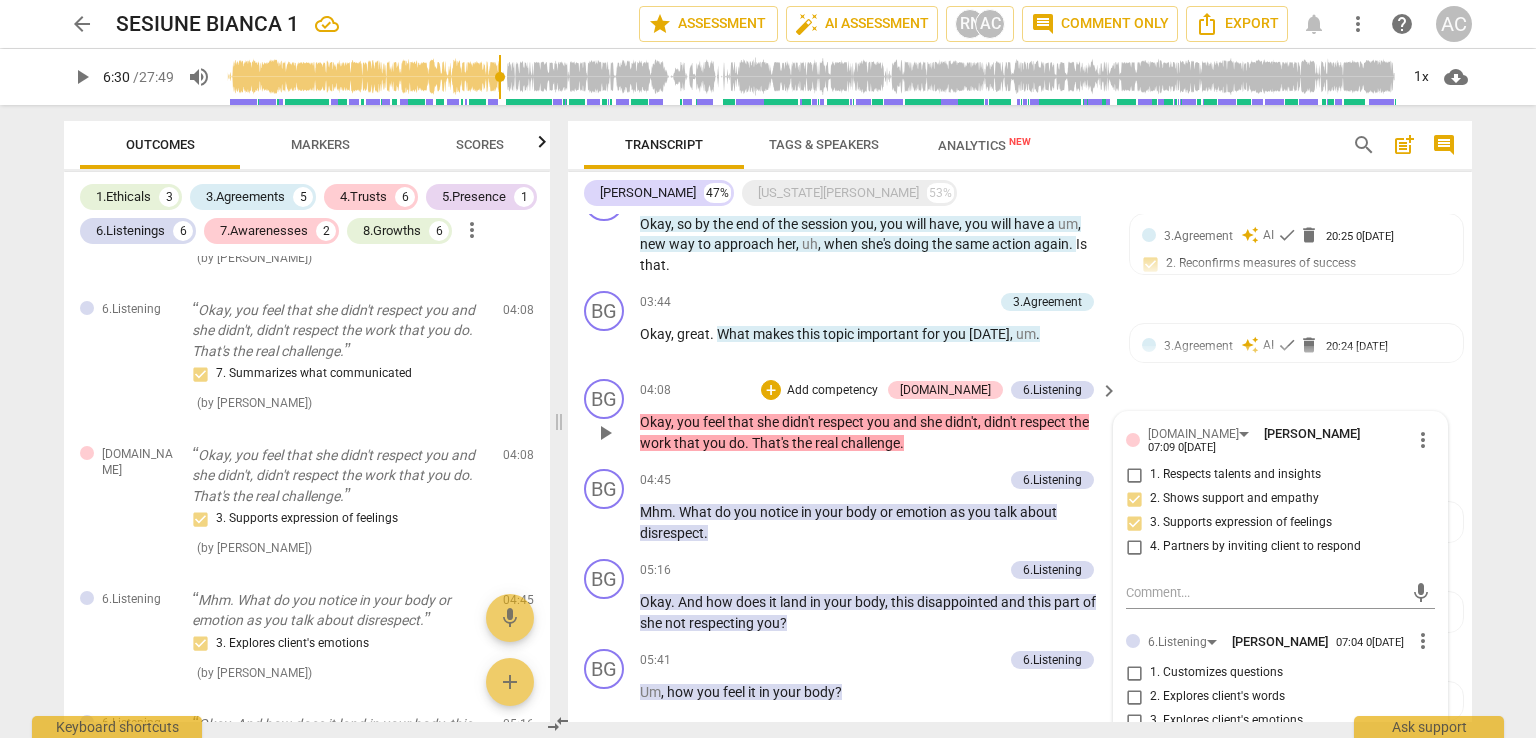 click on "3. Supports expression of feelings" at bounding box center [1134, 523] 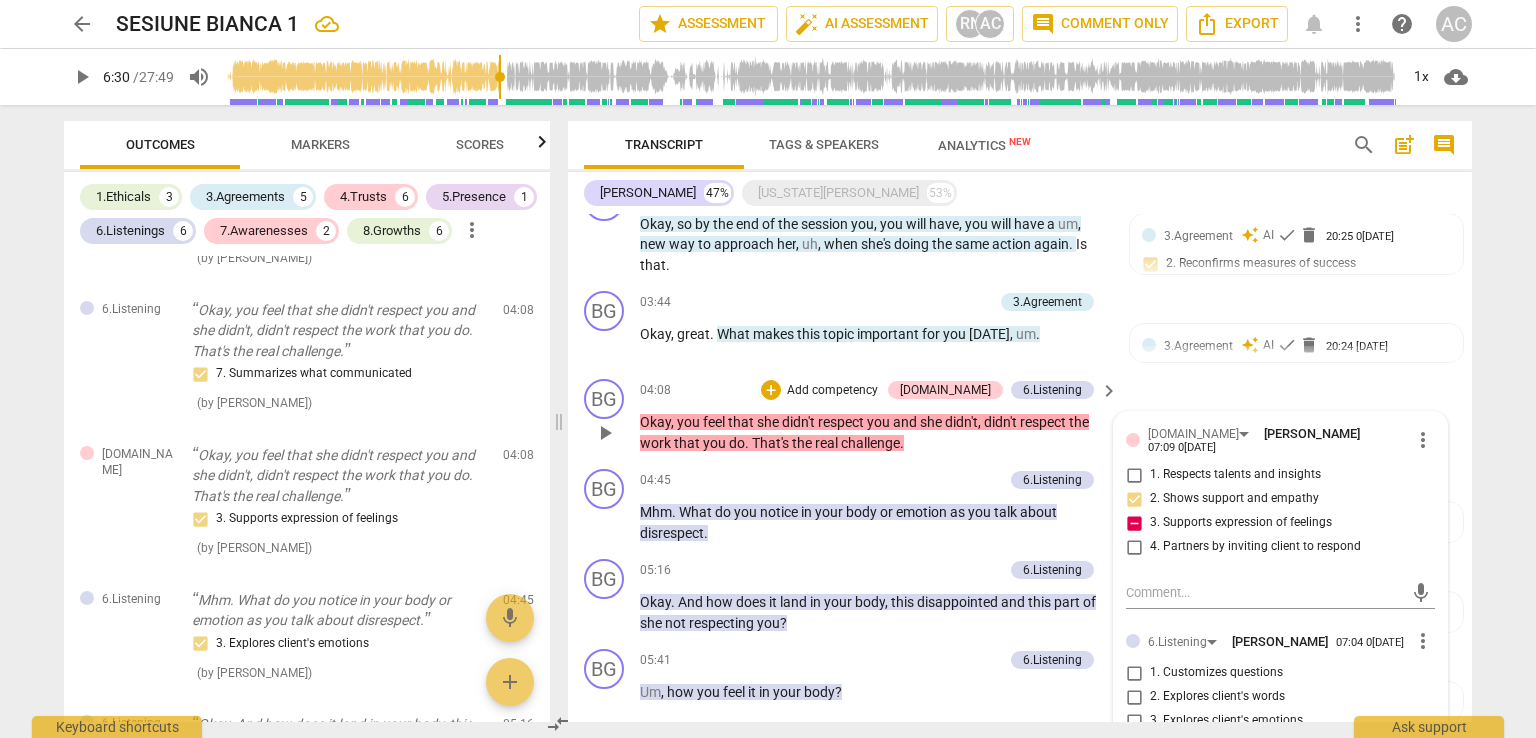 click on "3. Supports expression of feelings" at bounding box center (1134, 523) 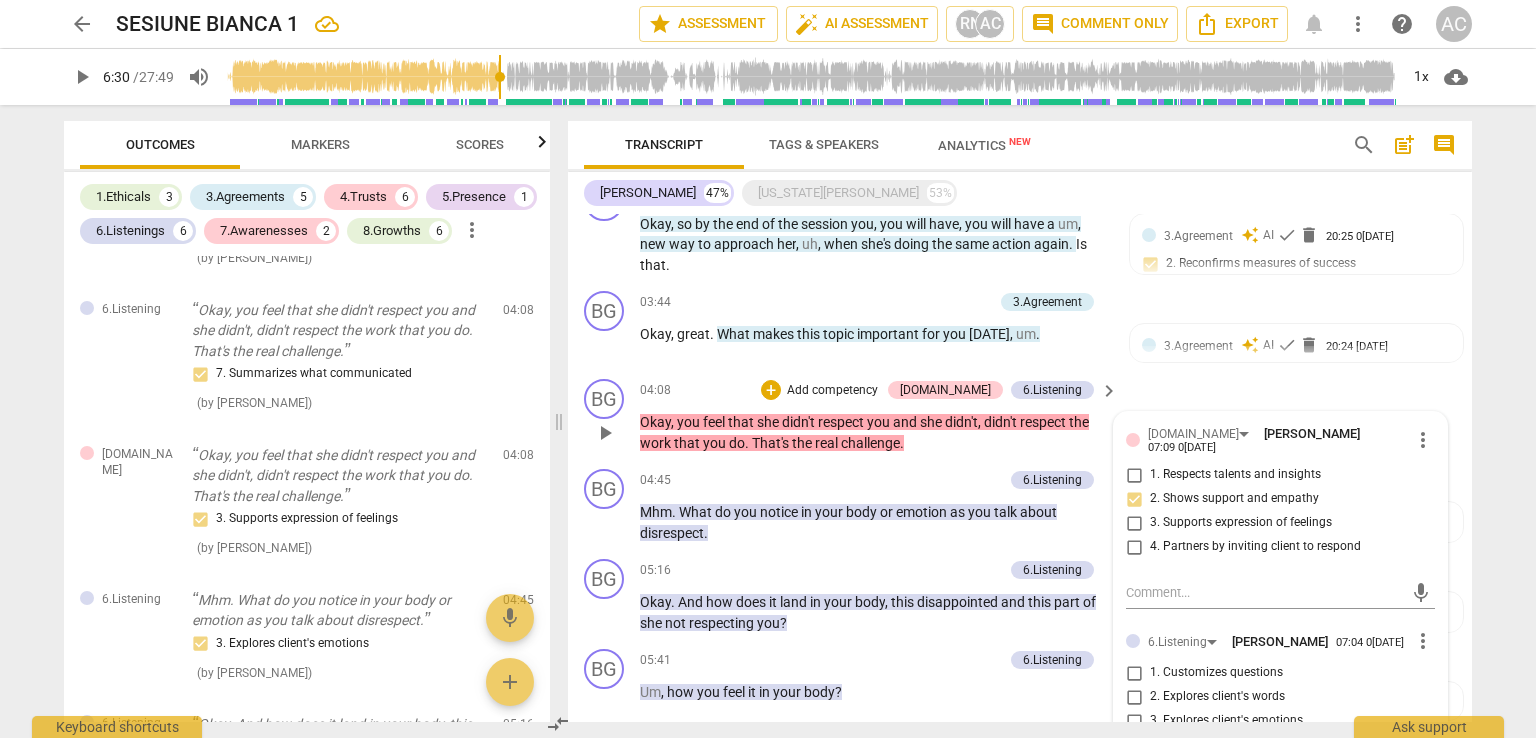 click on "BG play_arrow pause 04:08 + Add competency [DOMAIN_NAME] 6.Listening keyboard_arrow_right Okay ,   you   feel   that   she   didn't   respect   you   and   she   didn't ,   didn't   respect   the   work   that   you   do .   That's   the   real   challenge . [DOMAIN_NAME] [PERSON_NAME] 07:09 [DATE] more_vert 1. Respects talents and insights 2. Shows support and empathy 3. Supports expression of feelings 4. Partners by inviting client to respond mic 6.Listening [PERSON_NAME] 07:04 [DATE] more_vert 1. Customizes questions 2. Explores client's words 3. Explores client's emotions 4. Explores energy shifts 5. Inquires about perception 6. Does not interrupt 7. Summarizes what communicated  ( edited ) mic" at bounding box center (1020, 416) 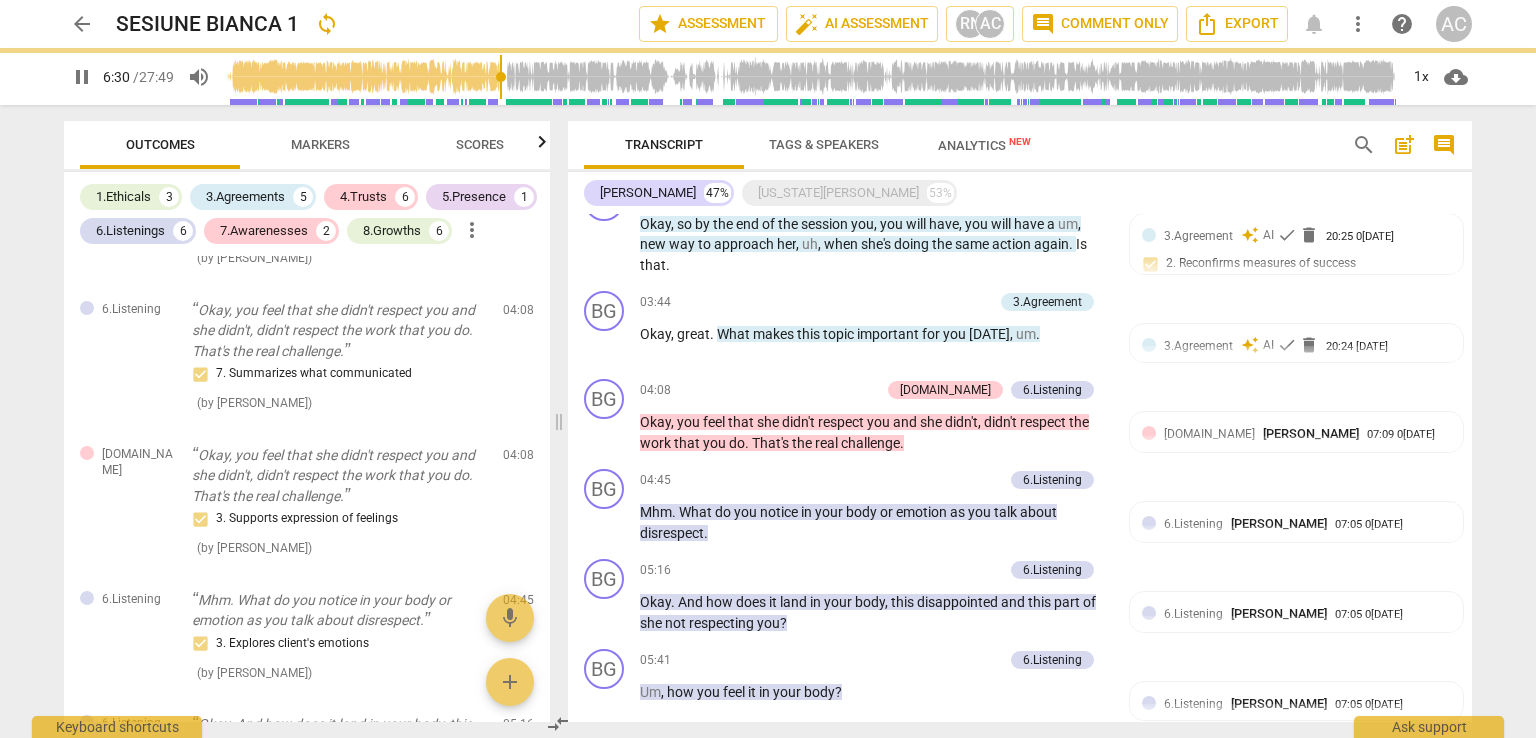 click on "arrow_back SESIUNE BIANCA 1 sync star    Assessment   auto_fix_high    AI Assessment RN AC comment    Comment only    Export notifications more_vert help AC pause 6:30   /  27:49 volume_up 1x cloud_download Outcomes Markers Scores 1.Ethicals 3 3.Agreements 5 4.Trusts 6 5.Presence 1 6.Listenings 6 7.Awarenesses 2 8.Growths 6 more_vert 1.Ethical Uh, this call is being recorded for the purpose of certification with ICF - International Coaching Federation. 1. Familiar with Code of Ethics ( by [PERSON_NAME] ) 00:22 1.Ethical [US_STATE], do I have your permission to record our session and to use this recording for, this certification purpose? 1. Familiar with Code of Ethics ( by [PERSON_NAME] ) 00:35 1.Ethical Um, just so you know, uh, during our session I may interrupt you occasionally. Occasionally 1. Familiar with Code of Ethics ( by [PERSON_NAME] ) 00:50 3.Agreement What's your intention for your 30 minute session [DATE]? 1. Identifies what to accomplish ( by [PERSON_NAME] ) 01:18 3.Agreement 1. Identifies what to accomplish" at bounding box center [768, 369] 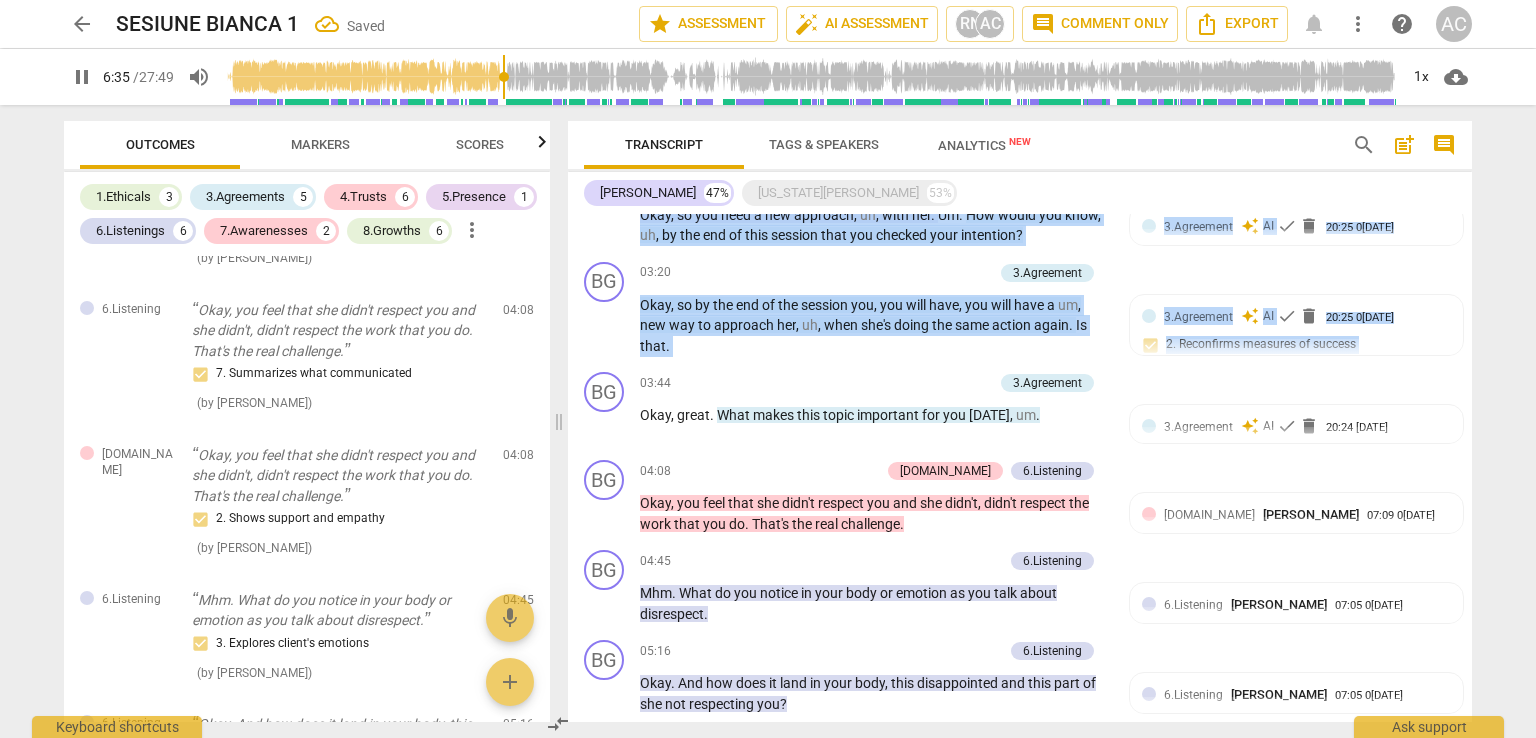 drag, startPoint x: 1464, startPoint y: 297, endPoint x: 1471, endPoint y: 202, distance: 95.257545 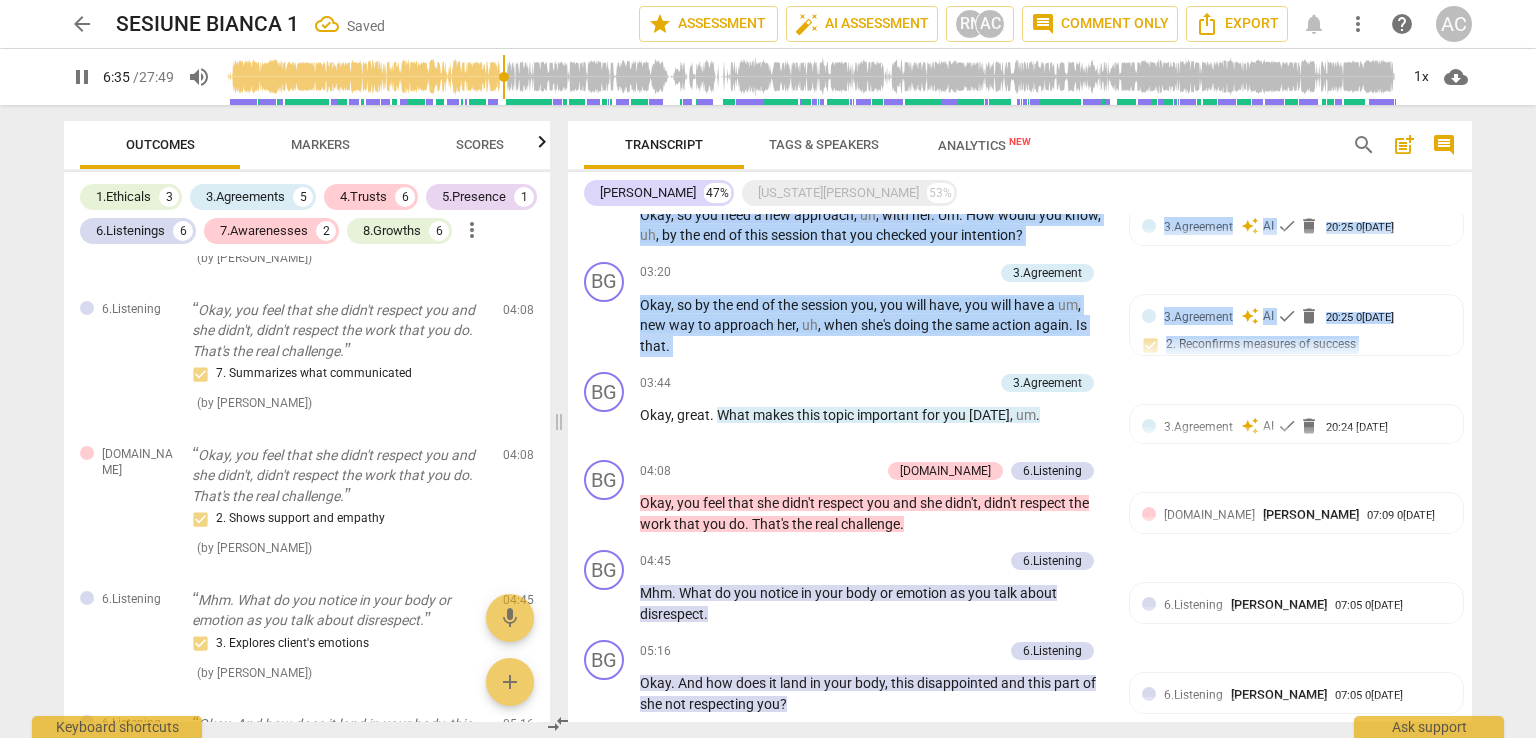click on "[PERSON_NAME] 47% [US_STATE][PERSON_NAME] 53% BG play_arrow pause 00:07 + Add competency 1.Ethicals keyboard_arrow_right Okay ,   um ,   my   name   is   [PERSON_NAME] .   I'm   the   coach   for   uh ,   [US_STATE][PERSON_NAME] .   [DATE]   is   [DATE] ,   uh ,   [DATE] .   Uh ,   this   call   is   being   recorded   for   the   purpose   of   certification   with   ICF   -   International   Coaching   Federation .   [US_STATE] ,   do   I   have   your   permission   to   record   our   session   and   to   use   this   recording   for ,   this   certification   purpose ? 1.Ethical auto_awesome AI check delete 20:23 [DATE] 1. Familiar with Code of Ethics GS play_arrow pause 00:46 + Add competency keyboard_arrow_right Yes ,   you   have   it . BG play_arrow pause 00:48 + Add competency 1.Ethical keyboard_arrow_right Okay ,   thank   you .   Um ,   just   so   you   know ,   uh ,   during   our   session   I   may   interrupt   you   occasionally .   Occasionally   not   because   I   don't   care   or   I'm   not" at bounding box center (1020, 447) 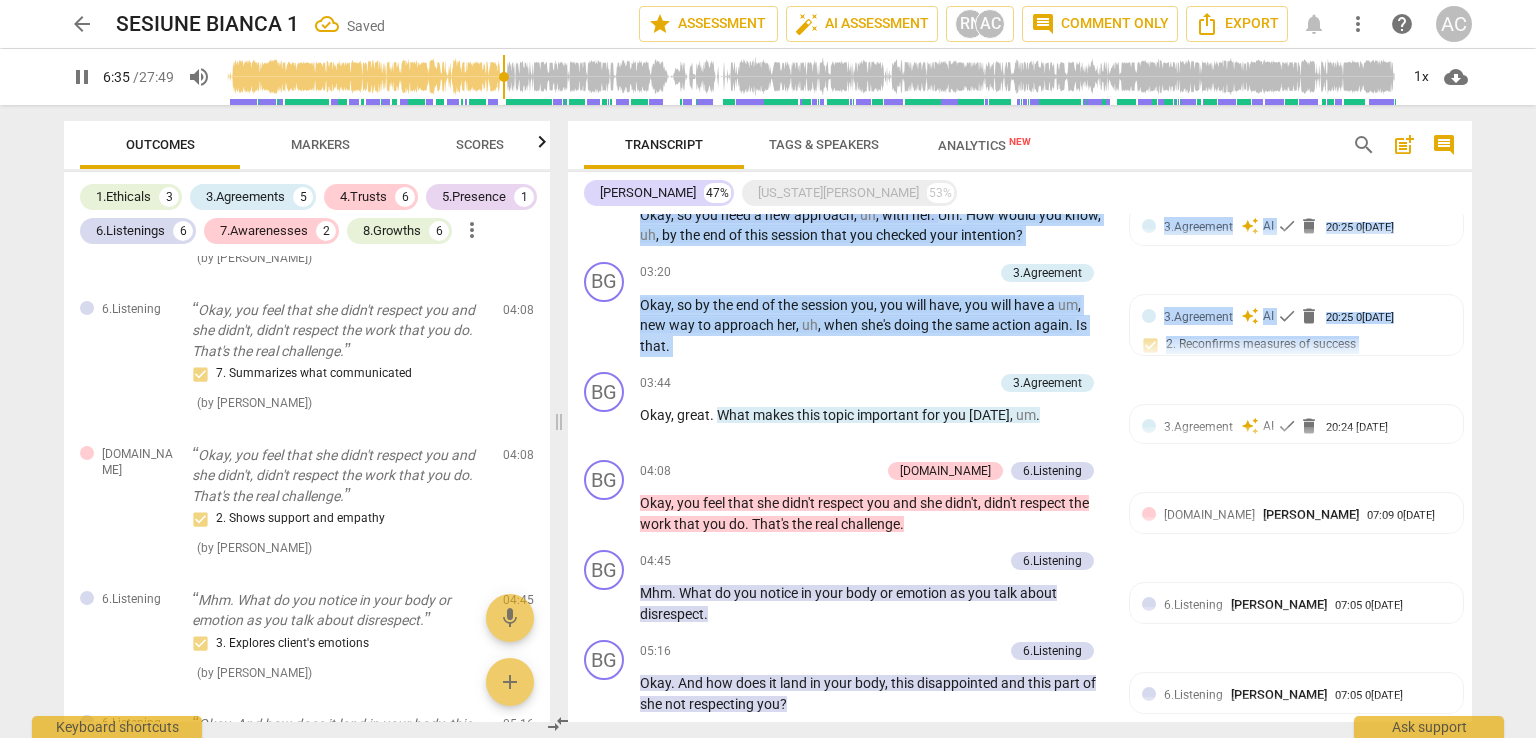 scroll, scrollTop: 400, scrollLeft: 0, axis: vertical 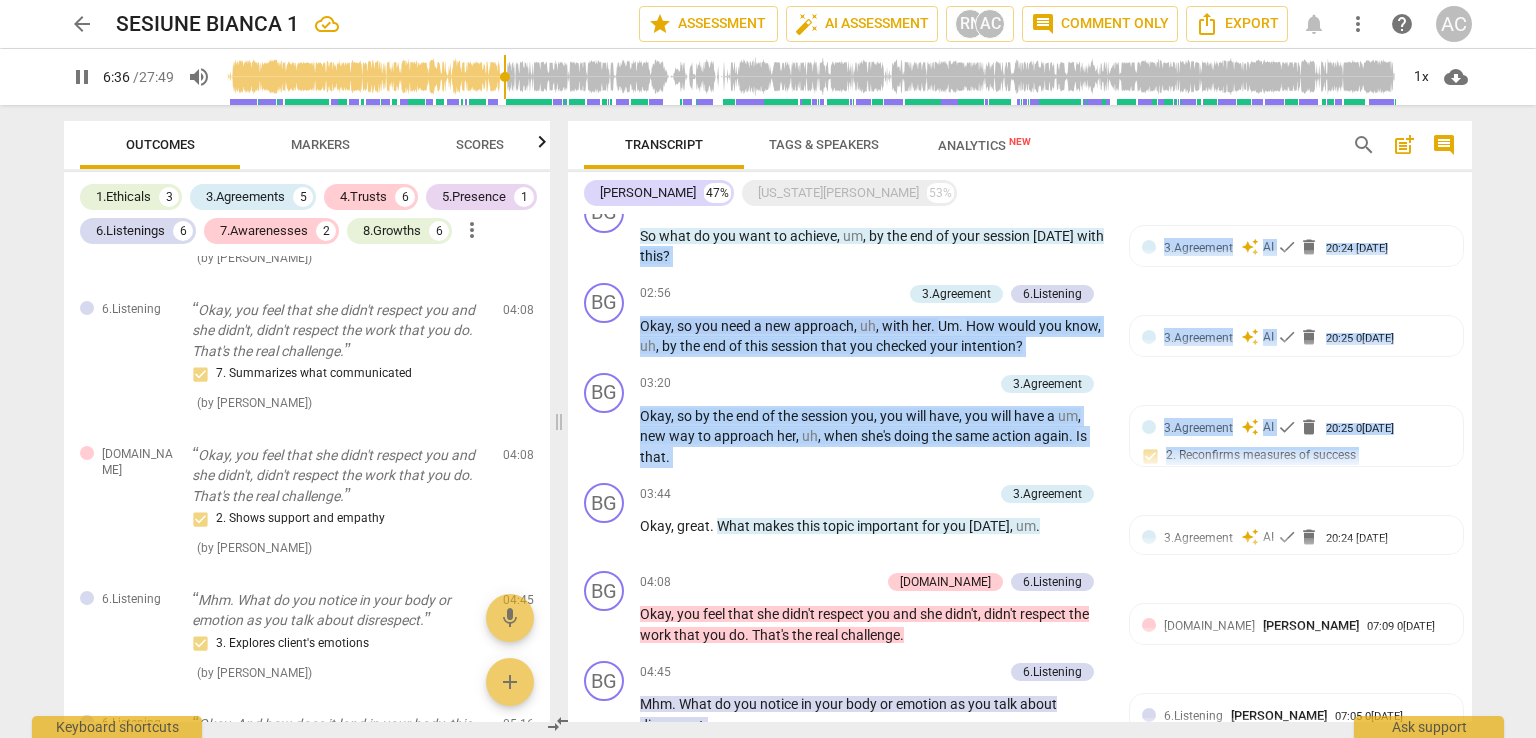 click on "Transcript Tags & Speakers Analytics   New search post_add comment [PERSON_NAME] 47% [US_STATE][PERSON_NAME] 53% BG play_arrow pause 00:07 + Add competency 1.Ethicals keyboard_arrow_right Okay ,   um ,   my   name   is   [PERSON_NAME] .   I'm   the   coach   for   uh ,   [US_STATE][PERSON_NAME] .   [DATE]   is   [DATE] ,   uh ,   [DATE] .   Uh ,   this   call   is   being   recorded   for   the   purpose   of   certification   with   ICF   -   International   Coaching   Federation .   [US_STATE] ,   do   I   have   your   permission   to   record   our   session   and   to   use   this   recording   for ,   this   certification   purpose ? 1.Ethical auto_awesome AI check delete 20:23 [DATE] 1. Familiar with Code of Ethics GS play_arrow pause 00:46 + Add competency keyboard_arrow_right Yes ,   you   have   it . BG play_arrow pause 00:48 + Add competency 1.Ethical keyboard_arrow_right Okay ,   thank   you .   Um ,   just   so   you   know ,   uh ,   during   our   session   I   may   interrupt   you   occasionally ." at bounding box center (1024, 421) 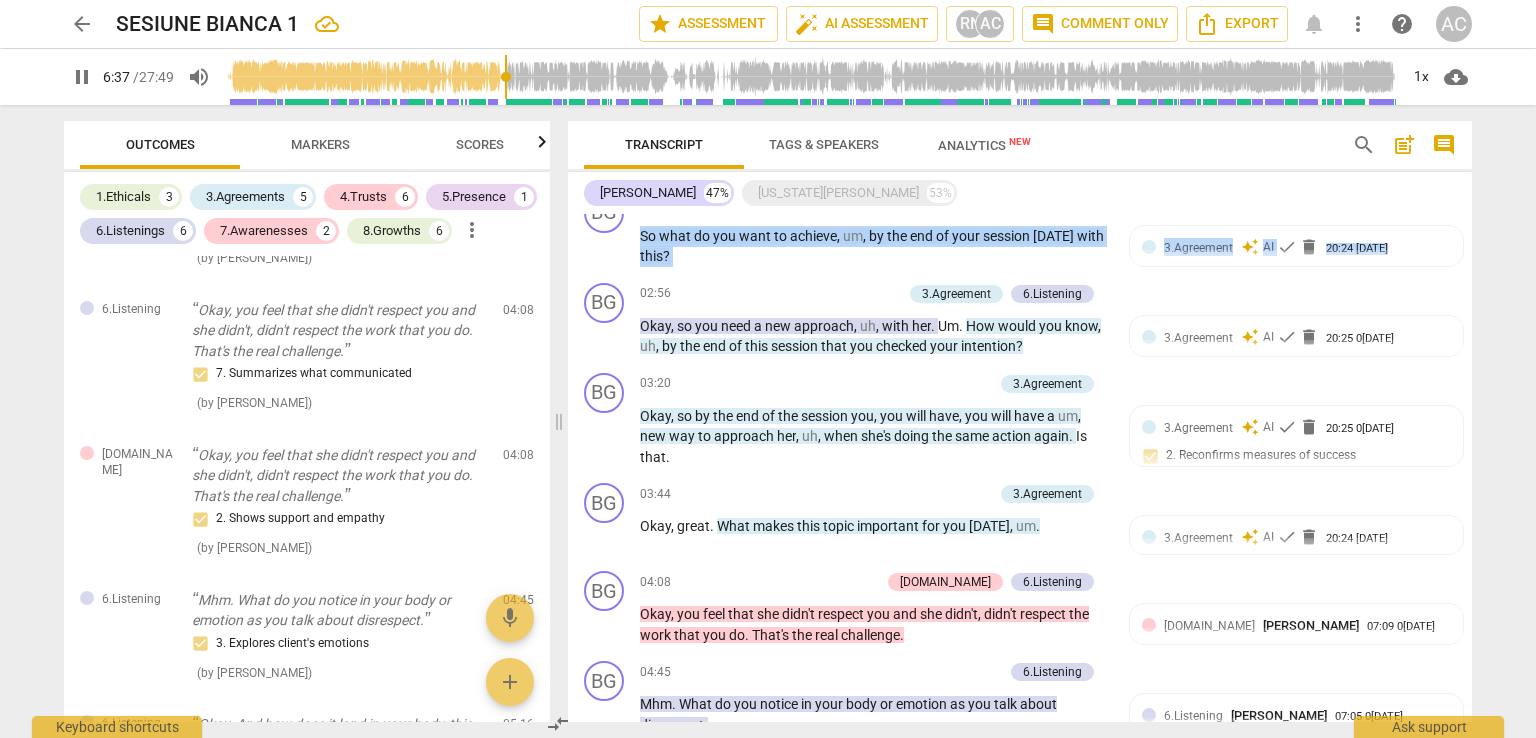 drag, startPoint x: 1472, startPoint y: 278, endPoint x: 1478, endPoint y: 200, distance: 78.23043 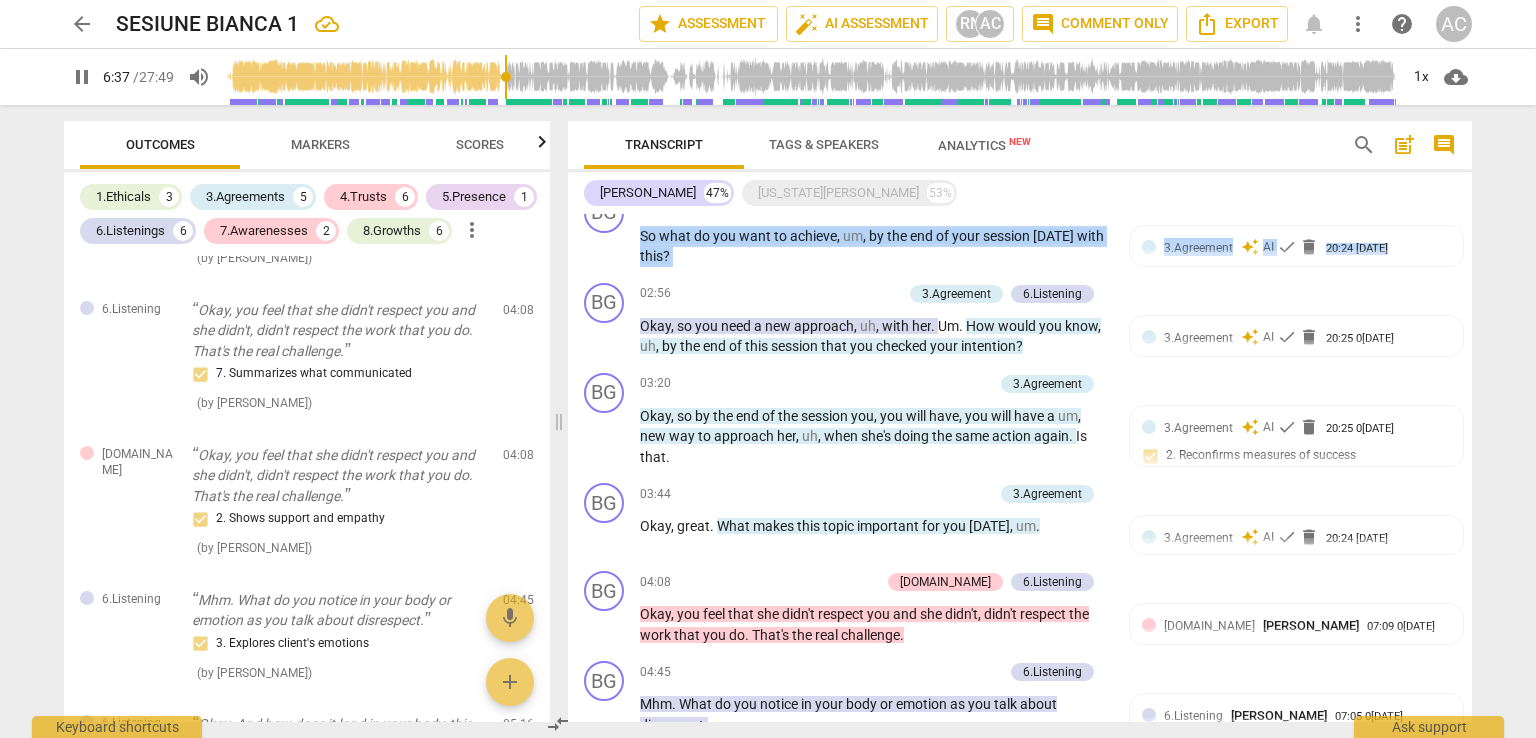 click on "Transcript Tags & Speakers Analytics   New search post_add comment [PERSON_NAME] 47% [US_STATE][PERSON_NAME] 53% BG play_arrow pause 00:07 + Add competency 1.Ethicals keyboard_arrow_right Okay ,   um ,   my   name   is   [PERSON_NAME] .   I'm   the   coach   for   uh ,   [US_STATE][PERSON_NAME] .   [DATE]   is   [DATE] ,   uh ,   [DATE] .   Uh ,   this   call   is   being   recorded   for   the   purpose   of   certification   with   ICF   -   International   Coaching   Federation .   [US_STATE] ,   do   I   have   your   permission   to   record   our   session   and   to   use   this   recording   for ,   this   certification   purpose ? 1.Ethical auto_awesome AI check delete 20:23 [DATE] 1. Familiar with Code of Ethics GS play_arrow pause 00:46 + Add competency keyboard_arrow_right Yes ,   you   have   it . BG play_arrow pause 00:48 + Add competency 1.Ethical keyboard_arrow_right Okay ,   thank   you .   Um ,   just   so   you   know ,   uh ,   during   our   session   I   may   interrupt   you   occasionally ." at bounding box center (1024, 421) 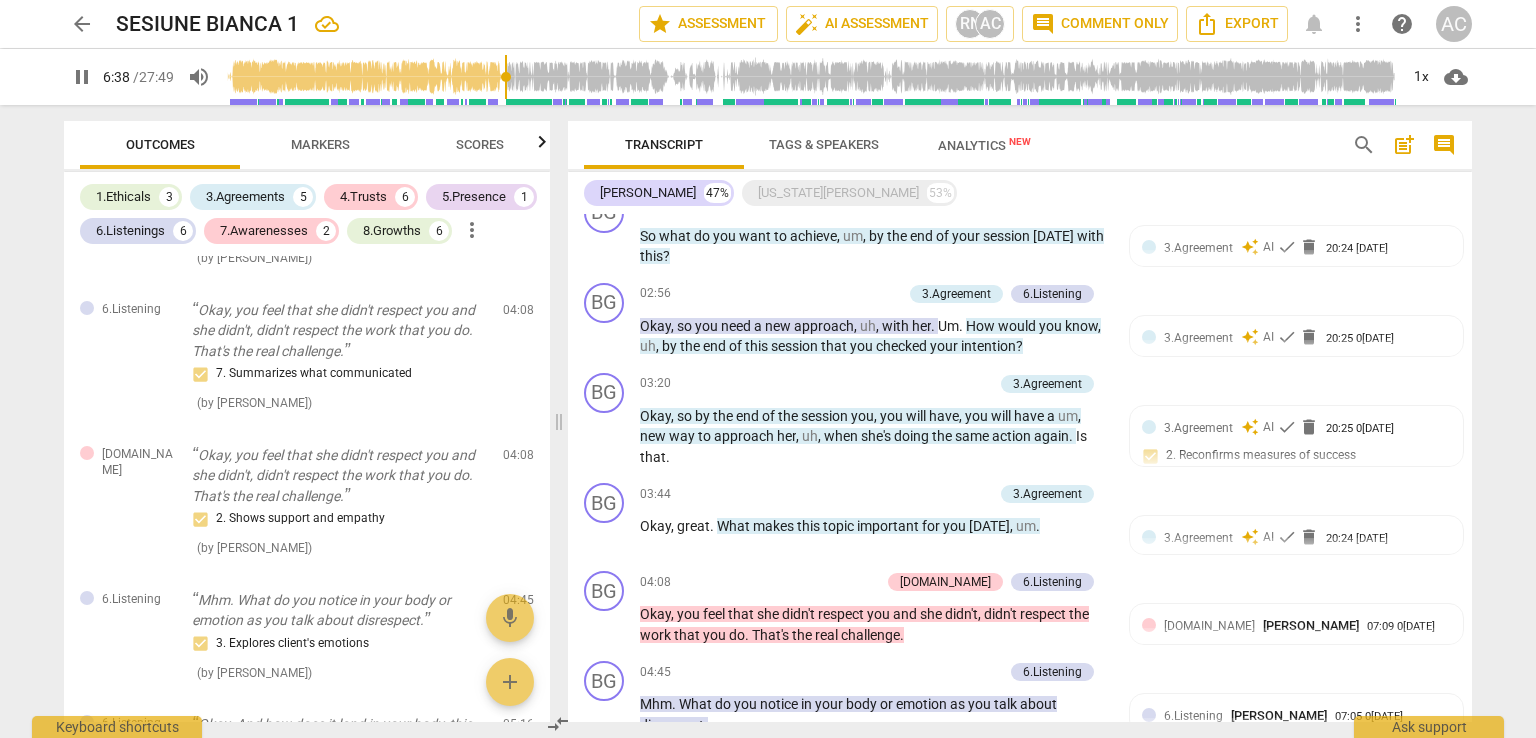 click on "arrow_back SESIUNE BIANCA 1 star    Assessment   auto_fix_high    AI Assessment RN AC comment    Comment only    Export notifications more_vert help AC pause 6:38   /  27:49 volume_up 1x cloud_download Outcomes Markers Scores 1.Ethicals 3 3.Agreements 5 4.Trusts 6 5.Presence 1 6.Listenings 6 7.Awarenesses 2 8.Growths 6 more_vert 1.Ethical Uh, this call is being recorded for the purpose of certification with ICF - International Coaching Federation. 1. Familiar with Code of Ethics ( by [PERSON_NAME] ) 00:22 1.Ethical [US_STATE], do I have your permission to record our session and to use this recording for, this certification purpose? 1. Familiar with Code of Ethics ( by [PERSON_NAME] ) 00:35 1.Ethical Um, just so you know, uh, during our session I may interrupt you occasionally. Occasionally 1. Familiar with Code of Ethics ( by [PERSON_NAME] ) 00:50 3.Agreement What's your intention for your 30 minute session [DATE]? 1. Identifies what to accomplish ( by [PERSON_NAME] ) 01:18 3.Agreement 1. Identifies what to accomplish ( )" at bounding box center (768, 369) 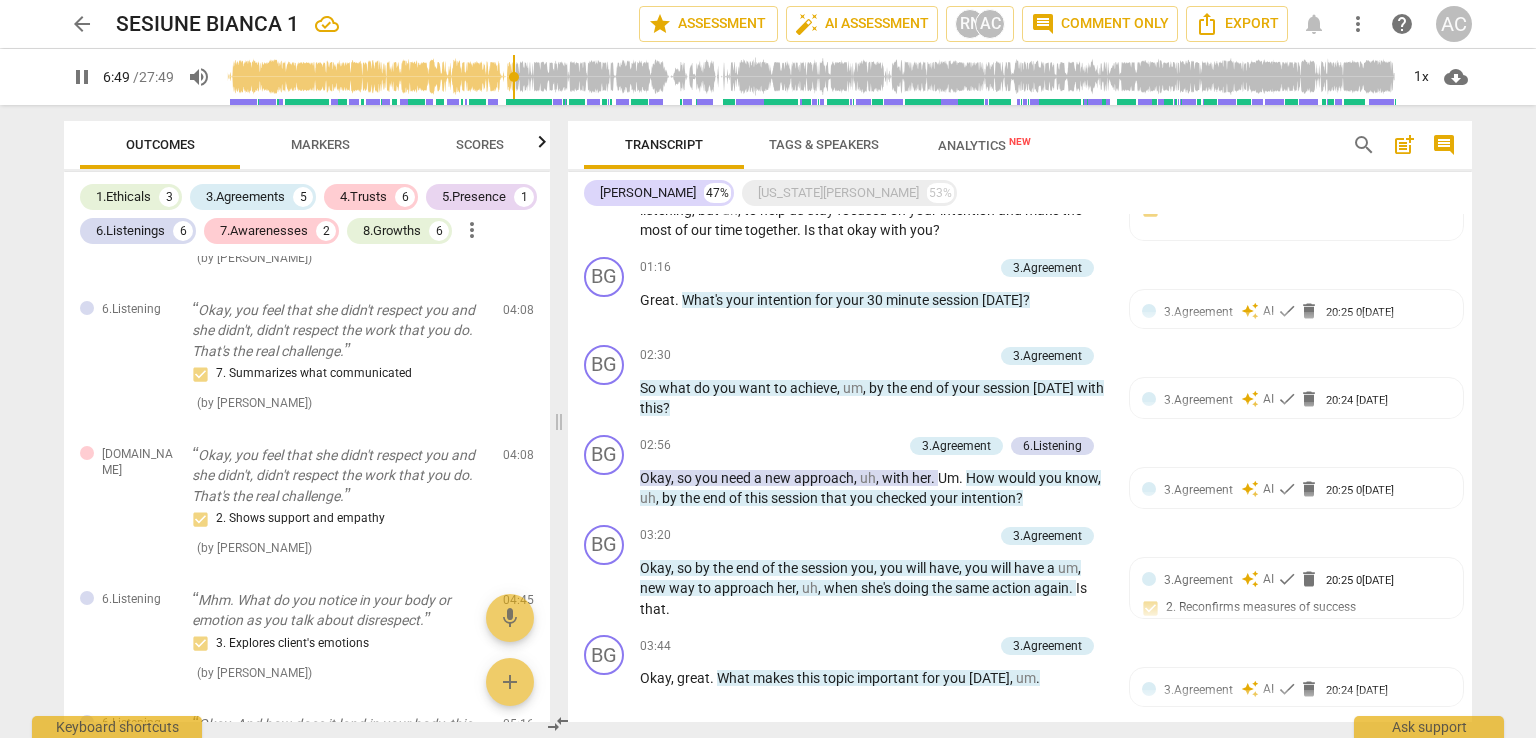 scroll, scrollTop: 257, scrollLeft: 0, axis: vertical 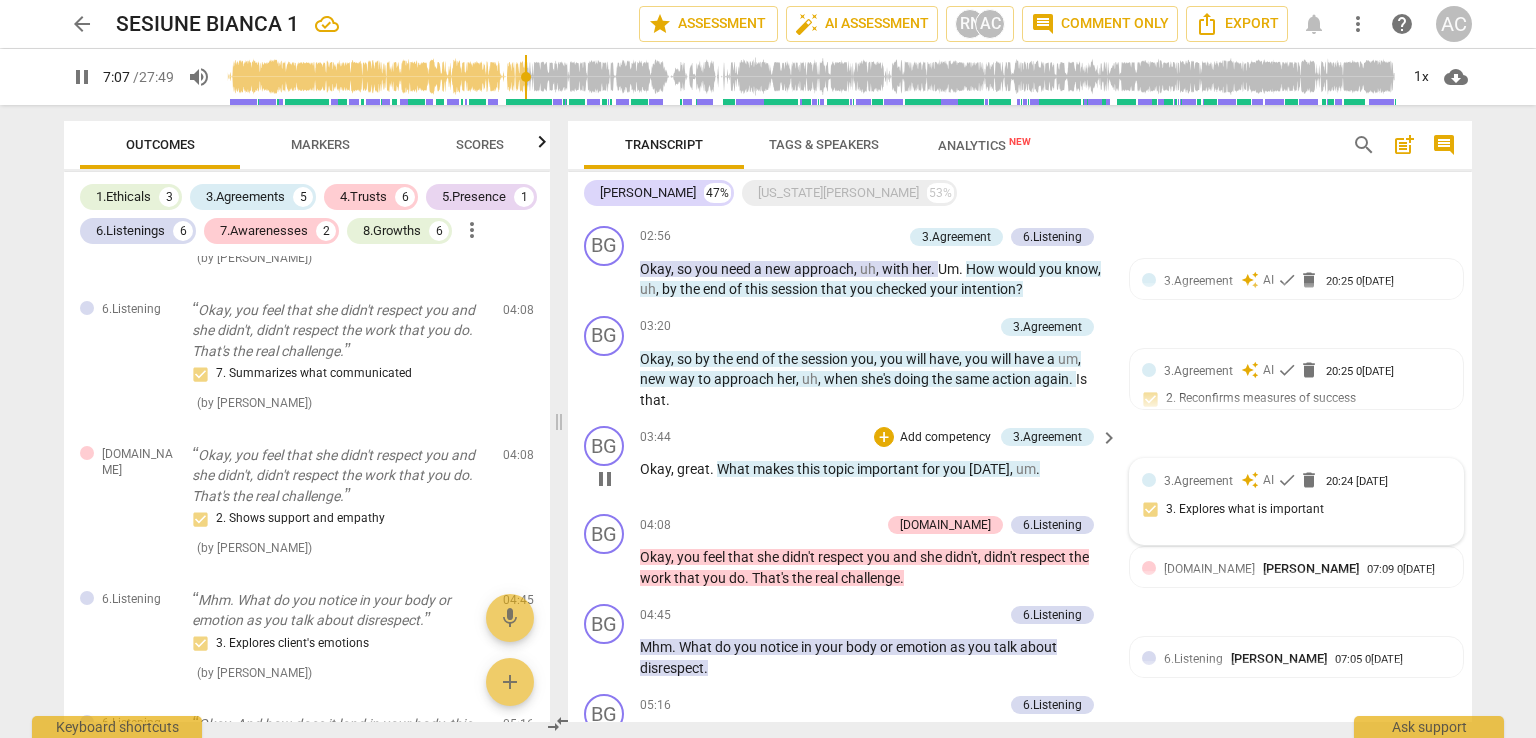 click on "3.Agreement" at bounding box center (1198, 481) 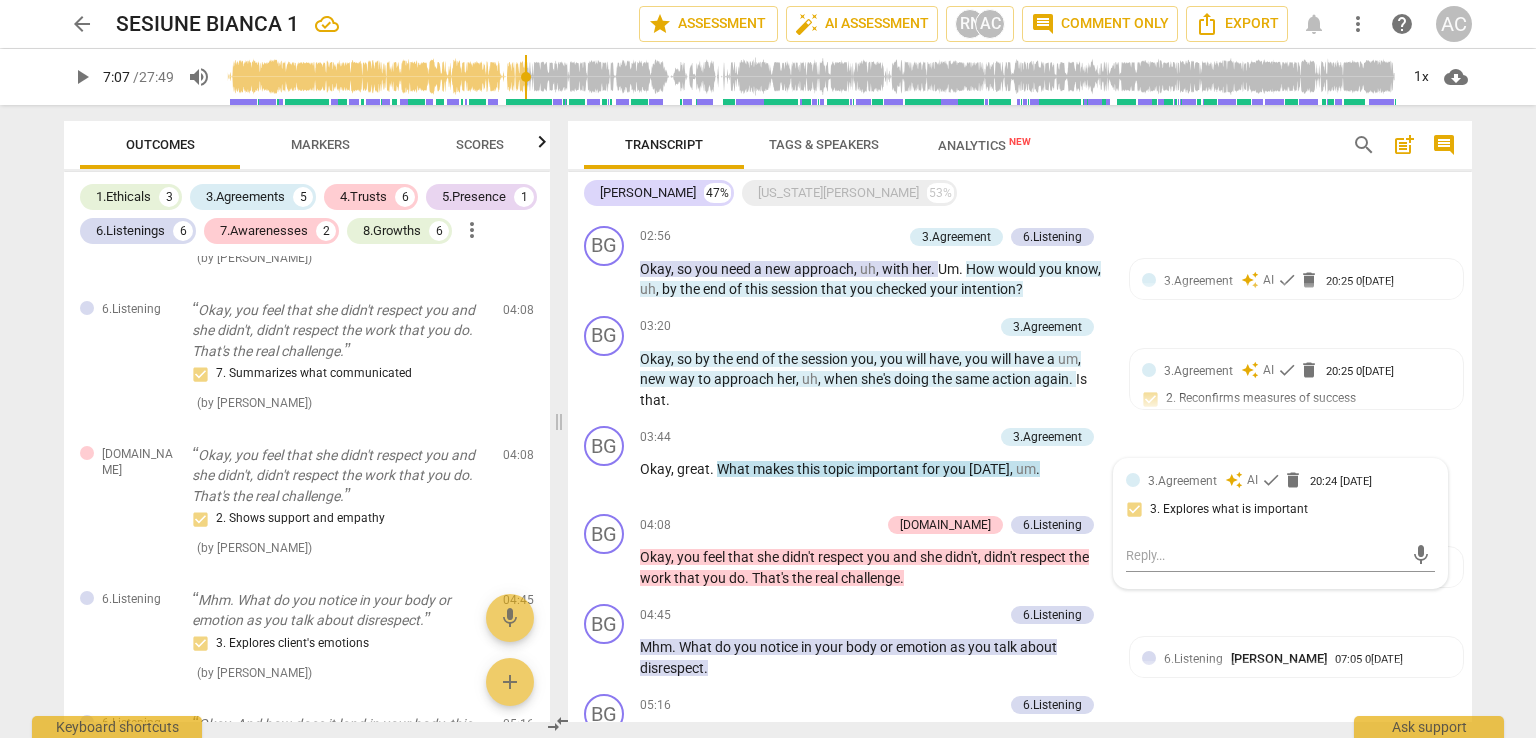 click on "arrow_back SESIUNE BIANCA 1 star    Assessment   auto_fix_high    AI Assessment RN AC comment    Comment only    Export notifications more_vert help AC play_arrow 7:07   /  27:49 volume_up 1x cloud_download Outcomes Markers Scores 1.Ethicals 3 3.Agreements 5 4.Trusts 6 5.Presence 1 6.Listenings 6 7.Awarenesses 2 8.Growths 6 more_vert 1.Ethical Uh, this call is being recorded for the purpose of certification with ICF - International Coaching Federation. 1. Familiar with Code of Ethics ( by [PERSON_NAME] ) 00:22 1.Ethical [US_STATE], do I have your permission to record our session and to use this recording for, this certification purpose? 1. Familiar with Code of Ethics ( by [PERSON_NAME] ) 00:35 1.Ethical Um, just so you know, uh, during our session I may interrupt you occasionally. Occasionally 1. Familiar with Code of Ethics ( by [PERSON_NAME] ) 00:50 3.Agreement What's your intention for your 30 minute session to[DATE]1. Identifies what to accomplish ( by [PERSON_NAME] ) 01:18 3.Agreement 1. Identifies what to accomplish" at bounding box center (768, 369) 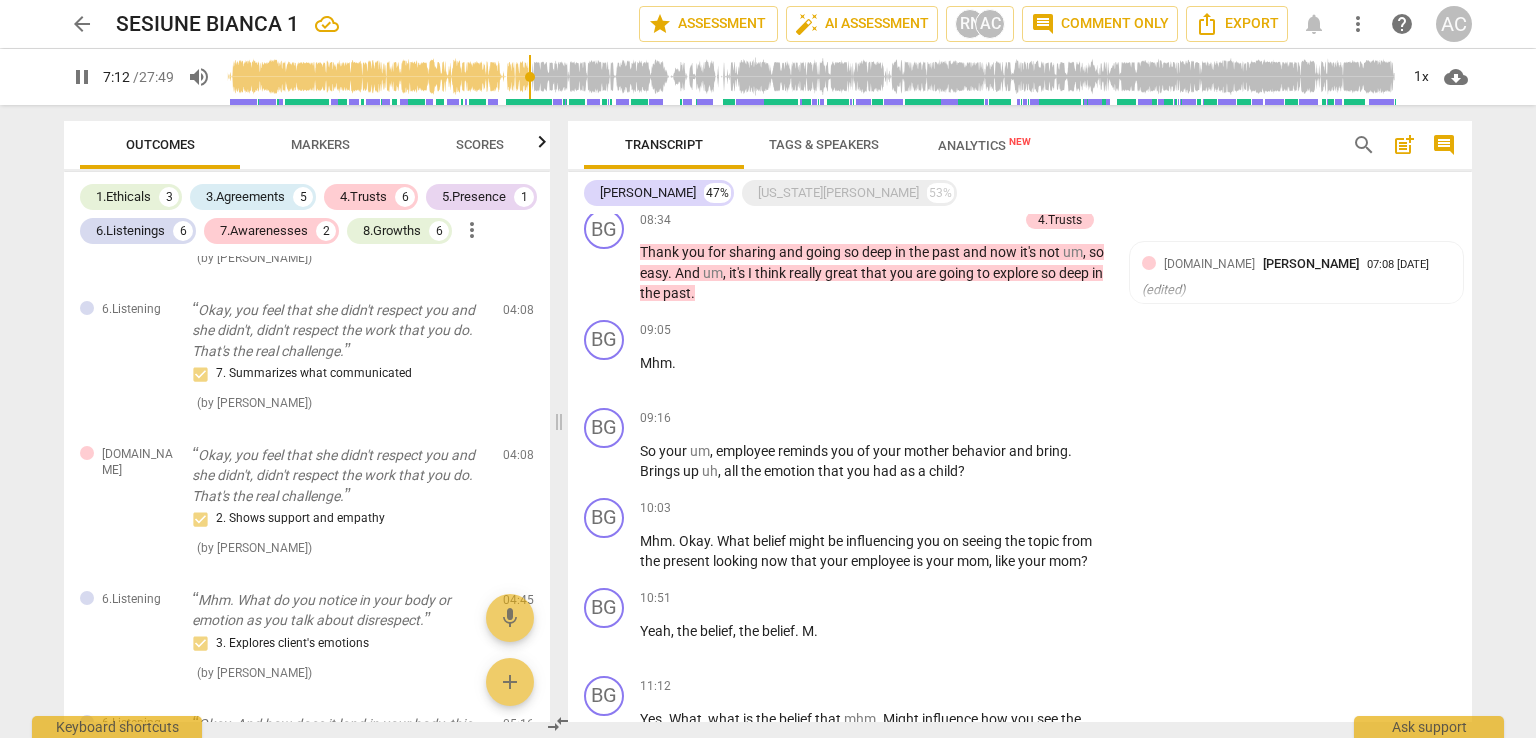 scroll, scrollTop: 1449, scrollLeft: 0, axis: vertical 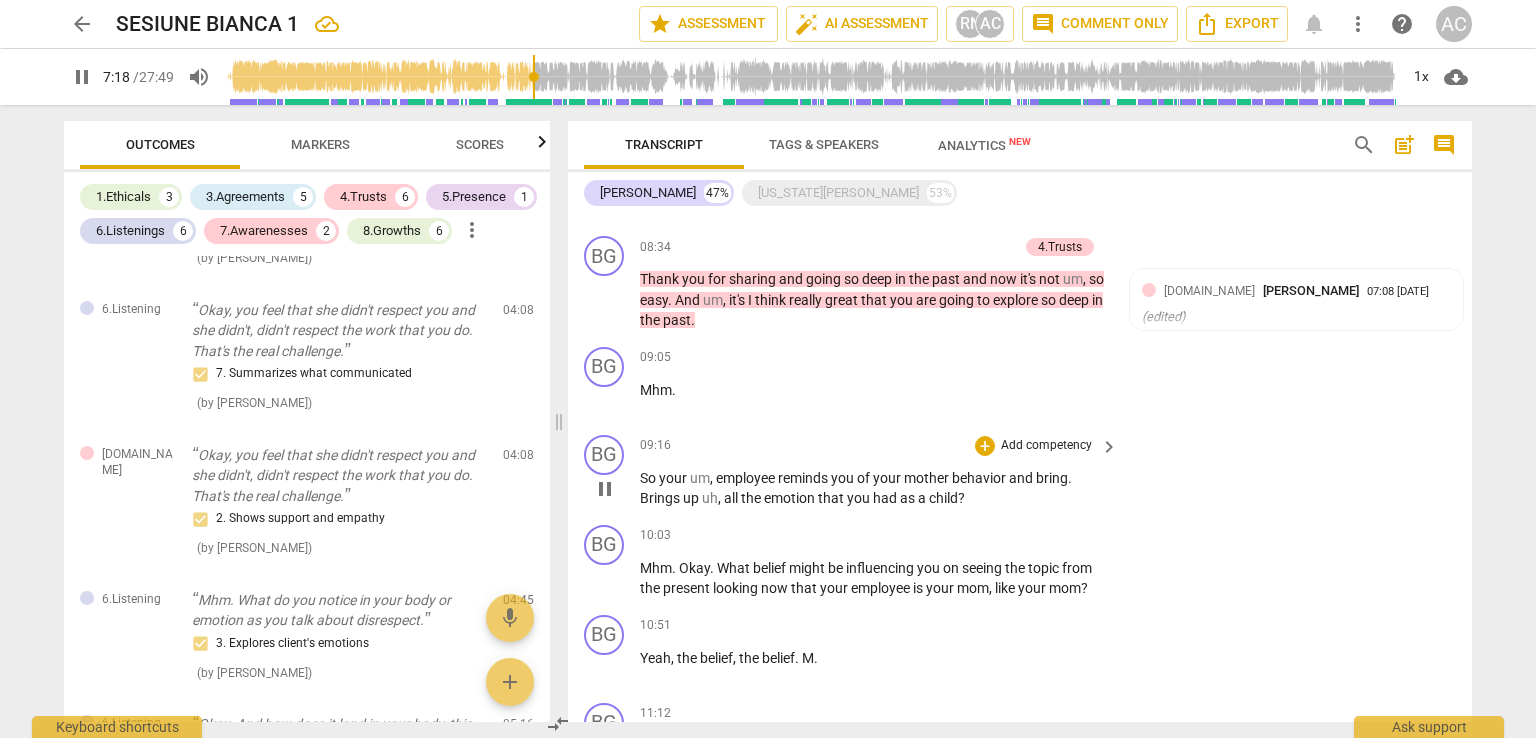 click on "Add competency" at bounding box center (1046, 446) 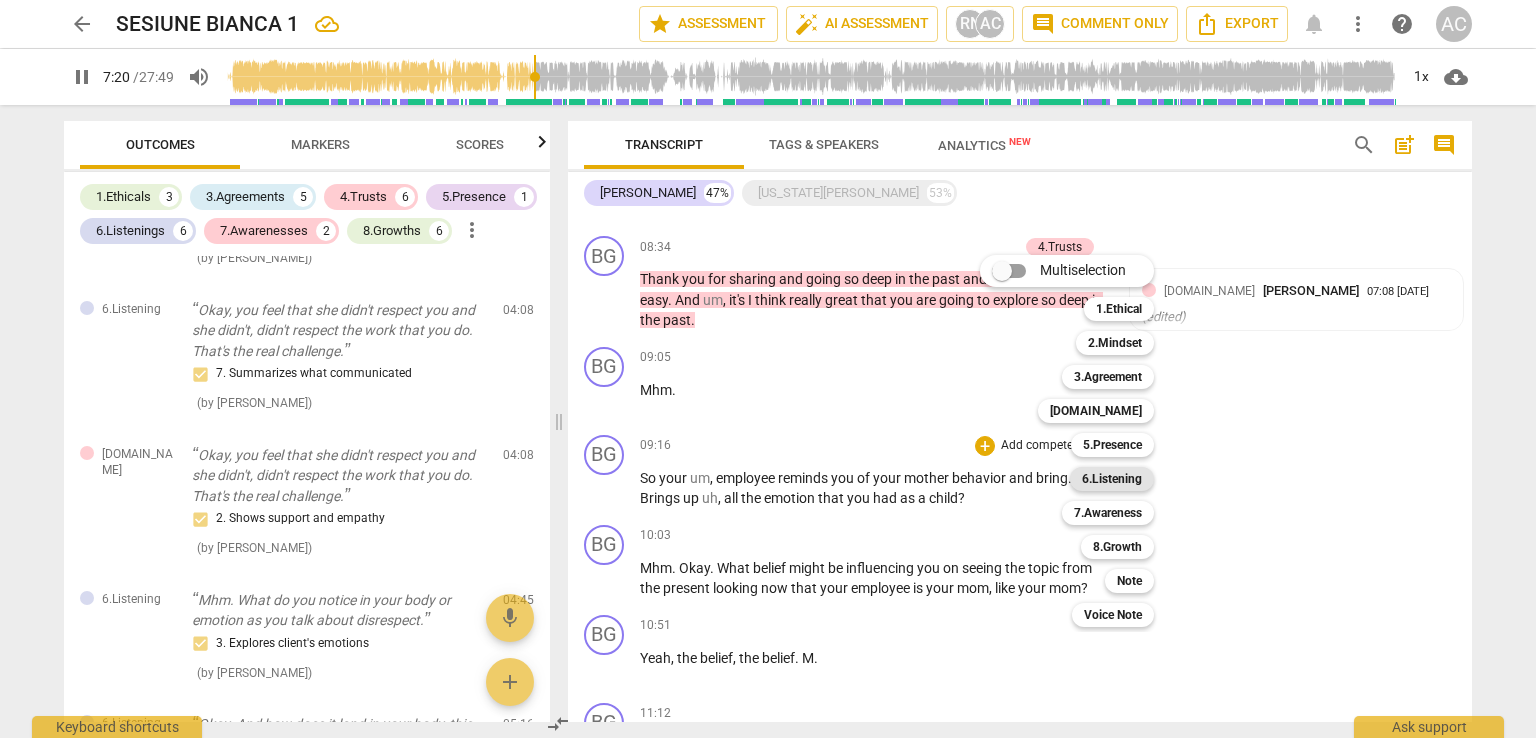 click on "6.Listening" at bounding box center [1112, 479] 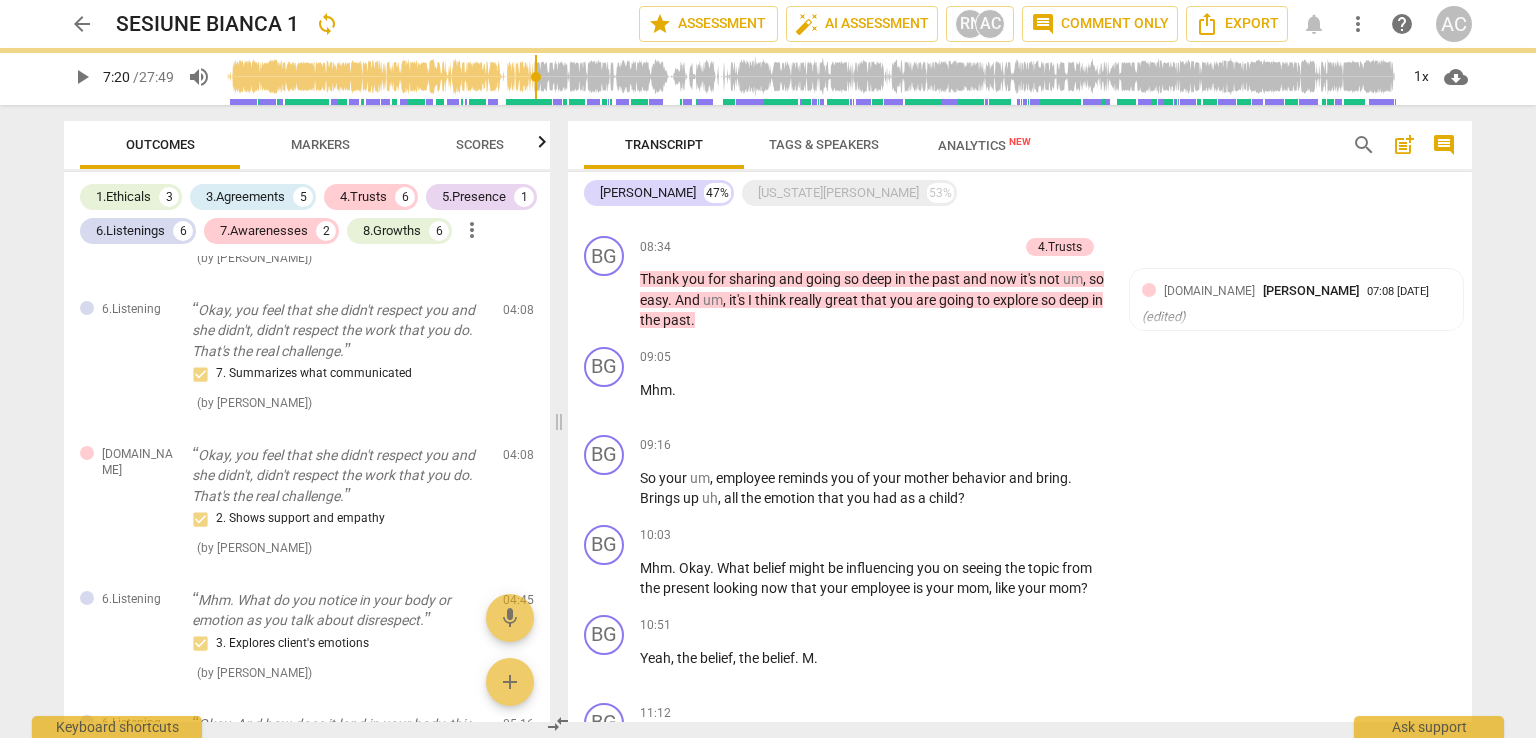 type on "441" 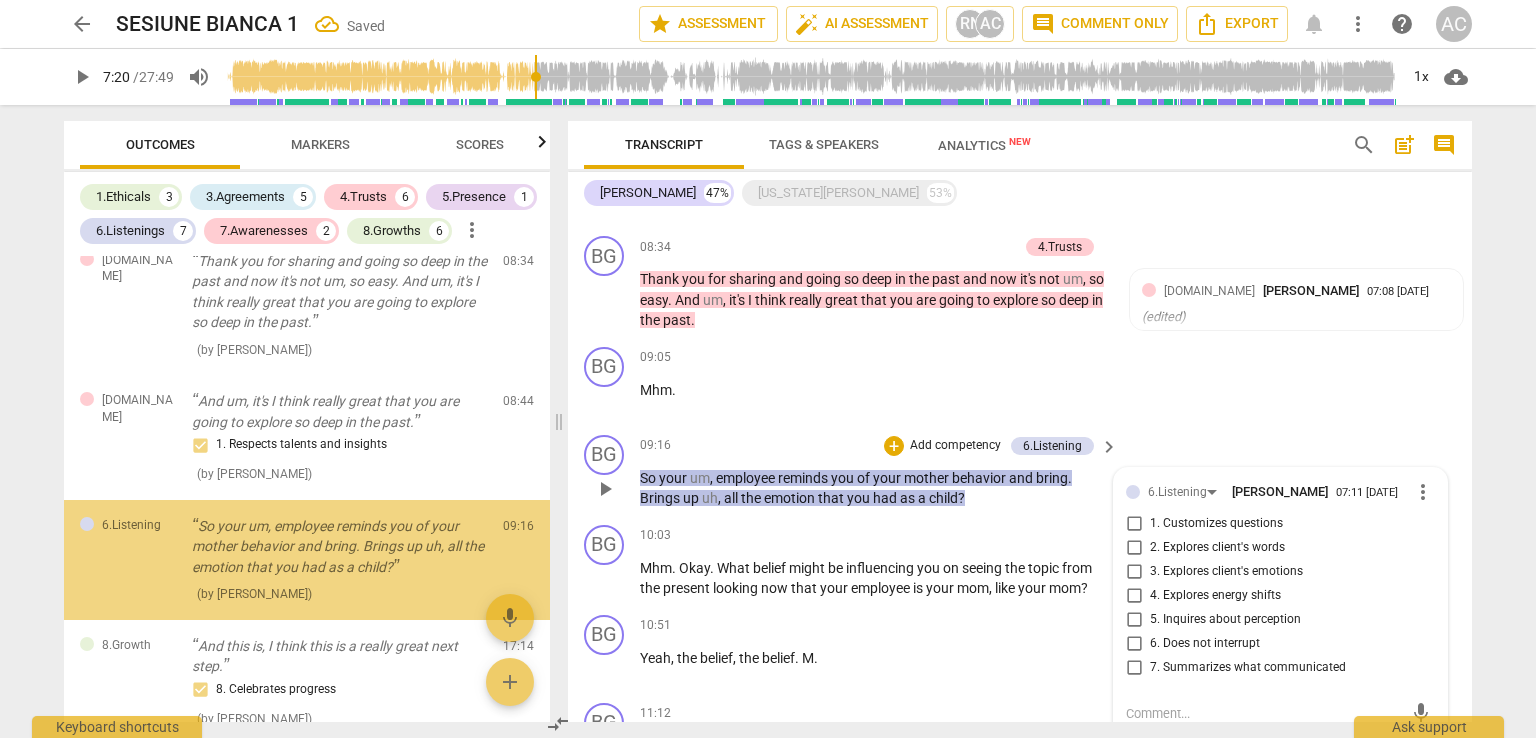scroll, scrollTop: 2492, scrollLeft: 0, axis: vertical 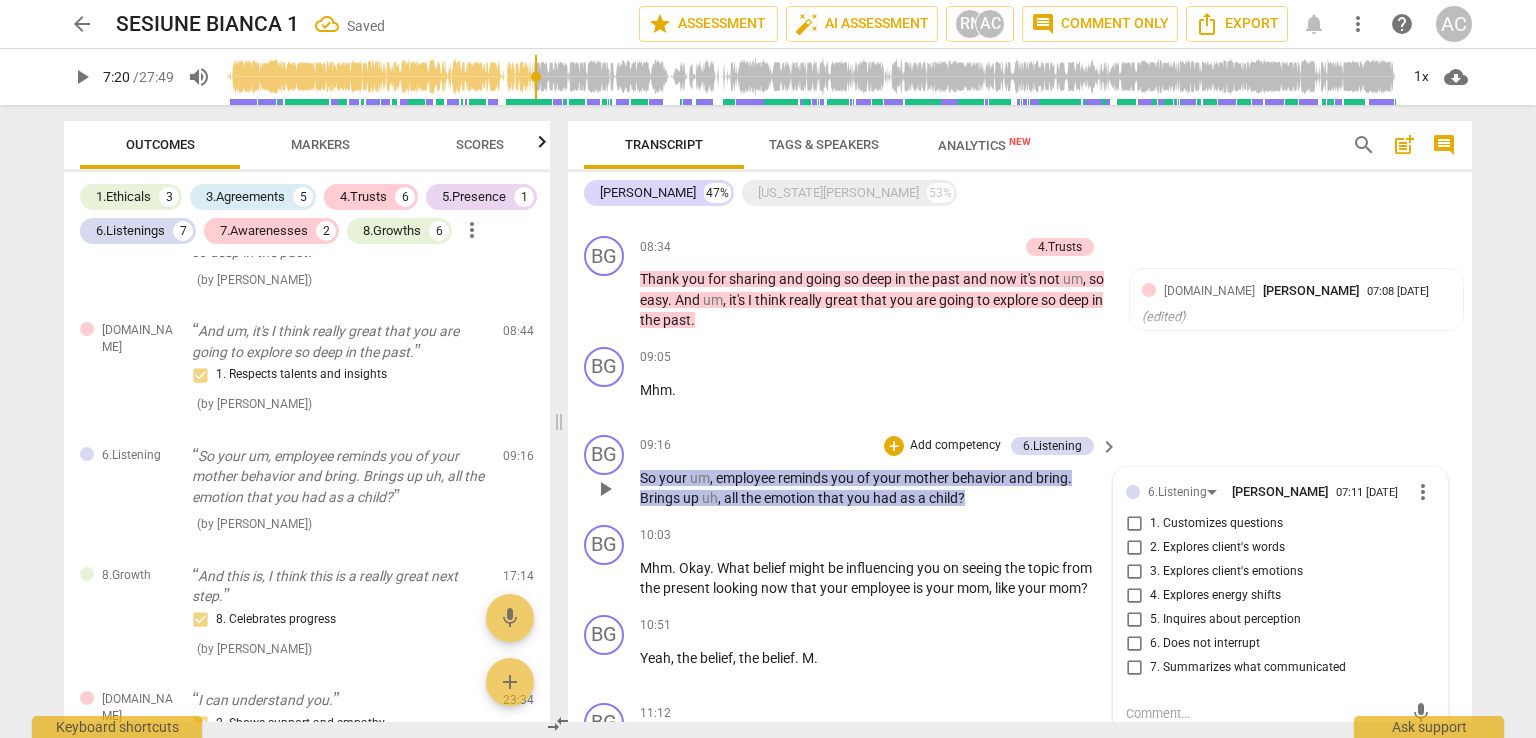 click on "7. Summarizes what communicated" at bounding box center [1248, 668] 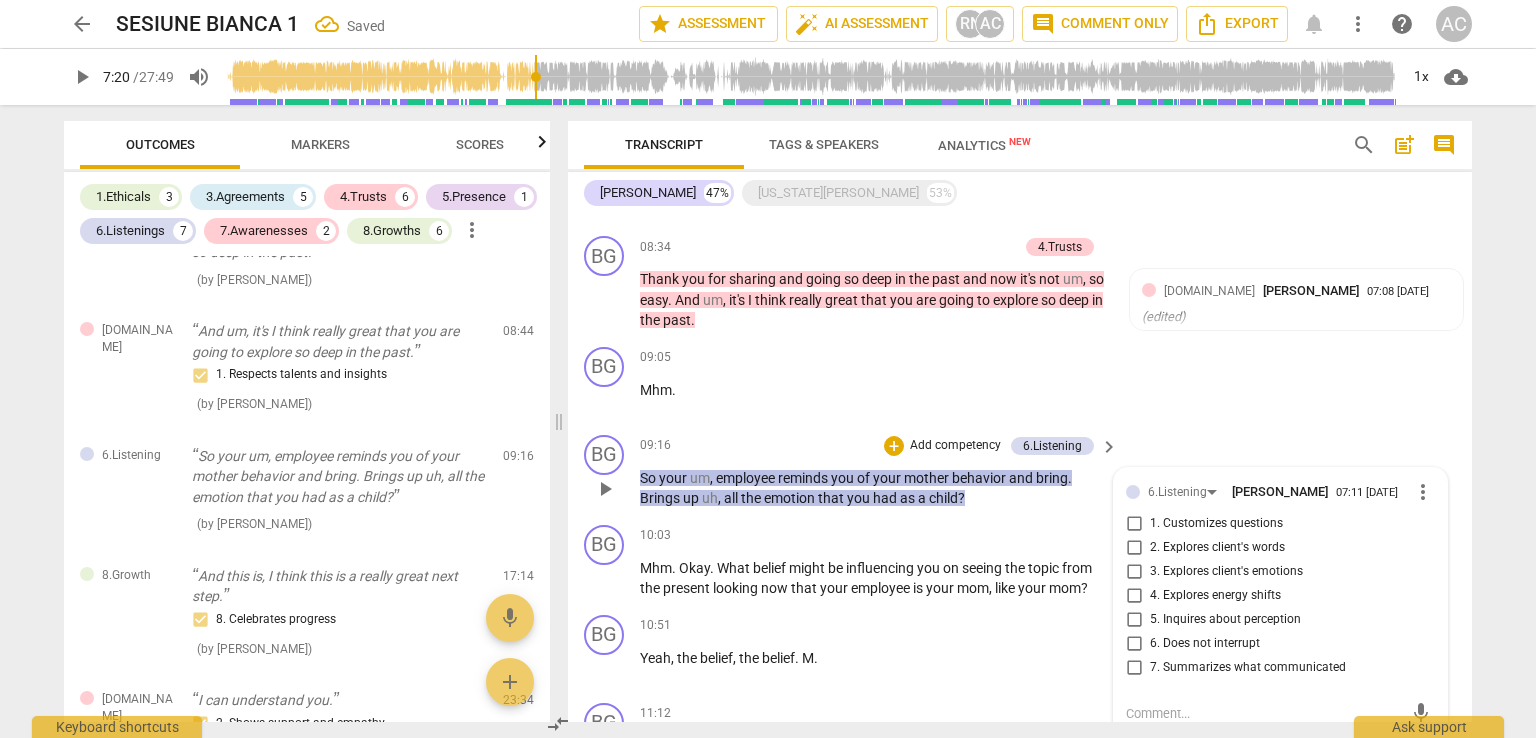 click on "7. Summarizes what communicated" at bounding box center [1134, 668] 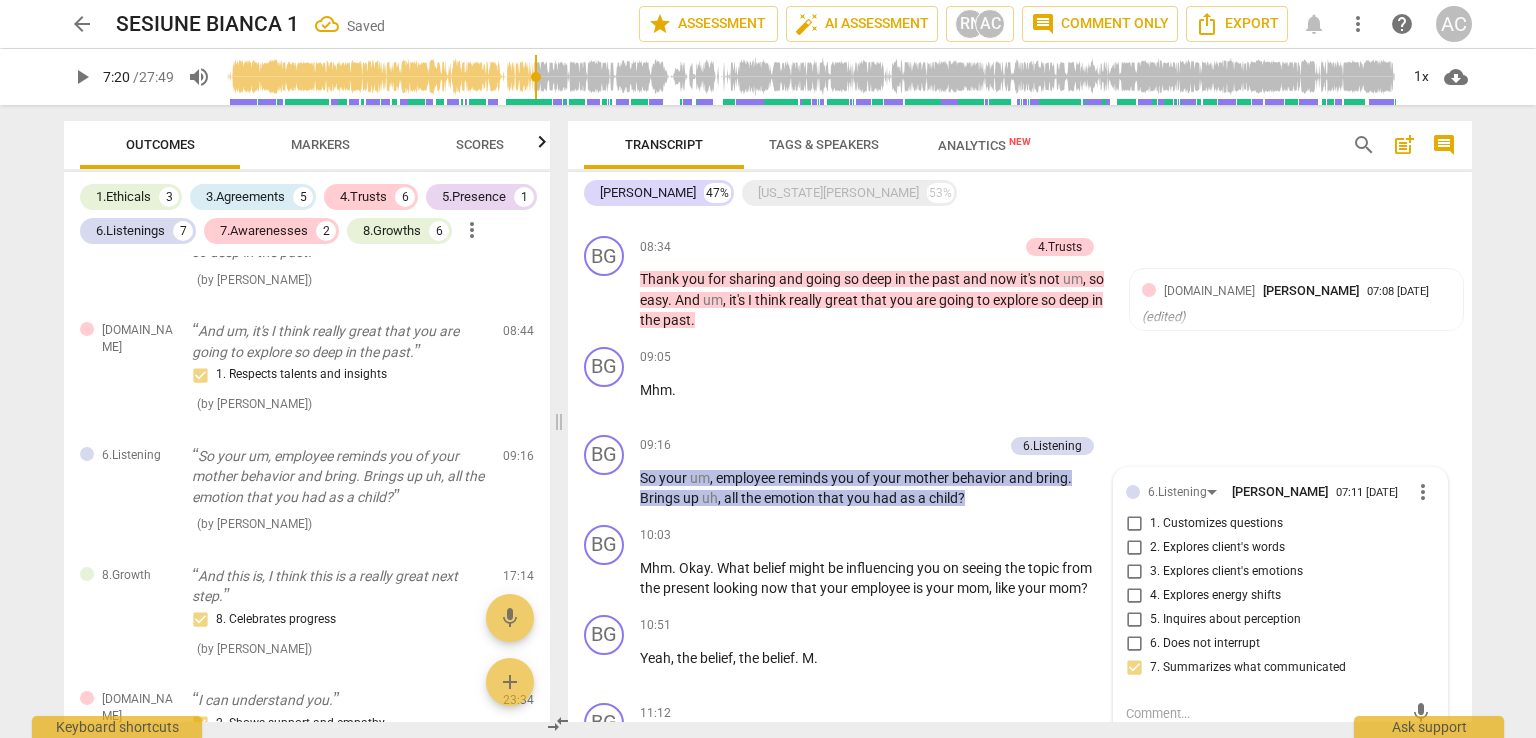 click on "arrow_back SESIUNE BIANCA 1 Saved star    Assessment   auto_fix_high    AI Assessment RN AC comment    Comment only    Export notifications more_vert help AC play_arrow 7:20   /  27:49 volume_up 1x cloud_download Outcomes Markers Scores 1.Ethicals 3 3.Agreements 5 4.Trusts 6 5.Presence 1 6.Listenings 7 7.Awarenesses 2 8.Growths 6 more_vert 1.Ethical Uh, this call is being recorded for the purpose of certification with ICF - International Coaching Federation. 1. Familiar with Code of Ethics ( by [PERSON_NAME] ) 00:22 1.Ethical [US_STATE], do I have your permission to record our session and to use this recording for, this certification purpose? 1. Familiar with Code of Ethics ( by [PERSON_NAME] ) 00:35 1.Ethical Um, just so you know, uh, during our session I may interrupt you occasionally. Occasionally 1. Familiar with Code of Ethics ( by [PERSON_NAME] ) 00:50 3.Agreement What's your intention for your 30 minute session [DATE]? 1. Identifies what to accomplish ( by [PERSON_NAME] ) 01:18 3.Agreement ( by RaeNotes ) 02:30 ( )" at bounding box center (768, 369) 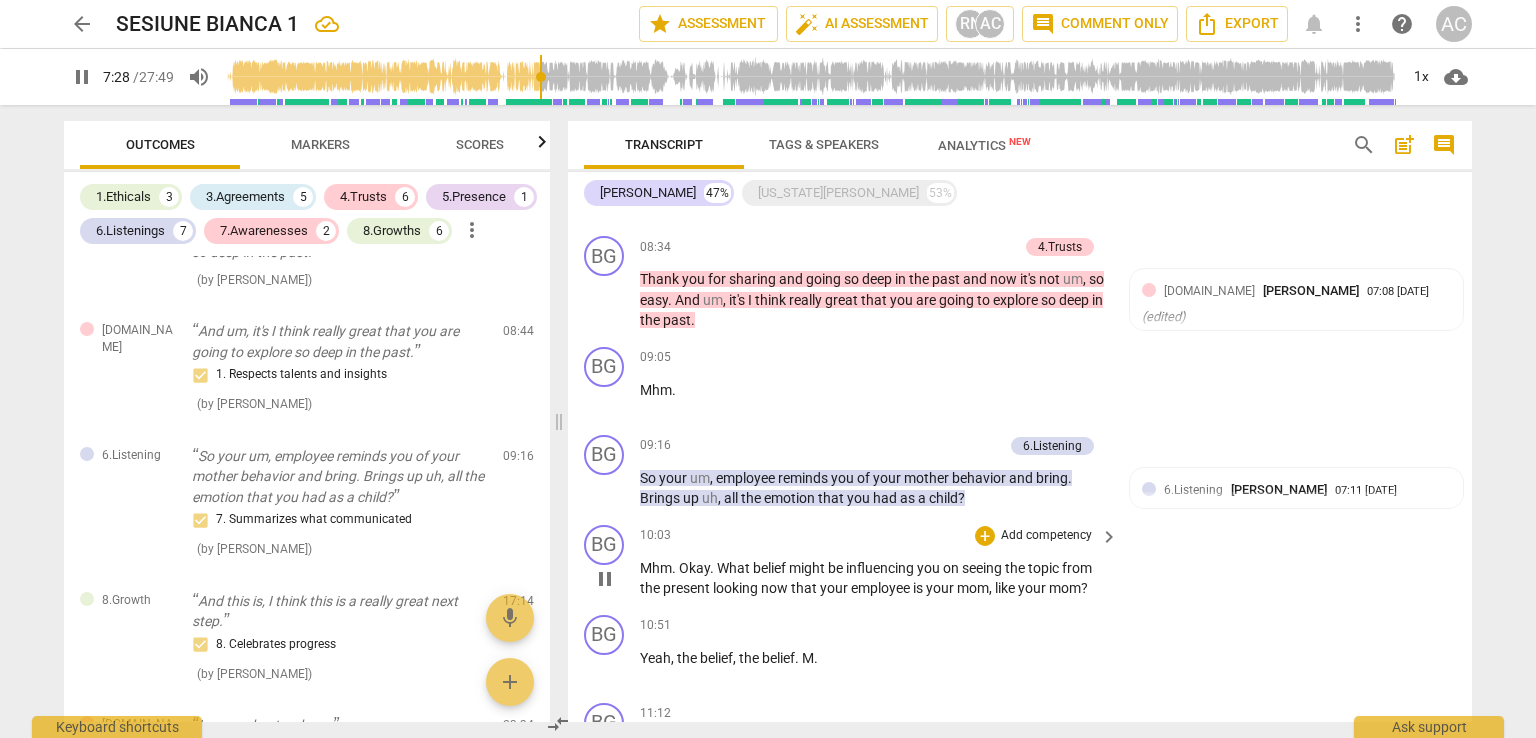 click on "Add competency" at bounding box center (1046, 536) 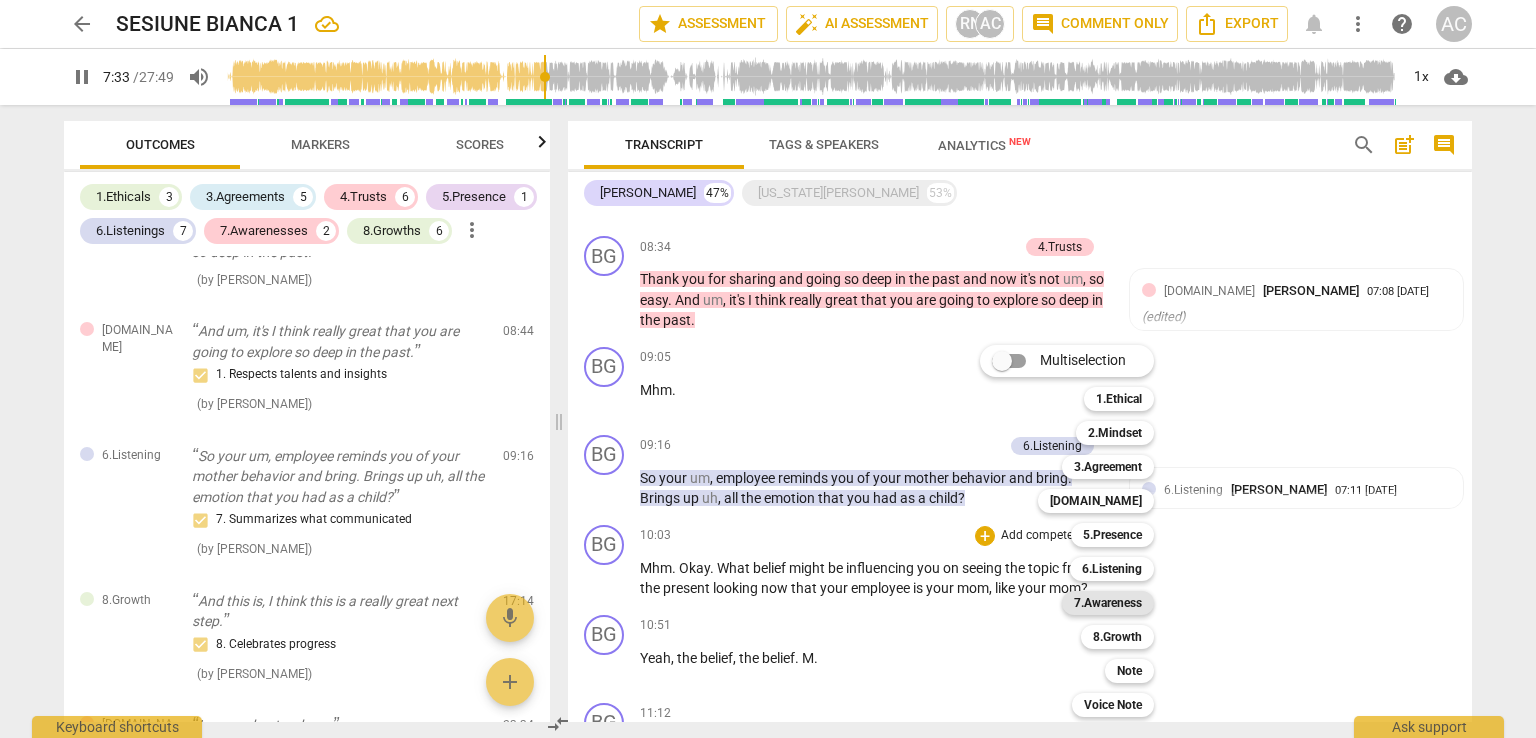 click on "7.Awareness" at bounding box center [1108, 603] 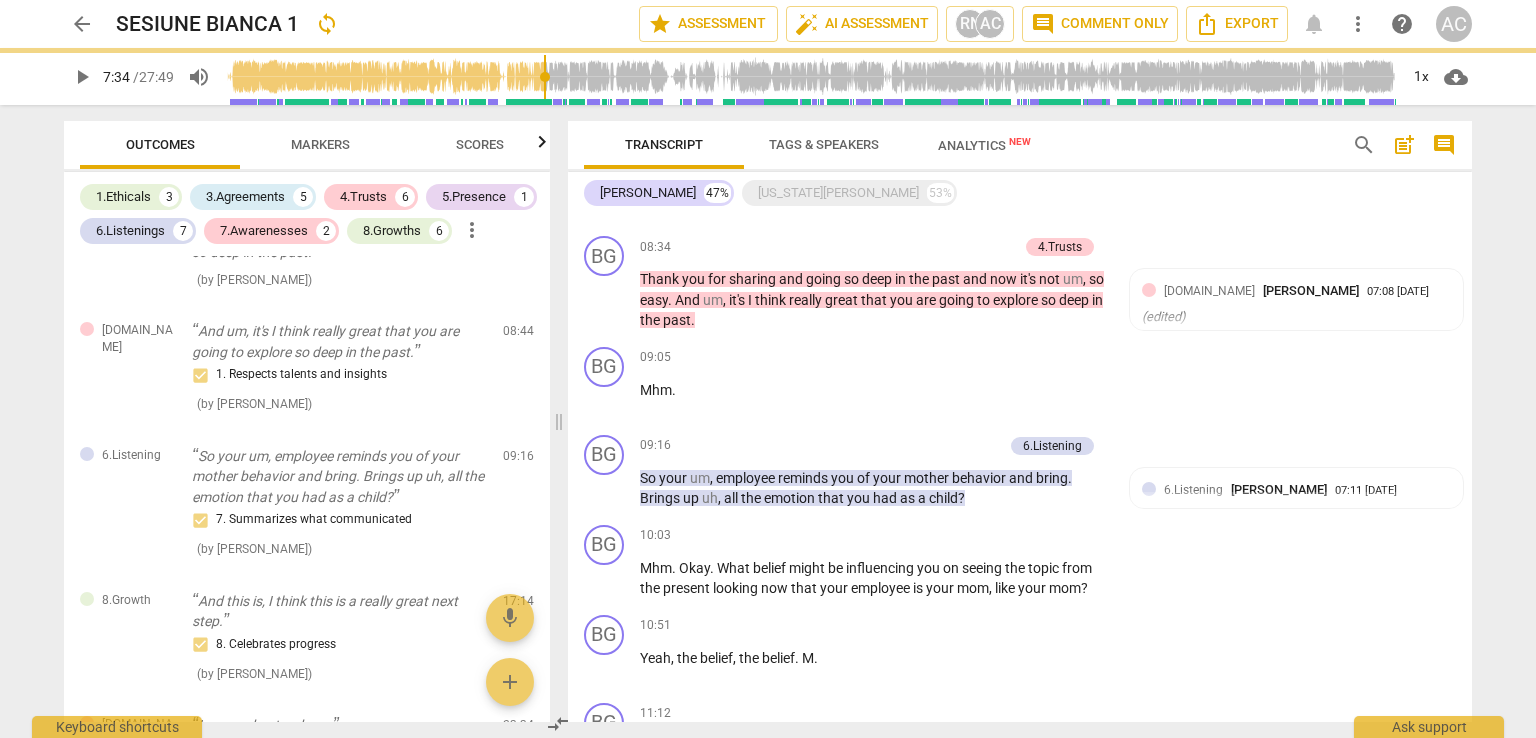 type on "454" 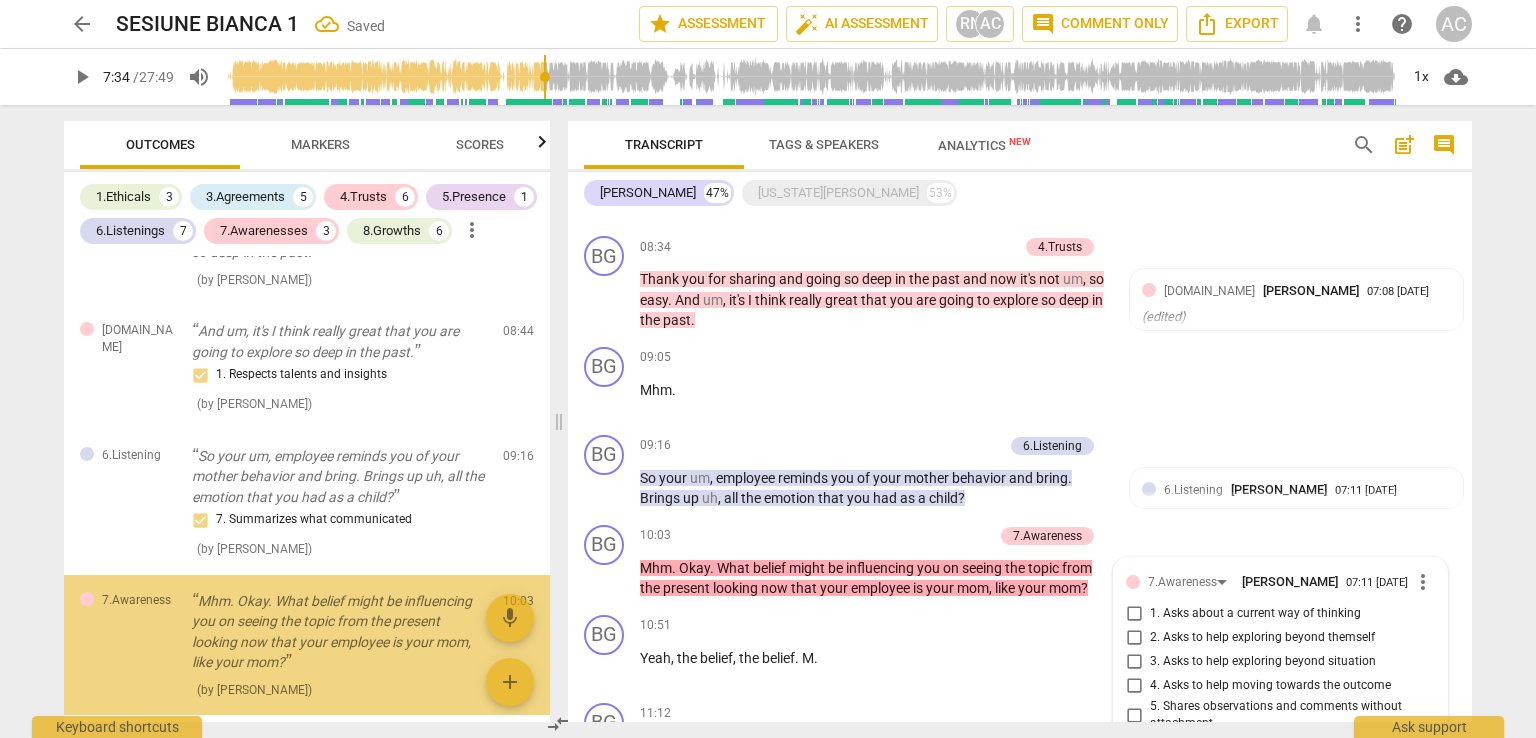 scroll, scrollTop: 1822, scrollLeft: 0, axis: vertical 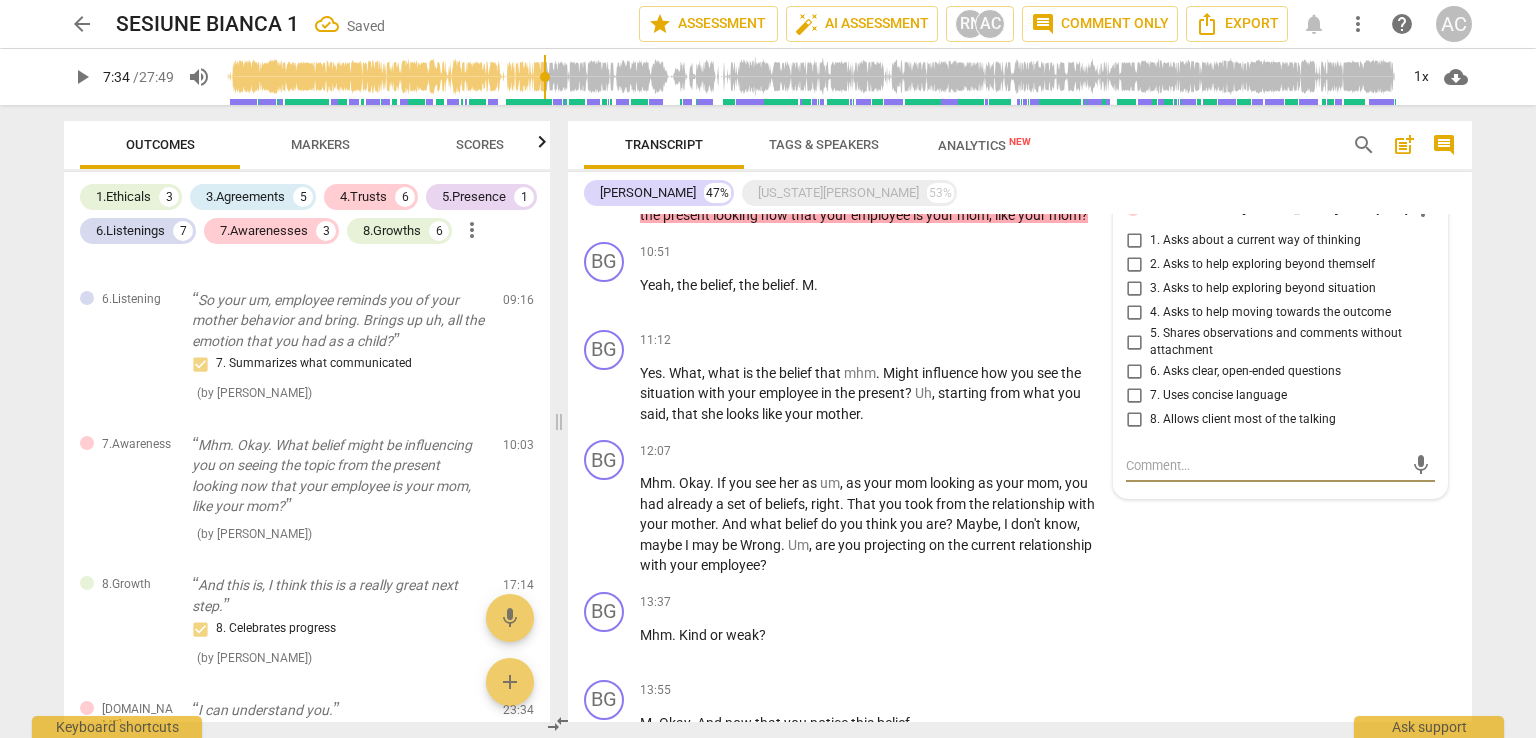 click on "3. Asks to help exploring beyond situation" at bounding box center (1263, 289) 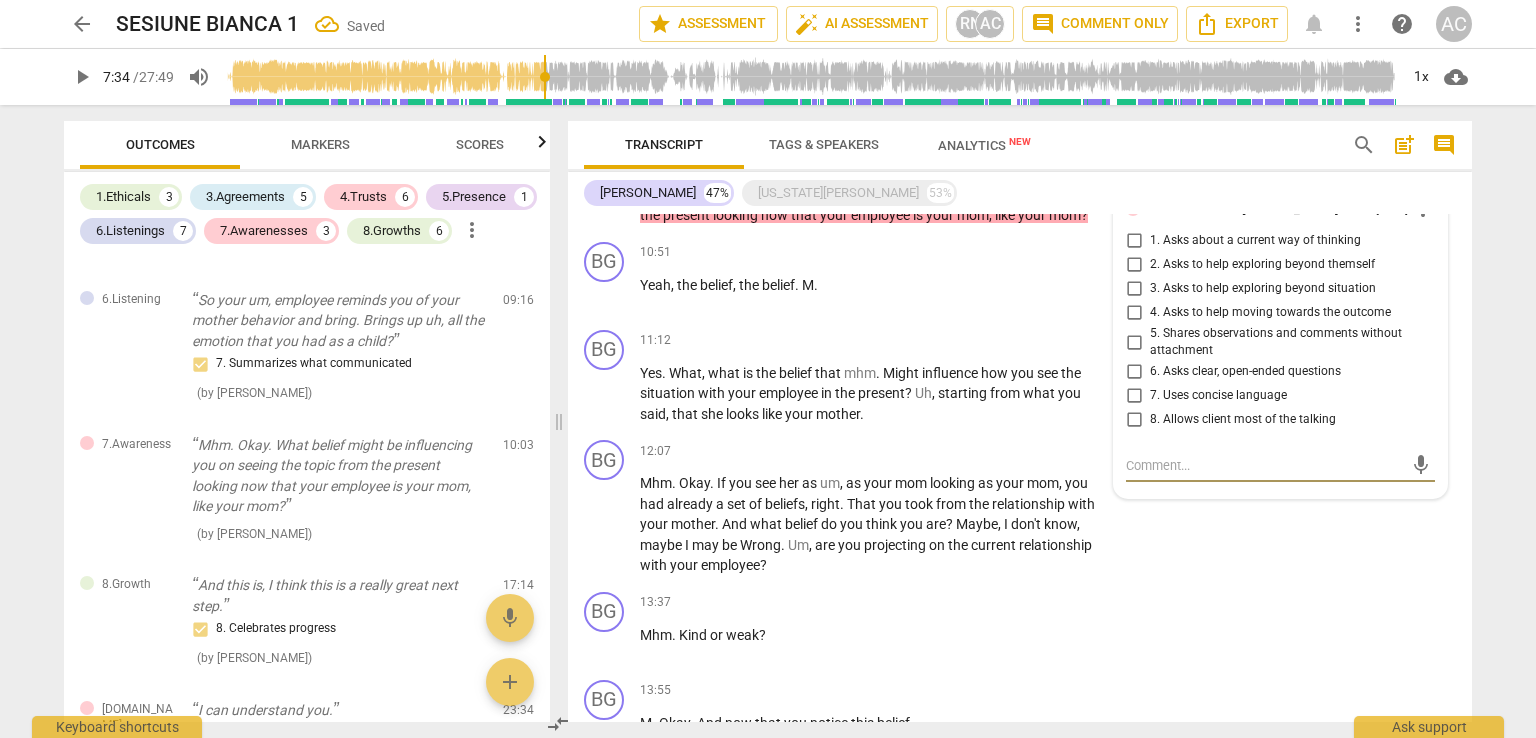 click on "3. Asks to help exploring beyond situation" at bounding box center (1134, 289) 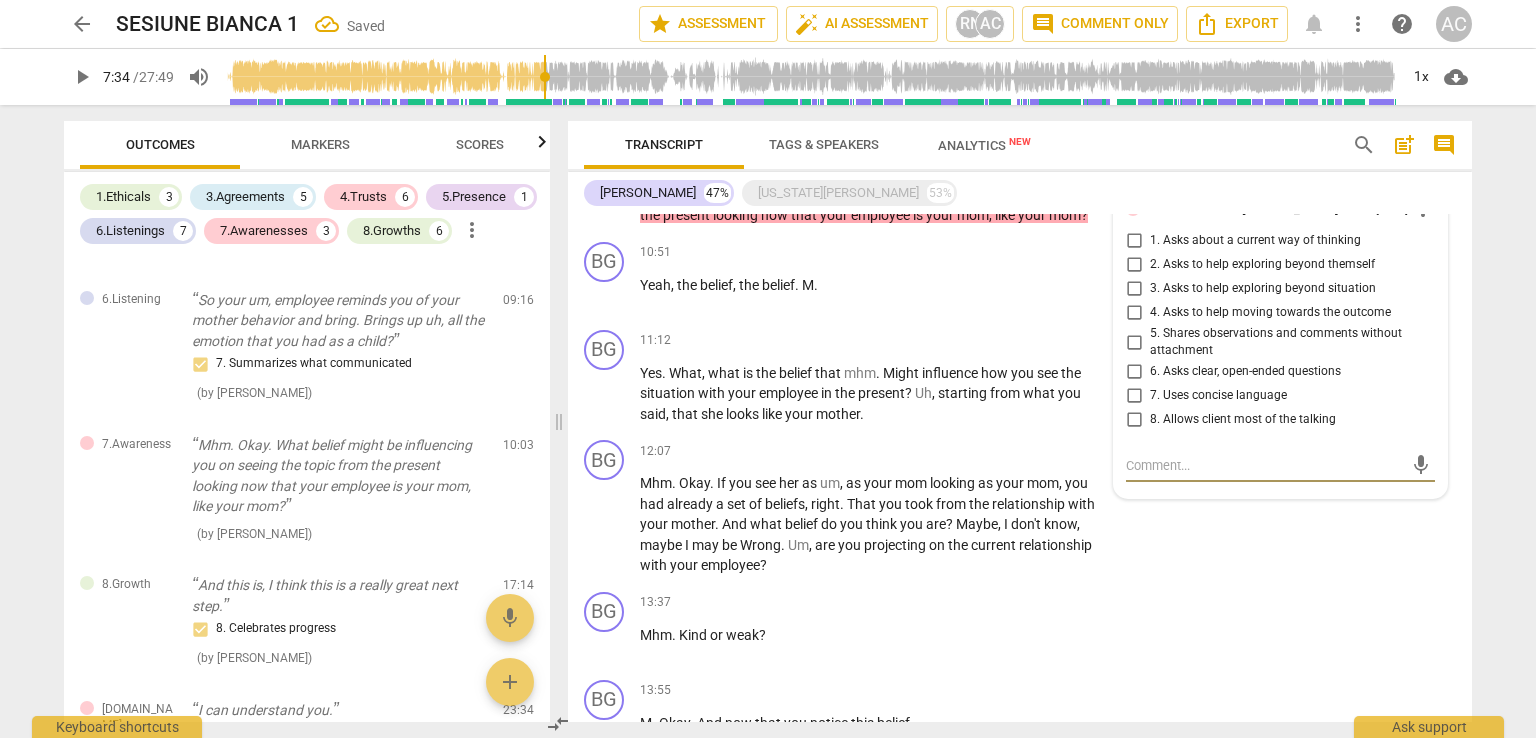 checkbox on "true" 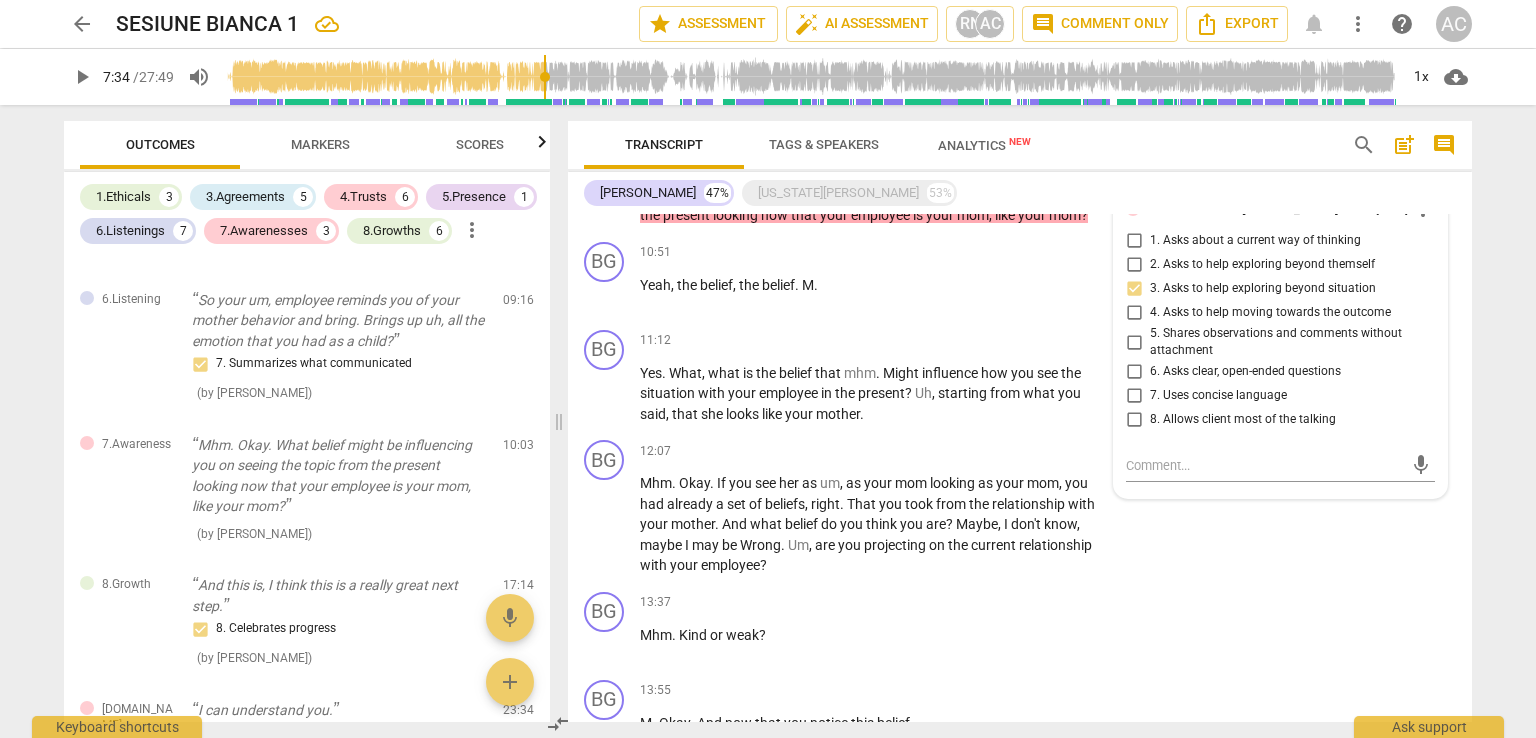 click on "1. Asks about a current way of thinking" at bounding box center [1255, 241] 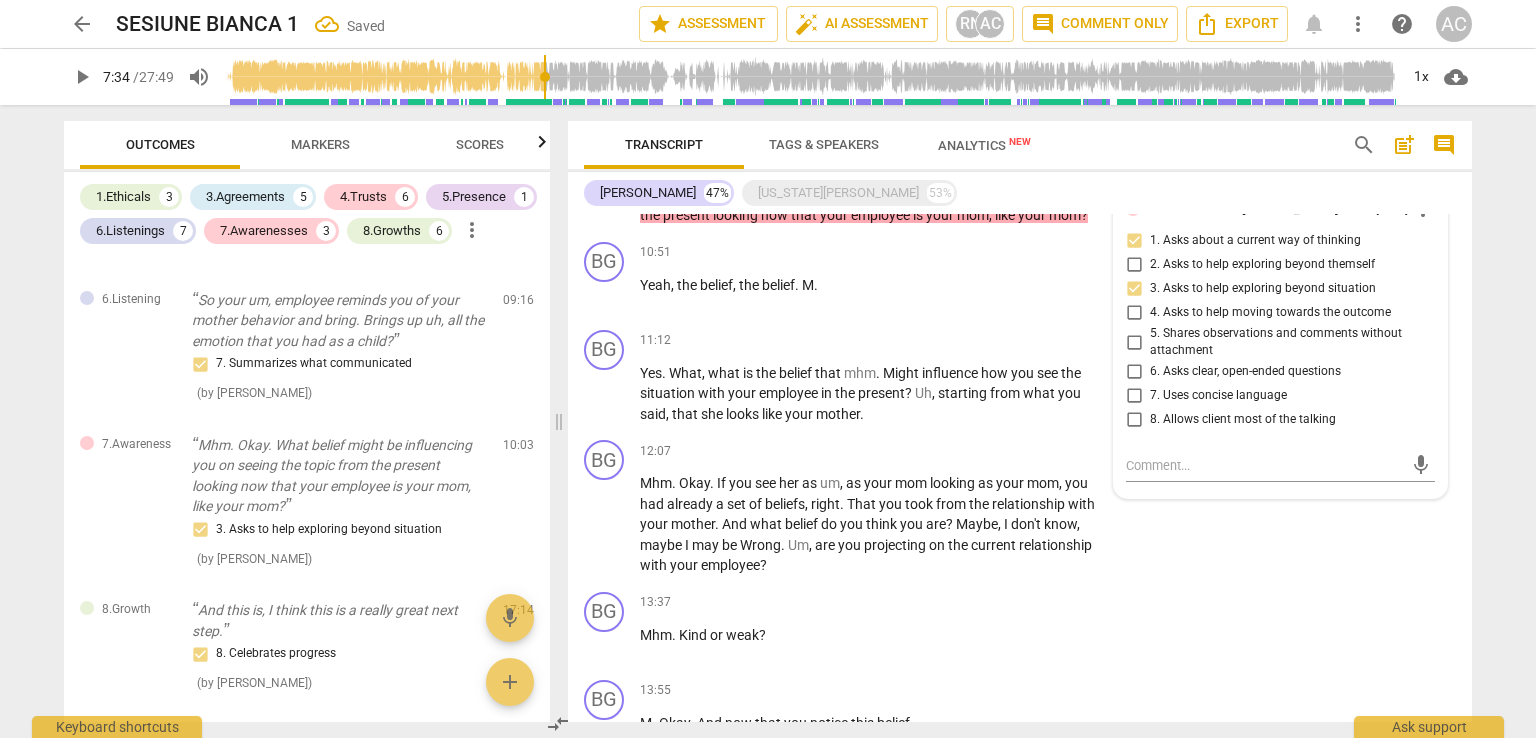 click on "3. Asks to help exploring beyond situation" at bounding box center (1263, 289) 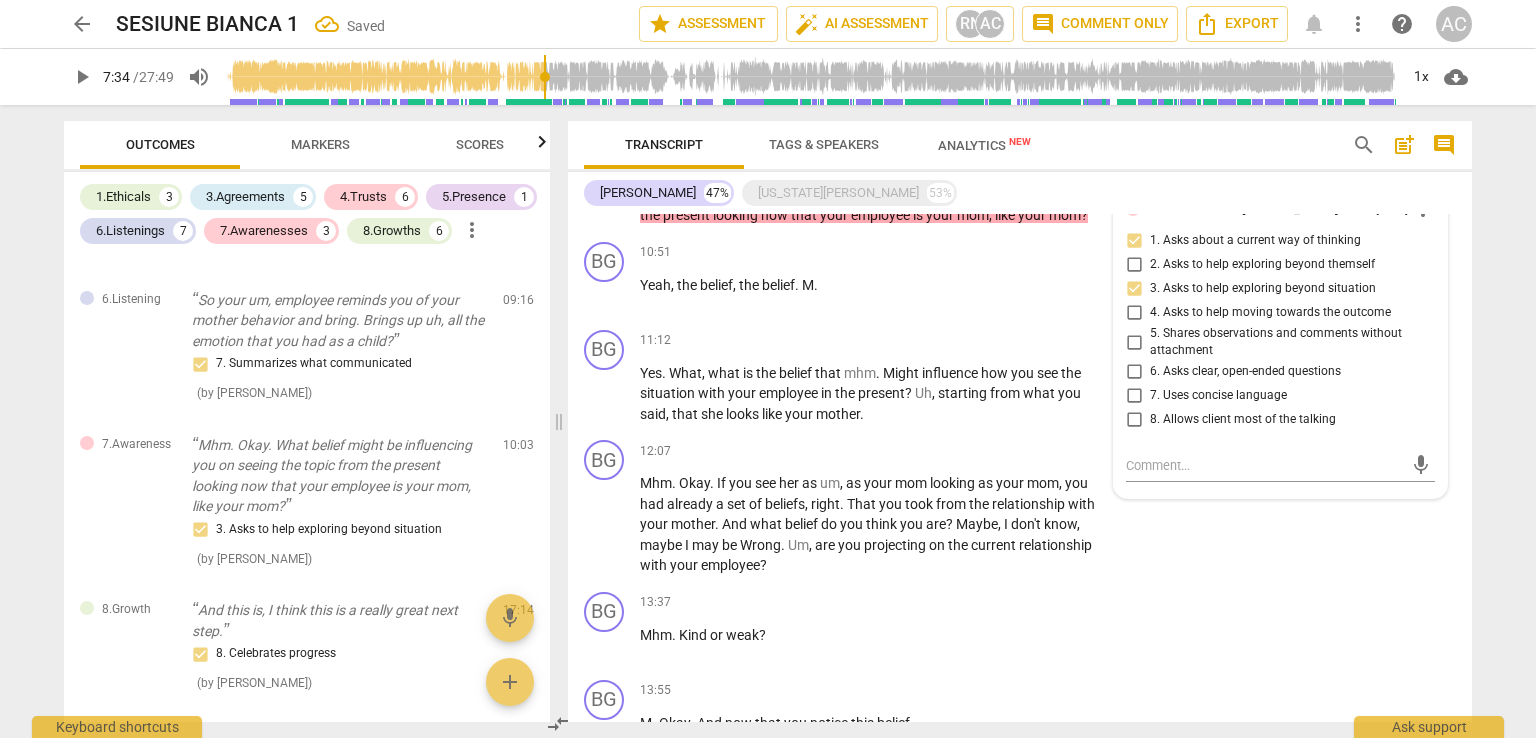 click on "3. Asks to help exploring beyond situation" at bounding box center [1134, 289] 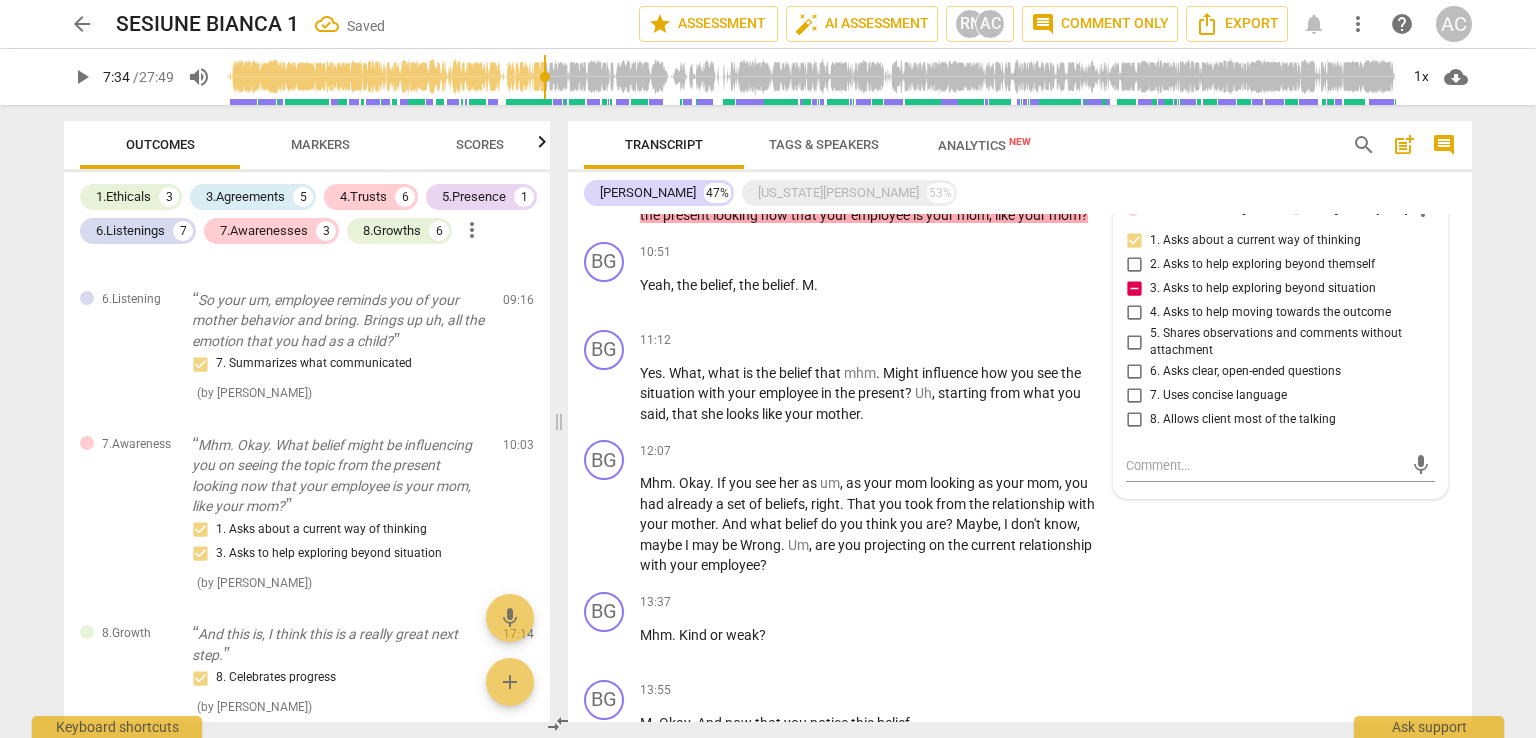 click on "3. Asks to help exploring beyond situation" at bounding box center [1134, 289] 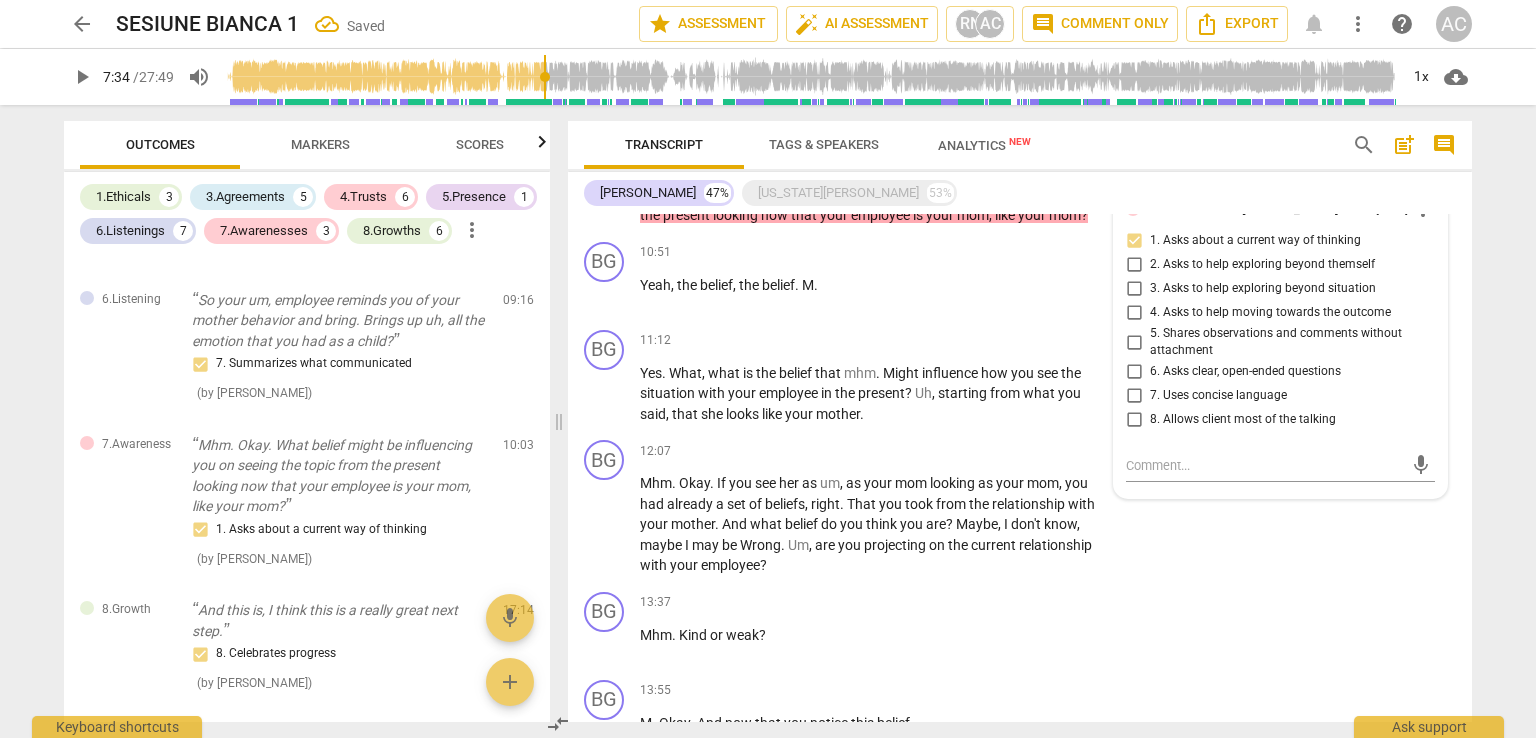 click on "arrow_back SESIUNE BIANCA 1 Saved star    Assessment   auto_fix_high    AI Assessment RN AC comment    Comment only    Export notifications more_vert help AC play_arrow 7:34   /  27:49 volume_up 1x cloud_download Outcomes Markers Scores 1.Ethicals 3 3.Agreements 5 4.Trusts 6 5.Presence 1 6.Listenings 7 7.Awarenesses 3 8.Growths 6 more_vert 1.Ethical Uh, this call is being recorded for the purpose of certification with ICF - International Coaching Federation. 1. Familiar with Code of Ethics ( by [PERSON_NAME] ) 00:22 1.Ethical [US_STATE], do I have your permission to record our session and to use this recording for, this certification purpose? 1. Familiar with Code of Ethics ( by [PERSON_NAME] ) 00:35 1.Ethical Um, just so you know, uh, during our session I may interrupt you occasionally. Occasionally 1. Familiar with Code of Ethics ( by [PERSON_NAME] ) 00:50 3.Agreement What's your intention for your 30 minute session to[DATE]1. Identifies what to accomplish ( by [PERSON_NAME] ) 01:18 3.Agreement ( by RaeNotes ) 02:30 ( )" at bounding box center (768, 369) 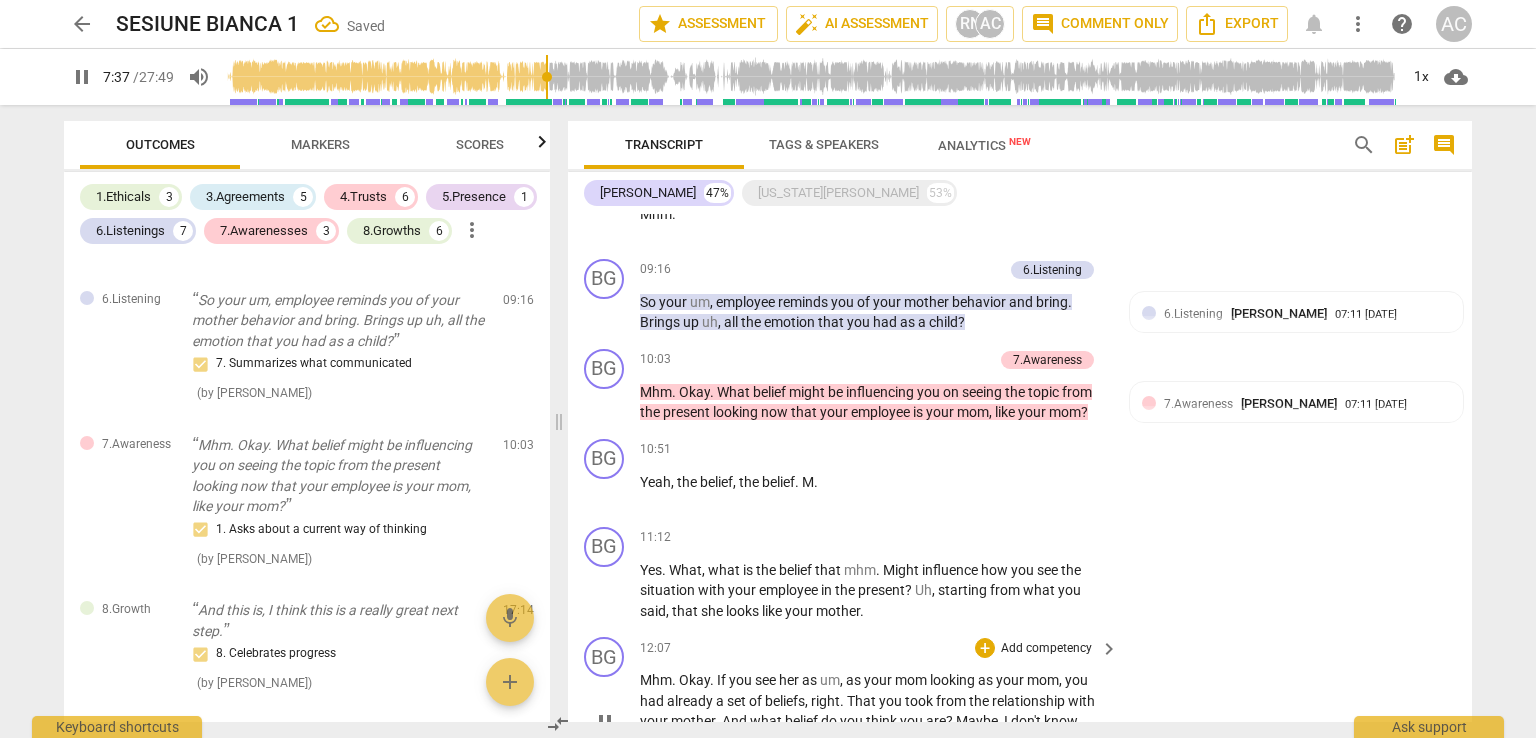 scroll, scrollTop: 1622, scrollLeft: 0, axis: vertical 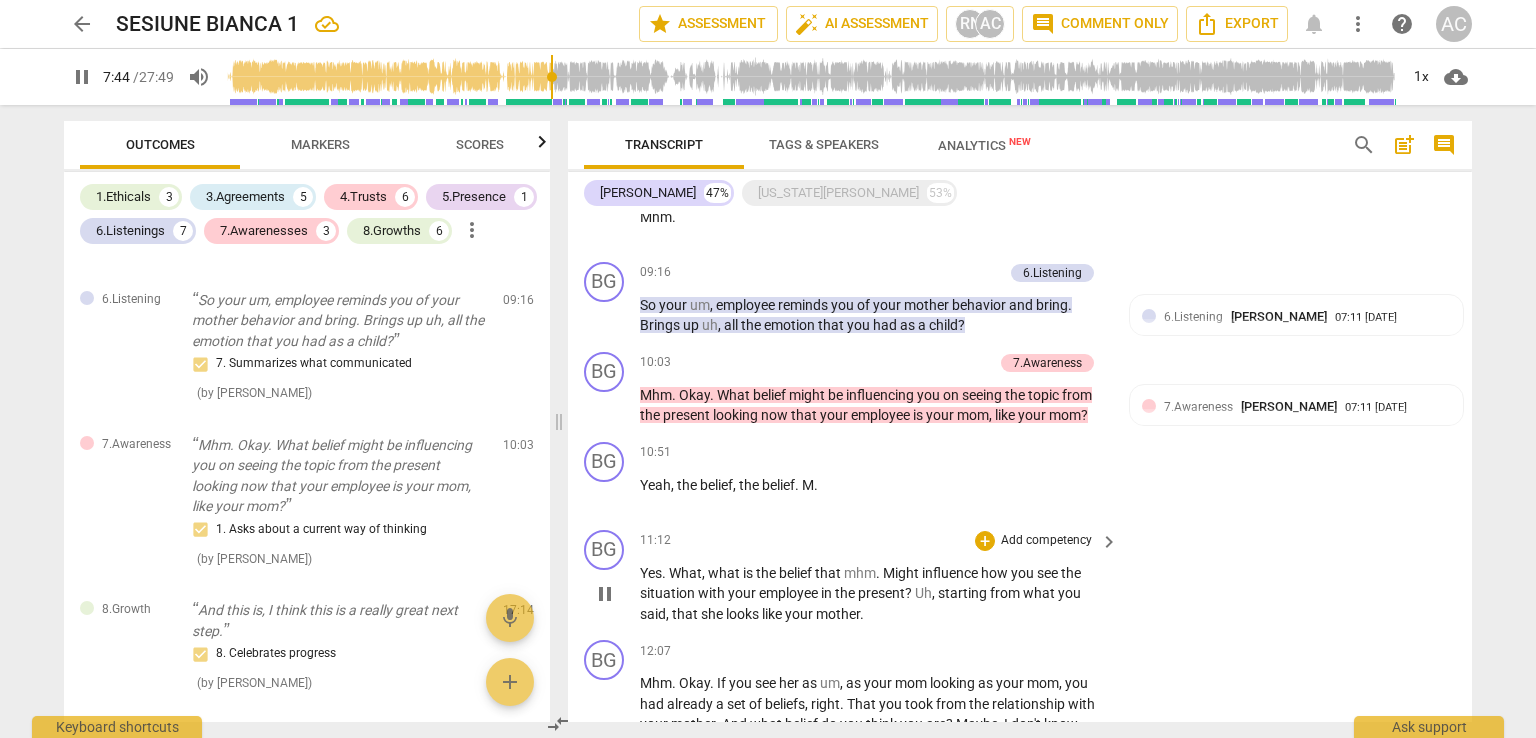 click on "Add competency" at bounding box center [1046, 541] 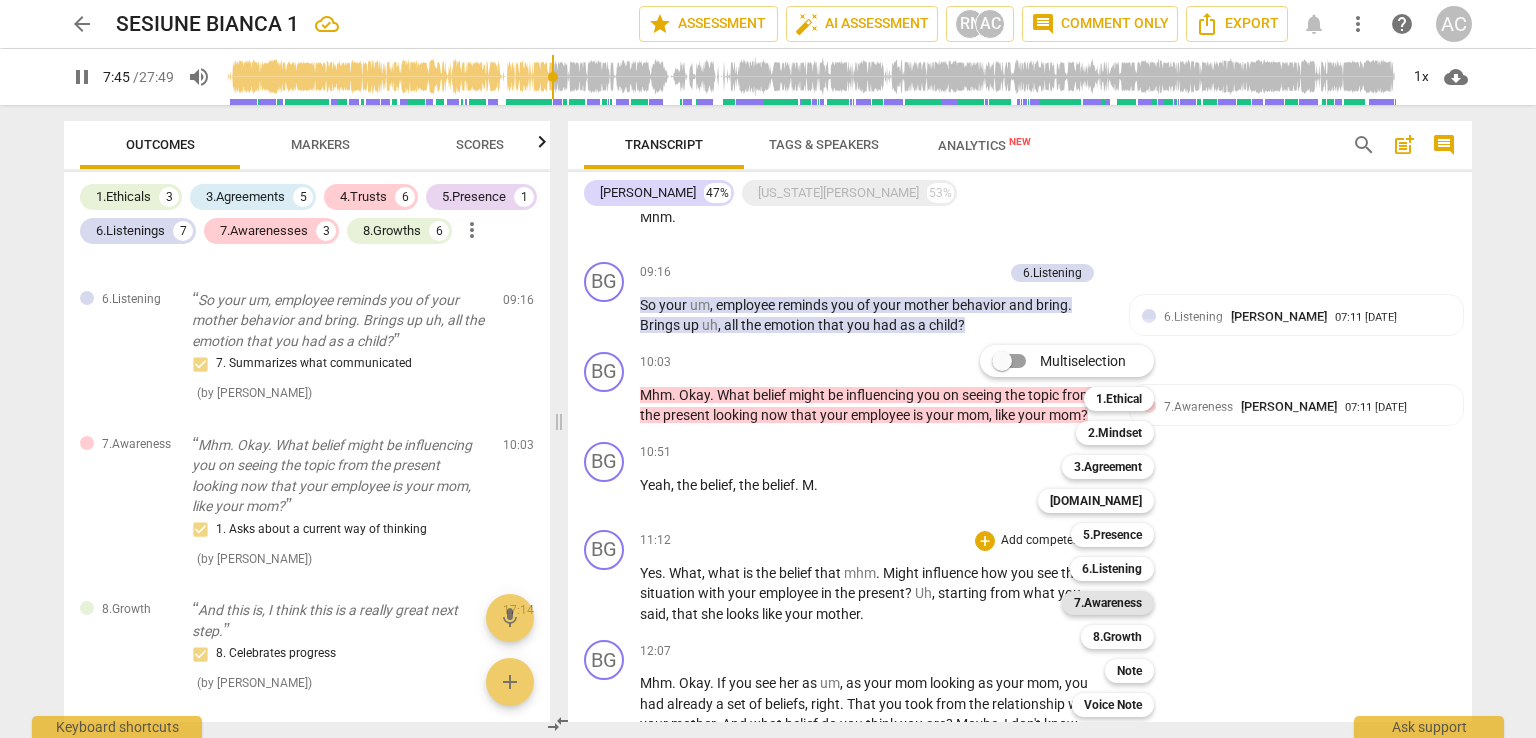click on "7.Awareness" at bounding box center (1108, 603) 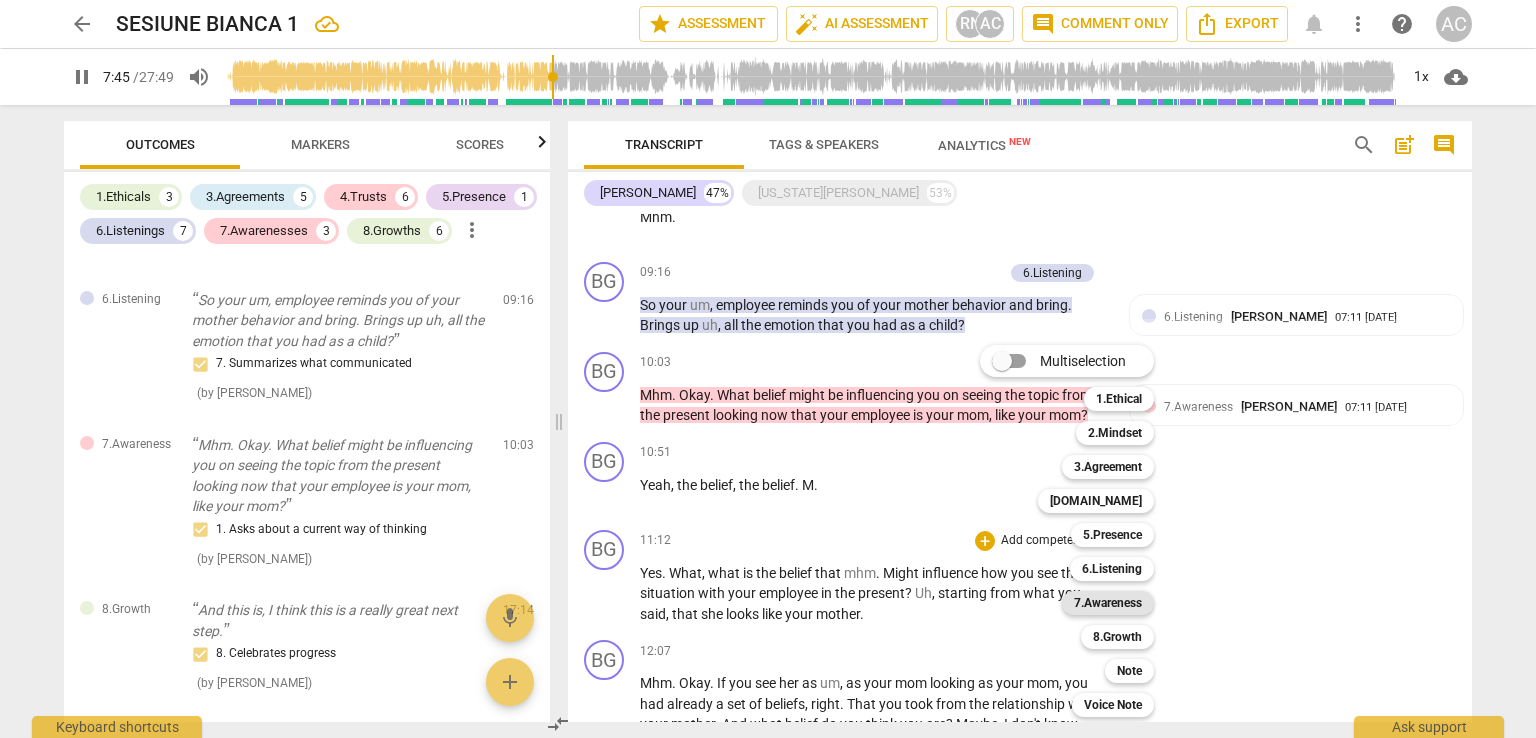 type on "466" 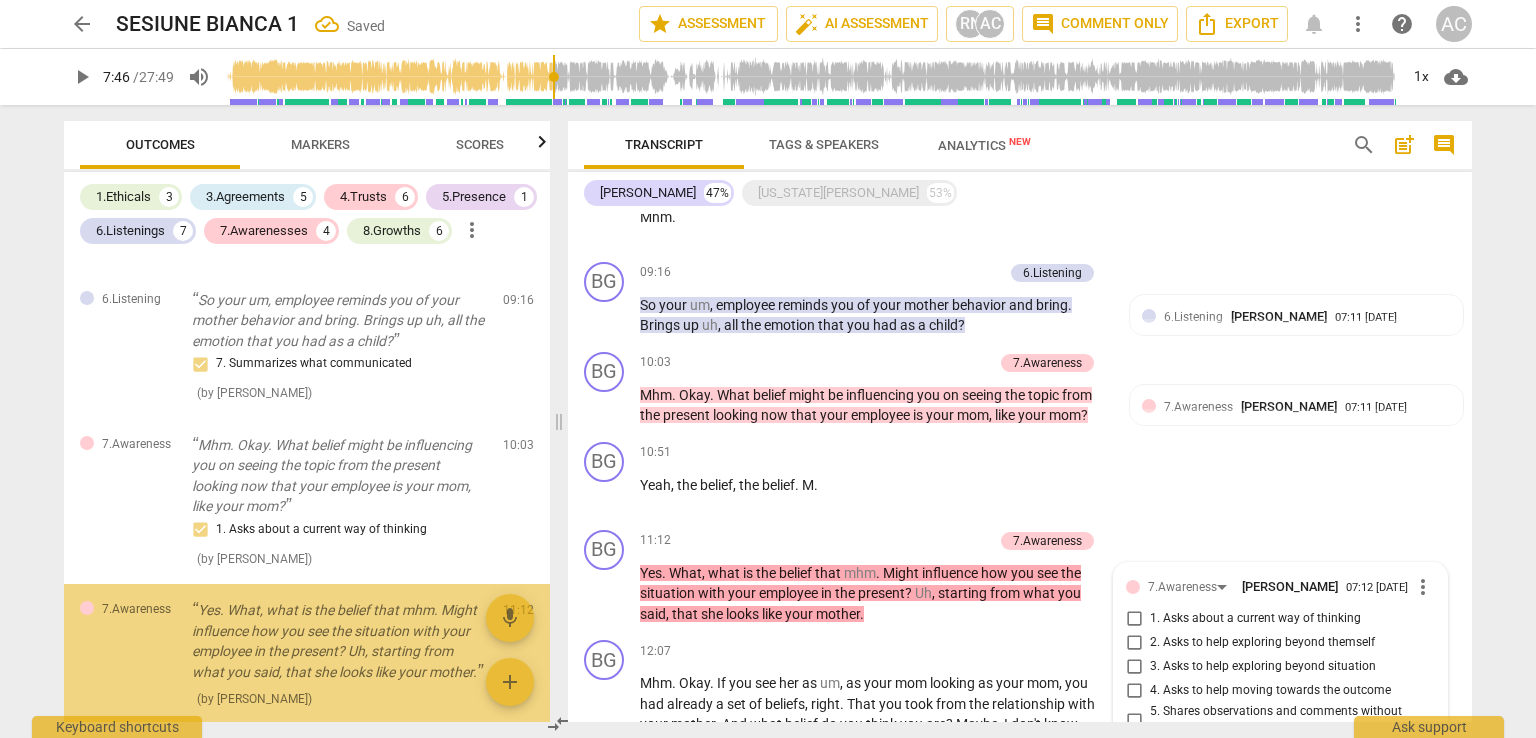scroll, scrollTop: 1999, scrollLeft: 0, axis: vertical 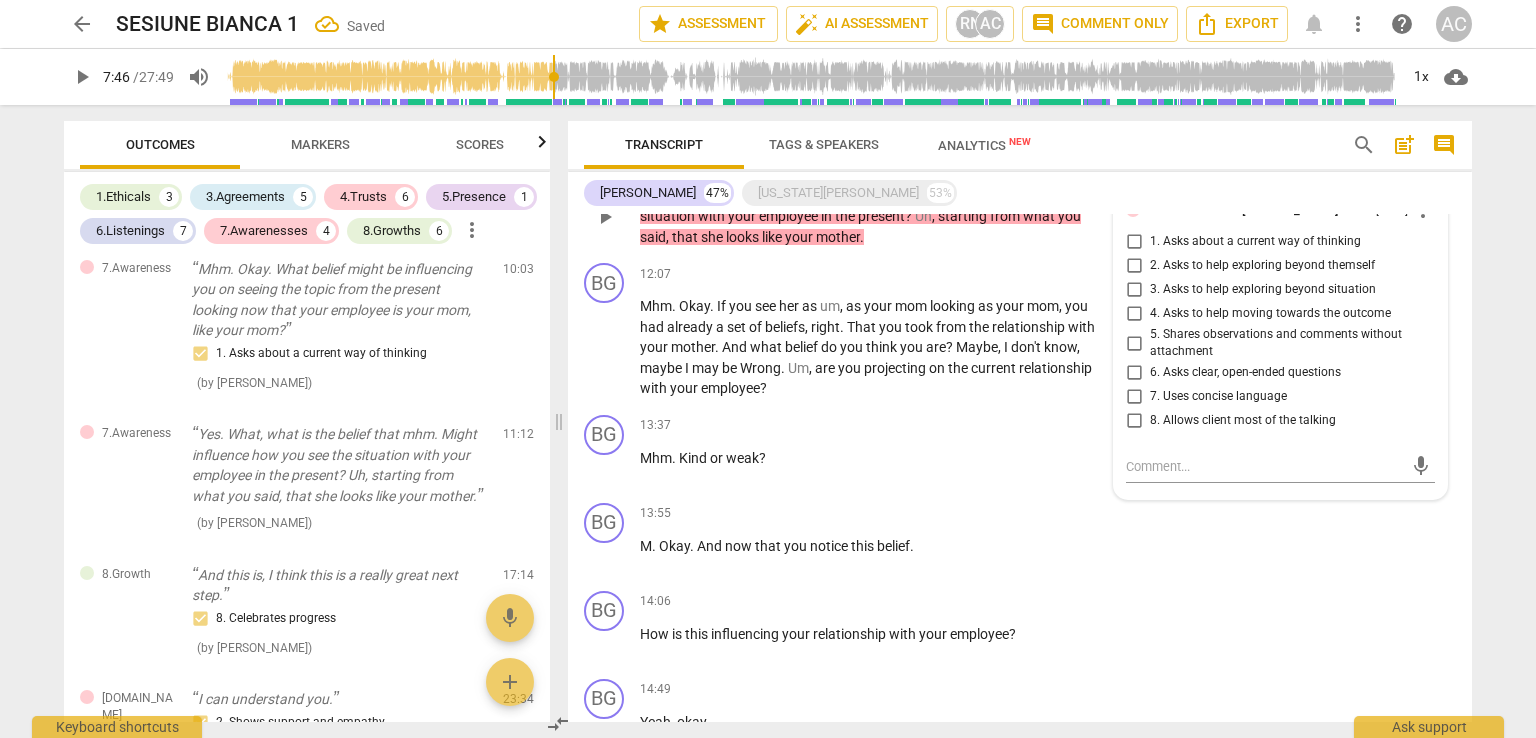 click on "1. Asks about a current way of thinking" at bounding box center (1255, 242) 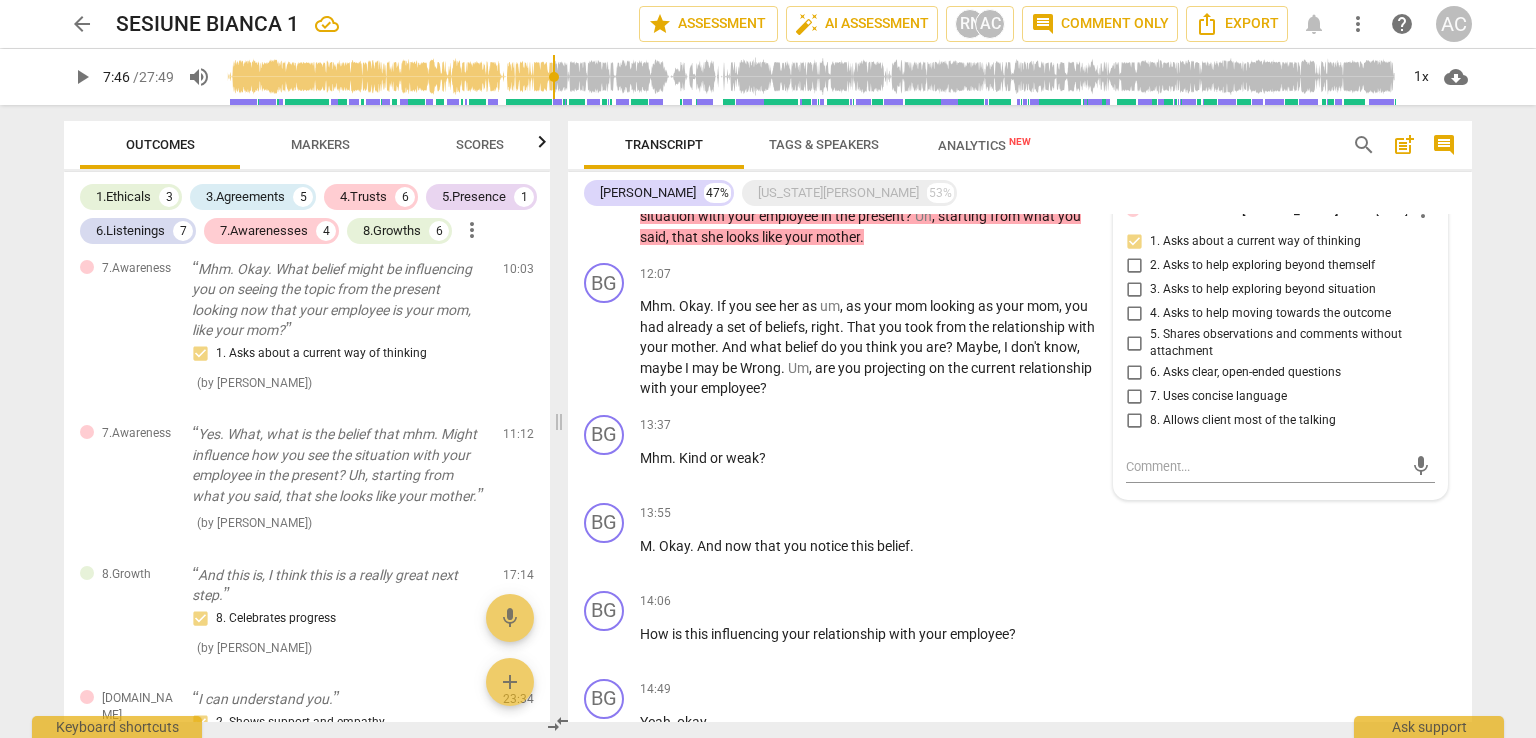 click on "arrow_back SESIUNE BIANCA 1 star    Assessment   auto_fix_high    AI Assessment RN AC comment    Comment only    Export notifications more_vert help AC play_arrow 7:46   /  27:49 volume_up 1x cloud_download Outcomes Markers Scores 1.Ethicals 3 3.Agreements 5 4.Trusts 6 5.Presence 1 6.Listenings 7 7.Awarenesses 4 8.Growths 6 more_vert 1.Ethical Uh, this call is being recorded for the purpose of certification with ICF - International Coaching Federation. 1. Familiar with Code of Ethics ( by [PERSON_NAME] ) 00:22 1.Ethical [US_STATE], do I have your permission to record our session and to use this recording for, this certification purpose? 1. Familiar with Code of Ethics ( by [PERSON_NAME] ) 00:35 1.Ethical Um, just so you know, uh, during our session I may interrupt you occasionally. Occasionally 1. Familiar with Code of Ethics ( by [PERSON_NAME] ) 00:50 3.Agreement What's your intention for your 30 minute session to[DATE]1. Identifies what to accomplish ( by [PERSON_NAME] ) 01:18 3.Agreement 1. Identifies what to accomplish" at bounding box center [768, 369] 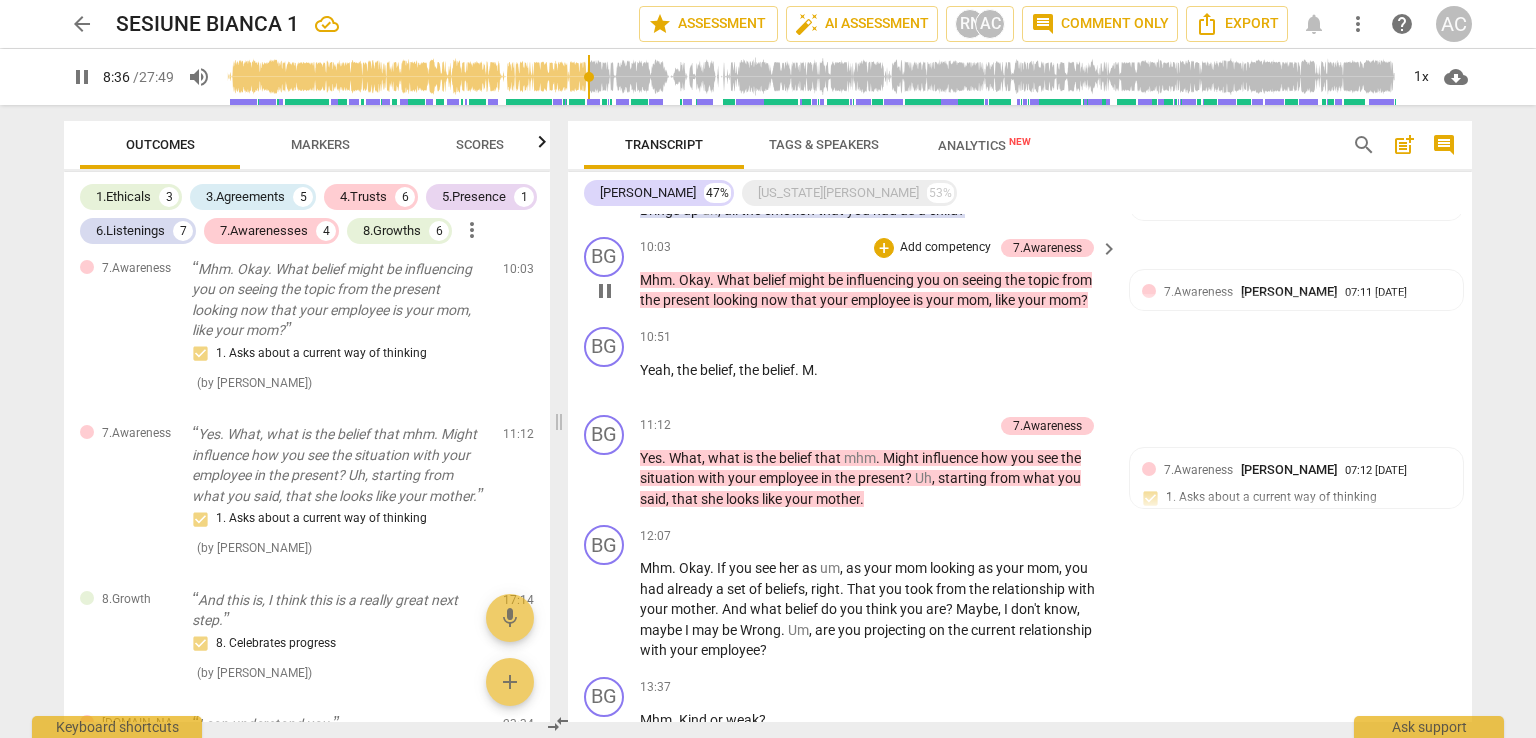 scroll, scrollTop: 1501, scrollLeft: 0, axis: vertical 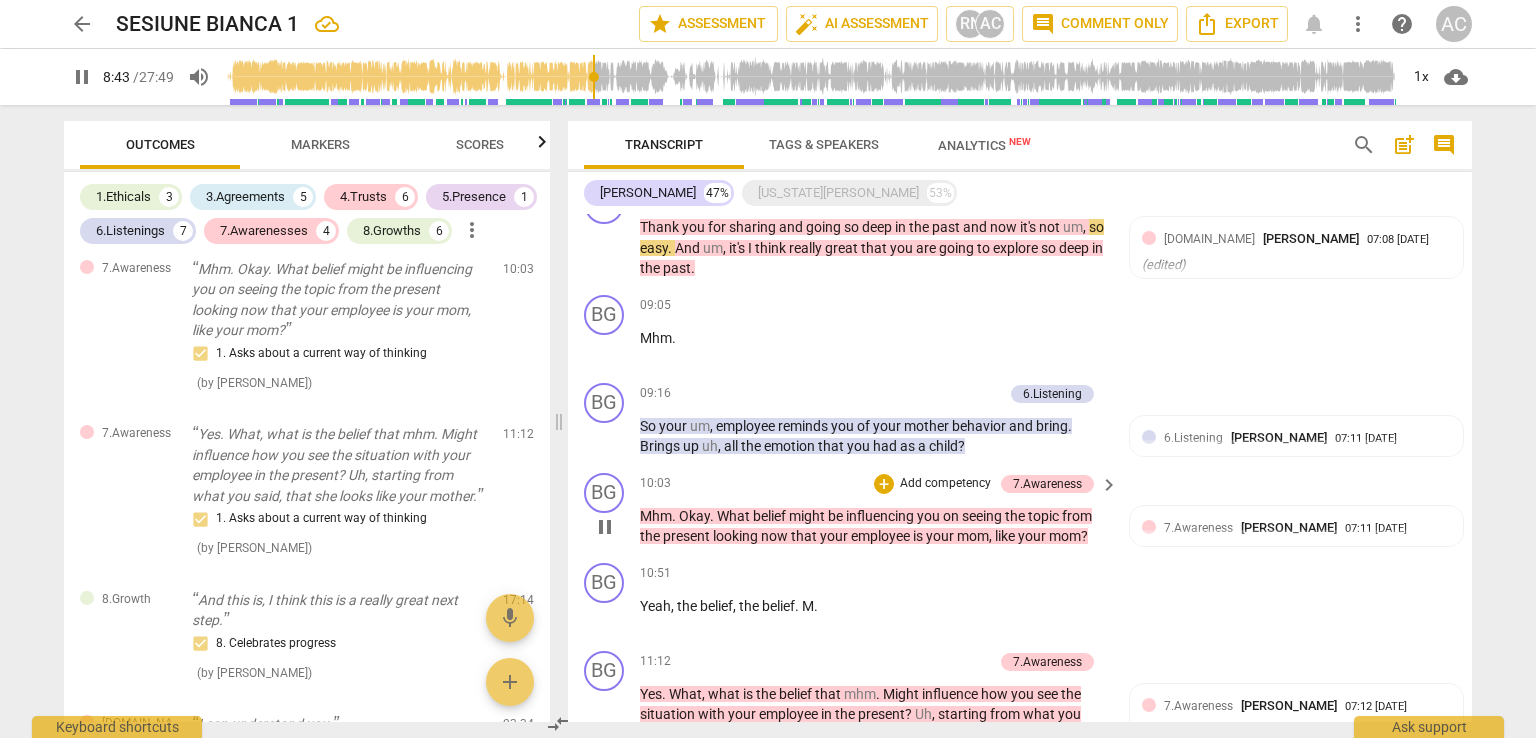 click on "Add competency" at bounding box center (945, 484) 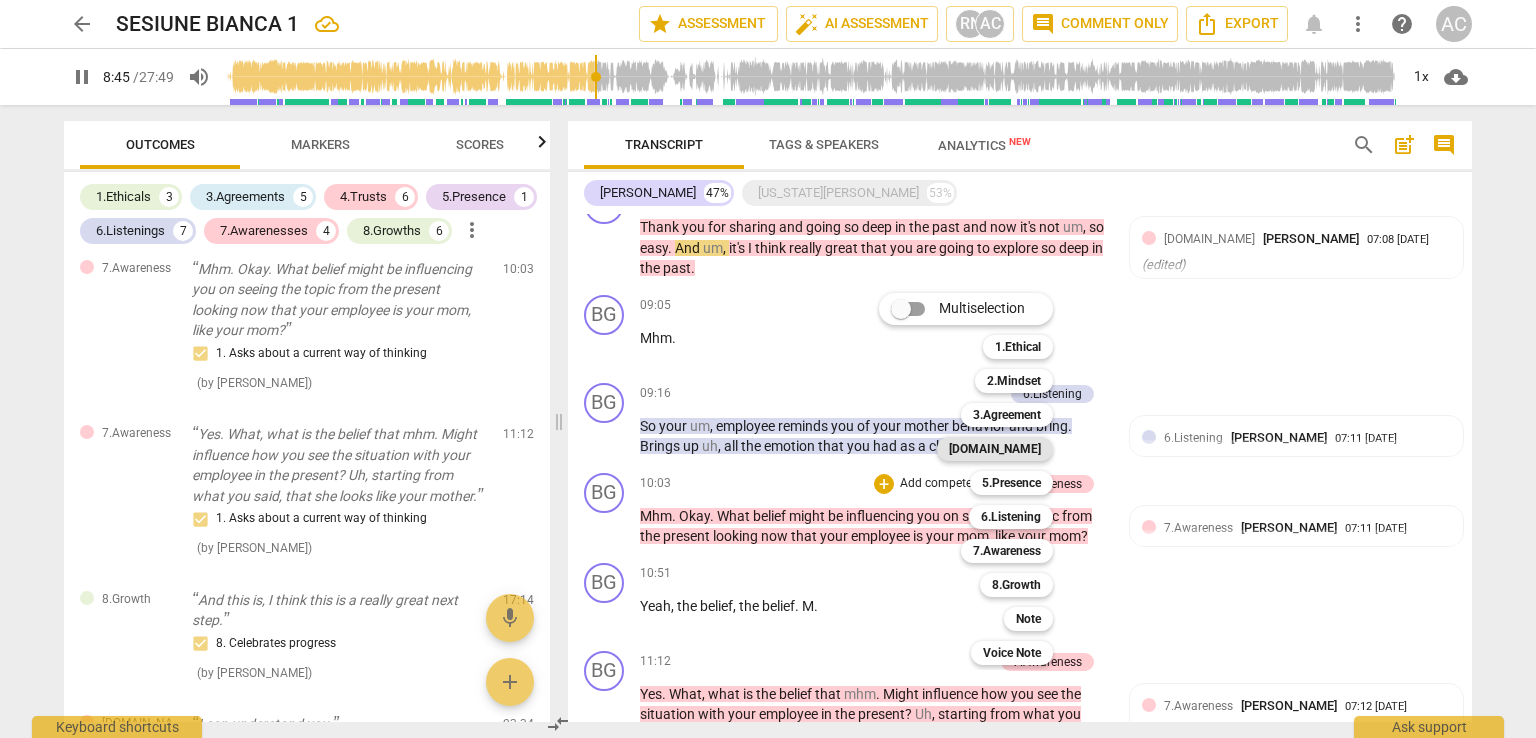 click on "[DOMAIN_NAME]" at bounding box center [995, 449] 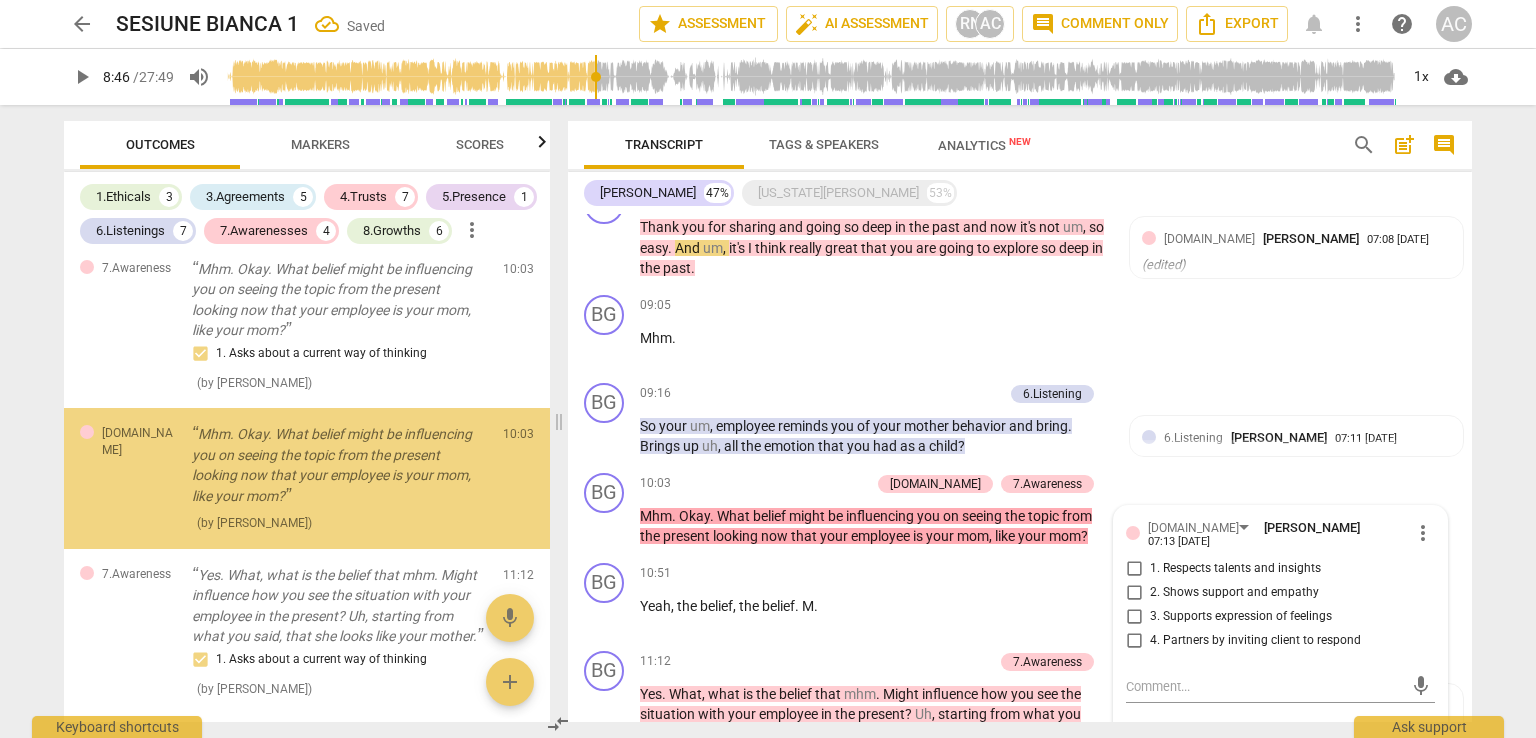 scroll, scrollTop: 2813, scrollLeft: 0, axis: vertical 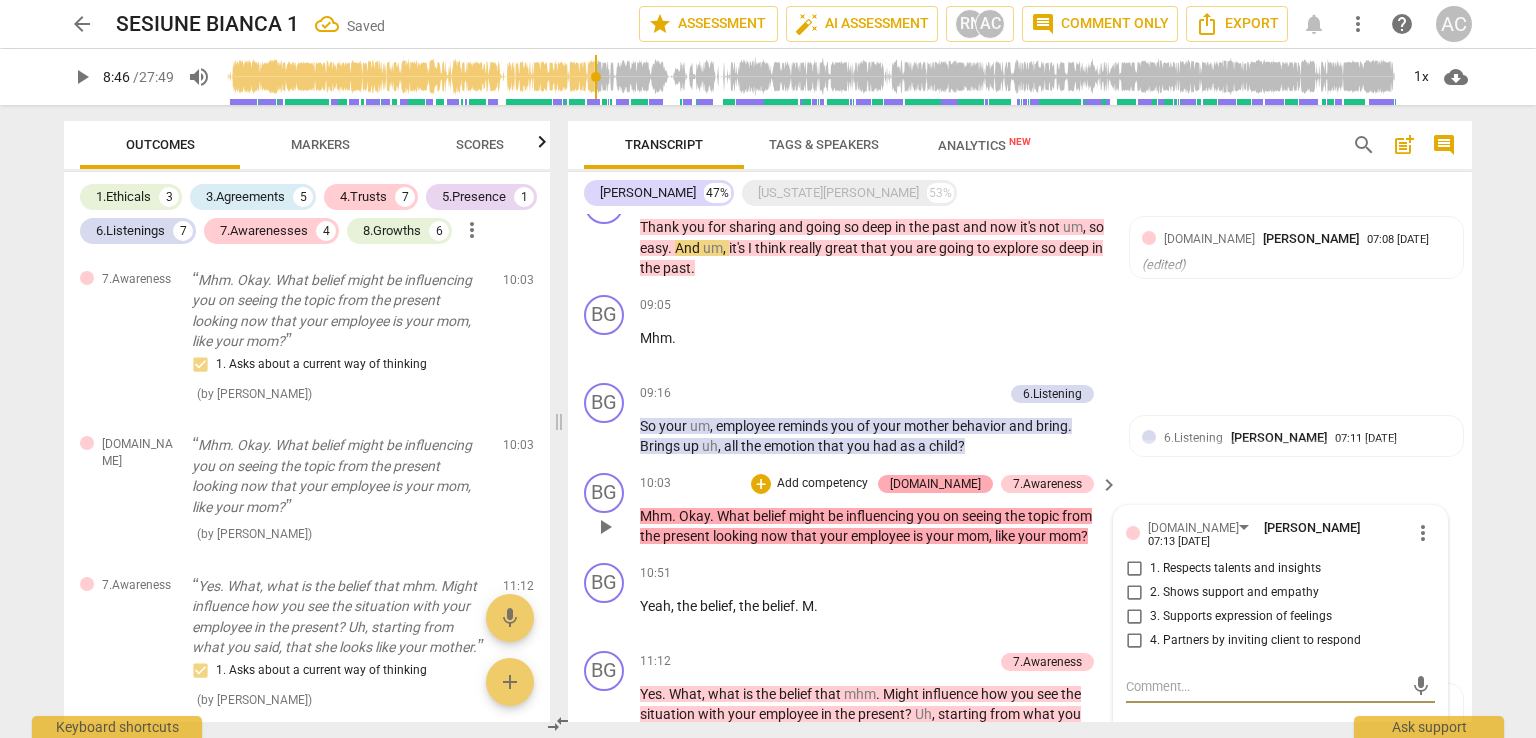 click on "[DOMAIN_NAME]" at bounding box center [935, 484] 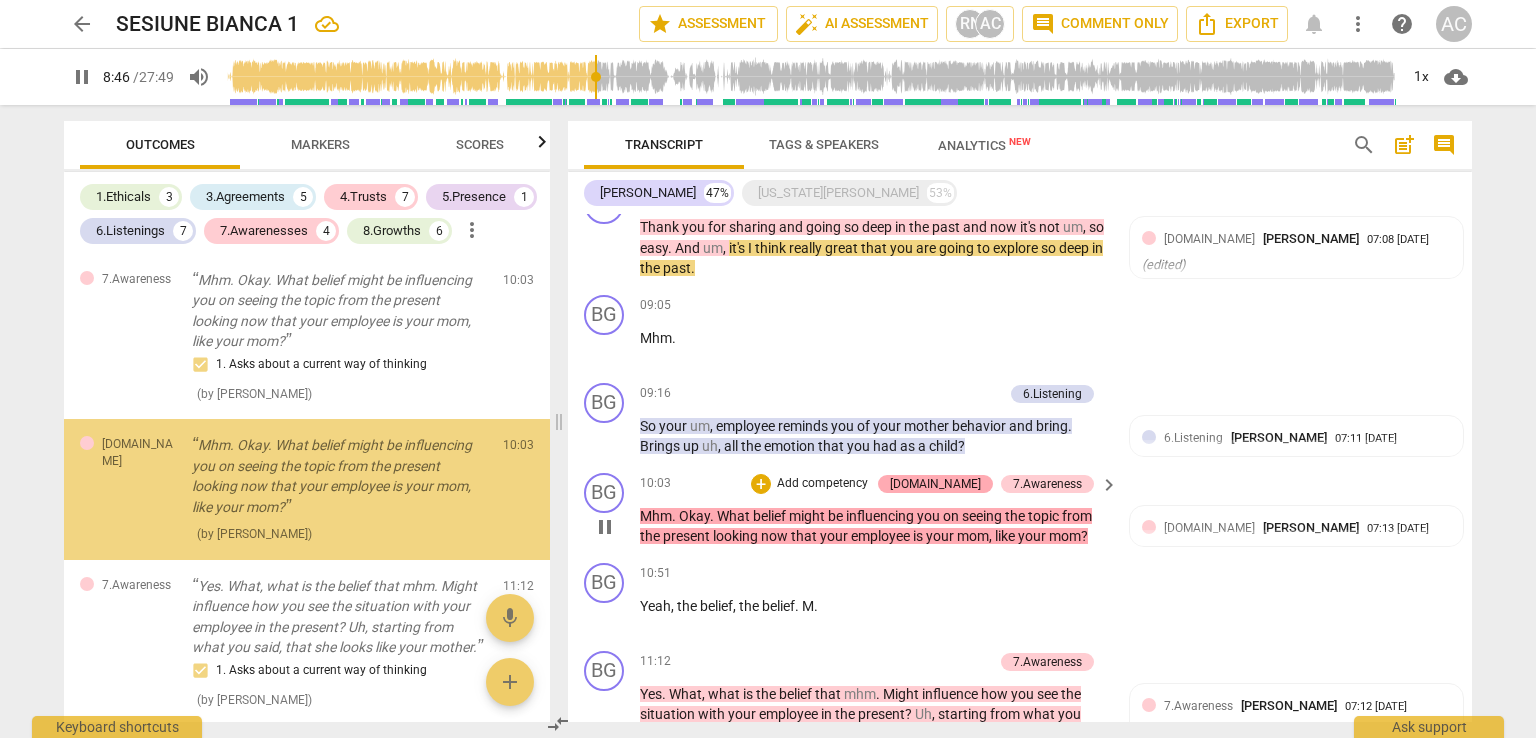 click on "[DOMAIN_NAME]" at bounding box center [935, 484] 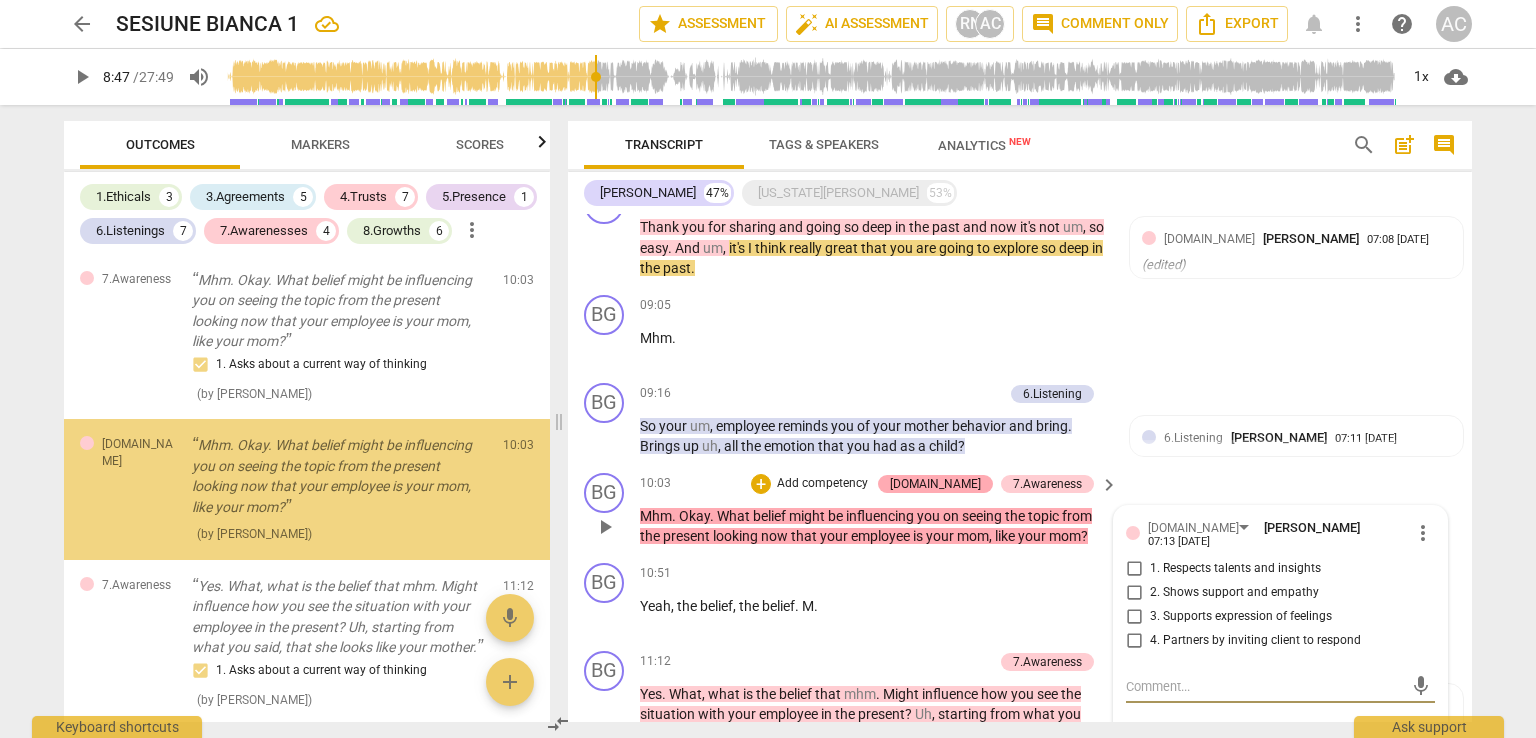 type on "527" 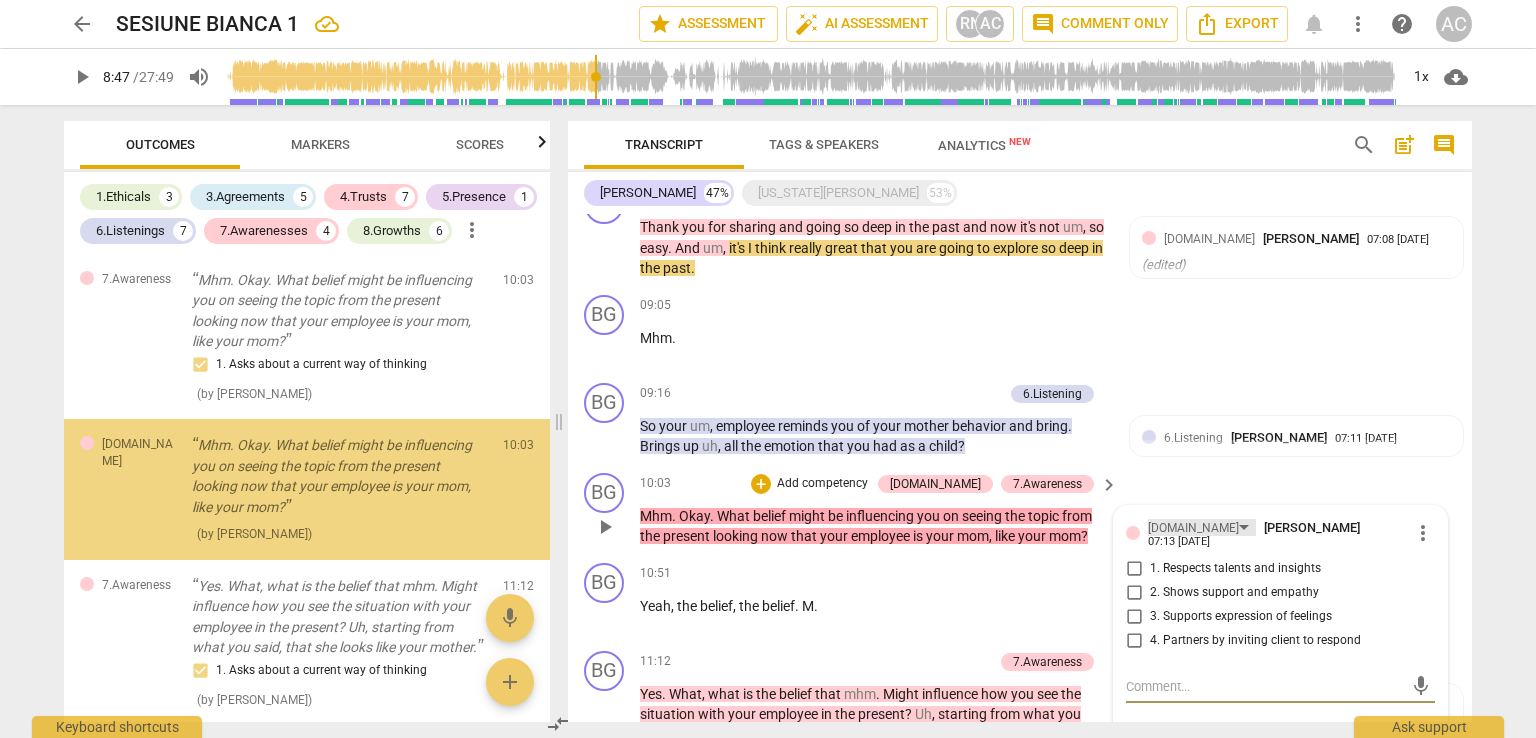 click on "[DOMAIN_NAME]" at bounding box center (1193, 528) 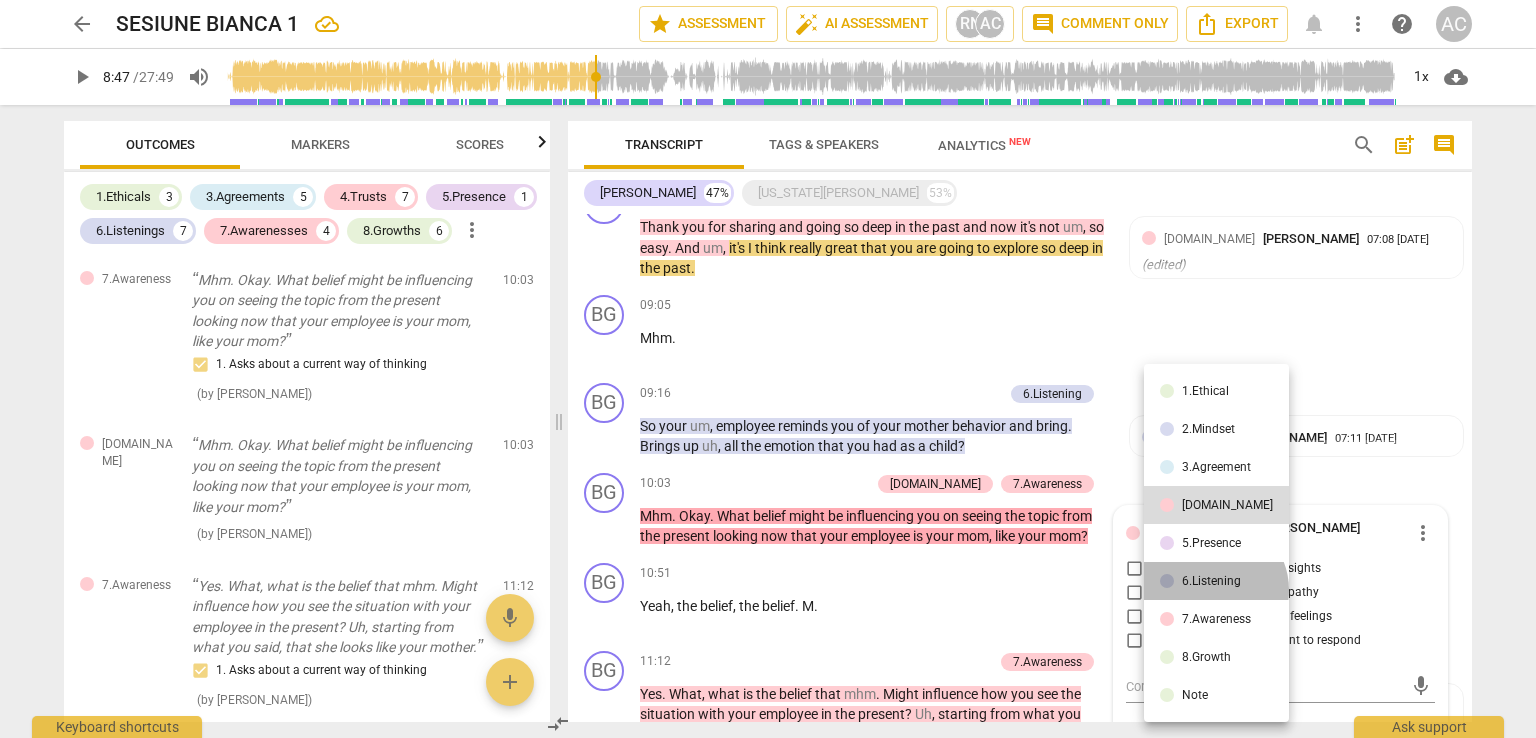 click on "6.Listening" at bounding box center [1216, 581] 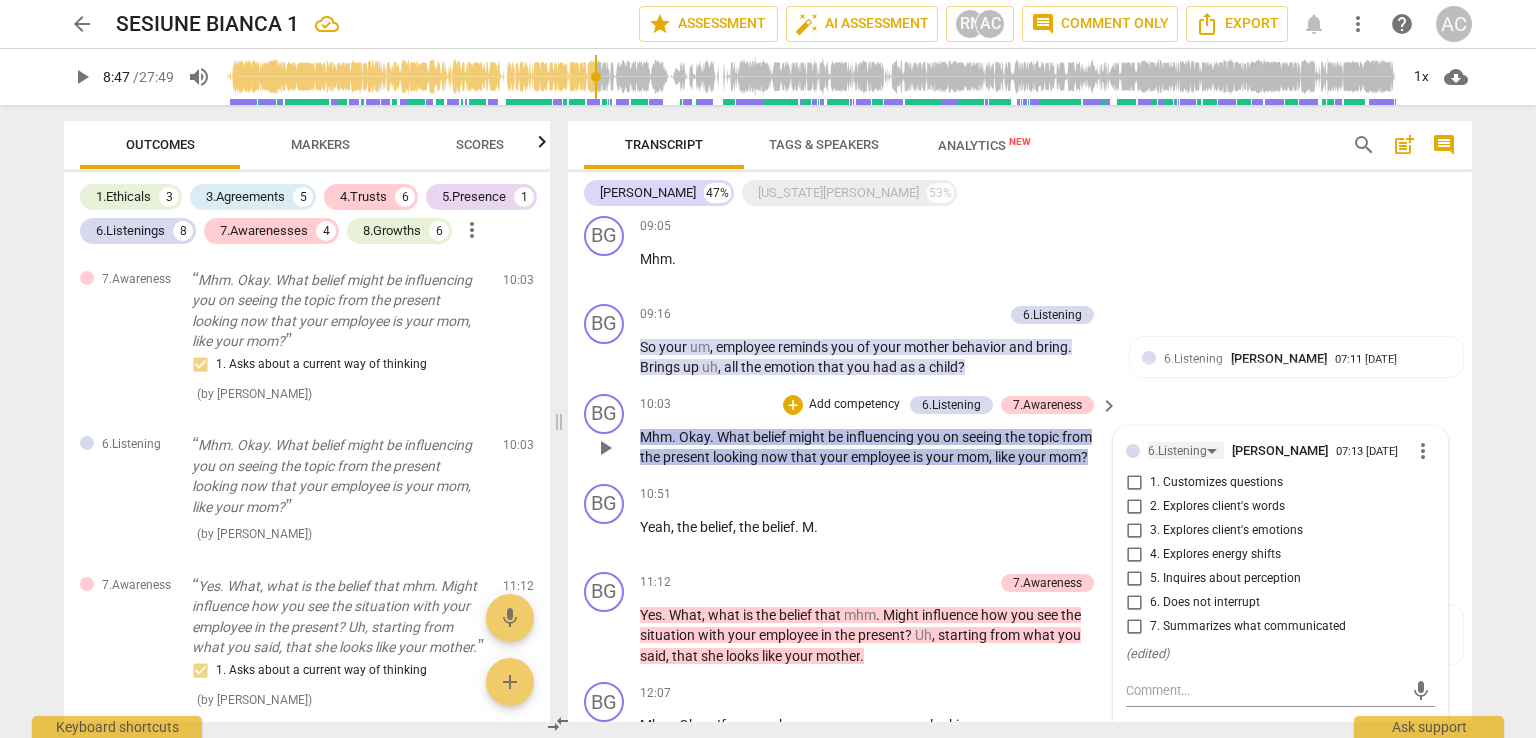 scroll, scrollTop: 1601, scrollLeft: 0, axis: vertical 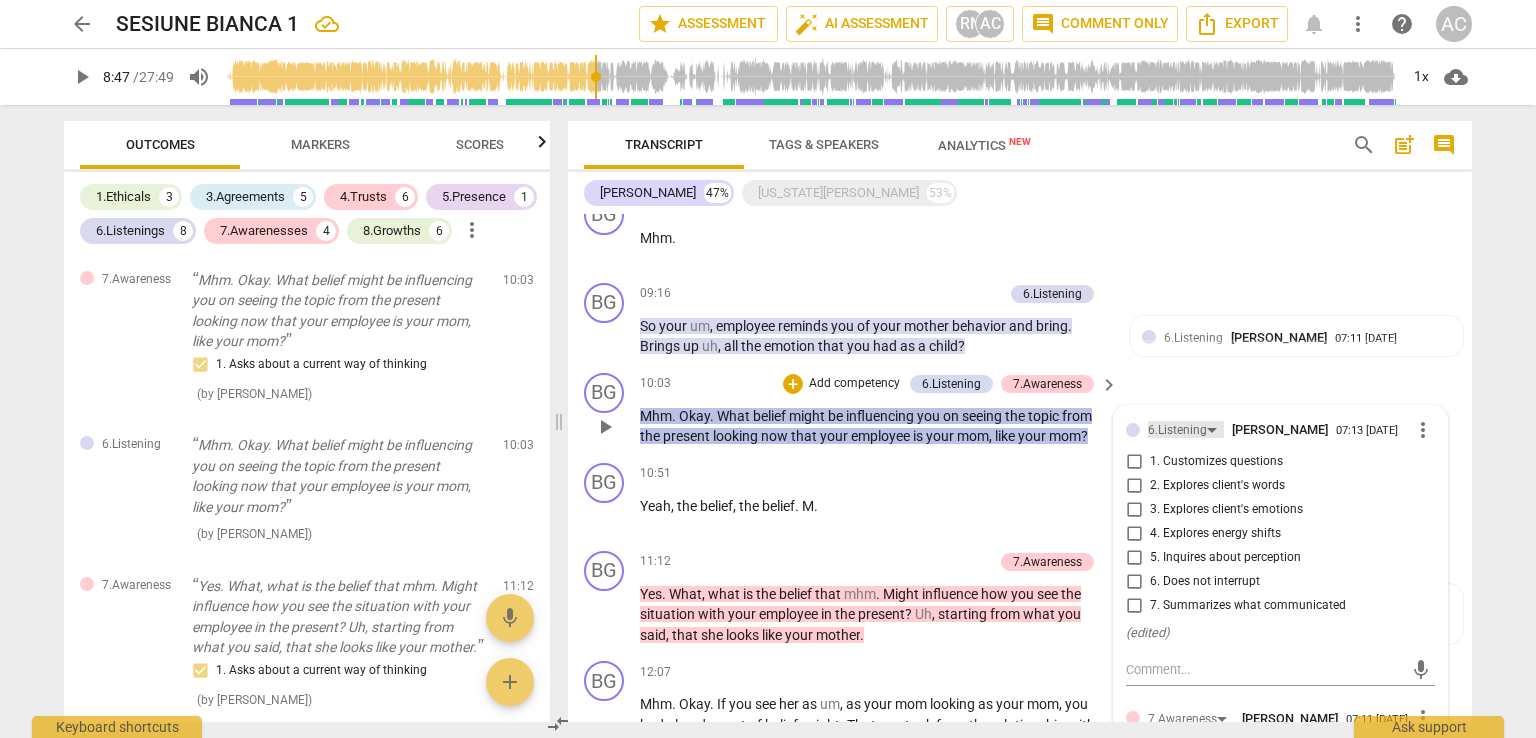 click on "6.Listening" at bounding box center [1177, 430] 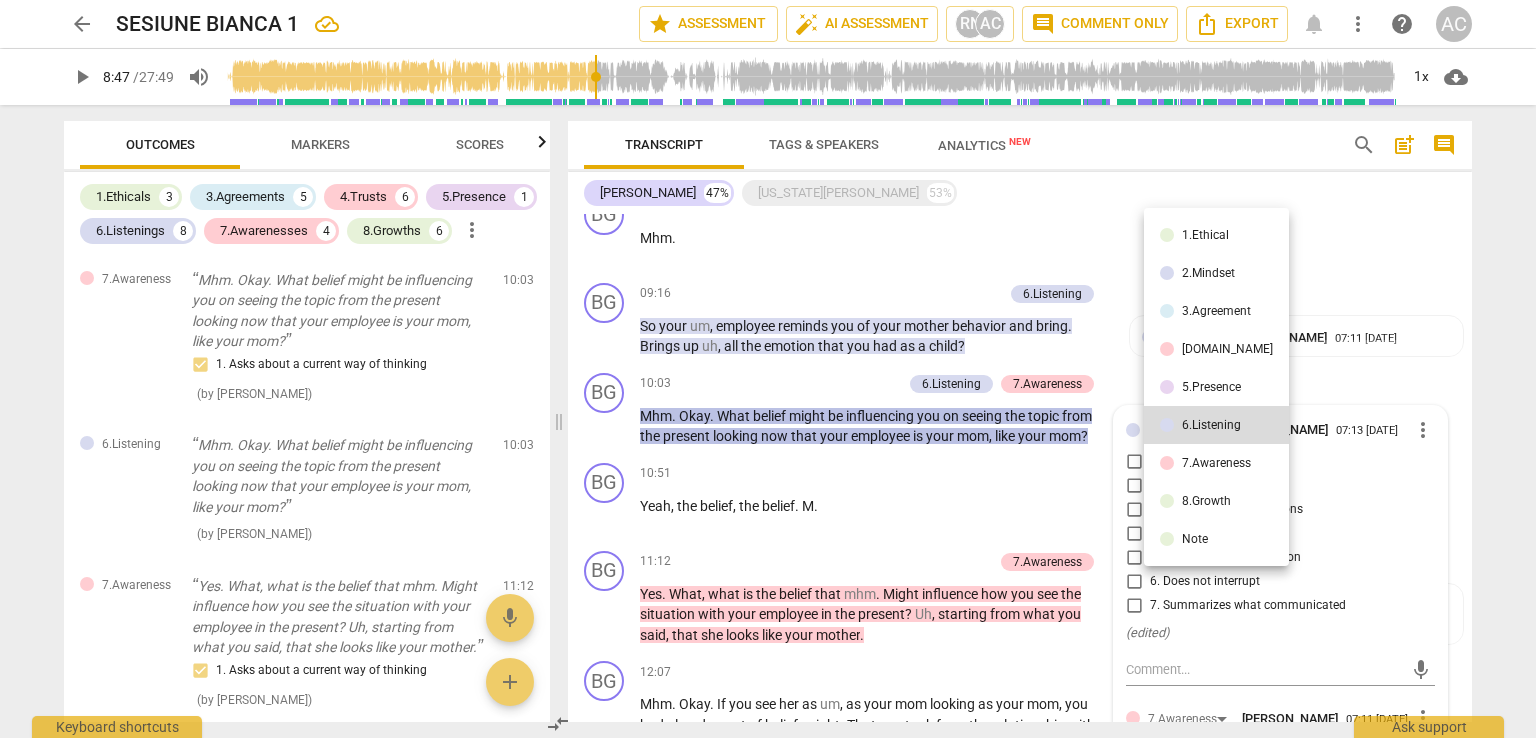 click on "5.Presence" at bounding box center [1216, 387] 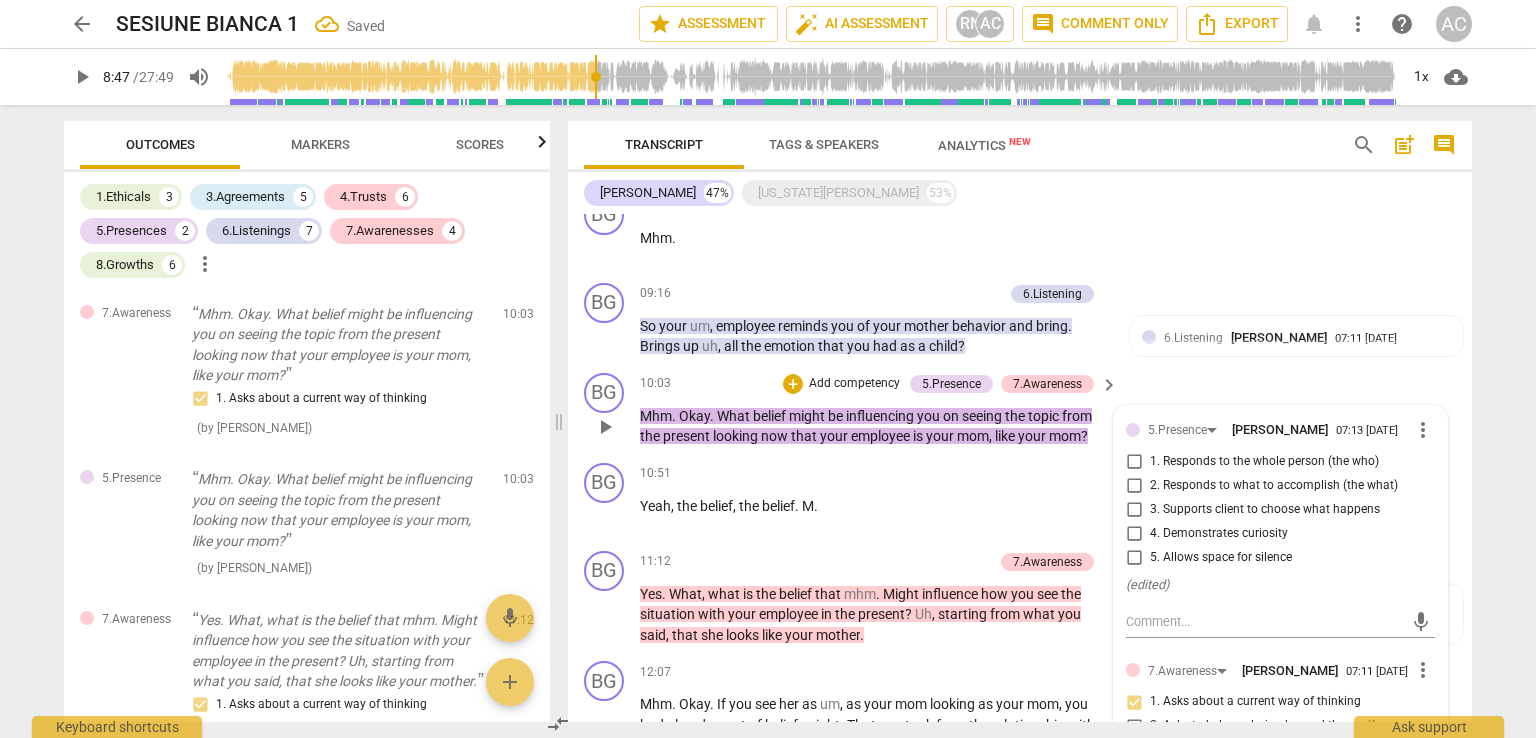 click on "5. Allows space for silence" at bounding box center (1221, 558) 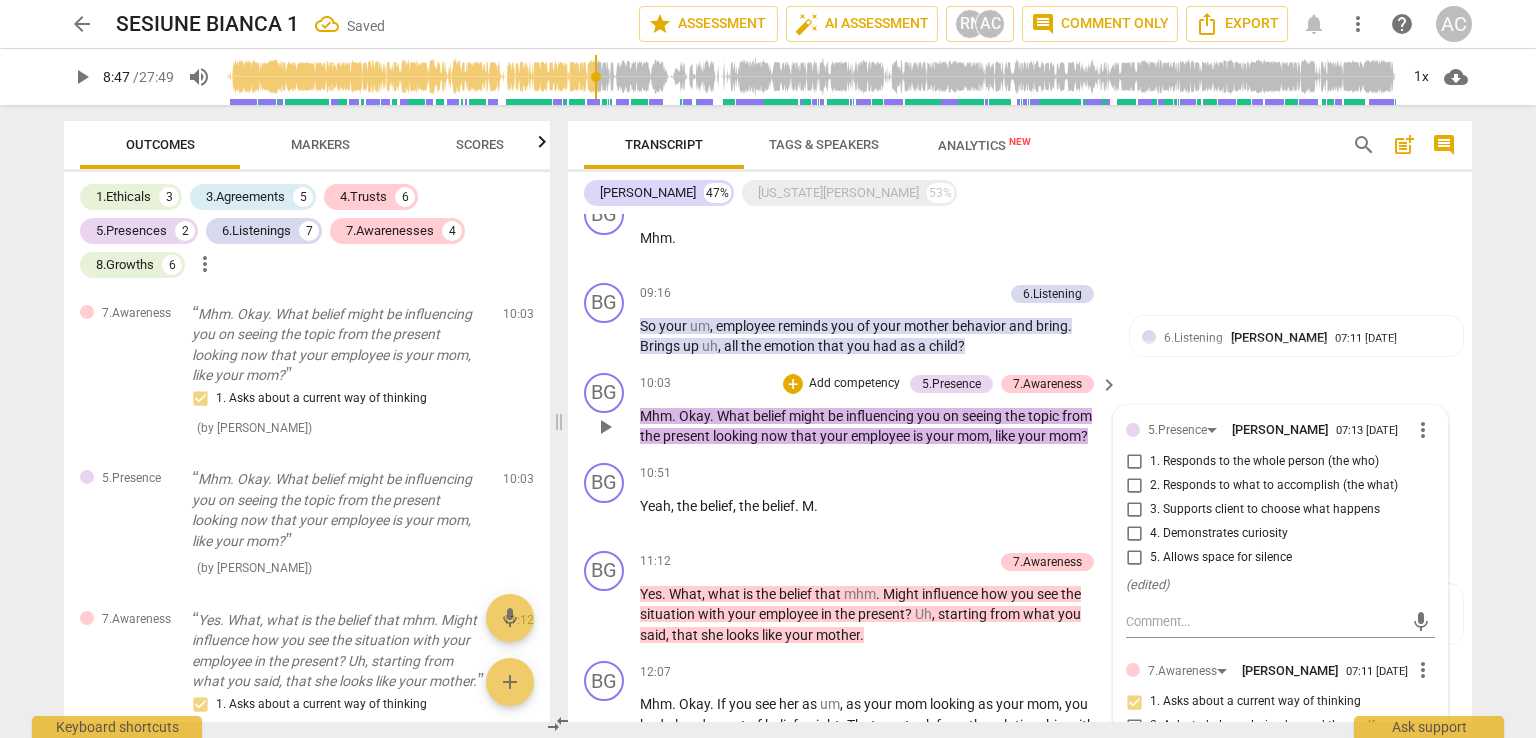 click on "5. Allows space for silence" at bounding box center (1134, 558) 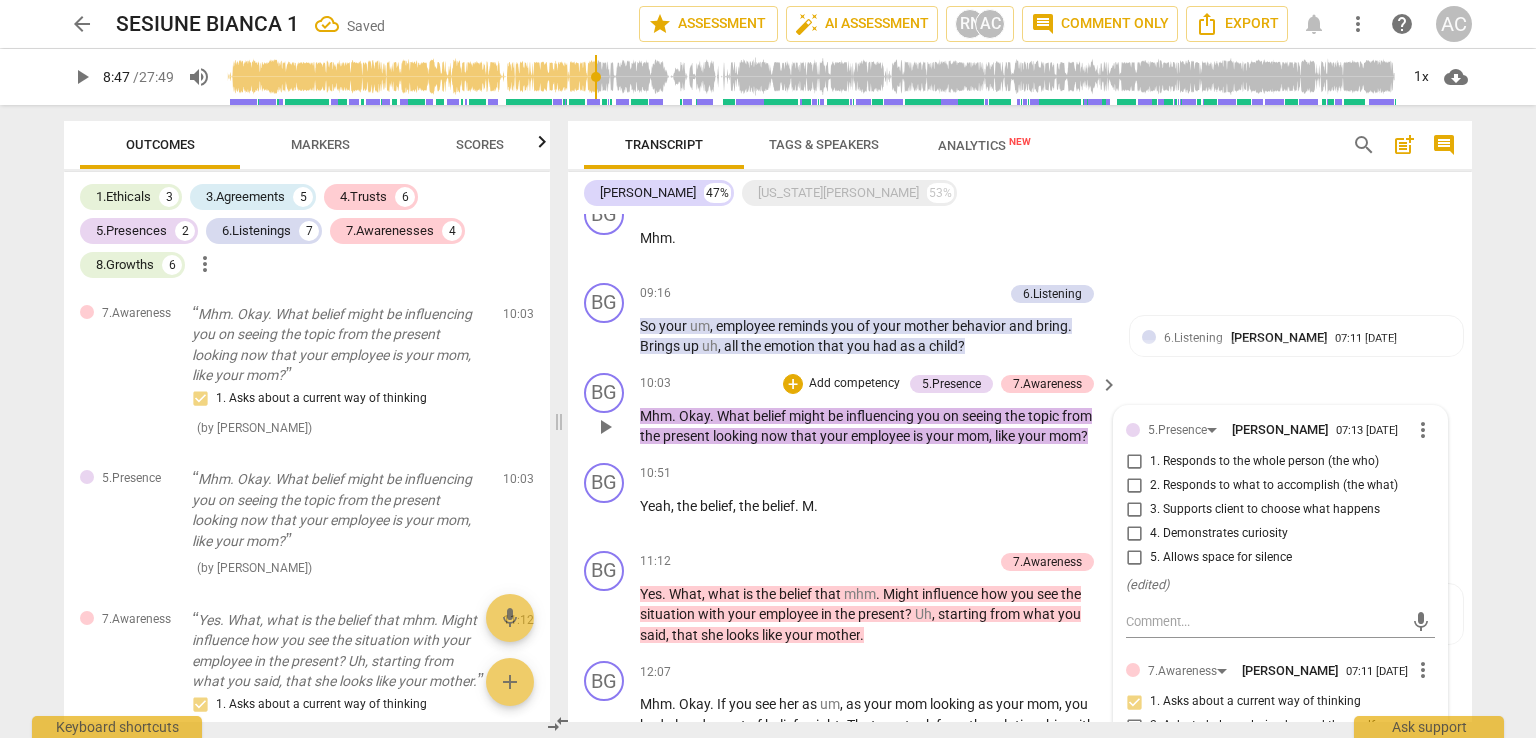 checkbox on "true" 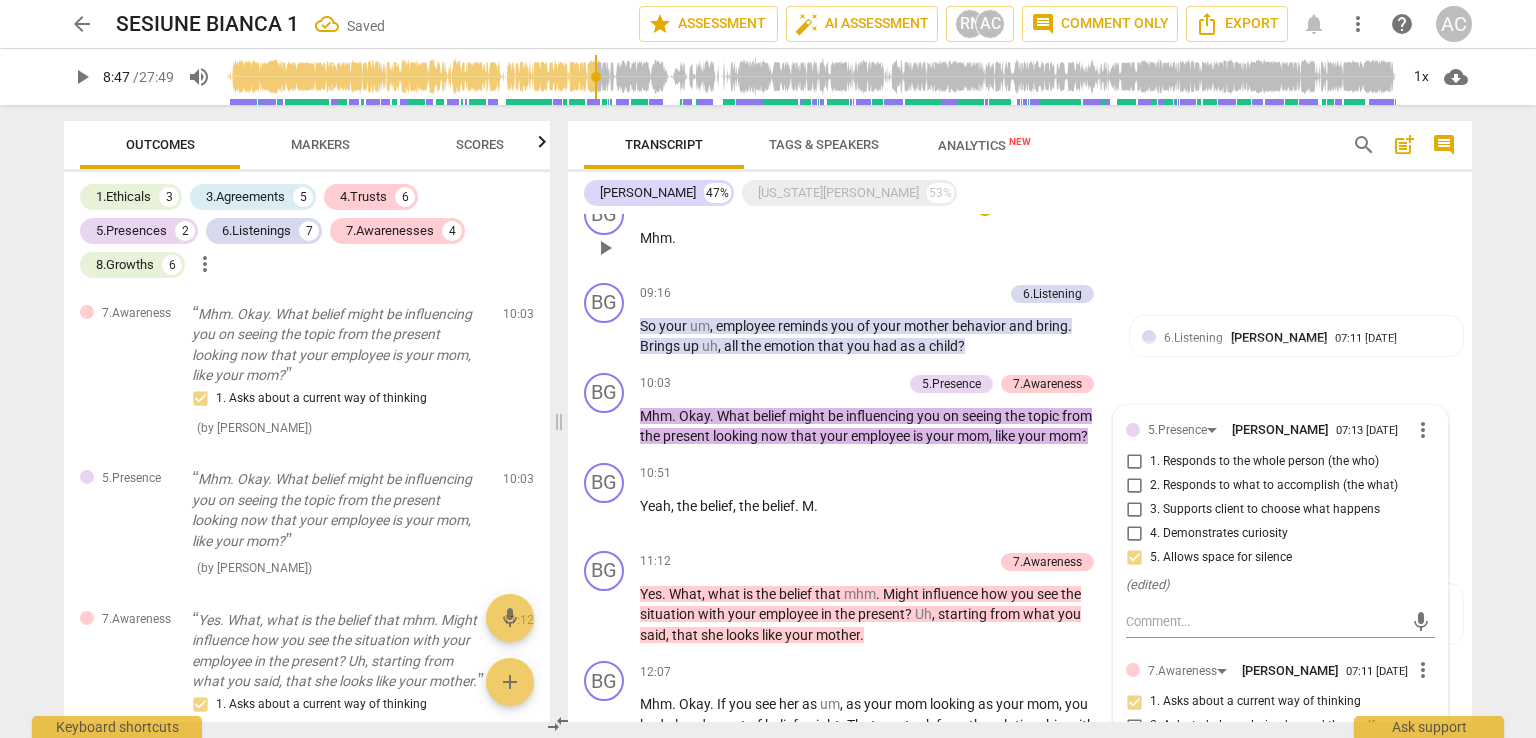 click on "BG play_arrow pause 09:05 + Add competency keyboard_arrow_right Mhm ." at bounding box center (1020, 231) 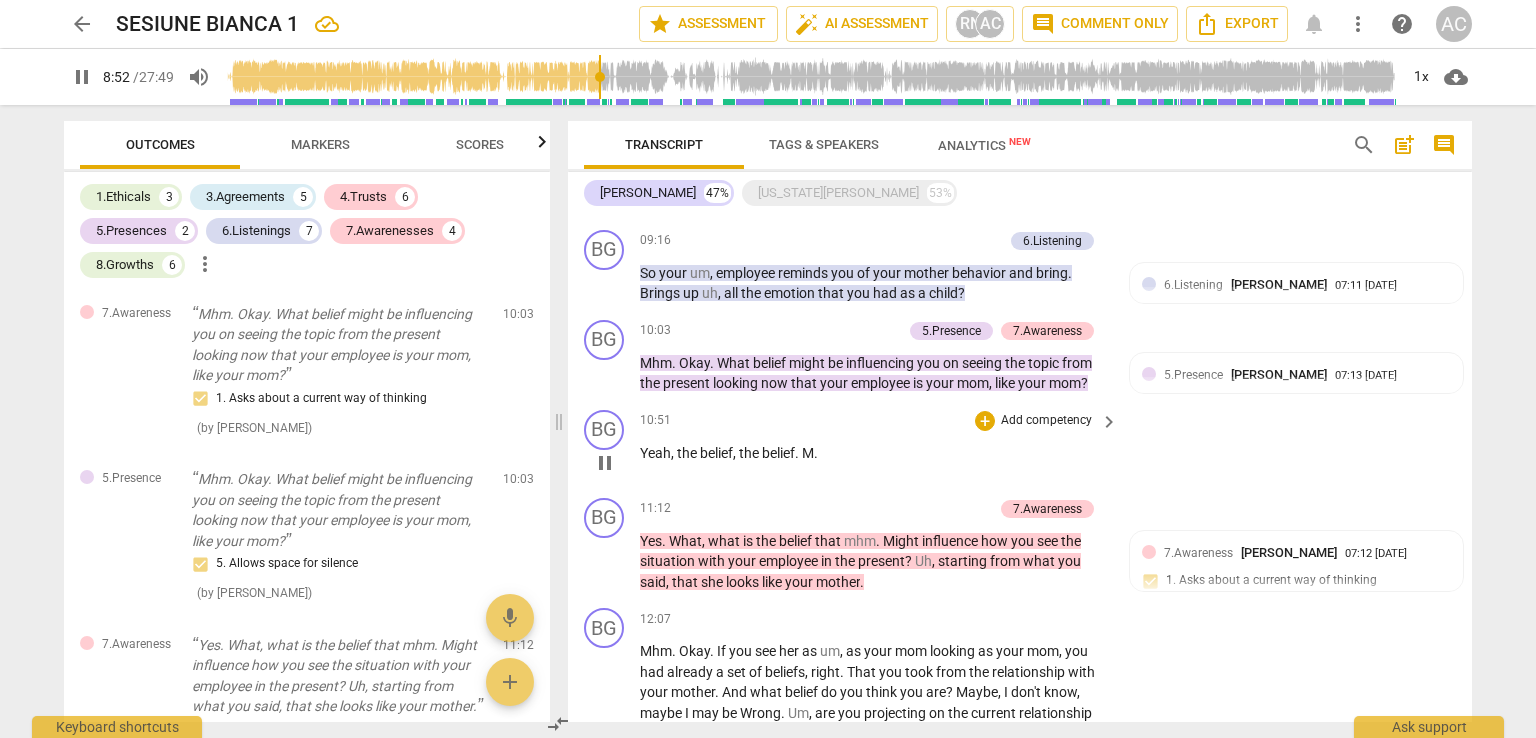 scroll, scrollTop: 1801, scrollLeft: 0, axis: vertical 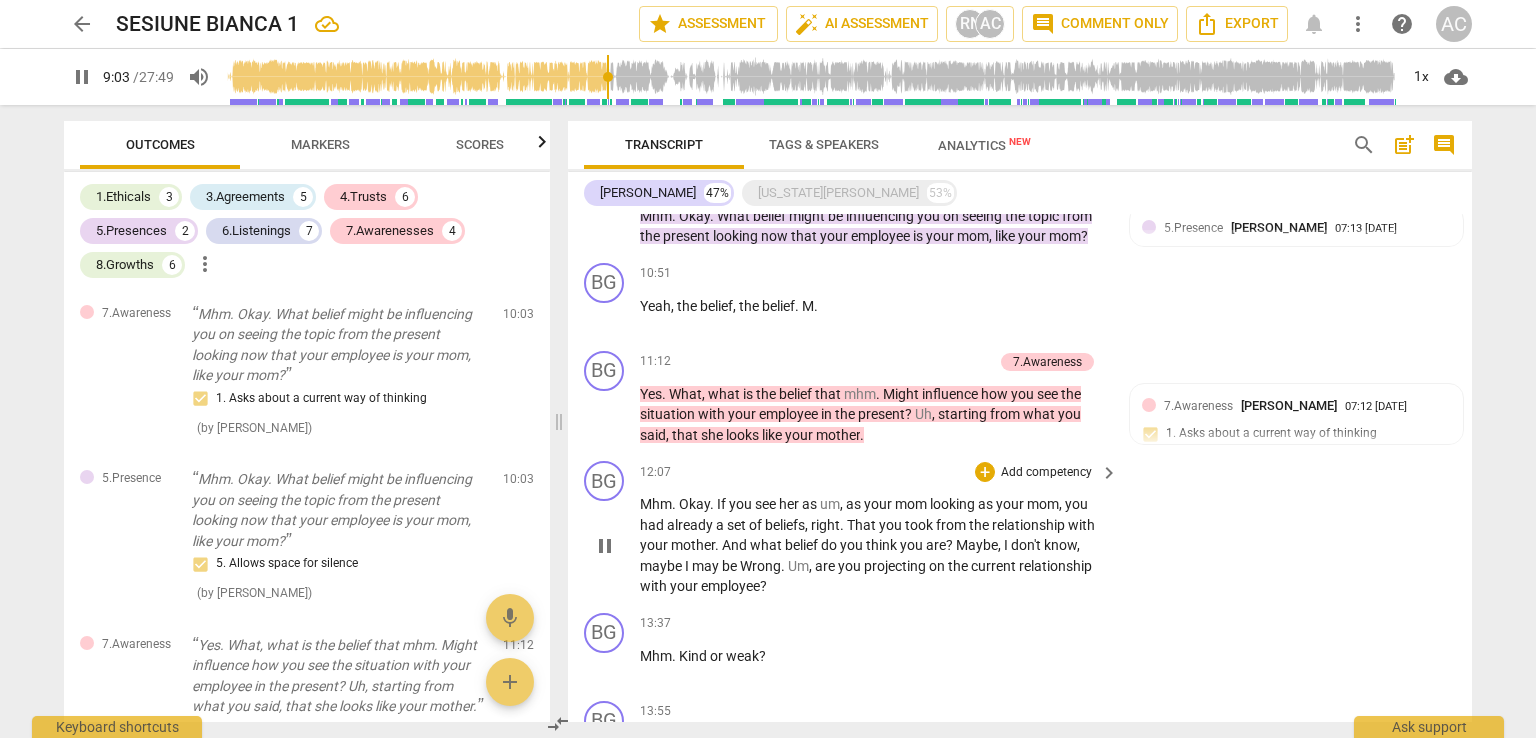click on "Add competency" at bounding box center [1046, 473] 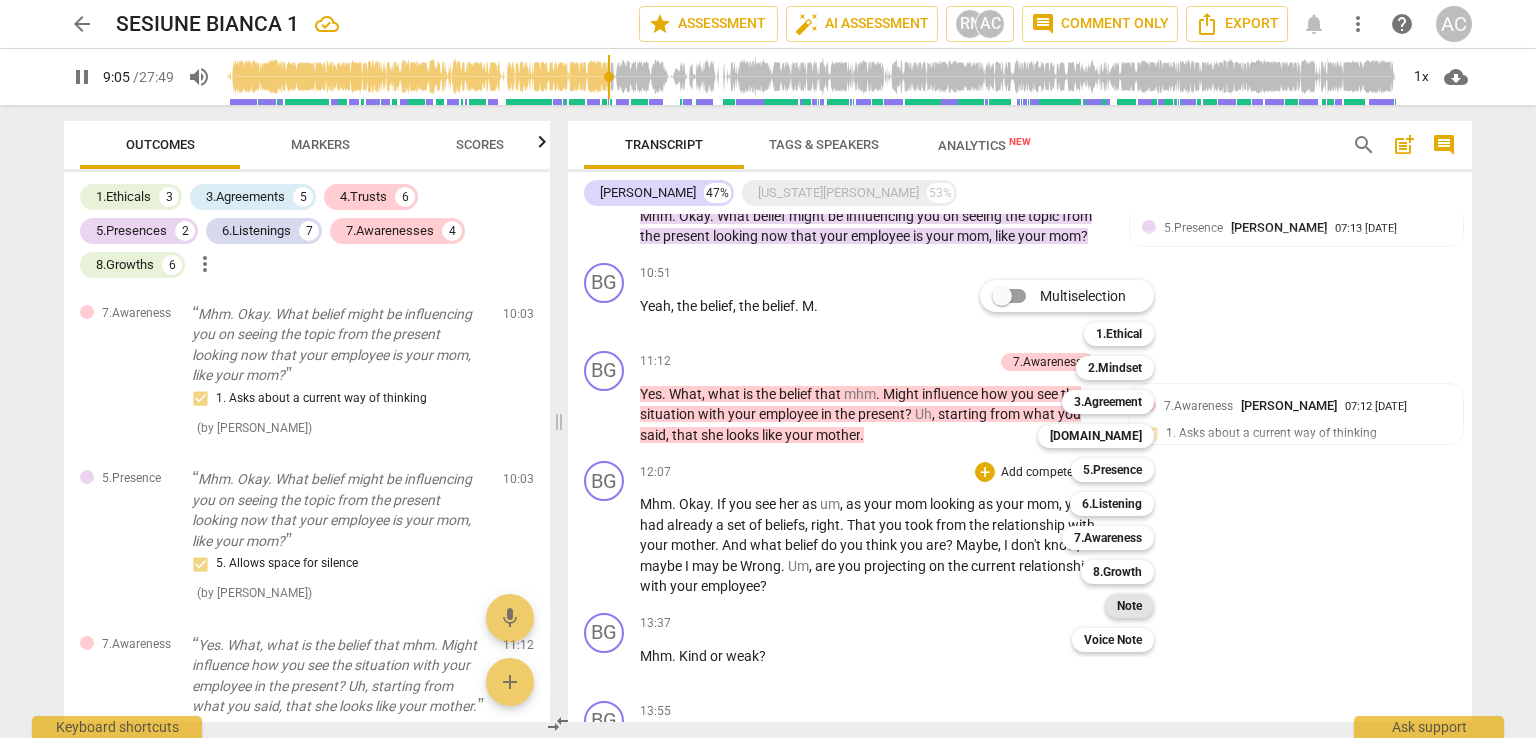 click on "Note" at bounding box center (1129, 606) 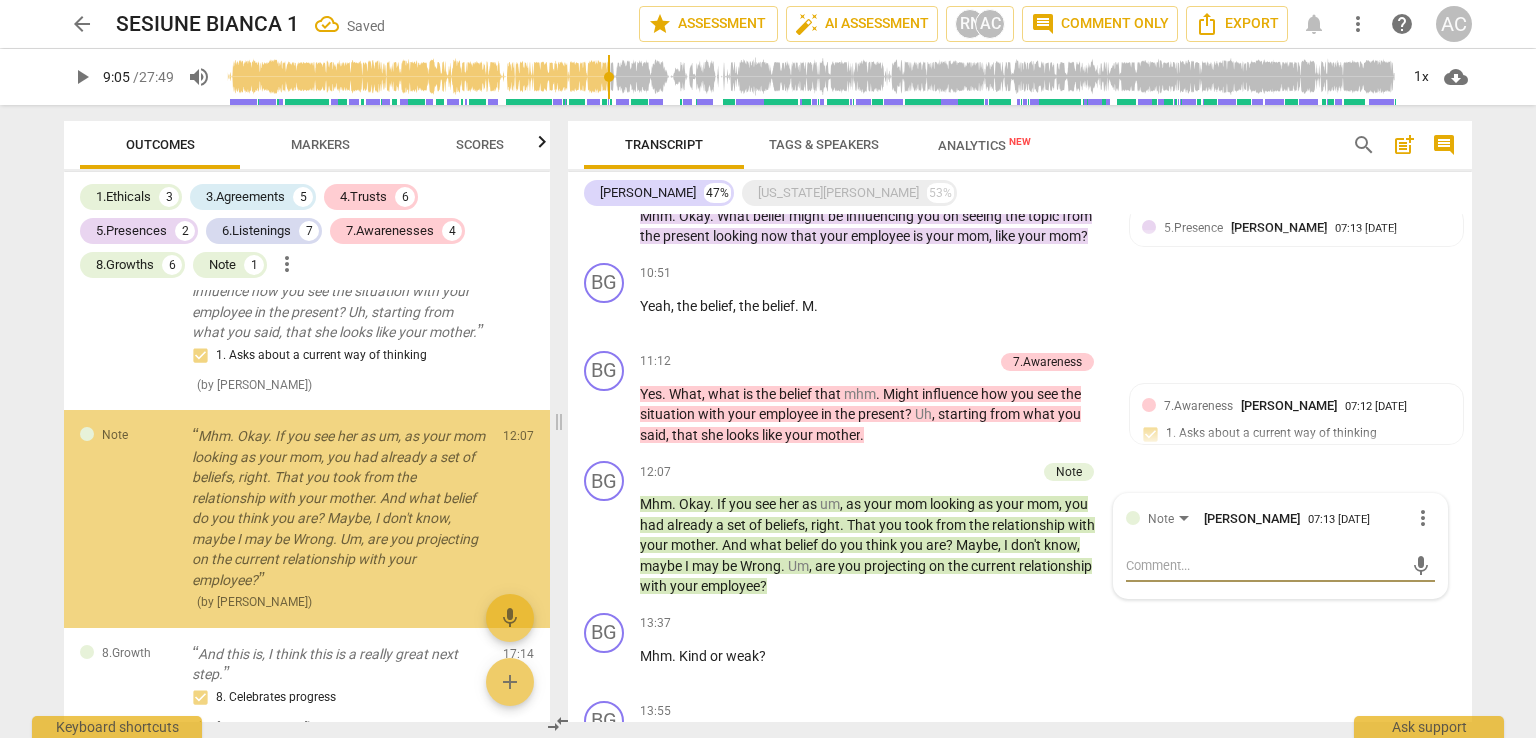 scroll, scrollTop: 3220, scrollLeft: 0, axis: vertical 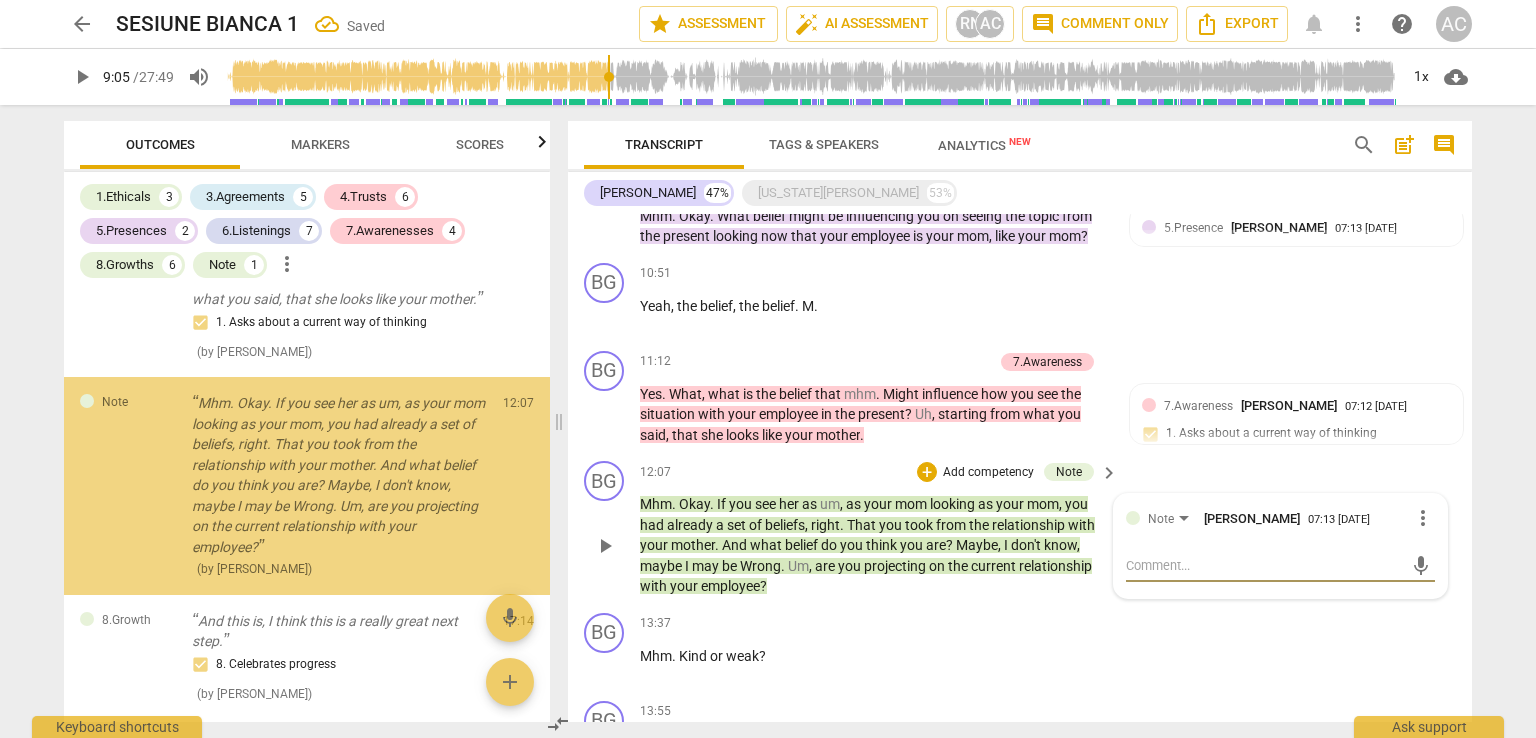 click on "mic" at bounding box center [1280, 566] 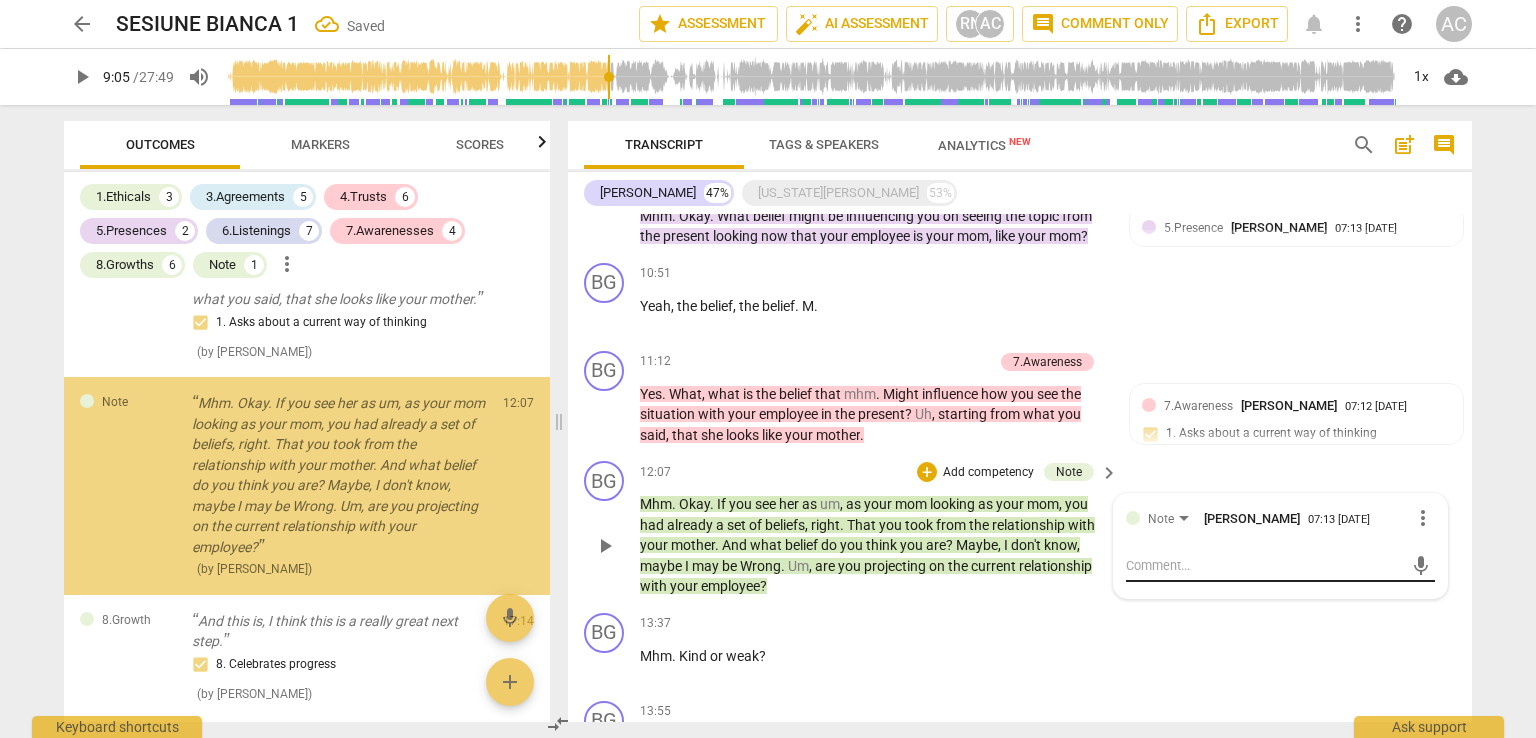 click at bounding box center (1264, 565) 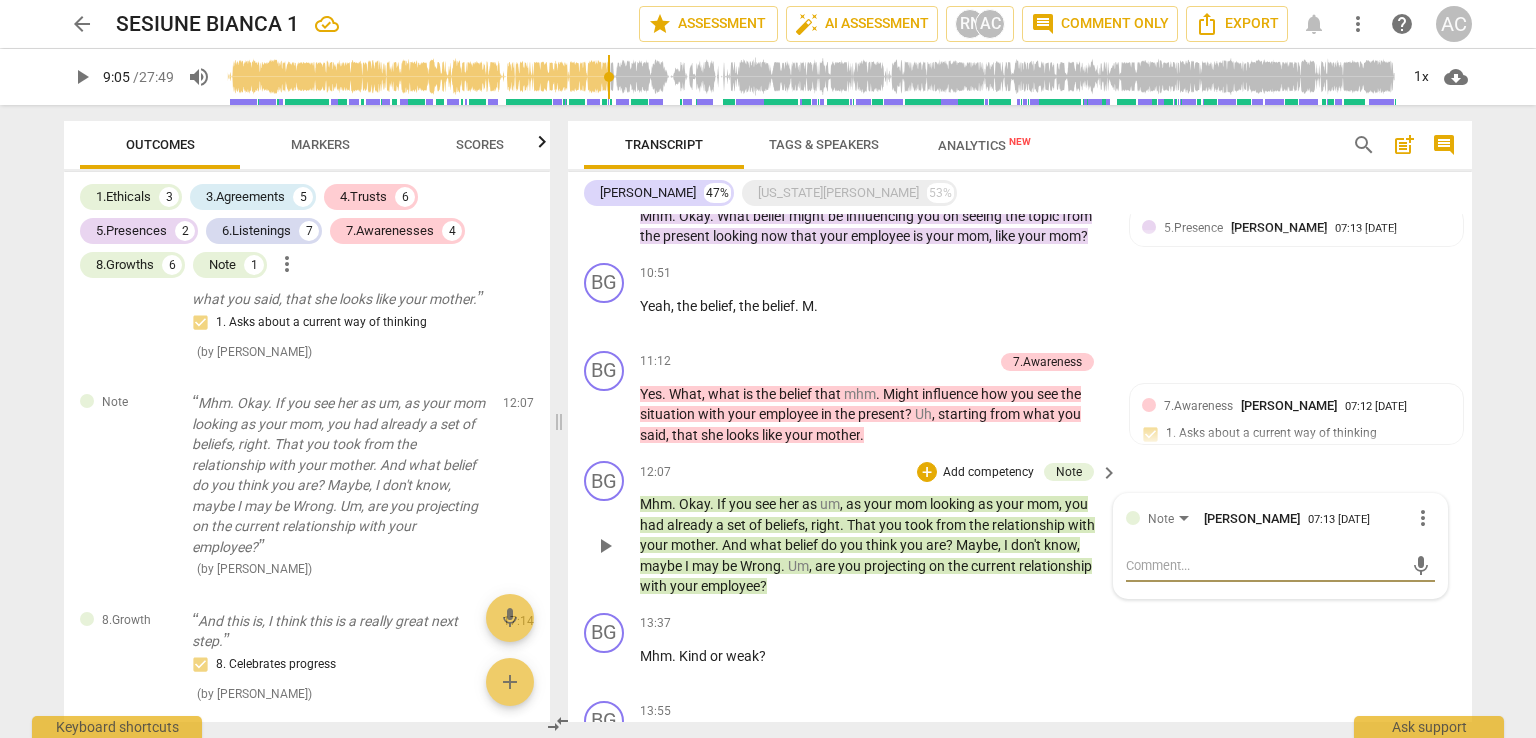 type on "A" 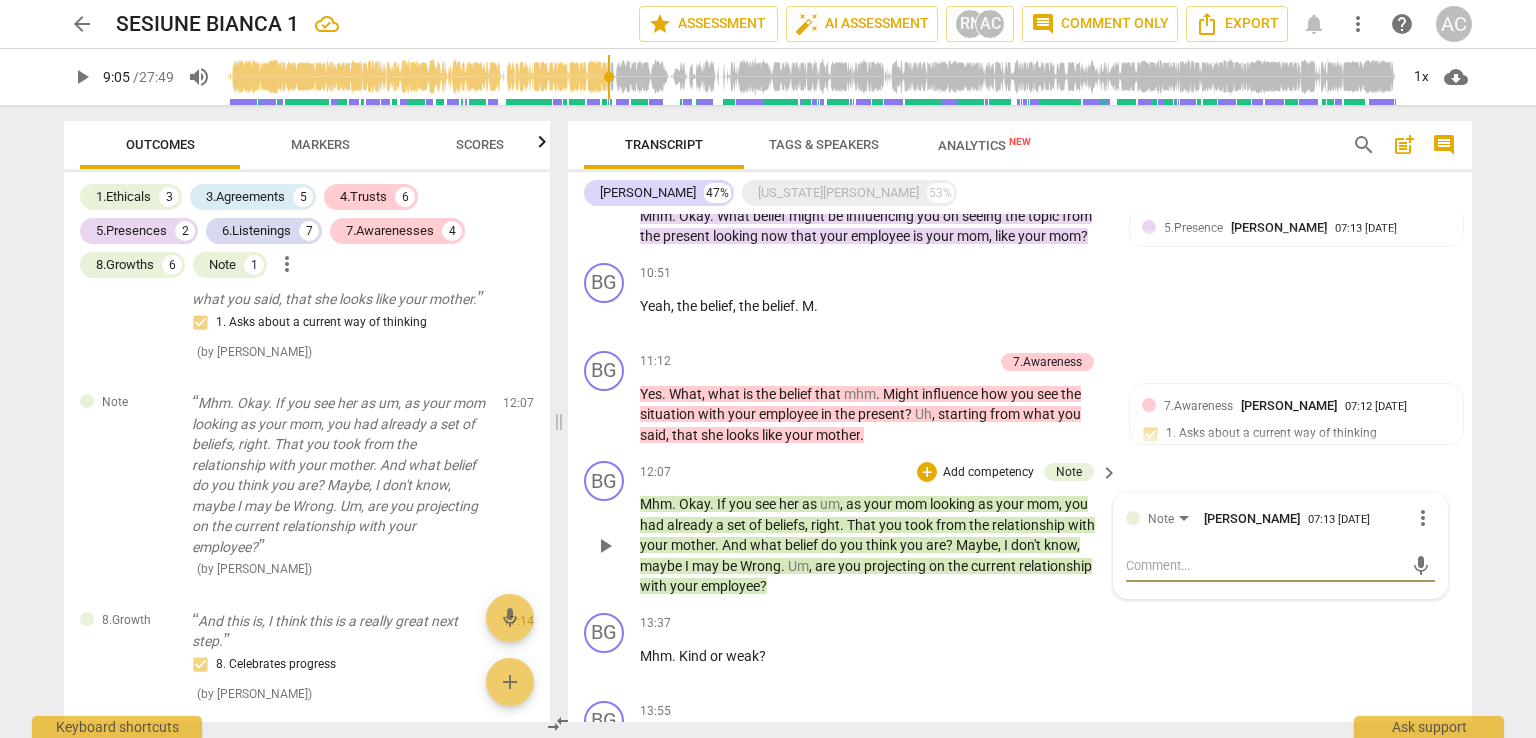 type on "A" 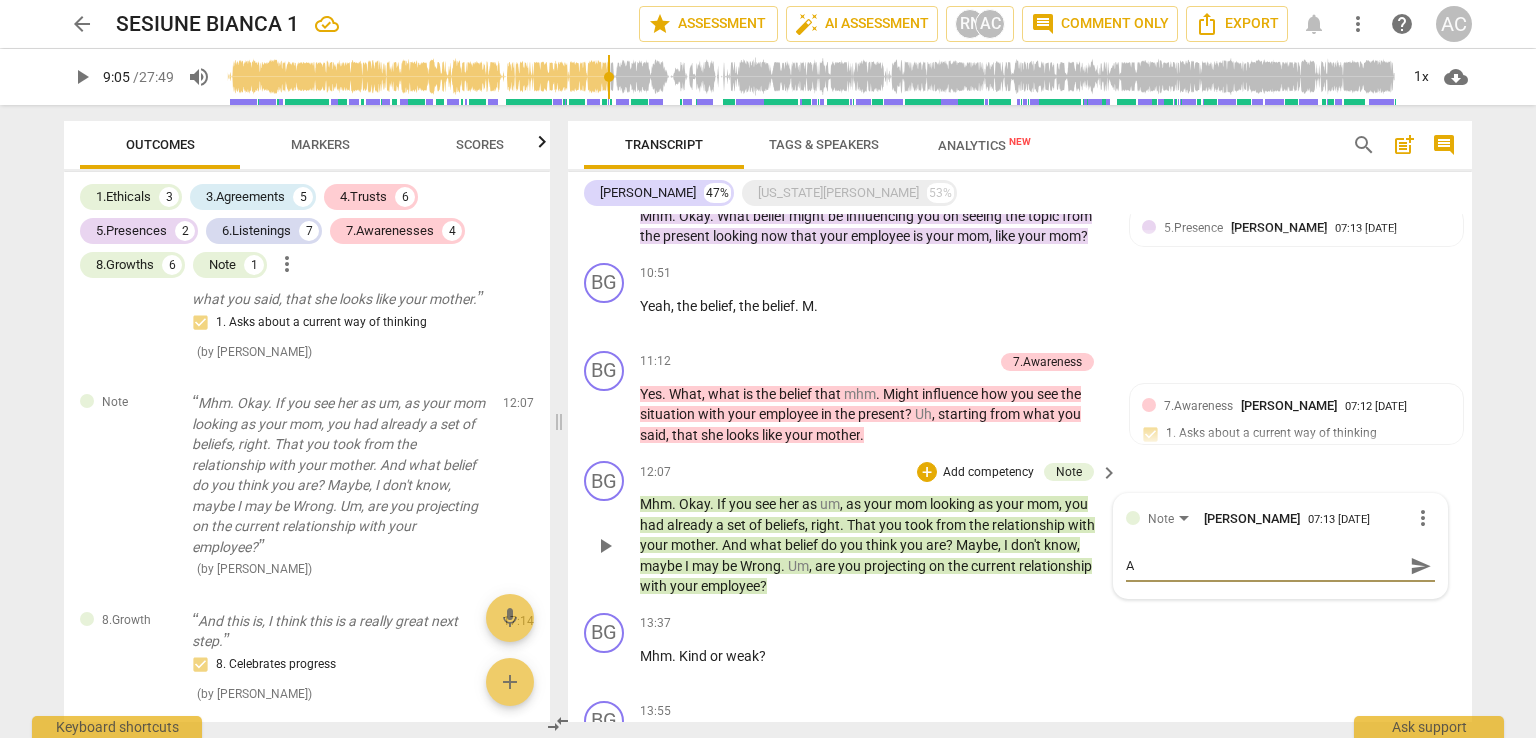 type on "Ai" 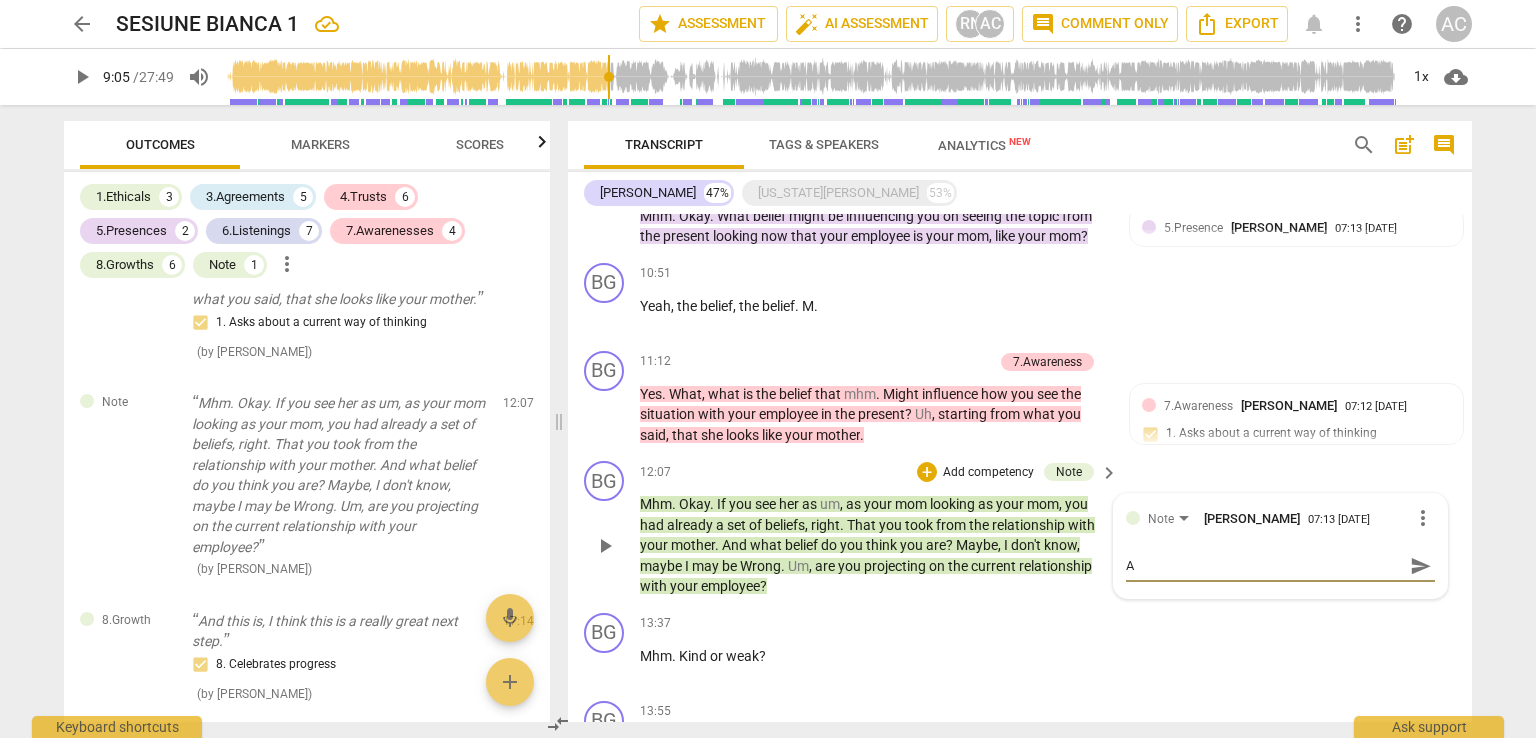 type on "Ai" 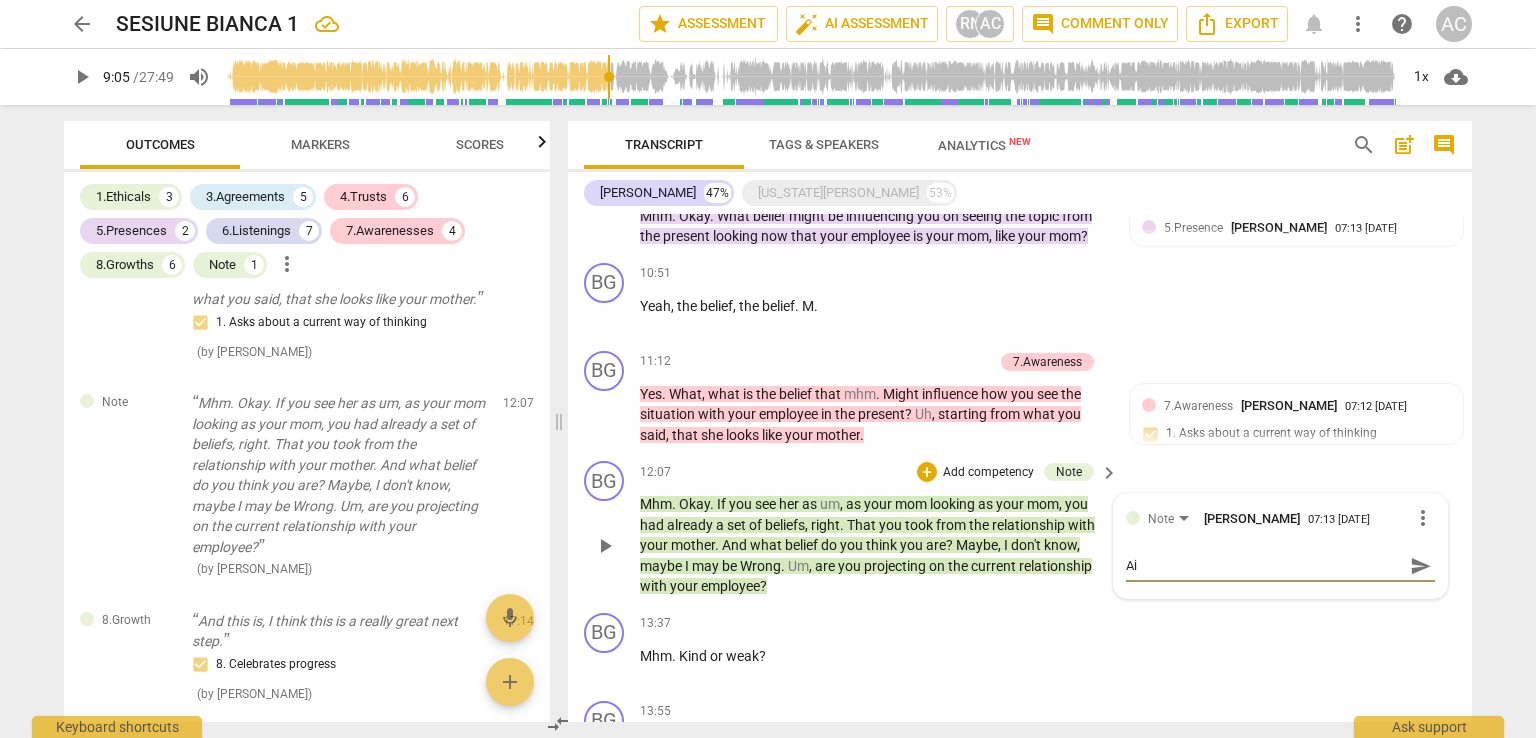 type on "Aic" 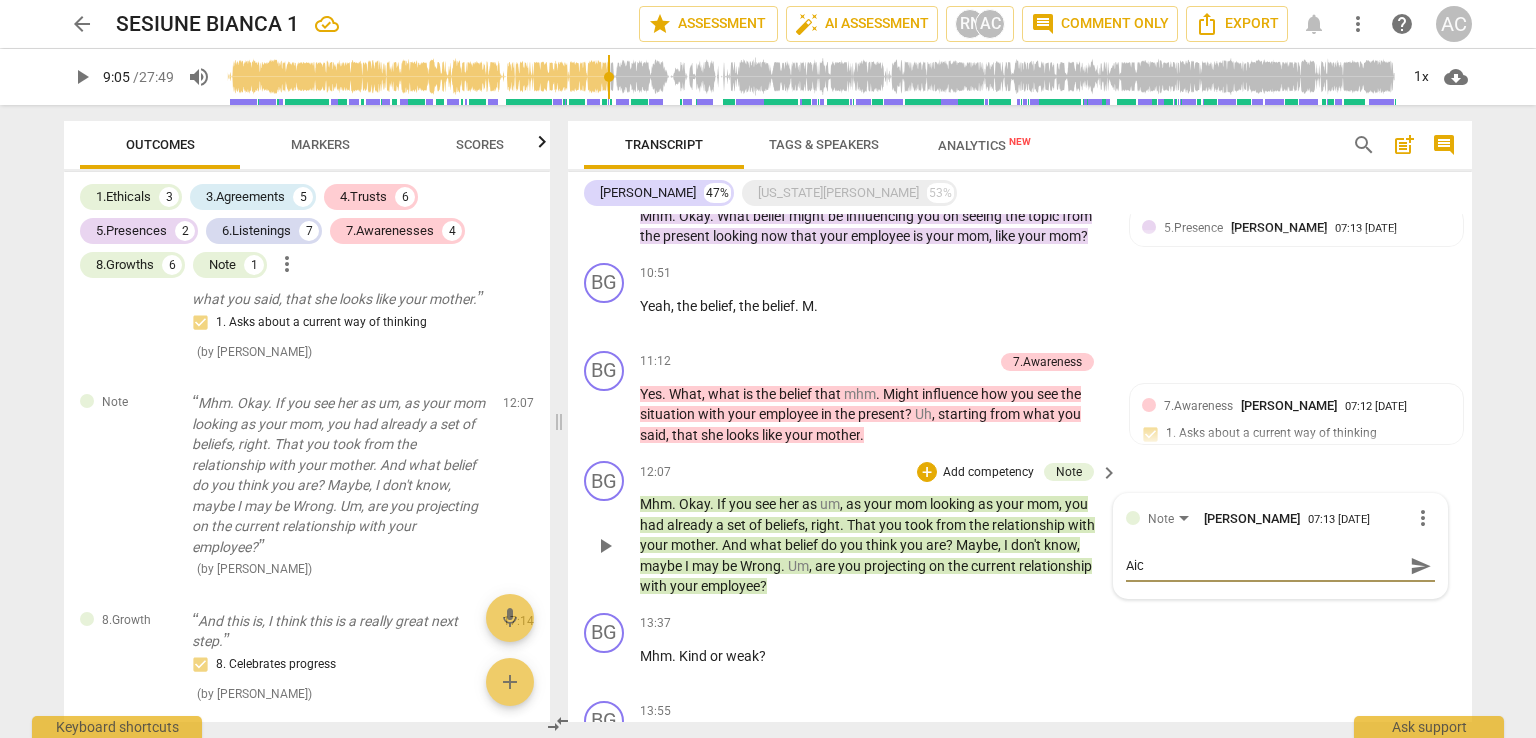 type on "Aici" 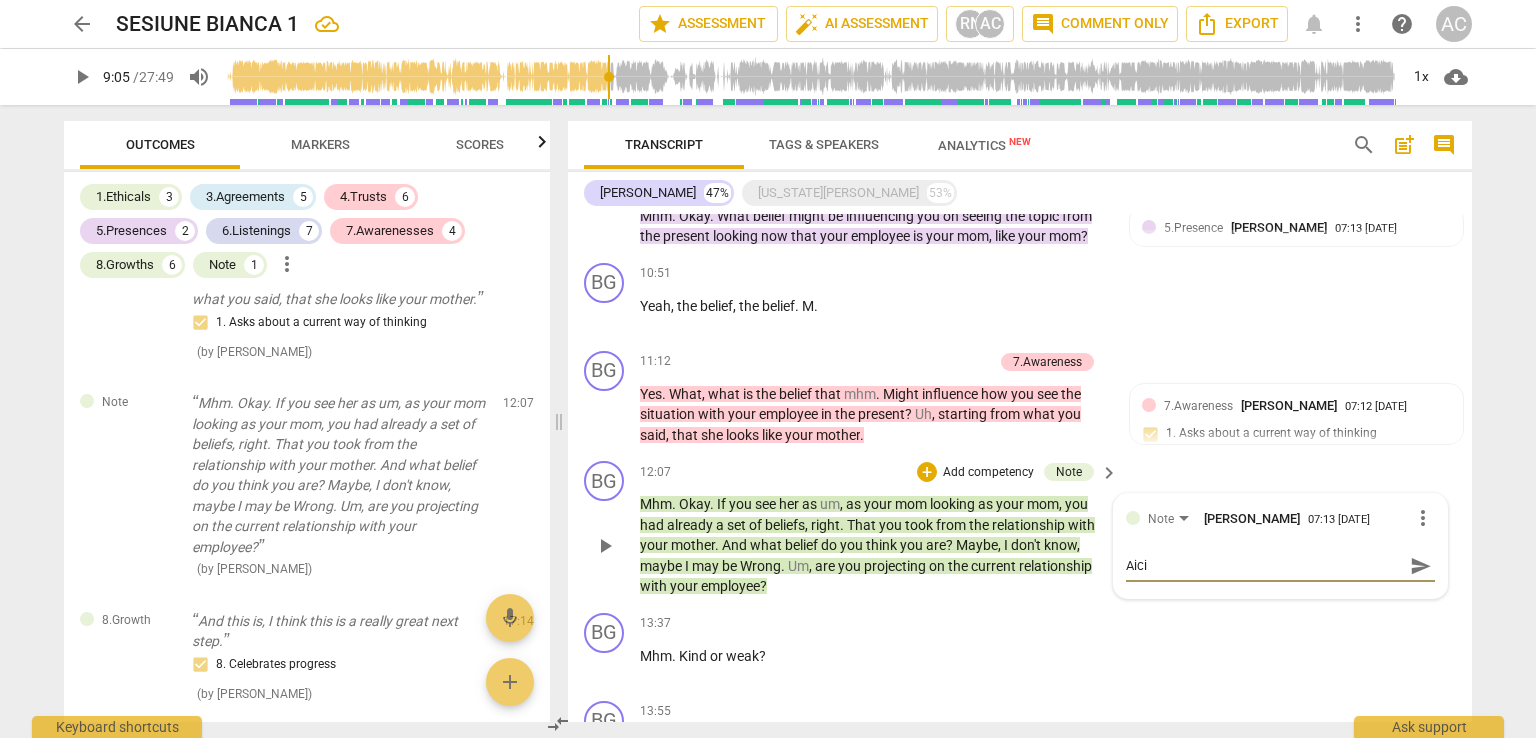 type on "Aici" 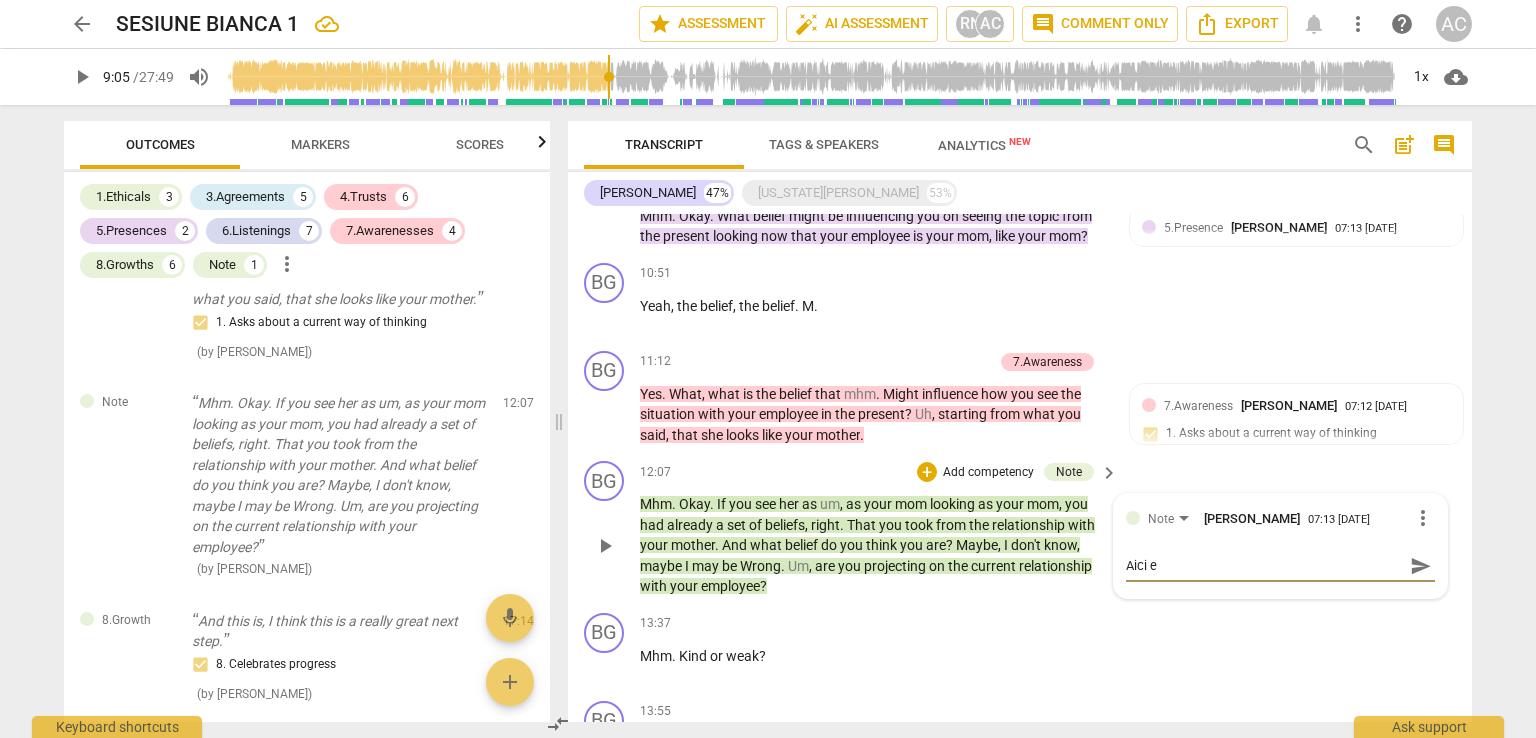 type on "Aici e" 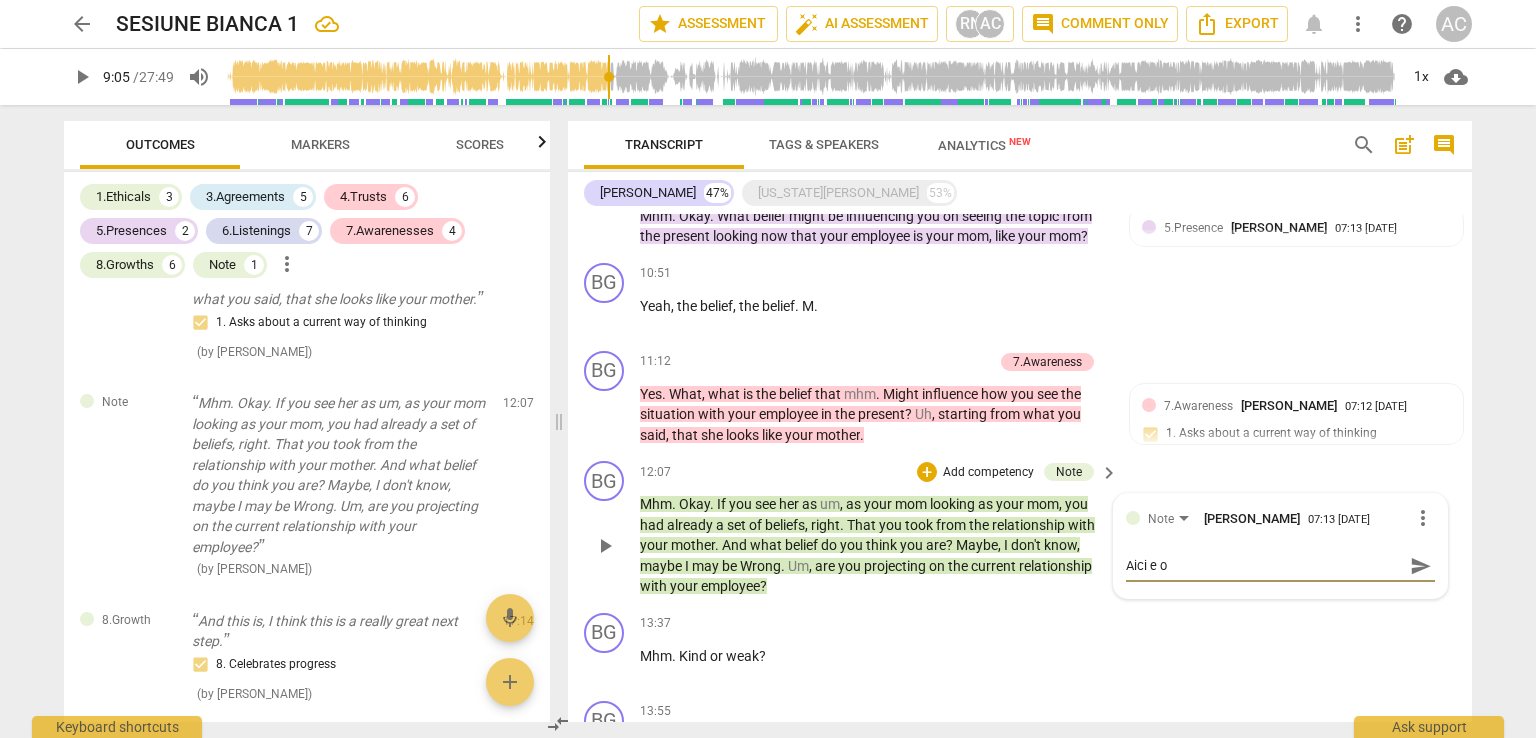 type on "Aici e o" 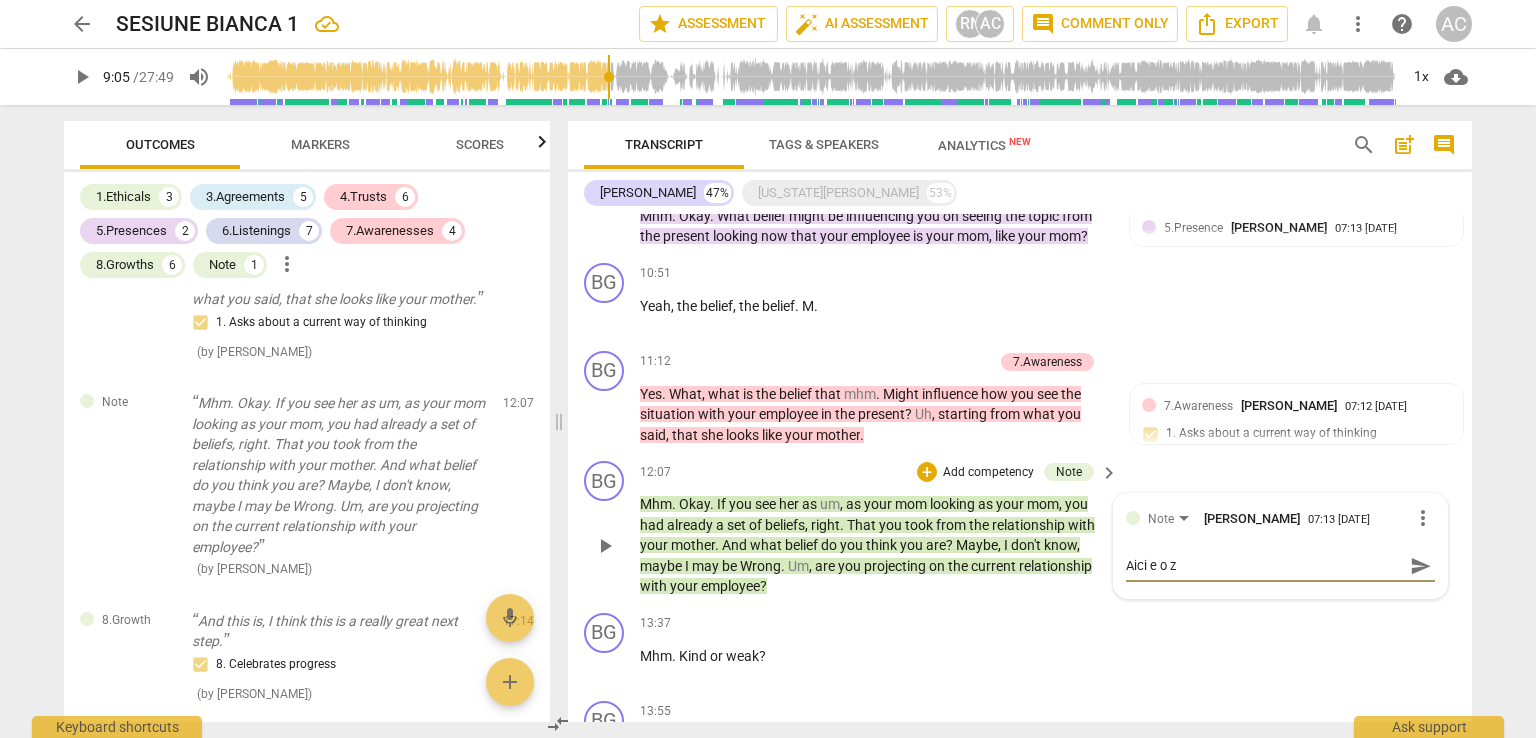 type on "Aici e o zo" 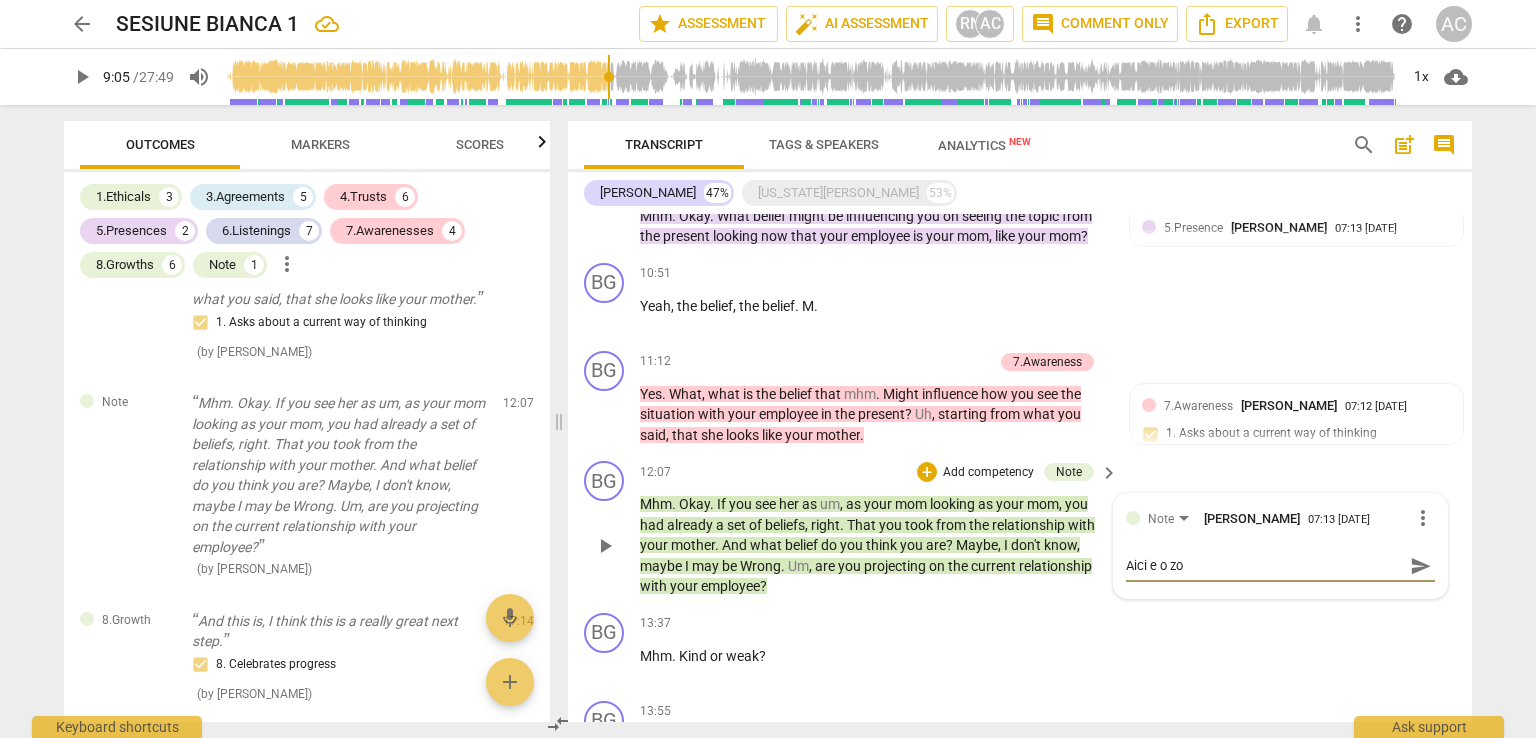 type on "Aici e o zon" 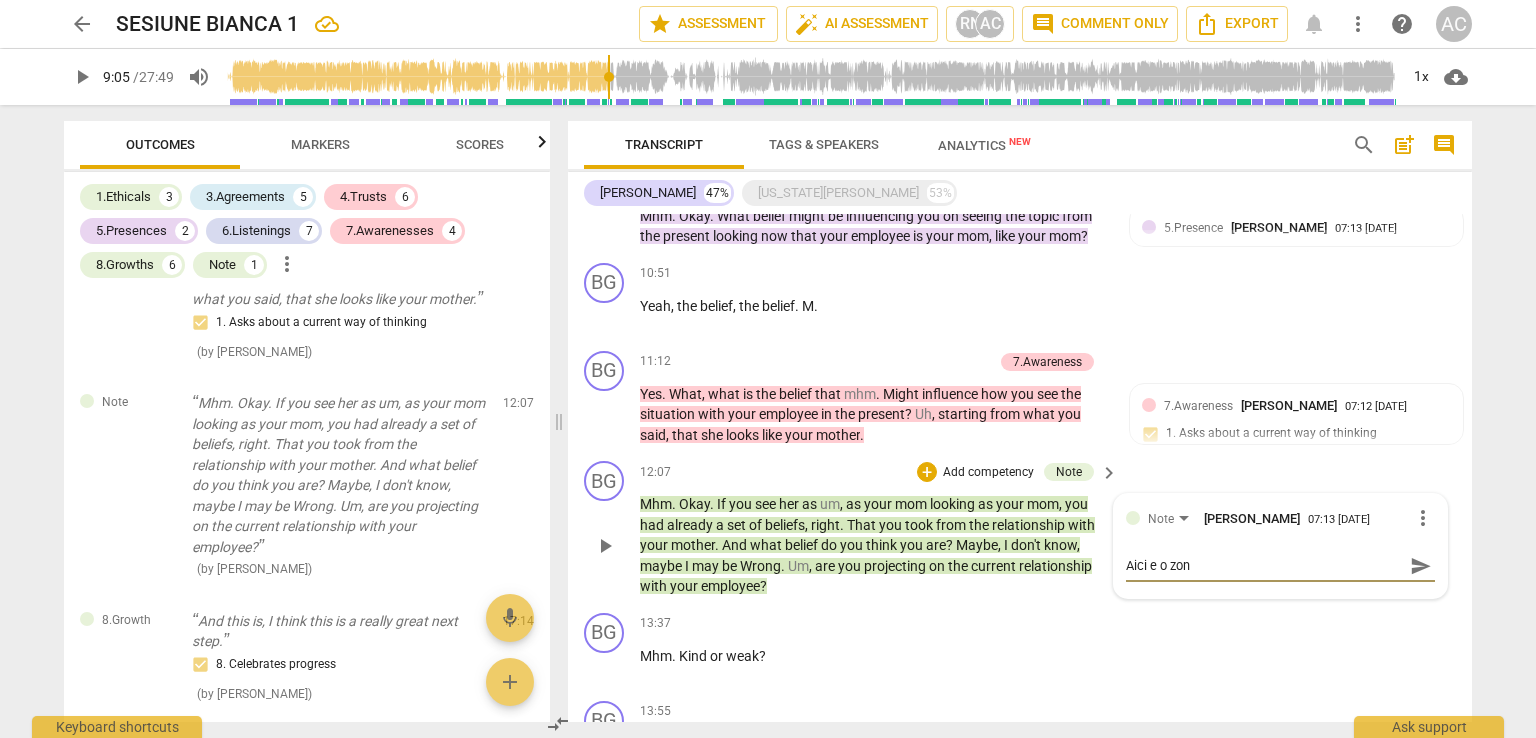 type on "Aici e o zonă" 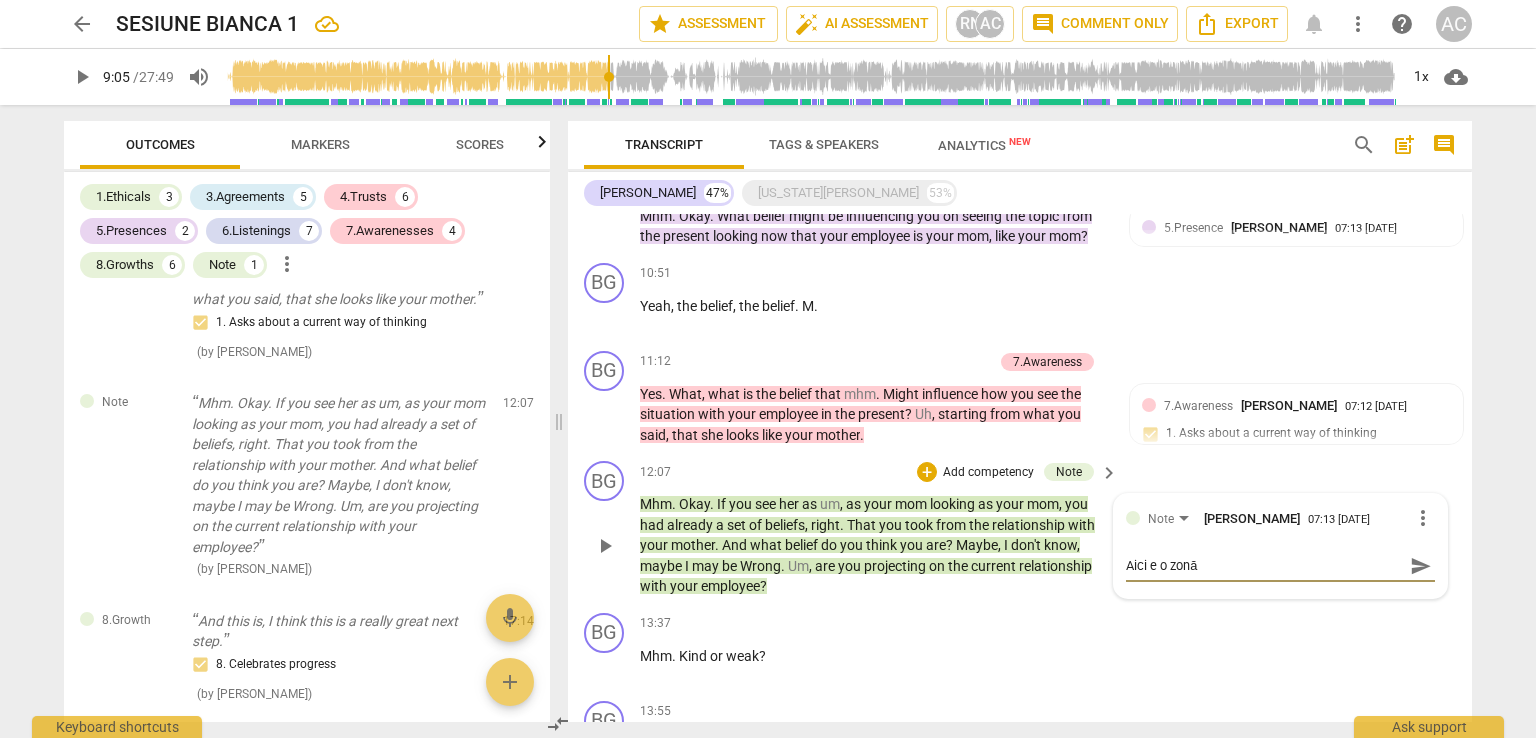 type on "Aici e o zonă" 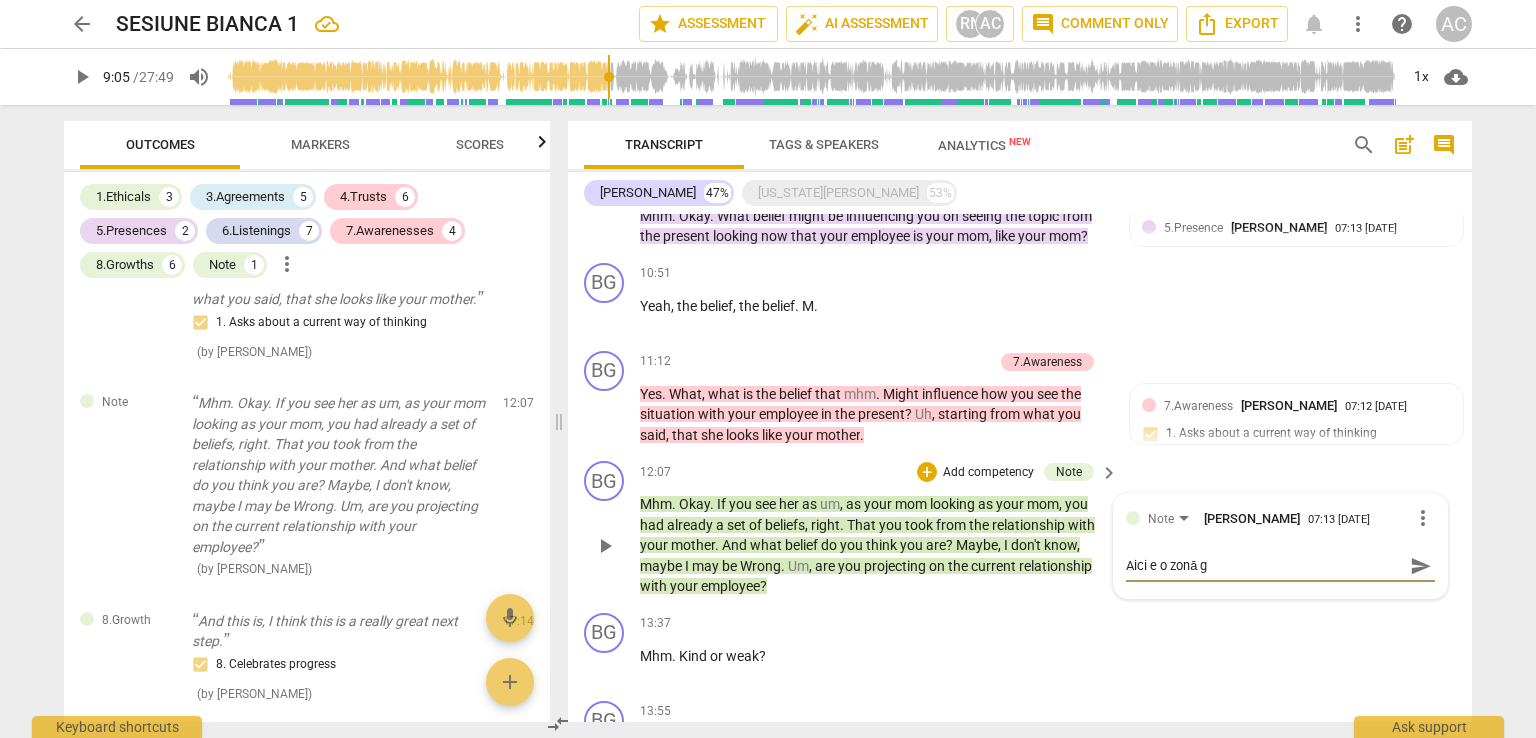 type on "Aici e o zonă gr" 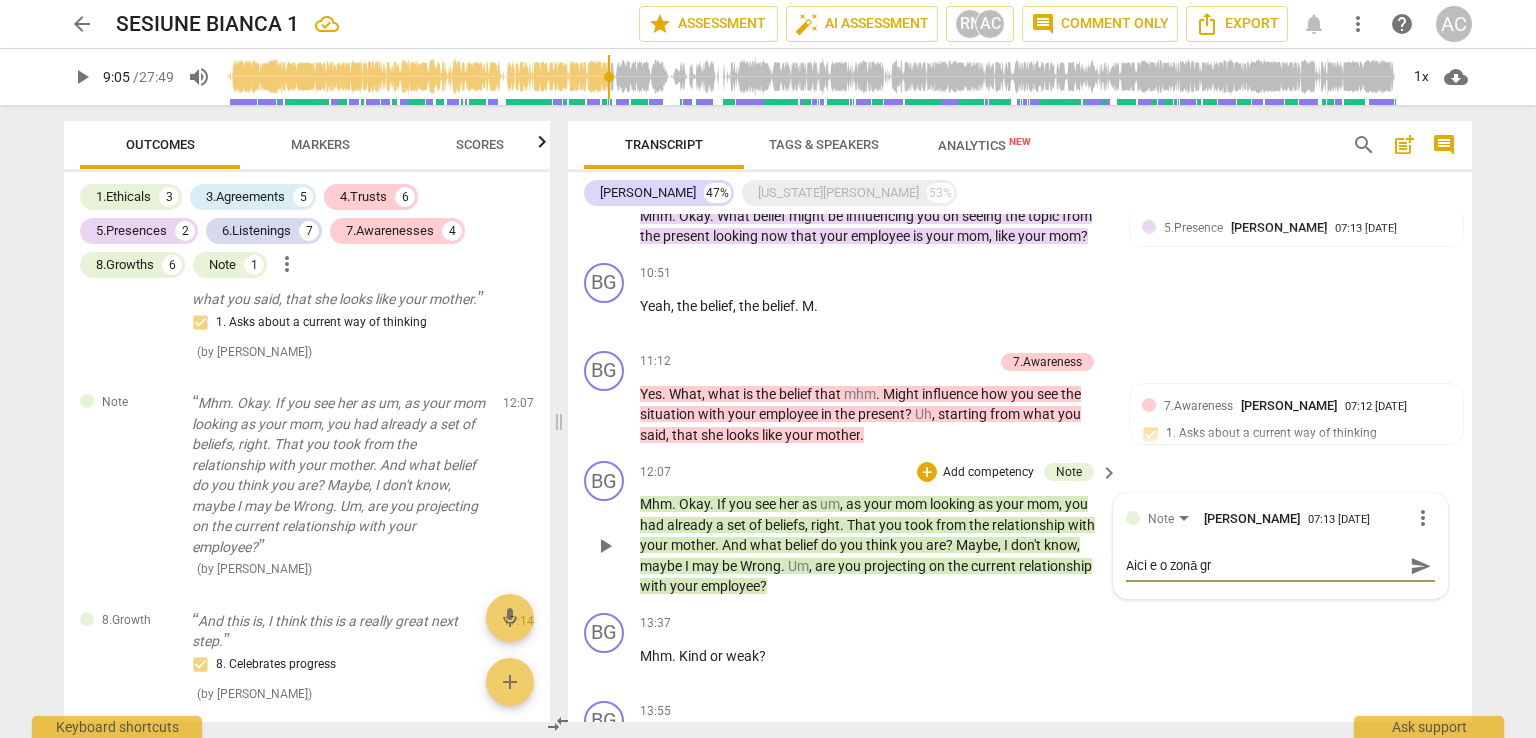 type on "Aici e o zonă gri" 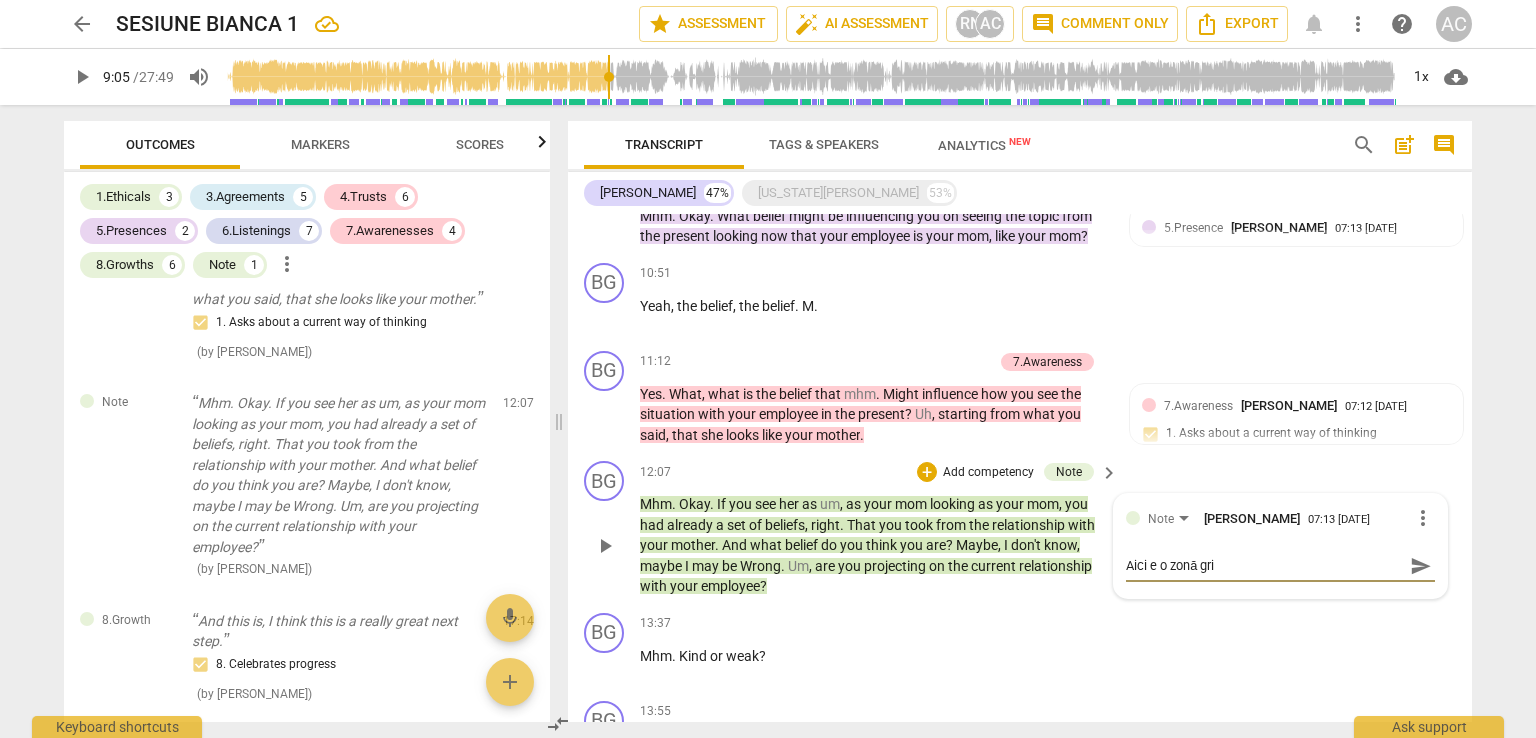 type on "Aici e o zonă gri." 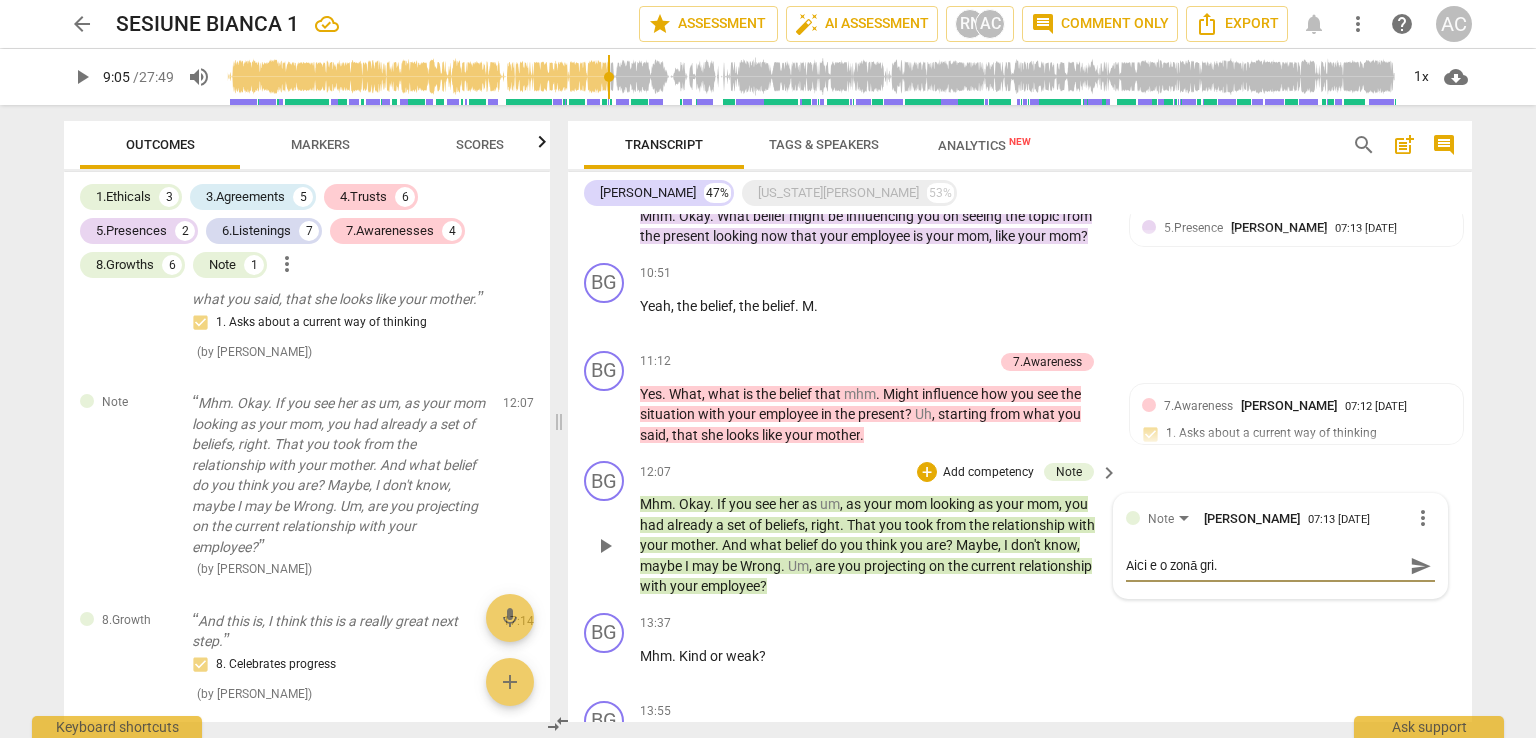 type on "Aici e o zonă gri." 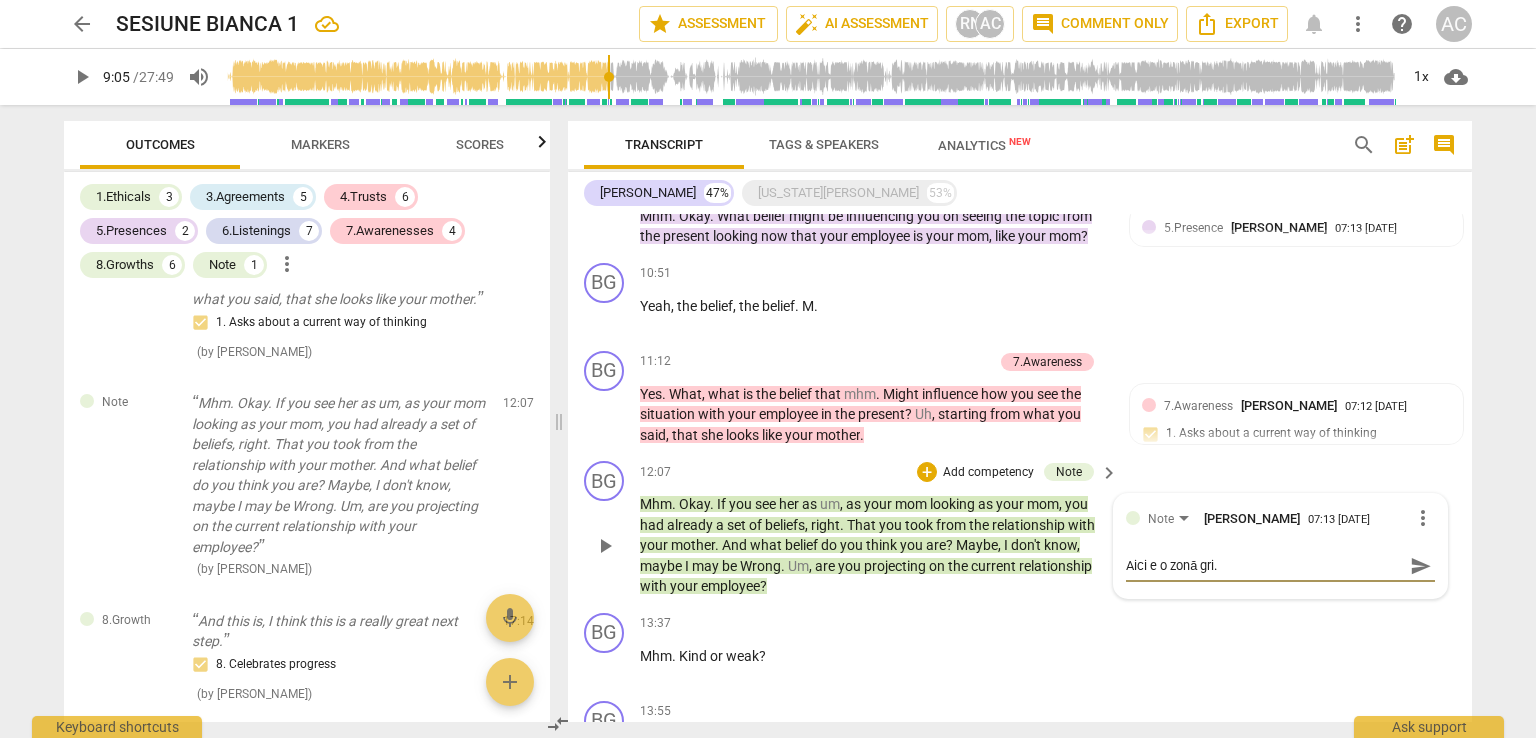 type on "Aici e o zonă gri. P" 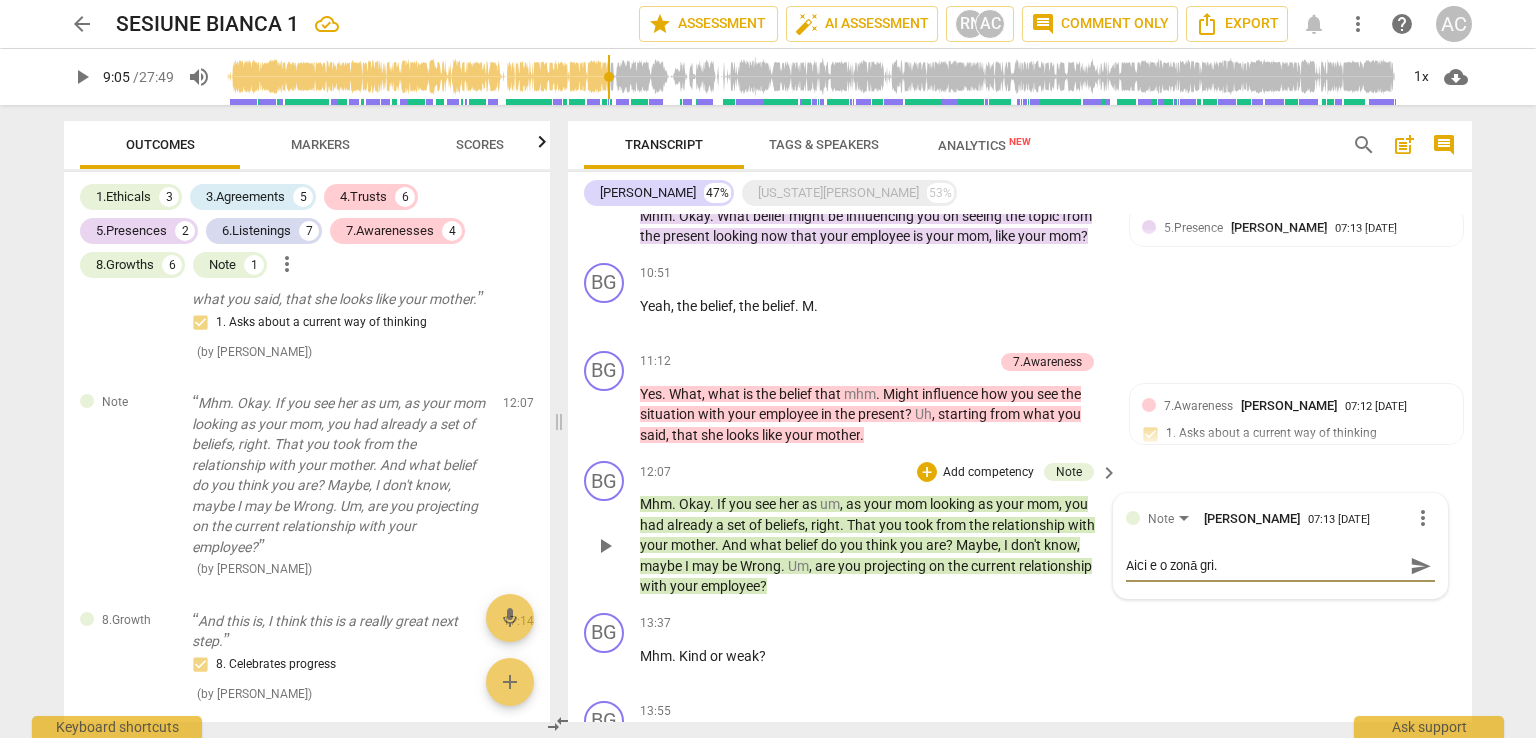 type on "Aici e o zonă gri. P" 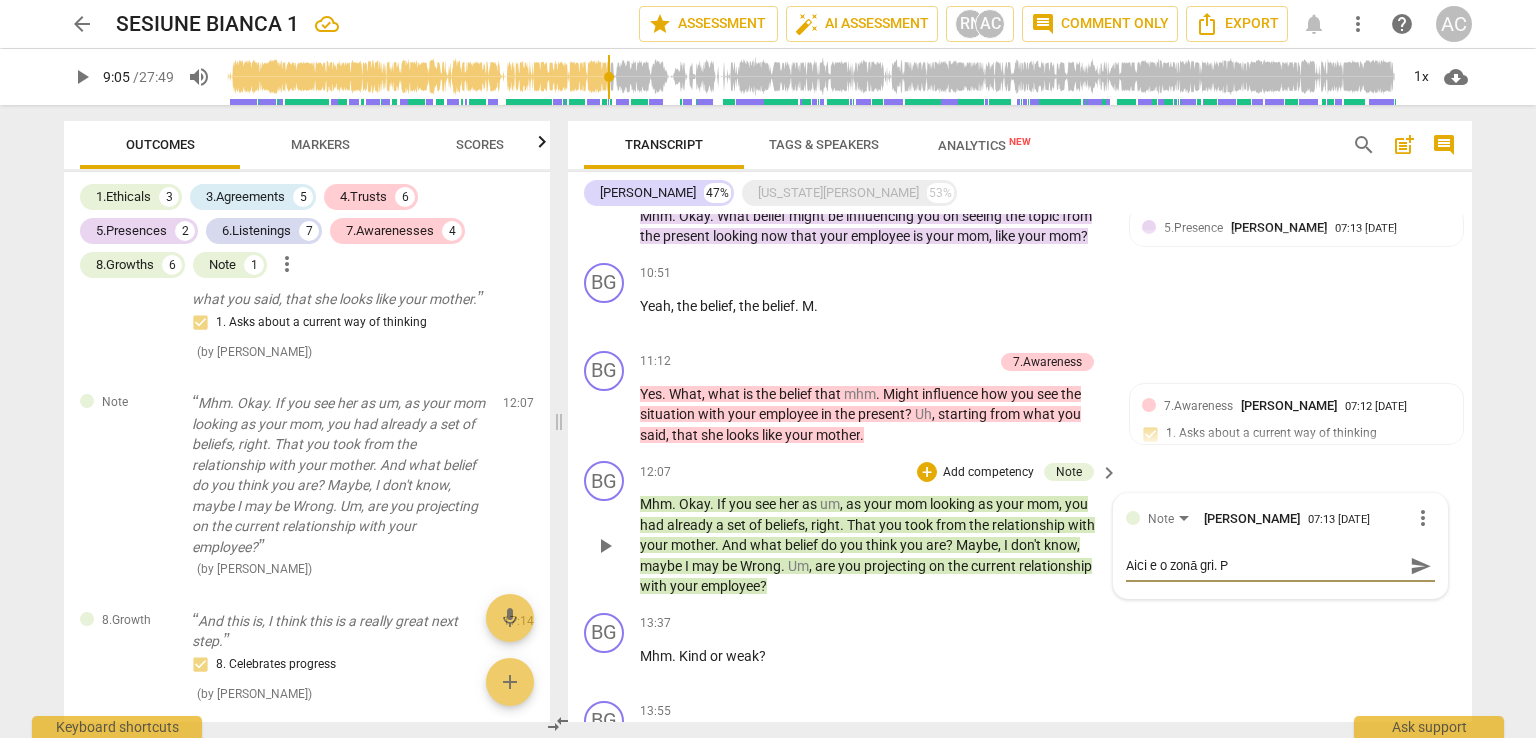 type on "Aici e o zonă gri. Pe" 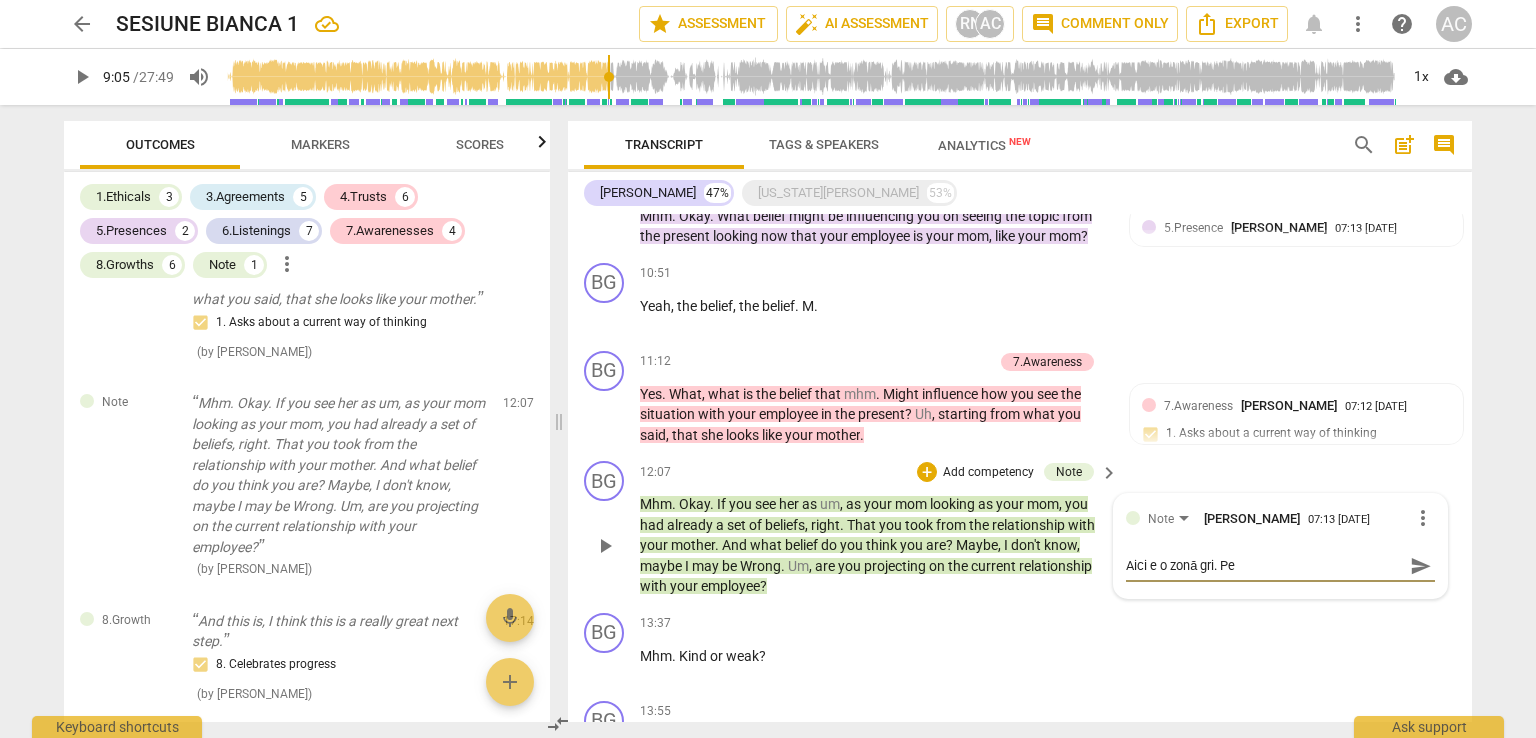 type on "Aici e o zonă gri. P" 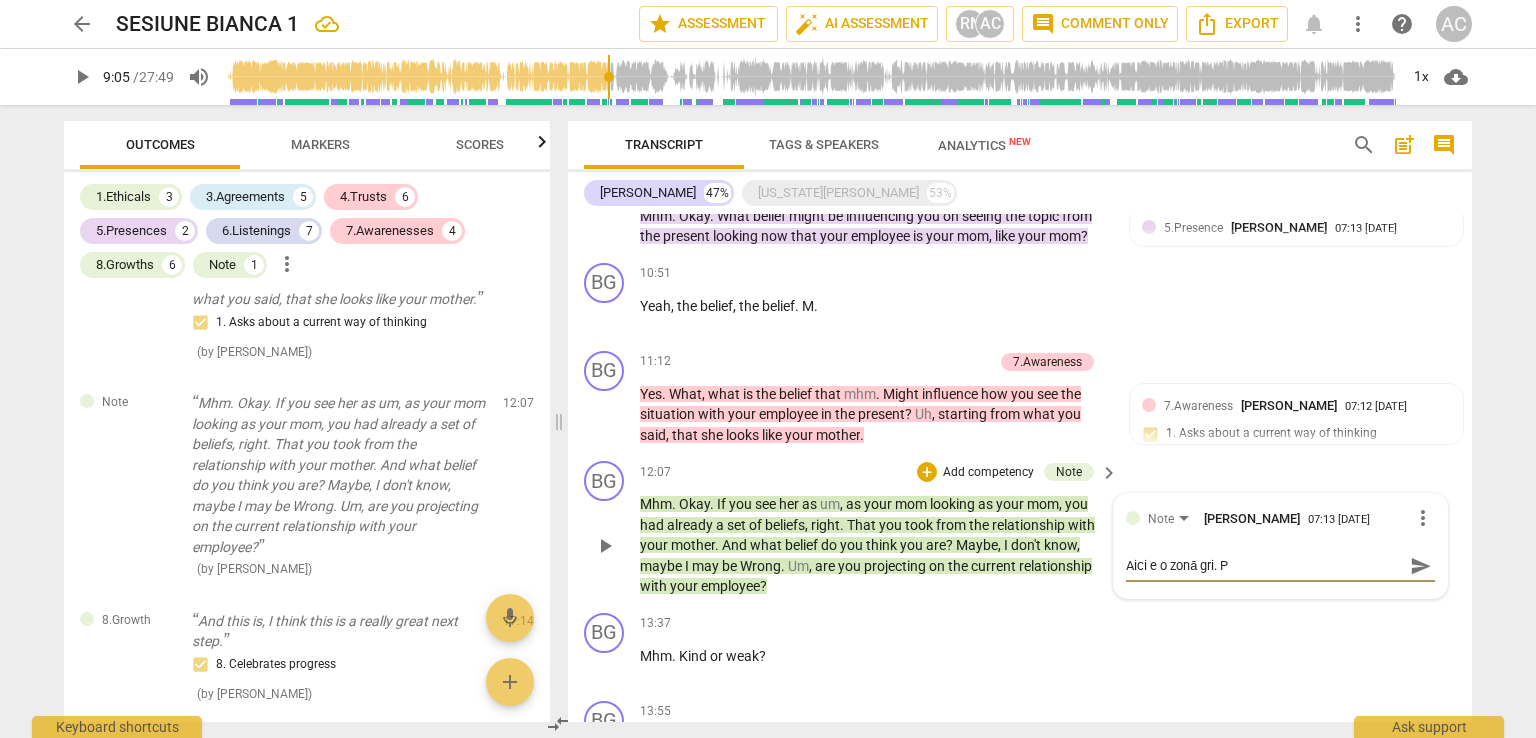 type on "Aici e o zonă gri." 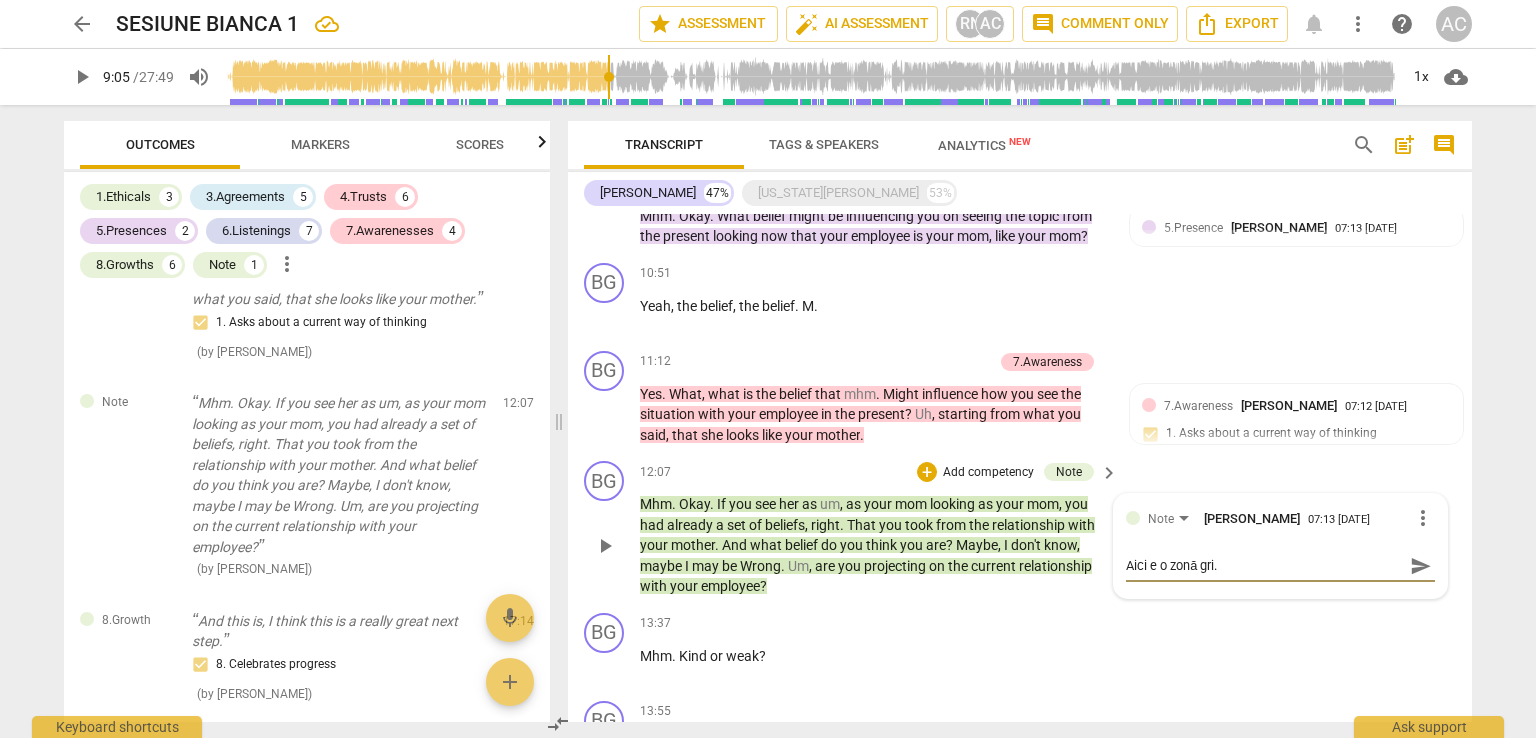 type on "Aici e o zonă gri." 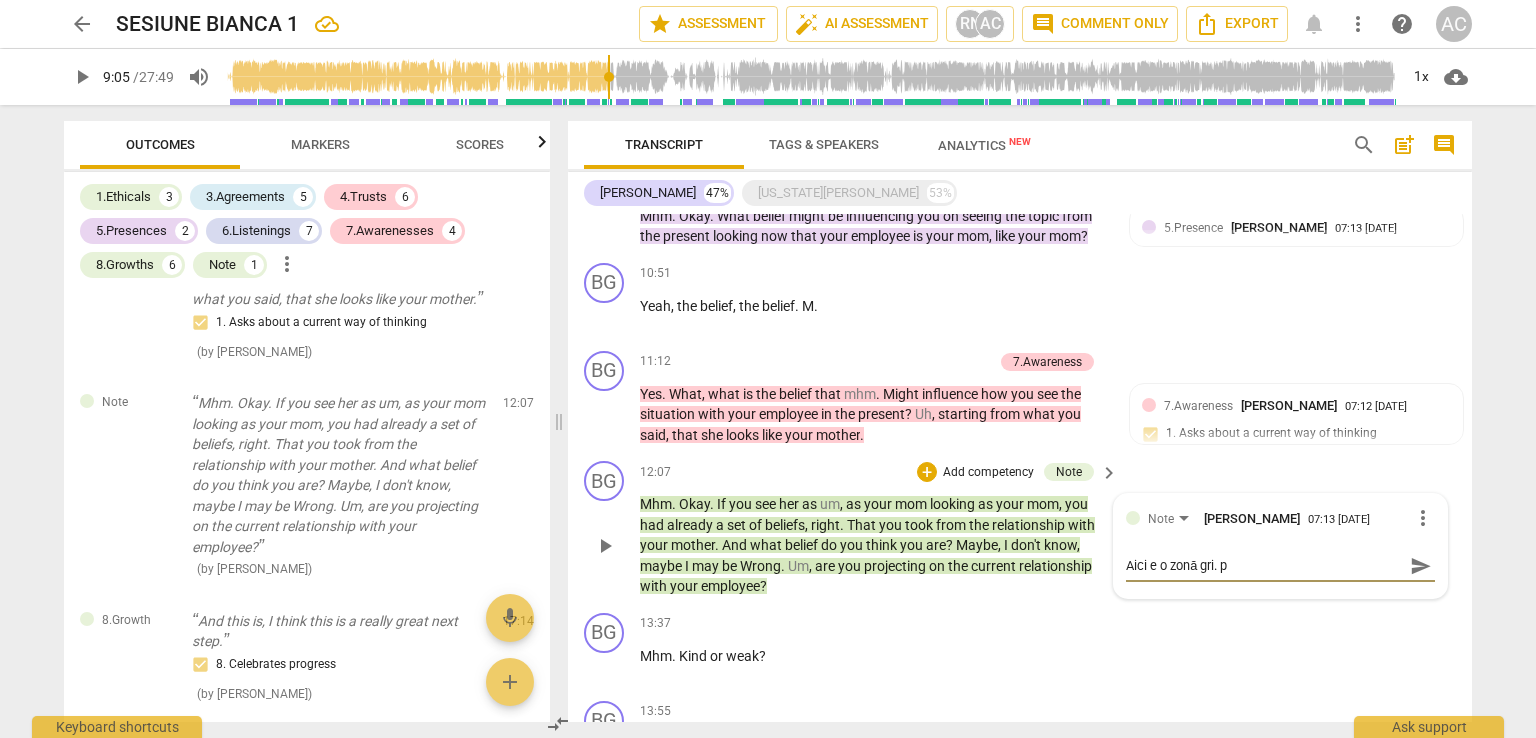 type on "Aici e o zonă gri." 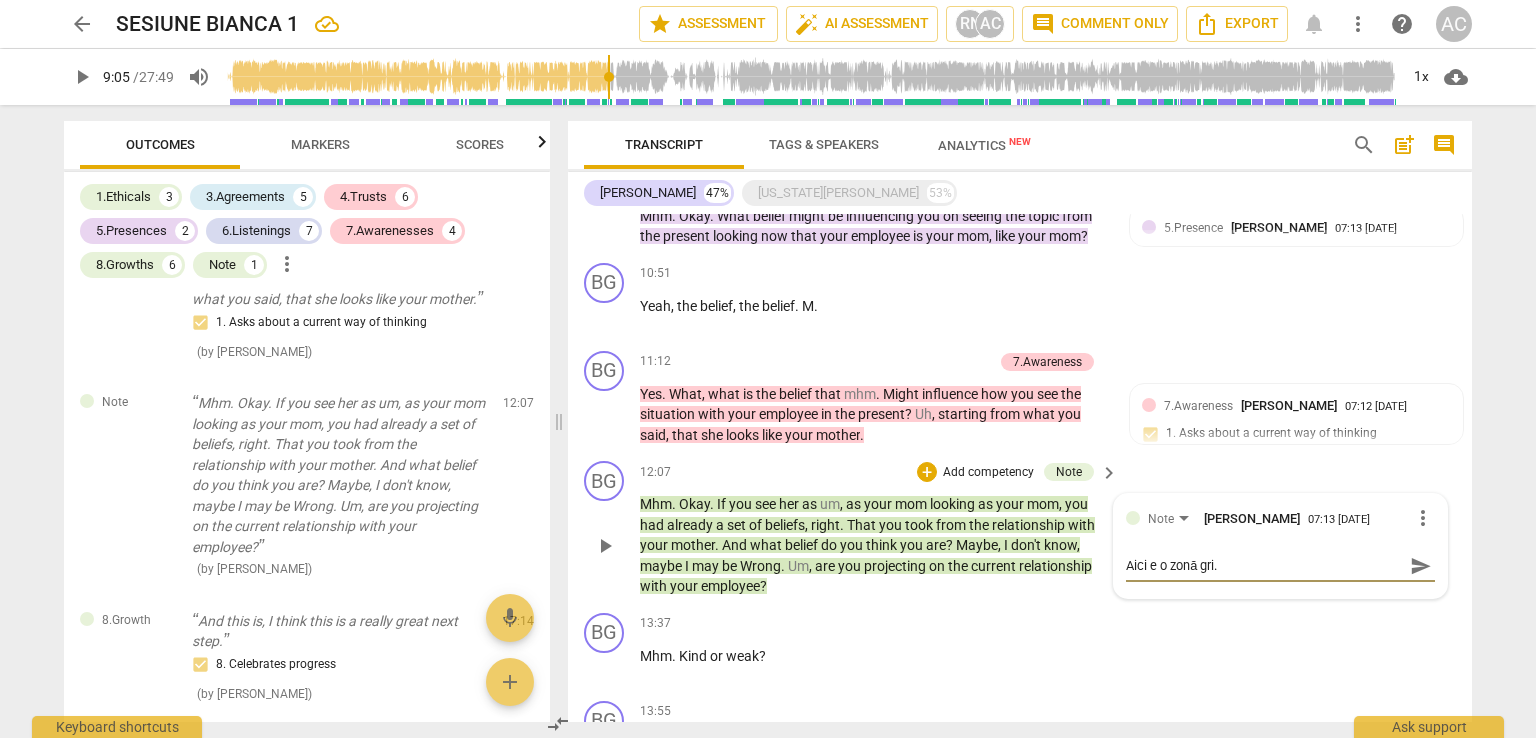 type on "Aici e o zonă gri. P" 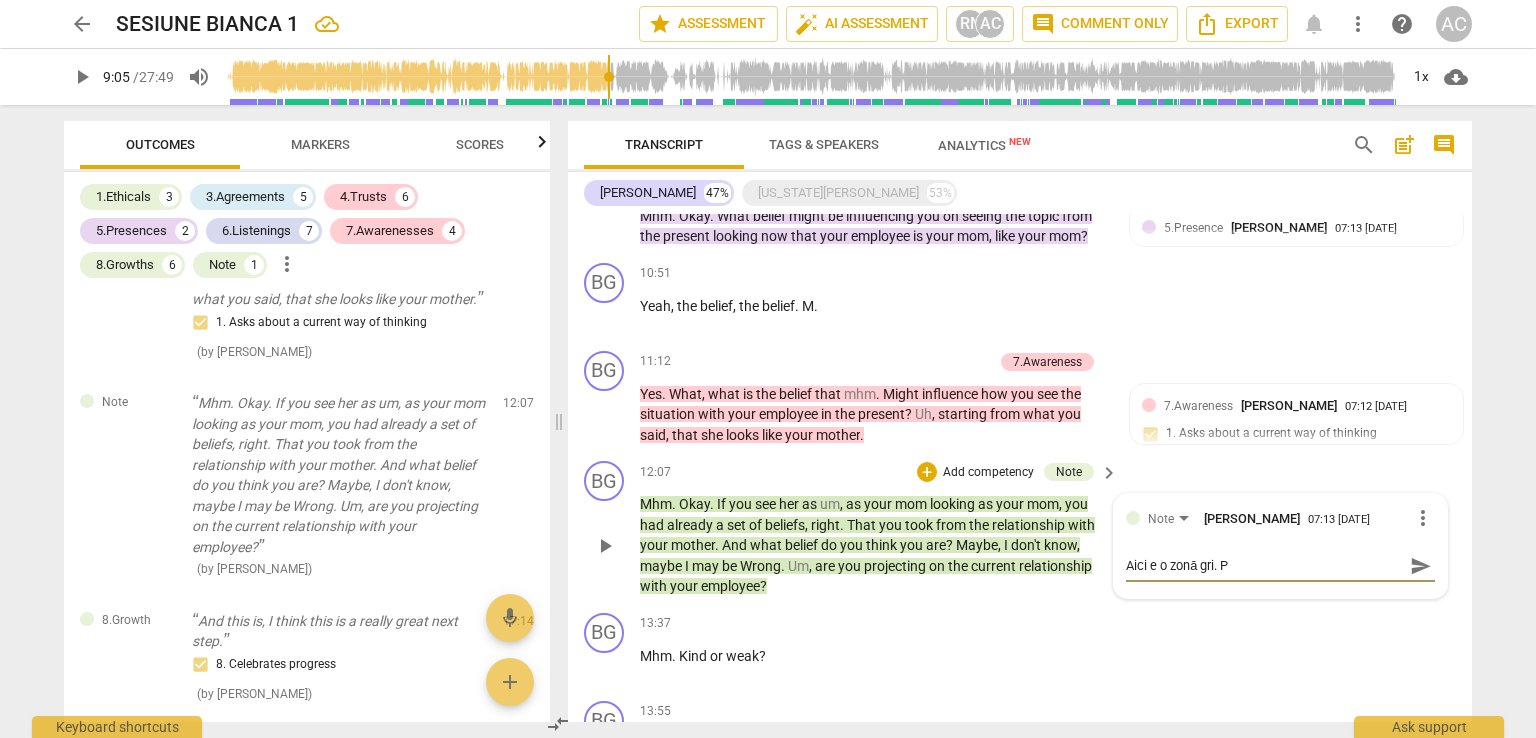type on "Aici e o zonă gri. Po" 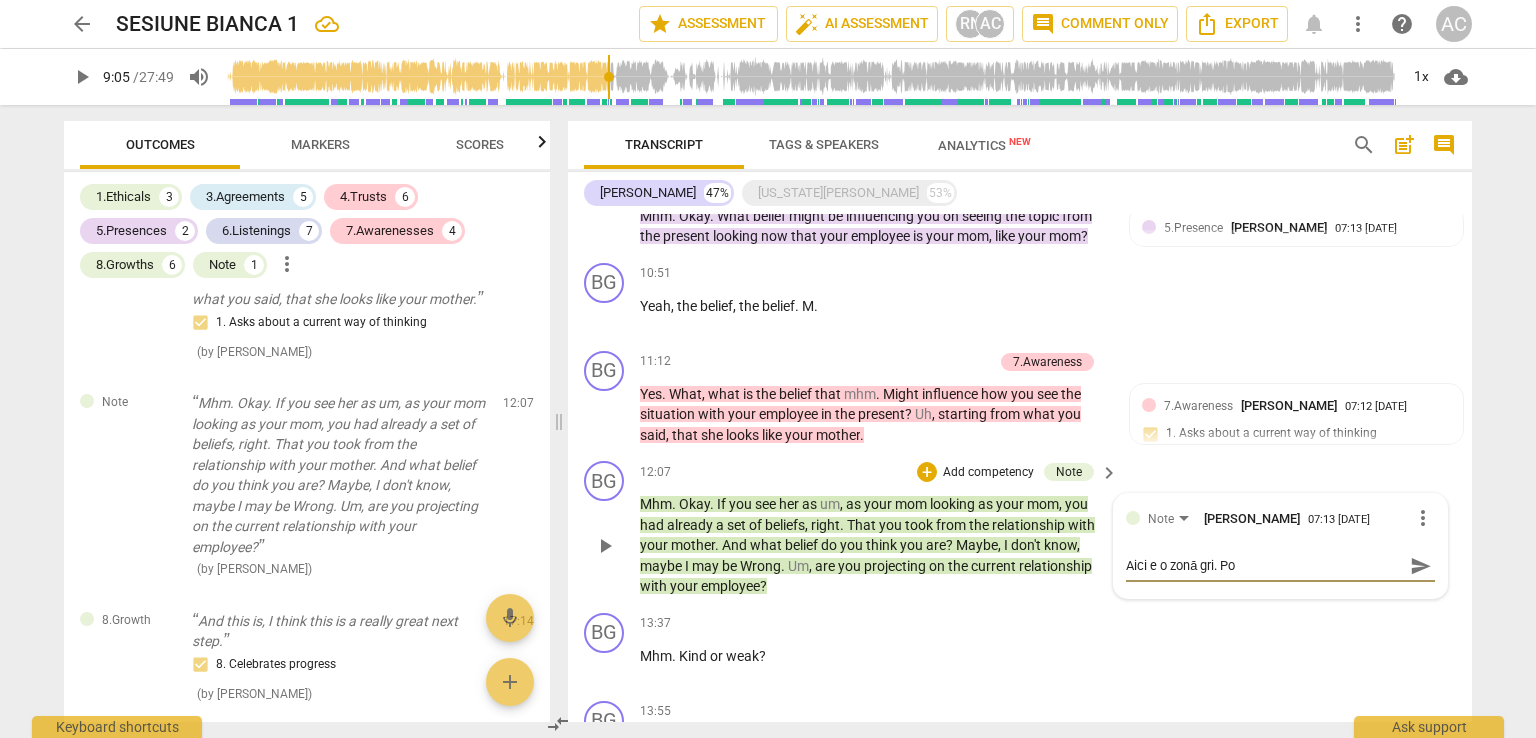 type on "Aici e o zonă gri. Poa" 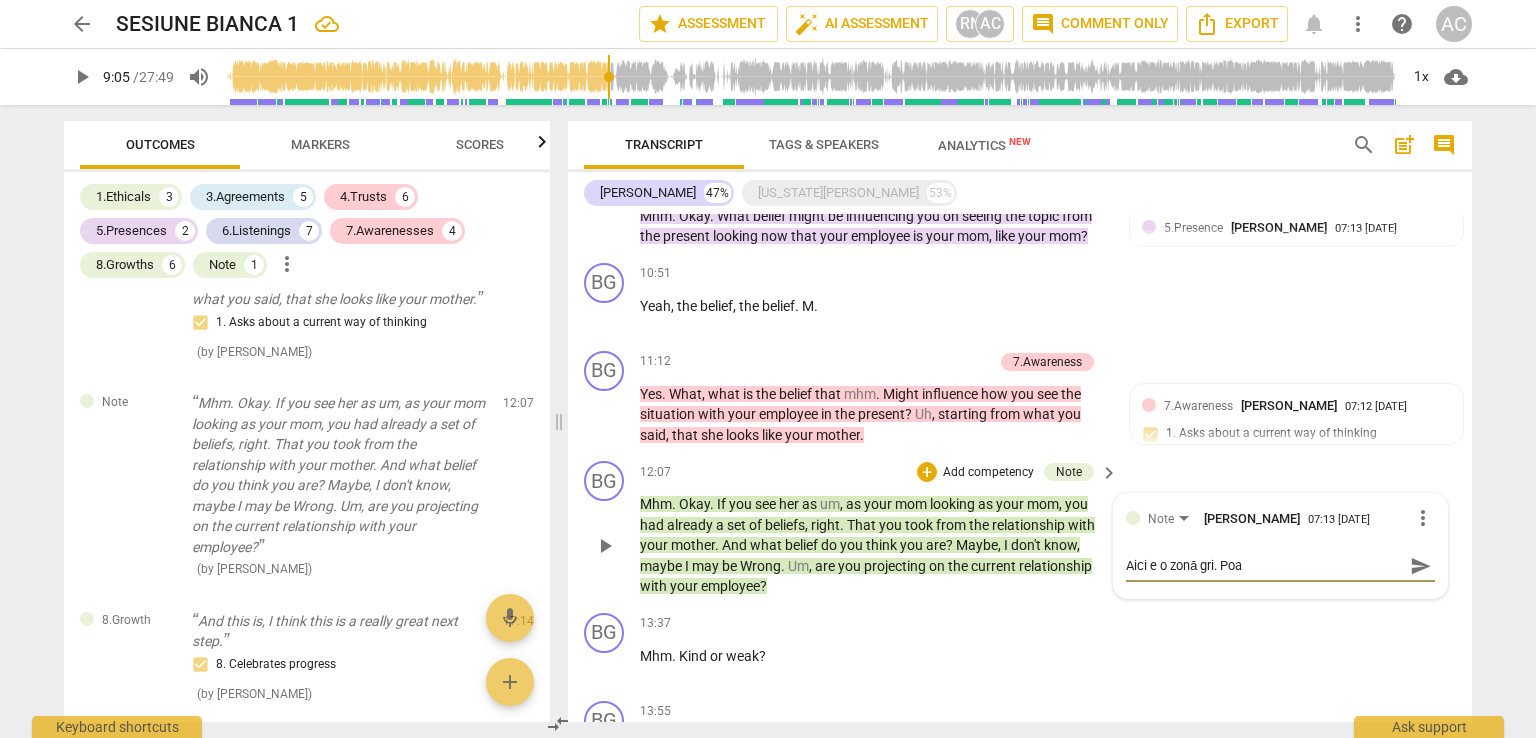 type on "Aici e o zonă gri. Poat" 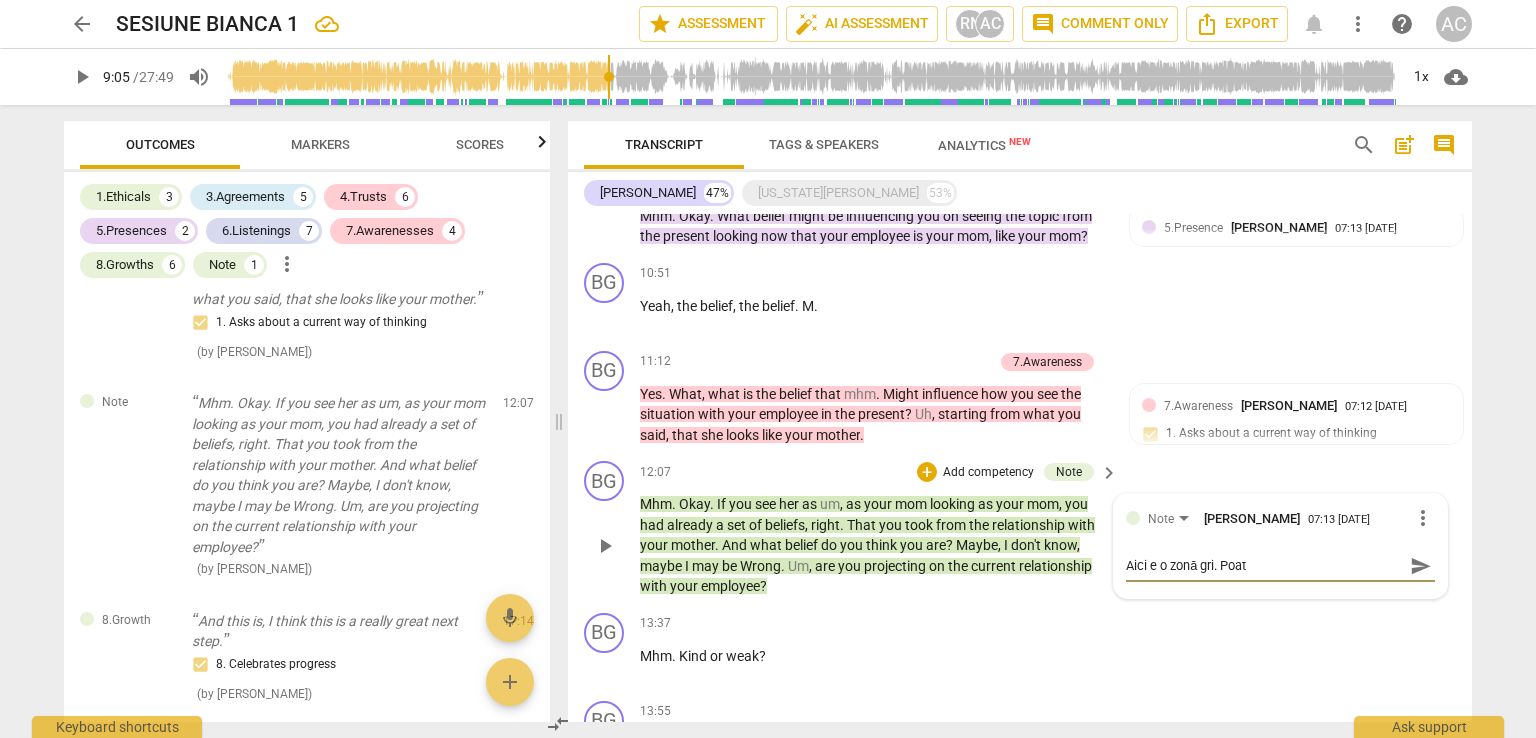 type on "Aici e o zonă gri. Poate" 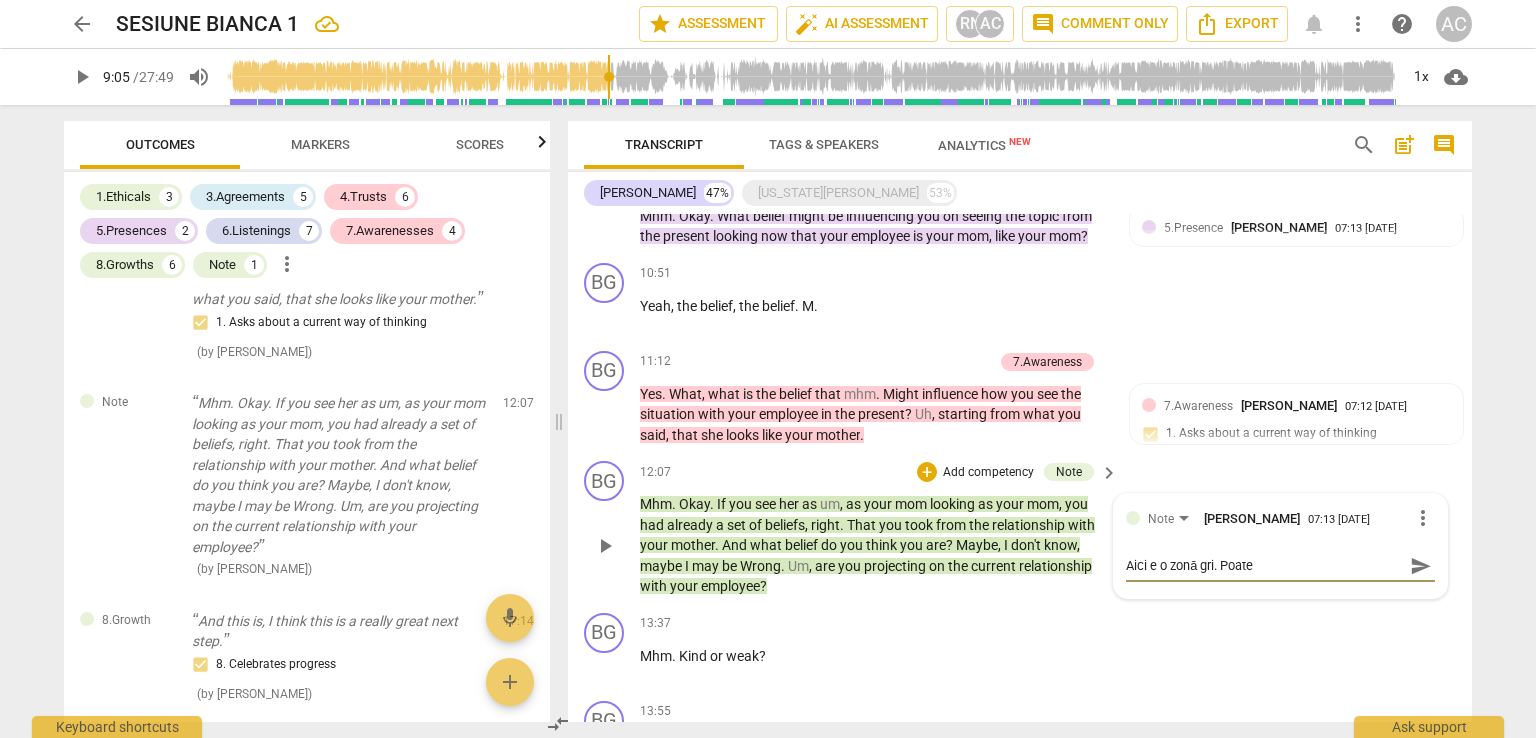 type on "Aici e o zonă gri. Poate" 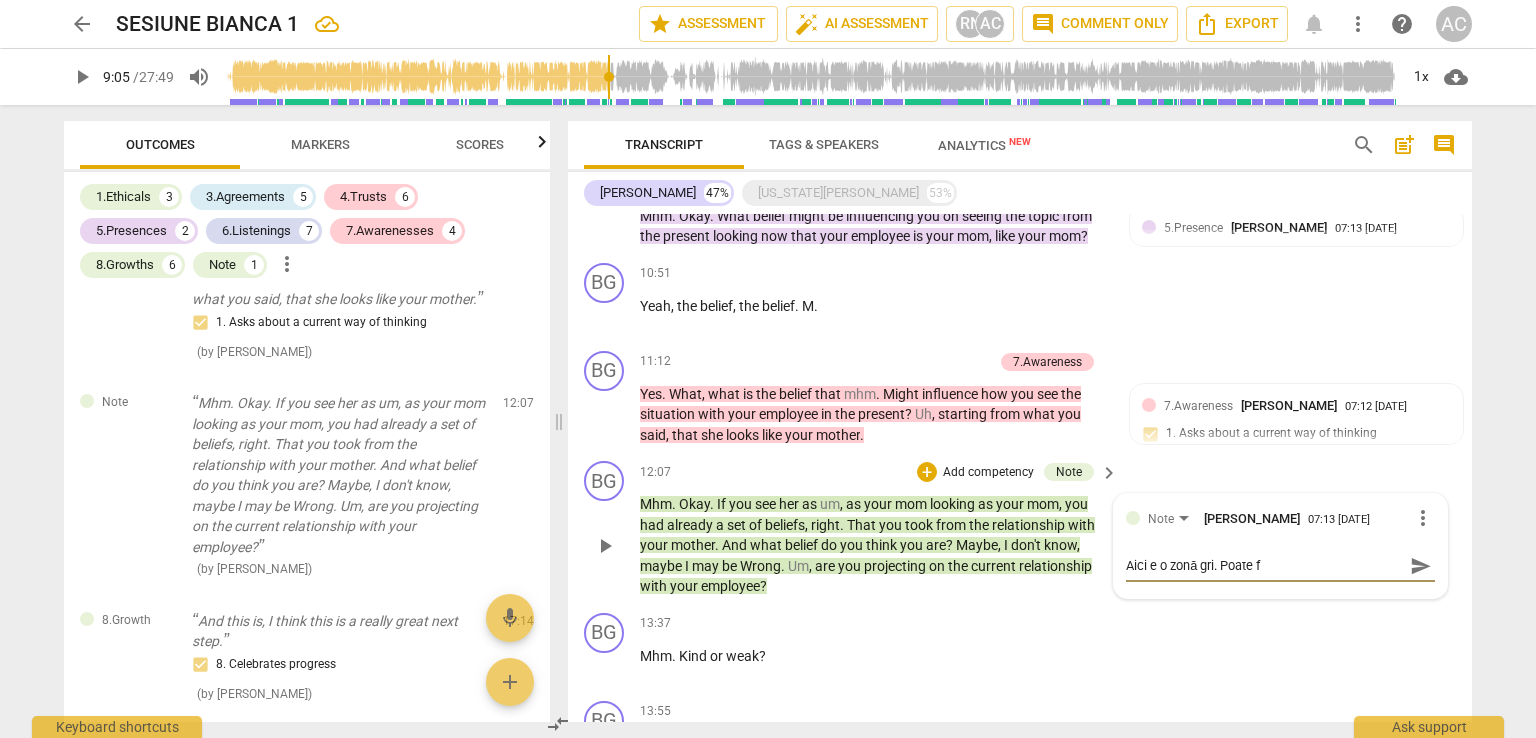 type on "Aici e o zonă gri. Poate fi" 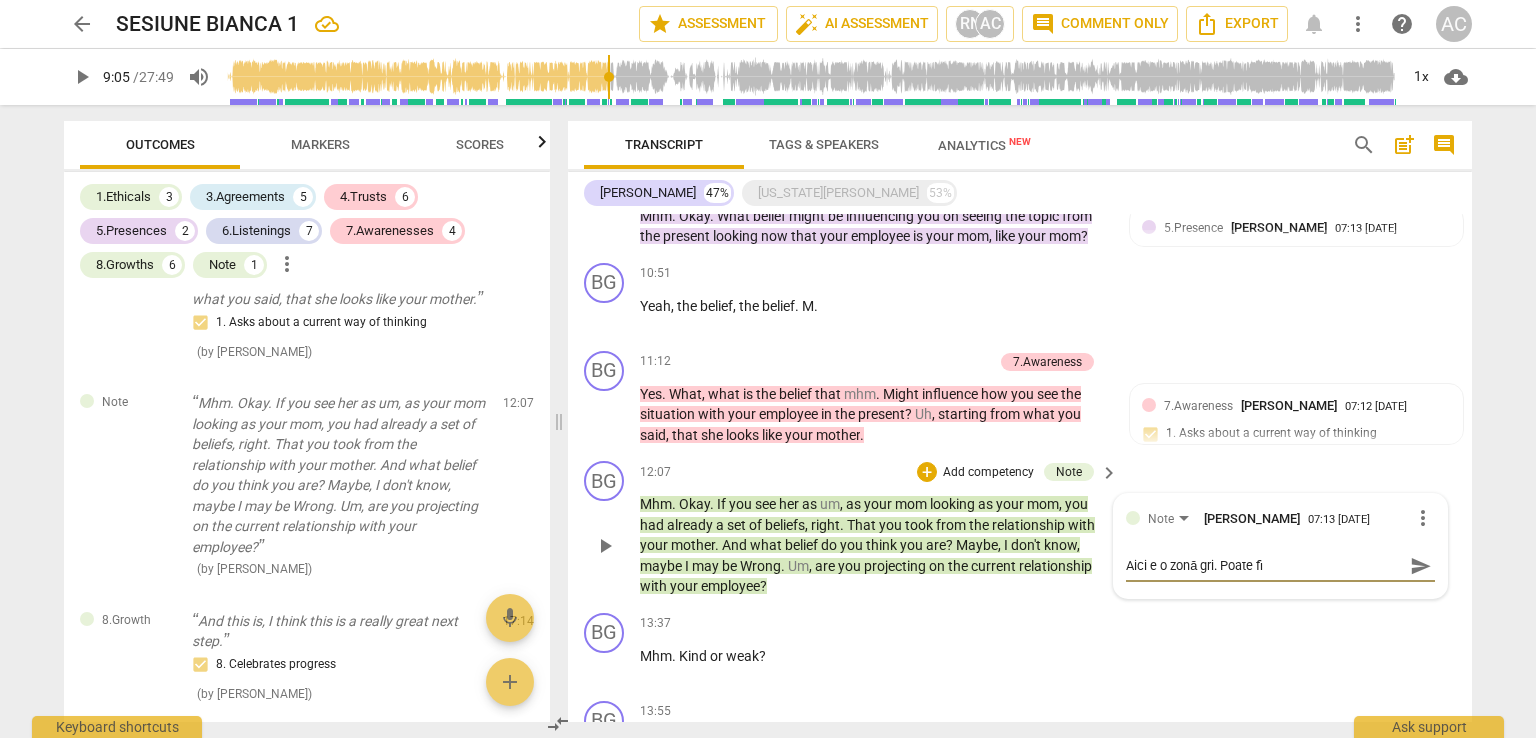 type on "Aici e o zonă gri. Poate fi" 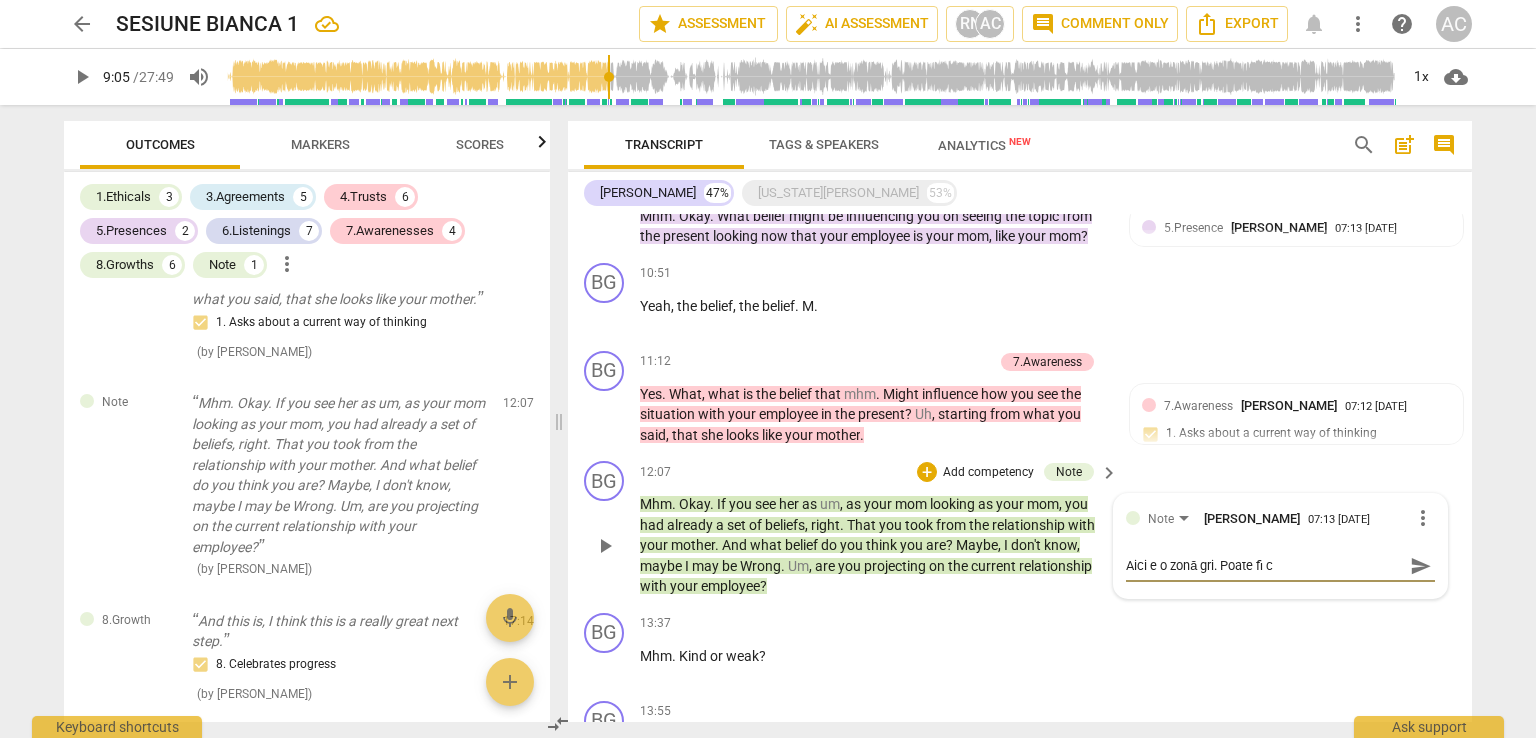 type on "Aici e o zonă gri. Poate fi co" 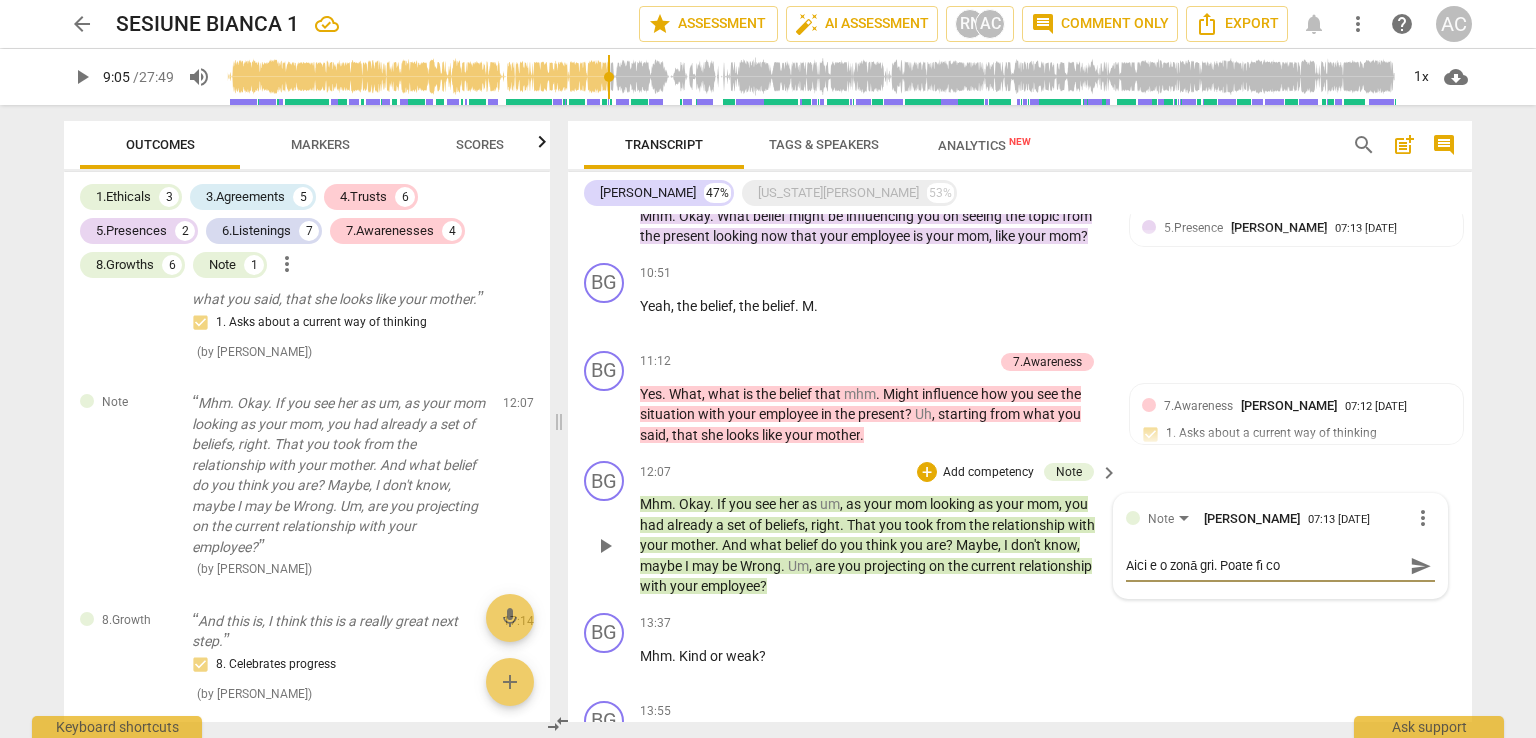 type on "Aici e o zonă gri. Poate fi con" 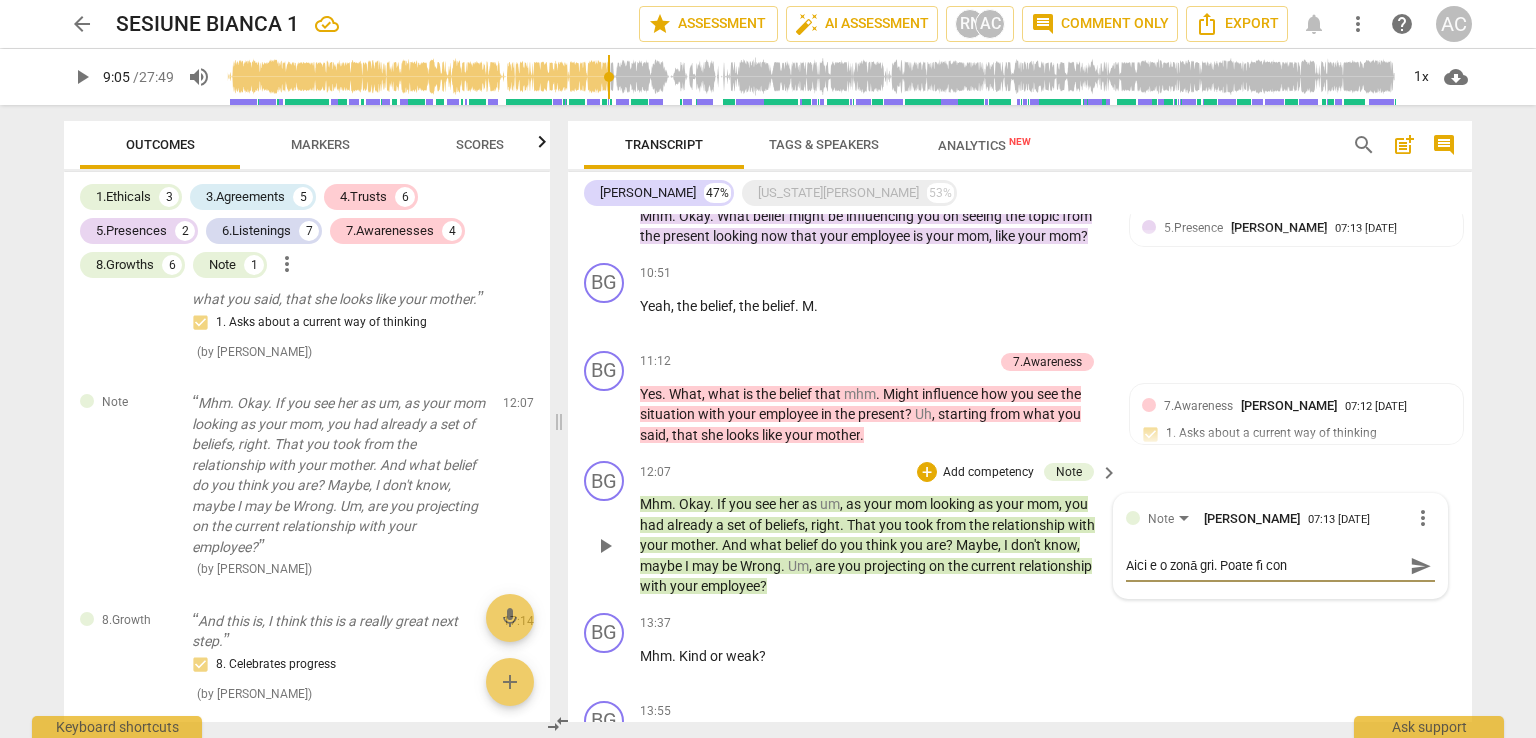 type on "Aici e o zonă gri. Poate fi cons" 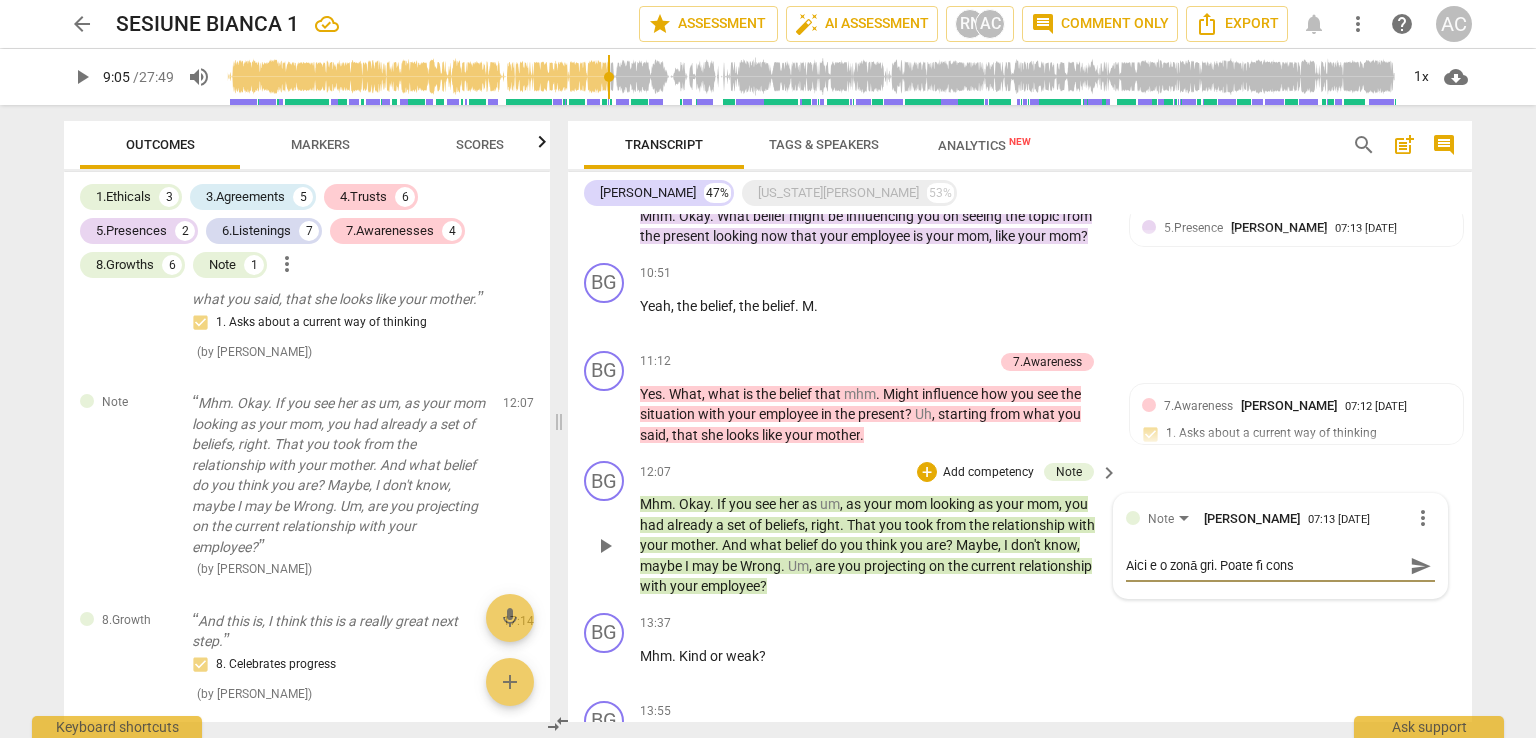 type on "Aici e o zonă gri. Poate fi consi" 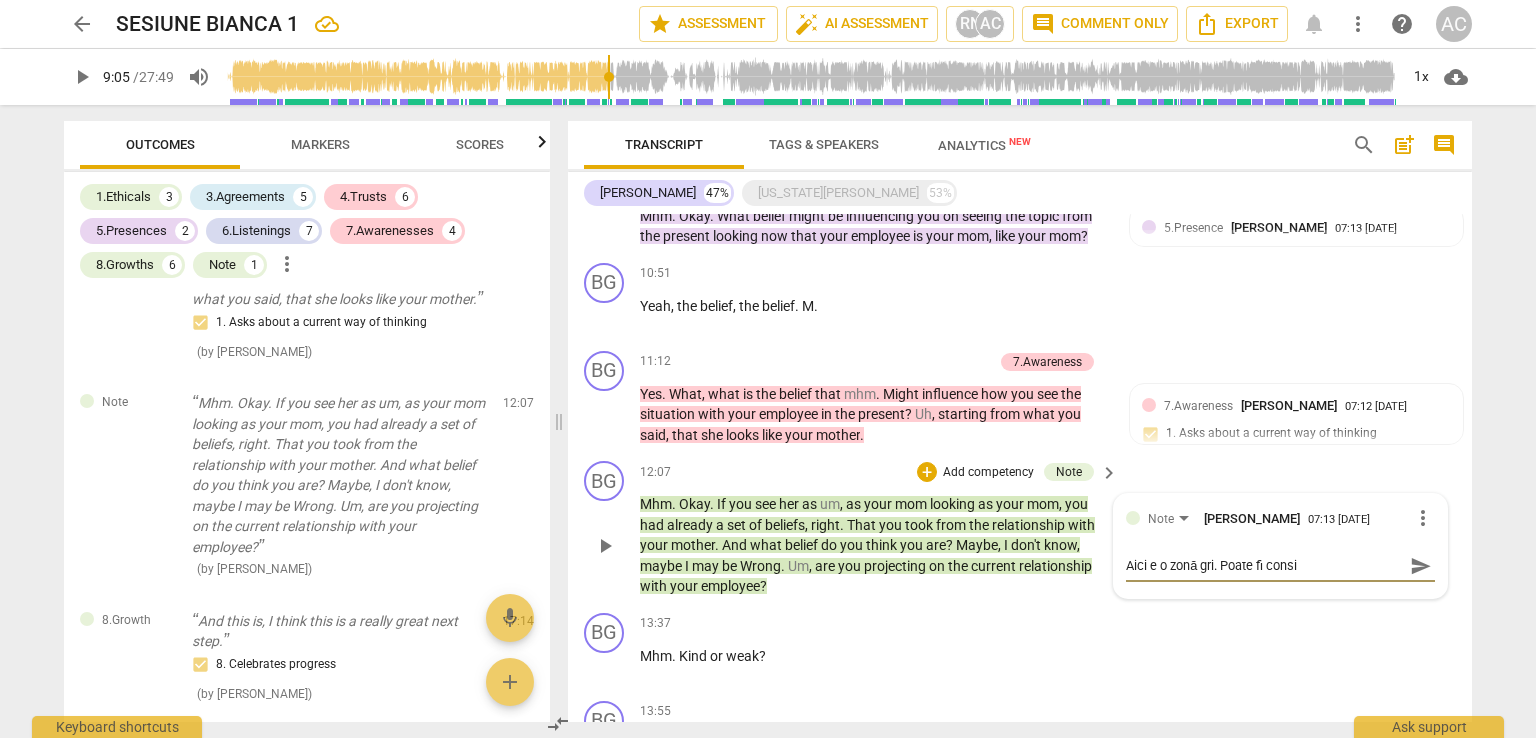 type on "Aici e o zonă gri. Poate fi consid" 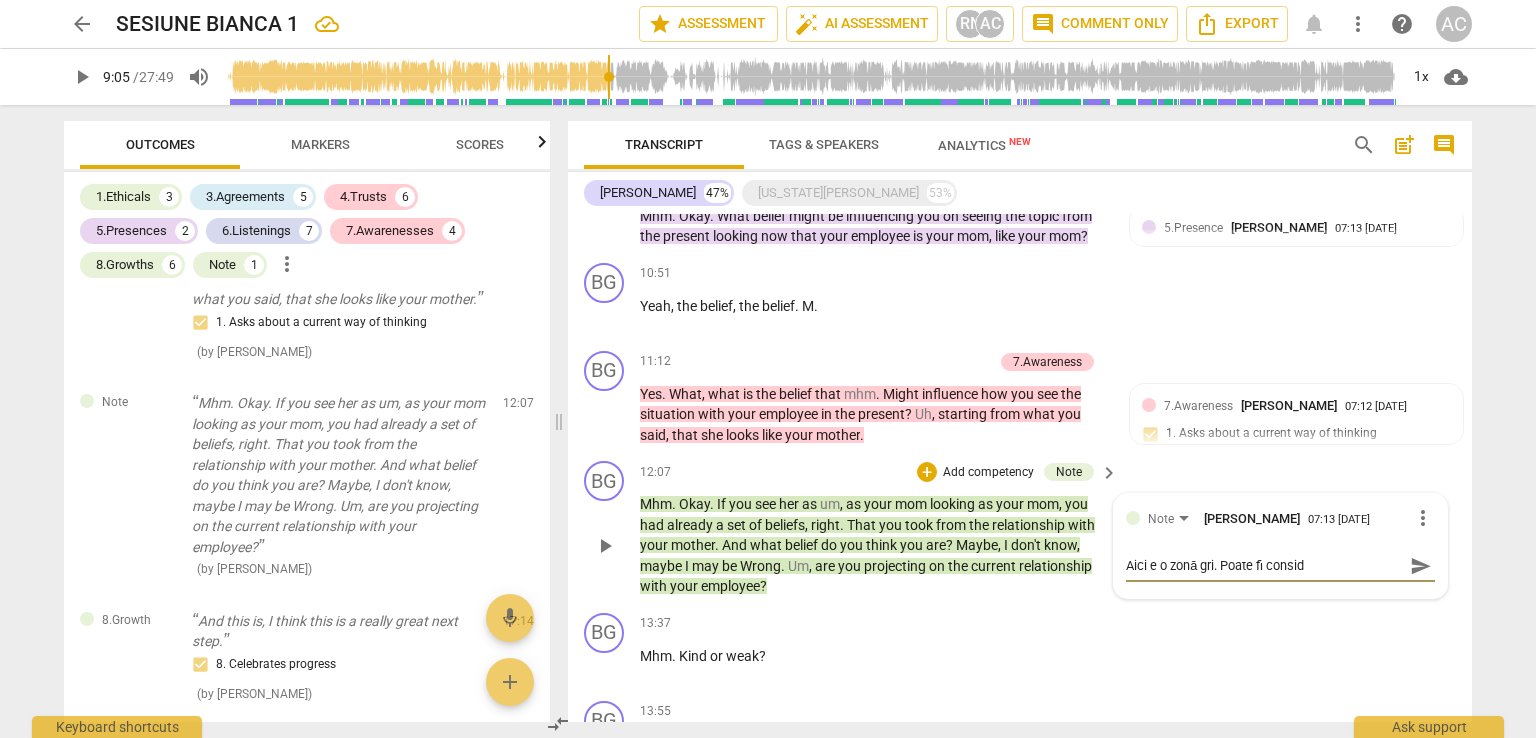 type on "Aici e o zonă gri. Poate fi conside" 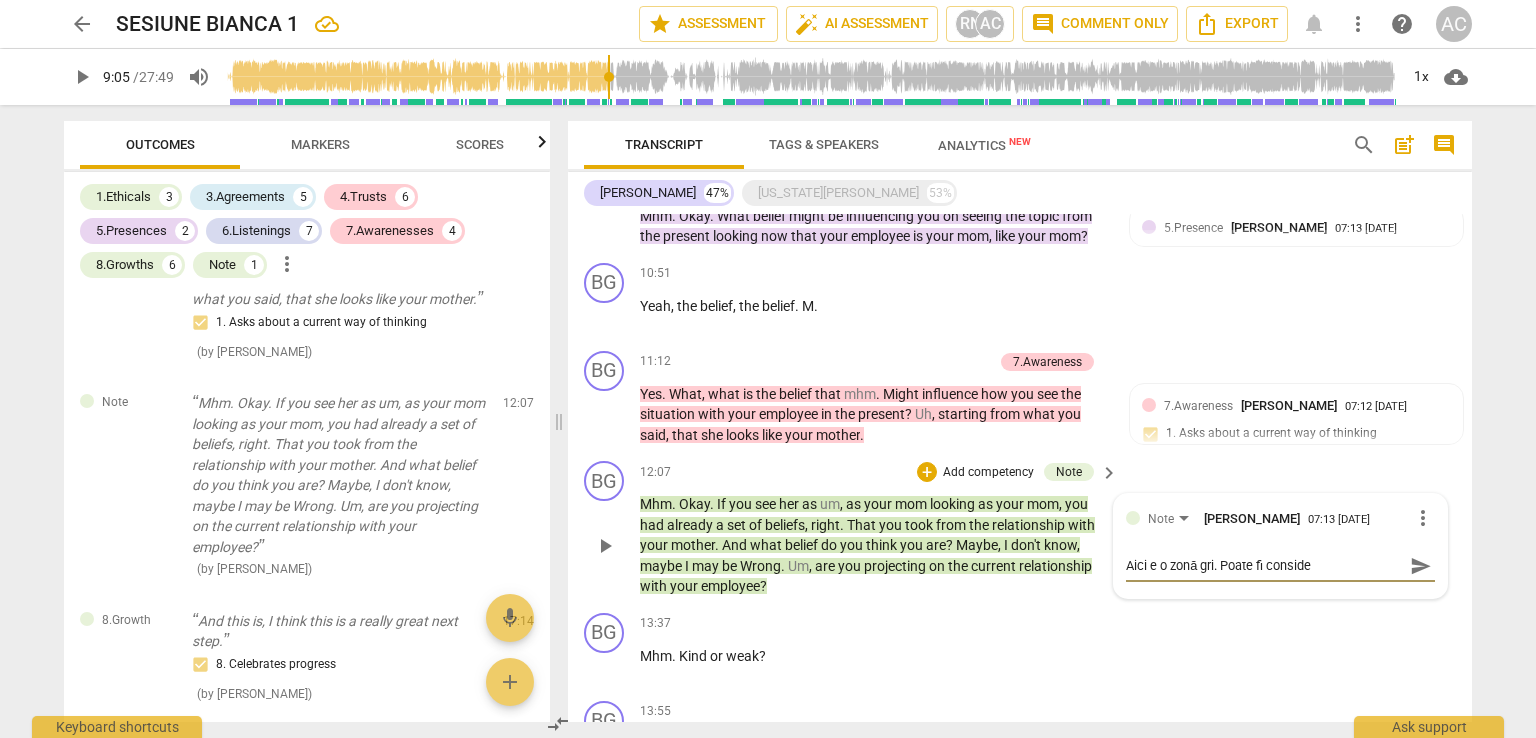 type on "Aici e o zonă gri. Poate fi consider" 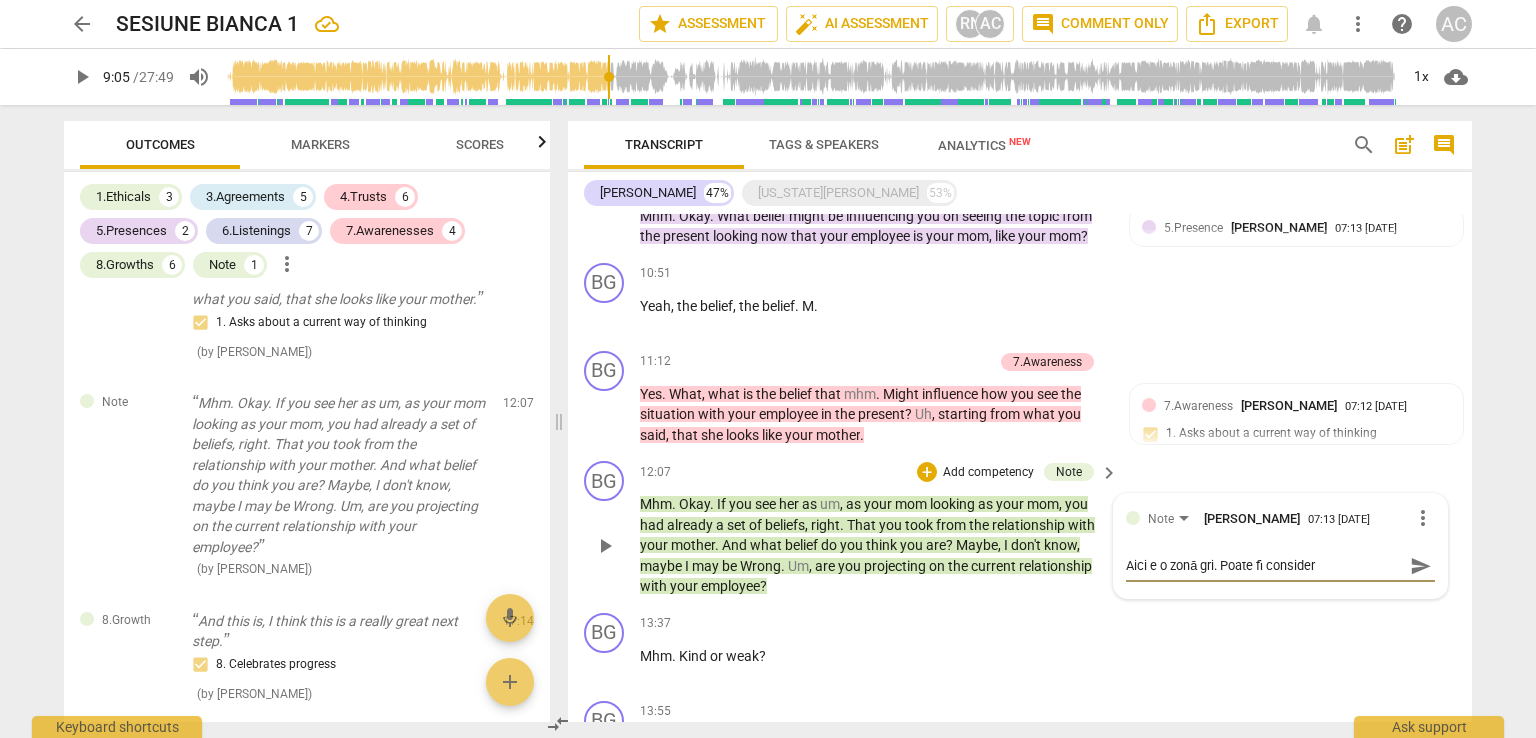 type on "Aici e o zonă gri. Poate fi considera" 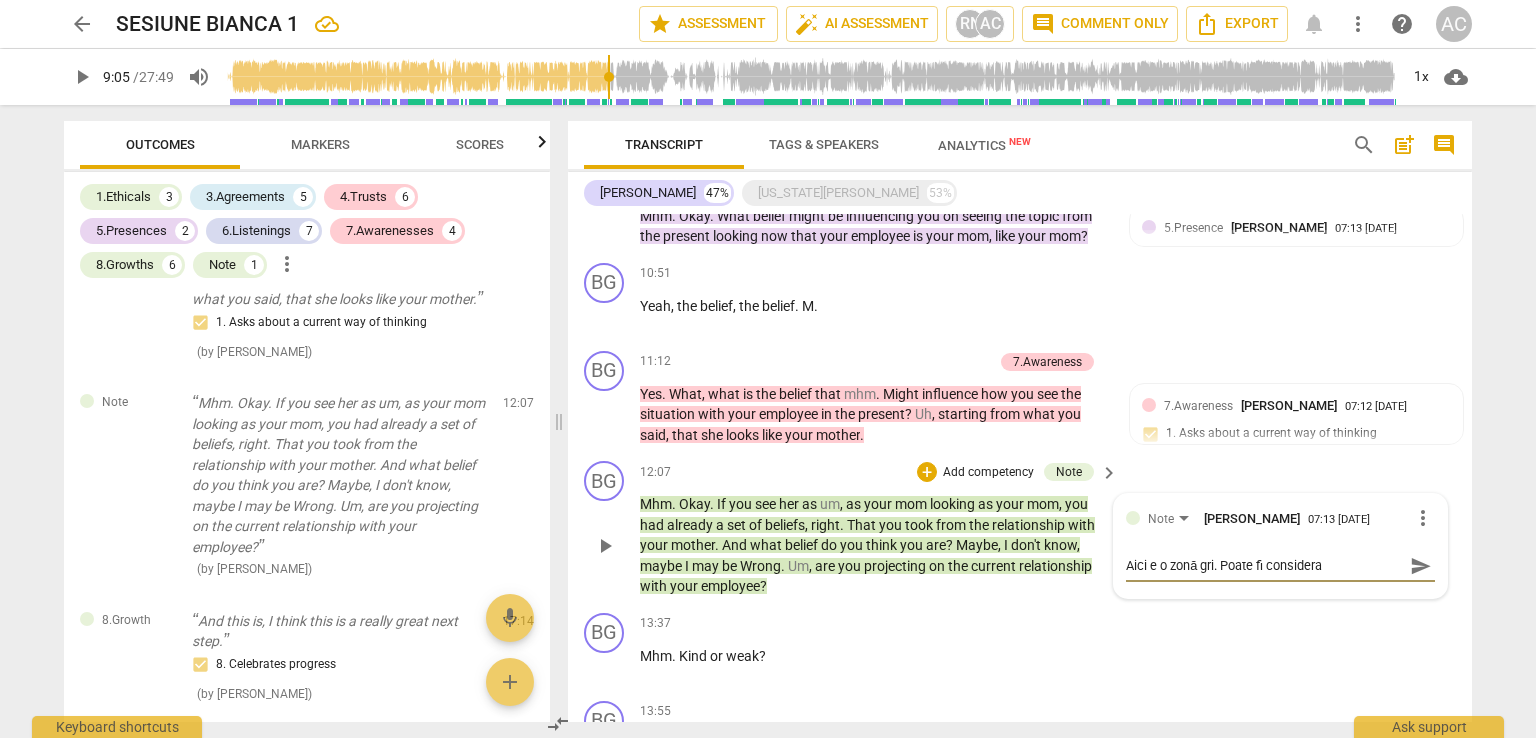 type on "Aici e o zonă gri. Poate fi considerat" 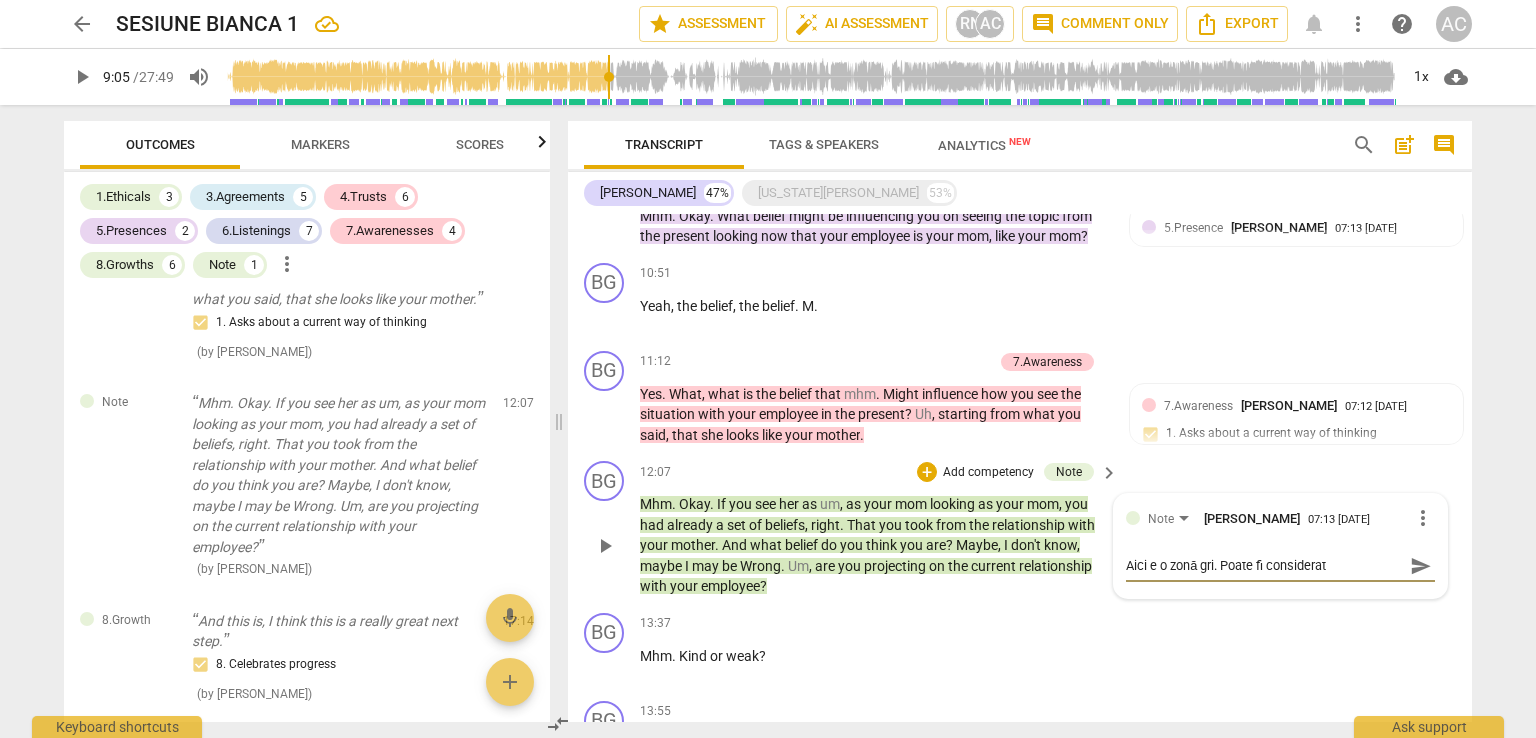 type on "Aici e o zonă gri. Poate fi considerat" 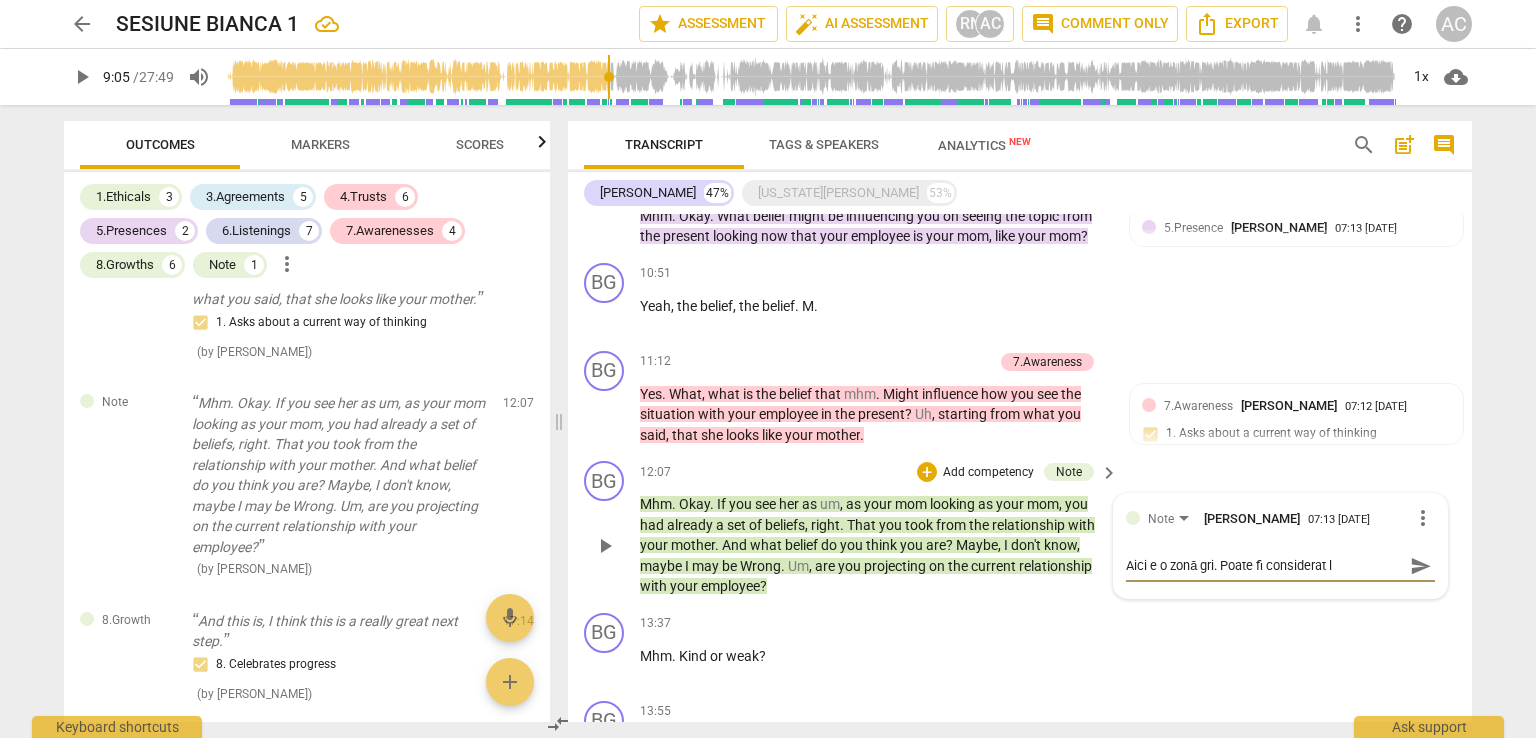 type on "Aici e o zonă gri. Poate fi considerat le" 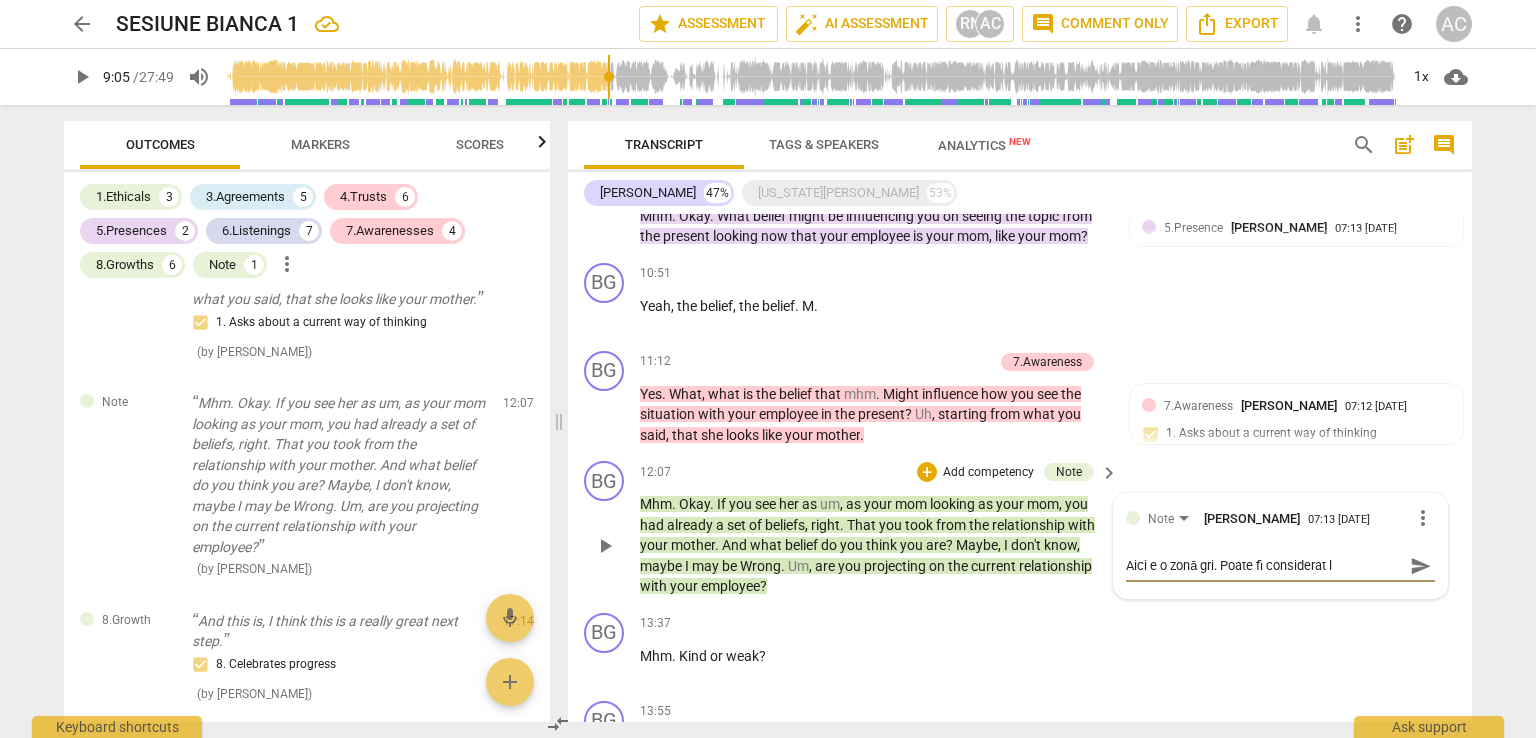 type on "Aici e o zonă gri. Poate fi considerat le" 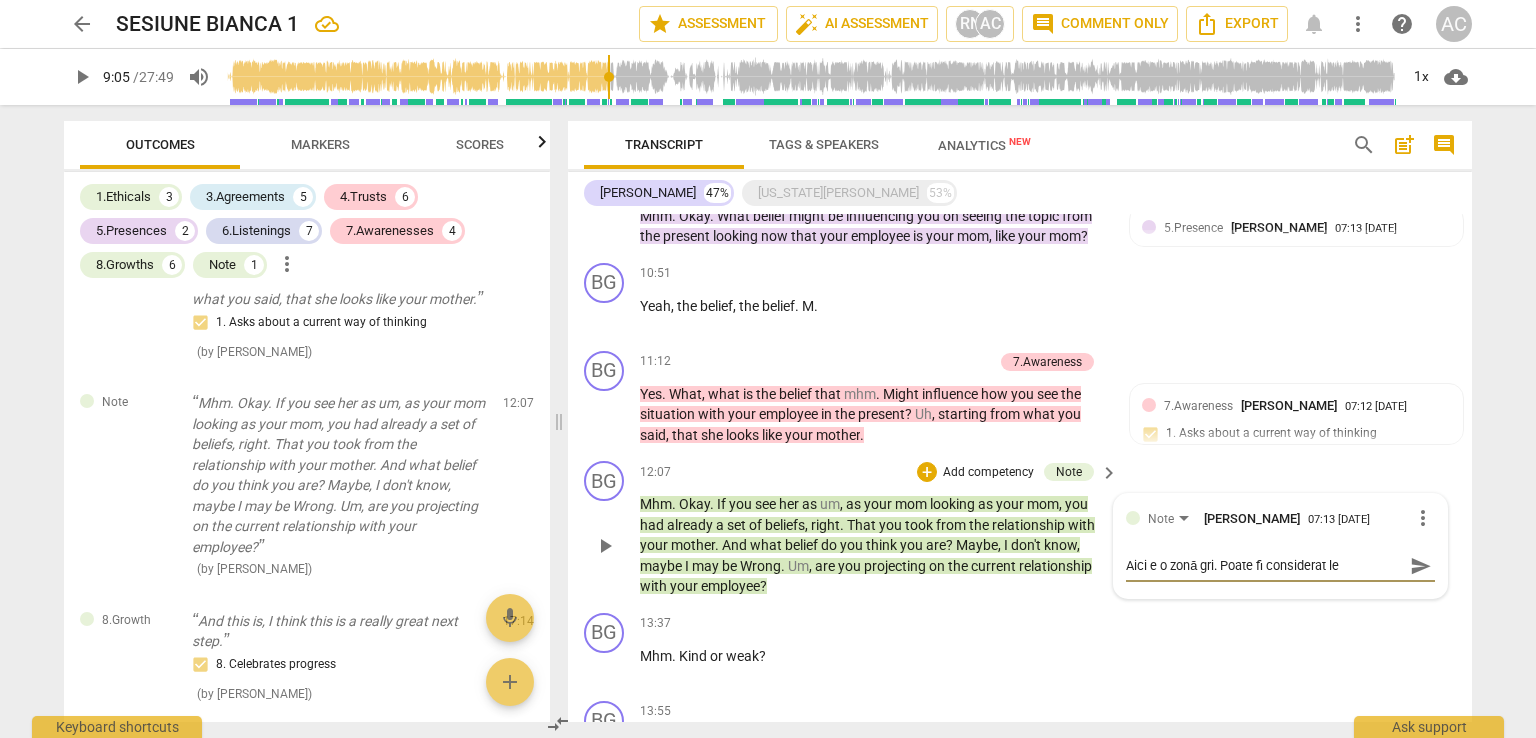 type on "Aici e o zonă gri. Poate fi considerat lea" 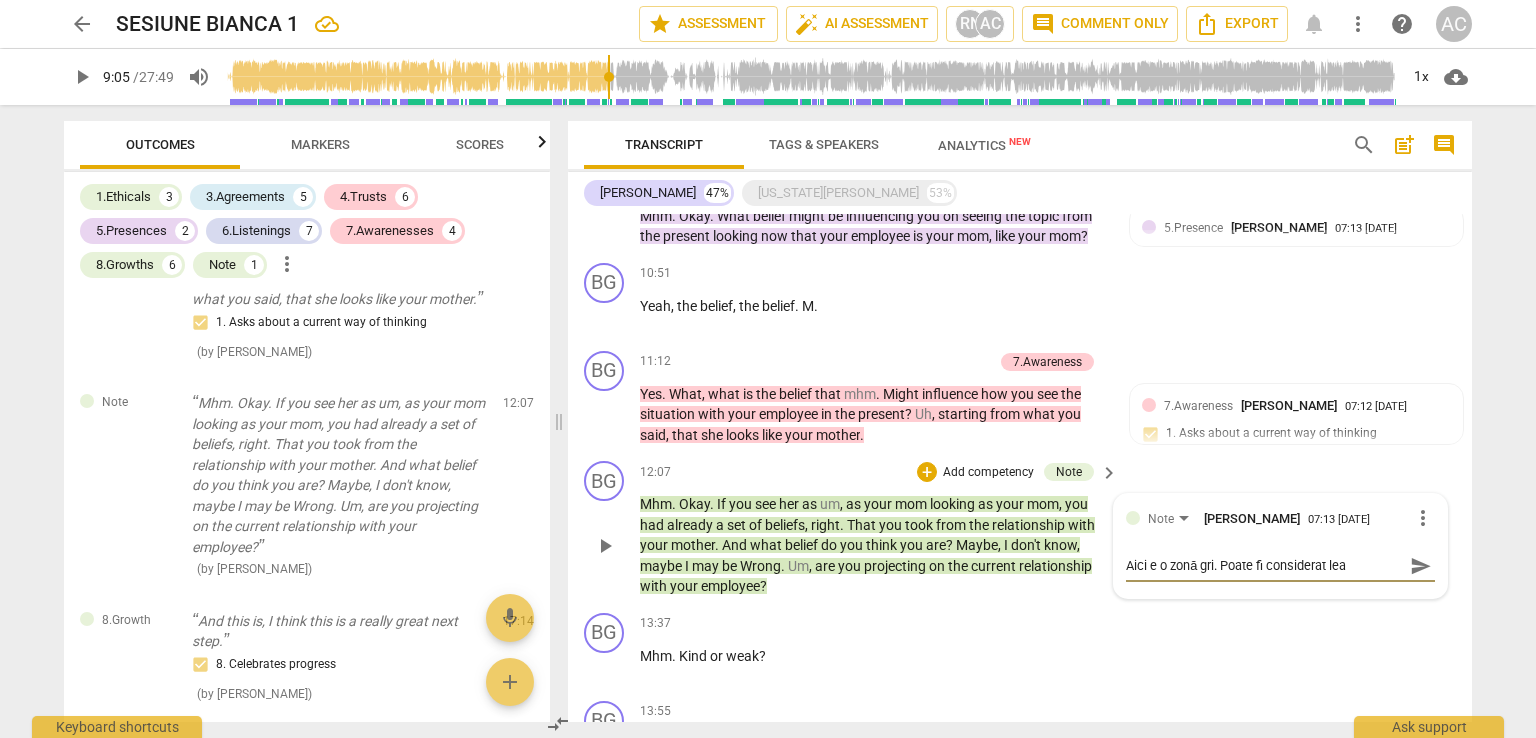 type on "Aici e o zonă gri. Poate fi considerat lead" 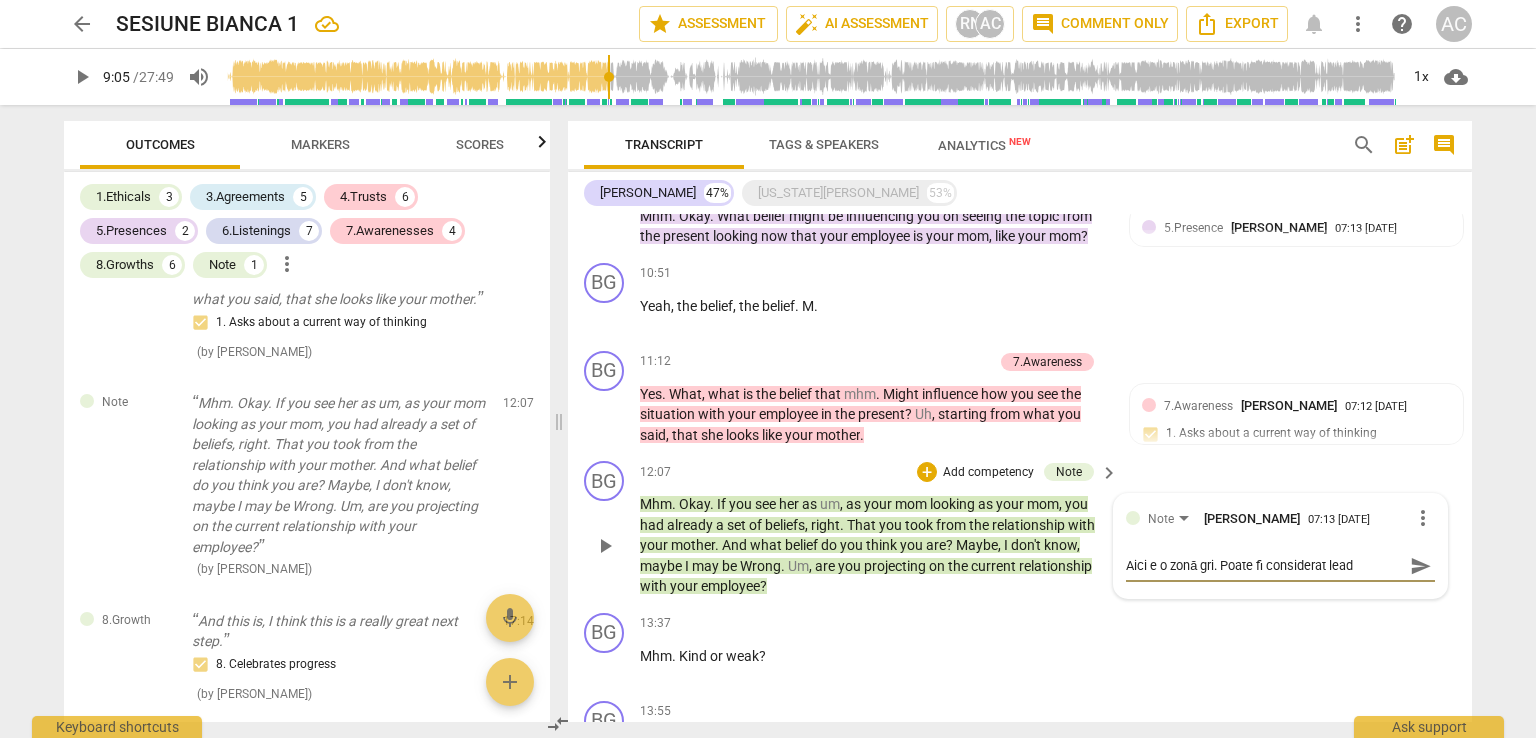 type on "Aici e o zonă gri. Poate fi considerat leadi" 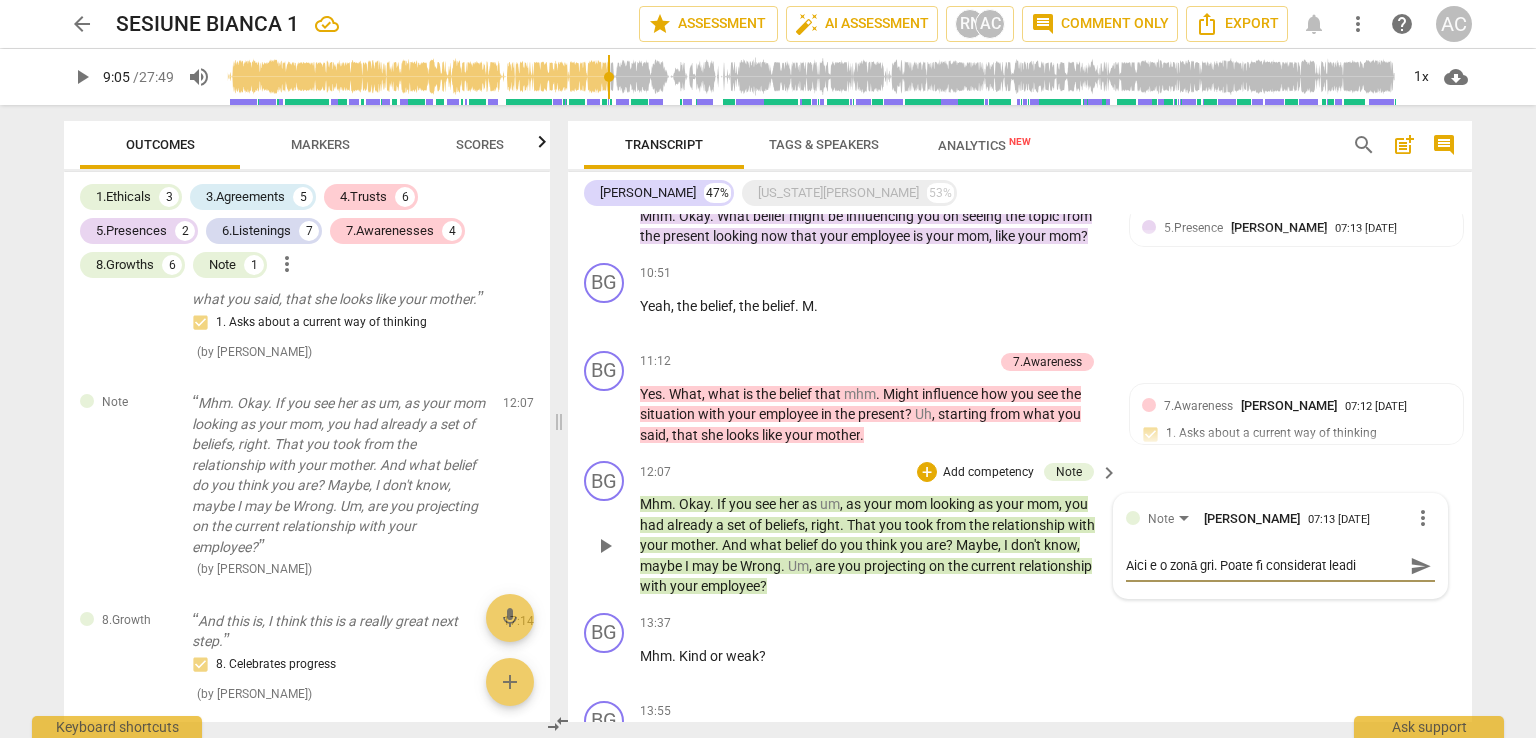 type on "Aici e o zonă gri. Poate fi considerat leadin" 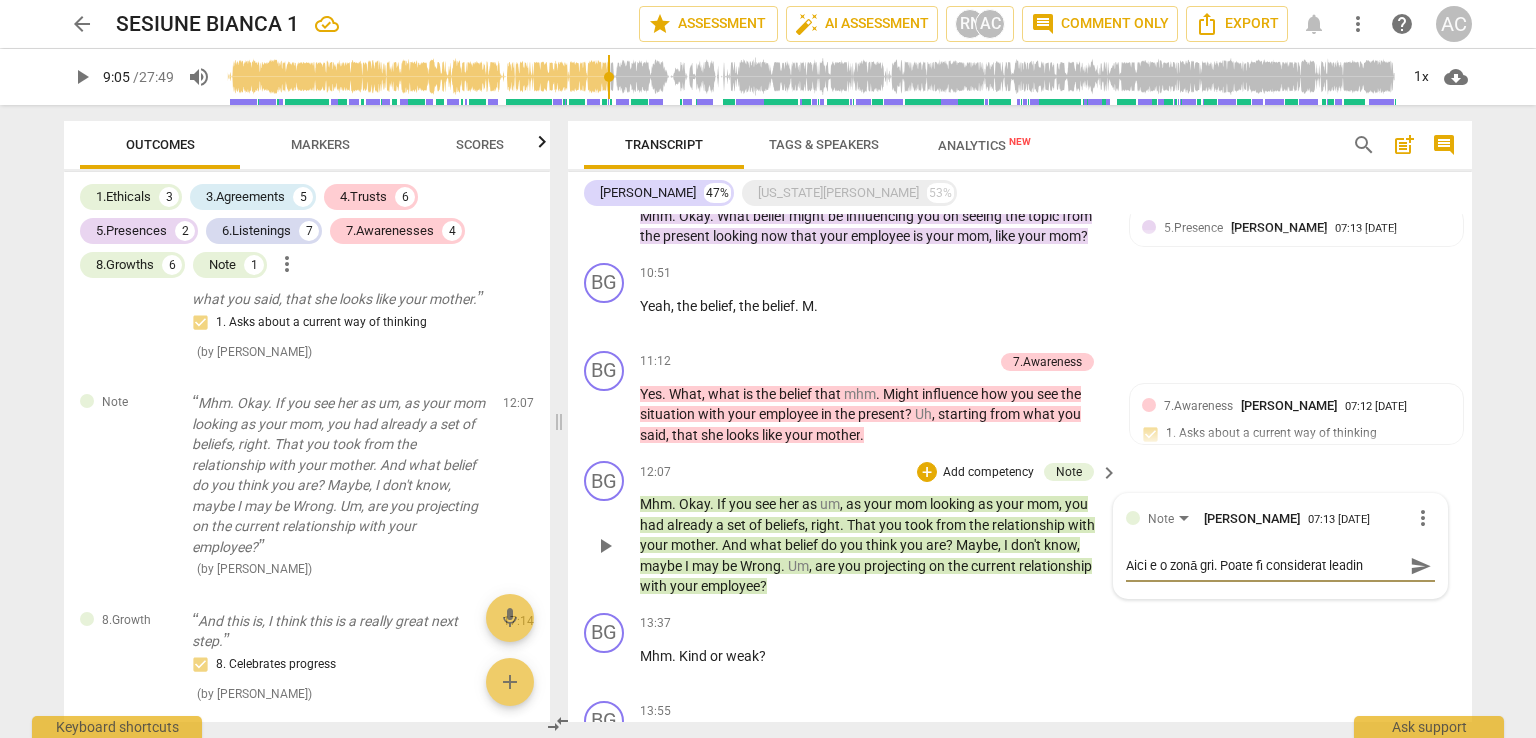 type on "Aici e o zonă gri. Poate fi considerat leading" 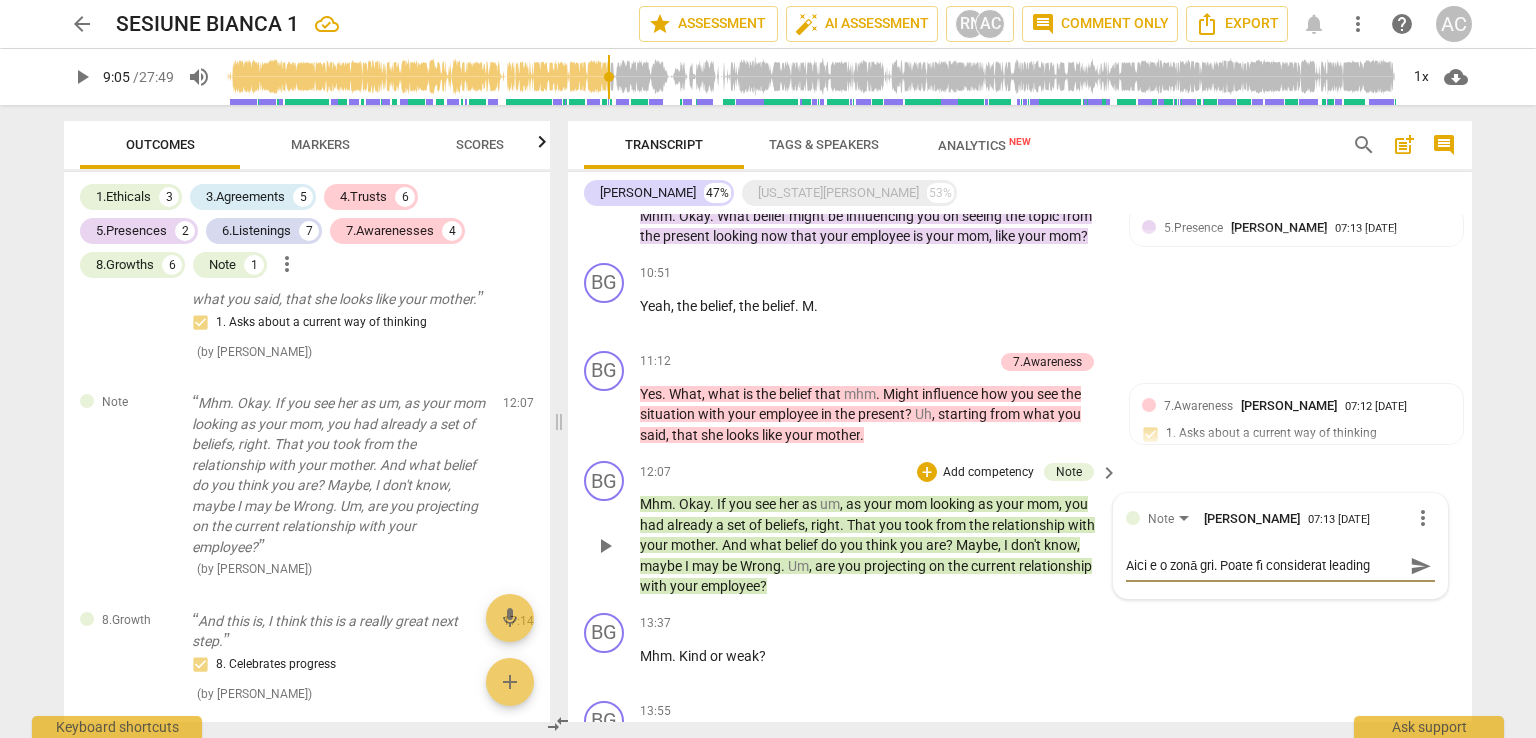 type on "Aici e o zonă gri. Poate fi considerat leading" 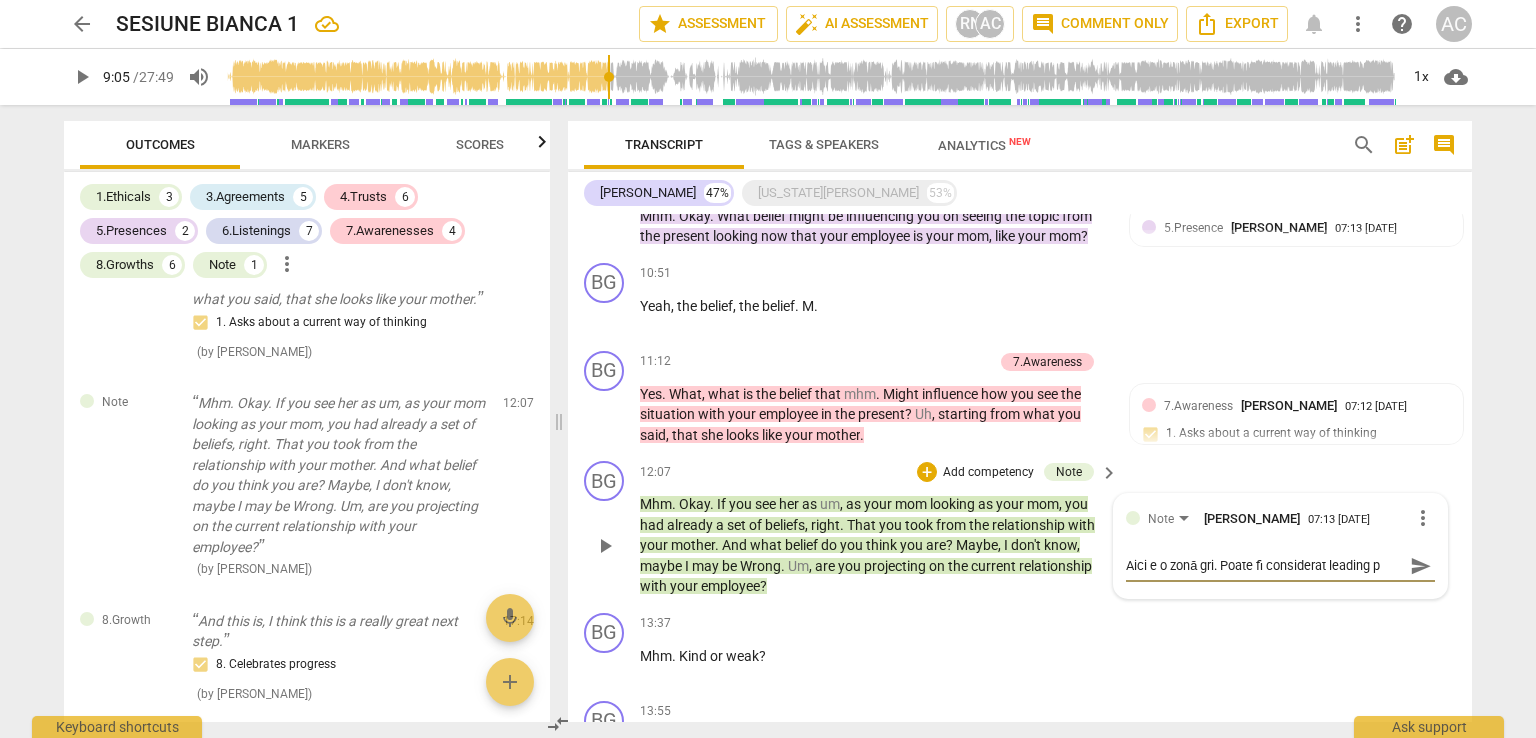 type on "Aici e o zonă gri. Poate fi considerat leading pe" 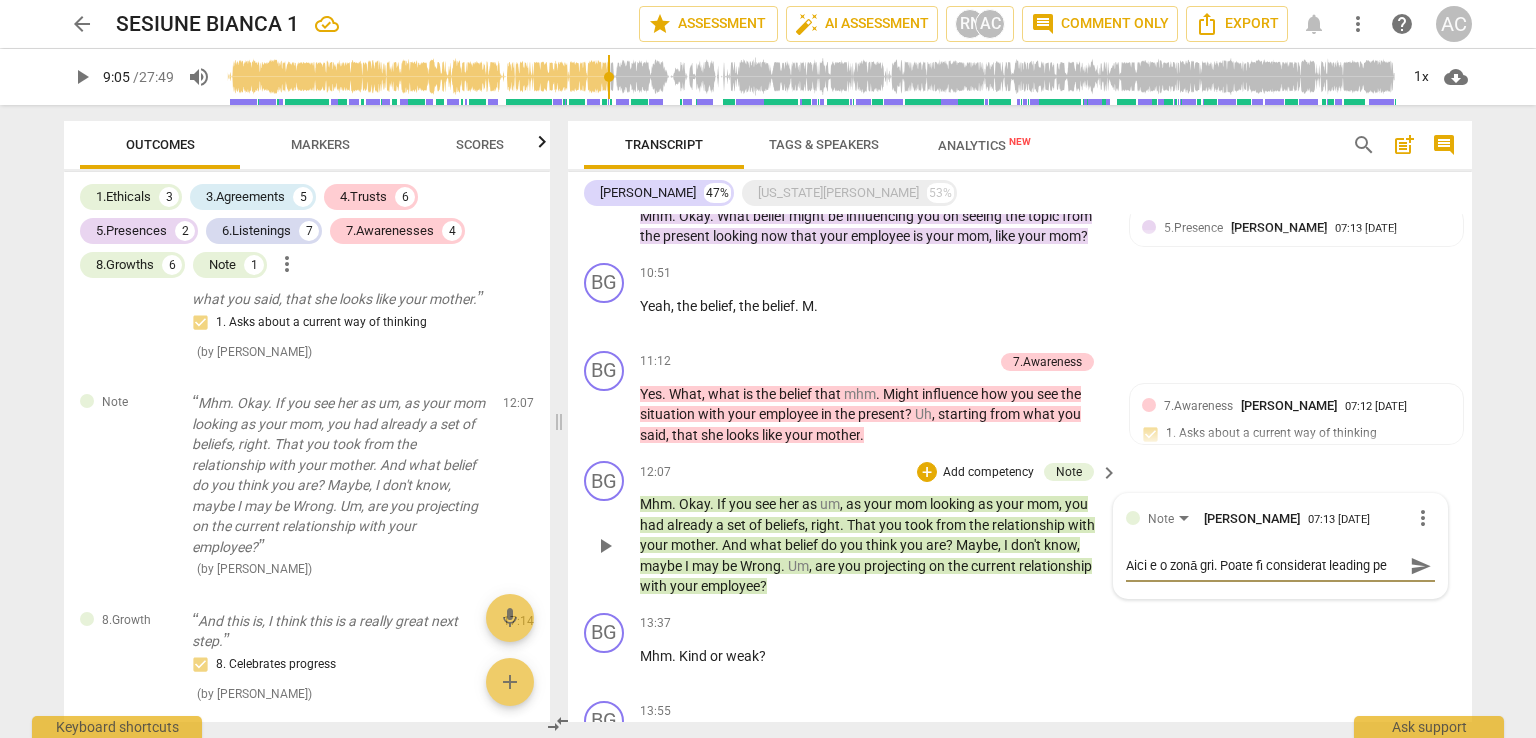 type on "Aici e o zonă gri. Poate fi considerat leading pen" 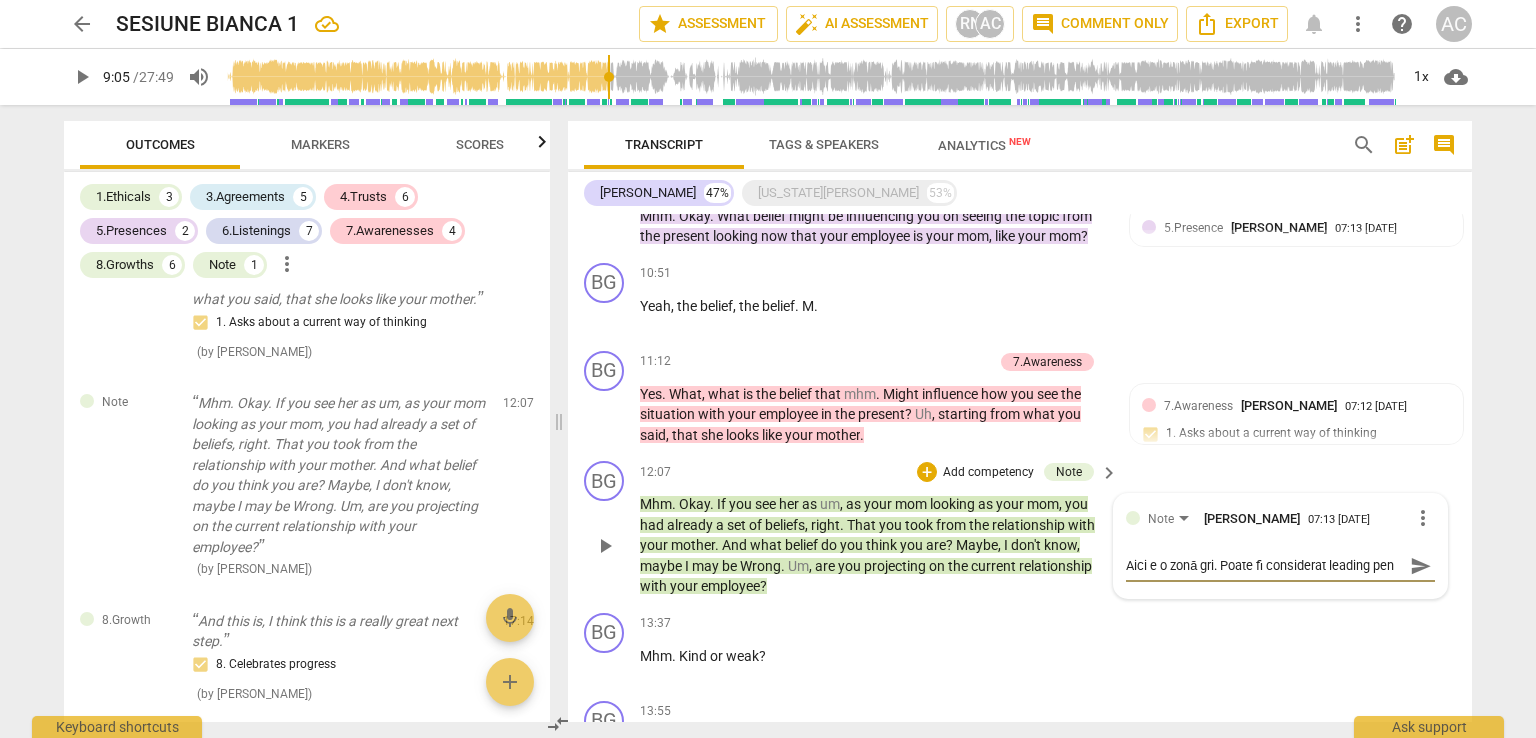 type on "Aici e o zonă gri. Poate fi considerat leading pent" 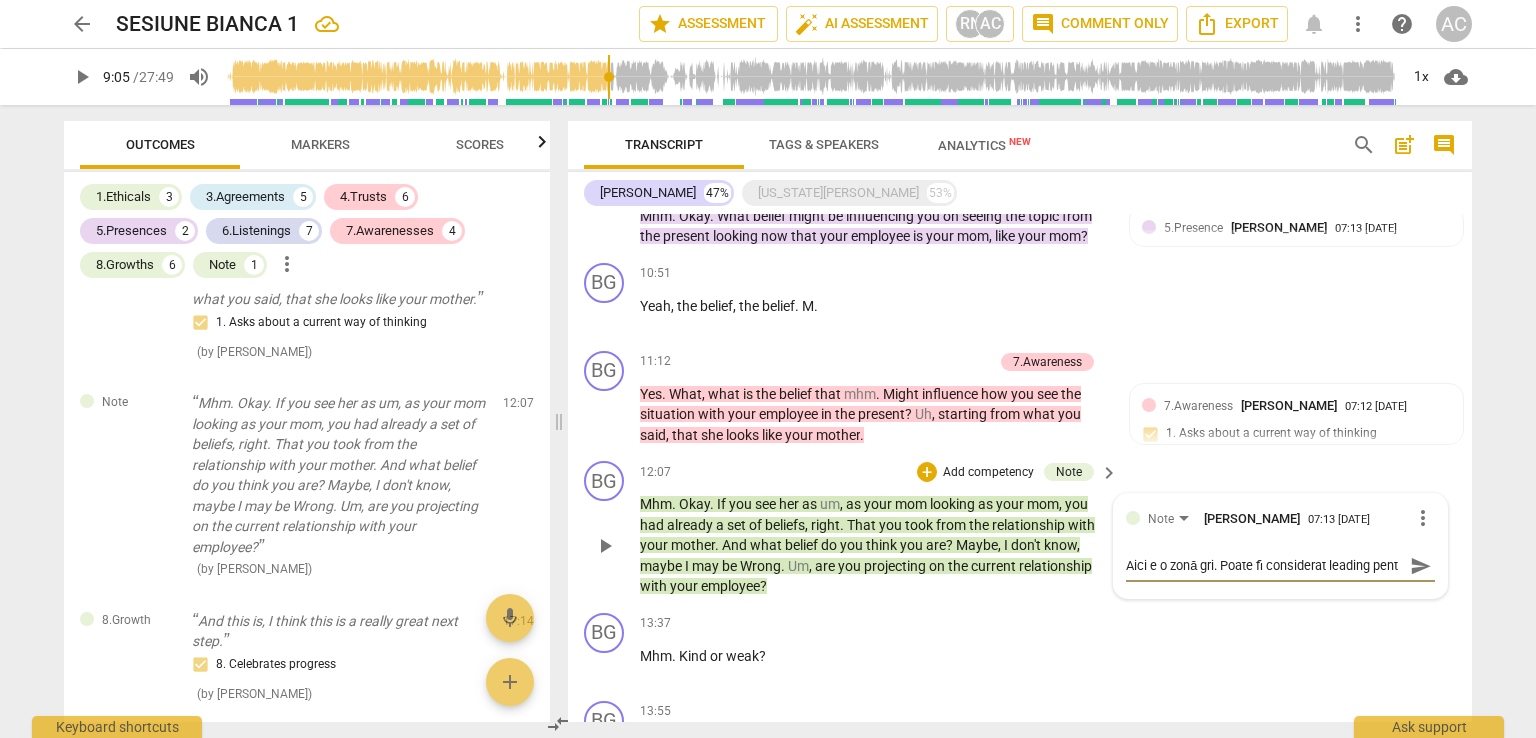 type on "Aici e o zonă gri. Poate fi considerat leading pentr" 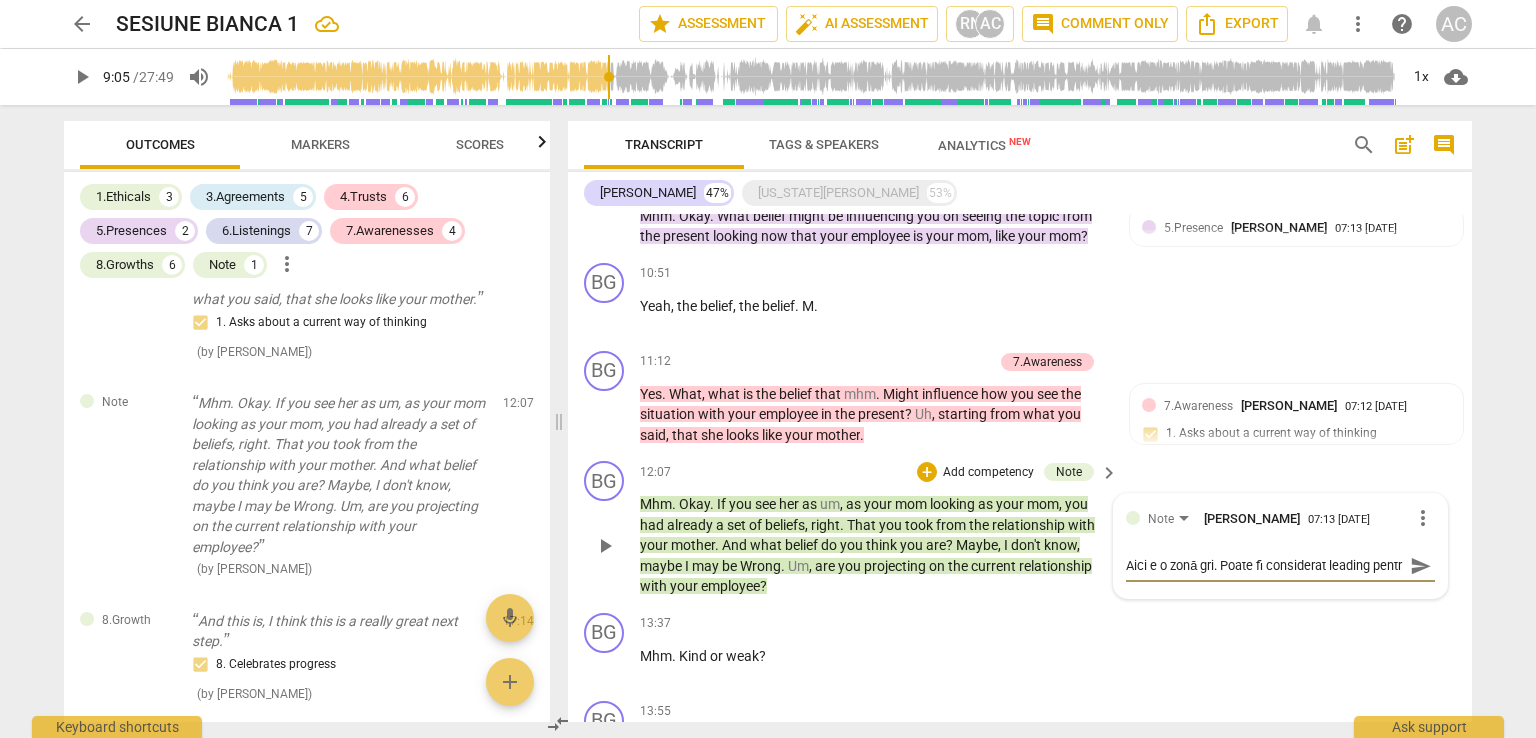 scroll, scrollTop: 17, scrollLeft: 0, axis: vertical 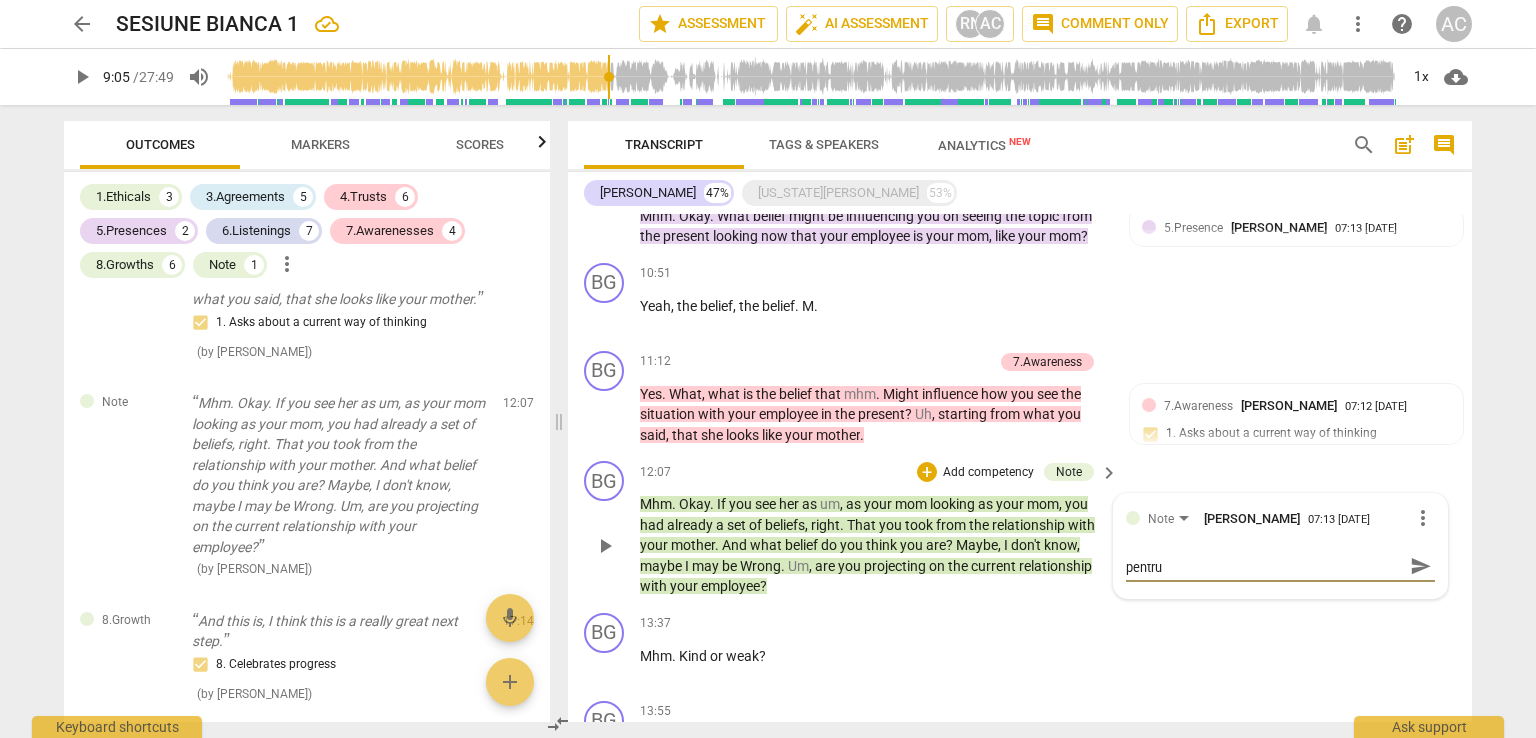 type on "Aici e o zonă gri. Poate fi considerat leading pentru" 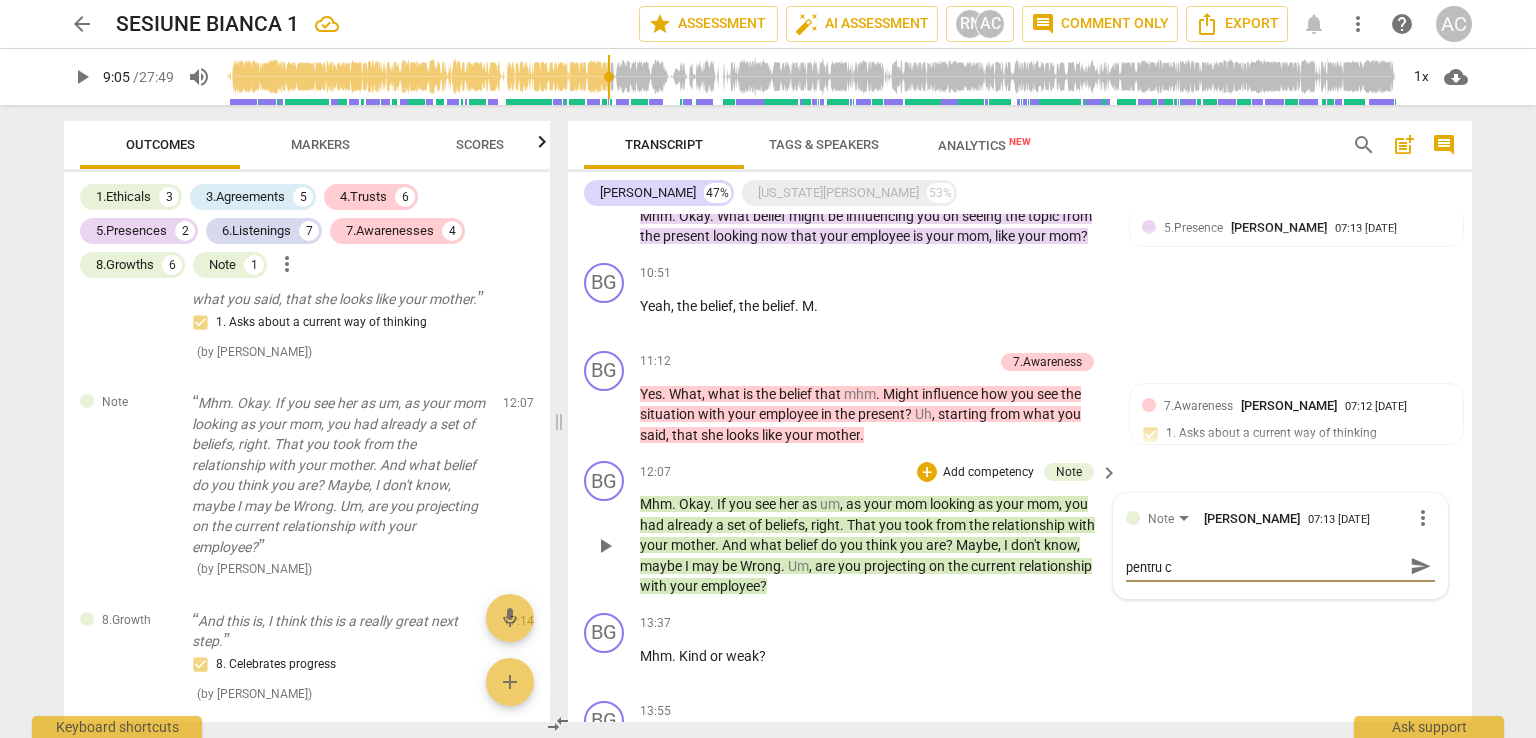 type on "Aici e o zonă gri. Poate fi considerat leading pentru că" 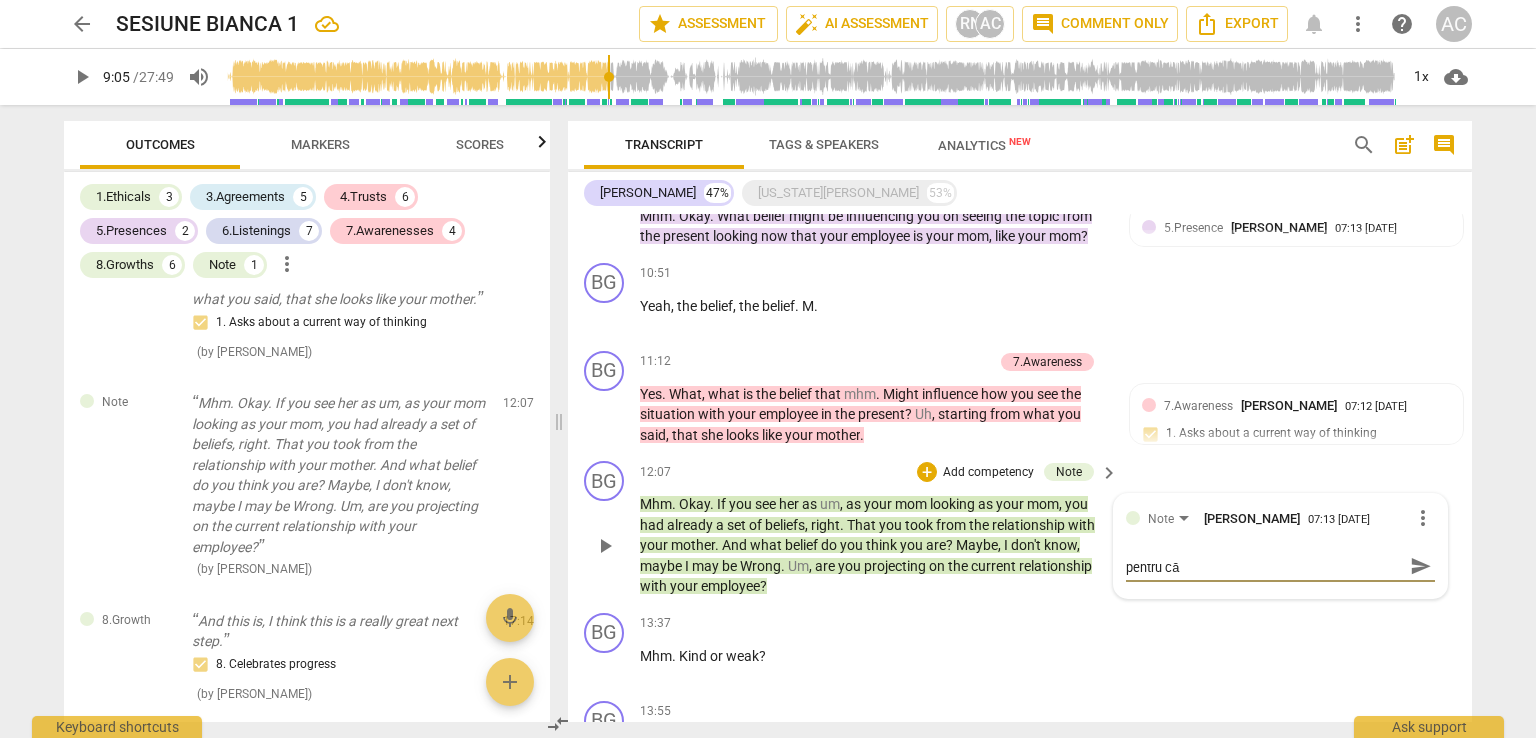 type on "Aici e o zonă gri. Poate fi considerat leading pentru că" 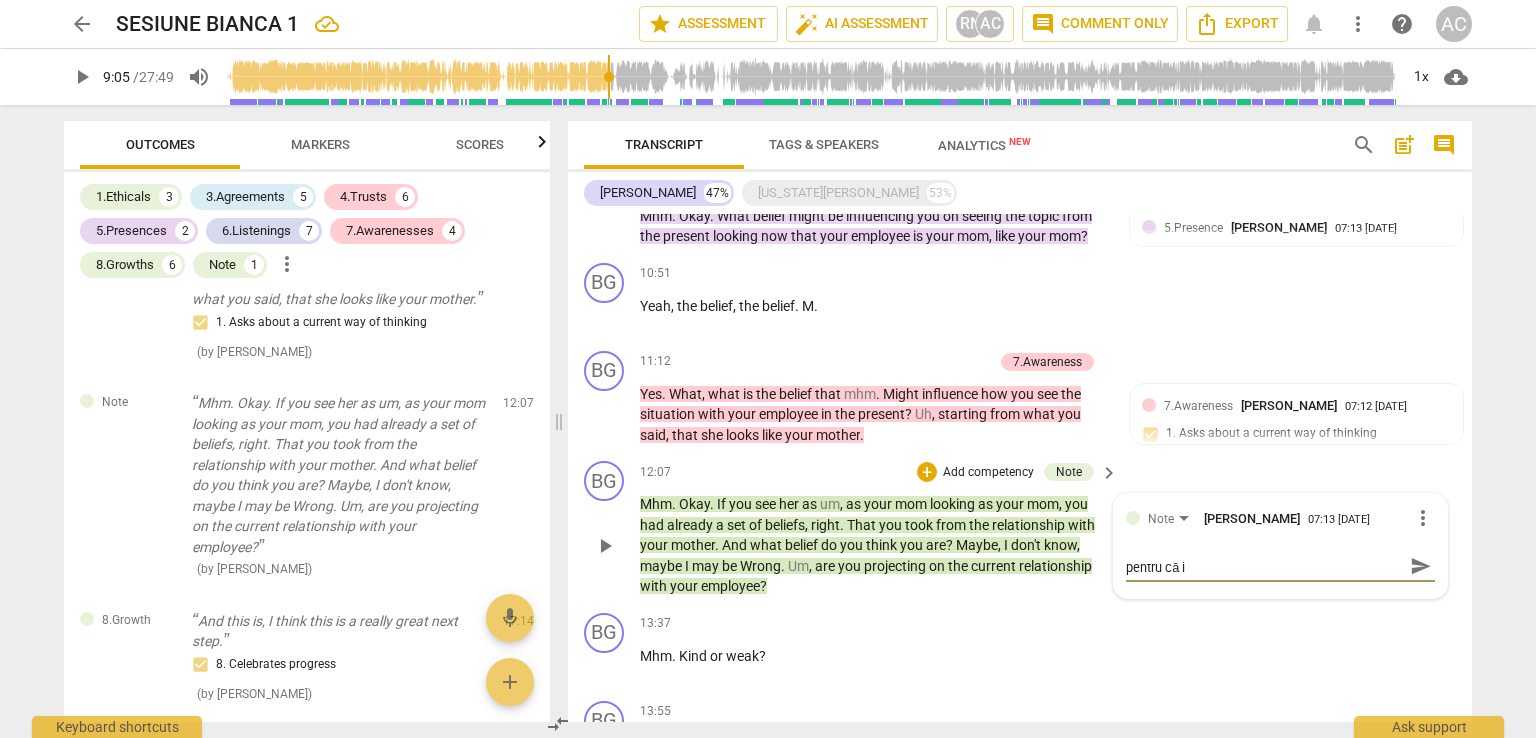 scroll, scrollTop: 0, scrollLeft: 0, axis: both 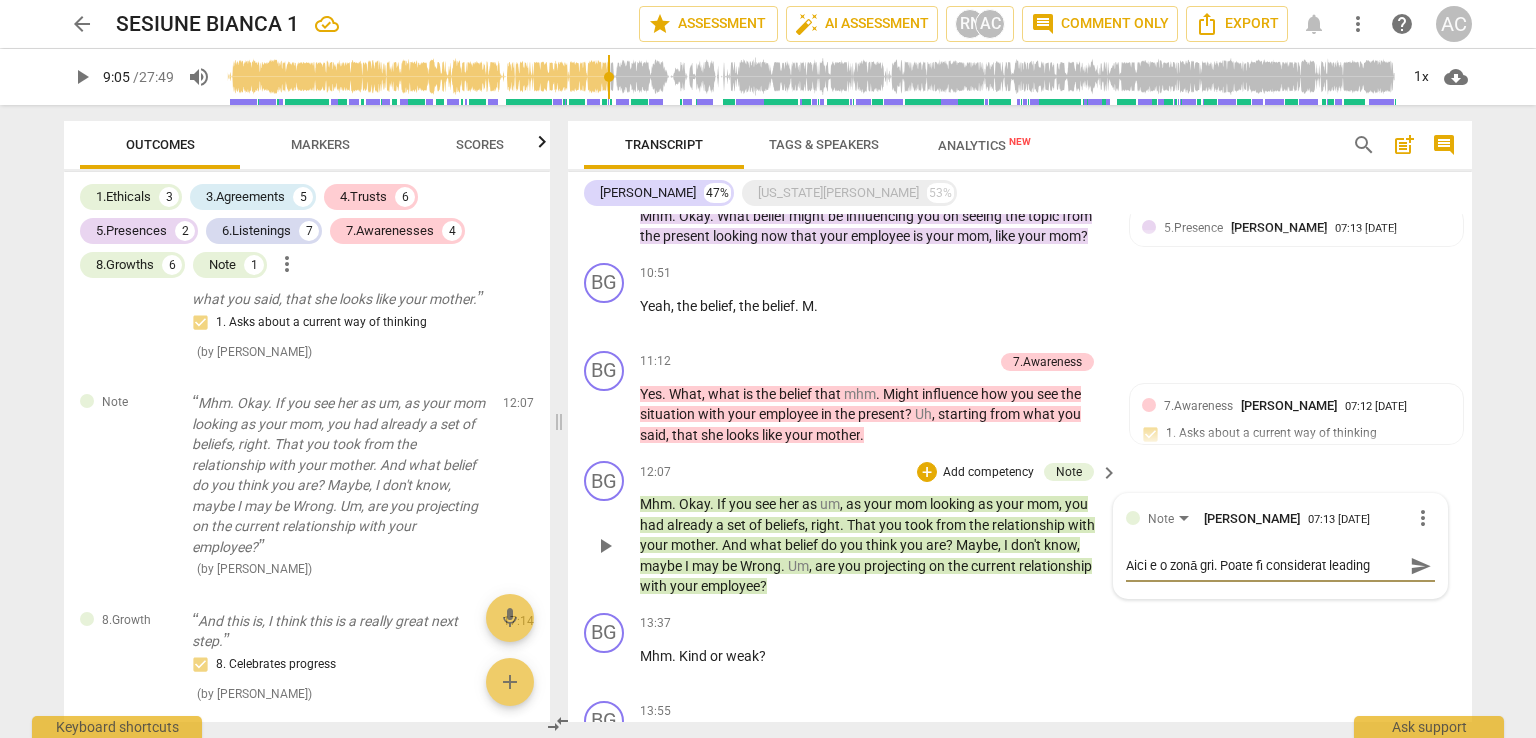 type on "Aici e o zonă gri. Poate fi considerat leading pentru că in" 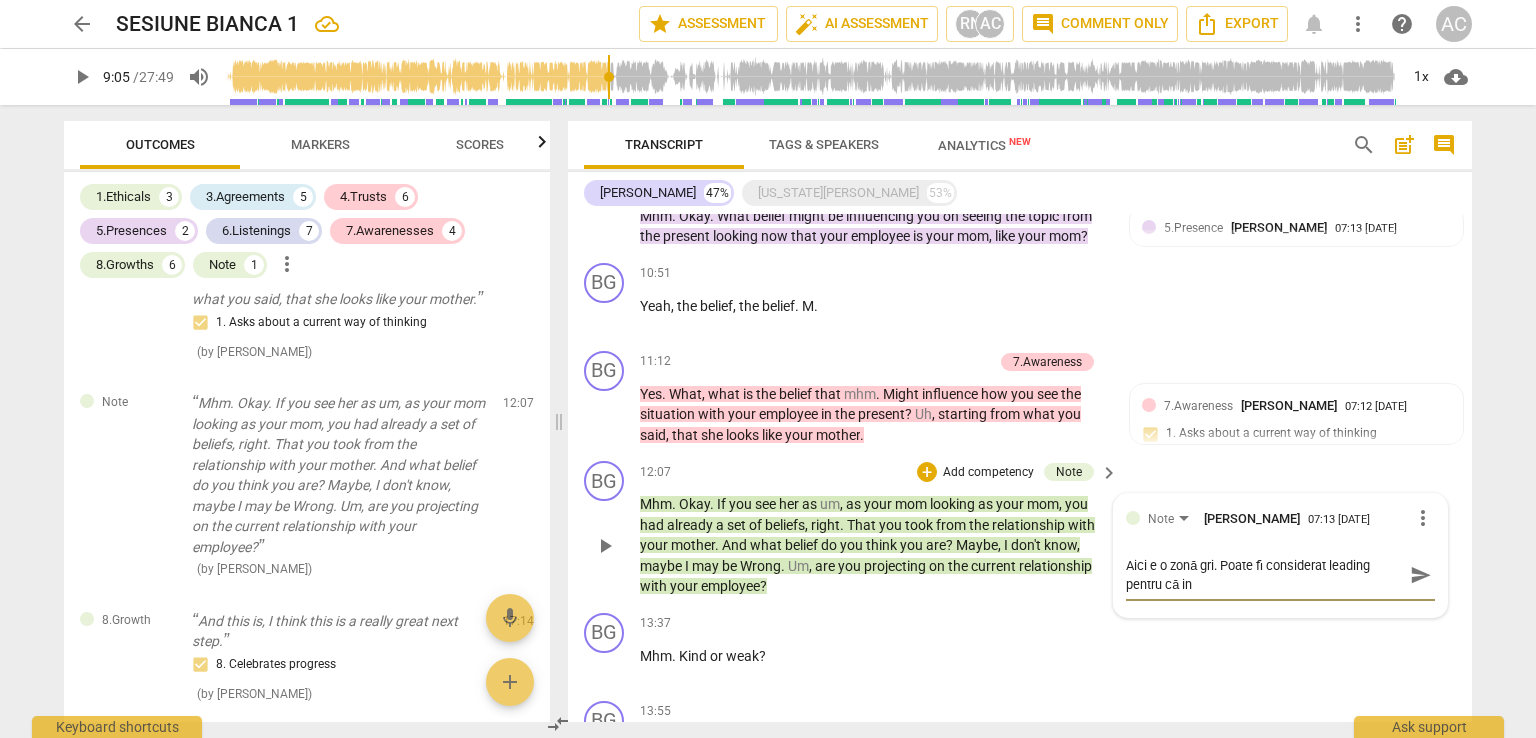 type on "Aici e o zonă gri. Poate fi considerat leading pentru că ins" 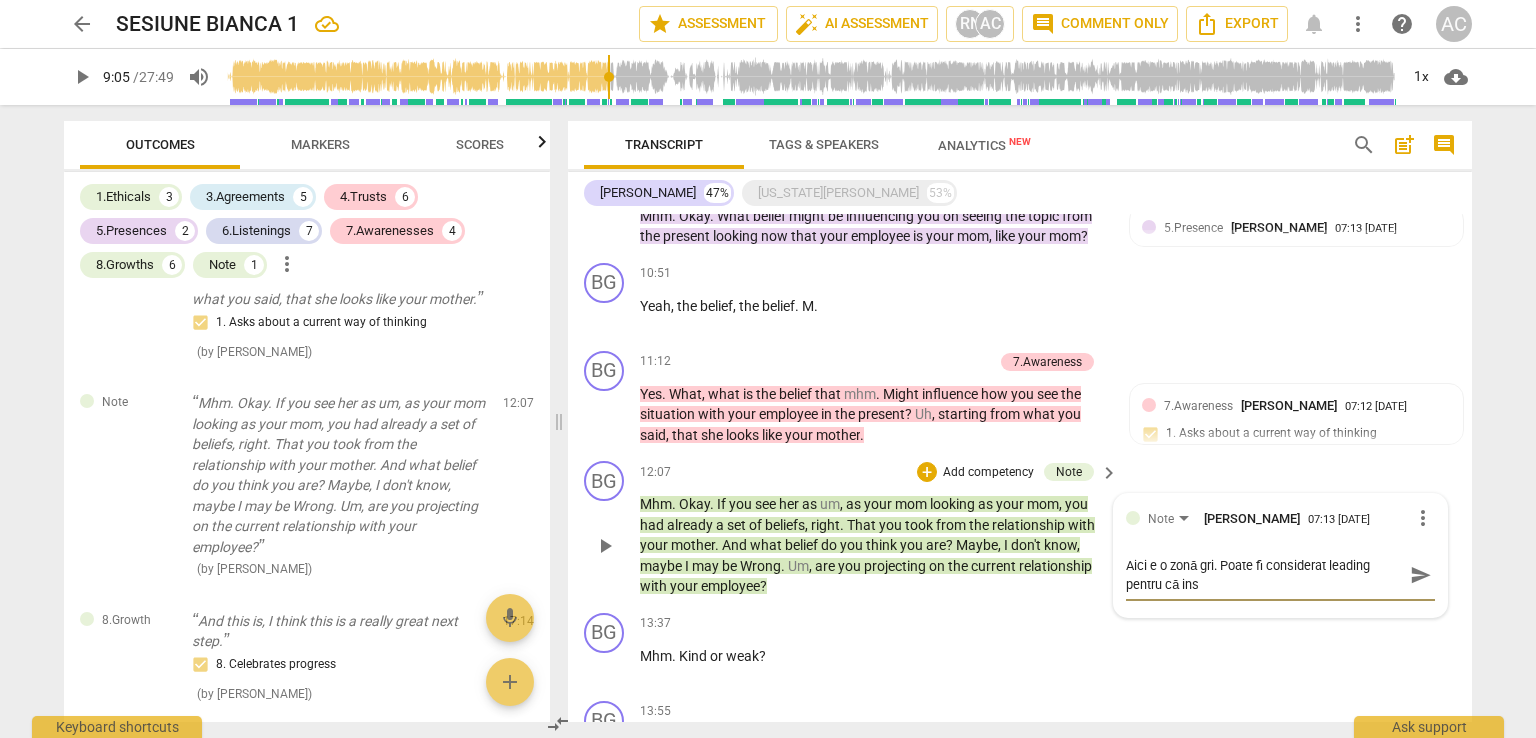 type on "Aici e o zonă gri. Poate fi considerat leading pentru că insi" 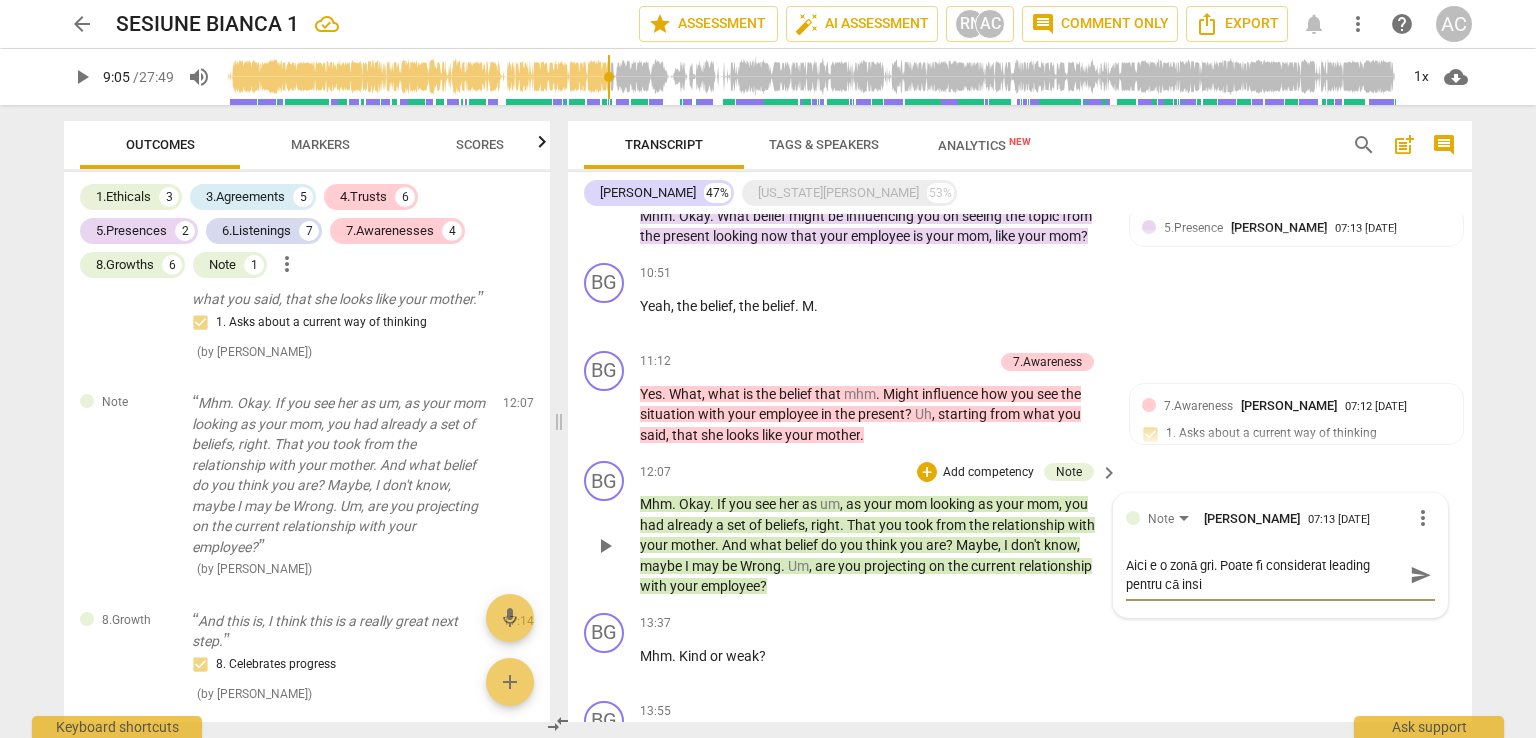 type on "Aici e o zonă gri. Poate fi considerat leading pentru că insis" 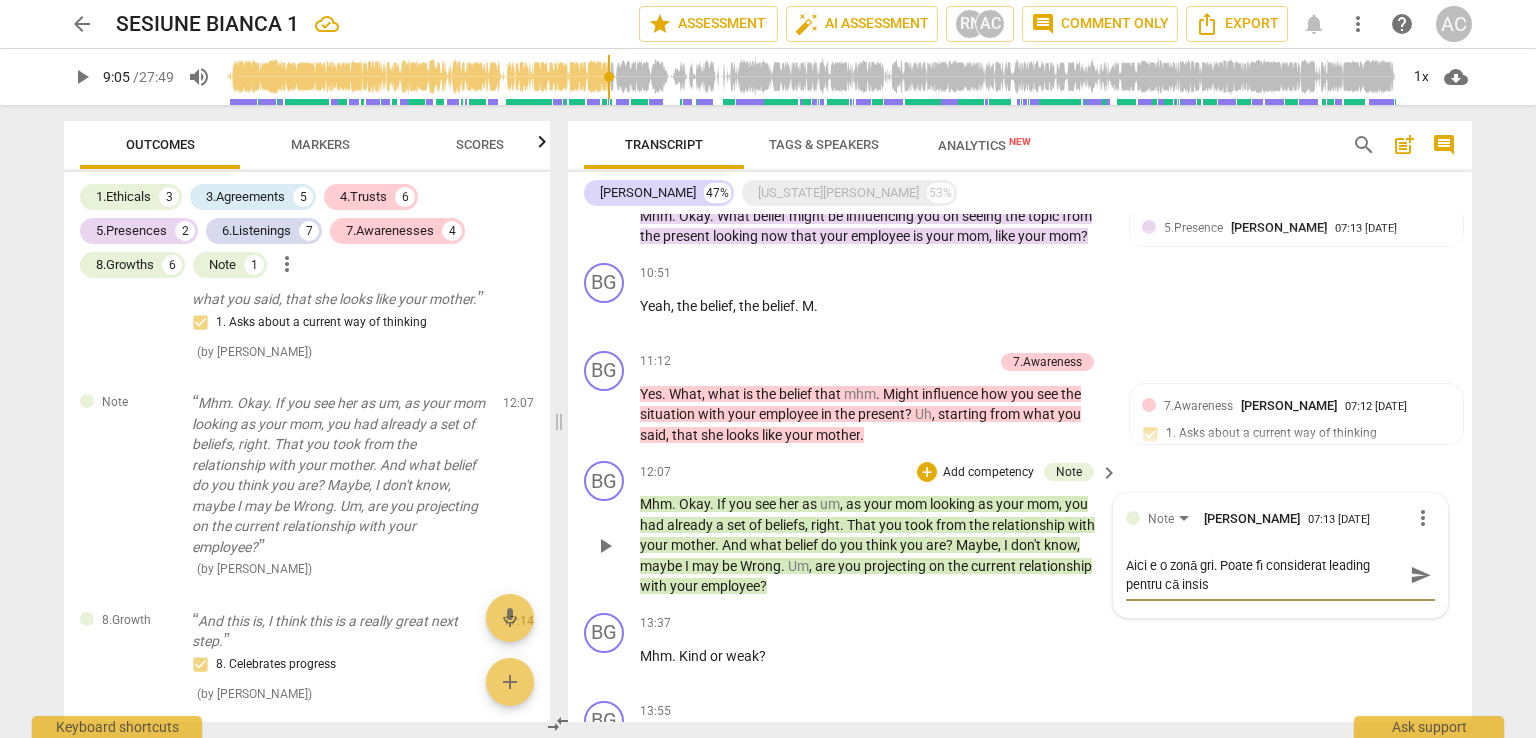 type on "Aici e o zonă gri. Poate fi considerat leading pentru că insist" 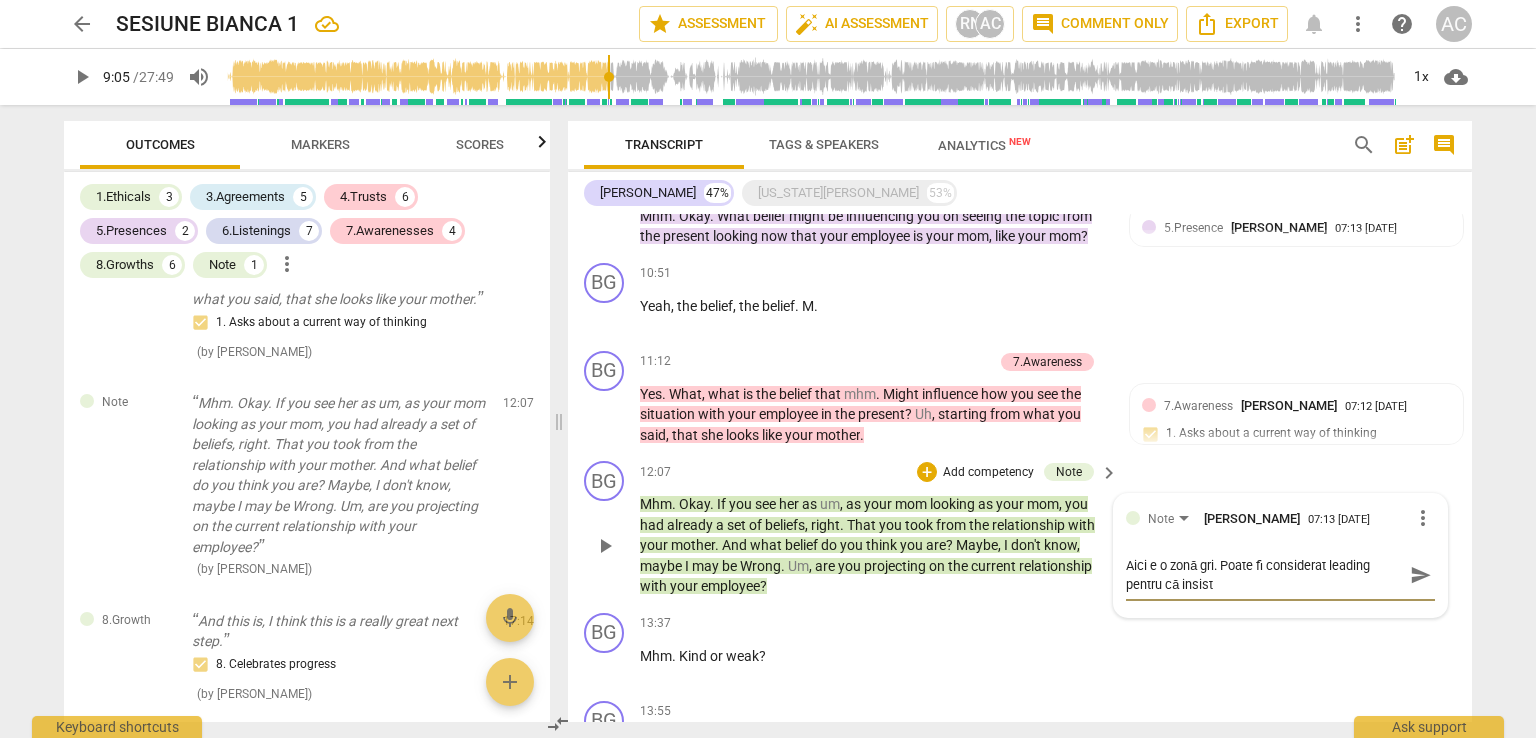 type on "Aici e o zonă gri. Poate fi considerat leading pentru că insisti" 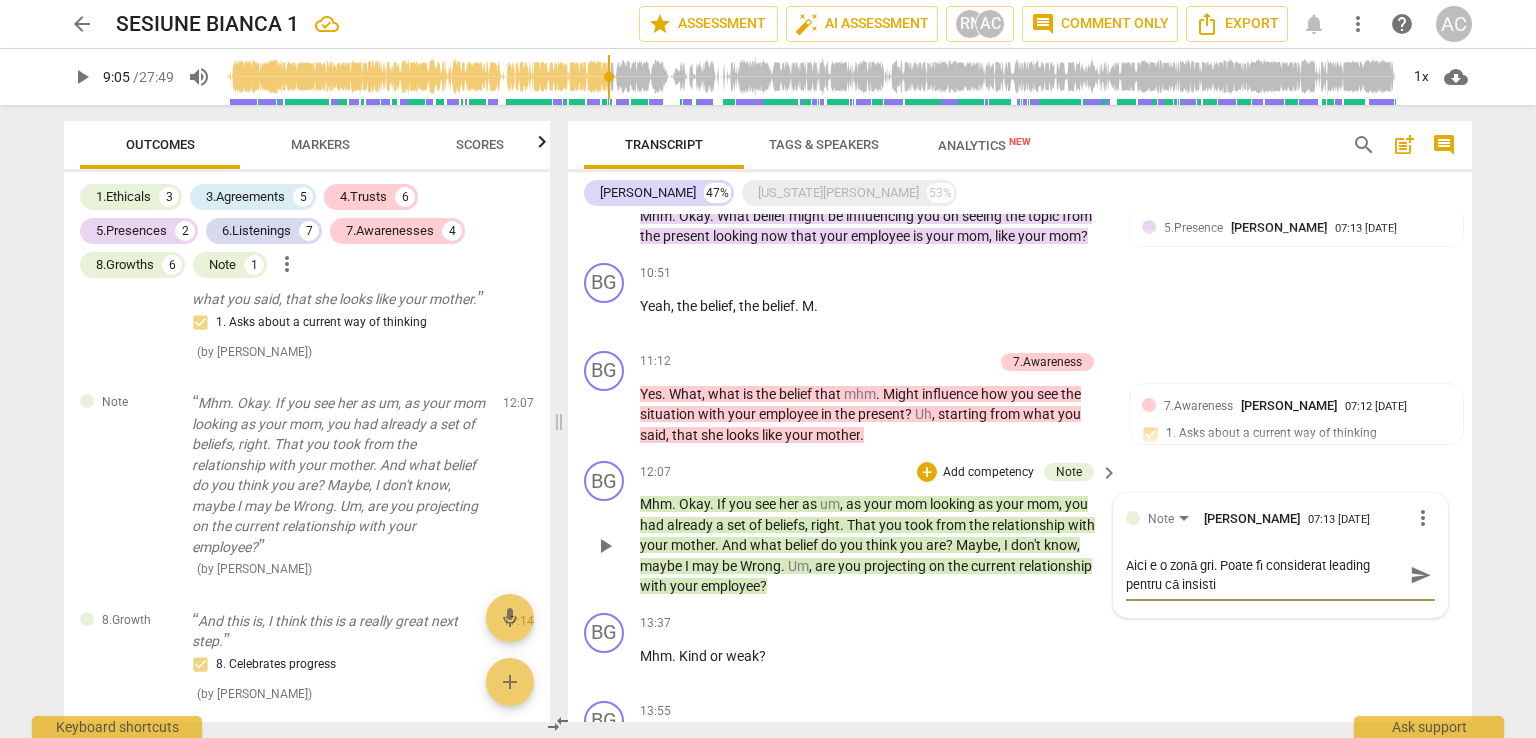 type on "Aici e o zonă gri. Poate fi considerat leading pentru că insisti" 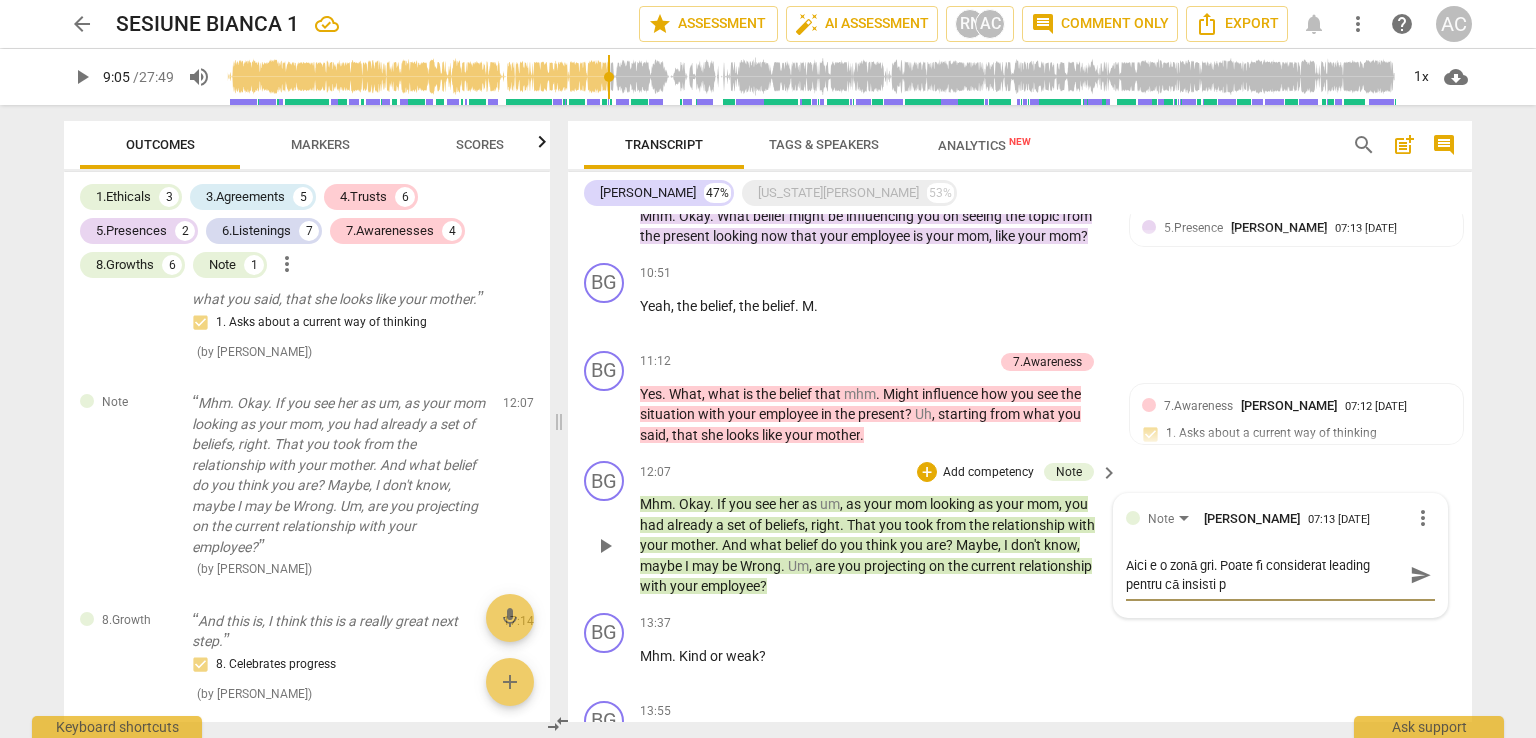 type on "Aici e o zonă gri. Poate fi considerat leading pentru că insisti pe" 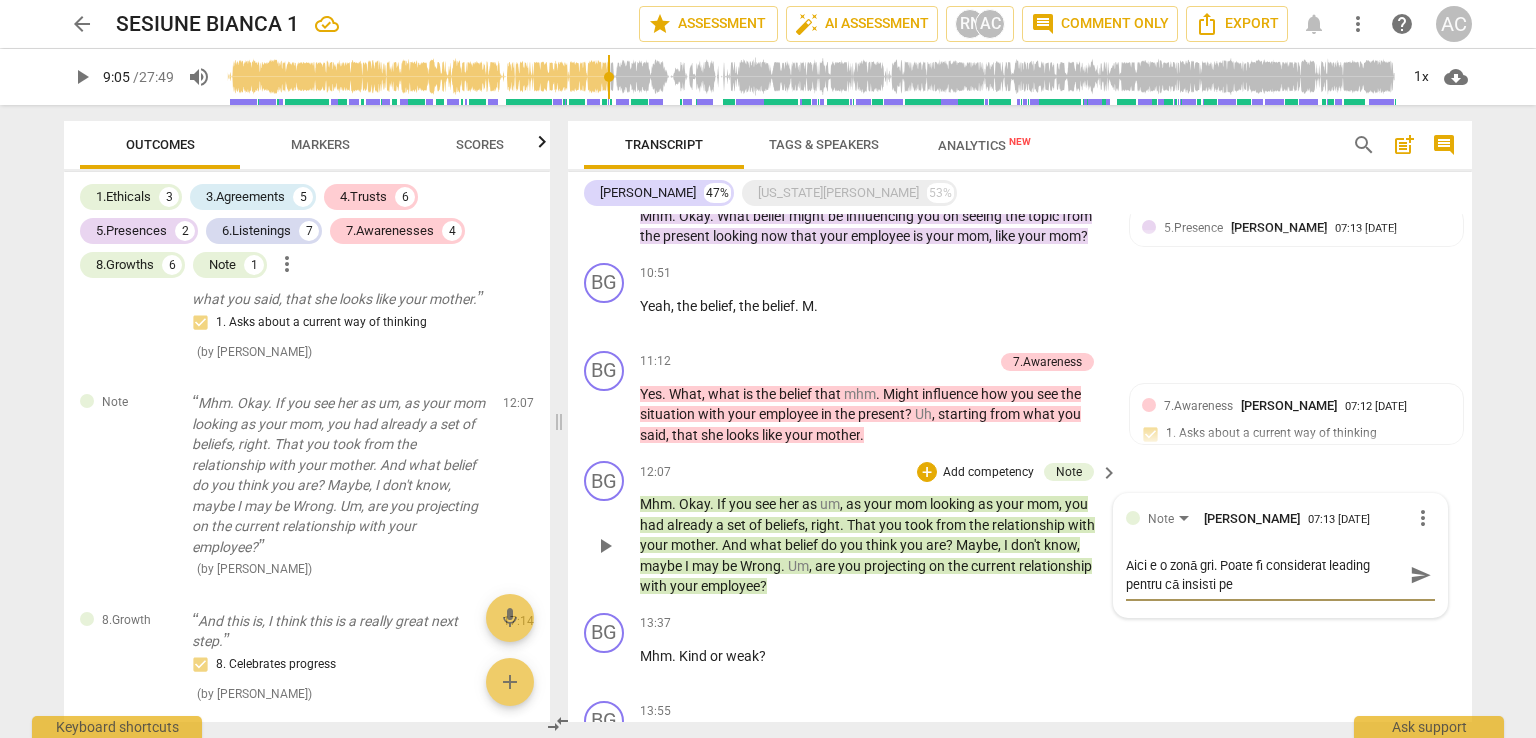 type on "Aici e o zonă gri. Poate fi considerat leading pentru că insisti pe" 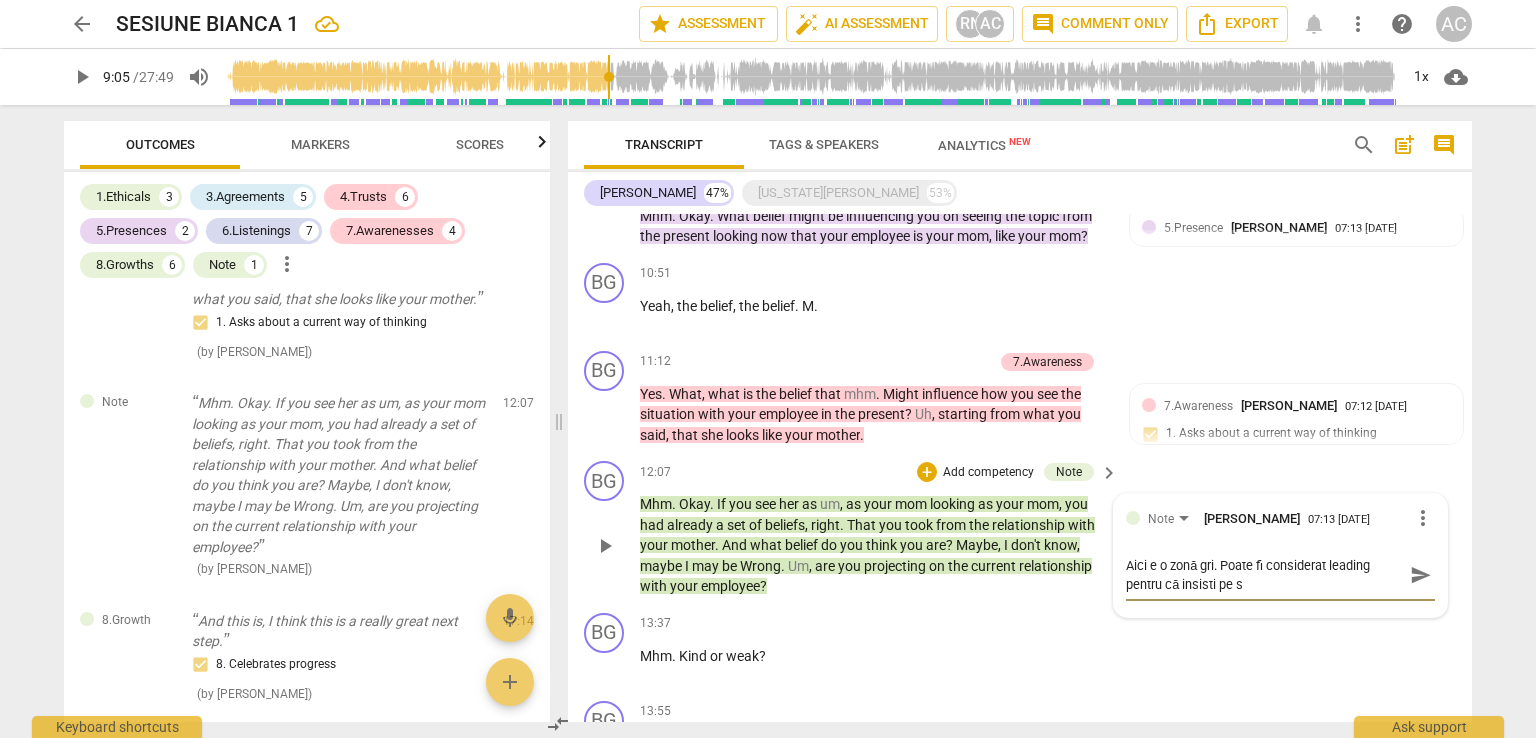 type on "Aici e o zonă gri. Poate fi considerat leading pentru că insisti pe su" 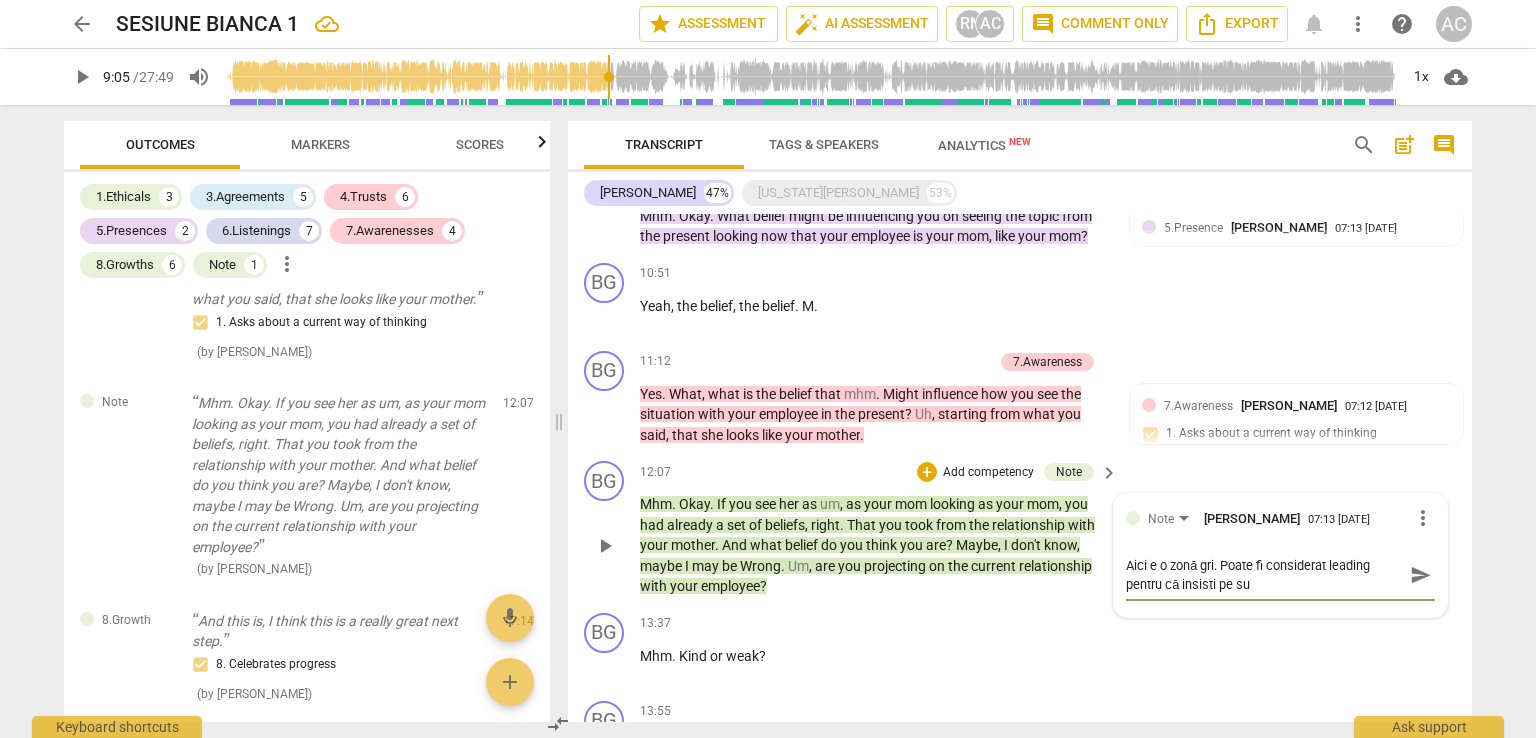 type on "Aici e o zonă gri. Poate fi considerat leading pentru că insisti pe sub" 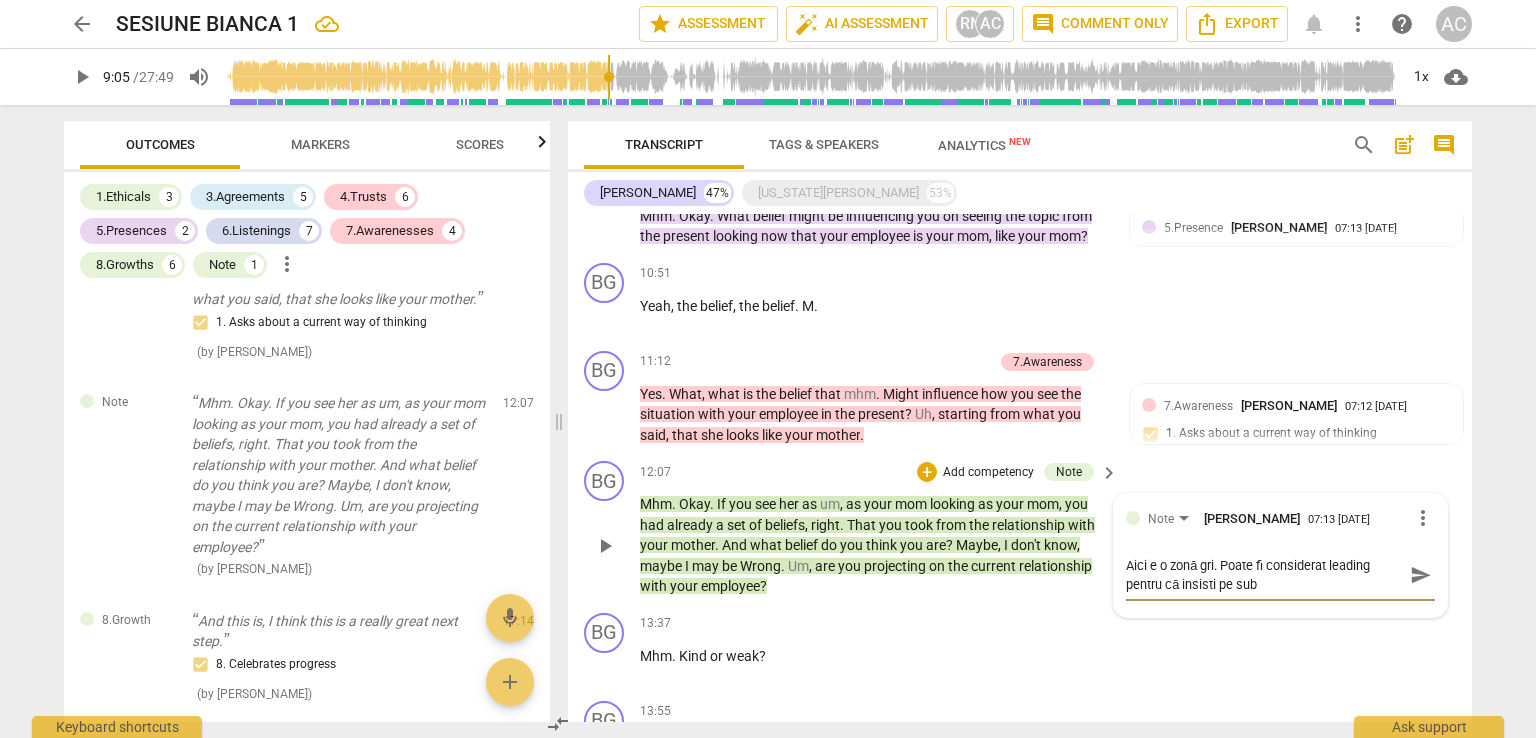 type on "Aici e o zonă gri. Poate fi considerat leading pentru că insisti pe subi" 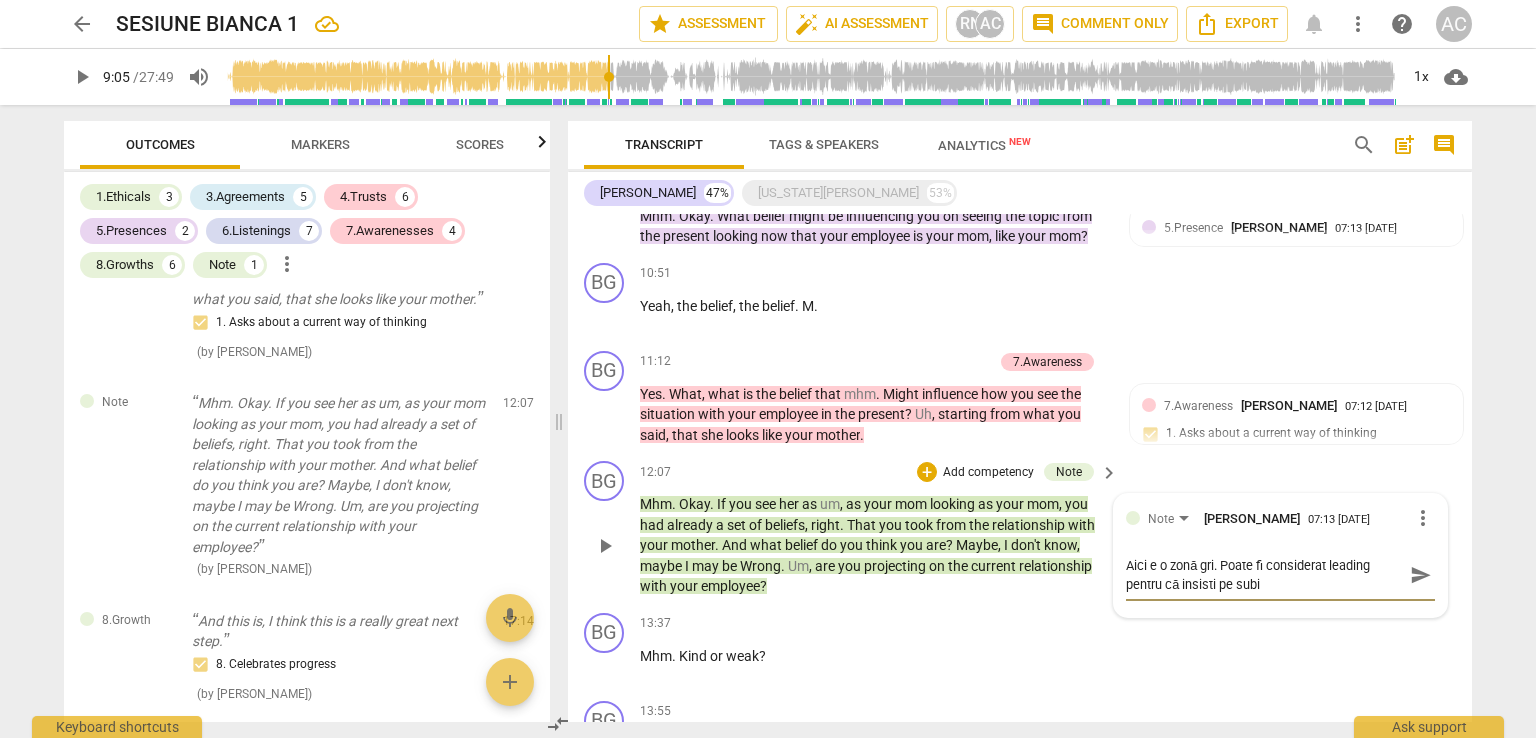 type on "Aici e o zonă gri. Poate fi considerat leading pentru că insisti pe subie" 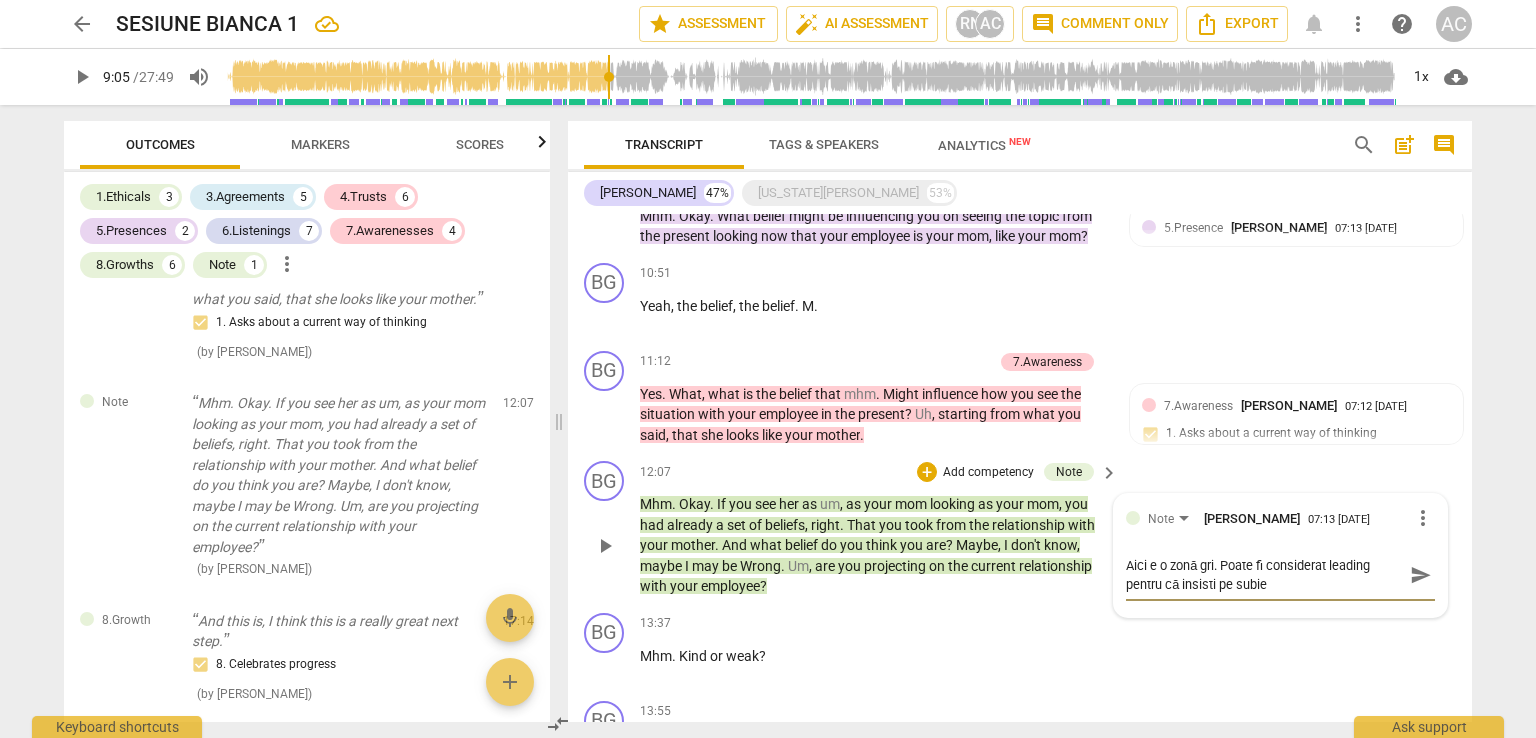 type on "Aici e o zonă gri. Poate fi considerat leading pentru că insisti pe subiec" 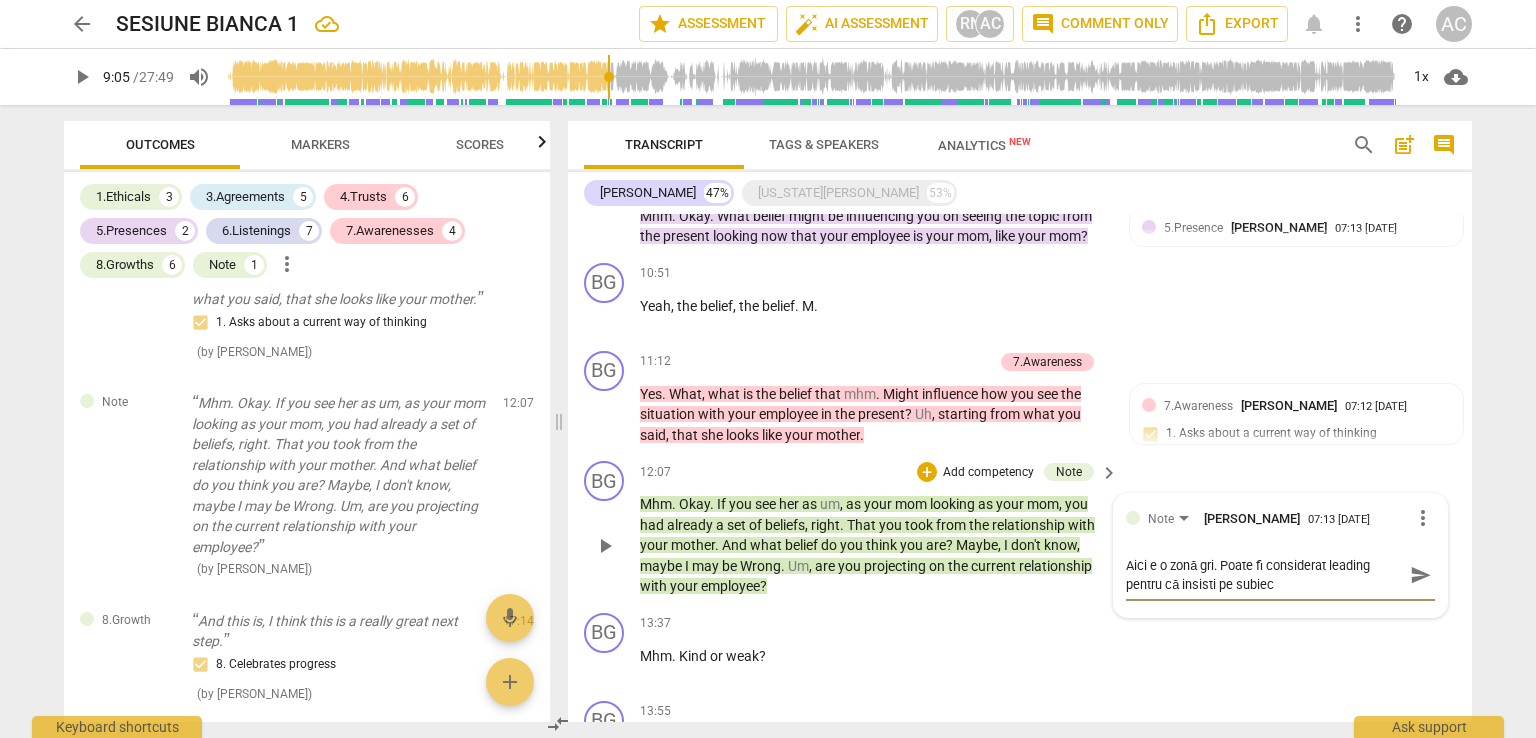 type on "Aici e o zonă gri. Poate fi considerat leading pentru că insisti pe subiect" 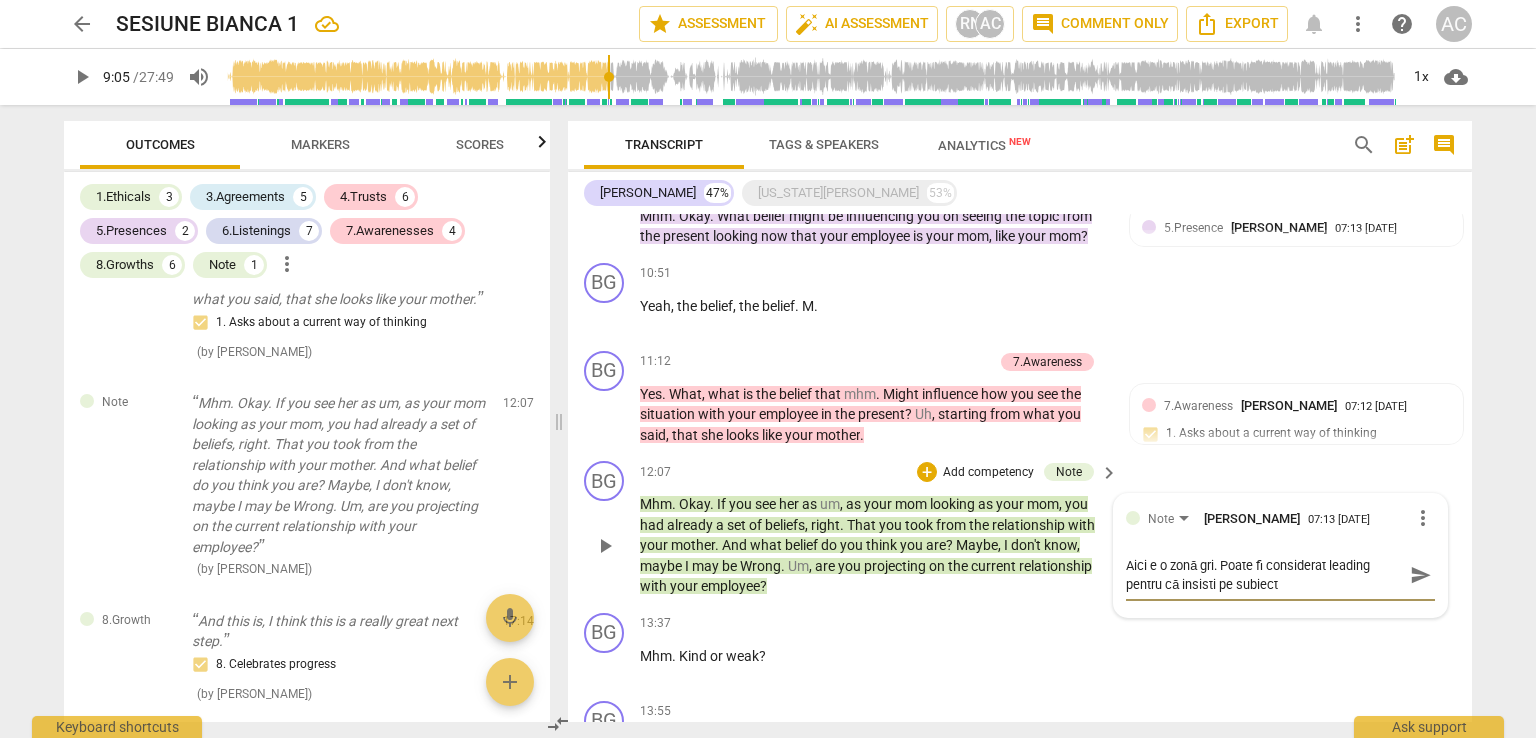 type on "Aici e o zonă gri. Poate fi considerat leading pentru că insisti pe subiect" 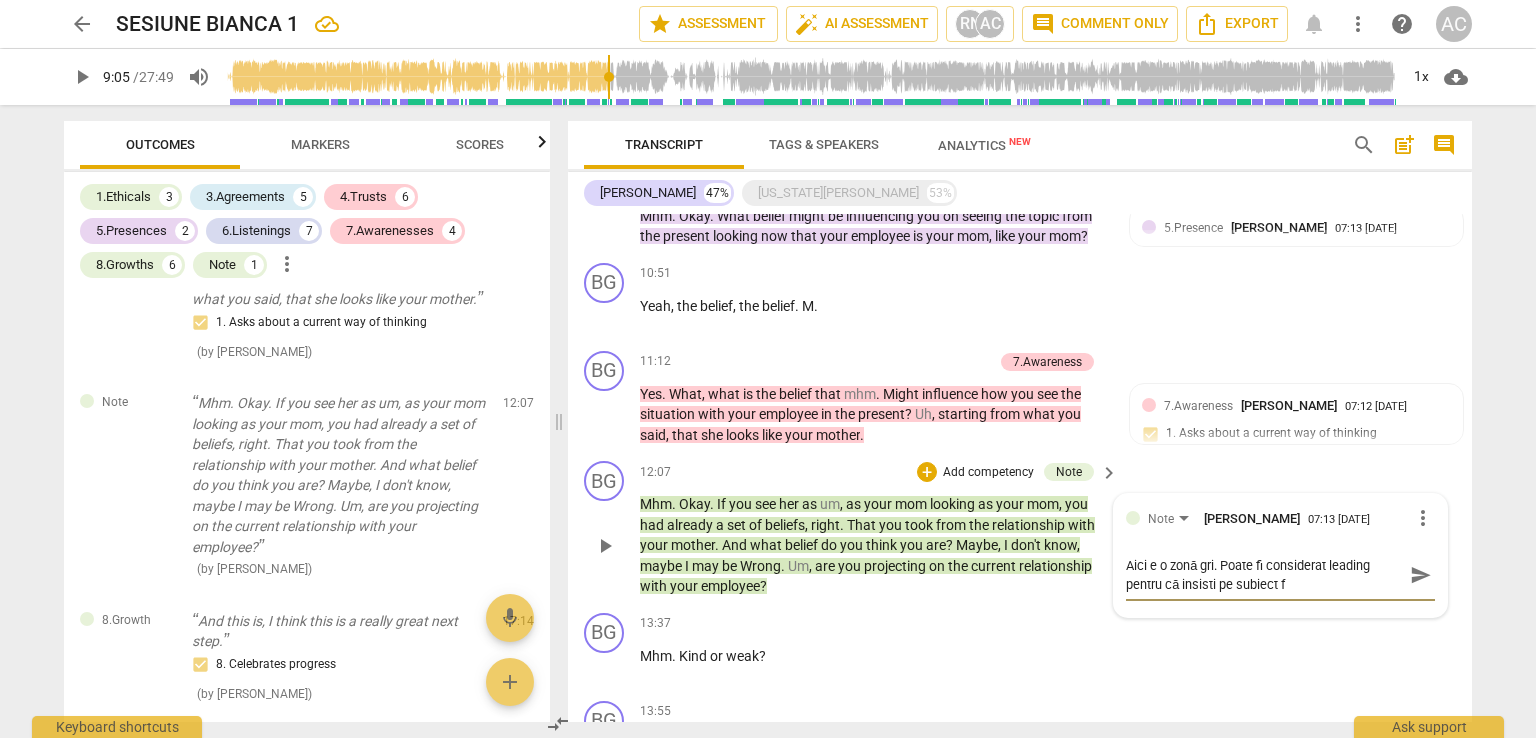 type on "Aici e o zonă gri. Poate fi considerat leading pentru că insisti pe subiect fa" 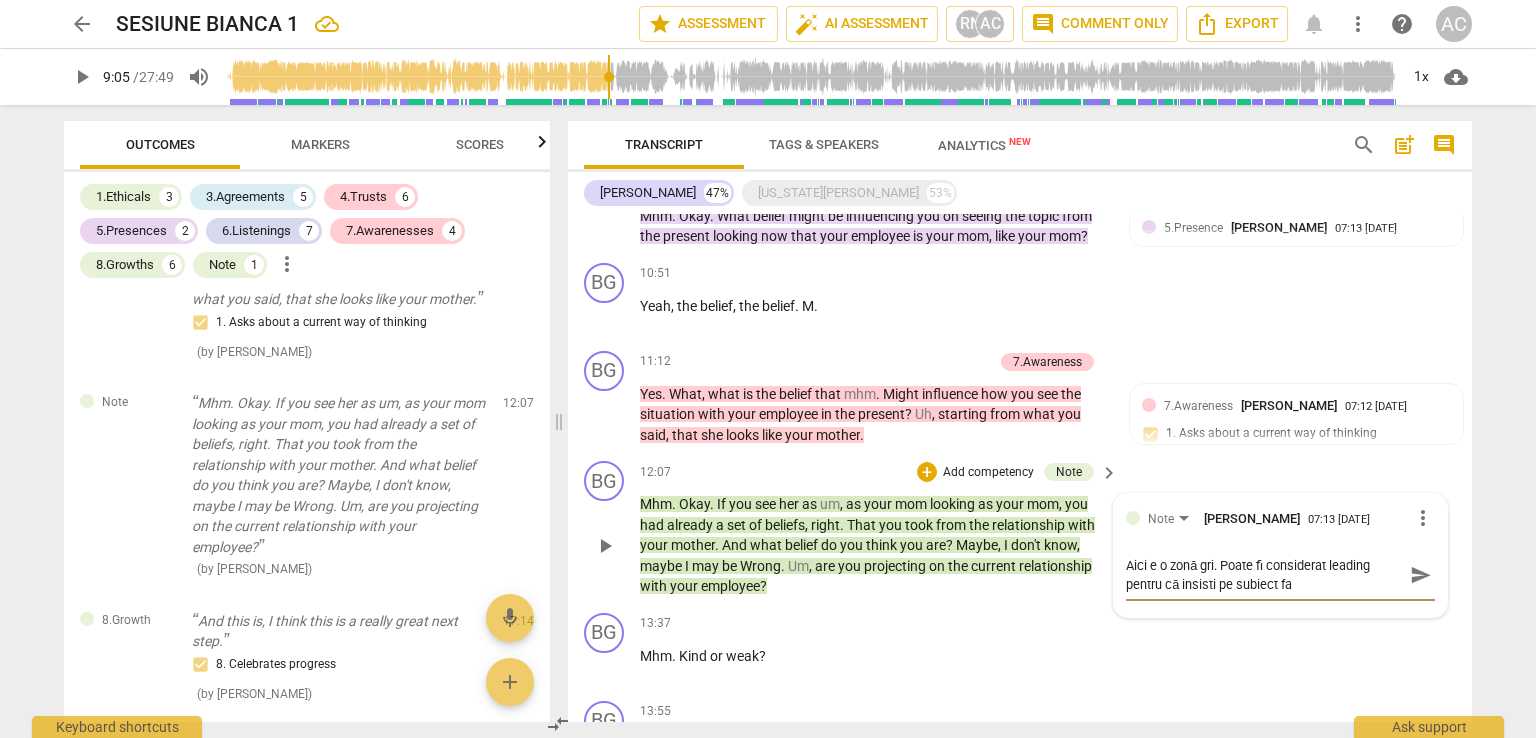 type on "Aici e o zonă gri. Poate fi considerat leading pentru că insisti pe subiect far" 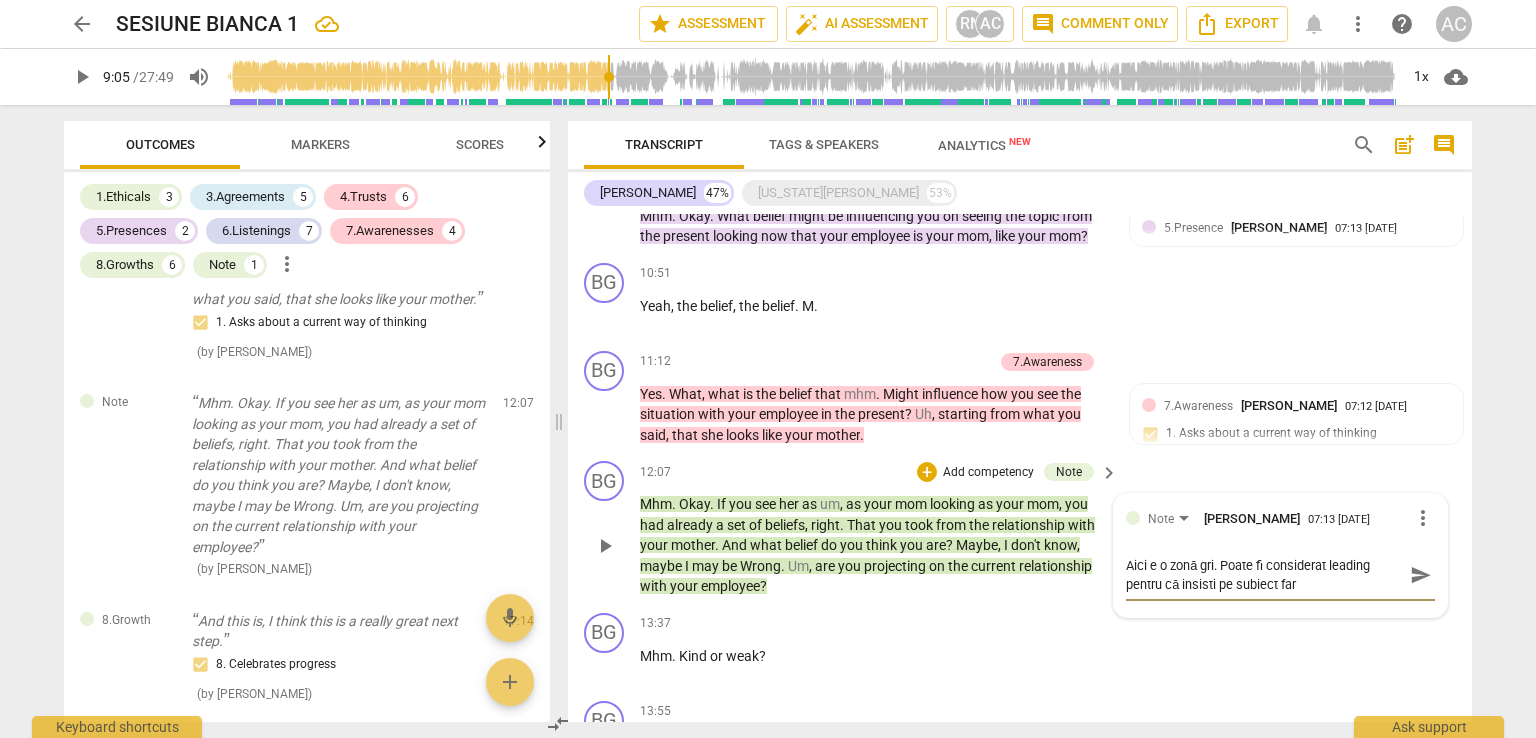 type on "Aici e o zonă gri. Poate fi considerat leading pentru că insisti pe subiect fara" 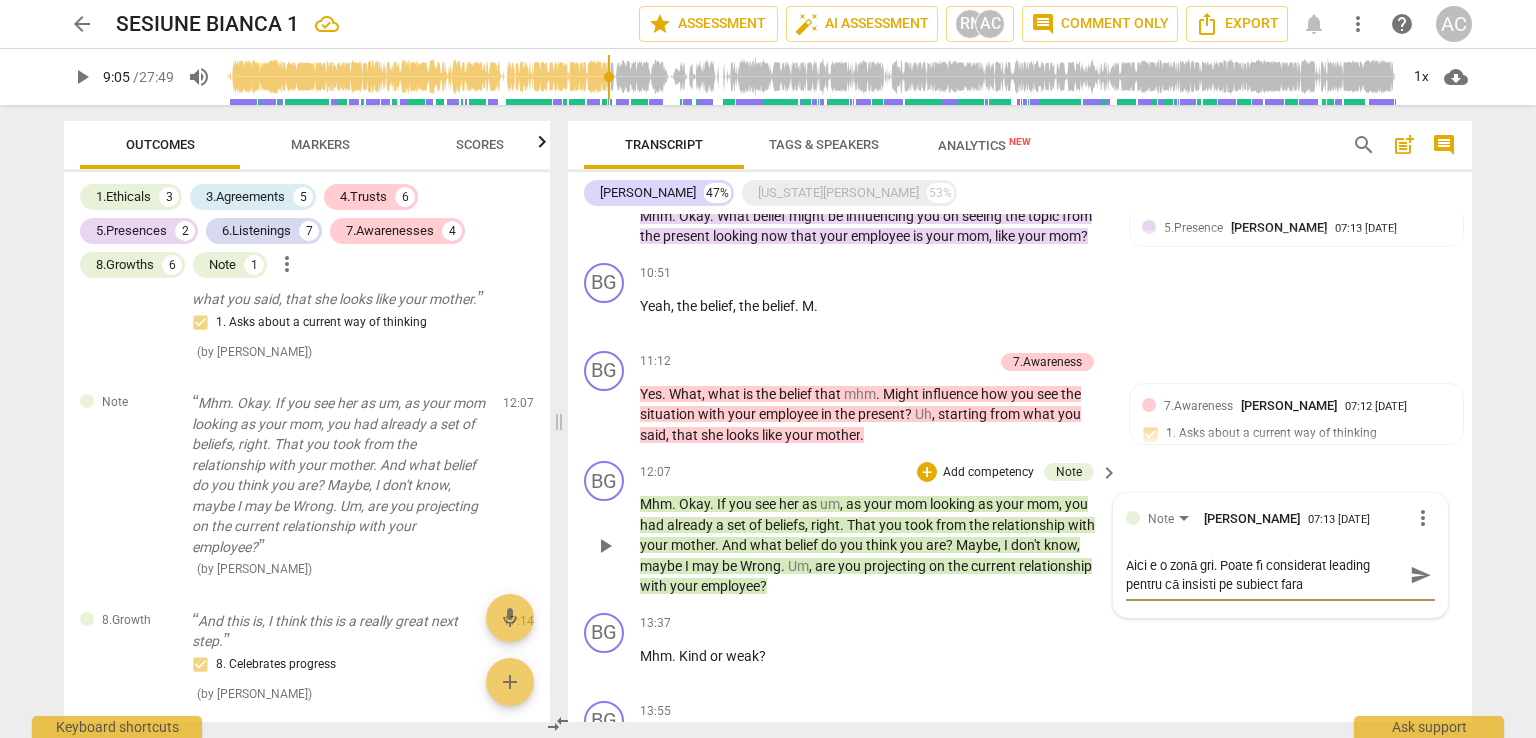 type on "Aici e o zonă gri. Poate fi considerat leading pentru că insisti pe subiect fara" 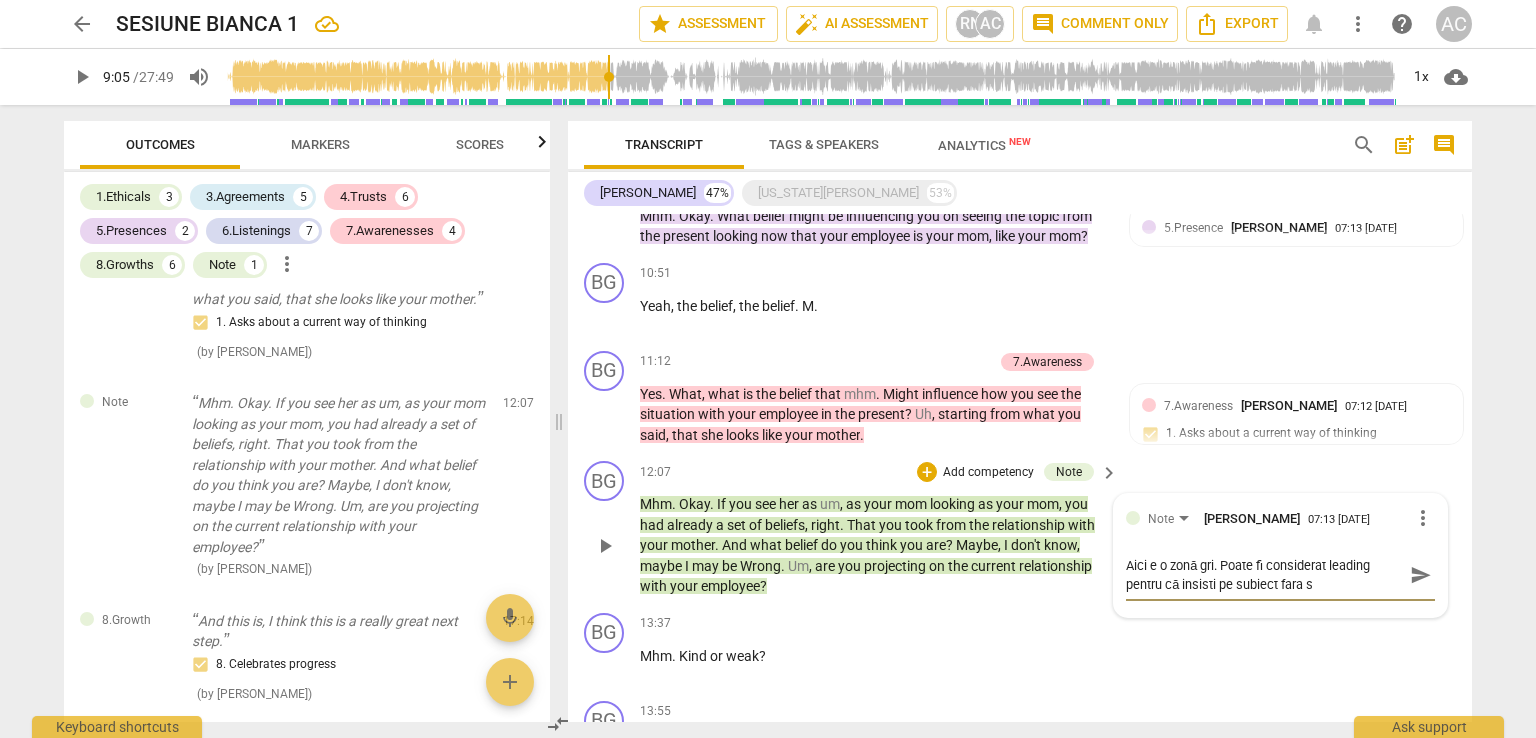 type on "Aici e o zonă gri. Poate fi considerat leading pentru că insisti pe subiect fara să" 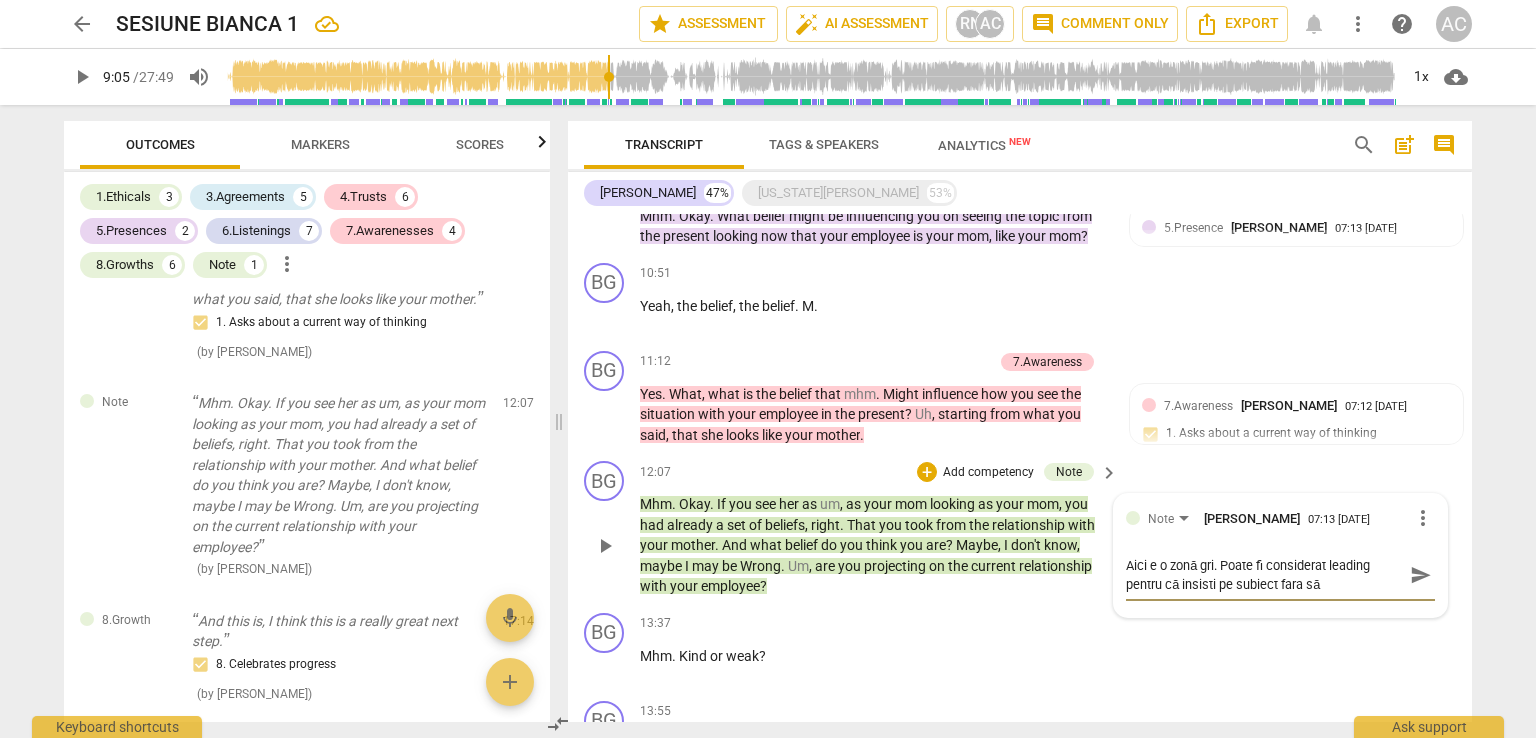 type on "Aici e o zonă gri. Poate fi considerat leading pentru că insisti pe subiect fara să" 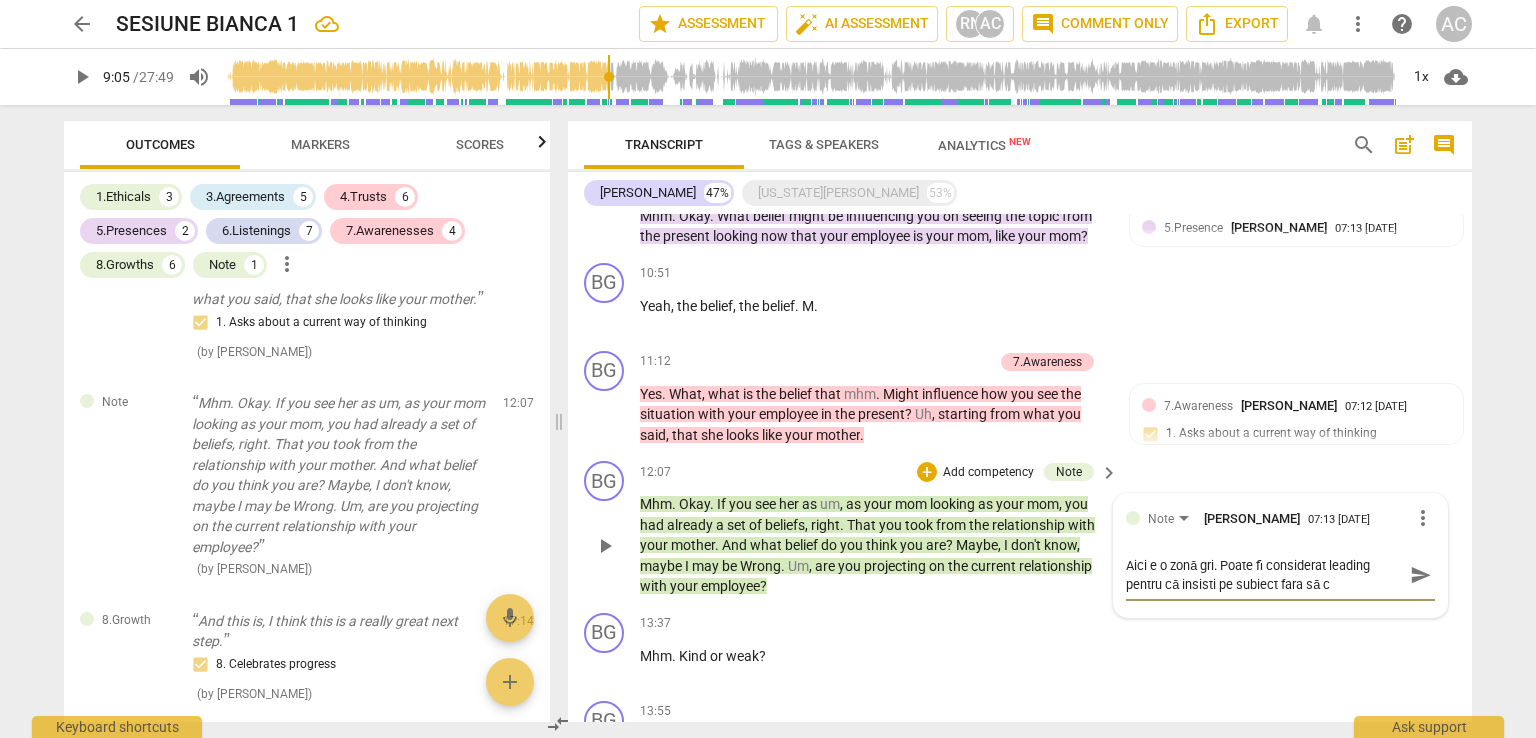 type on "Aici e o zonă gri. Poate fi considerat leading pentru că insisti pe subiect fara să ce" 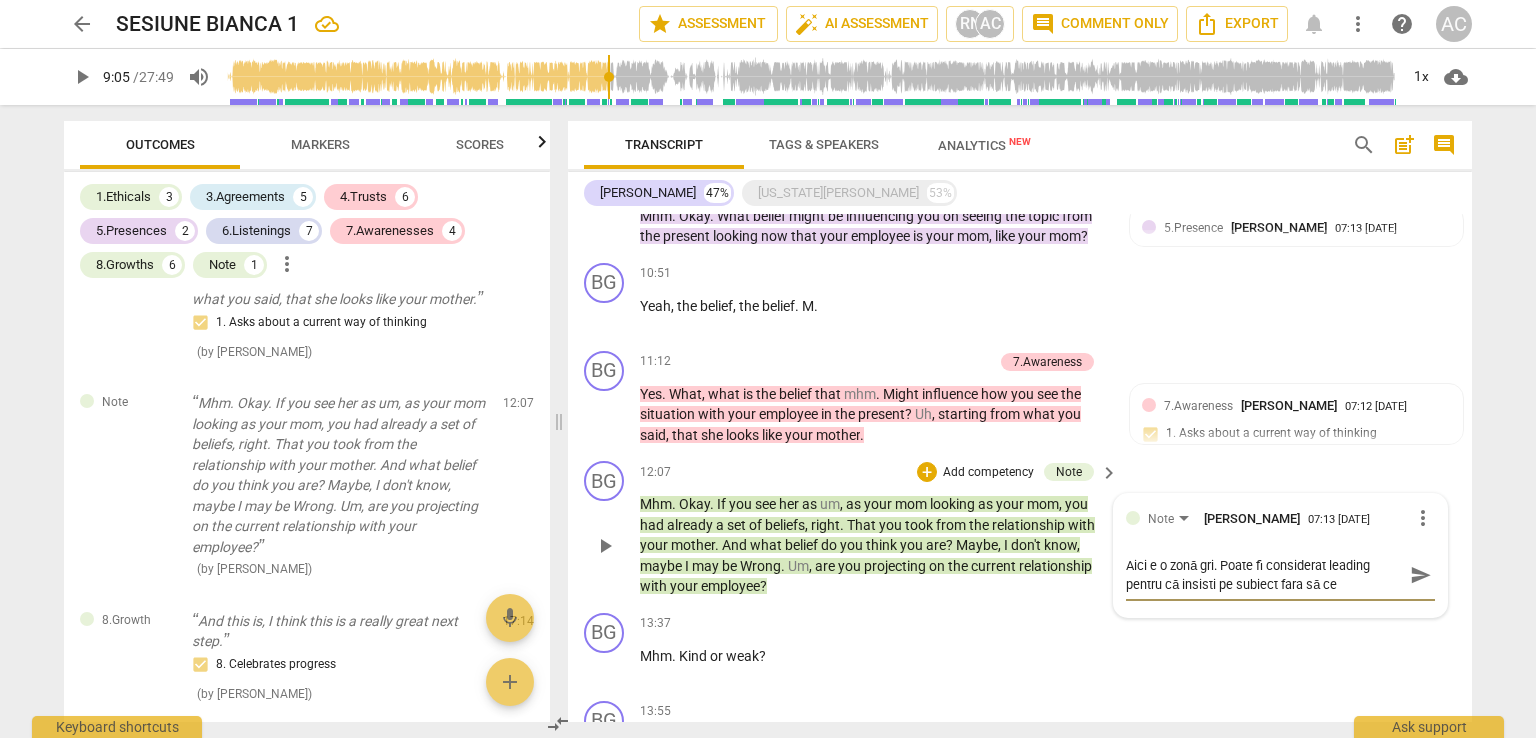 type on "Aici e o zonă gri. Poate fi considerat leading pentru că insisti pe subiect fara să cer" 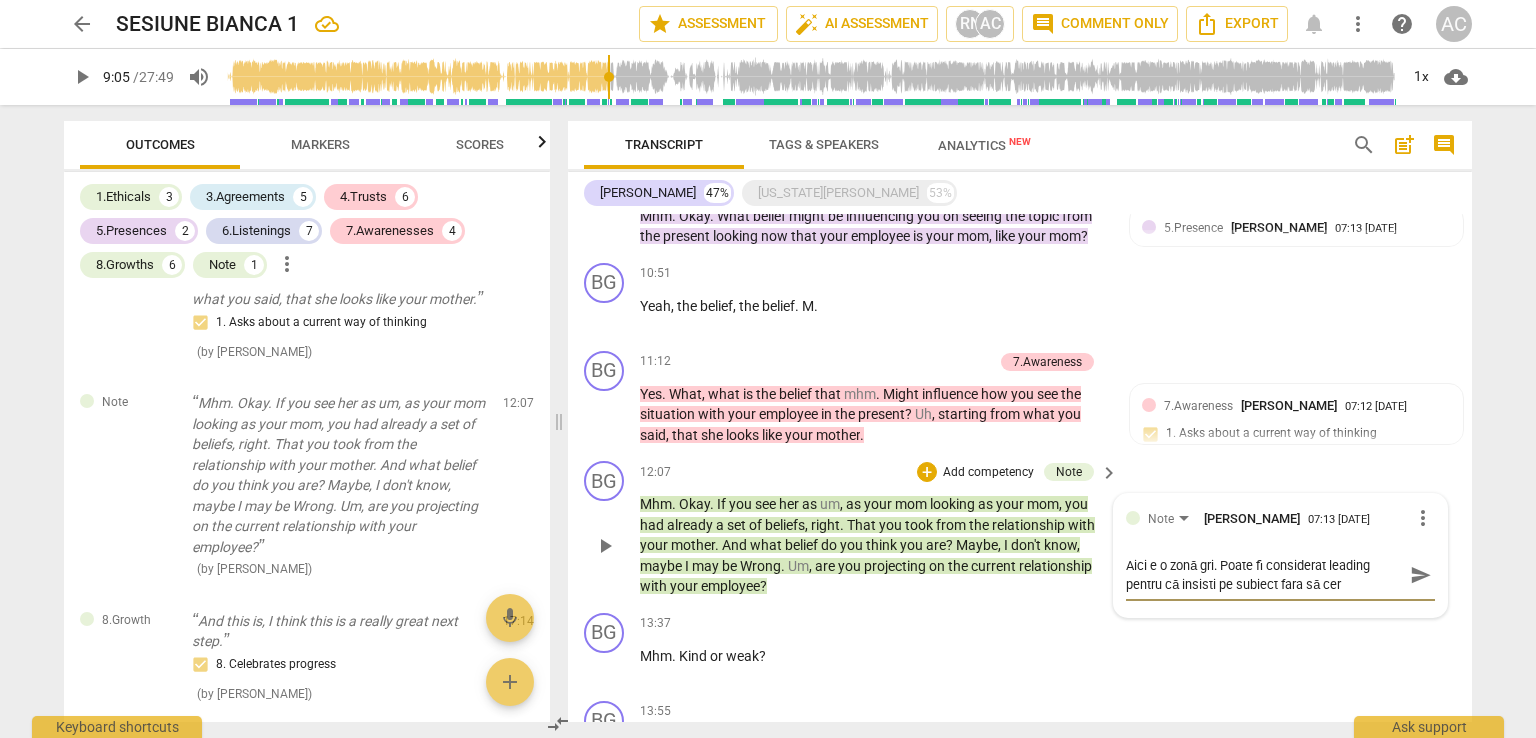 type on "Aici e o zonă gri. Poate fi considerat leading pentru că insisti pe subiect fara să ceri" 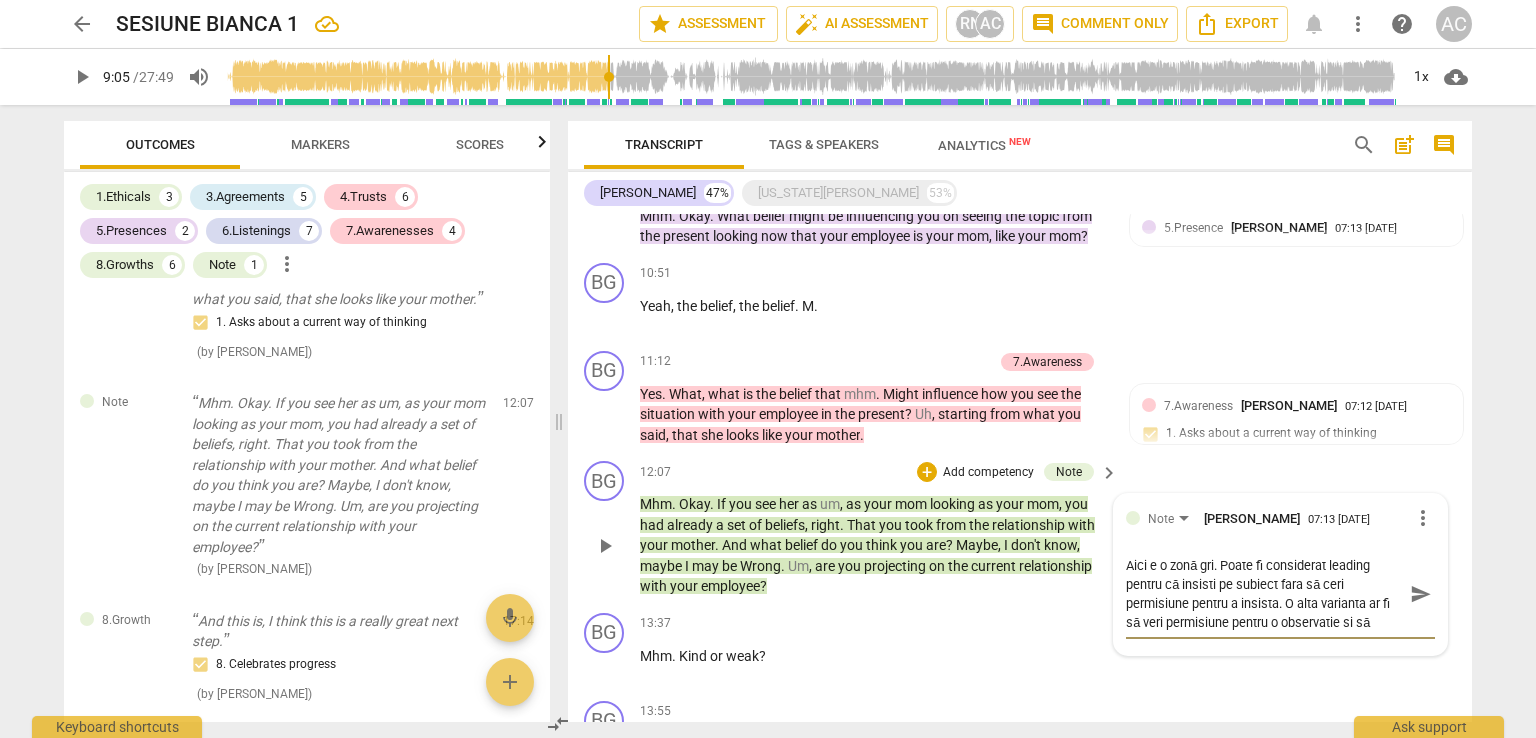 scroll, scrollTop: 17, scrollLeft: 0, axis: vertical 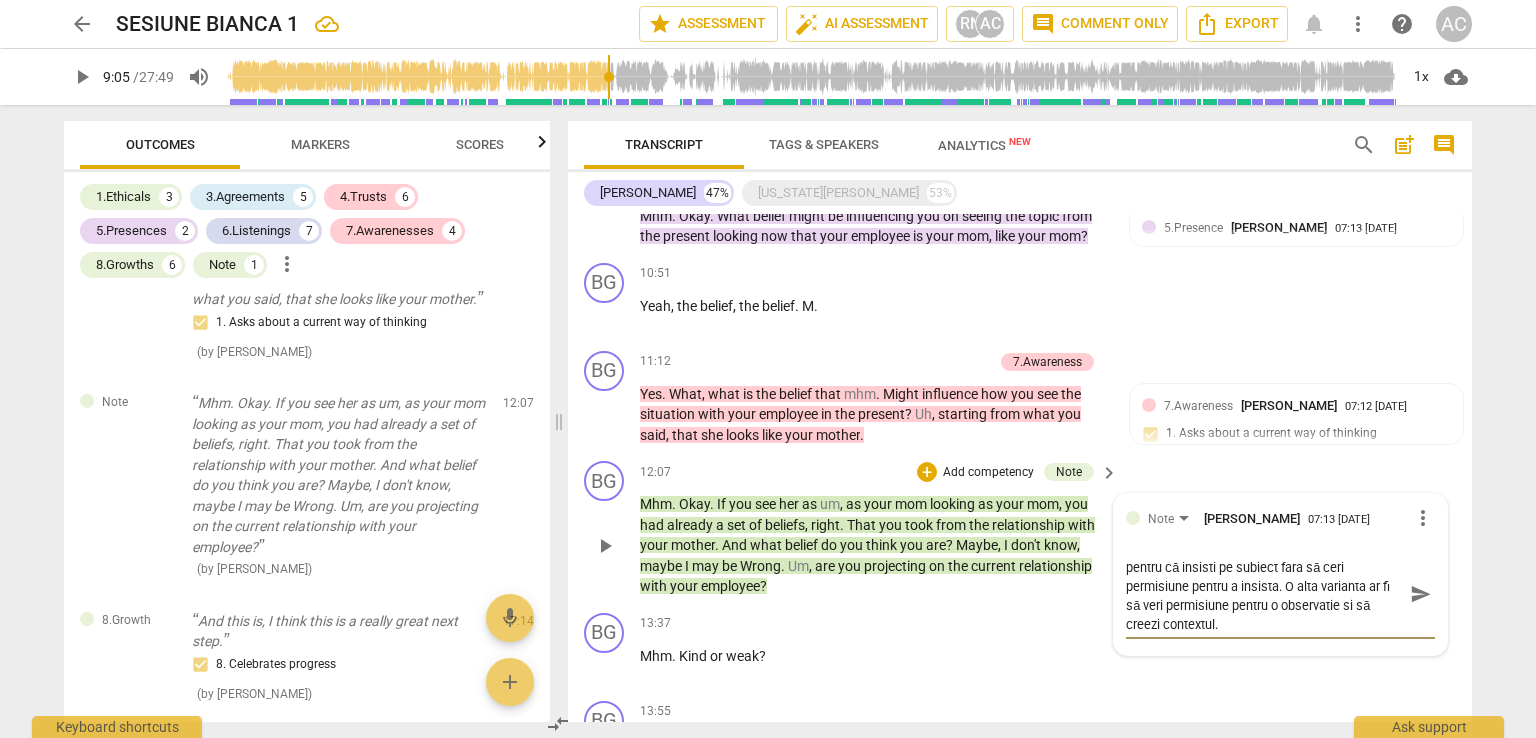 click on "send" at bounding box center [1421, 594] 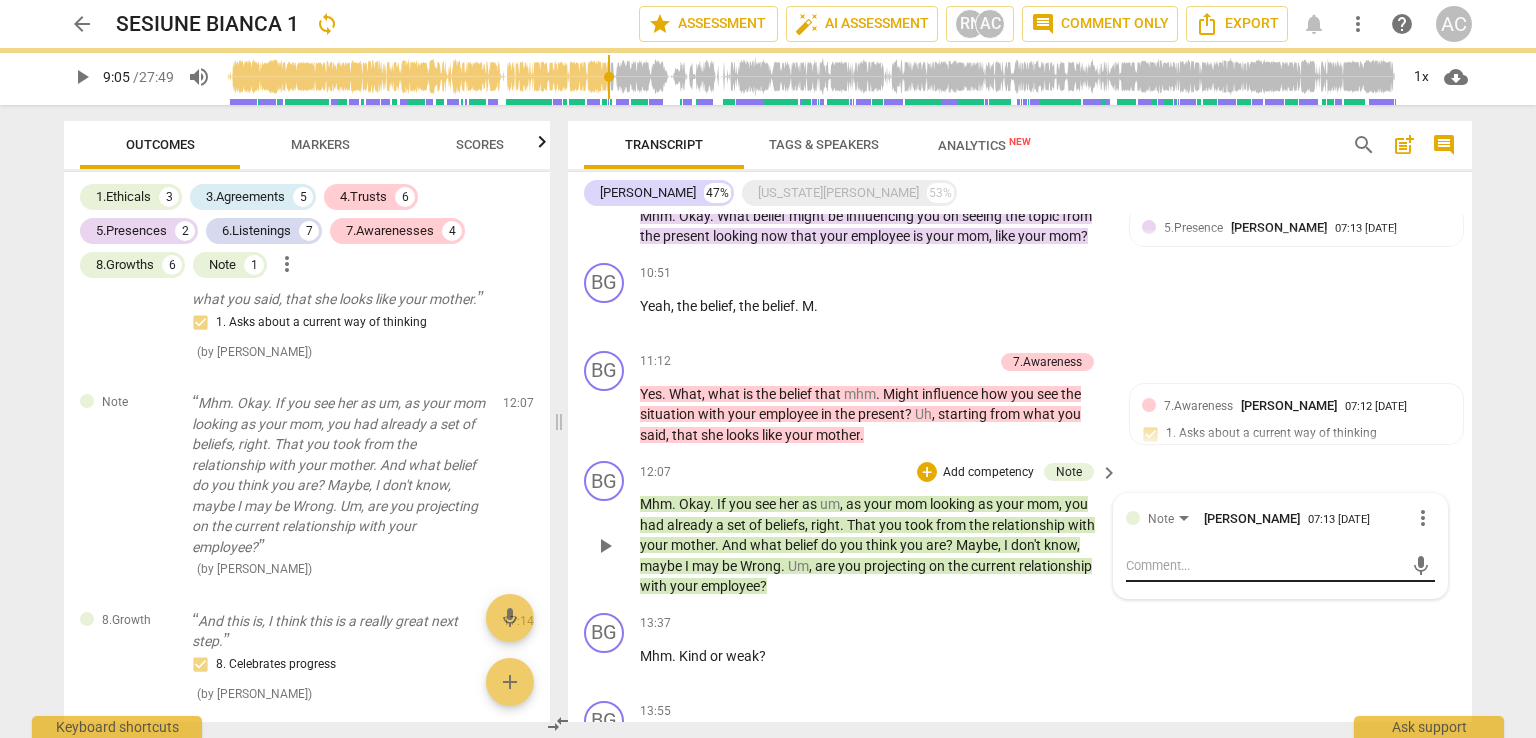 scroll, scrollTop: 0, scrollLeft: 0, axis: both 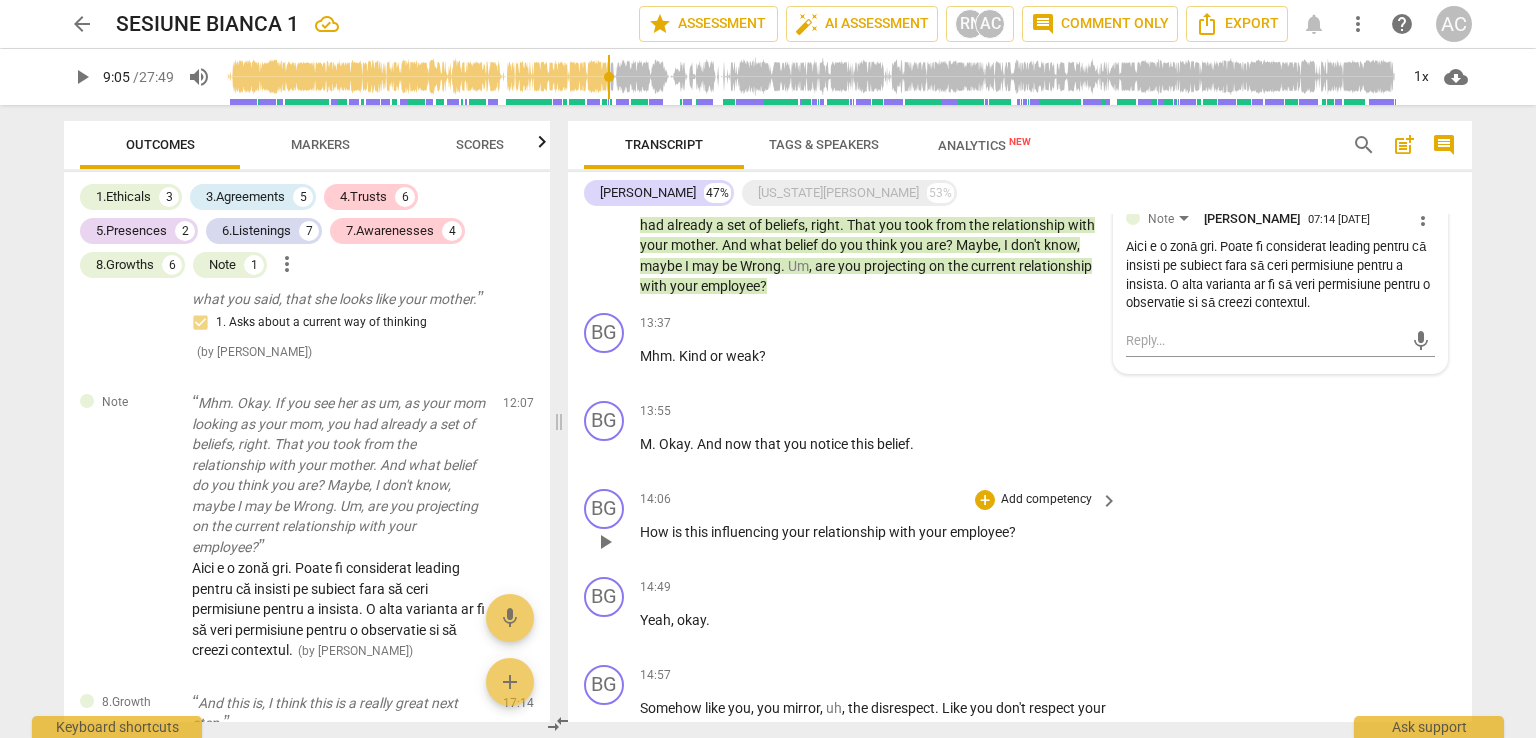 click on "+ Add competency" at bounding box center [1034, 500] 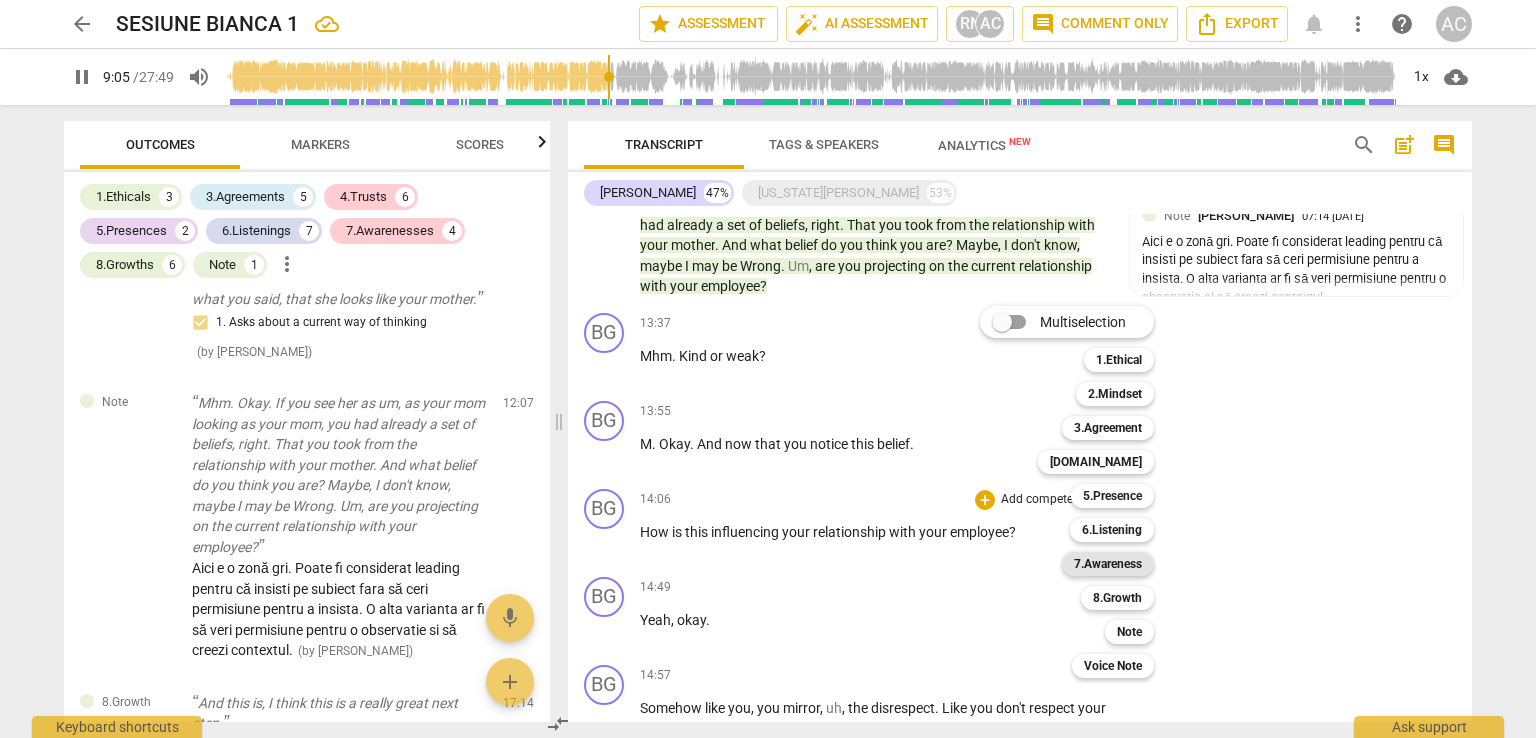 click on "7.Awareness" at bounding box center [1108, 564] 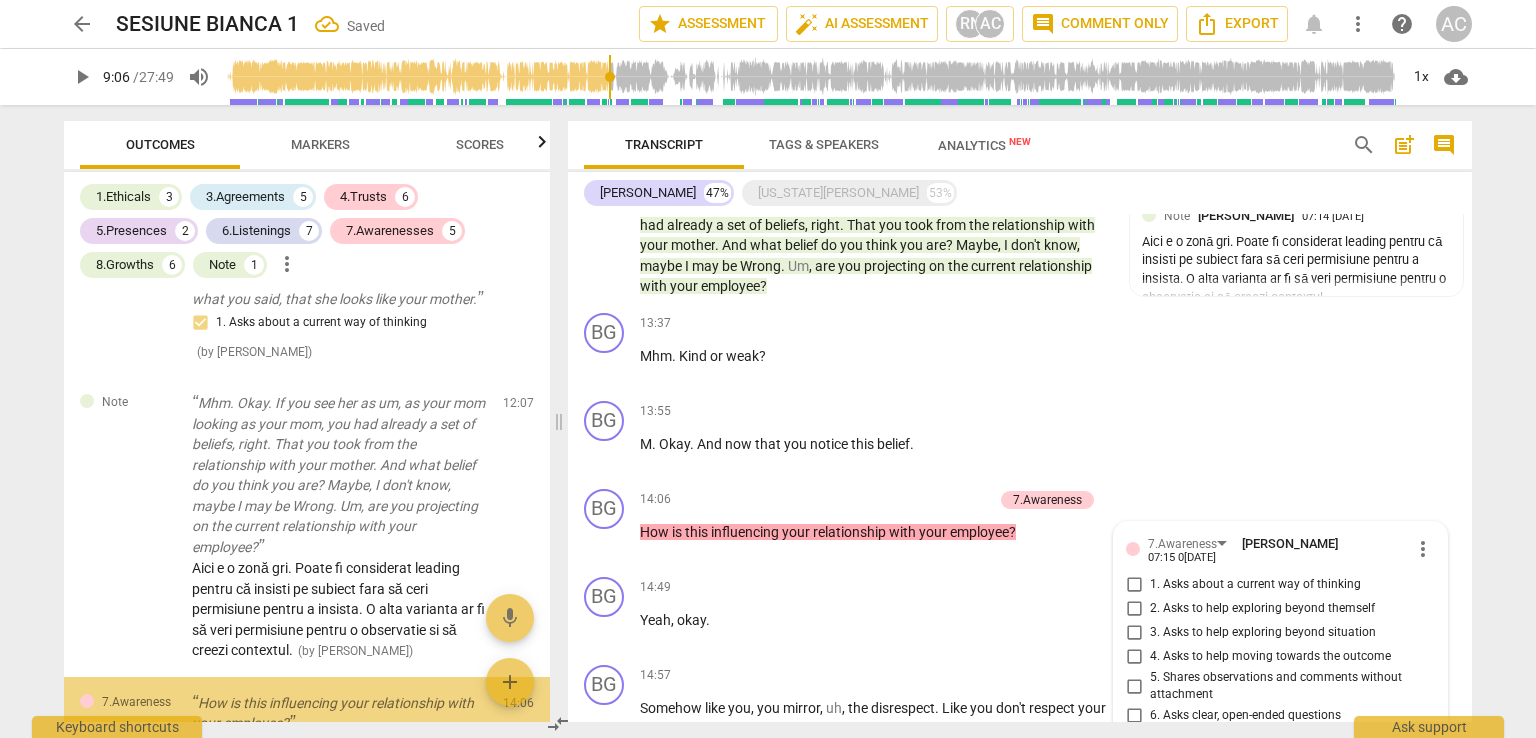 scroll, scrollTop: 2436, scrollLeft: 0, axis: vertical 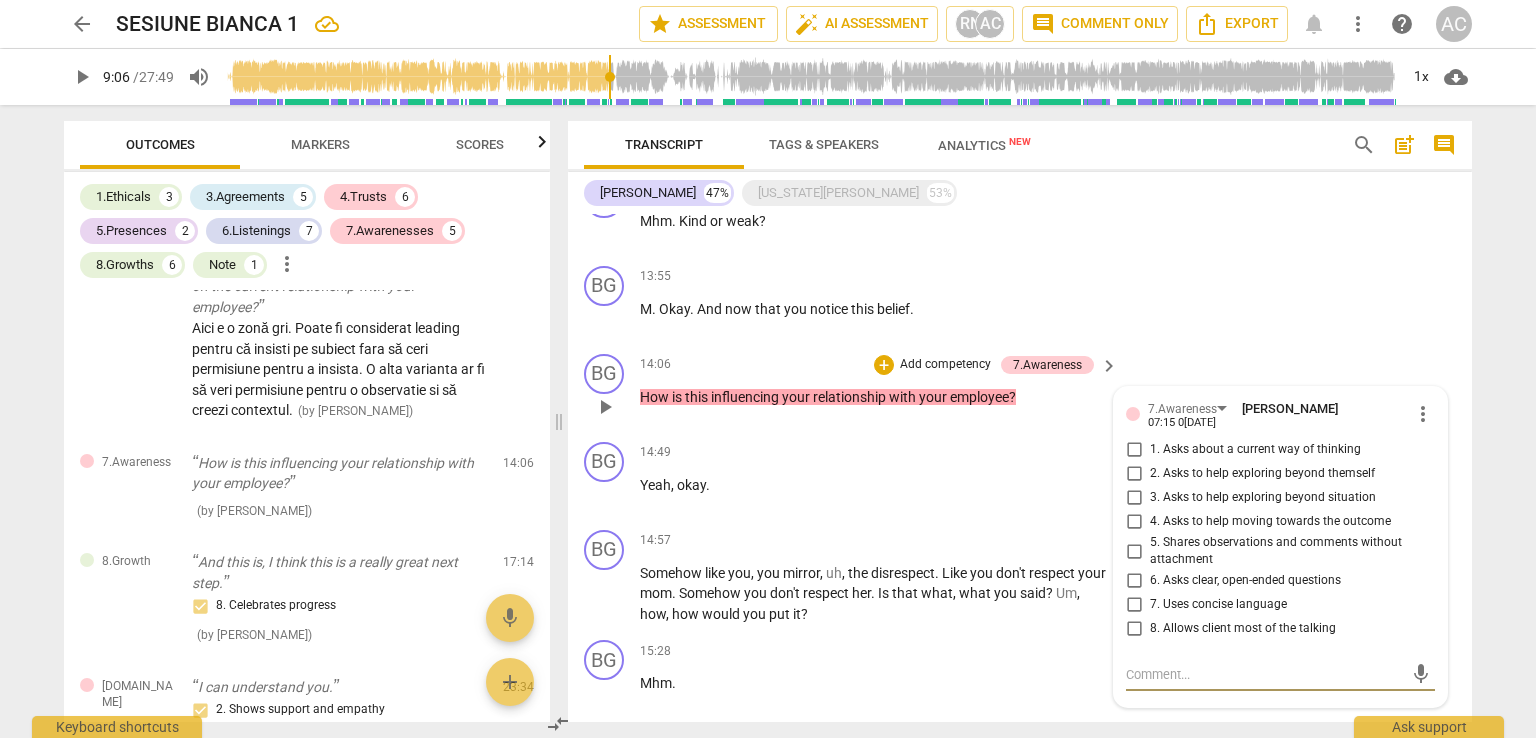 click on "3. Asks to help exploring beyond situation" at bounding box center [1263, 498] 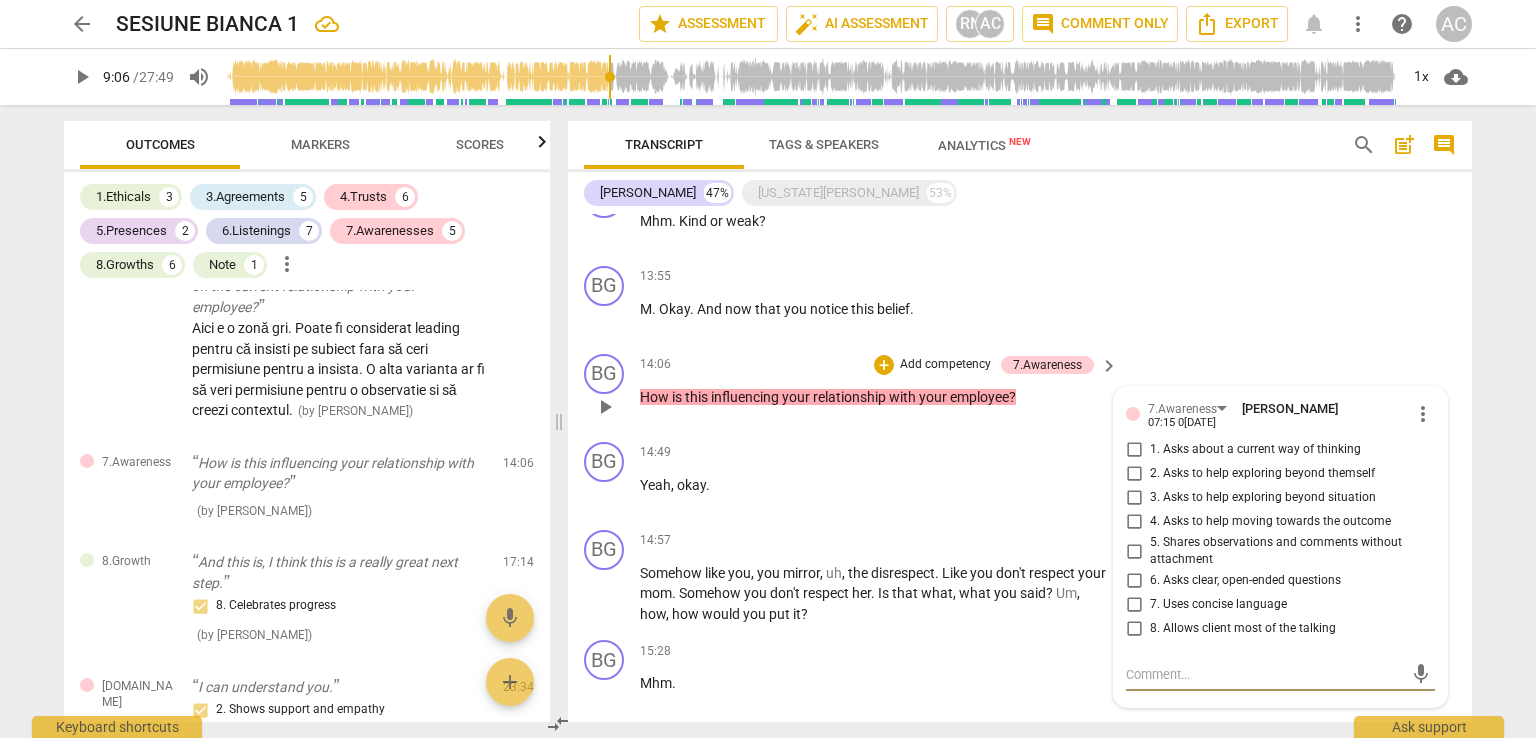 click on "3. Asks to help exploring beyond situation" at bounding box center [1134, 498] 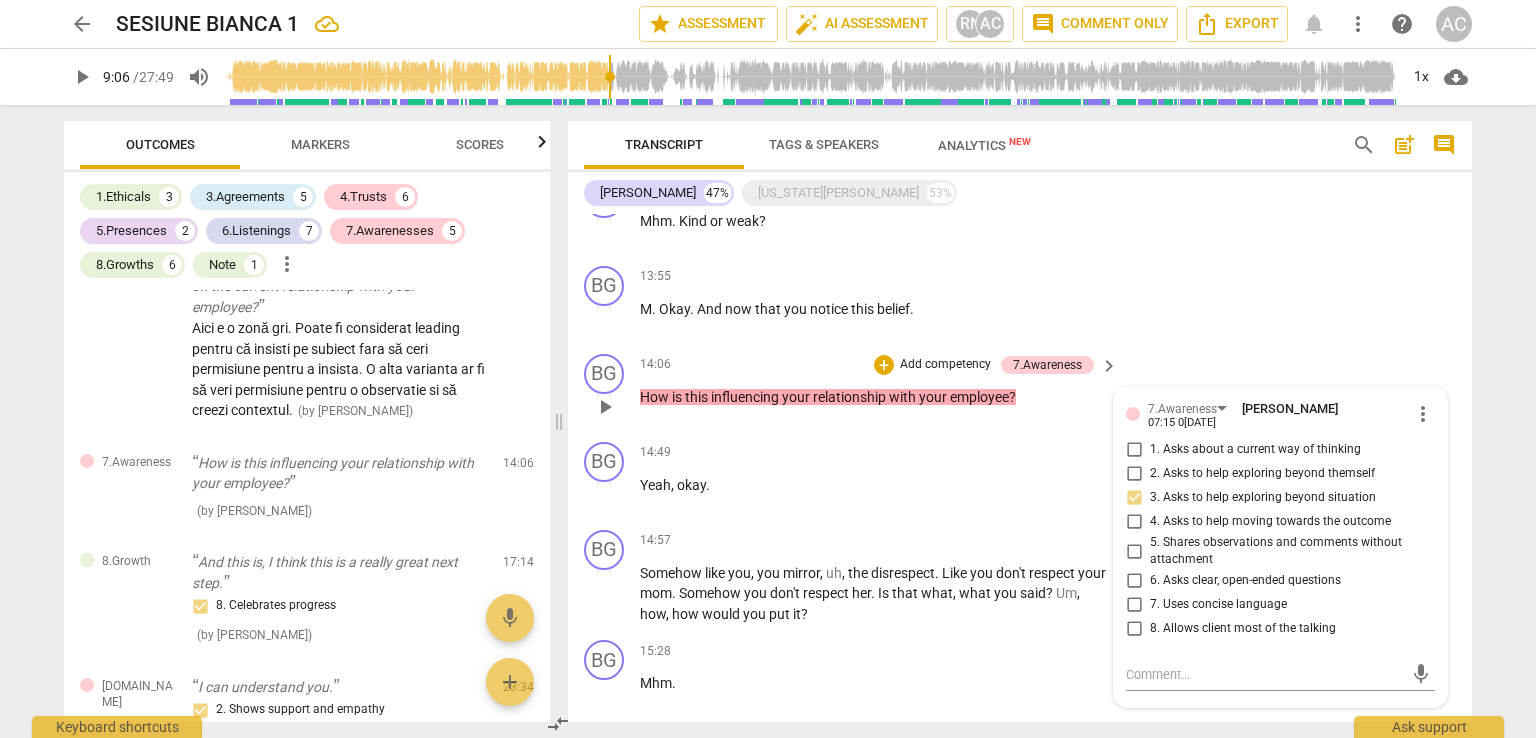 click on "1. Asks about a current way of thinking" at bounding box center [1255, 450] 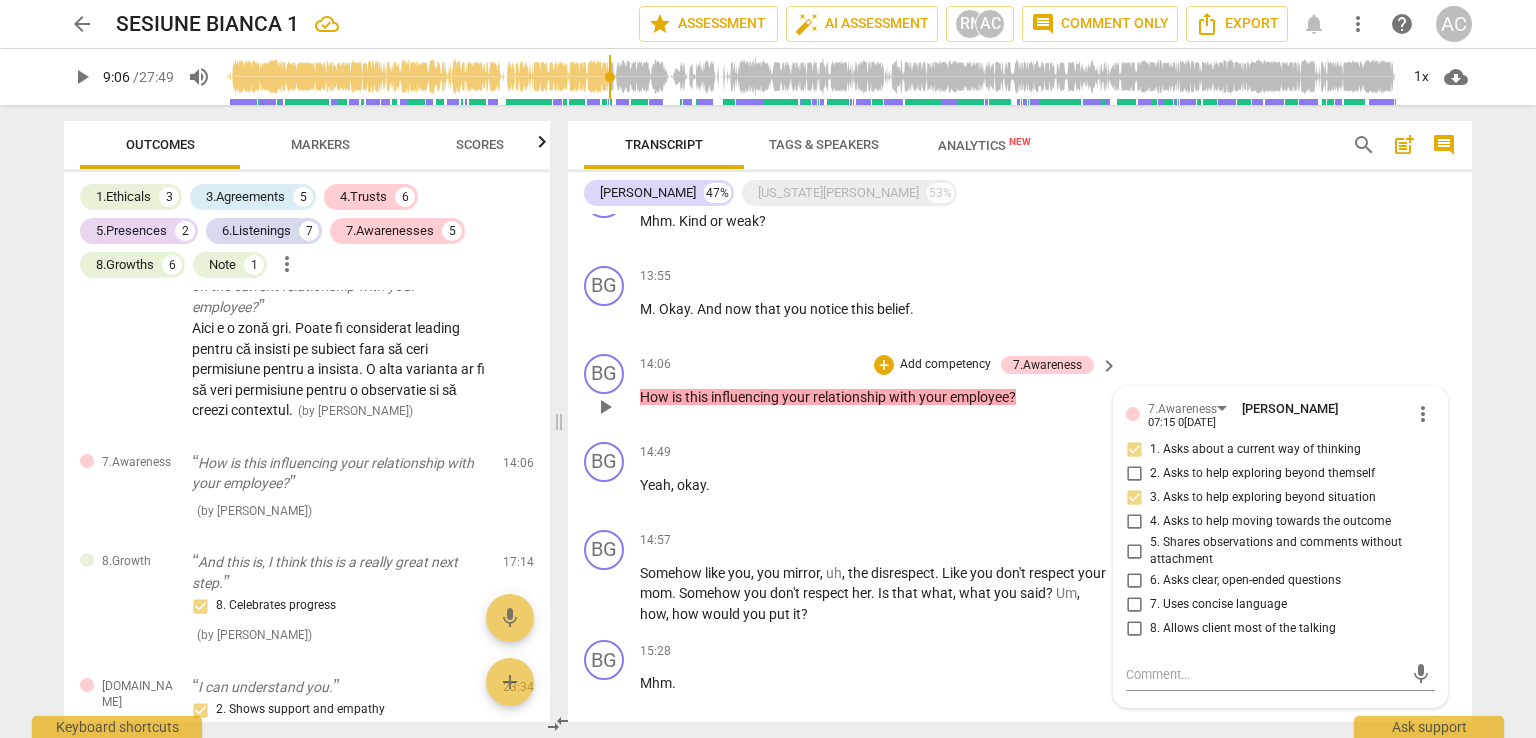 click on "1. Asks about a current way of thinking" at bounding box center [1272, 450] 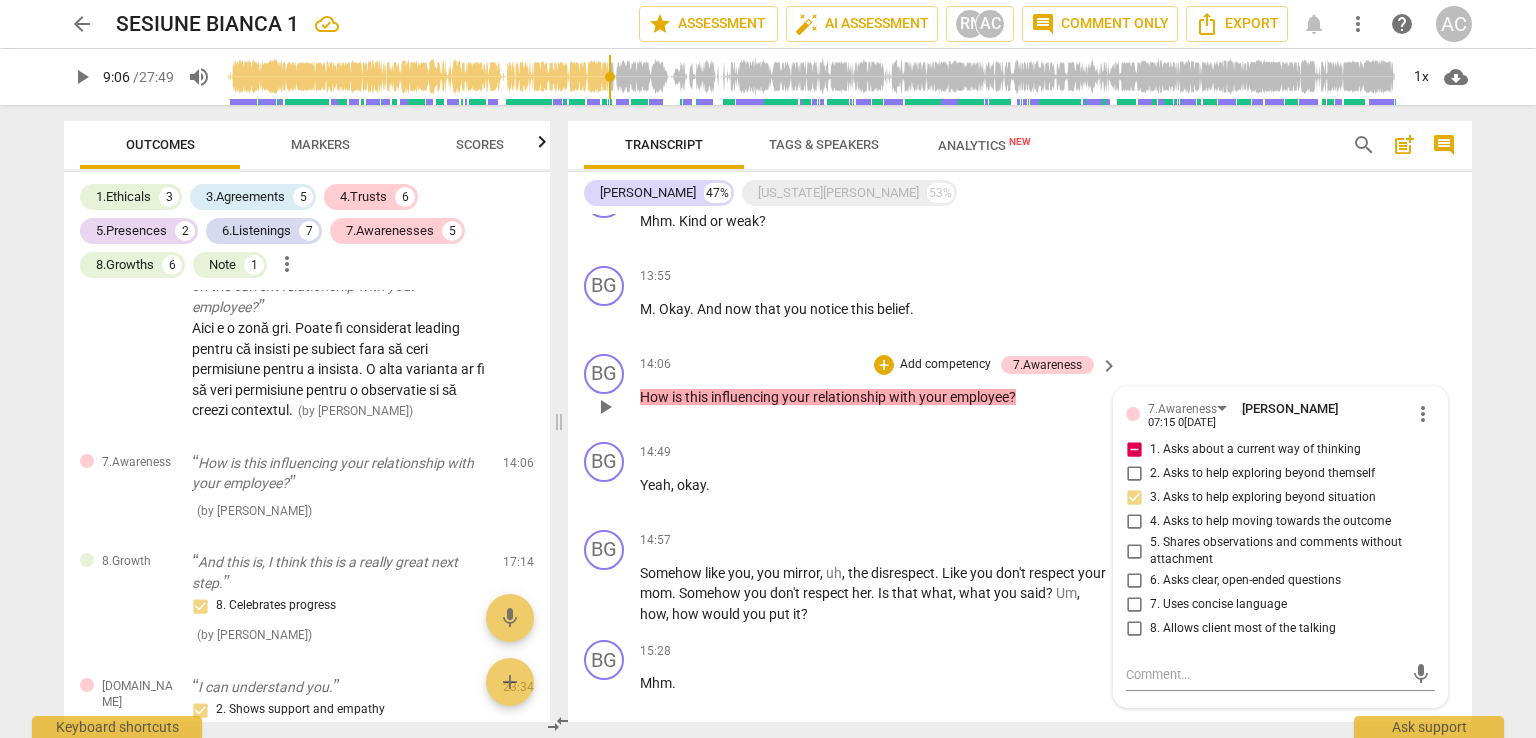 click on "1. Asks about a current way of thinking" at bounding box center [1255, 450] 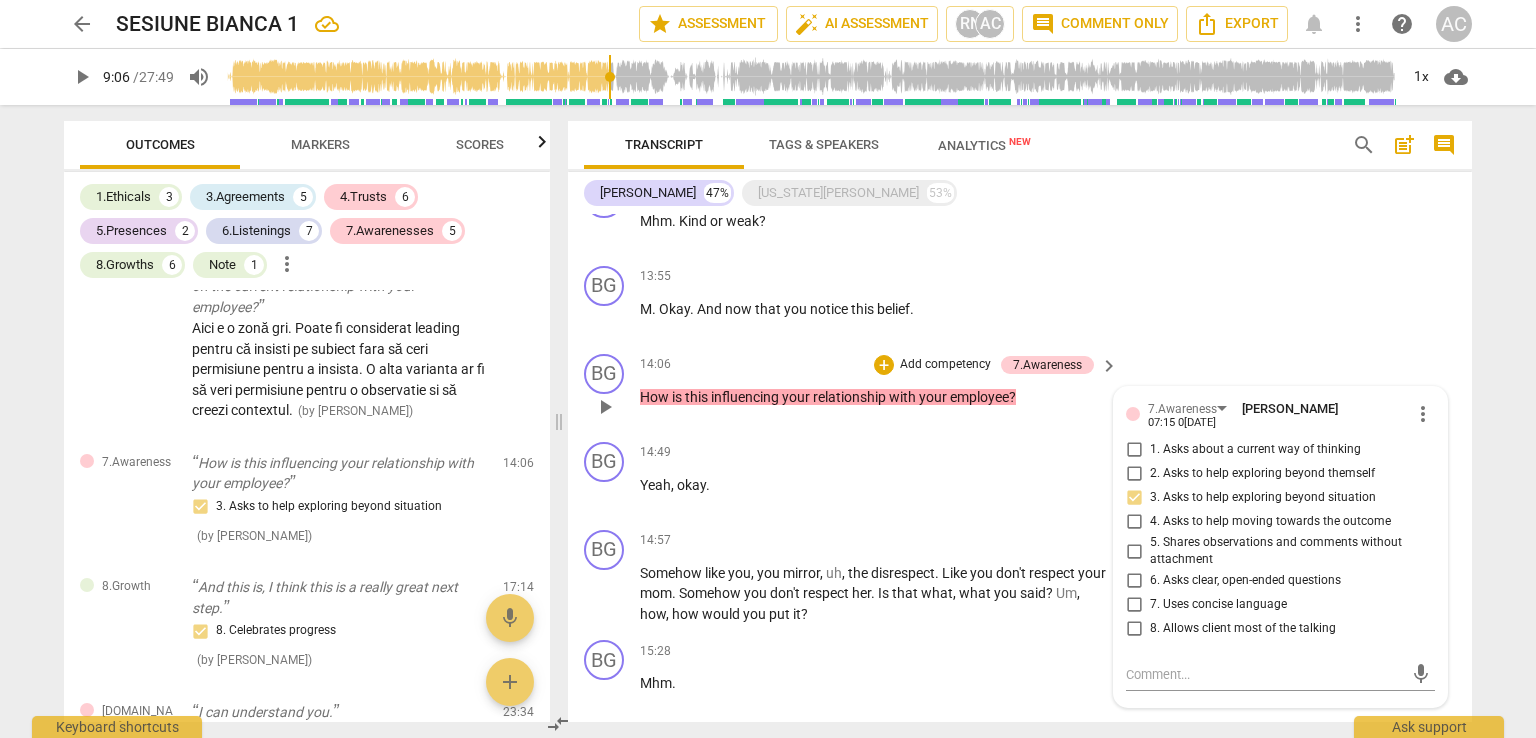 click on "6. Asks clear, open-ended questions" at bounding box center [1245, 581] 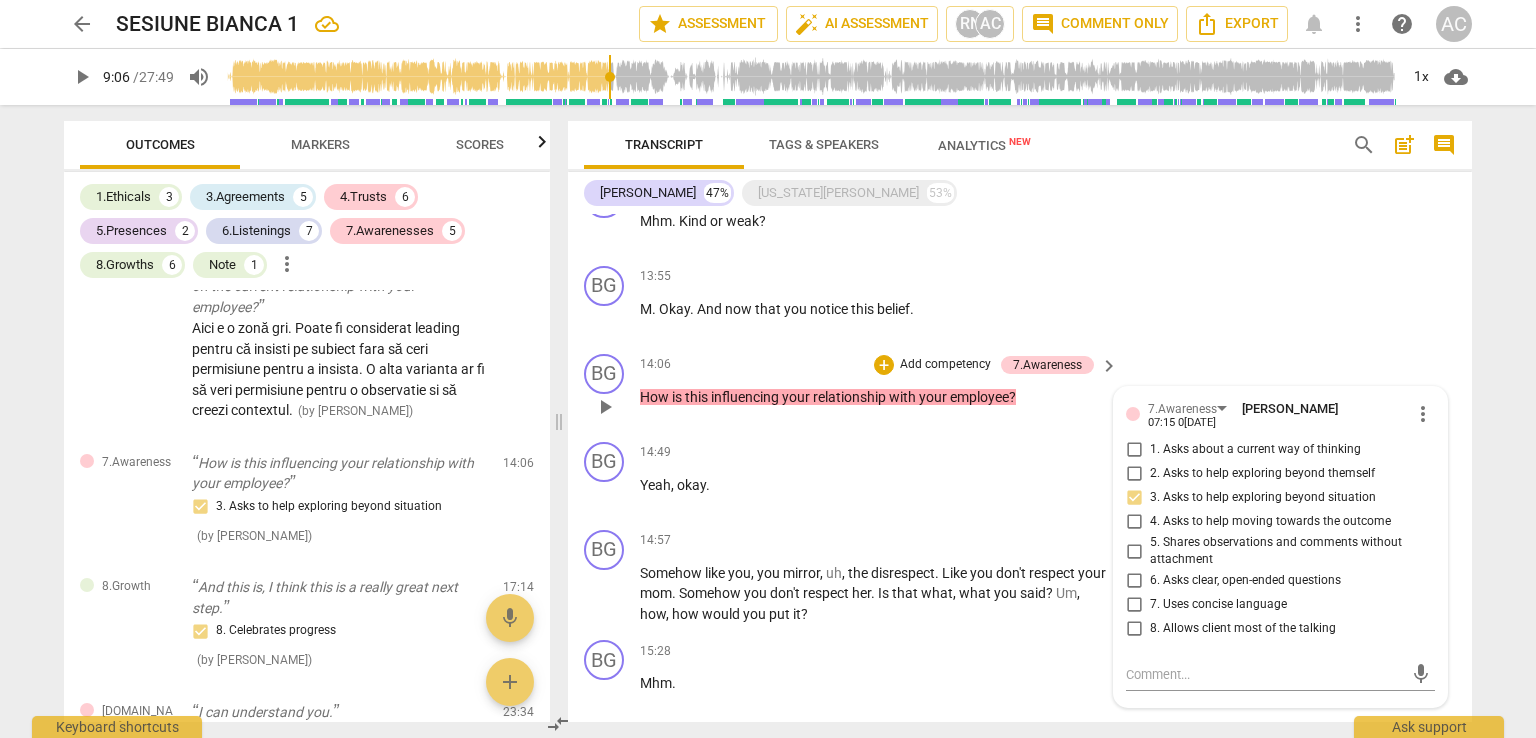 click on "6. Asks clear, open-ended questions" at bounding box center [1134, 581] 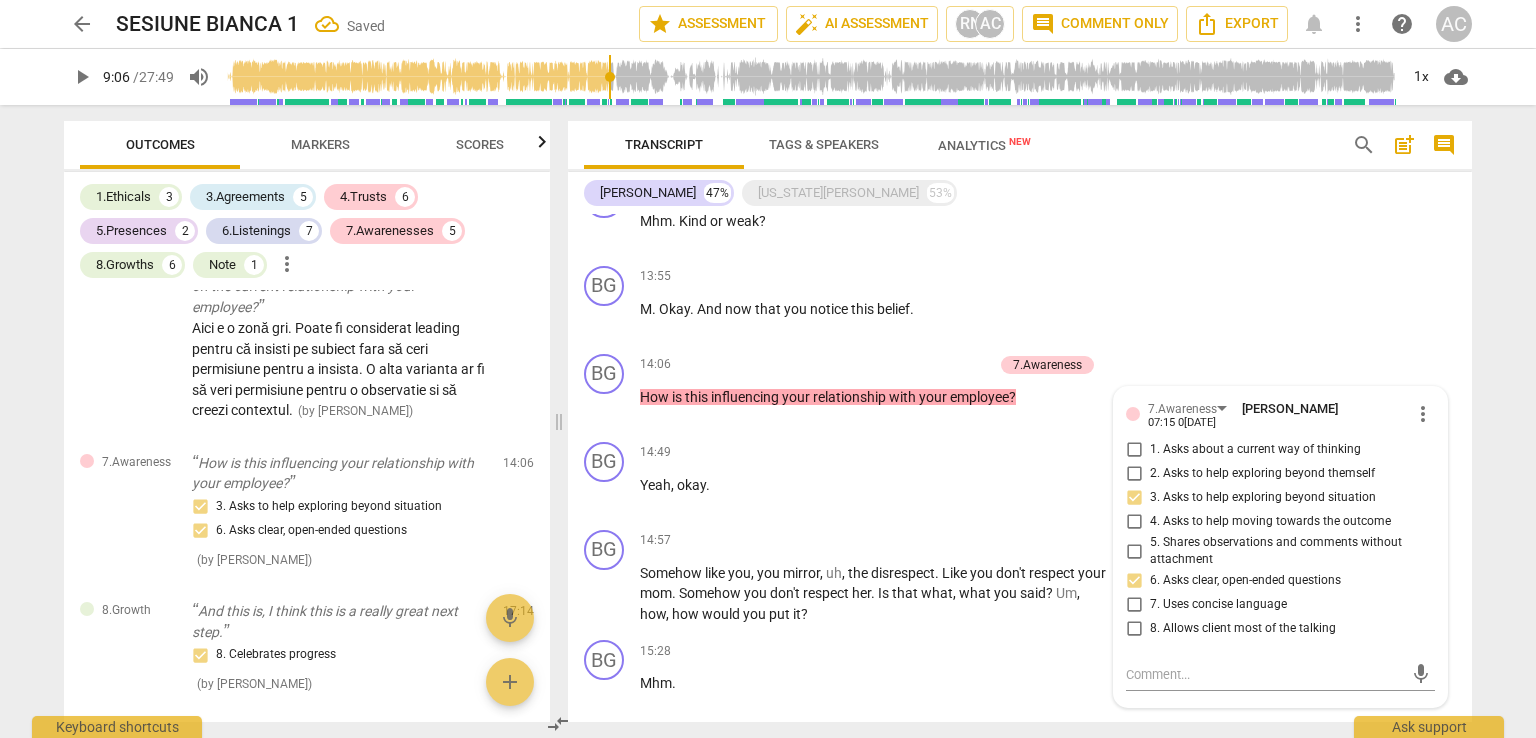 click on "arrow_back SESIUNE BIANCA 1 Saved star    Assessment   auto_fix_high    AI Assessment RN AC comment    Comment only    Export notifications more_vert help AC play_arrow 9:06   /  27:49 volume_up 1x cloud_download Outcomes Markers Scores 1.Ethicals 3 3.Agreements 5 4.Trusts 6 5.Presences 2 6.Listenings 7 7.Awarenesses 5 8.Growths 6 Note 1 more_vert 1.Ethical Uh, this call is being recorded for the purpose of certification with ICF - International Coaching Federation. 1. Familiar with Code of Ethics ( by [PERSON_NAME] ) 00:22 1.Ethical [US_STATE], do I have your permission to record our session and to use this recording for, this certification purpose? 1. Familiar with Code of Ethics ( by [PERSON_NAME] ) 00:35 1.Ethical Um, just so you know, uh, during our session I may interrupt you occasionally. Occasionally 1. Familiar with Code of Ethics ( by [PERSON_NAME] ) 00:50 3.Agreement What's your intention for your 30 minute session [DATE]? 1. Identifies what to accomplish ( by [PERSON_NAME] ) 01:18 3.Agreement ( by RaeNotes ) (" at bounding box center (768, 369) 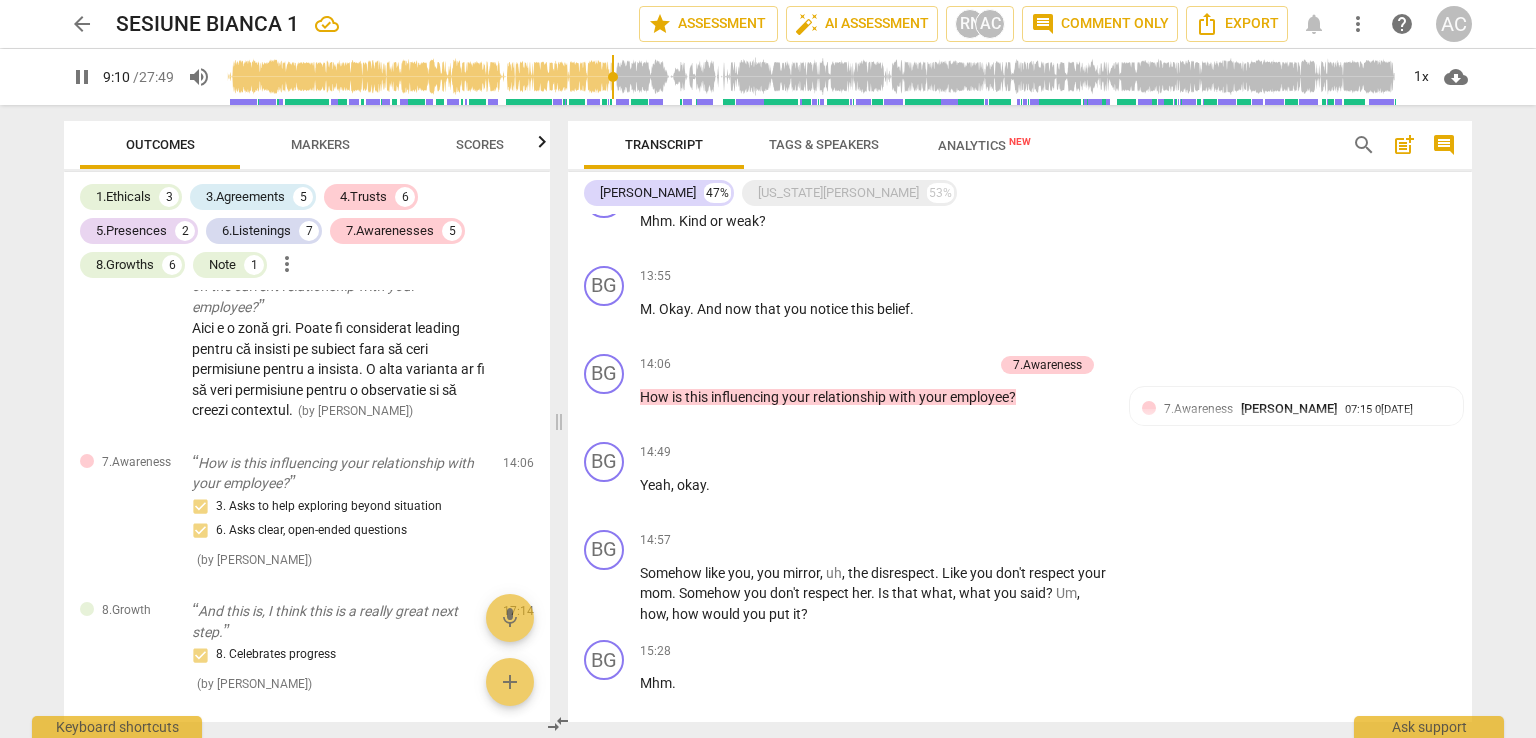 click on "arrow_back SESIUNE BIANCA 1 star    Assessment   auto_fix_high    AI Assessment RN AC comment    Comment only    Export notifications more_vert help AC pause 9:10   /  27:49 volume_up 1x cloud_download Outcomes Markers Scores 1.Ethicals 3 3.Agreements 5 4.Trusts 6 5.Presences 2 6.Listenings 7 7.Awarenesses 5 8.Growths 6 Note 1 more_vert 1.Ethical Uh, this call is being recorded for the purpose of certification with ICF - International Coaching Federation. 1. Familiar with Code of Ethics ( by [PERSON_NAME] ) 00:22 1.Ethical [US_STATE], do I have your permission to record our session and to use this recording for, this certification purpose? 1. Familiar with Code of Ethics ( by [PERSON_NAME] ) 00:35 1.Ethical Um, just so you know, uh, during our session I may interrupt you occasionally. Occasionally 1. Familiar with Code of Ethics ( by [PERSON_NAME] ) 00:50 3.Agreement What's your intention for your 30 minute session to[DATE]1. Identifies what to accomplish ( by [PERSON_NAME] ) 01:18 3.Agreement ( by RaeNotes ) 02:30 ( ) ( )" at bounding box center (768, 369) 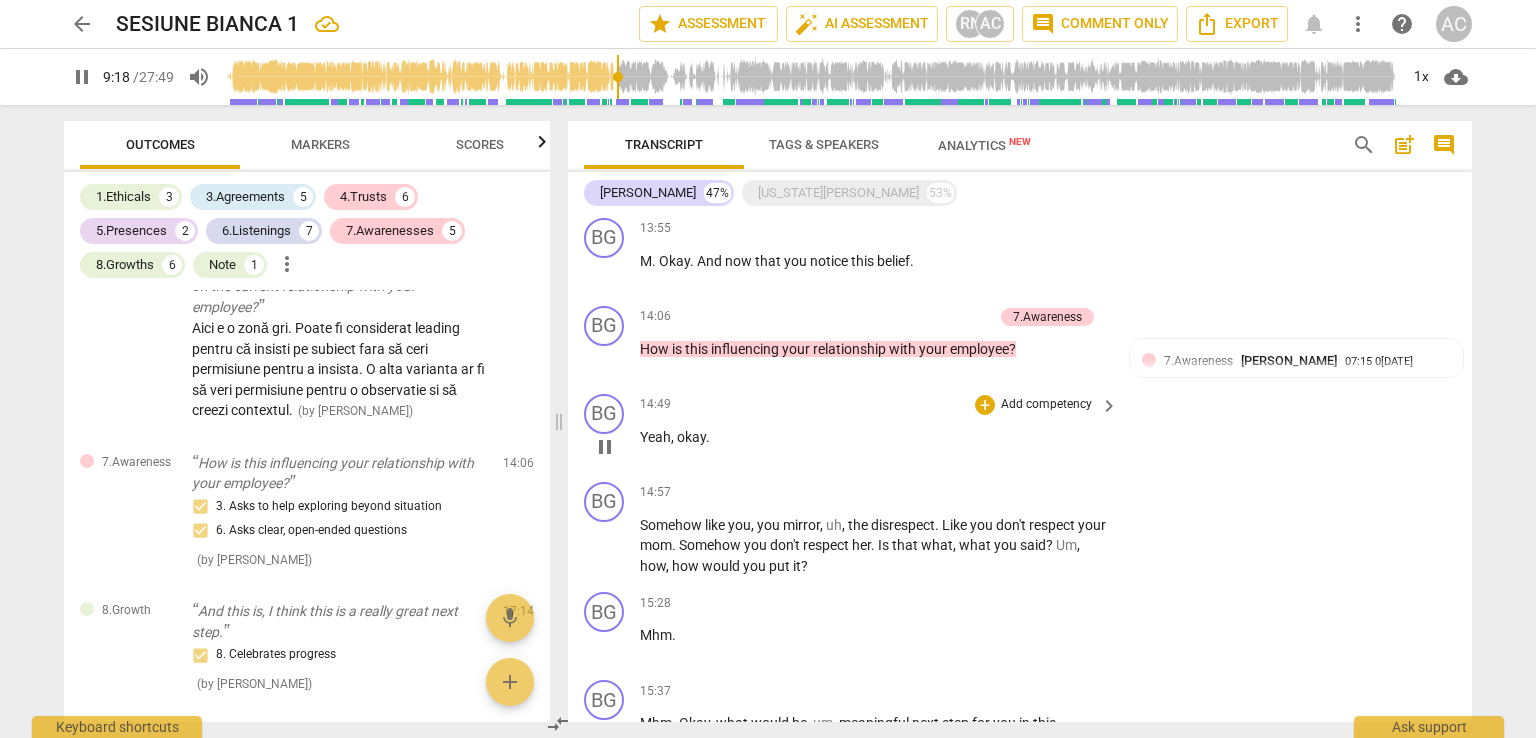 scroll, scrollTop: 2399, scrollLeft: 0, axis: vertical 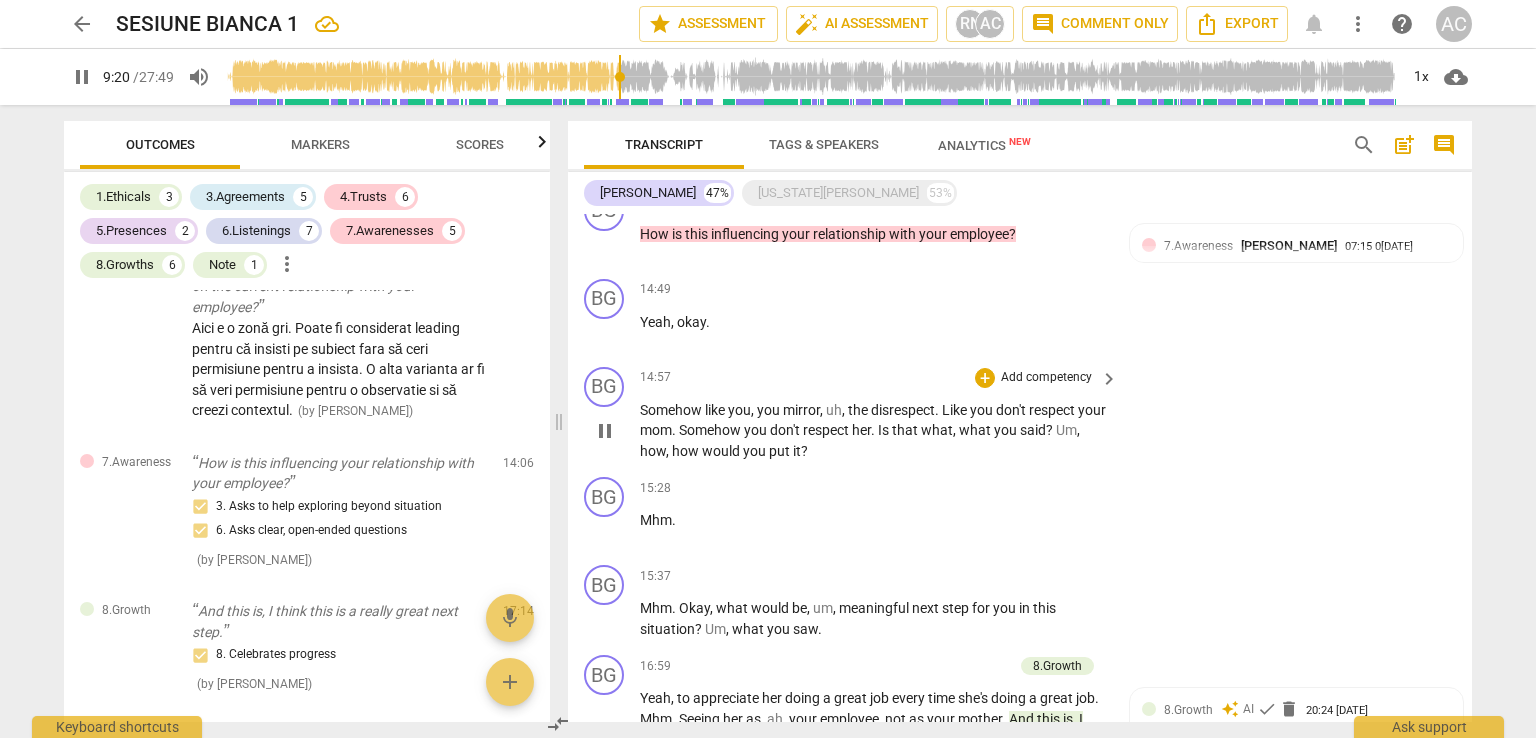 click on "Add competency" at bounding box center (1046, 378) 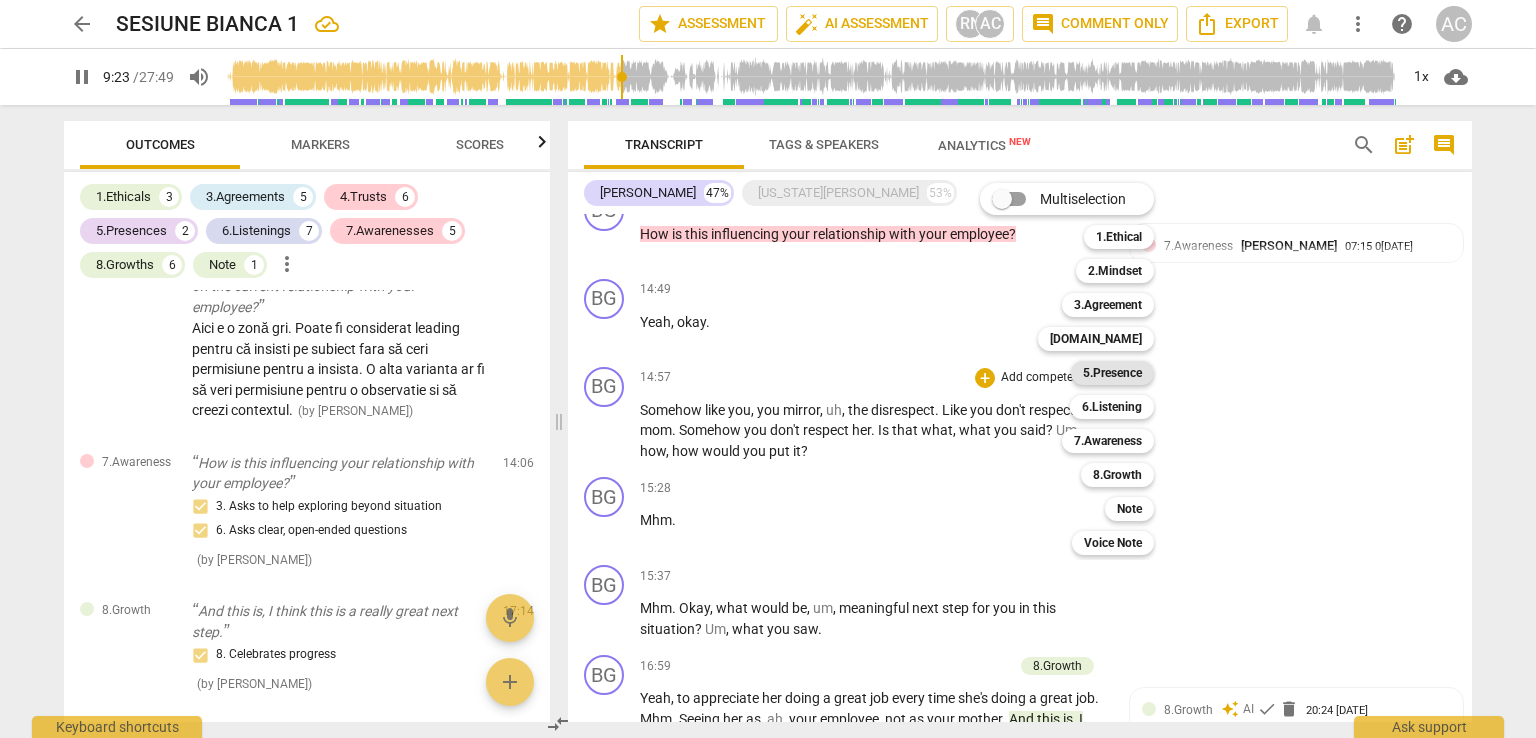 click on "5.Presence" at bounding box center [1112, 373] 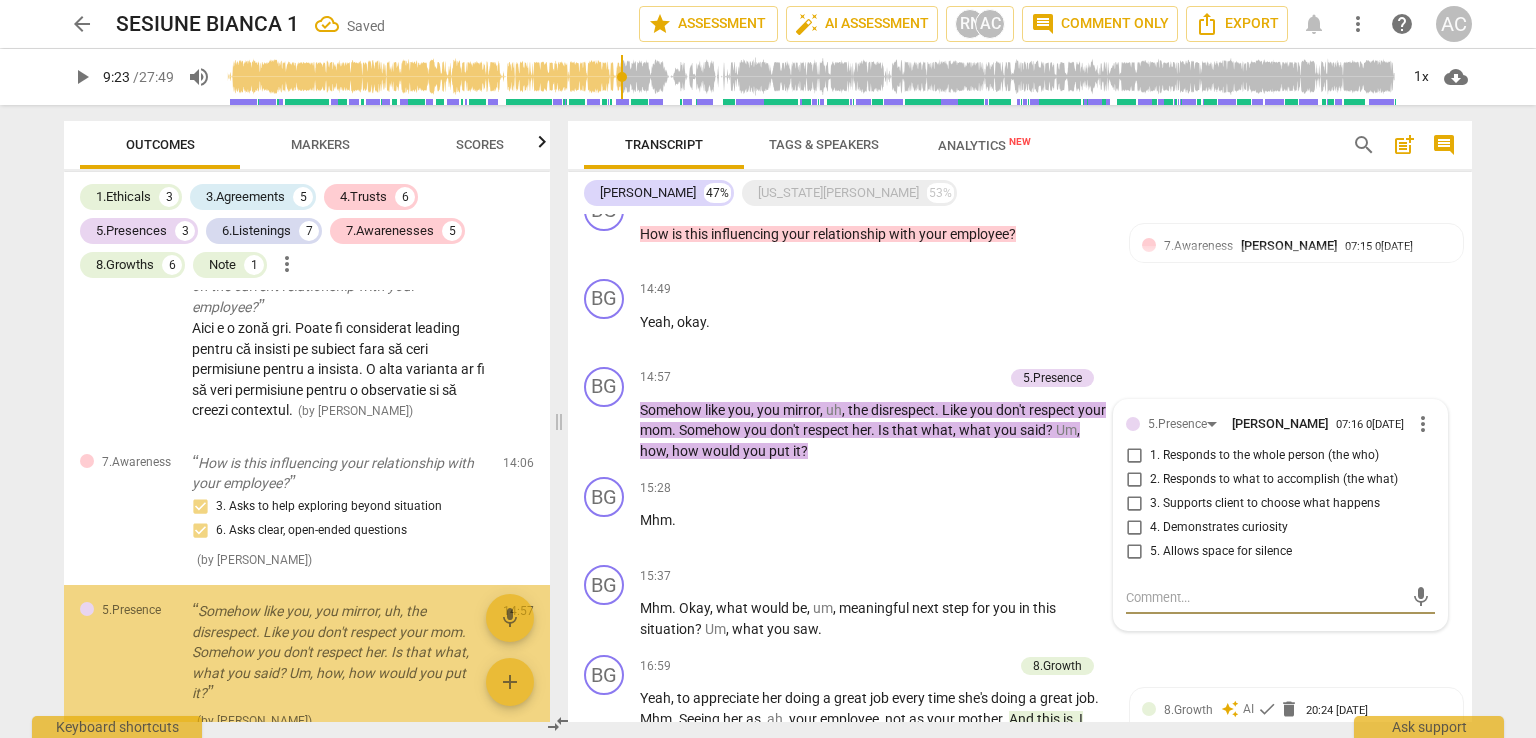 scroll, scrollTop: 3640, scrollLeft: 0, axis: vertical 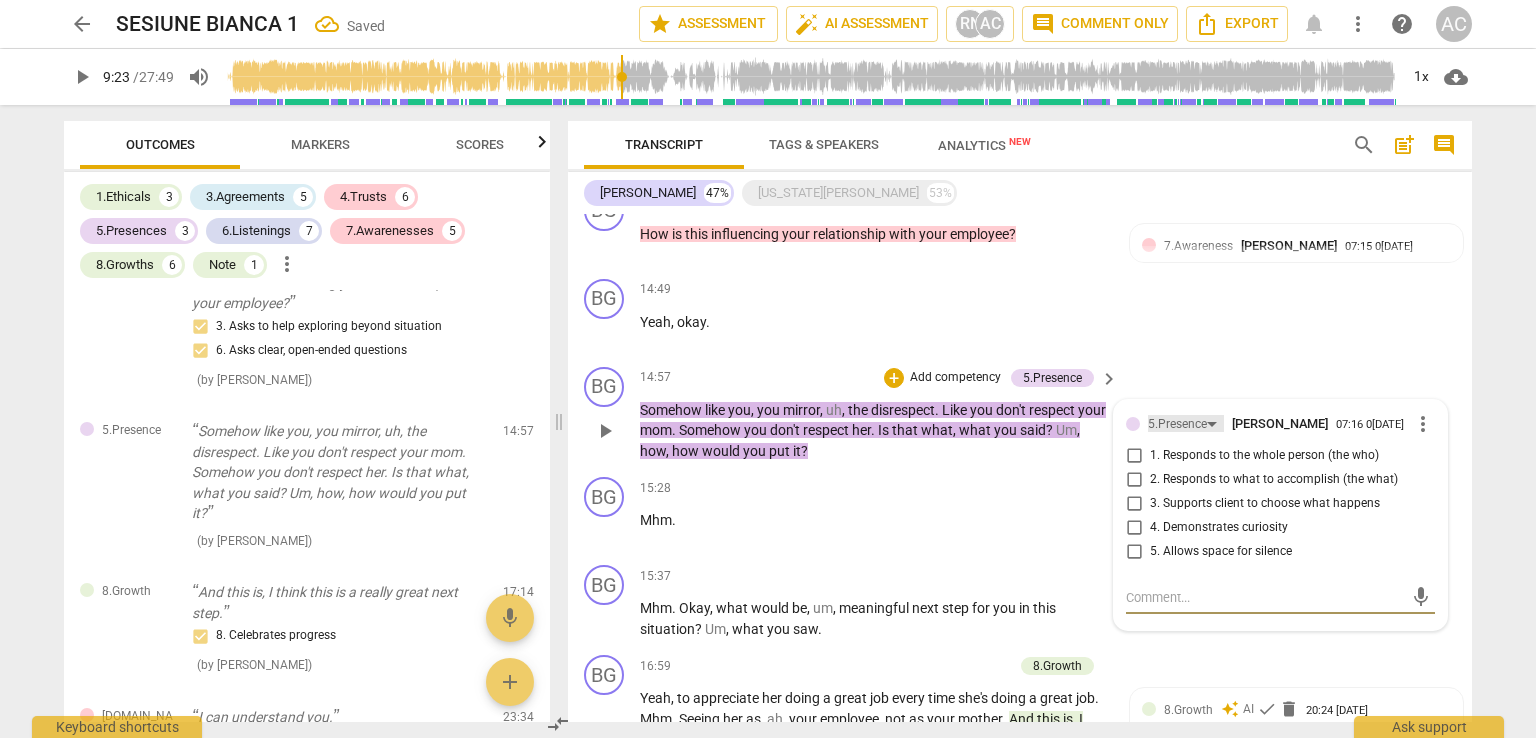 click on "5.Presence" at bounding box center (1177, 424) 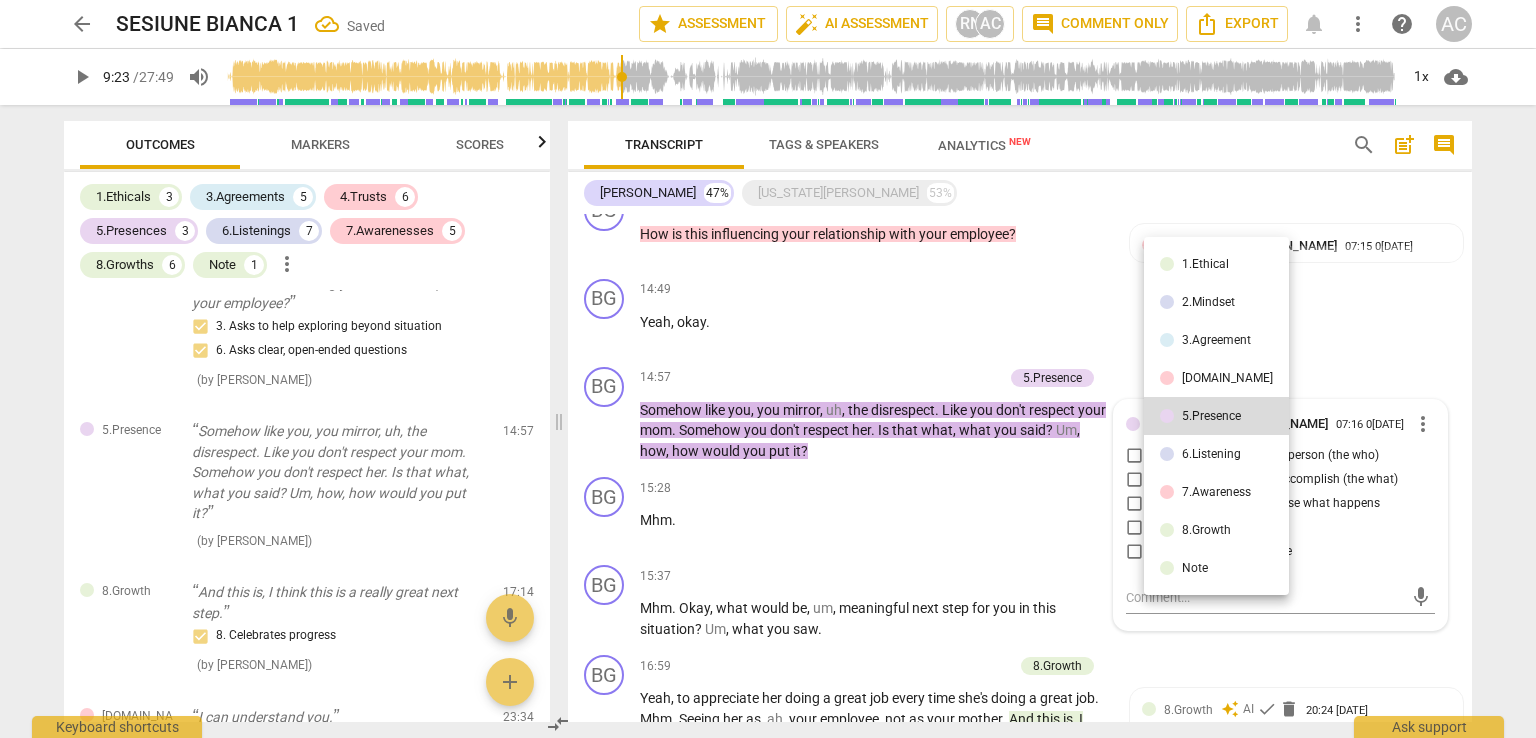 click on "7.Awareness" at bounding box center (1216, 492) 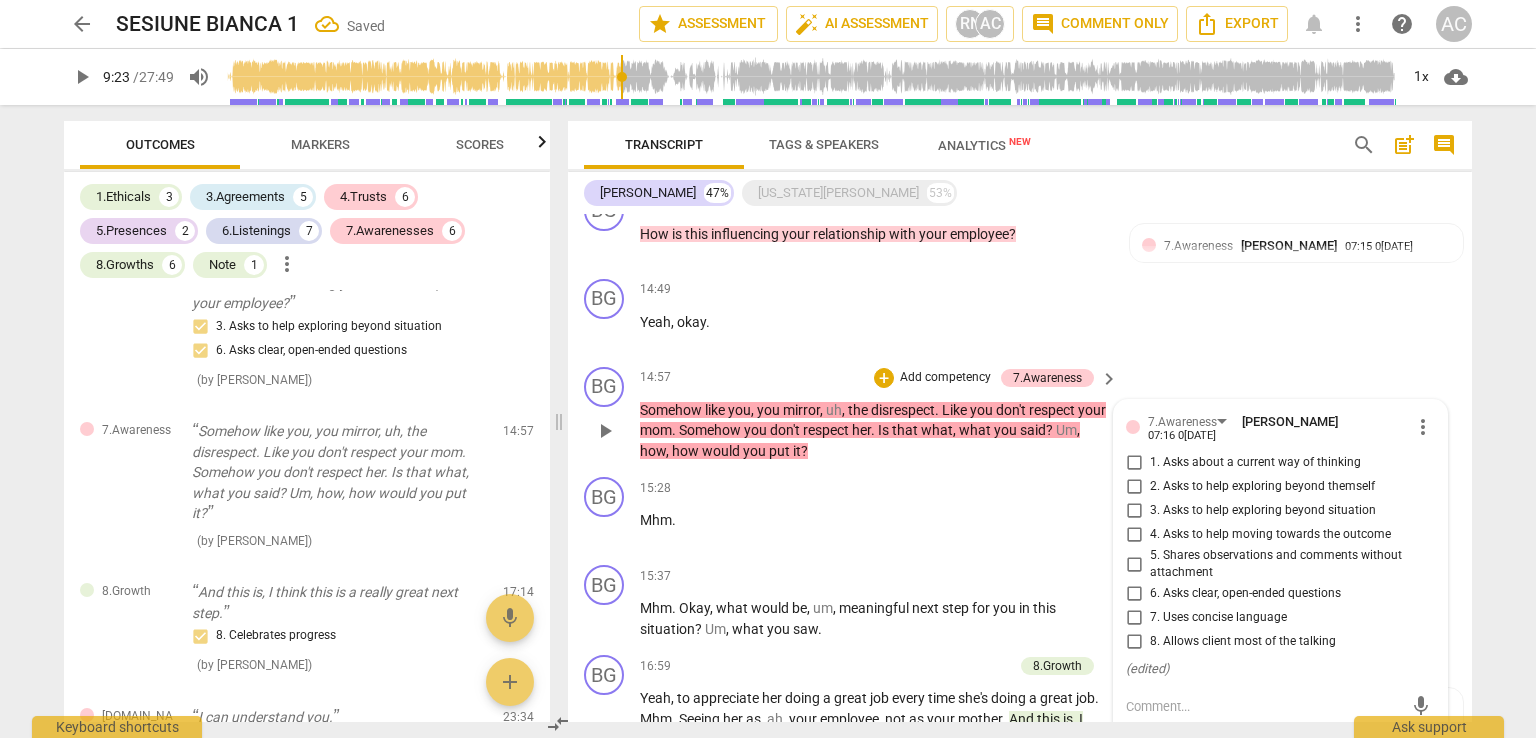 click on "6. Asks clear, open-ended questions" at bounding box center (1134, 594) 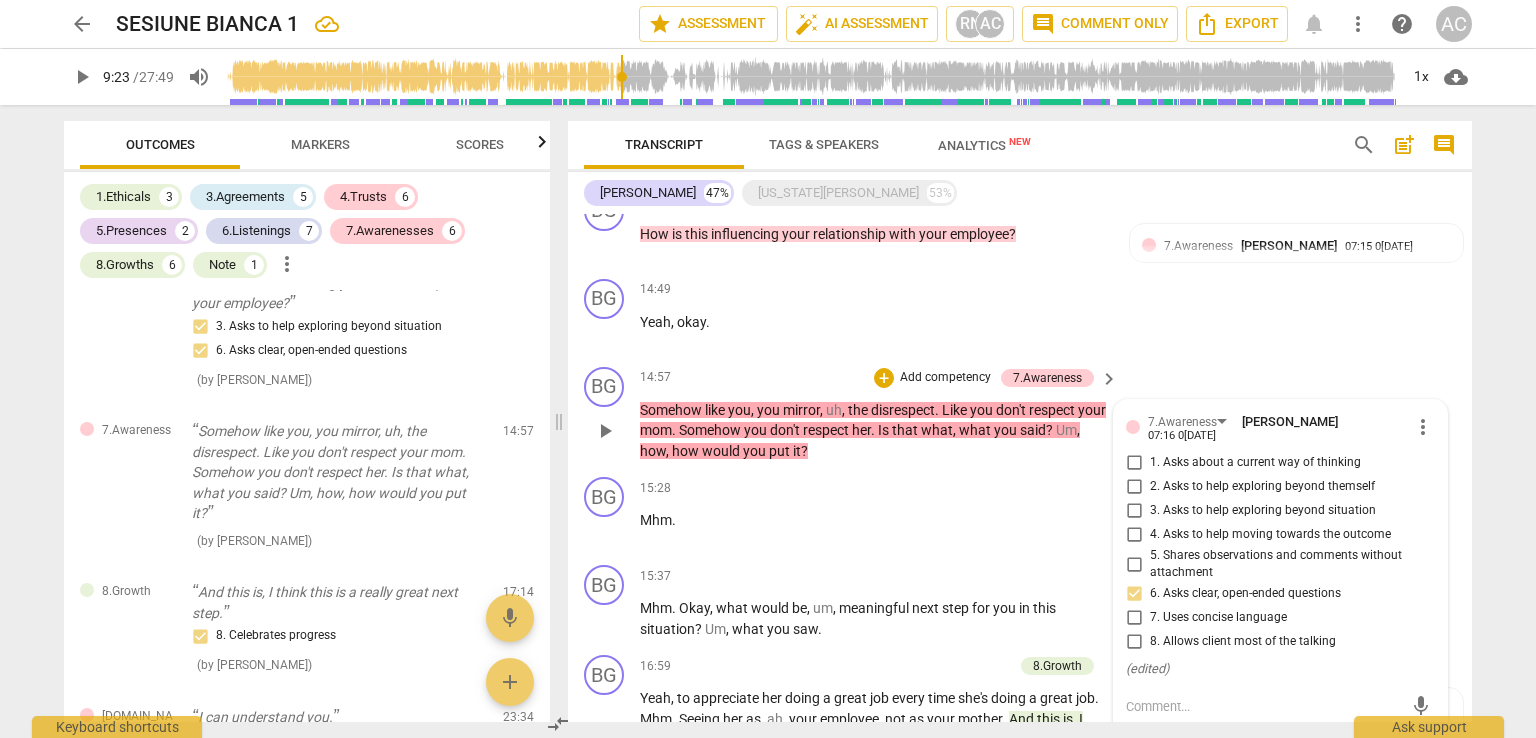 click on "6. Asks clear, open-ended questions" at bounding box center (1134, 594) 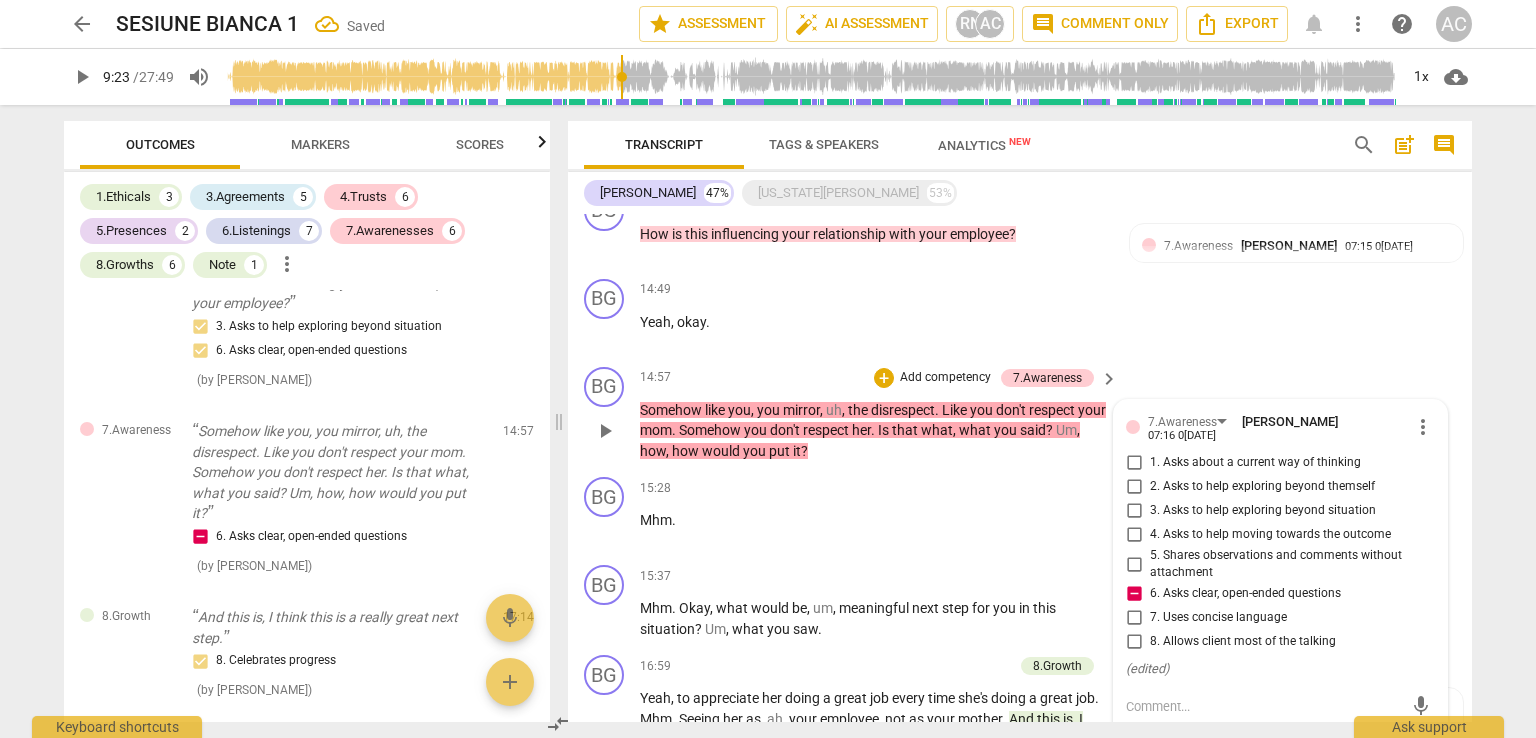 click on "Add competency" at bounding box center (945, 378) 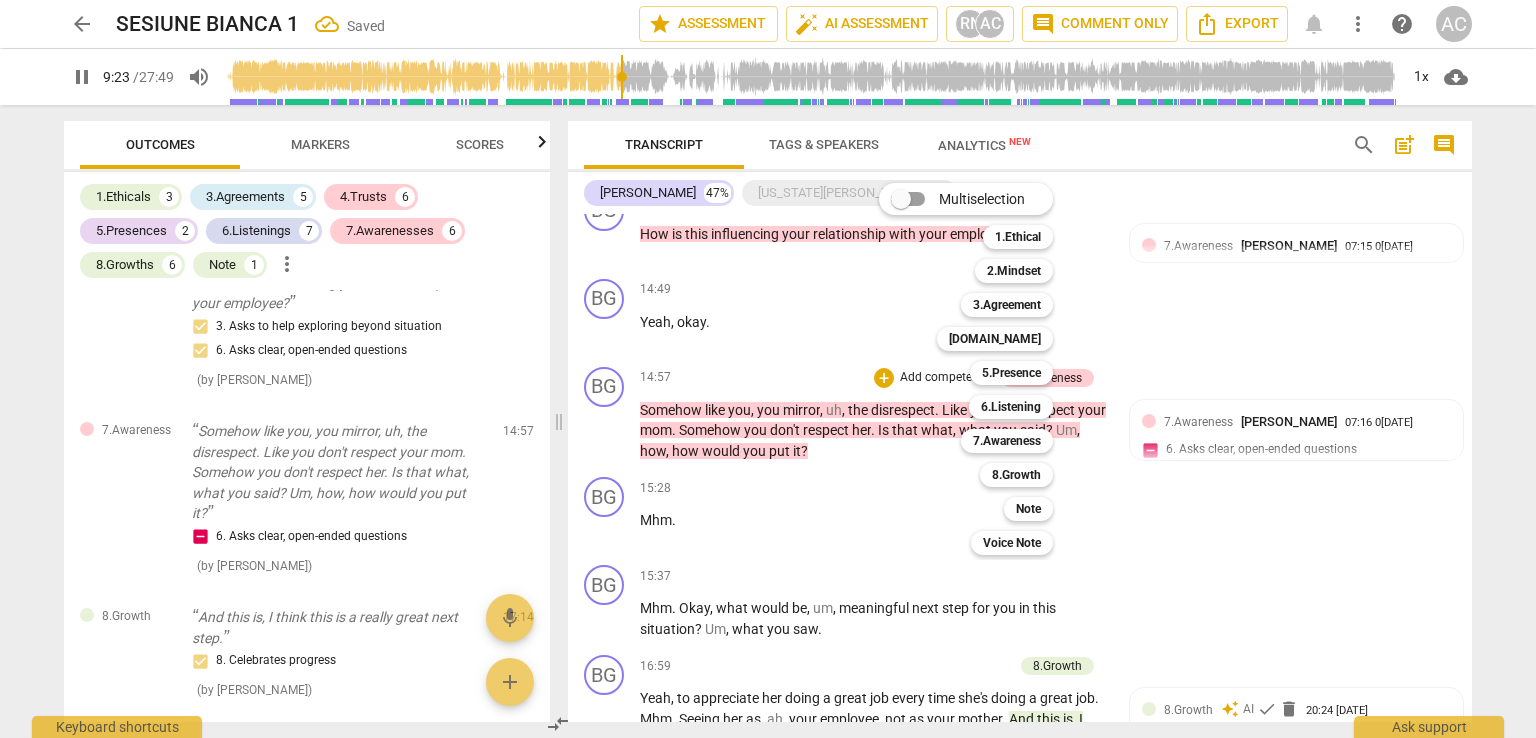 scroll, scrollTop: 1699, scrollLeft: 0, axis: vertical 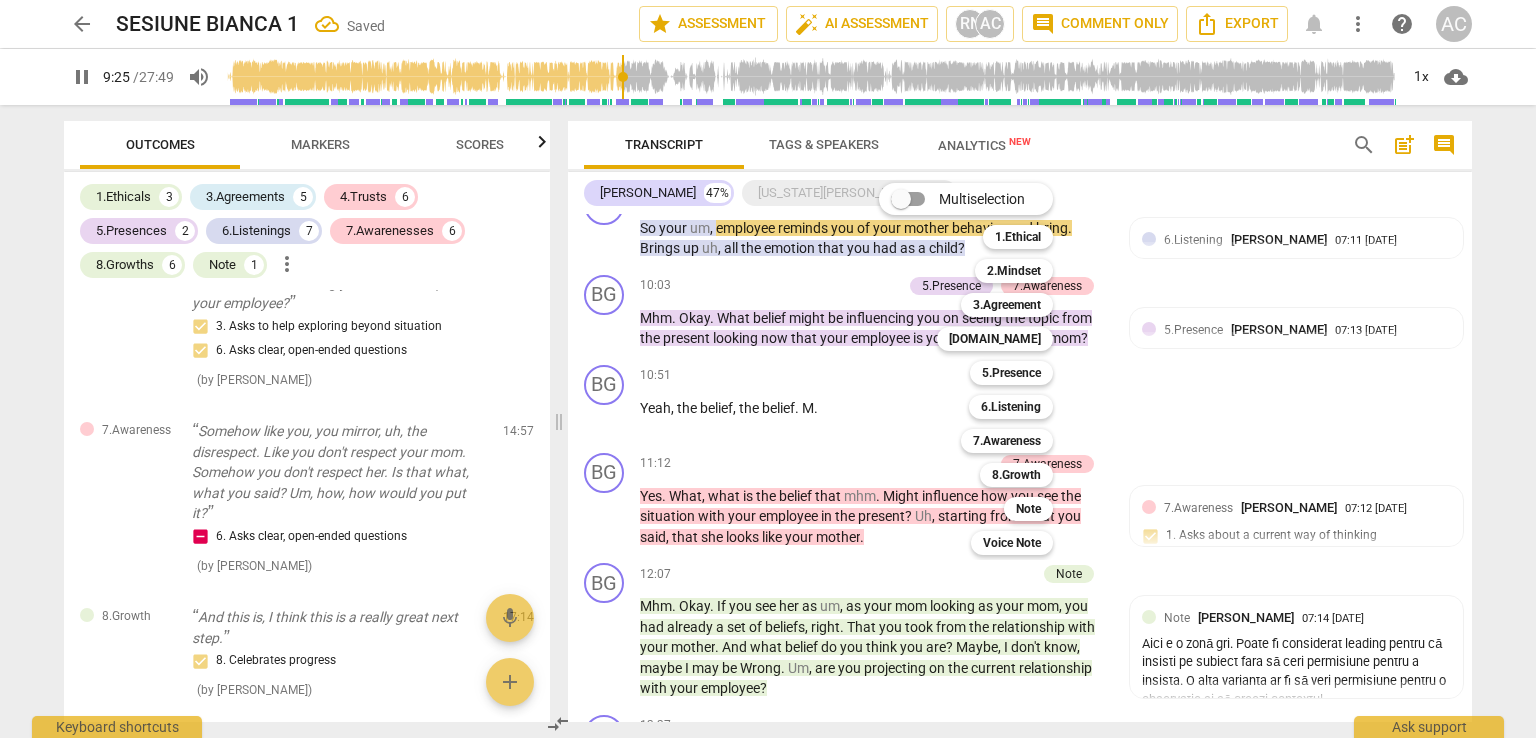 click at bounding box center (768, 369) 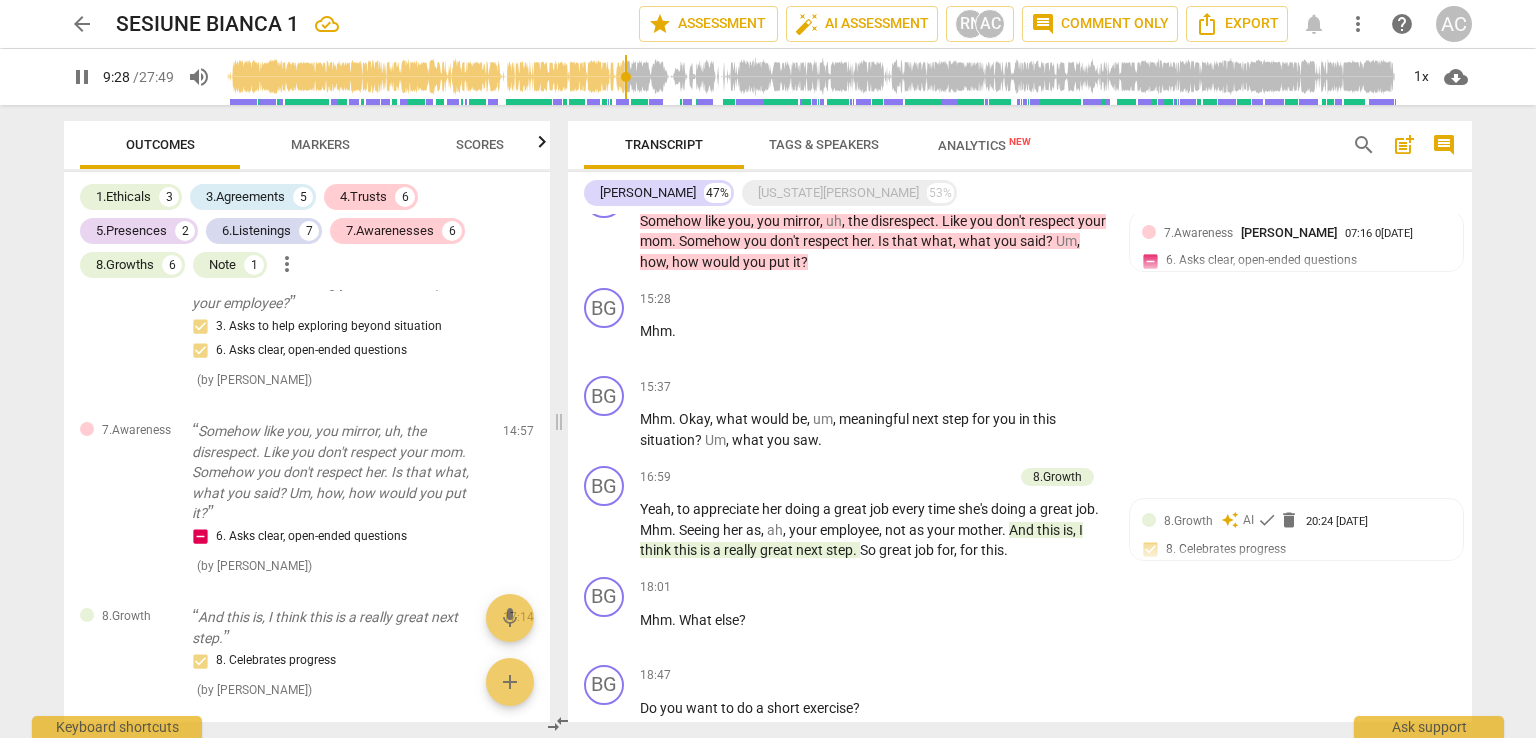 scroll, scrollTop: 2399, scrollLeft: 0, axis: vertical 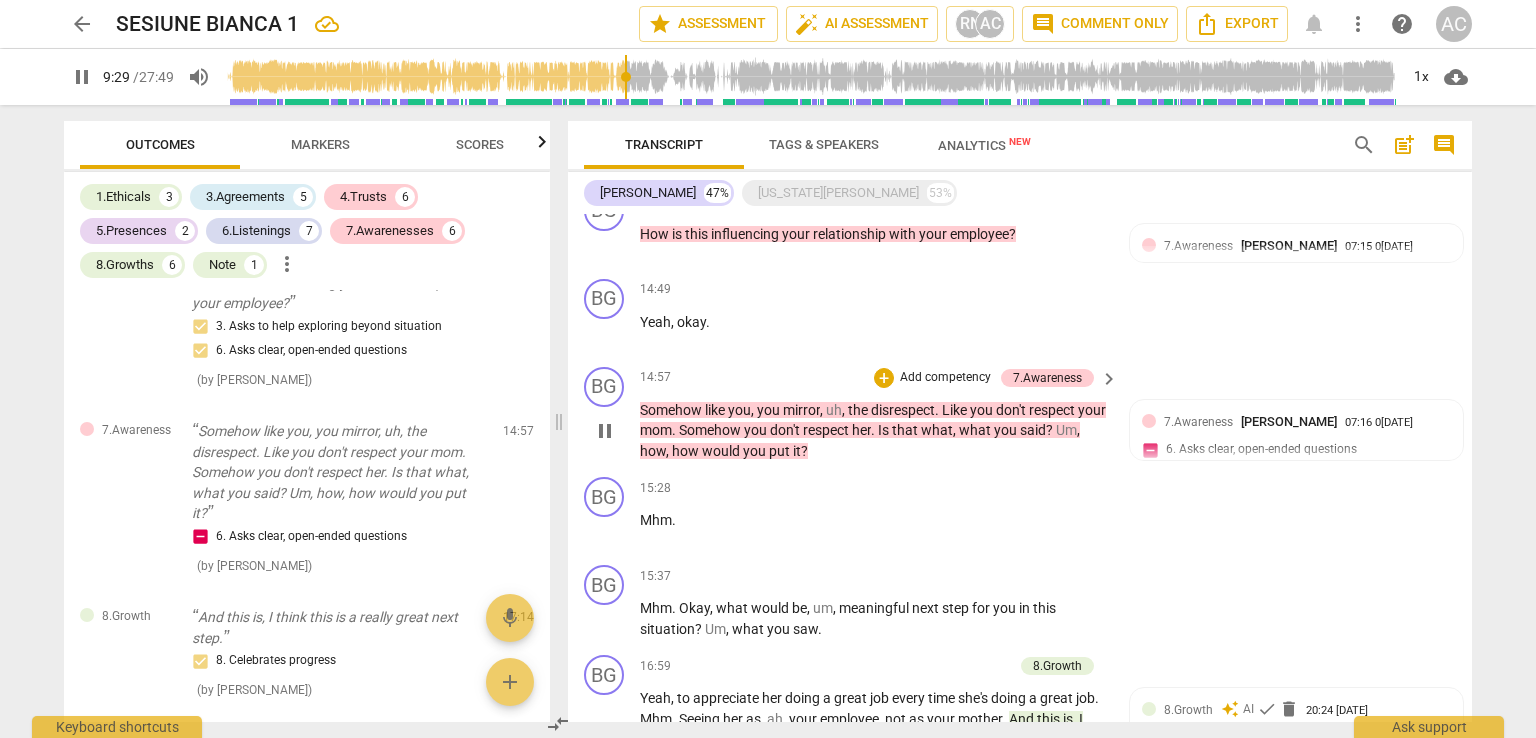 click on "Add competency" at bounding box center (945, 378) 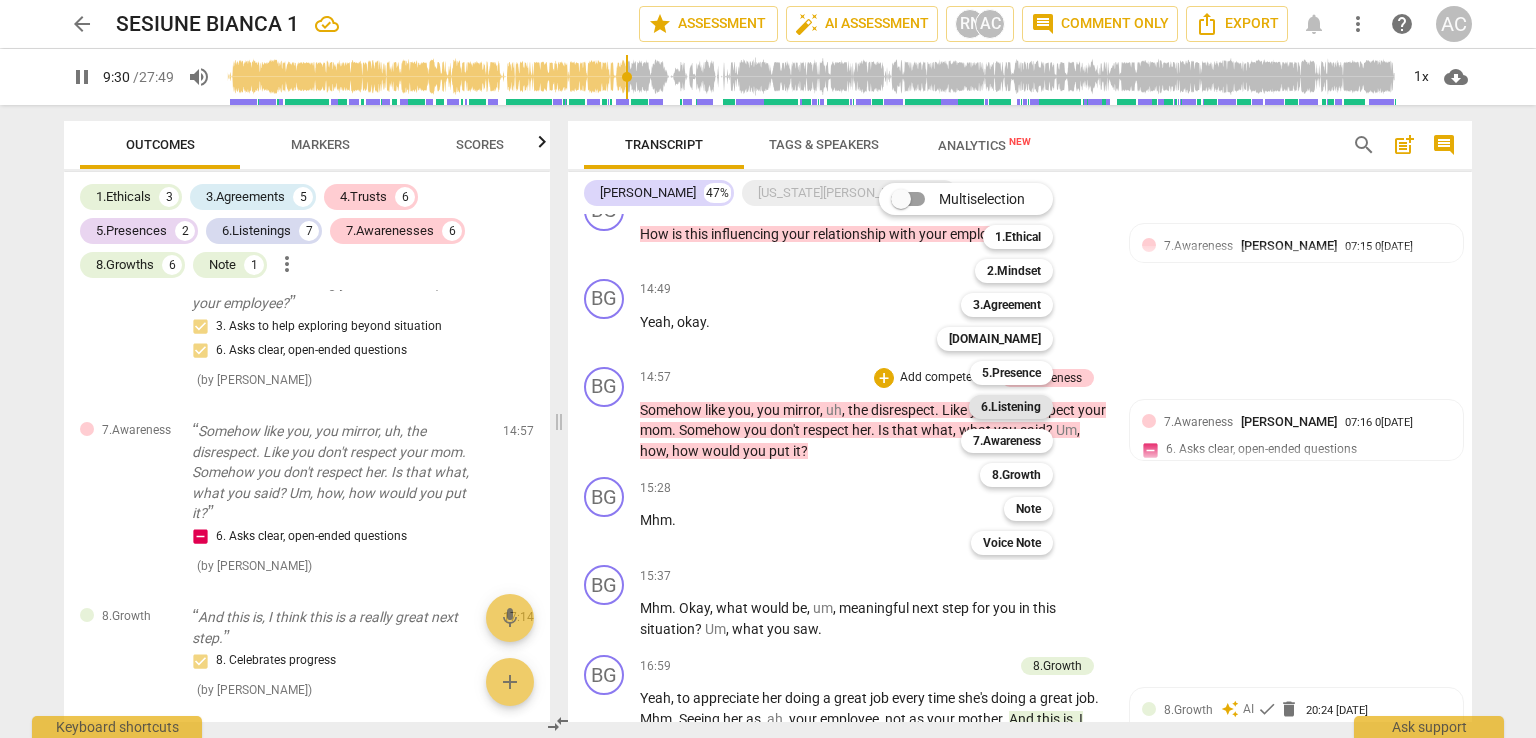 click on "6.Listening" at bounding box center (1011, 407) 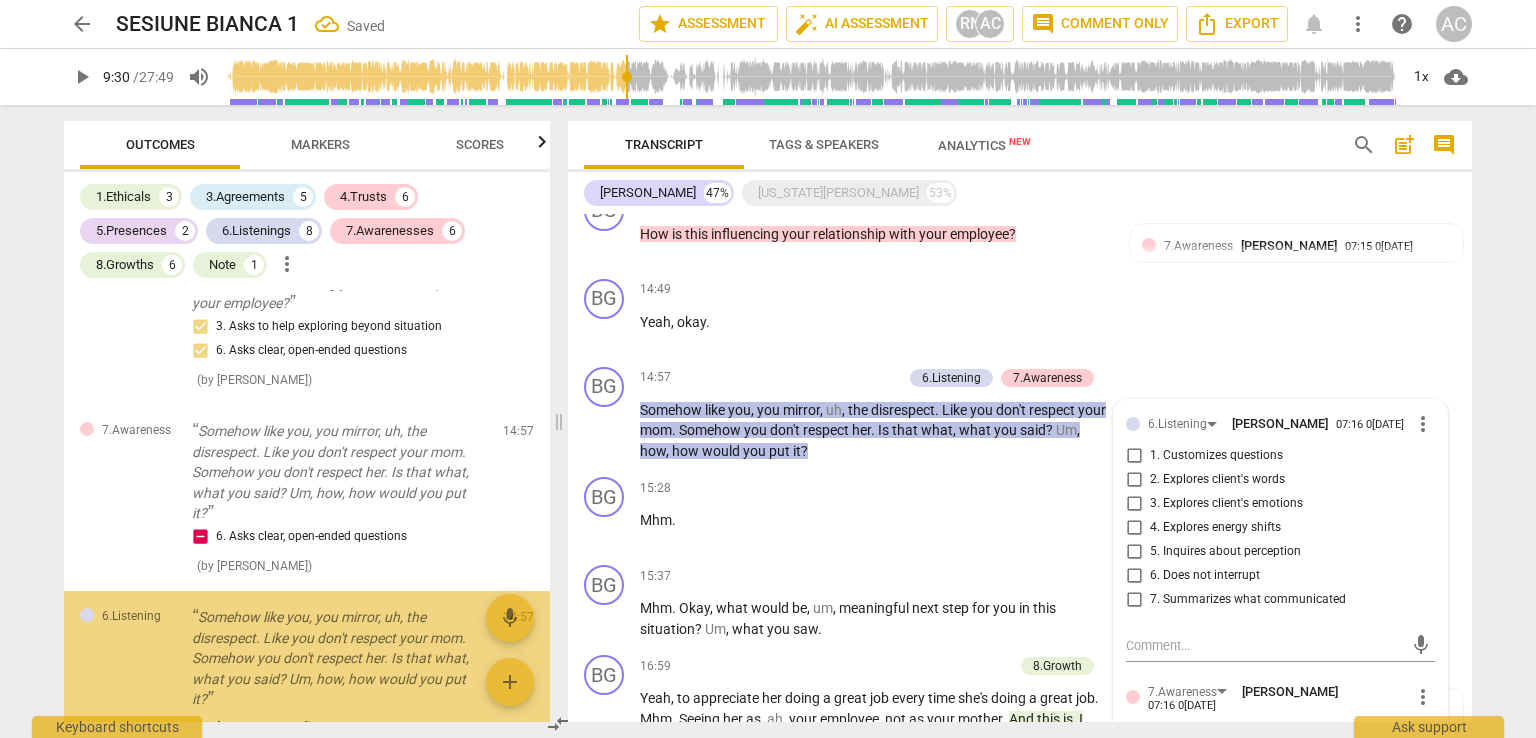 scroll, scrollTop: 3826, scrollLeft: 0, axis: vertical 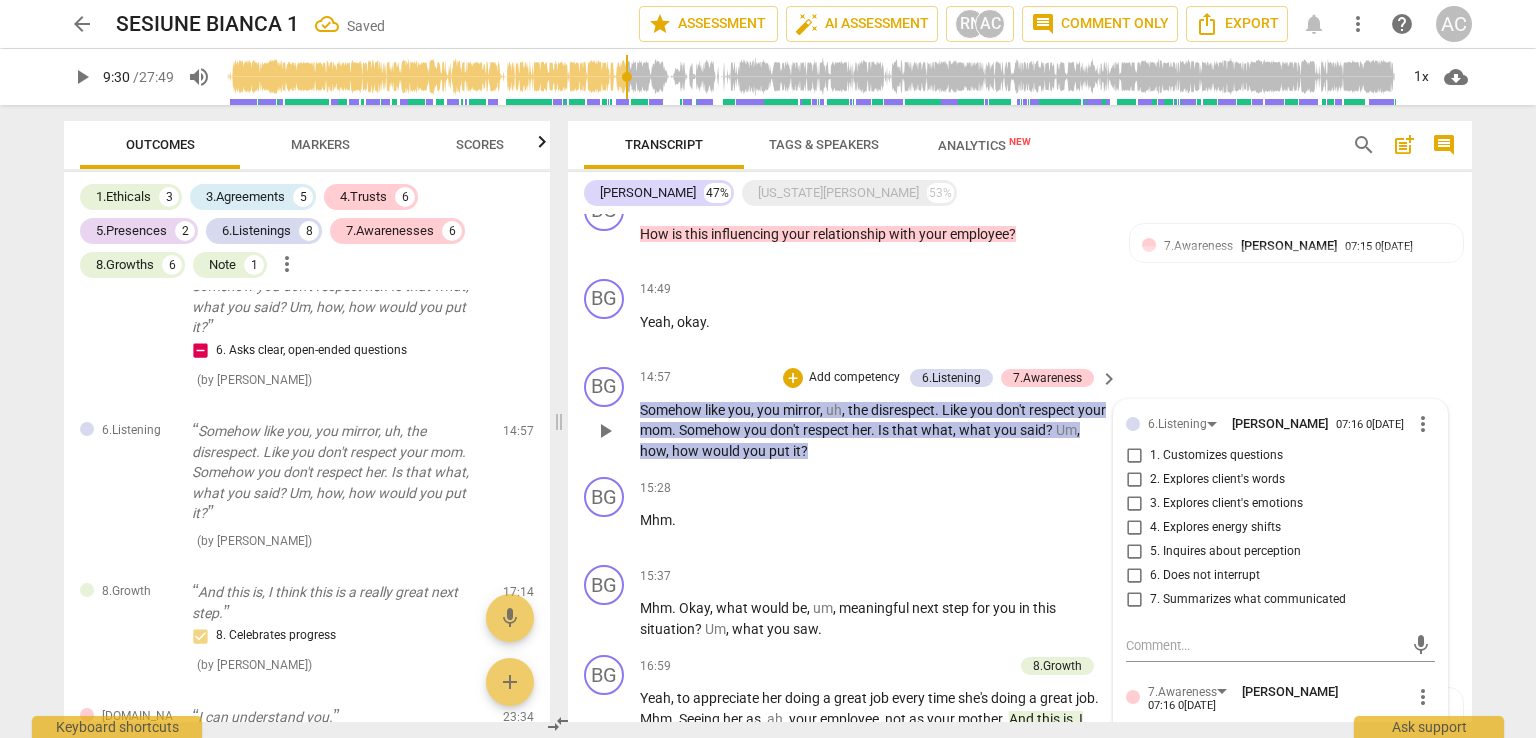 click on "7. Summarizes what communicated" at bounding box center [1248, 600] 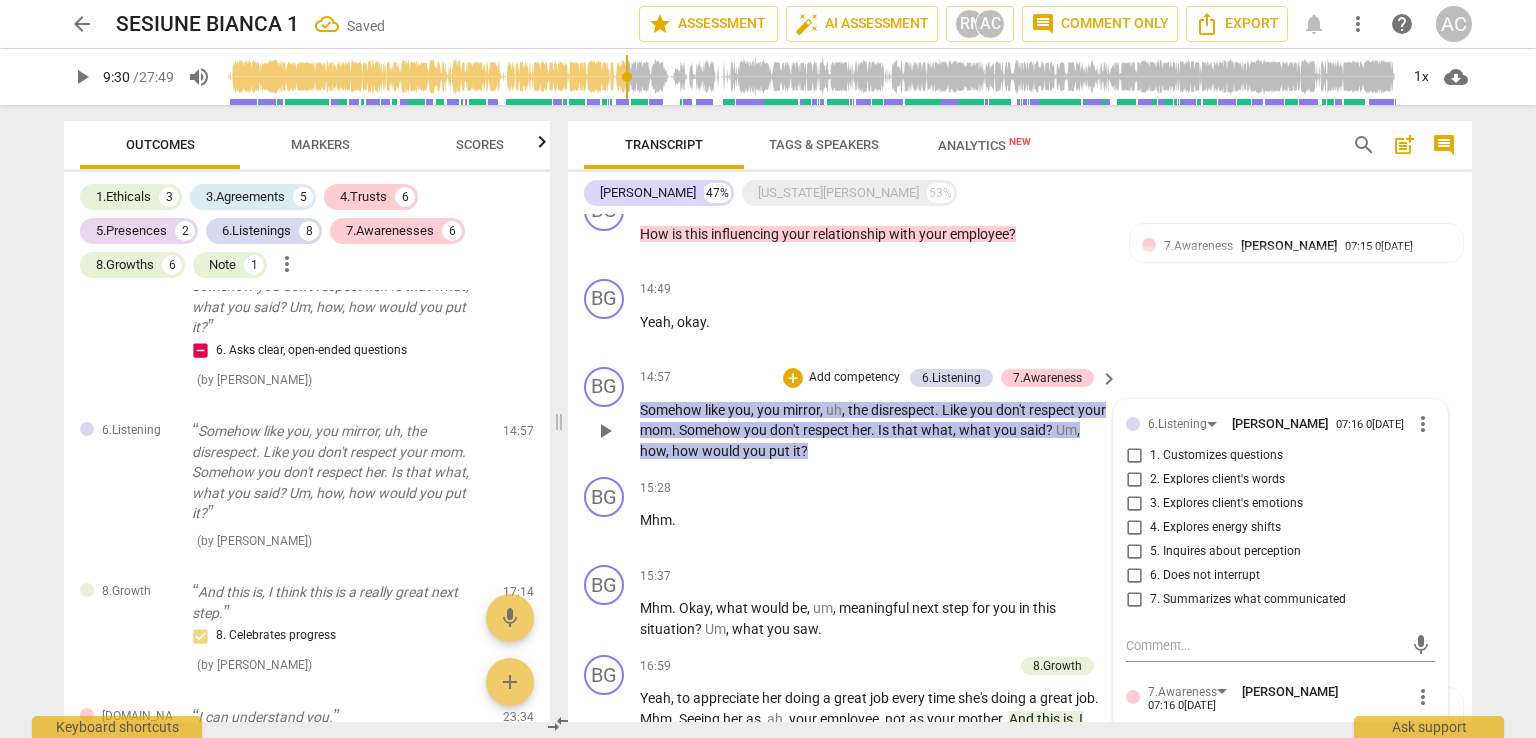 click on "7. Summarizes what communicated" at bounding box center (1134, 600) 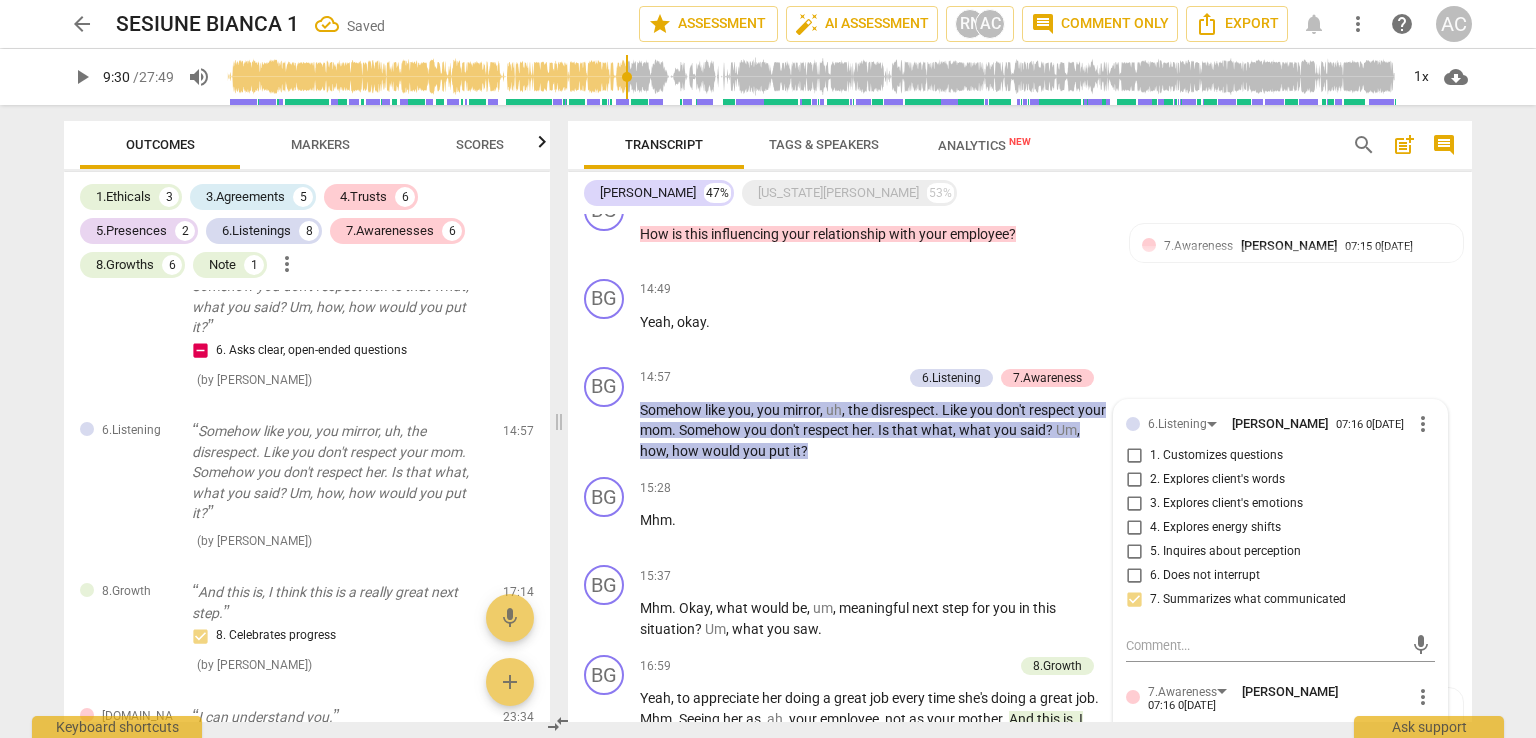 click on "arrow_back SESIUNE BIANCA 1 Saved star    Assessment   auto_fix_high    AI Assessment RN AC comment    Comment only    Export notifications more_vert help AC play_arrow 9:30   /  27:49 volume_up 1x cloud_download Outcomes Markers Scores 1.Ethicals 3 3.Agreements 5 4.Trusts 6 5.Presences 2 6.Listenings 8 7.Awarenesses 6 8.Growths 6 Note 1 more_vert 1.Ethical Uh, this call is being recorded for the purpose of certification with ICF - International Coaching Federation. 1. Familiar with Code of Ethics ( by [PERSON_NAME] ) 00:22 1.Ethical [US_STATE], do I have your permission to record our session and to use this recording for, this certification purpose? 1. Familiar with Code of Ethics ( by [PERSON_NAME] ) 00:35 1.Ethical Um, just so you know, uh, during our session I may interrupt you occasionally. Occasionally 1. Familiar with Code of Ethics ( by [PERSON_NAME] ) 00:50 3.Agreement What's your intention for your 30 minute session to[DATE]1. Identifies what to accomplish ( by [PERSON_NAME] ) 01:18 3.Agreement ( by RaeNotes ) (" at bounding box center (768, 369) 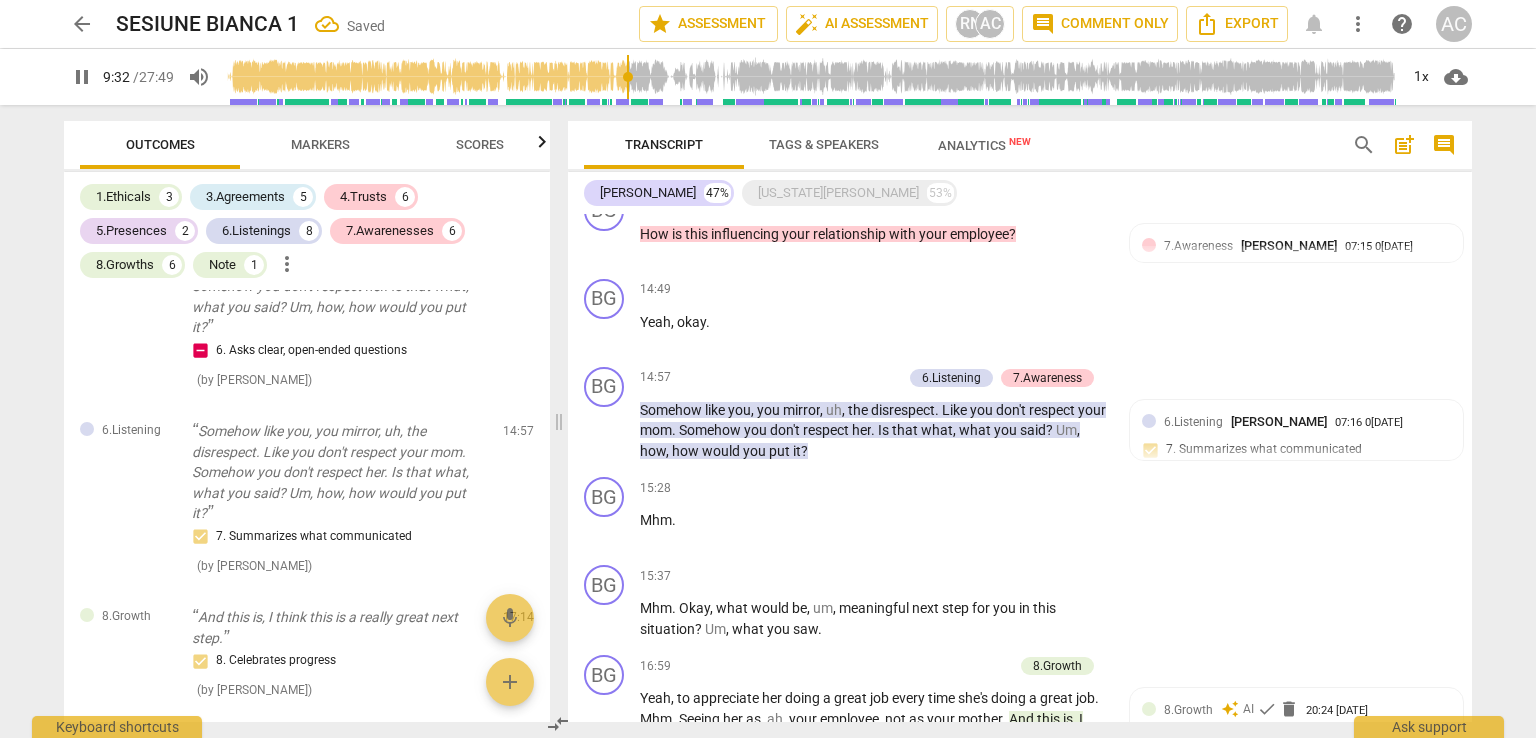 click on "arrow_back SESIUNE BIANCA 1 Saved star    Assessment   auto_fix_high    AI Assessment RN AC comment    Comment only    Export notifications more_vert help AC pause 9:32   /  27:49 volume_up 1x cloud_download Outcomes Markers Scores 1.Ethicals 3 3.Agreements 5 4.Trusts 6 5.Presences 2 6.Listenings 8 7.Awarenesses 6 8.Growths 6 Note 1 more_vert 1.Ethical Uh, this call is being recorded for the purpose of certification with ICF - International Coaching Federation. 1. Familiar with Code of Ethics ( by [PERSON_NAME] ) 00:22 1.Ethical [US_STATE], do I have your permission to record our session and to use this recording for, this certification purpose? 1. Familiar with Code of Ethics ( by [PERSON_NAME] ) 00:35 1.Ethical Um, just so you know, uh, during our session I may interrupt you occasionally. Occasionally 1. Familiar with Code of Ethics ( by [PERSON_NAME] ) 00:50 3.Agreement What's your intention for your 30 minute session to[DATE]1. Identifies what to accomplish ( by [PERSON_NAME] ) 01:18 3.Agreement ( by RaeNotes ) 02:30 (" at bounding box center [768, 369] 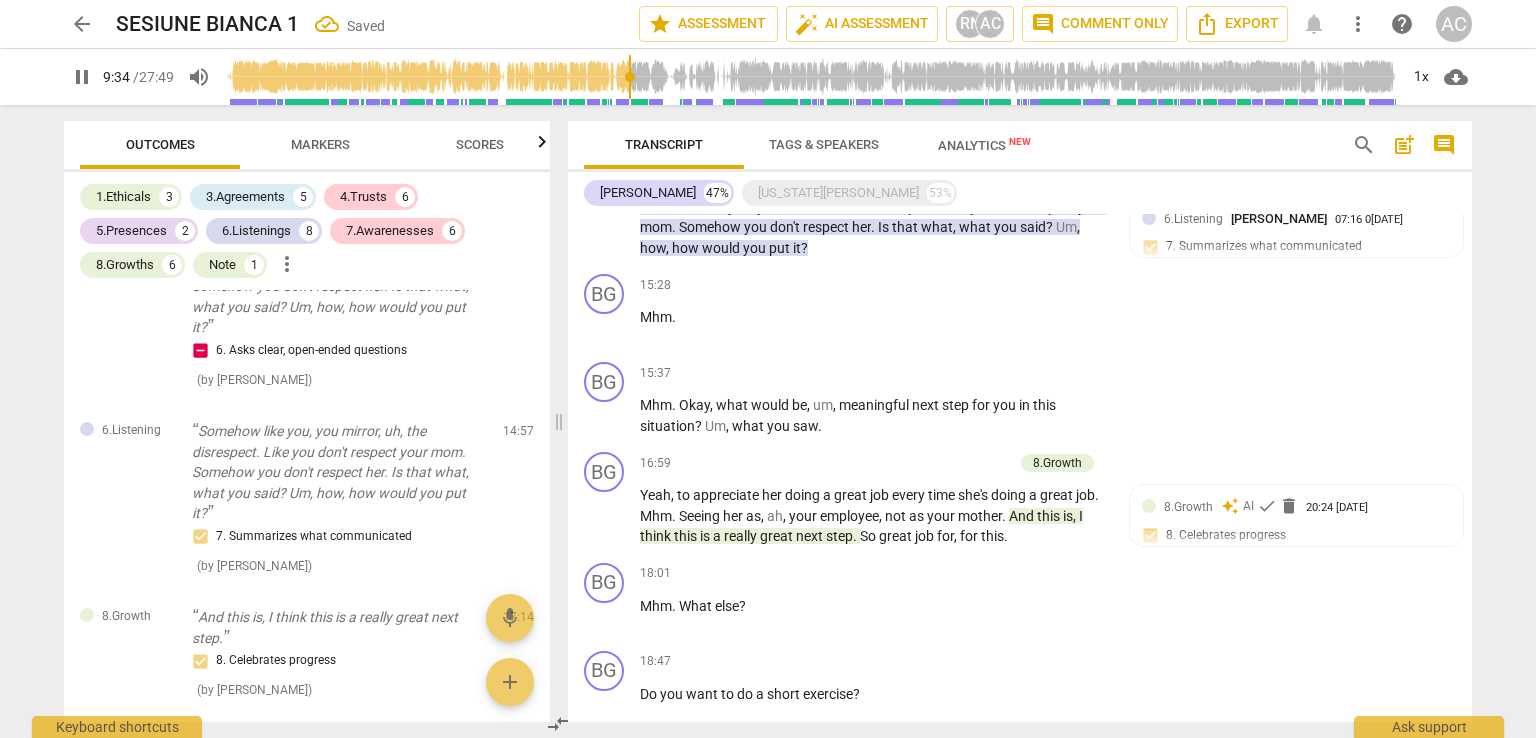 scroll, scrollTop: 2699, scrollLeft: 0, axis: vertical 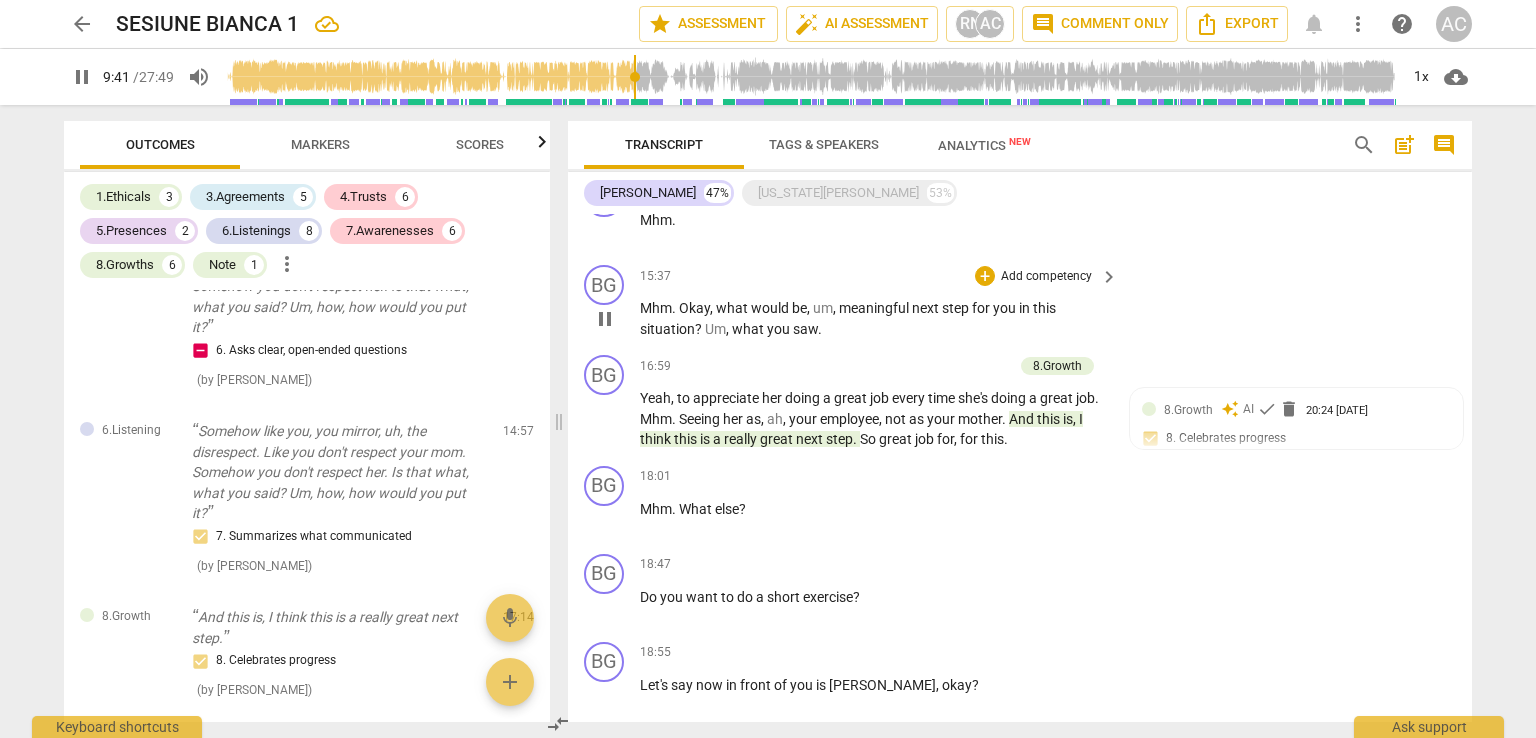 click on "Add competency" at bounding box center [1046, 277] 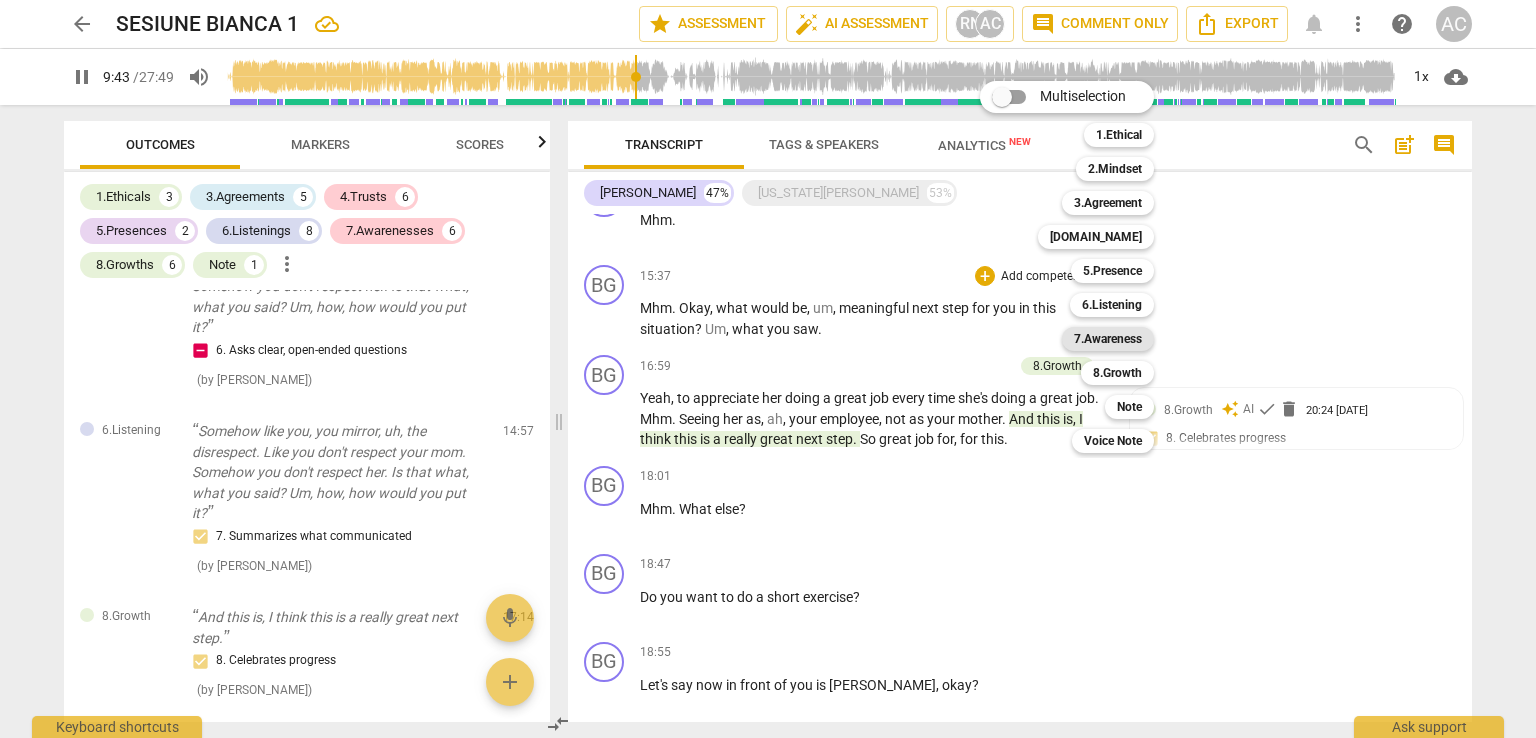 click on "7.Awareness" at bounding box center (1108, 339) 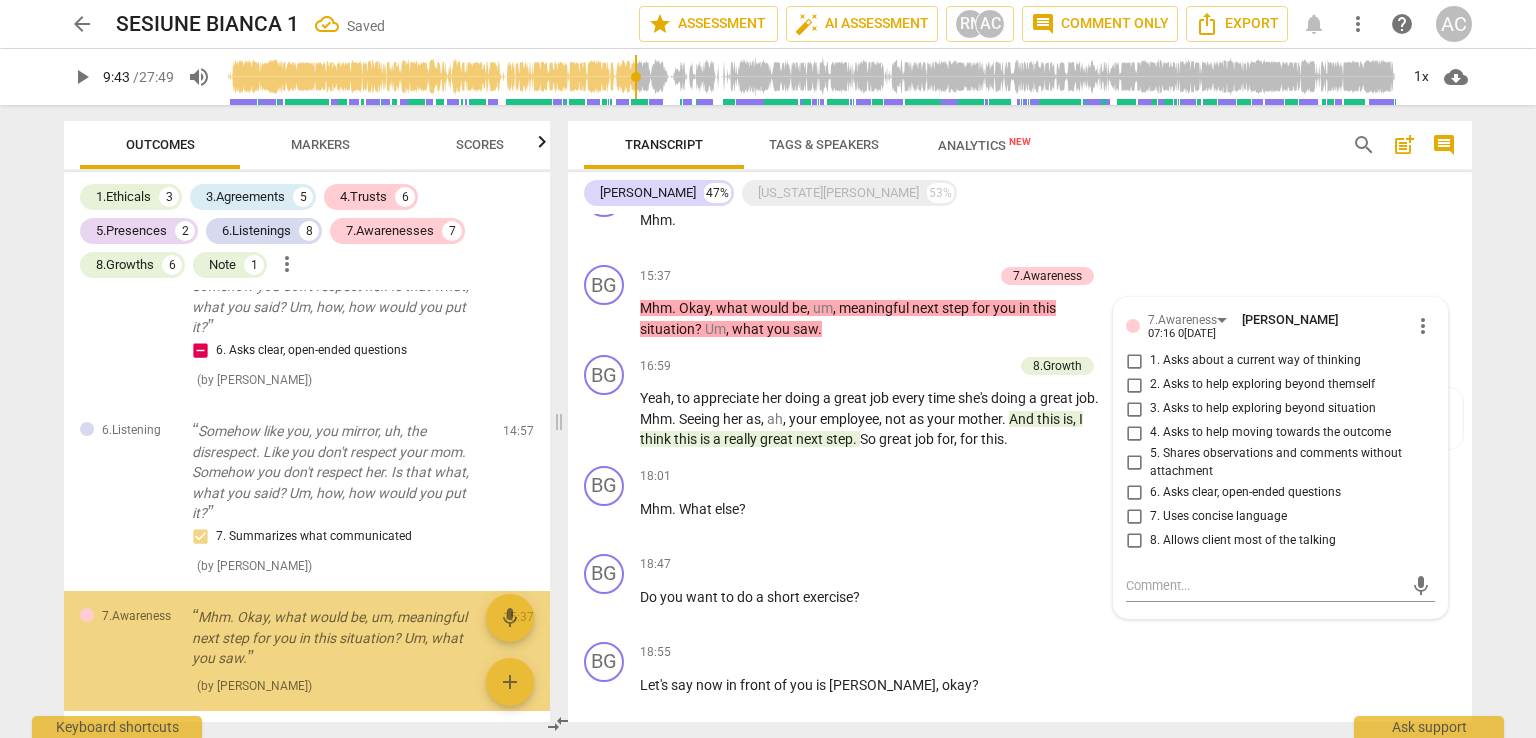 scroll, scrollTop: 3992, scrollLeft: 0, axis: vertical 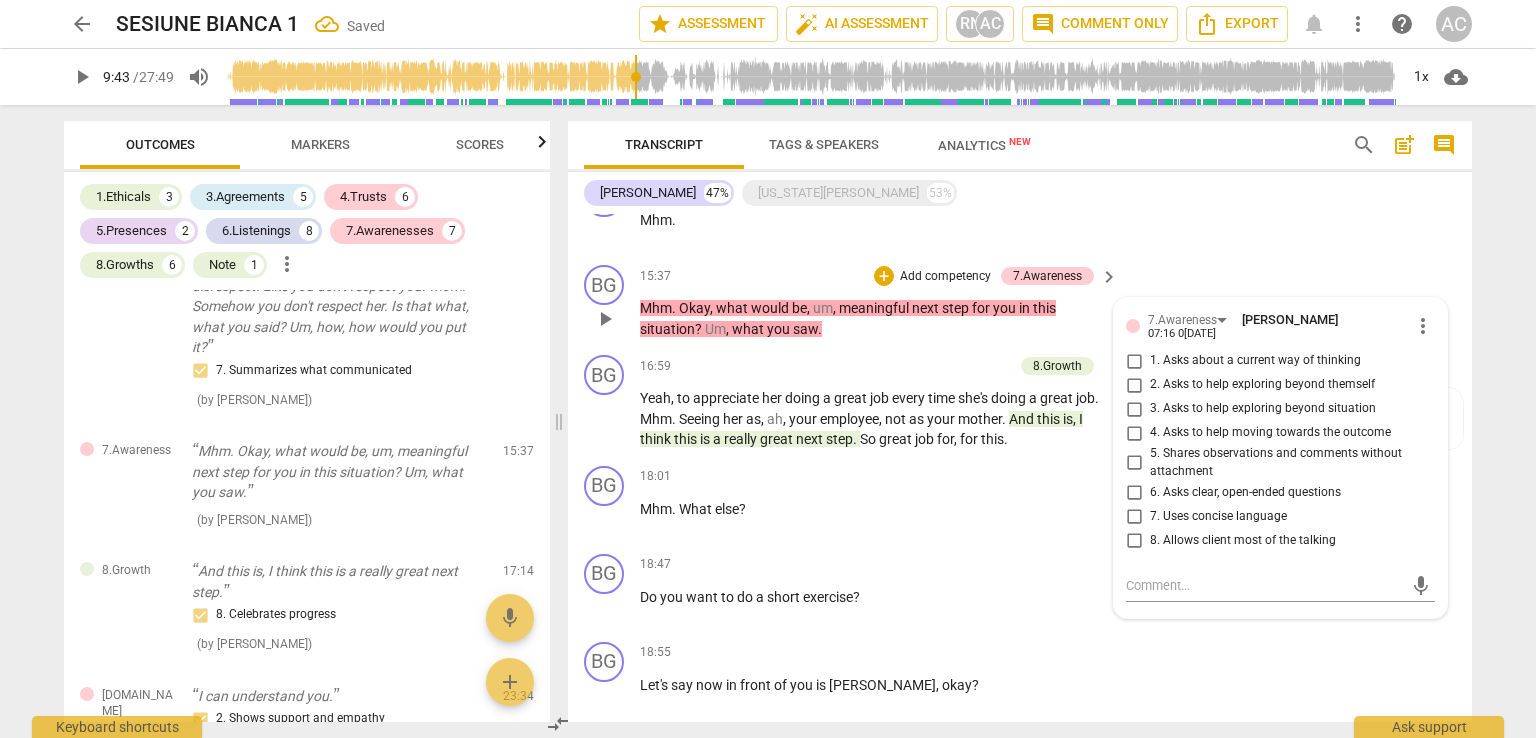 click on "4. Asks to help moving towards the outcome" at bounding box center (1270, 433) 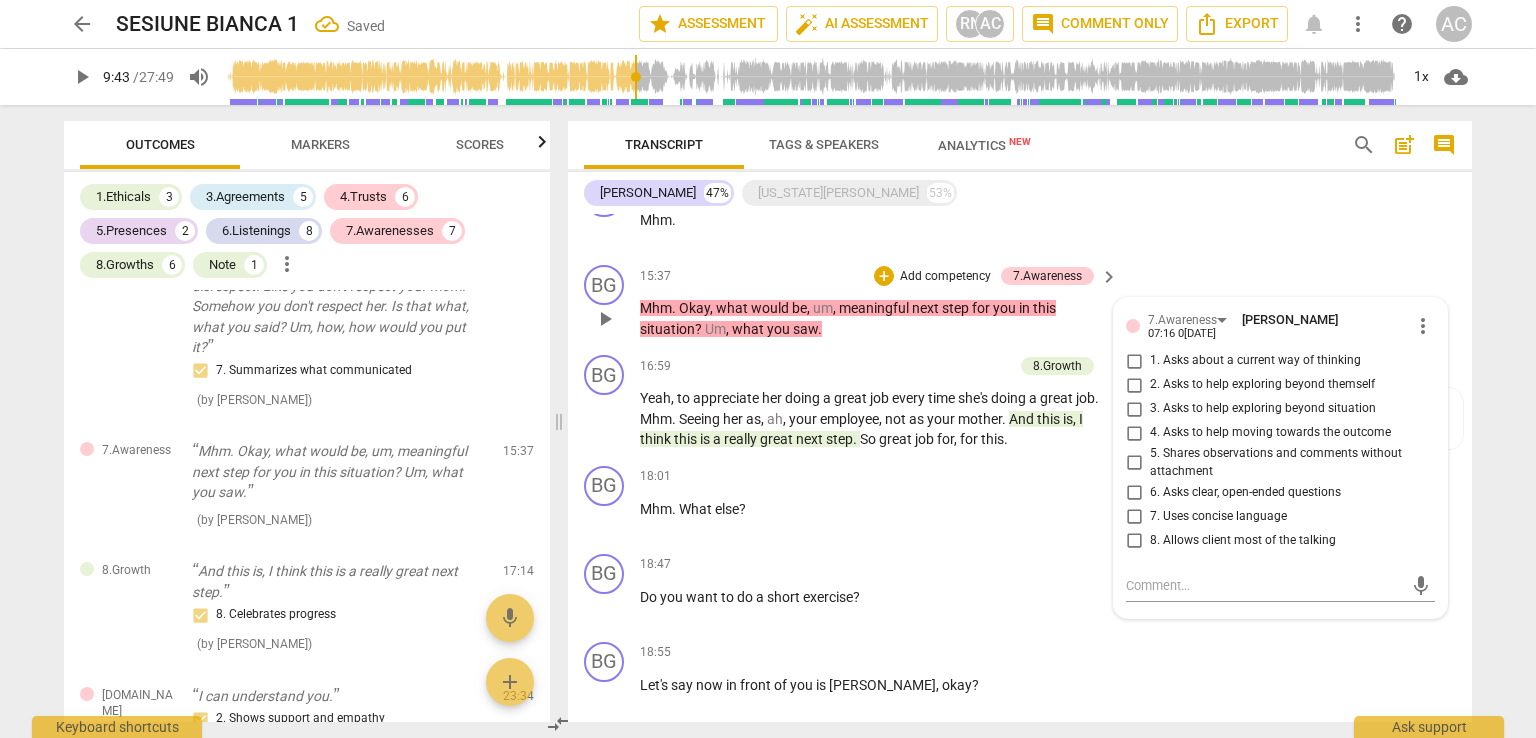 click on "4. Asks to help moving towards the outcome" at bounding box center (1134, 433) 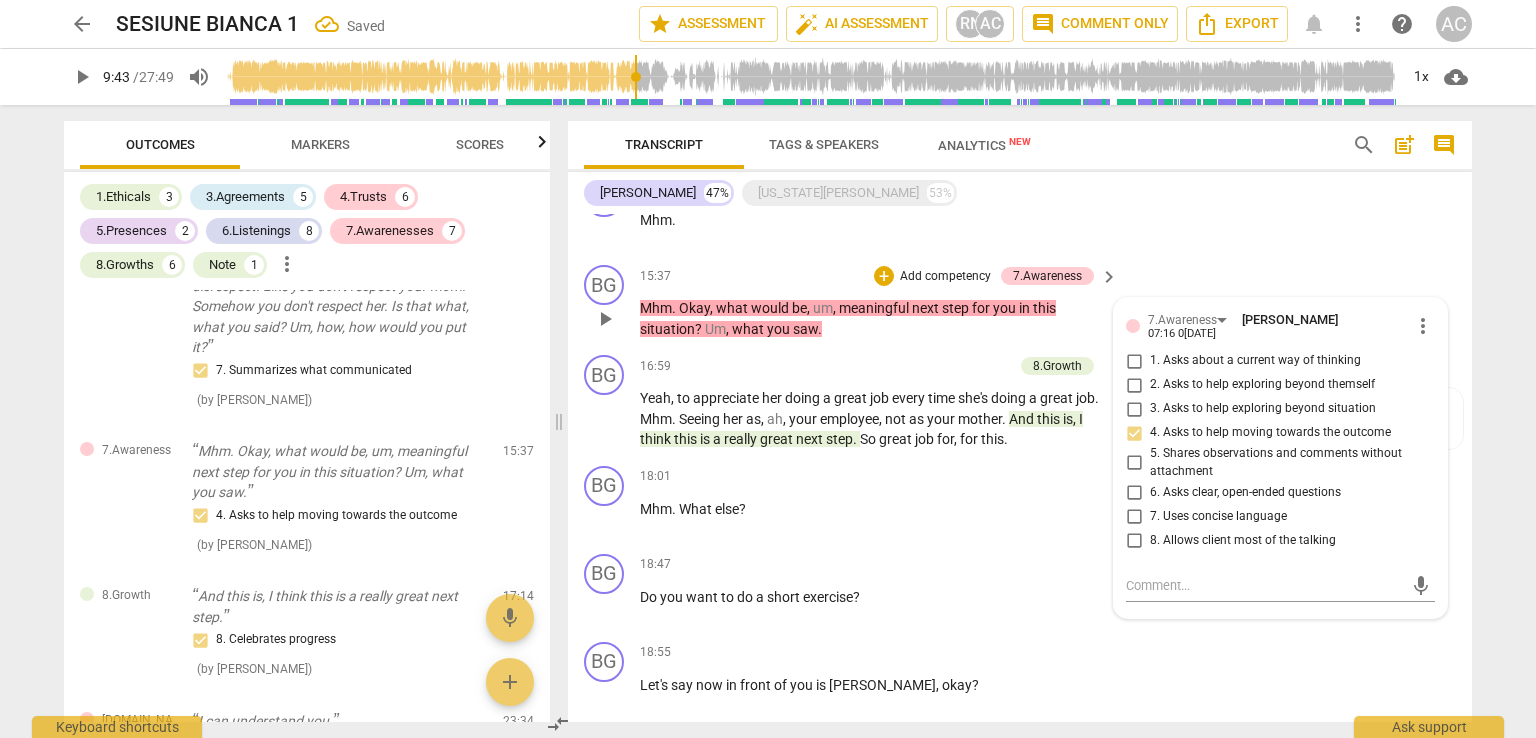 click on "6. Asks clear, open-ended questions" at bounding box center (1245, 493) 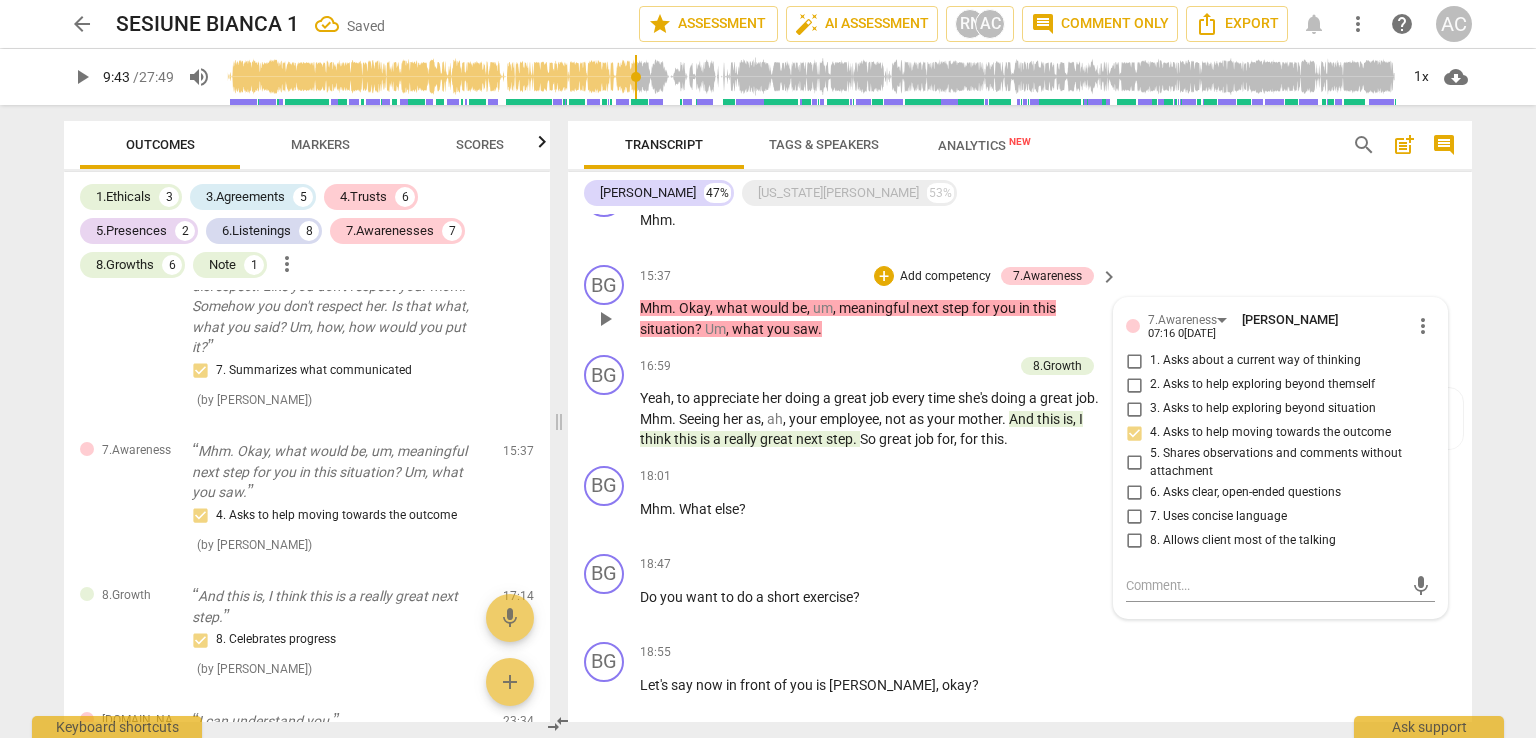click on "6. Asks clear, open-ended questions" at bounding box center (1134, 492) 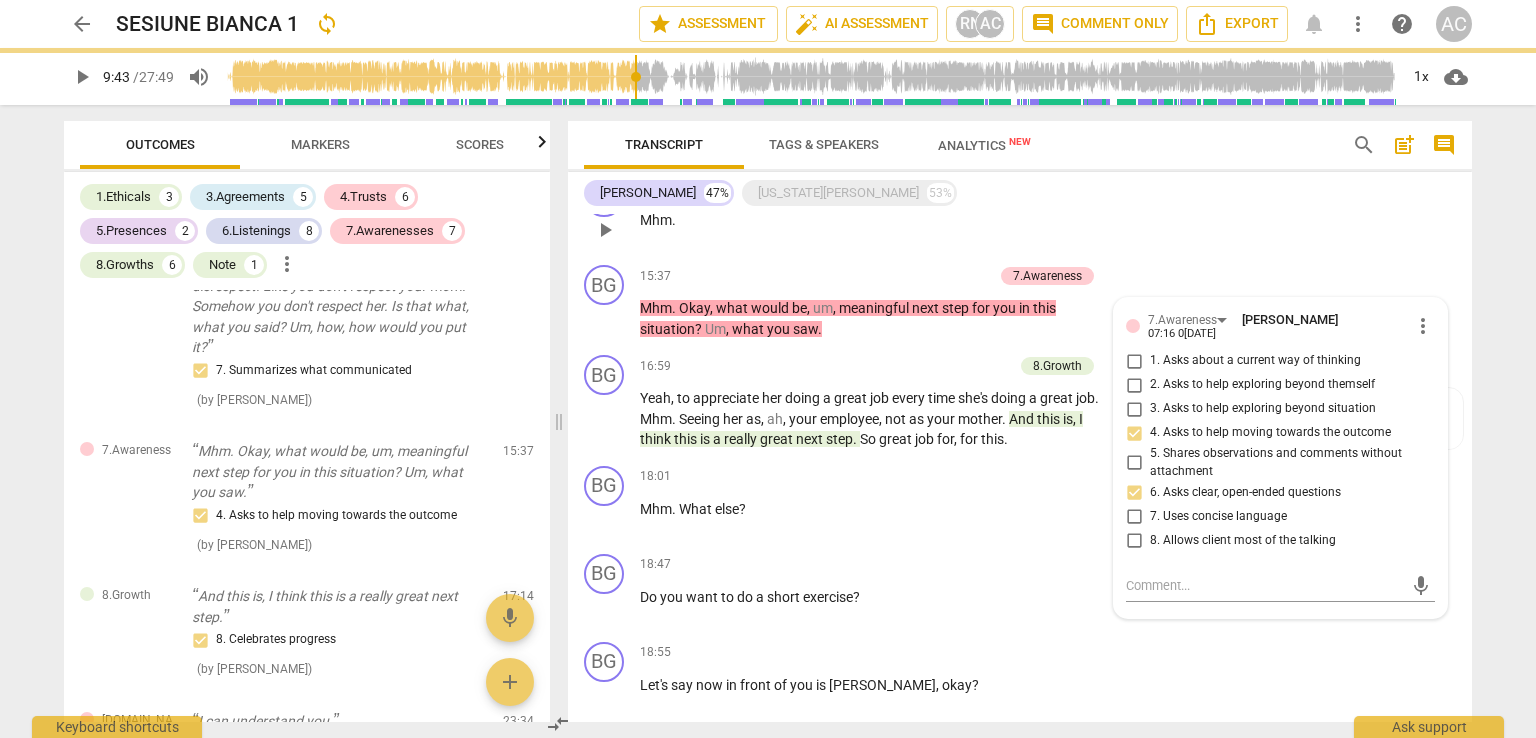 click on "BG play_arrow pause 15:28 + Add competency keyboard_arrow_right Mhm ." at bounding box center (1020, 213) 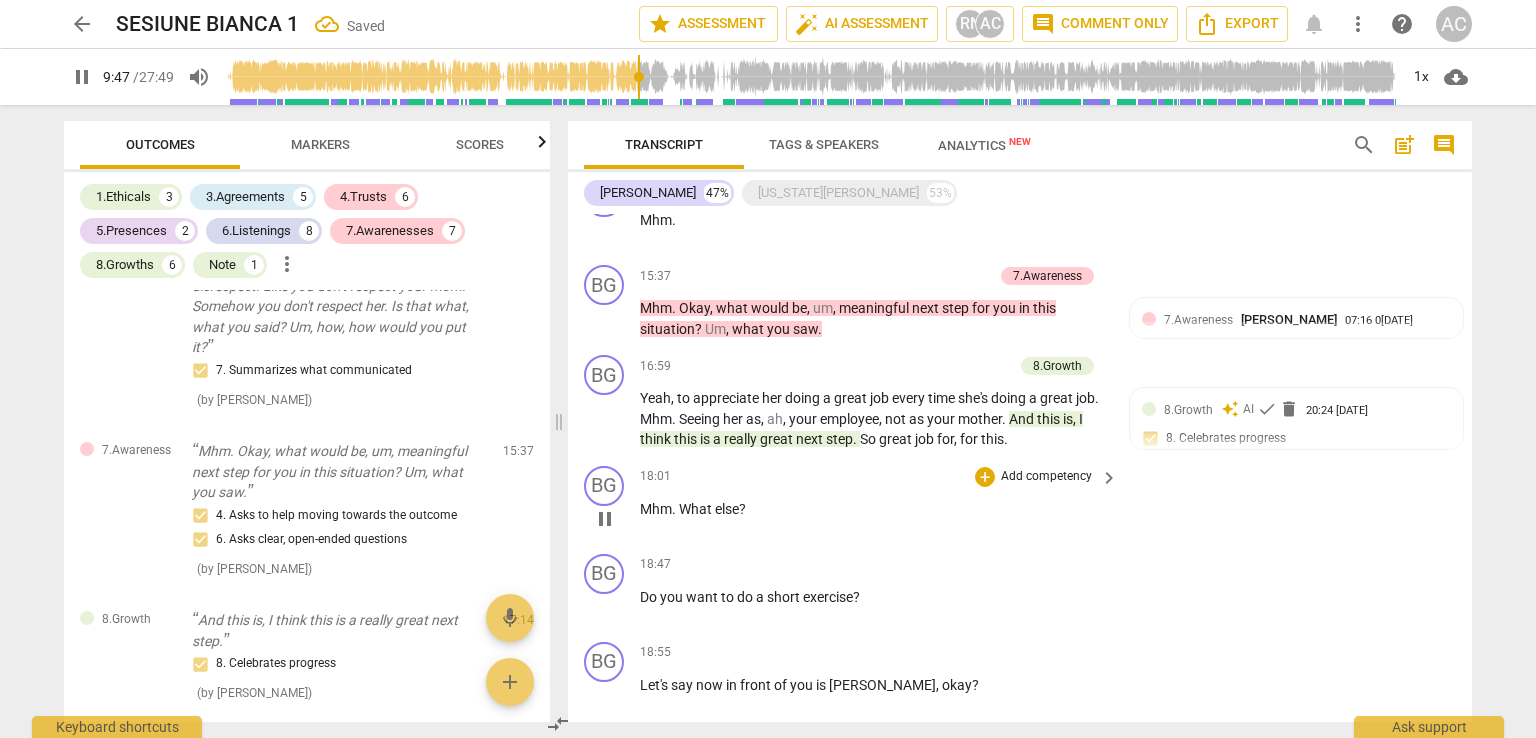 click on "Add competency" at bounding box center (1046, 477) 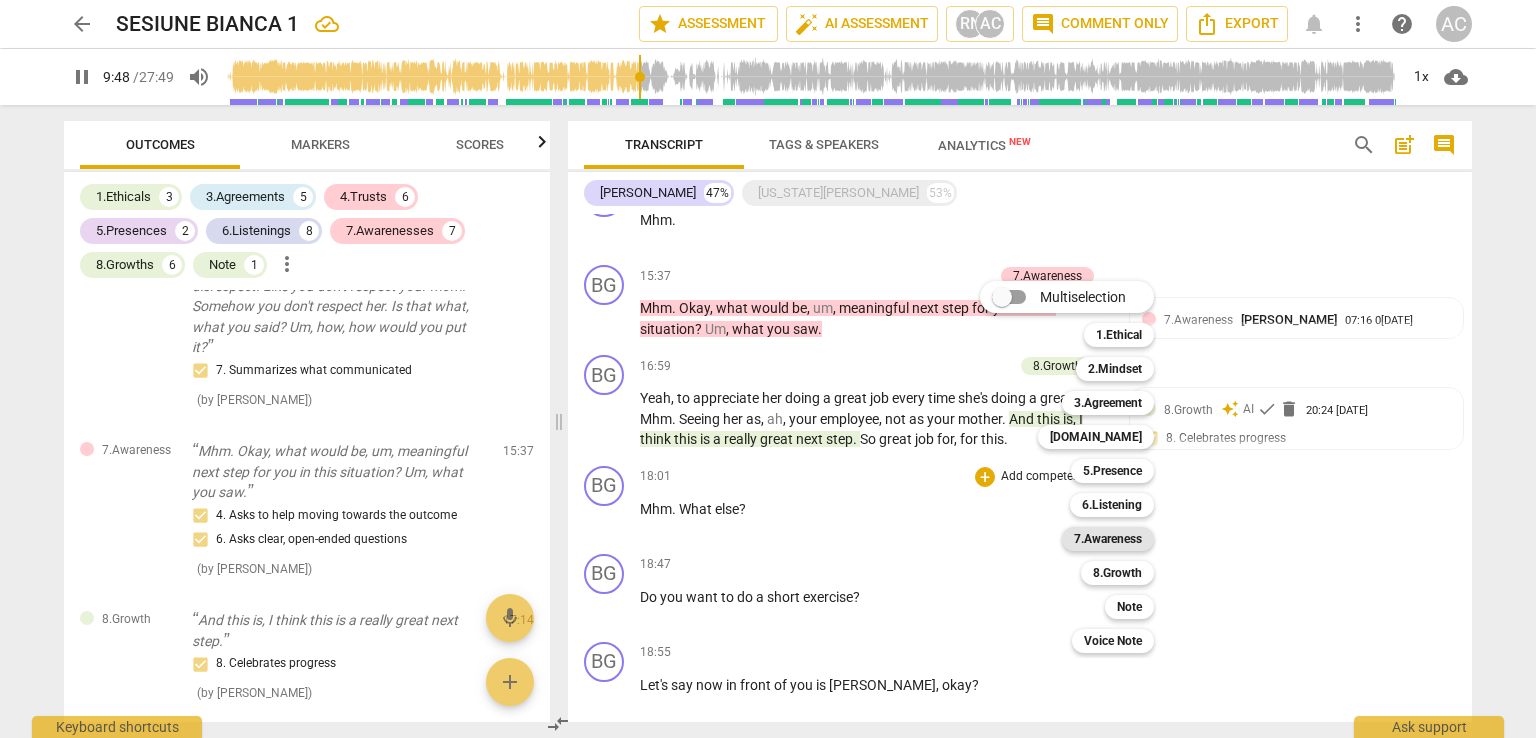 click on "7.Awareness" at bounding box center [1108, 539] 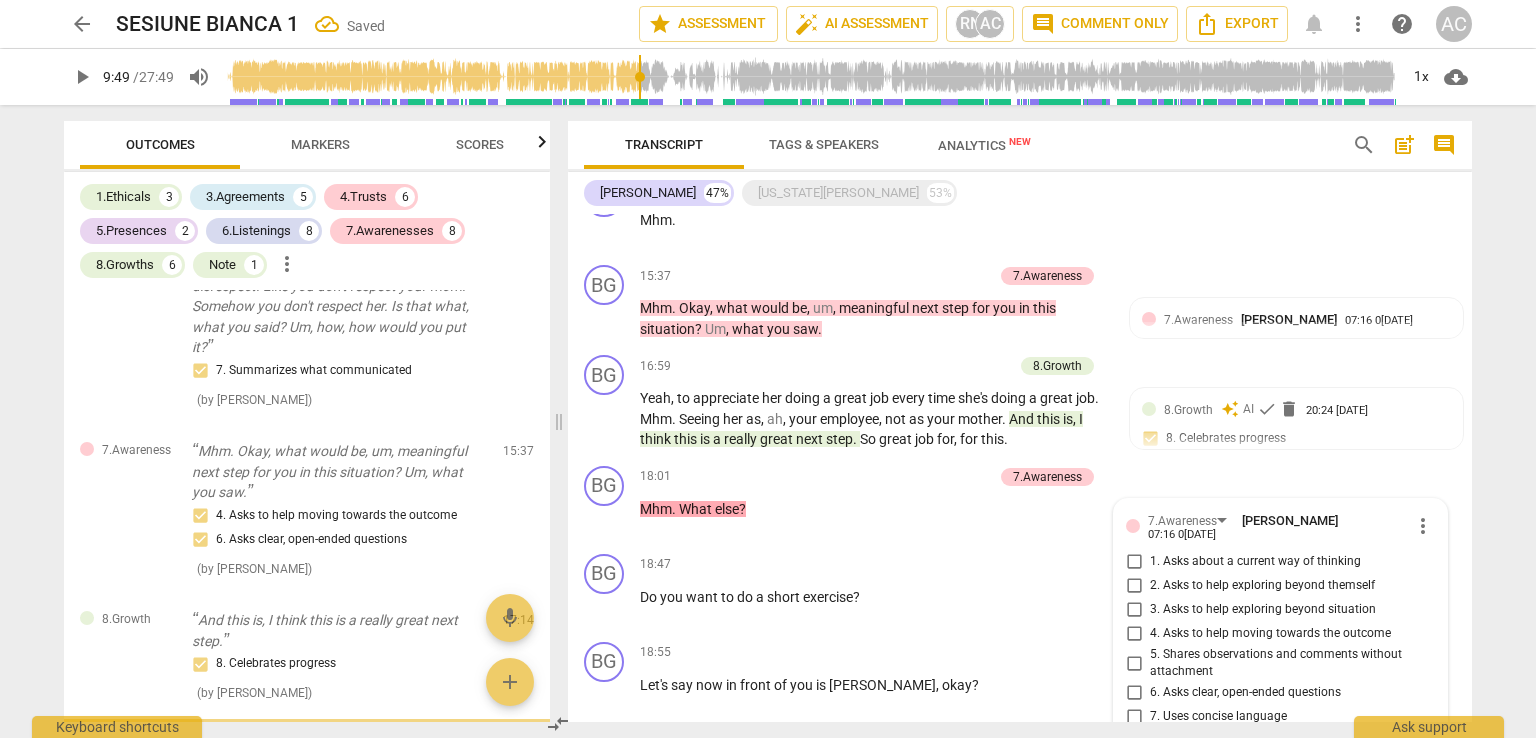 scroll, scrollTop: 3008, scrollLeft: 0, axis: vertical 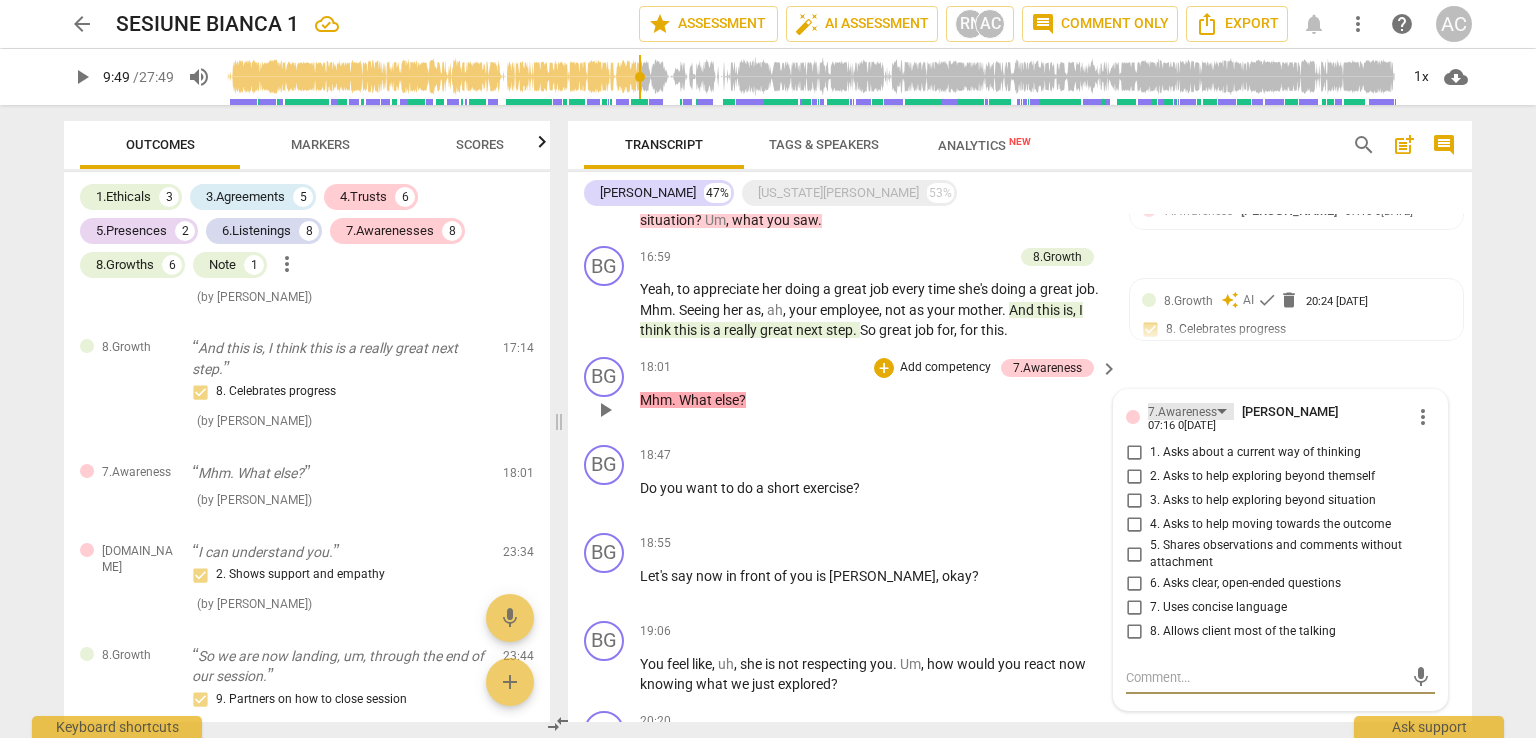 click on "7.Awareness" at bounding box center (1182, 412) 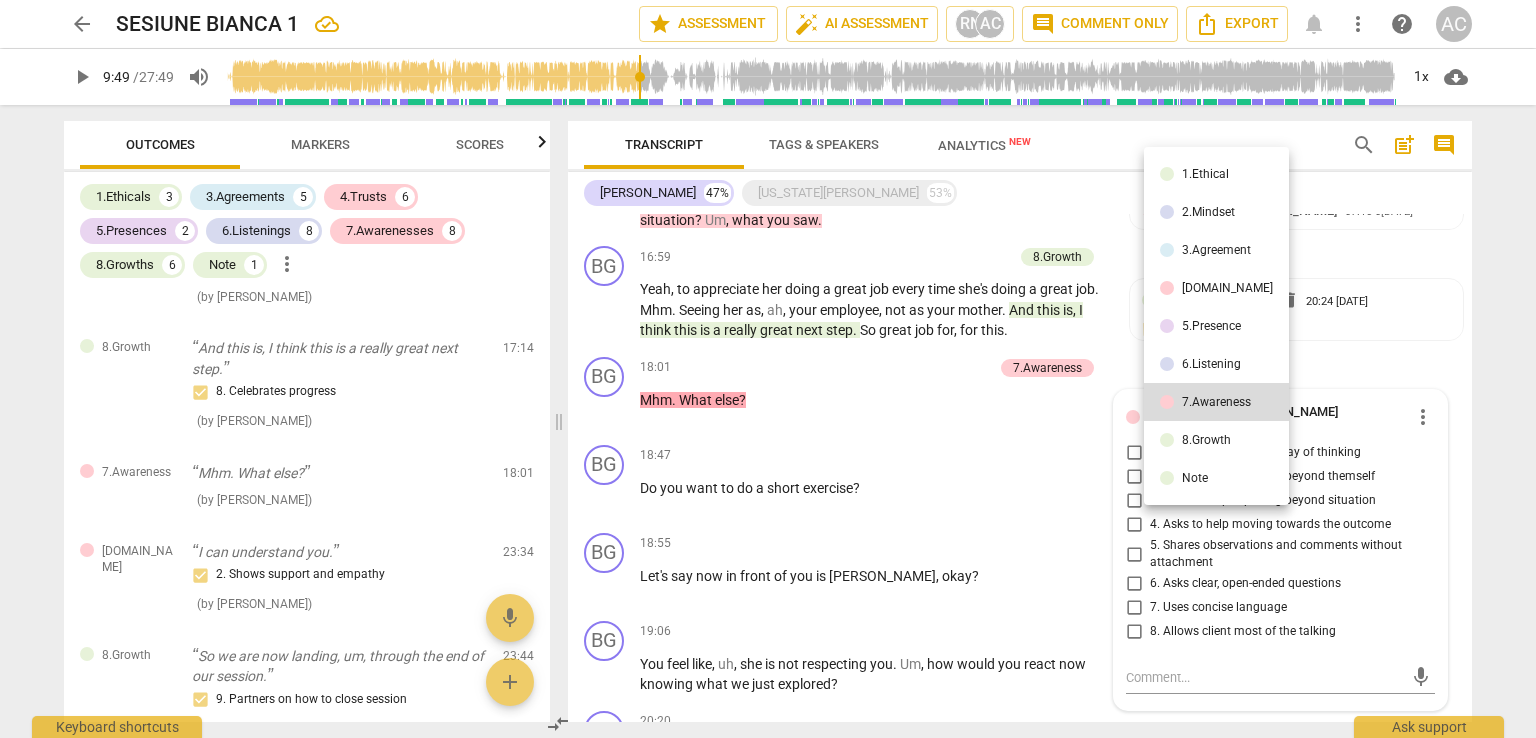 click on "6.Listening" at bounding box center [1211, 364] 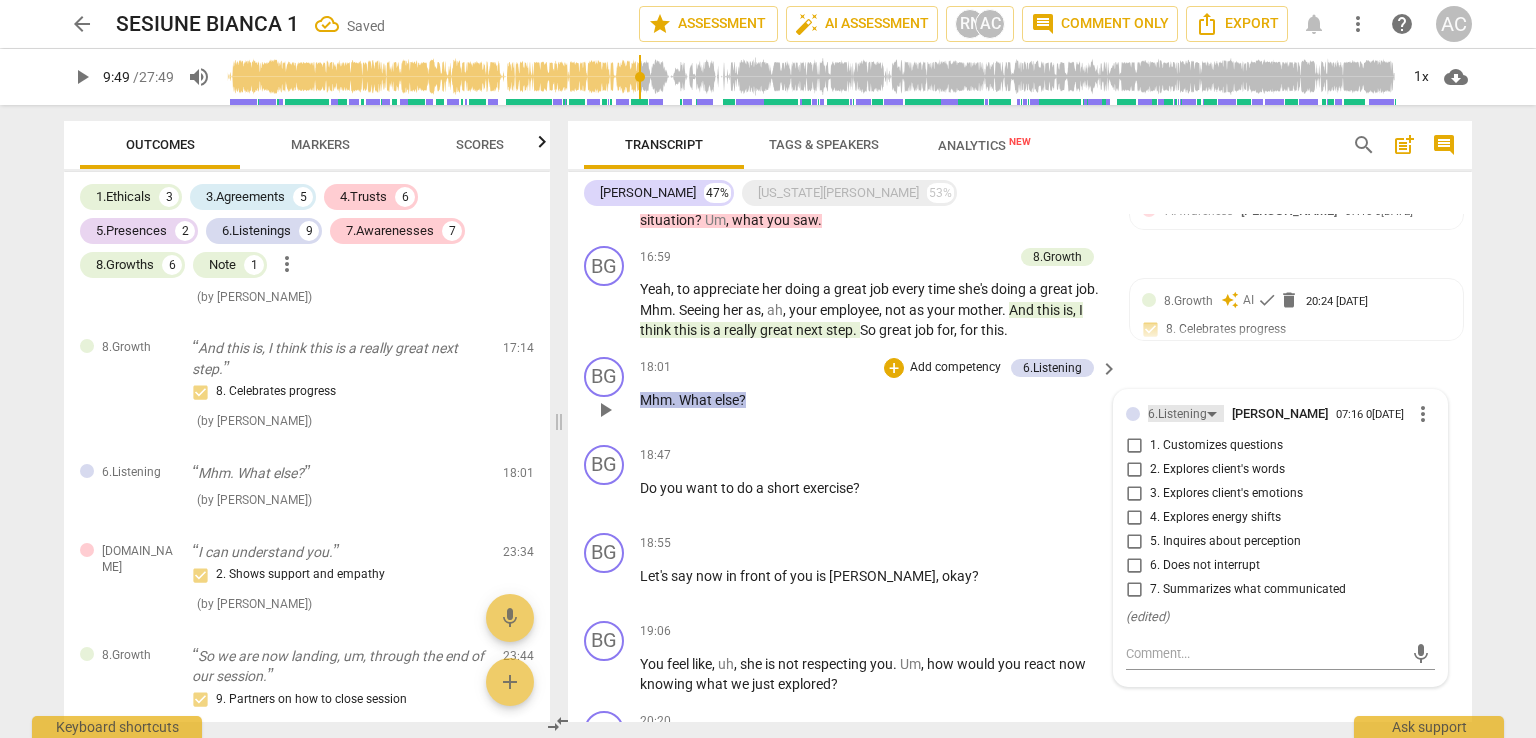 click on "6.Listening" at bounding box center (1177, 414) 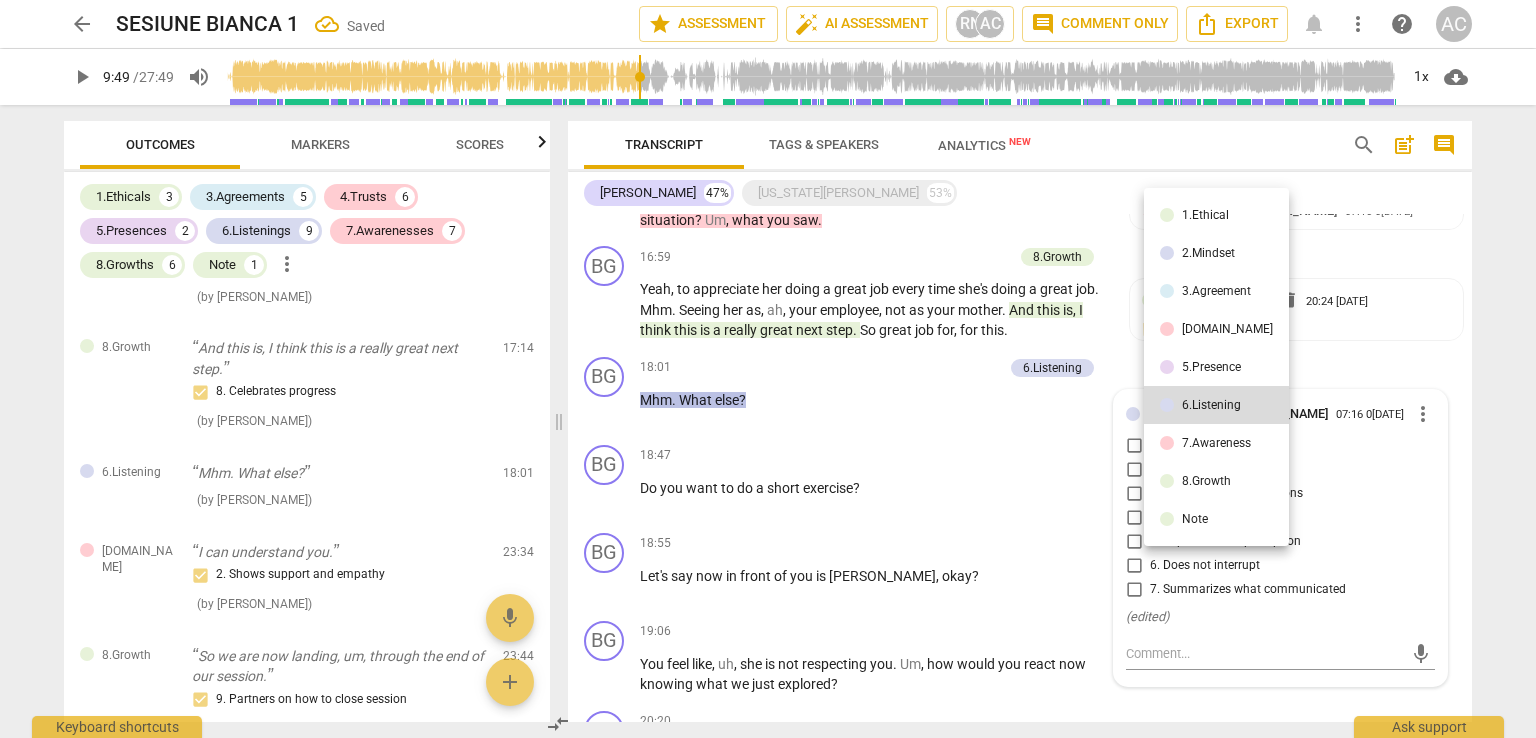 click on "5.Presence" at bounding box center (1211, 367) 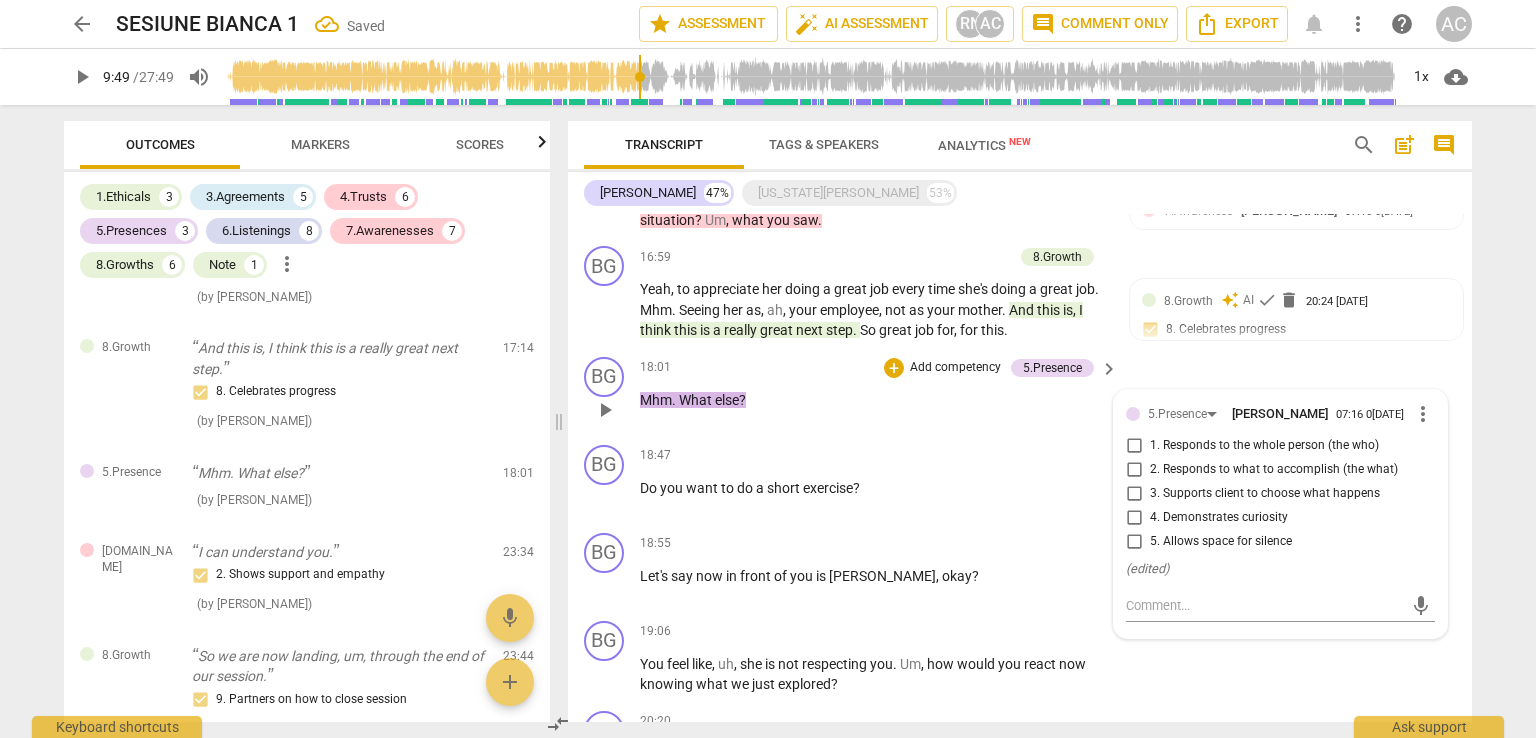 click on "4. Demonstrates curiosity" at bounding box center (1219, 518) 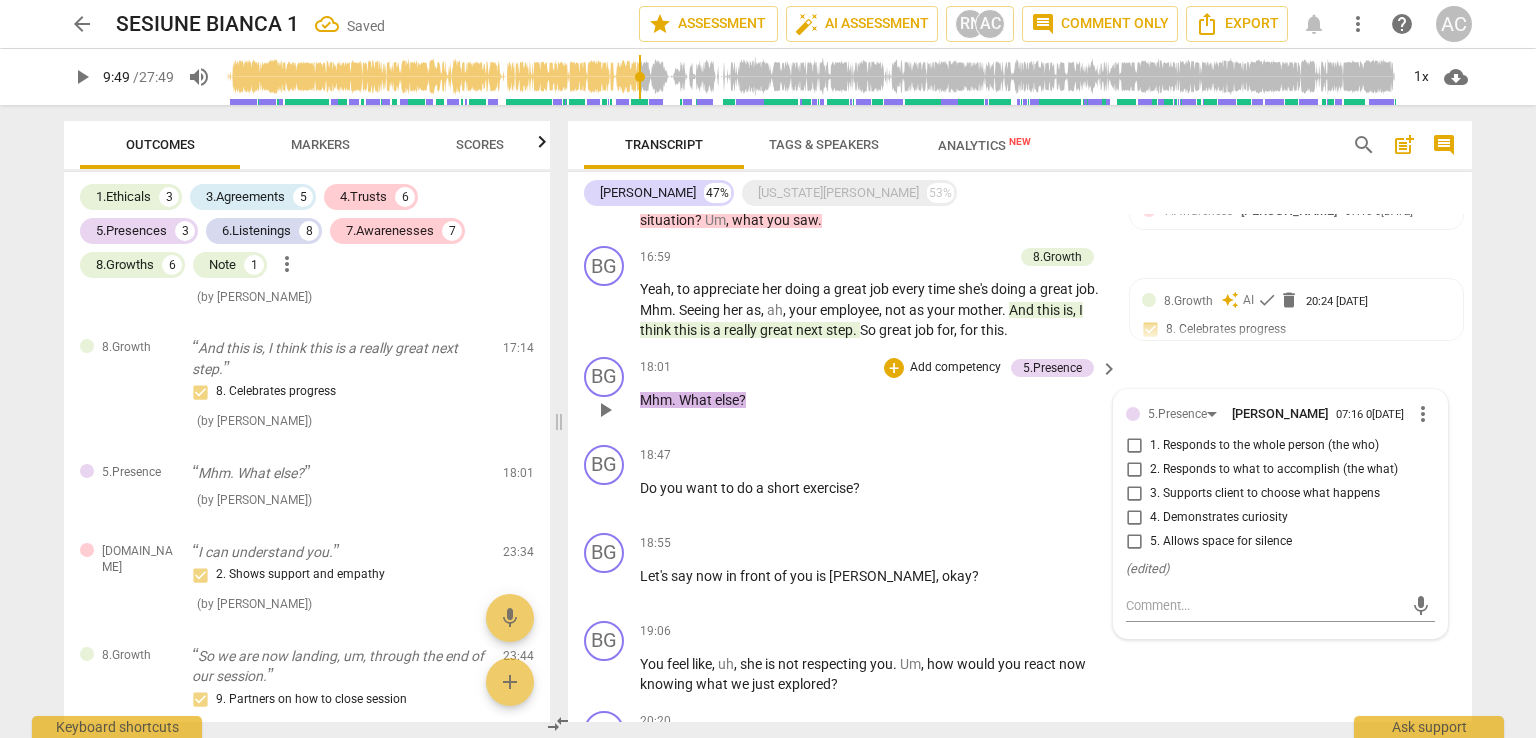 click on "4. Demonstrates curiosity" at bounding box center (1134, 518) 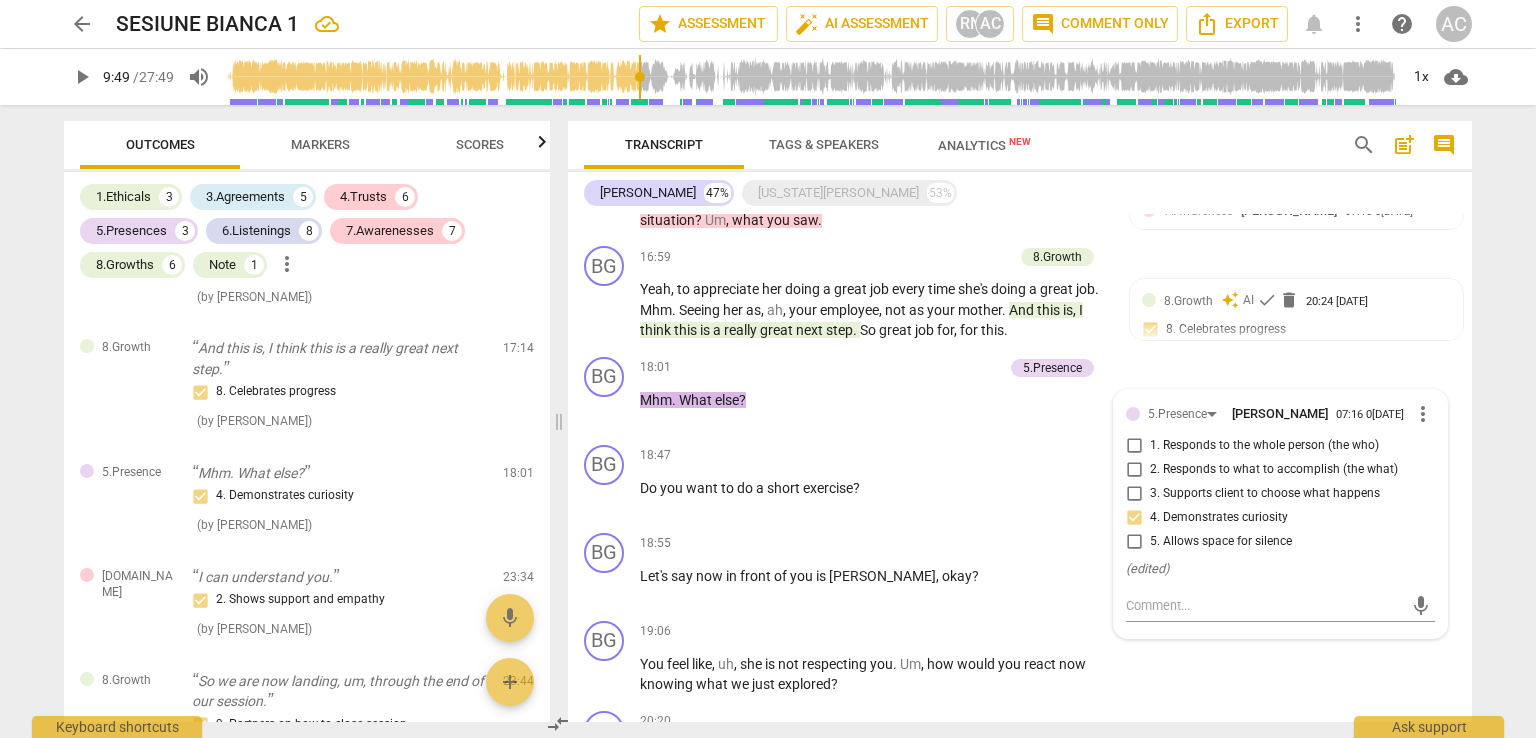 click on "arrow_back SESIUNE BIANCA 1 star    Assessment   auto_fix_high    AI Assessment RN AC comment    Comment only    Export notifications more_vert help AC play_arrow 9:49   /  27:49 volume_up 1x cloud_download Outcomes Markers Scores 1.Ethicals 3 3.Agreements 5 4.Trusts 6 5.Presences 3 6.Listenings 8 7.Awarenesses 7 8.Growths 6 Note 1 more_vert 1.Ethical Uh, this call is being recorded for the purpose of certification with ICF - International Coaching Federation. 1. Familiar with Code of Ethics ( by [PERSON_NAME] ) 00:22 1.Ethical [US_STATE], do I have your permission to record our session and to use this recording for, this certification purpose? 1. Familiar with Code of Ethics ( by [PERSON_NAME] ) 00:35 1.Ethical Um, just so you know, uh, during our session I may interrupt you occasionally. Occasionally 1. Familiar with Code of Ethics ( by [PERSON_NAME] ) 00:50 3.Agreement What's your intention for your 30 minute session to[DATE]1. Identifies what to accomplish ( by [PERSON_NAME] ) 01:18 3.Agreement ( by RaeNotes ) 02:30 (" at bounding box center [768, 369] 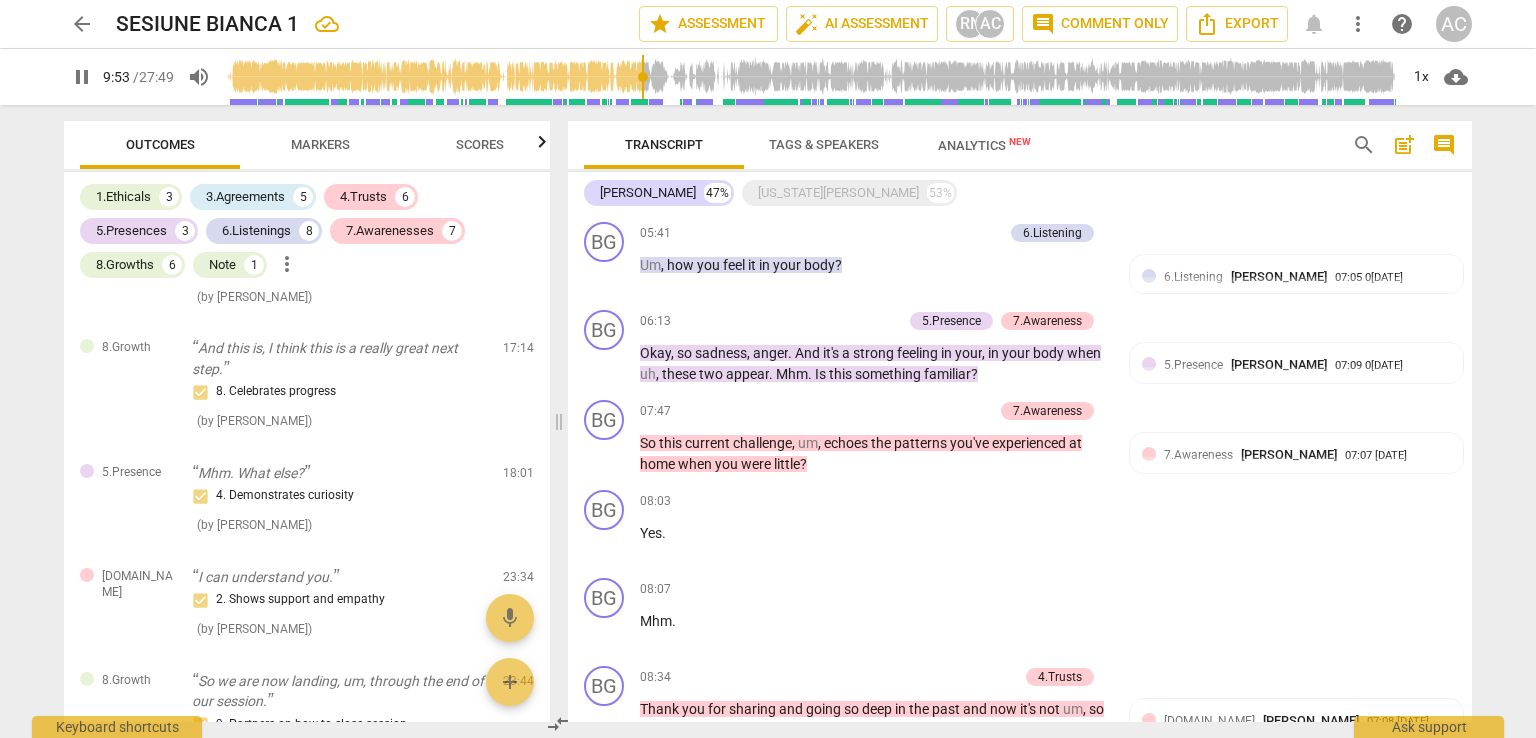 scroll, scrollTop: 808, scrollLeft: 0, axis: vertical 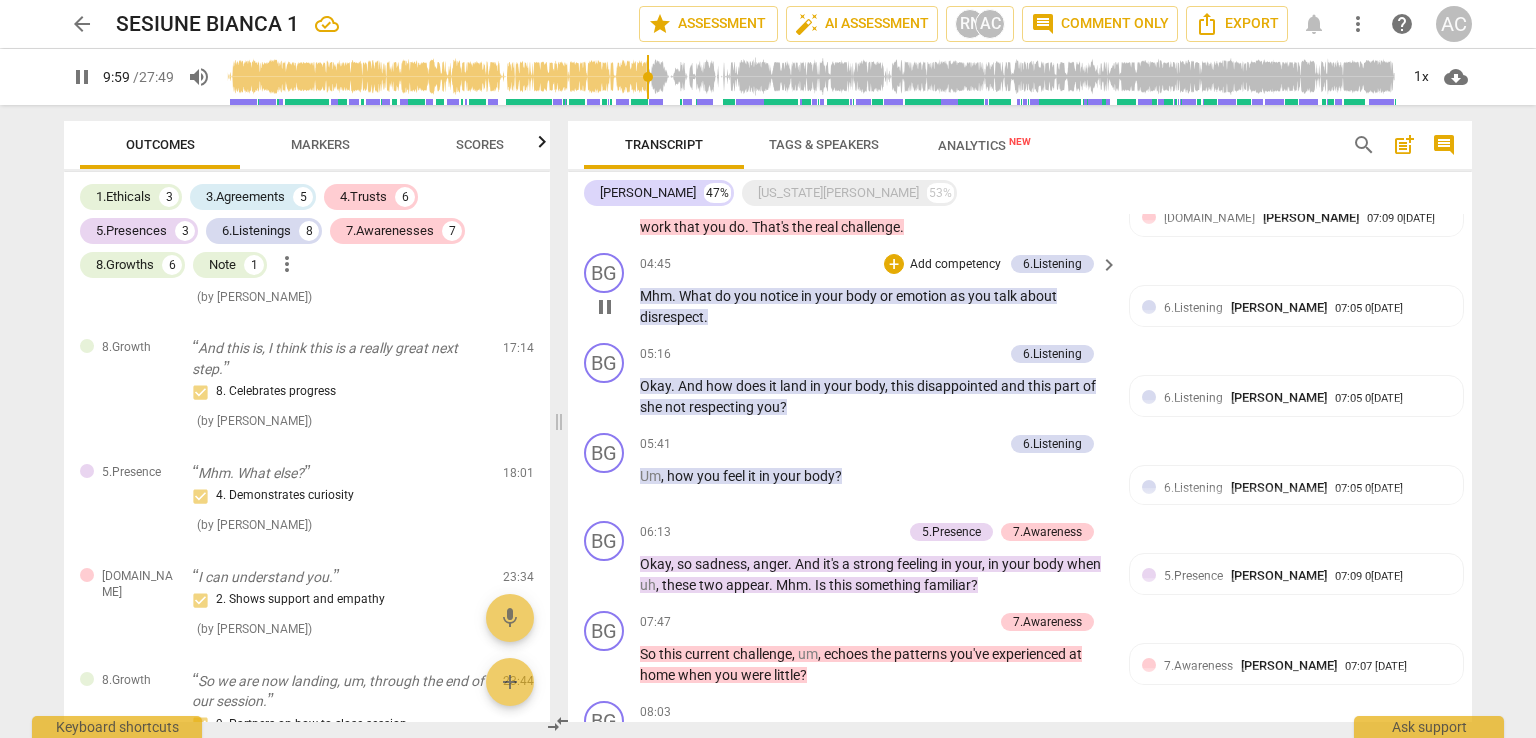 click on "Add competency" at bounding box center [955, 265] 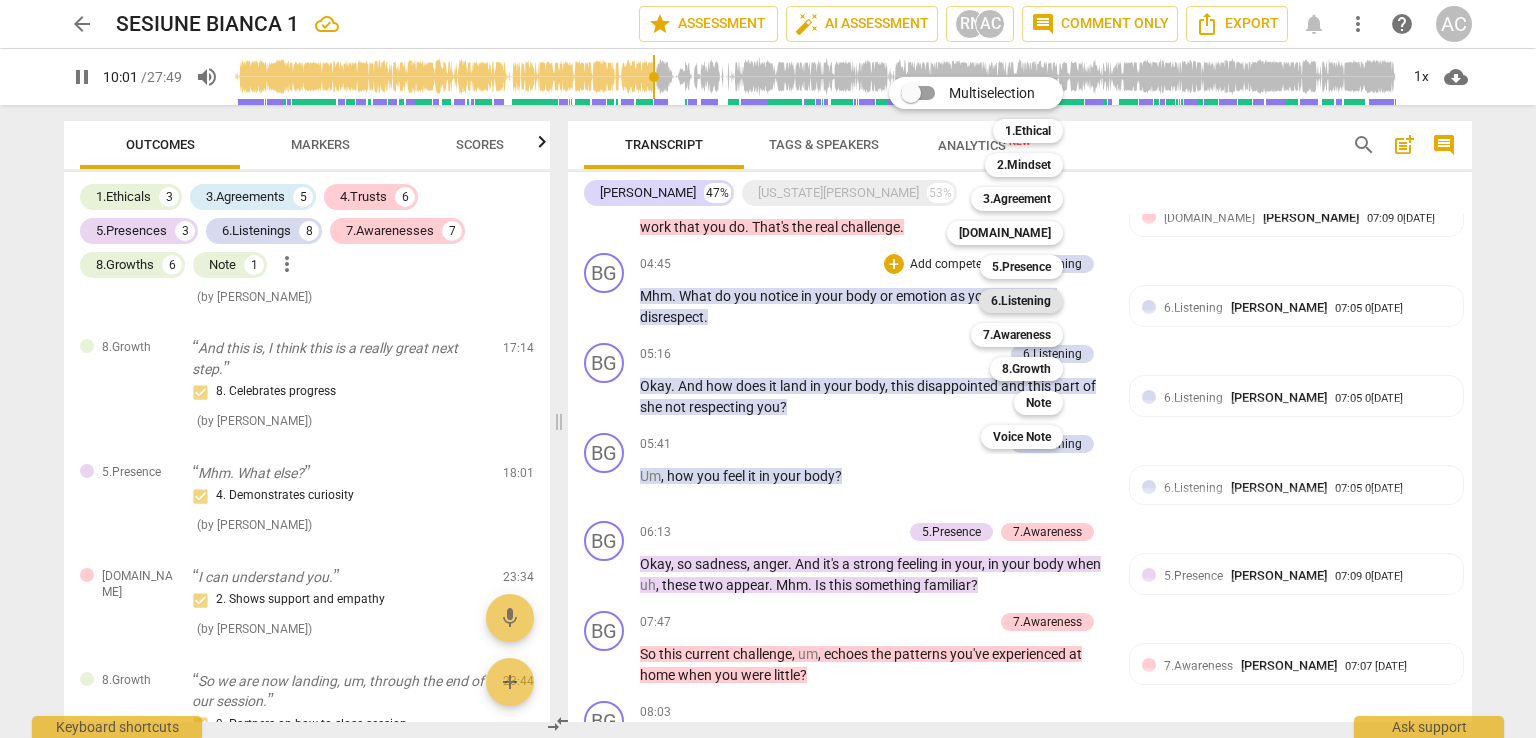 click on "6.Listening" at bounding box center (1021, 301) 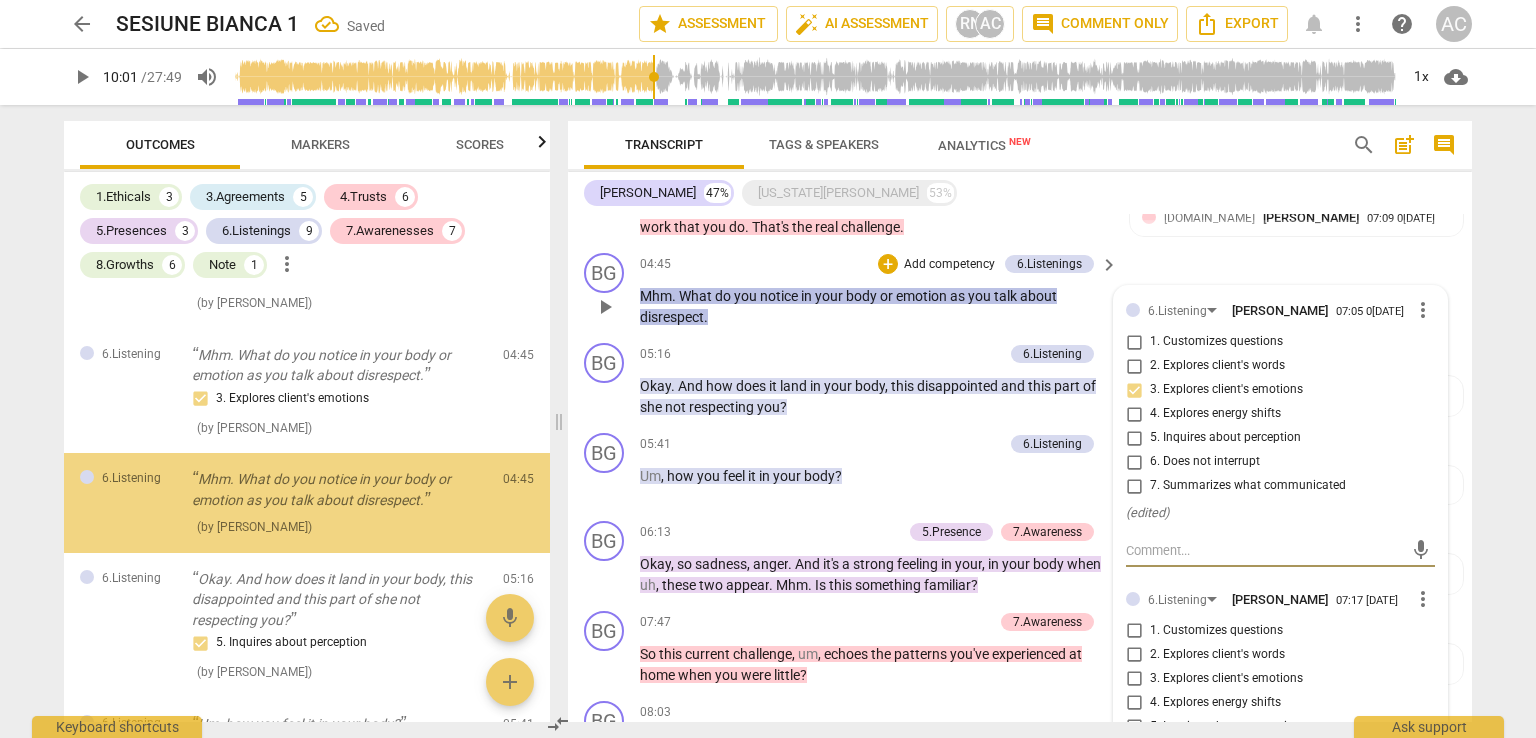 scroll, scrollTop: 1451, scrollLeft: 0, axis: vertical 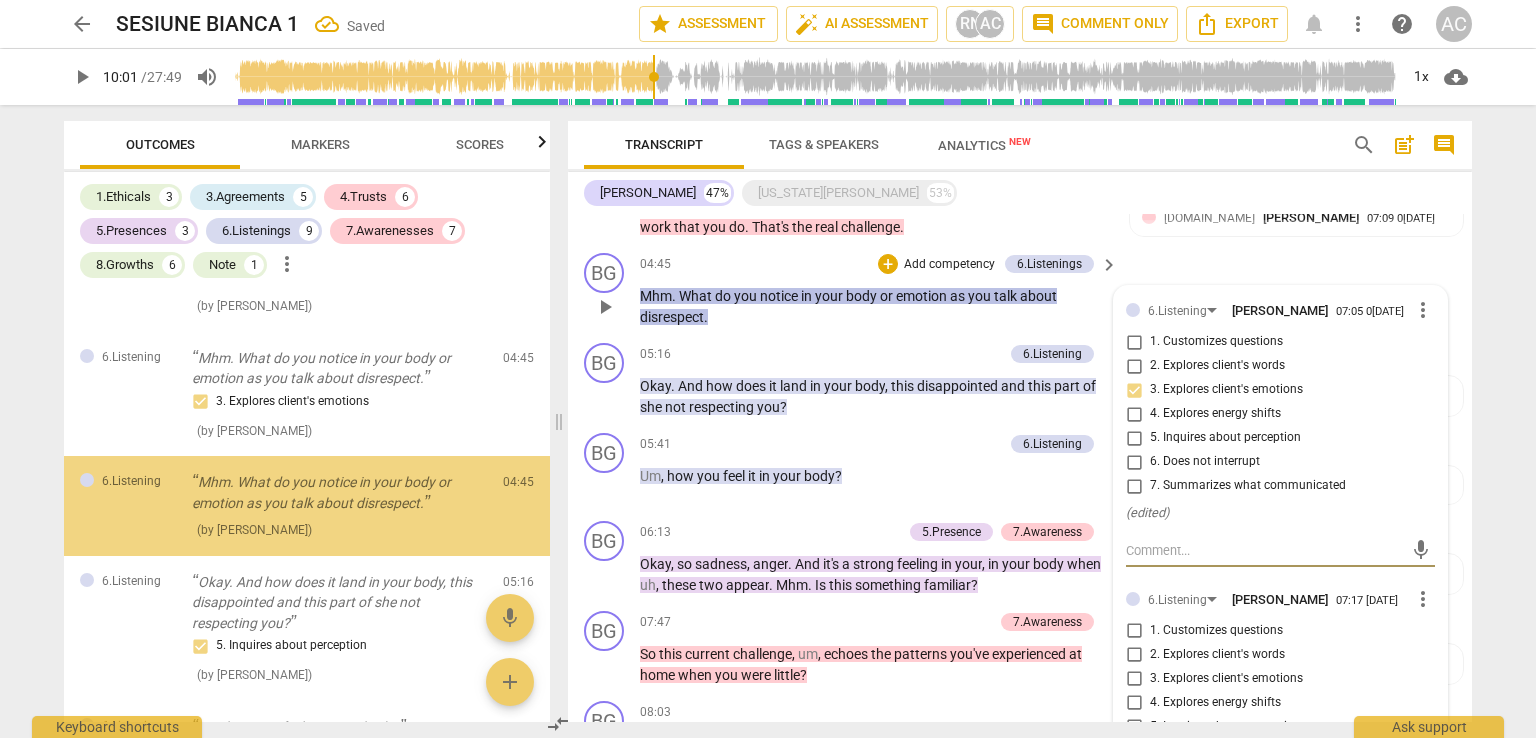 click on "6.Listening [PERSON_NAME] 07:05 0[DATE]ore_vert 1. Customizes questions 2. Explores client's words 3. Explores client's emotions 4. Explores energy shifts 5. Inquires about perception 6. Does not interrupt 7. Summarizes what communicated  ( edited ) mic 6.Listening [PERSON_NAME] 07:17 0[DATE]ore_vert 1. Customizes questions 2. Explores client's words 3. Explores client's emotions 4. Explores energy shifts 5. Inquires about perception 6. Does not interrupt 7. Summarizes what communicated mic" at bounding box center [1280, 569] 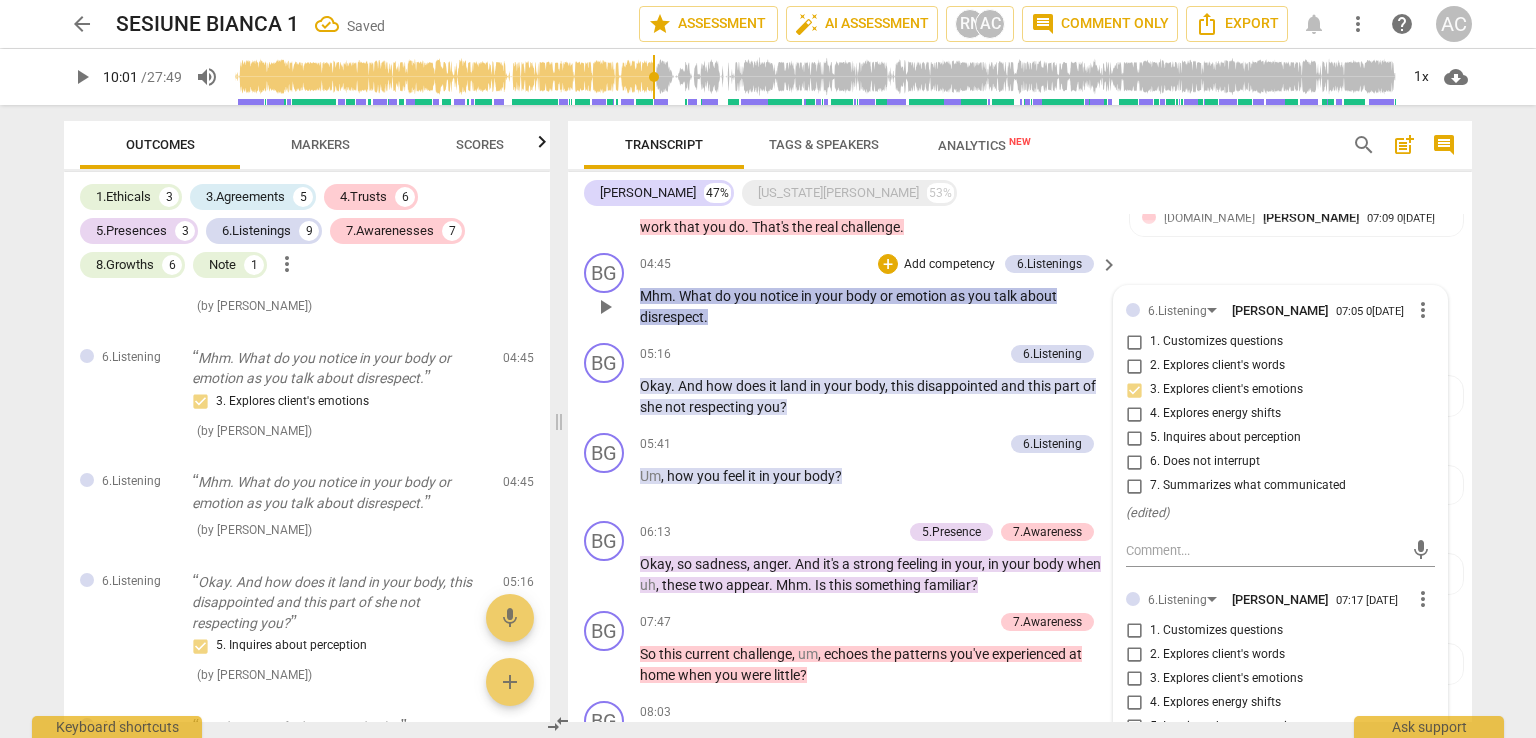 click on "6.Listening [PERSON_NAME] 07:17 [DATE] more_vert 1. Customizes questions 2. Explores client's words 3. Explores client's emotions 4. Explores energy shifts 5. Inquires about perception 6. Does not interrupt 7. Summarizes what communicated" at bounding box center (1280, 692) 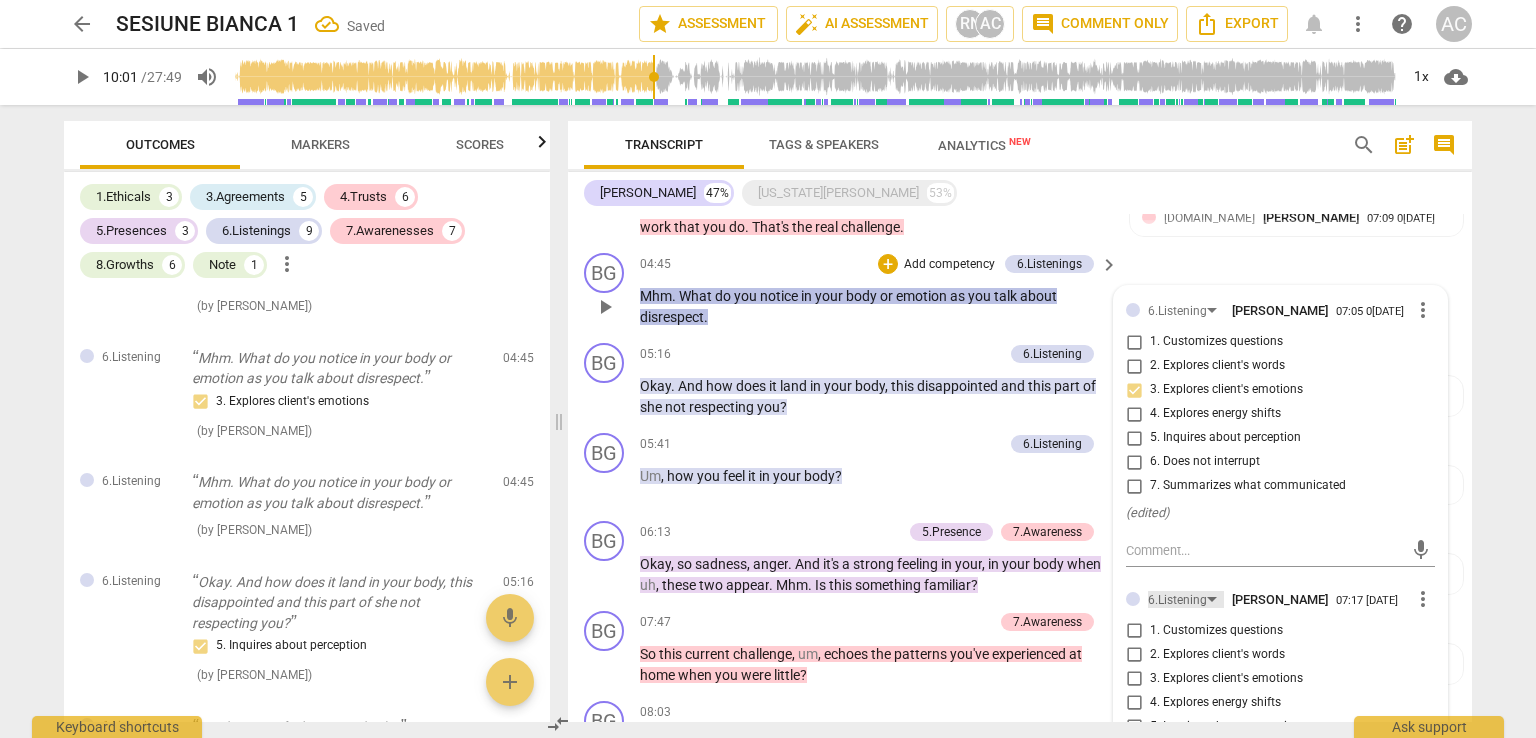 click on "6.Listening" at bounding box center [1177, 600] 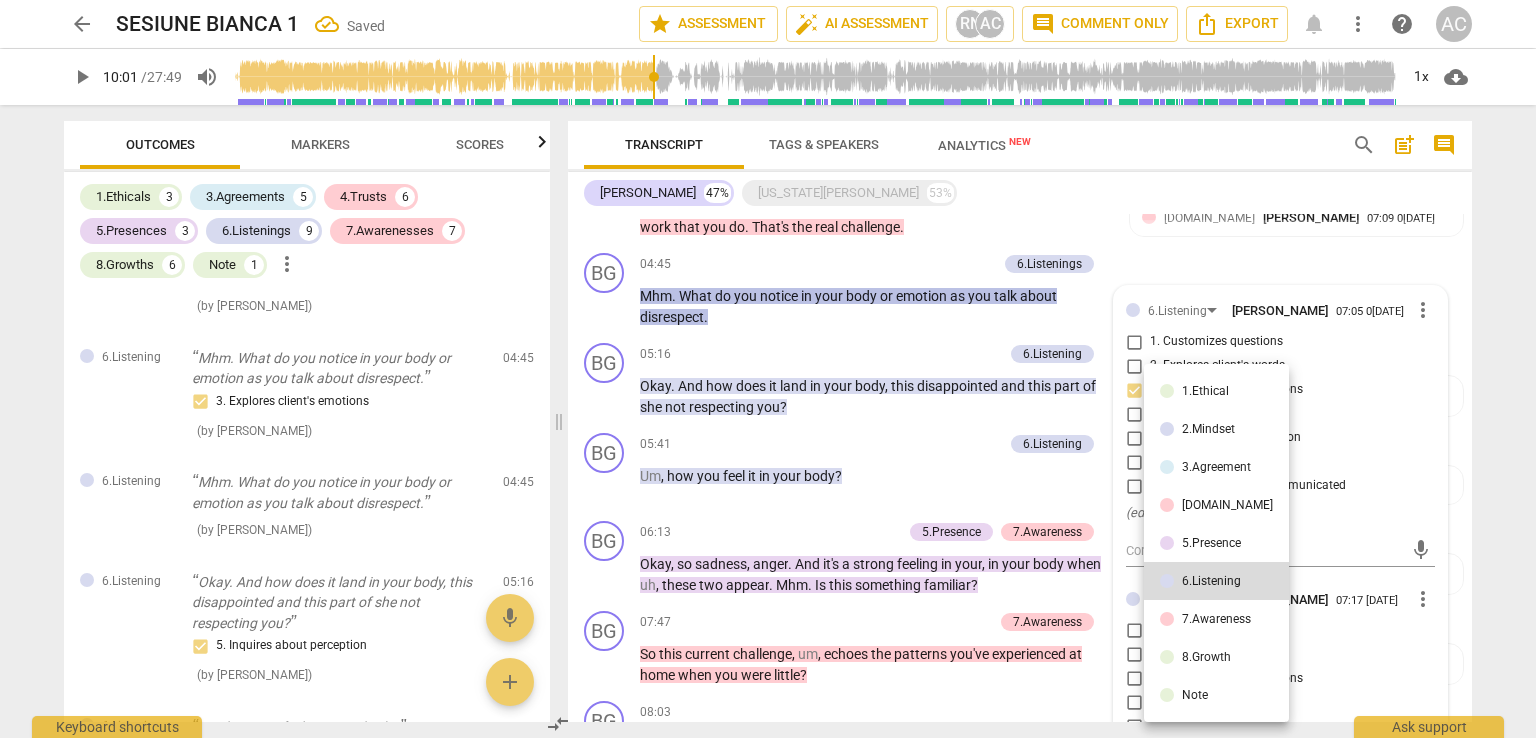 click on "5.Presence" at bounding box center [1216, 543] 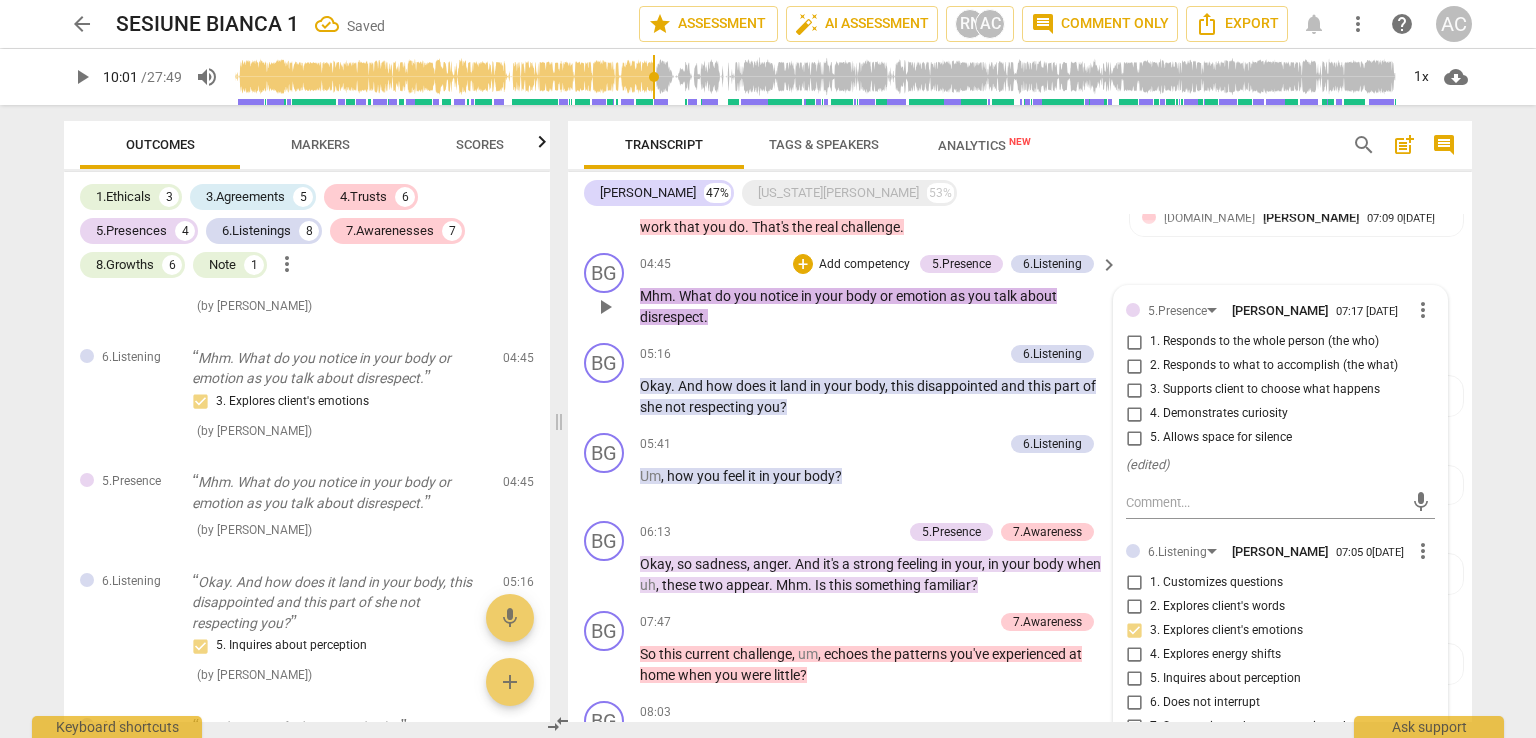 click on "1. Responds to the whole person (the who)" at bounding box center [1264, 342] 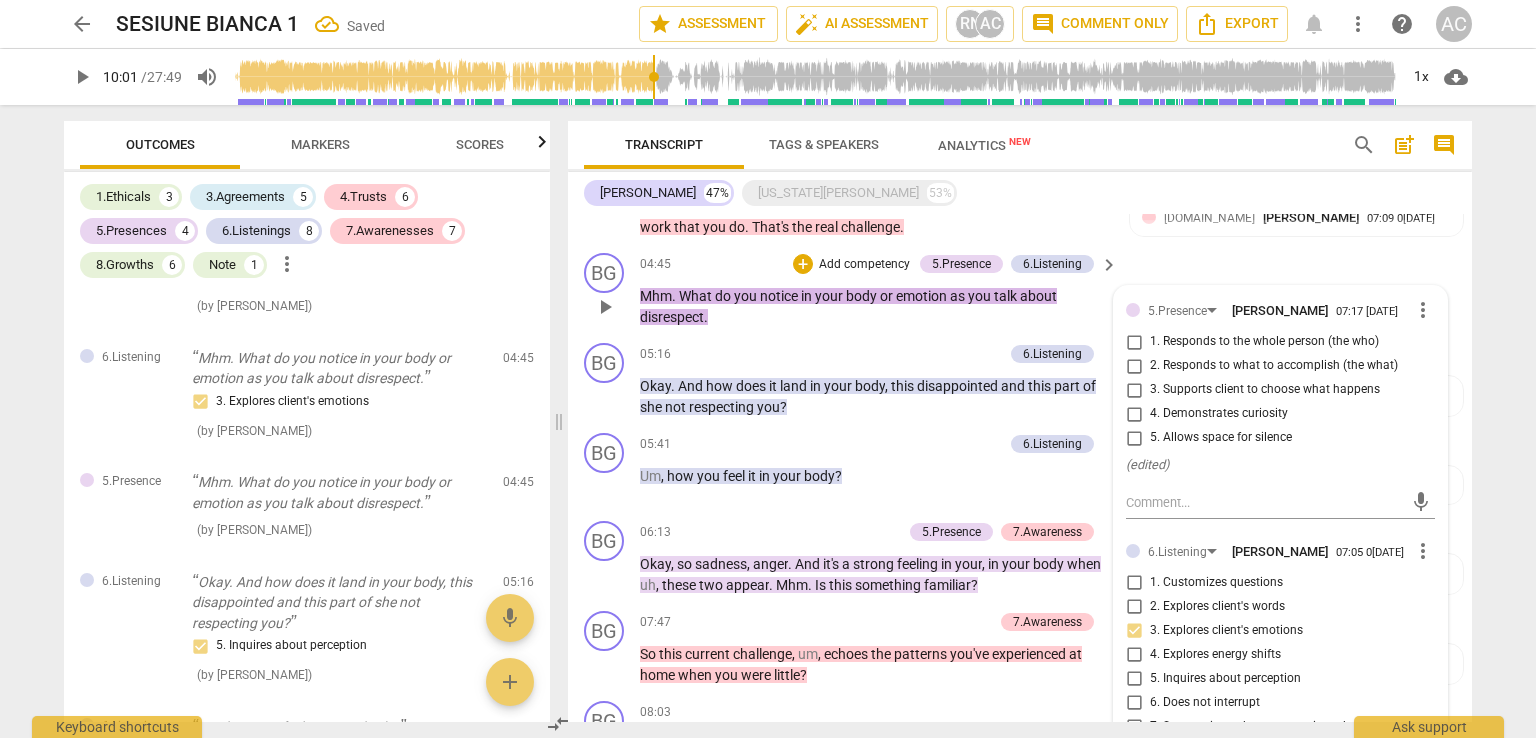click on "1. Responds to the whole person (the who)" at bounding box center (1134, 342) 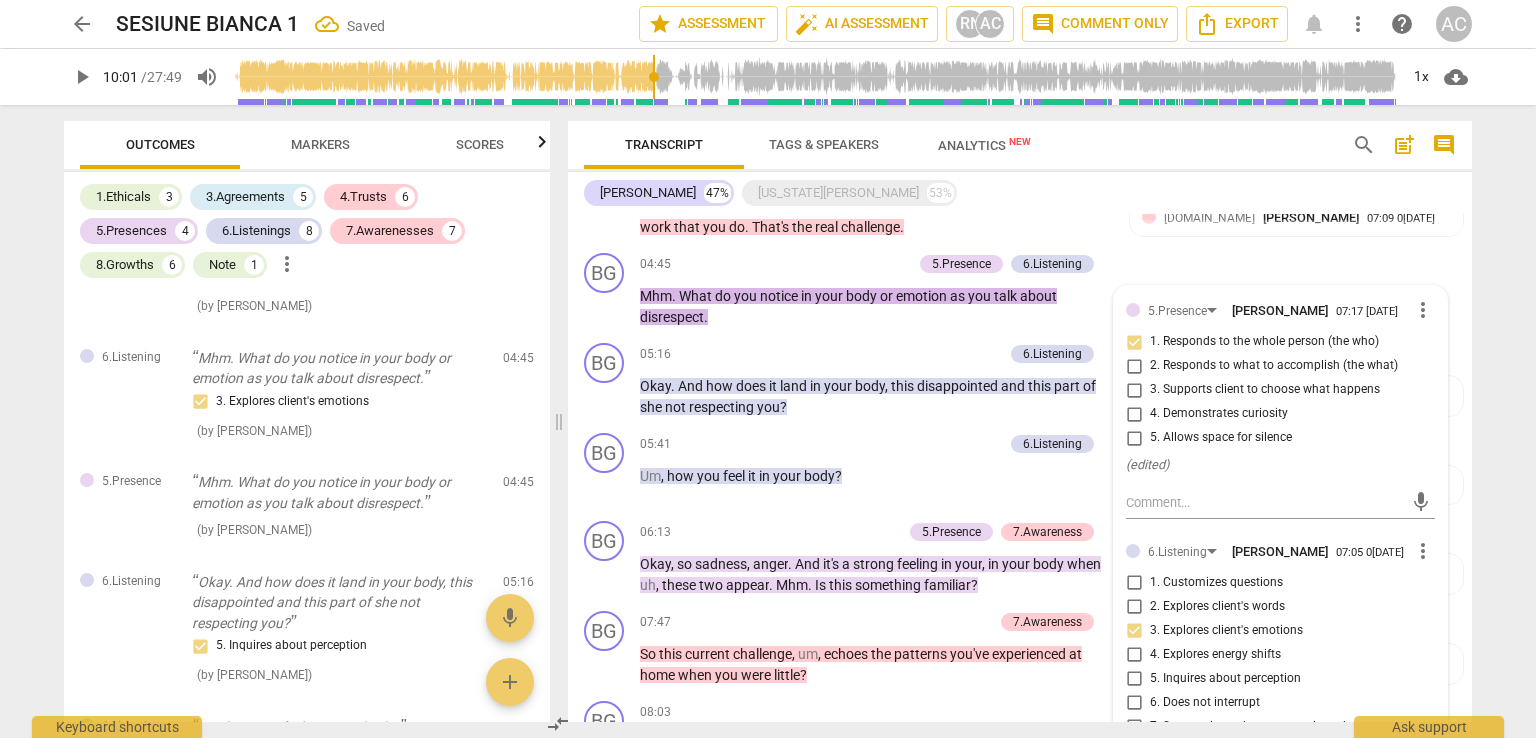 click on "arrow_back SESIUNE BIANCA 1 Saved star    Assessment   auto_fix_high    AI Assessment RN AC comment    Comment only    Export notifications more_vert help AC play_arrow 10:01   /  27:49 volume_up 1x cloud_download Outcomes Markers Scores 1.Ethicals 3 3.Agreements 5 4.Trusts 6 5.Presences 4 6.Listenings 8 7.Awarenesses 7 8.Growths 6 Note 1 more_vert 1.Ethical Uh, this call is being recorded for the purpose of certification with ICF - International Coaching Federation. 1. Familiar with Code of Ethics ( by [PERSON_NAME] ) 00:22 1.Ethical [US_STATE], do I have your permission to record our session and to use this recording for, this certification purpose? 1. Familiar with Code of Ethics ( by [PERSON_NAME] ) 00:35 1.Ethical Um, just so you know, uh, during our session I may interrupt you occasionally. Occasionally 1. Familiar with Code of Ethics ( by [PERSON_NAME] ) 00:50 3.Agreement What's your intention for your 30 minute session to[DATE]1. Identifies what to accomplish ( by [PERSON_NAME] ) 01:18 3.Agreement ( by RaeNotes ) (" at bounding box center [768, 369] 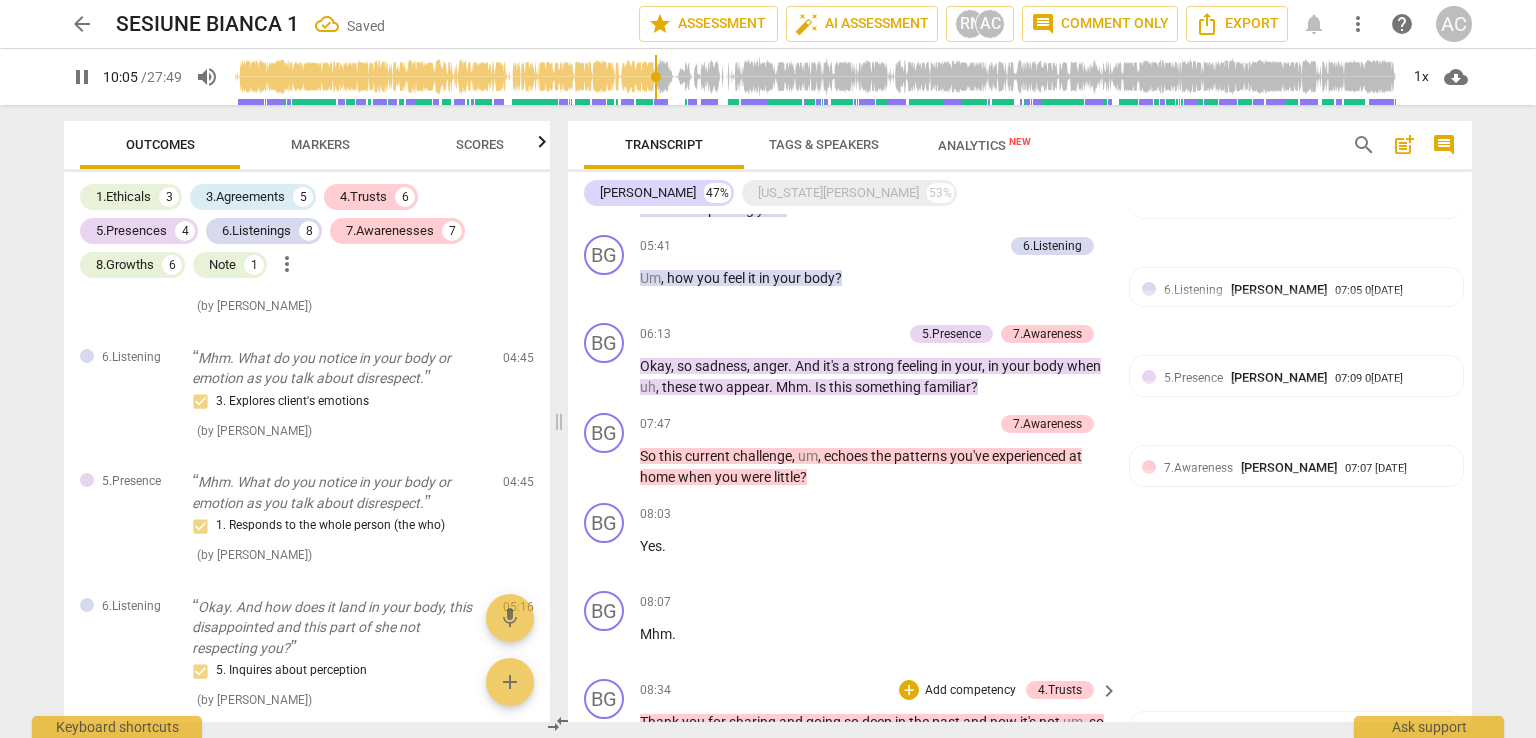 scroll, scrollTop: 789, scrollLeft: 0, axis: vertical 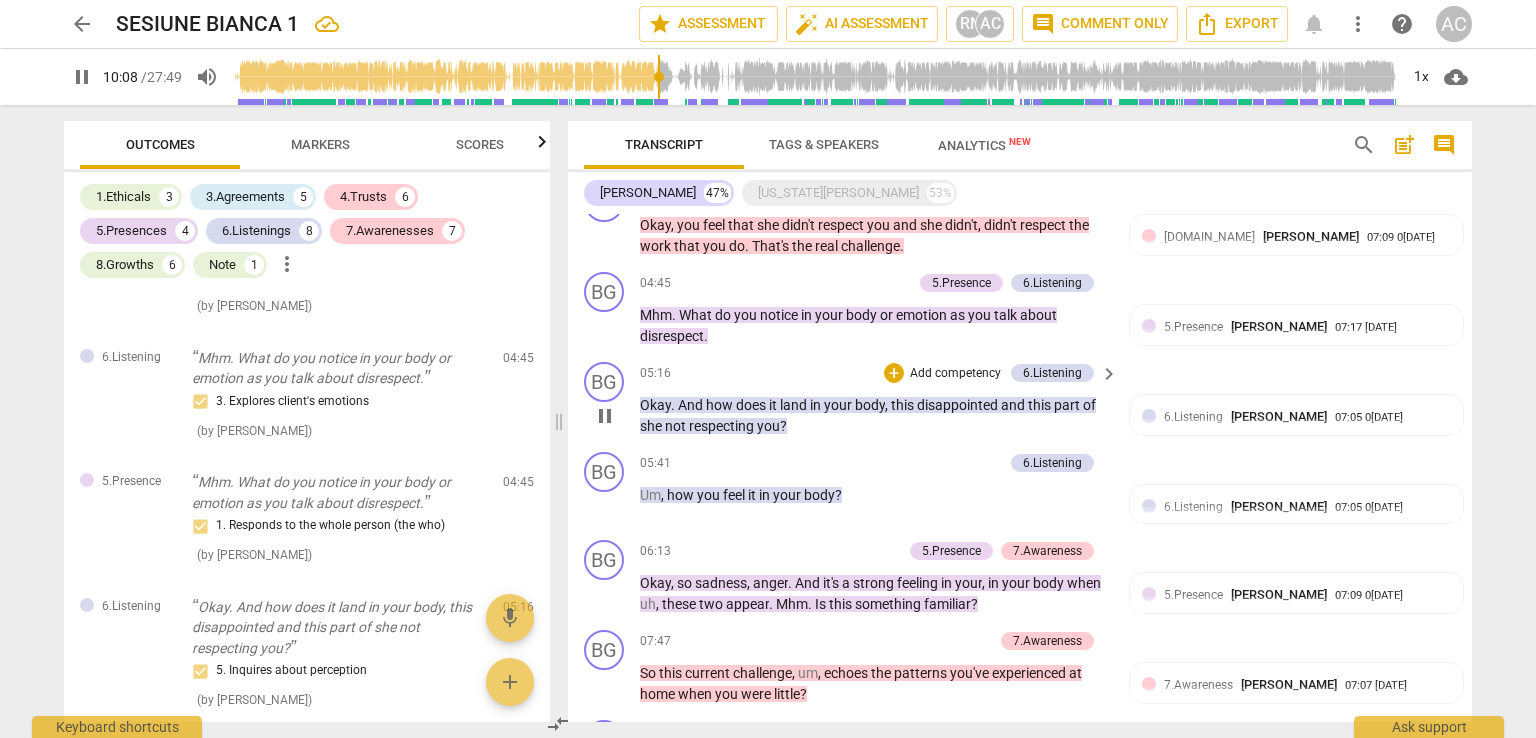click on "Add competency" at bounding box center (955, 374) 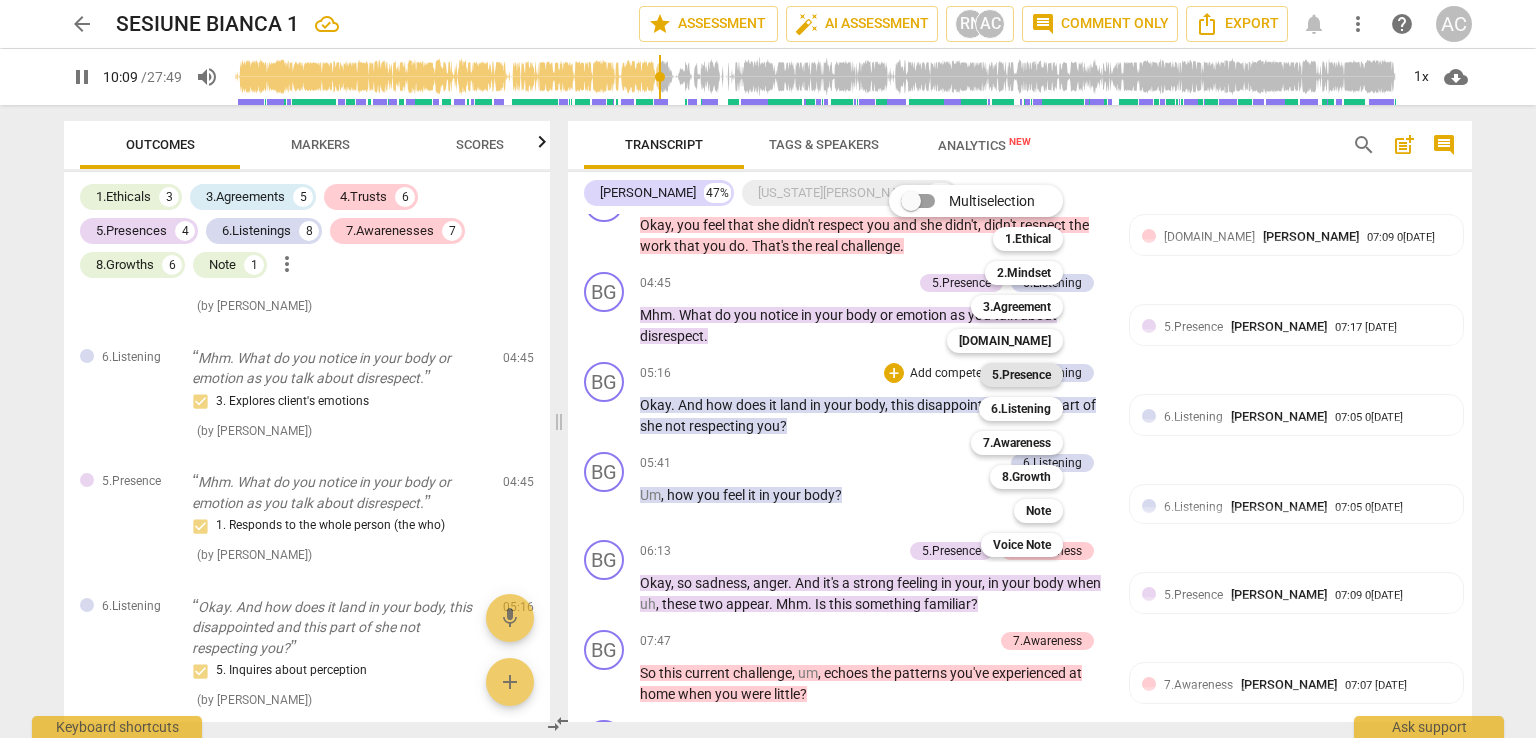click on "5.Presence" at bounding box center [1021, 375] 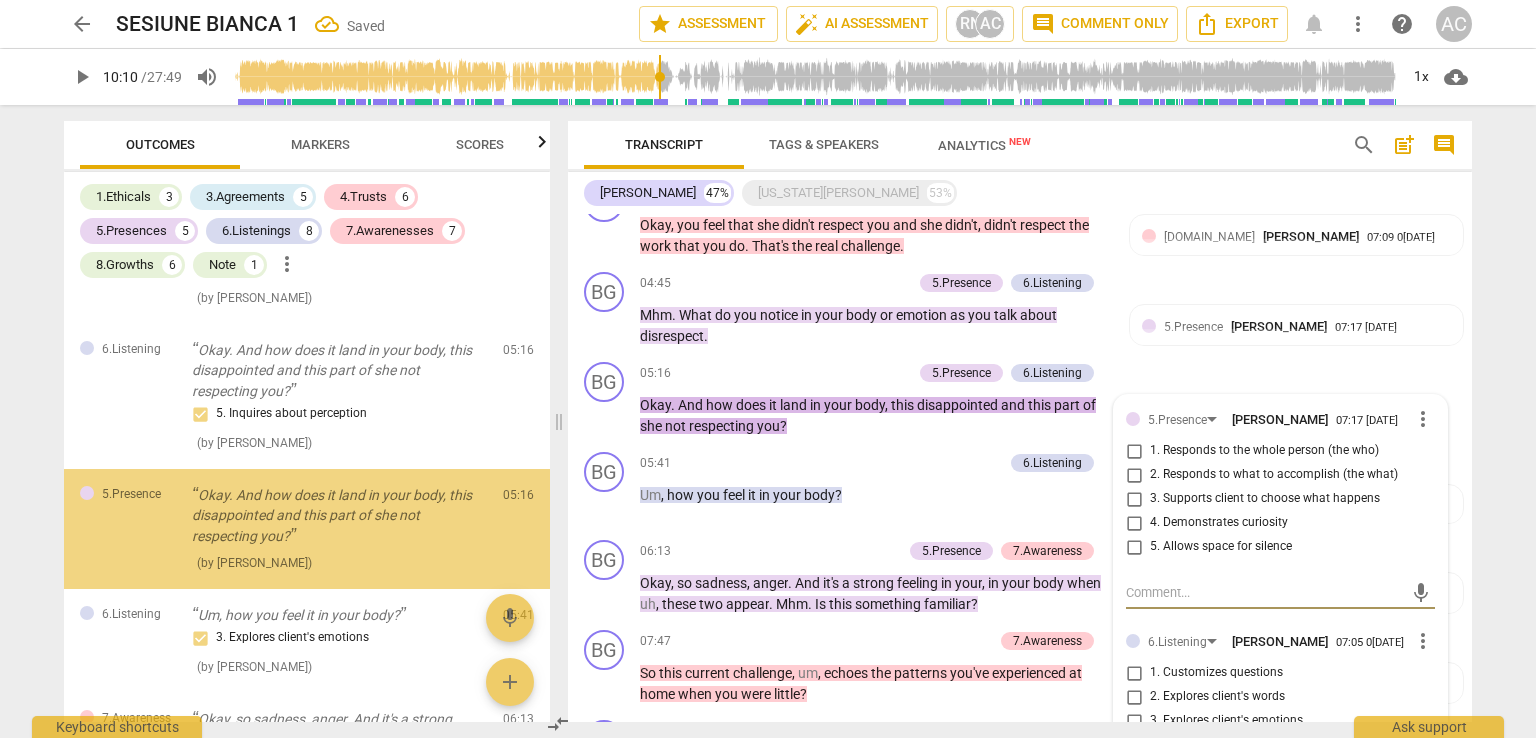 scroll, scrollTop: 1731, scrollLeft: 0, axis: vertical 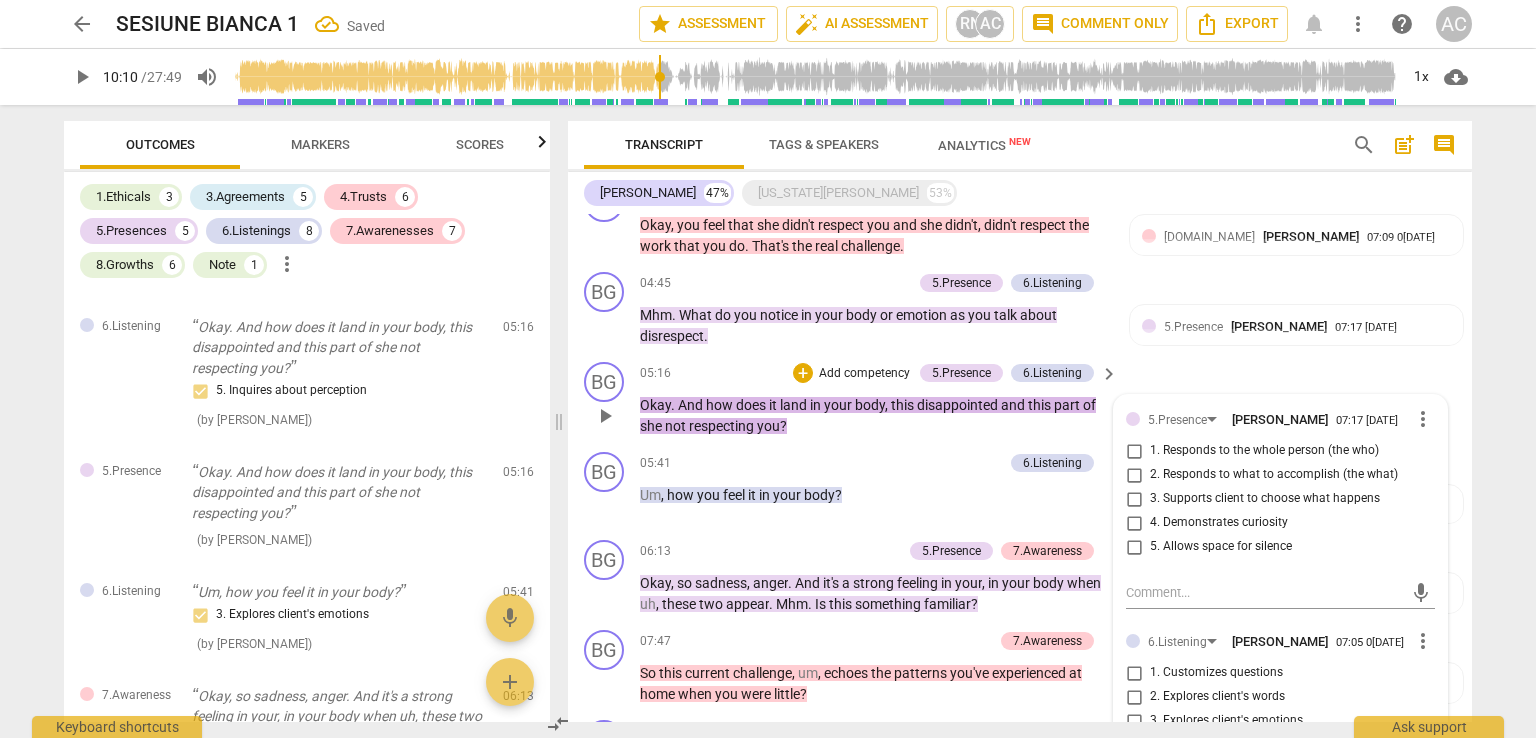 click on "1. Responds to the whole person (the who)" at bounding box center [1264, 451] 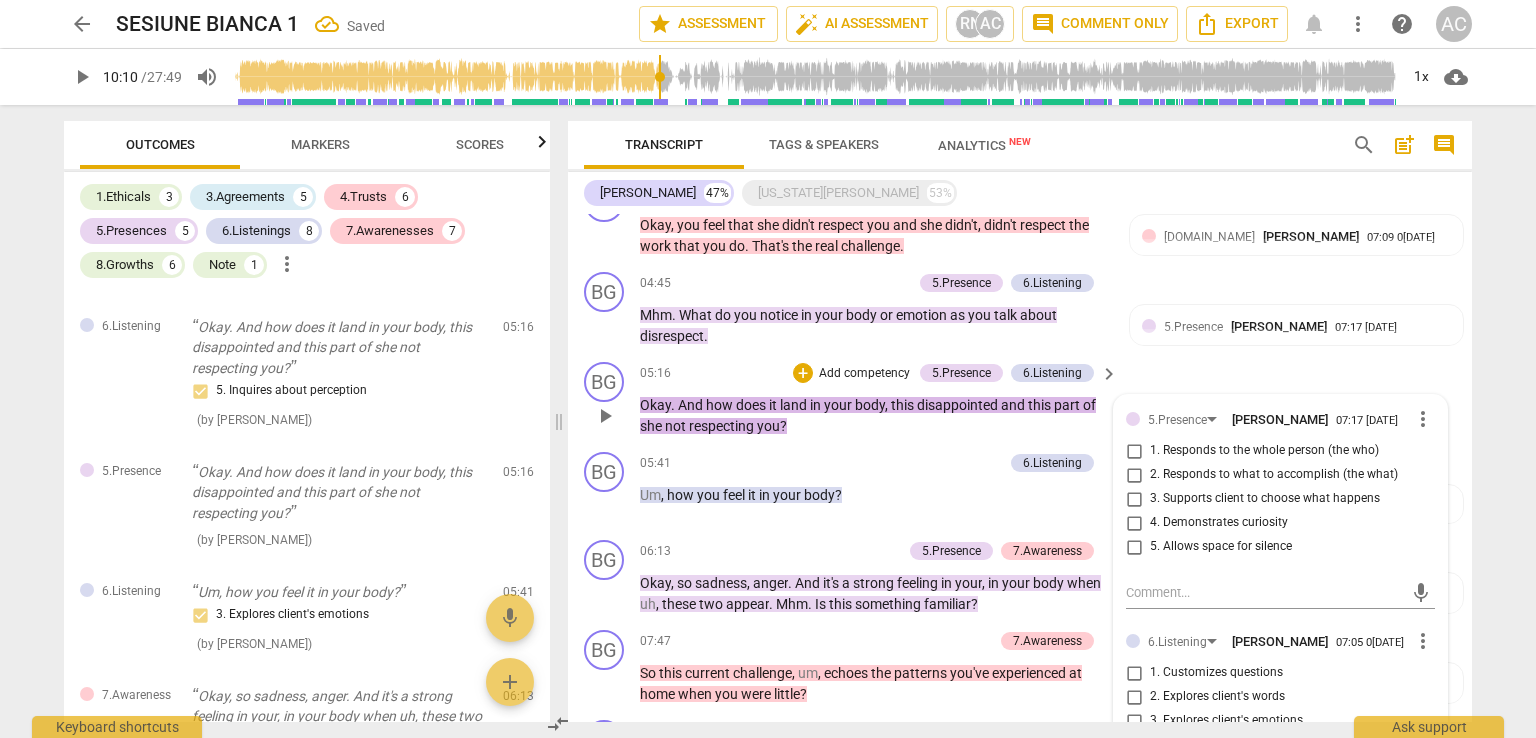 click on "1. Responds to the whole person (the who)" at bounding box center [1134, 451] 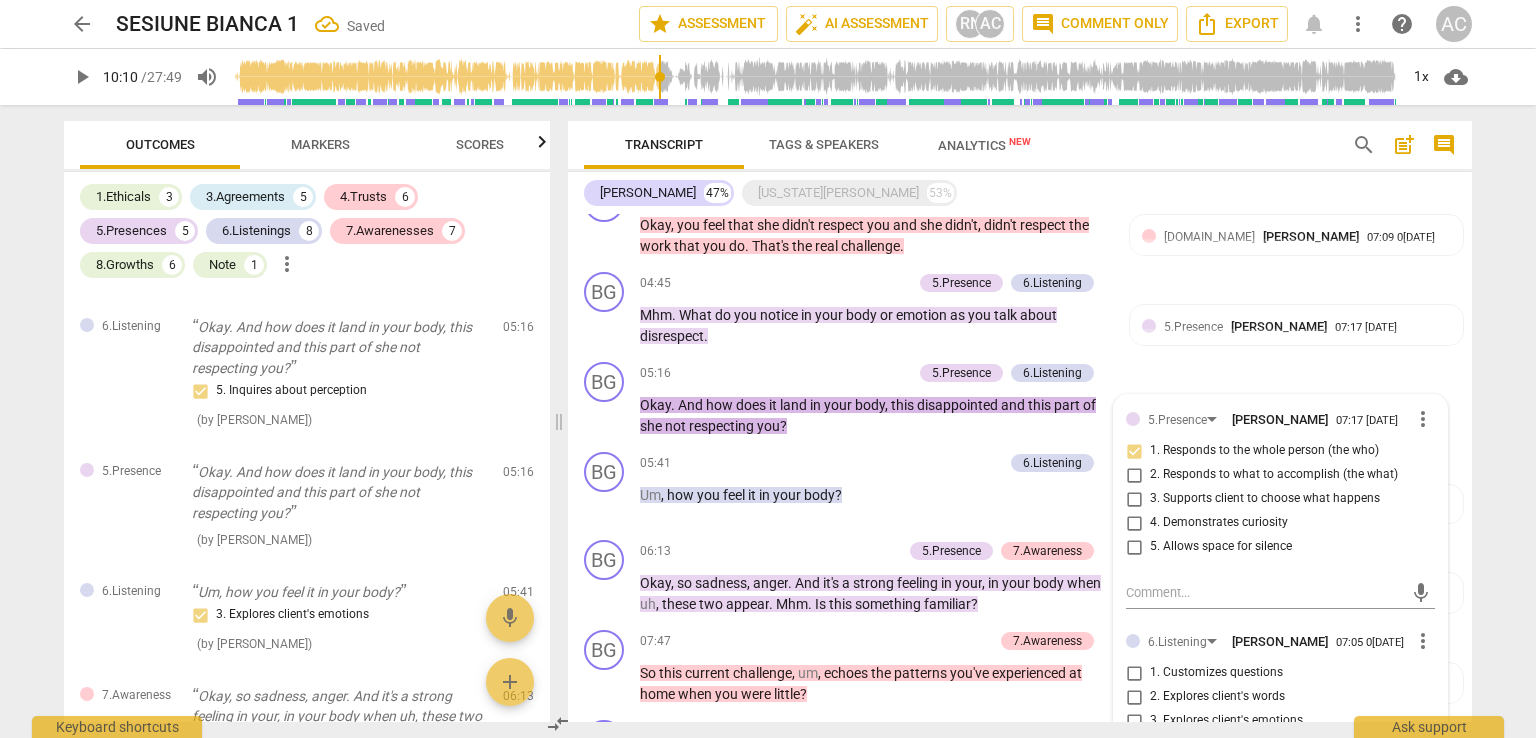 click on "arrow_back SESIUNE BIANCA 1 Saved star    Assessment   auto_fix_high    AI Assessment RN AC comment    Comment only    Export notifications more_vert help AC play_arrow 10:10   /  27:49 volume_up 1x cloud_download Outcomes Markers Scores 1.Ethicals 3 3.Agreements 5 4.Trusts 6 5.Presences 5 6.Listenings 8 7.Awarenesses 7 8.Growths 6 Note 1 more_vert 1.Ethical Uh, this call is being recorded for the purpose of certification with ICF - International Coaching Federation. 1. Familiar with Code of Ethics ( by [PERSON_NAME] ) 00:22 1.Ethical [US_STATE], do I have your permission to record our session and to use this recording for, this certification purpose? 1. Familiar with Code of Ethics ( by [PERSON_NAME] ) 00:35 1.Ethical Um, just so you know, uh, during our session I may interrupt you occasionally. Occasionally 1. Familiar with Code of Ethics ( by [PERSON_NAME] ) 00:50 3.Agreement What's your intention for your 30 minute session [DATE]? 1. Identifies what to accomplish ( by [PERSON_NAME] ) 01:18 3.Agreement ( by RaeNotes ) (" at bounding box center [768, 369] 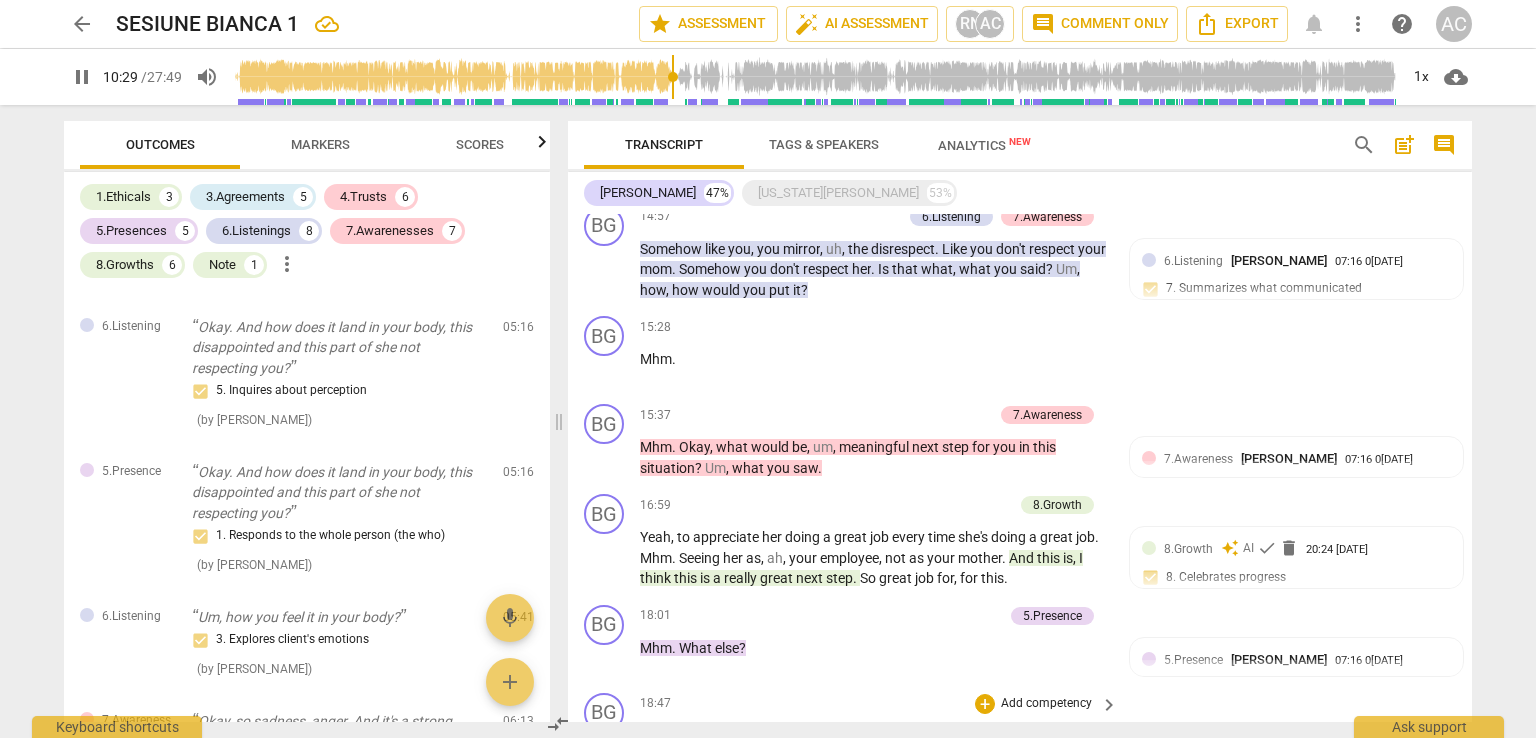 scroll, scrollTop: 2789, scrollLeft: 0, axis: vertical 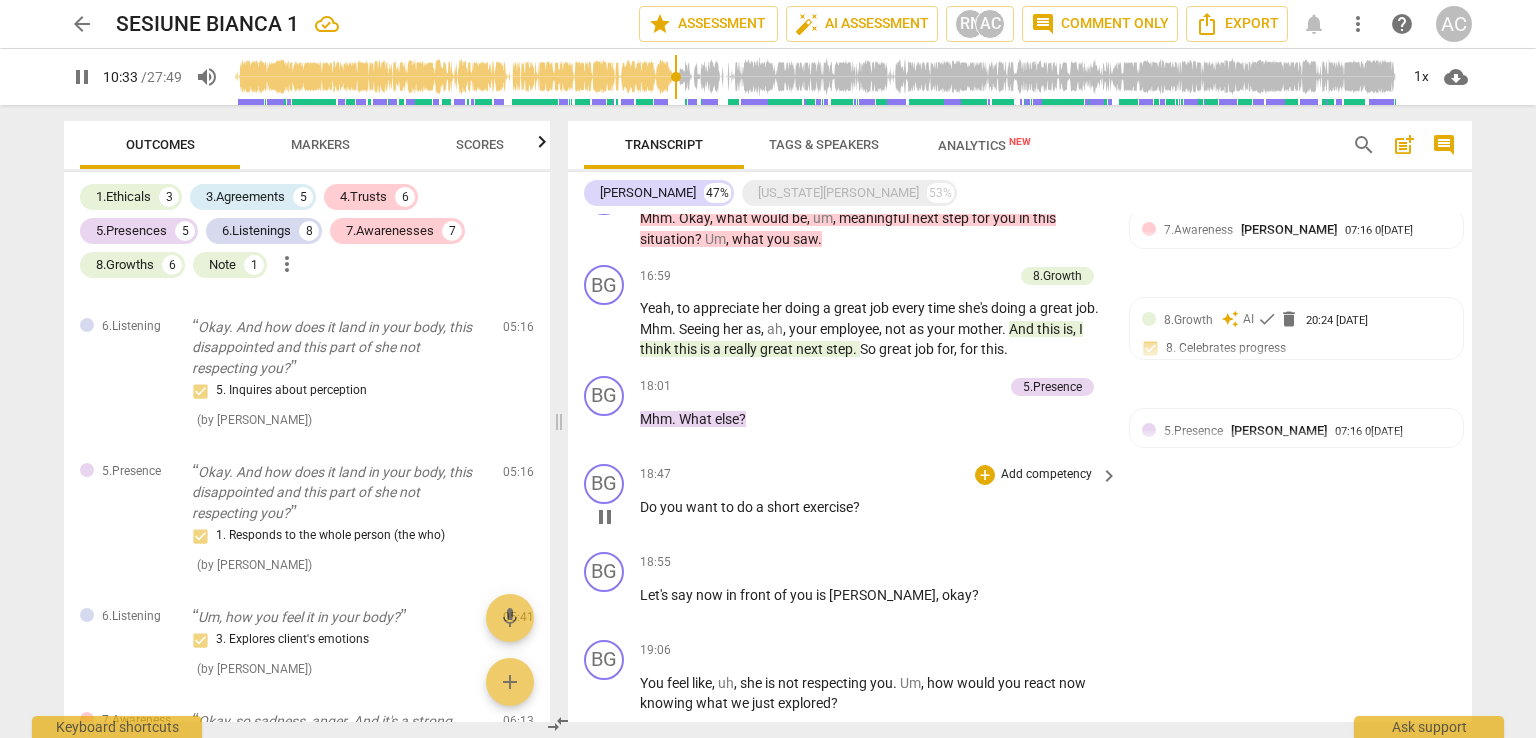 click on "Add competency" at bounding box center [1046, 475] 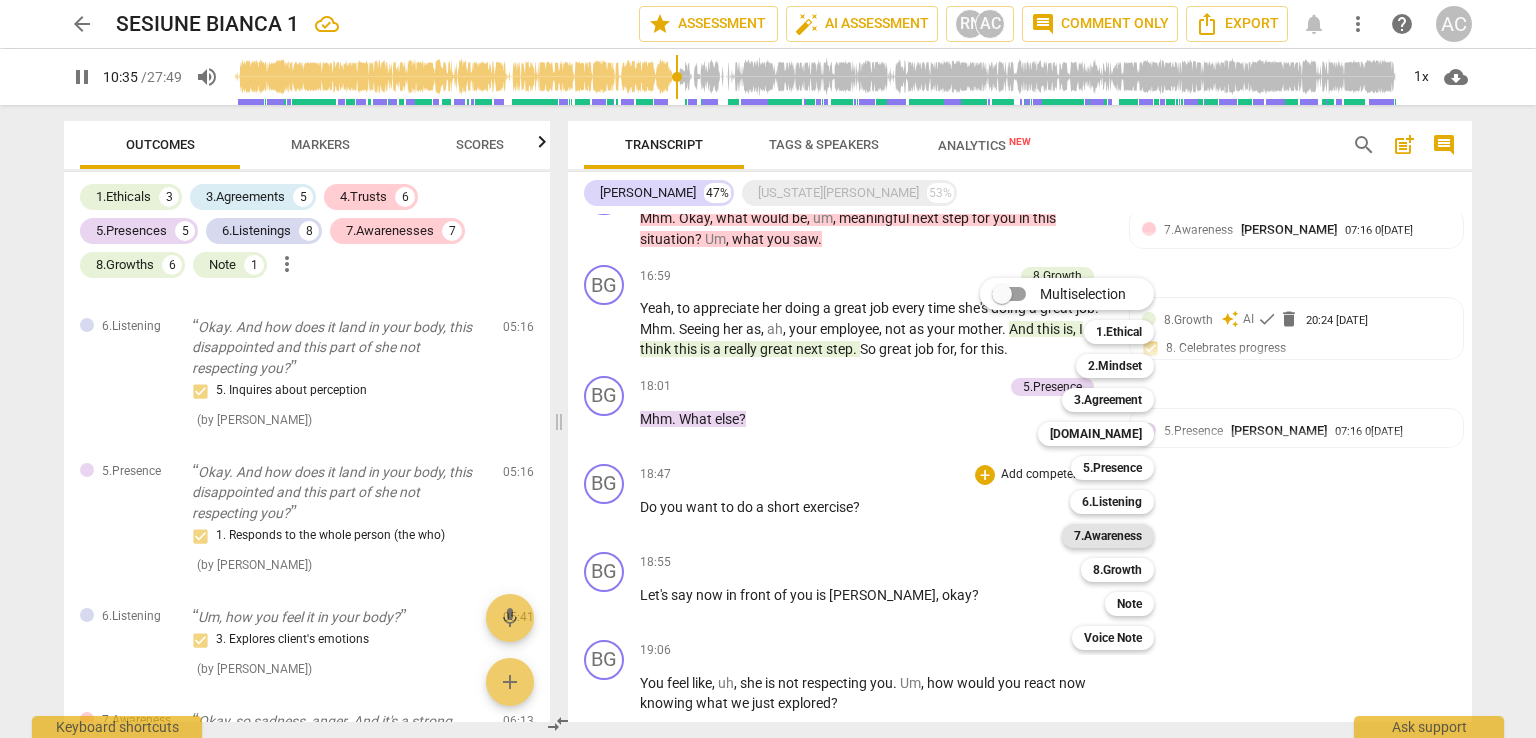 click on "7.Awareness" at bounding box center [1108, 536] 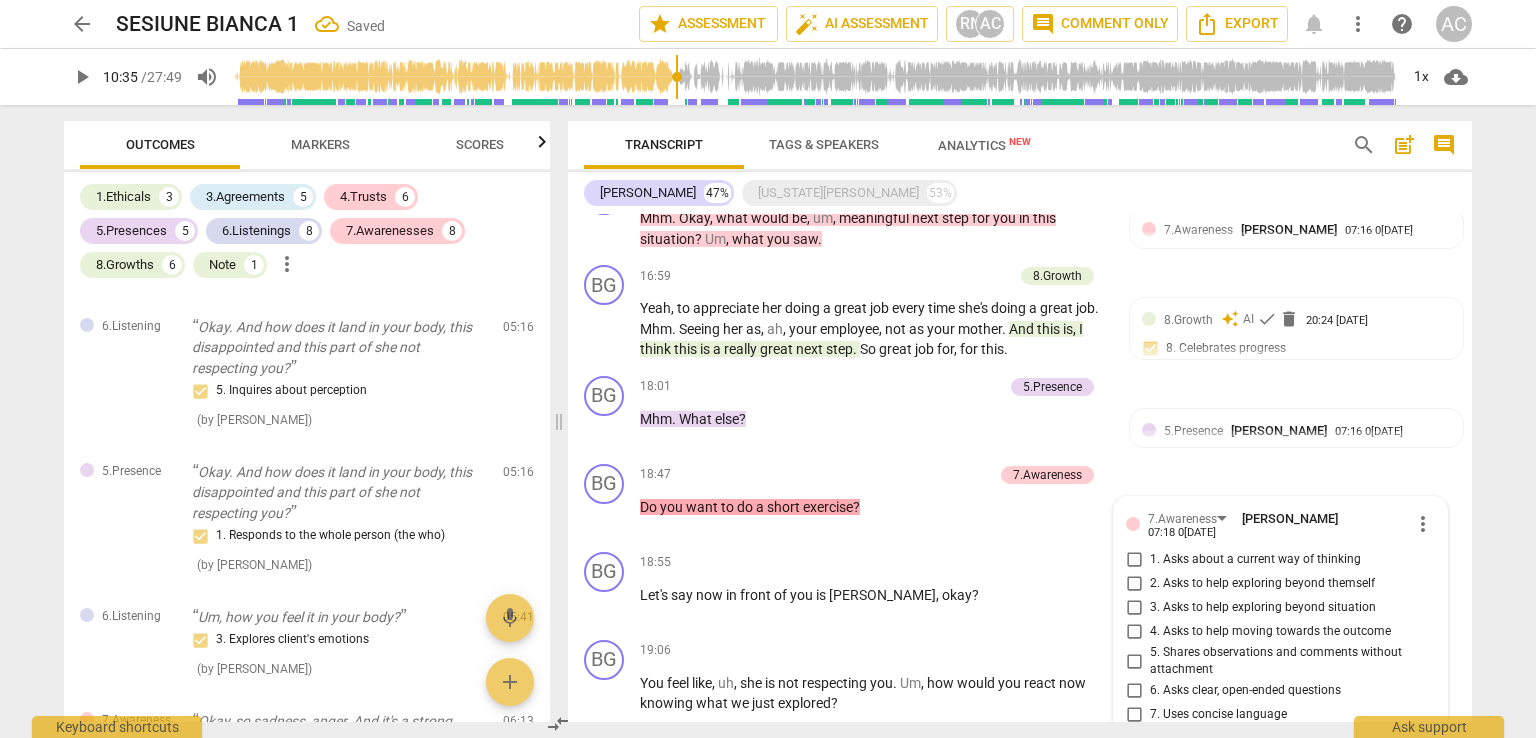 scroll, scrollTop: 3095, scrollLeft: 0, axis: vertical 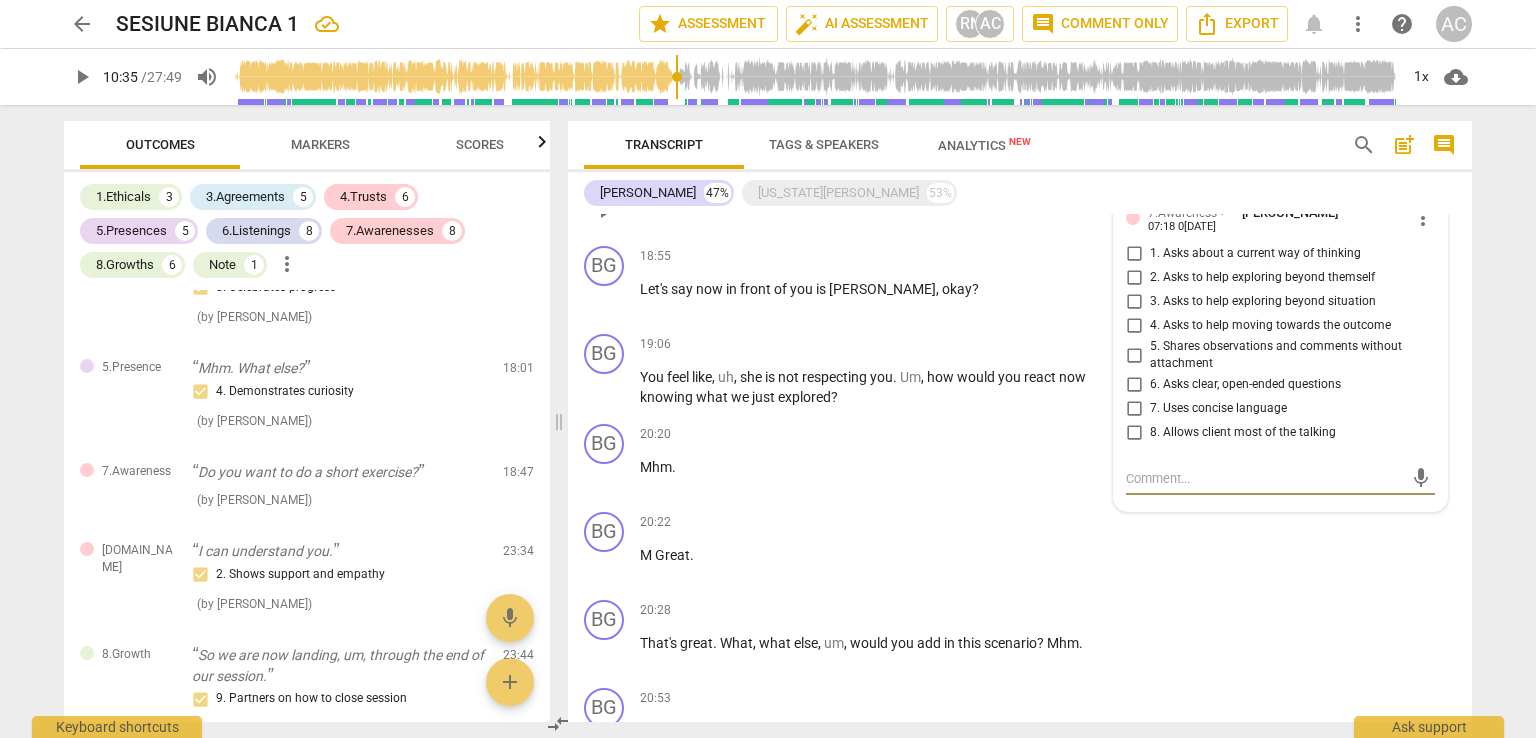 click on "3. Asks to help exploring beyond situation" at bounding box center [1263, 302] 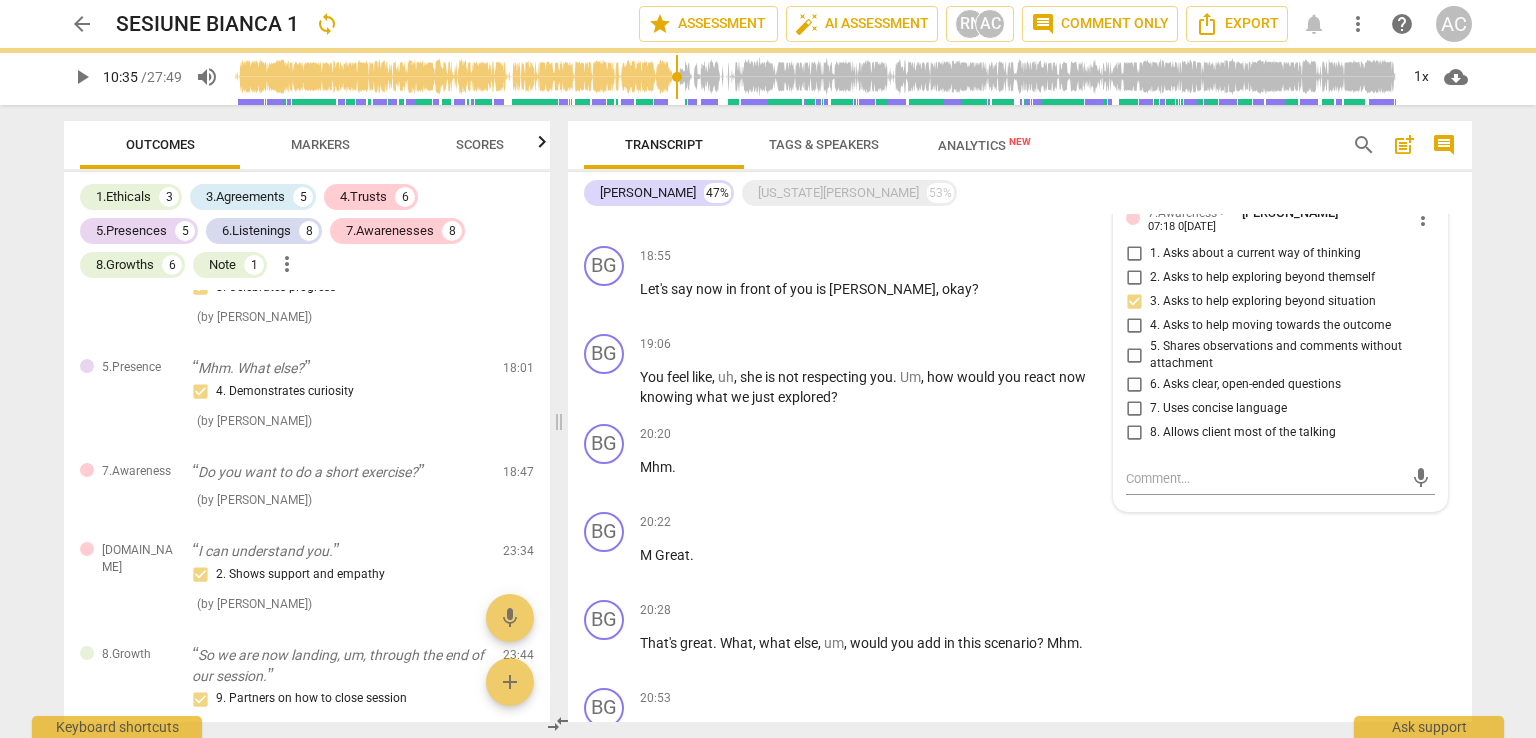 click on "arrow_back SESIUNE BIANCA 1 sync star    Assessment   auto_fix_high    AI Assessment RN AC comment    Comment only    Export notifications more_vert help AC play_arrow 10:35   /  27:49 volume_up 1x cloud_download Outcomes Markers Scores 1.Ethicals 3 3.Agreements 5 4.Trusts 6 5.Presences 5 6.Listenings 8 7.Awarenesses 8 8.Growths 6 Note 1 more_vert 1.Ethical Uh, this call is being recorded for the purpose of certification with ICF - International Coaching Federation. 1. Familiar with Code of Ethics ( by [PERSON_NAME] ) 00:22 1.Ethical [US_STATE], do I have your permission to record our session and to use this recording for, this certification purpose? 1. Familiar with Code of Ethics ( by [PERSON_NAME] ) 00:35 1.Ethical Um, just so you know, uh, during our session I may interrupt you occasionally. Occasionally 1. Familiar with Code of Ethics ( by [PERSON_NAME] ) 00:50 3.Agreement What's your intention for your 30 minute session [DATE]? 1. Identifies what to accomplish ( by [PERSON_NAME] ) 01:18 3.Agreement ( by RaeNotes ) (" at bounding box center (768, 369) 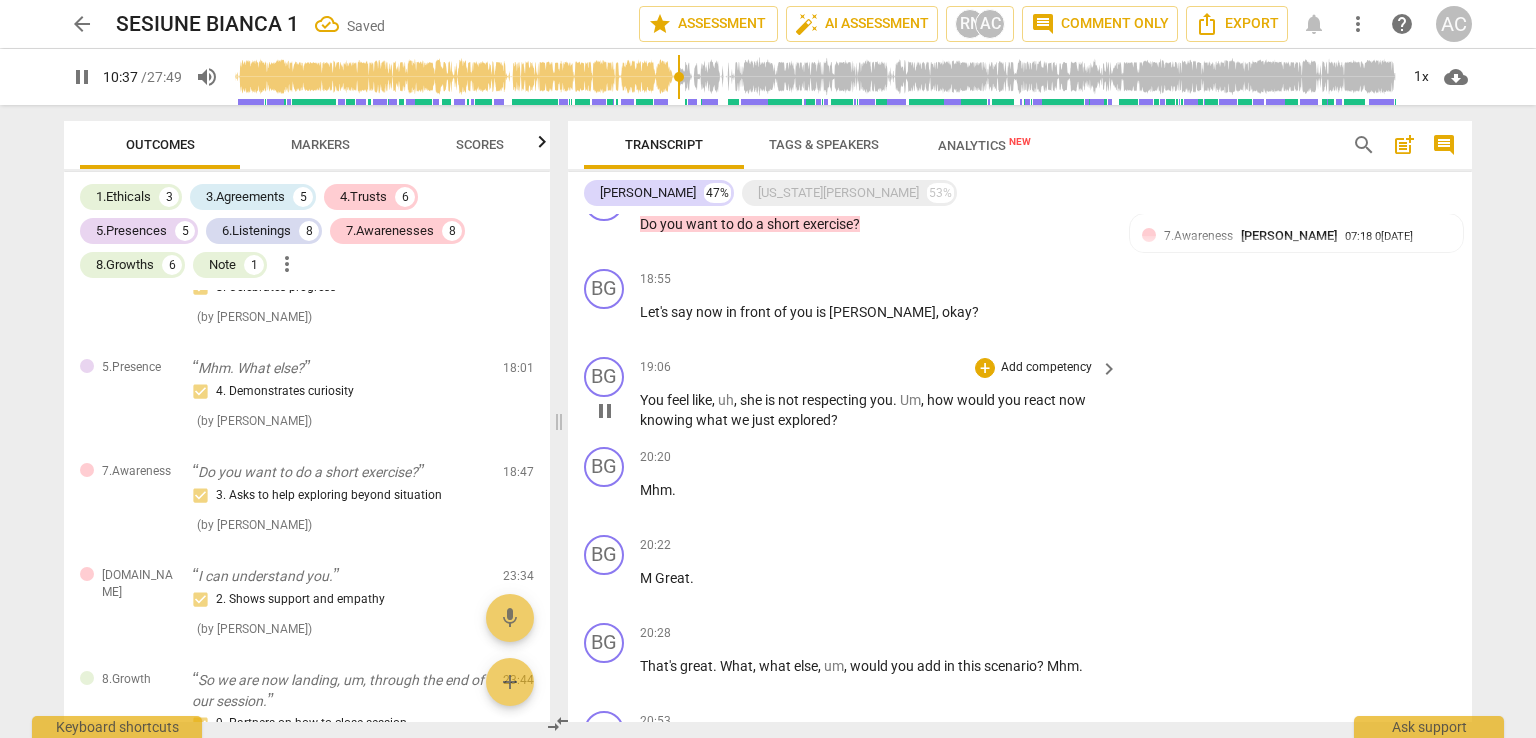 scroll, scrollTop: 3095, scrollLeft: 0, axis: vertical 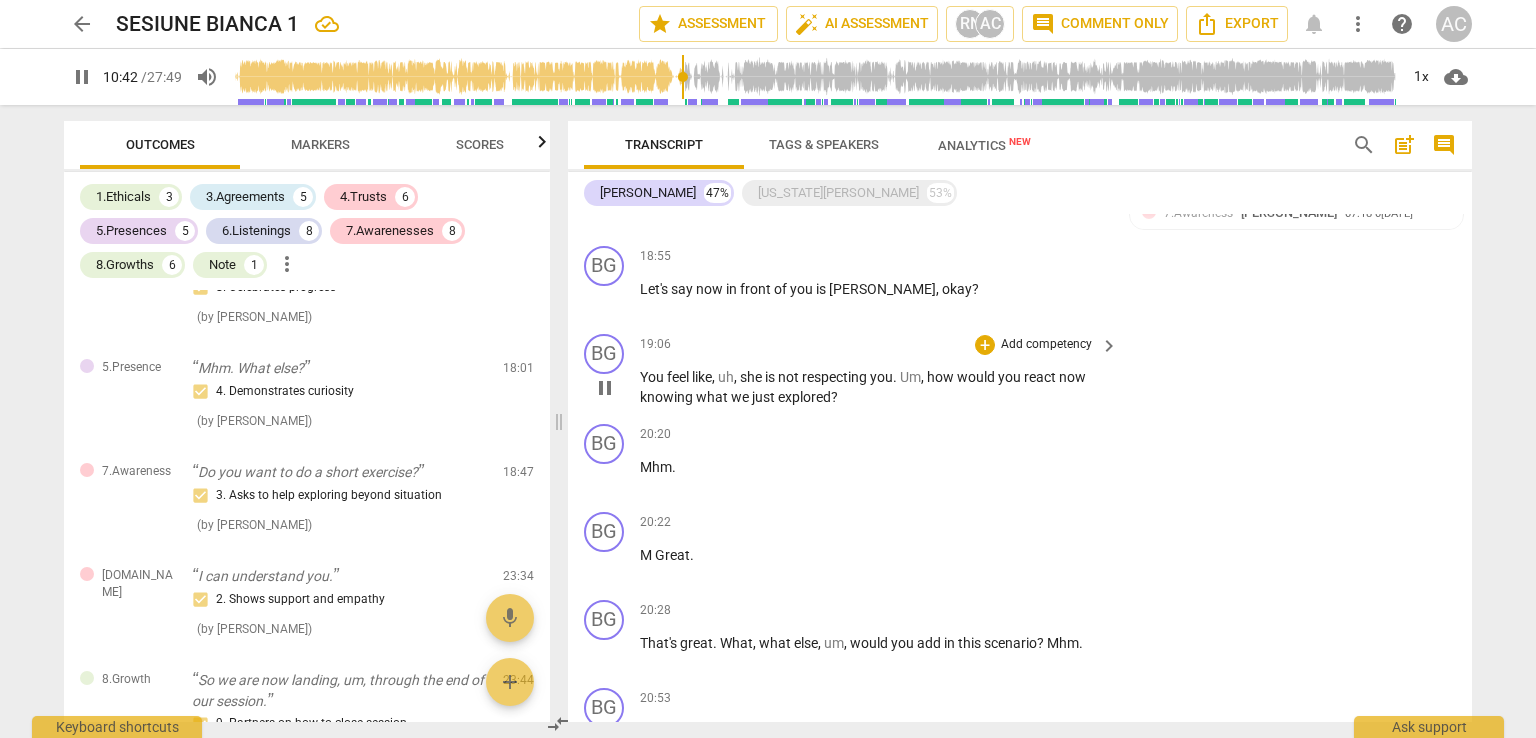 click on "Add competency" at bounding box center [1046, 345] 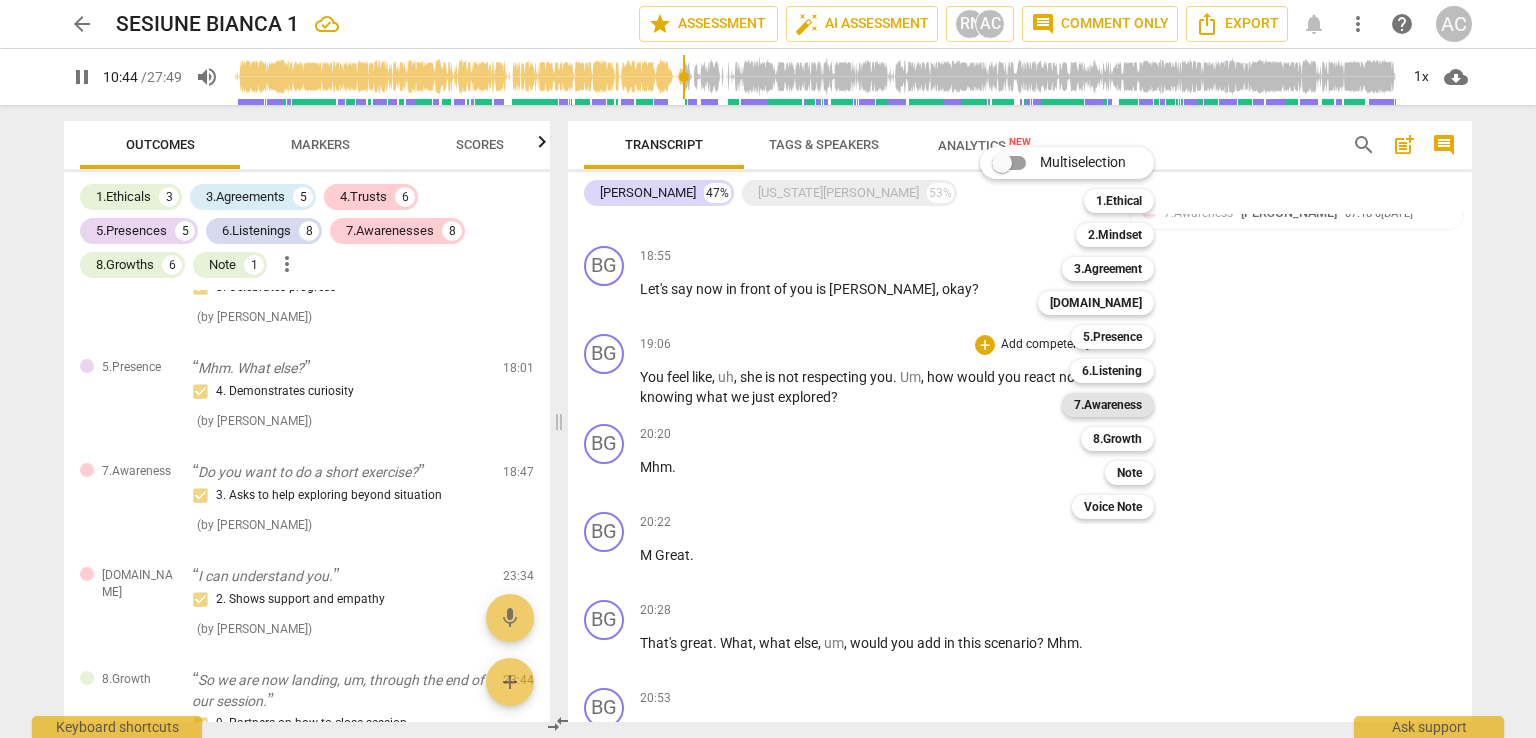 click on "7.Awareness" at bounding box center [1108, 405] 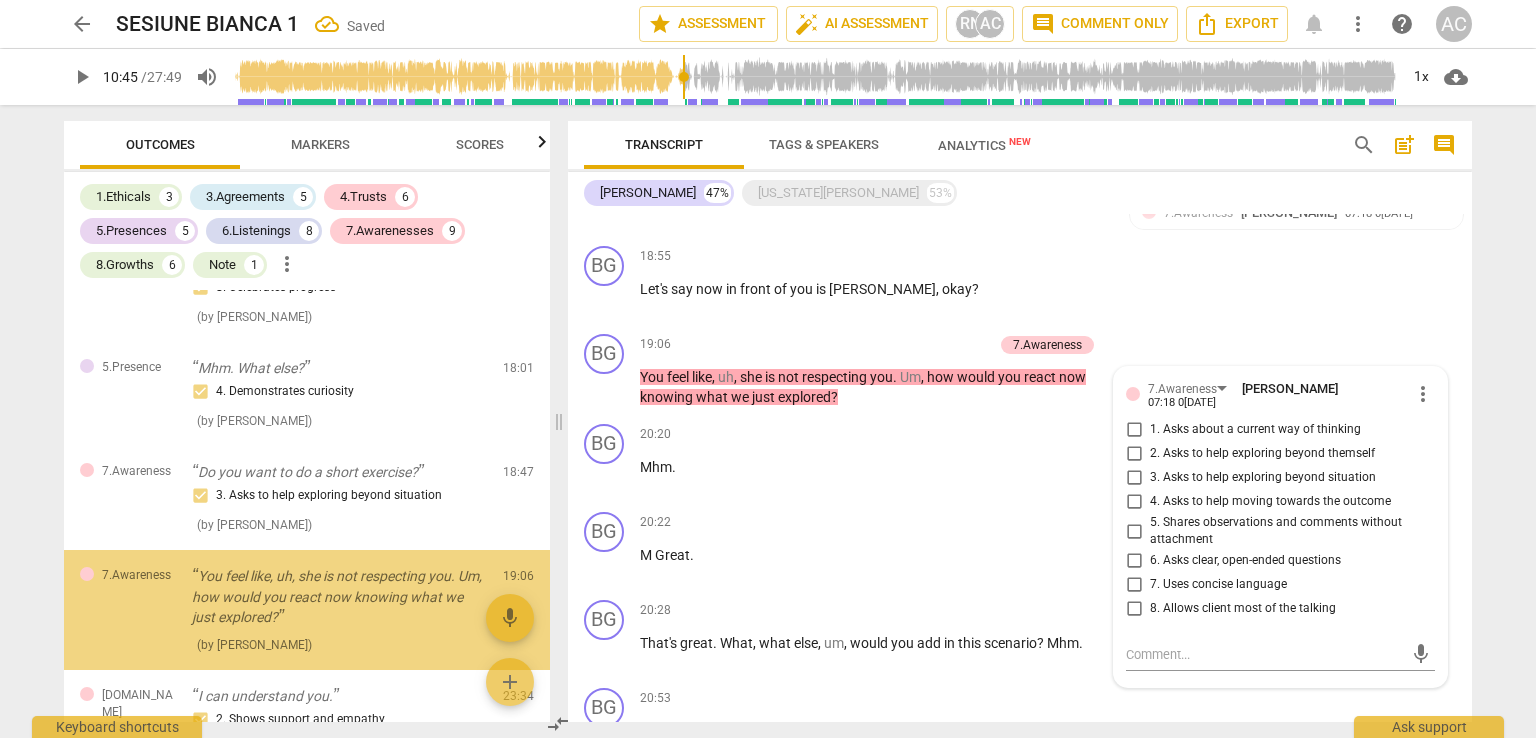 scroll, scrollTop: 4763, scrollLeft: 0, axis: vertical 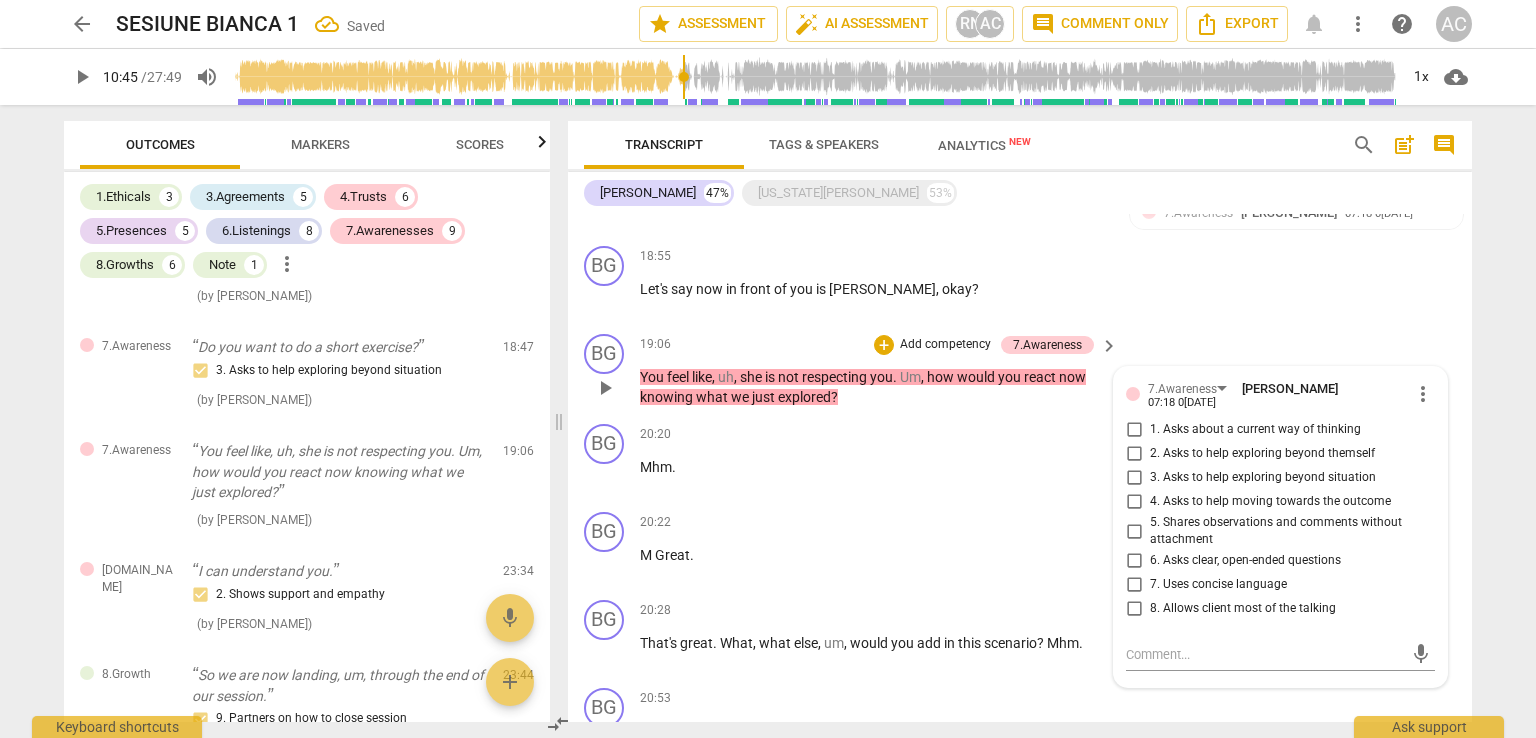 click on "3. Asks to help exploring beyond situation" at bounding box center (1263, 478) 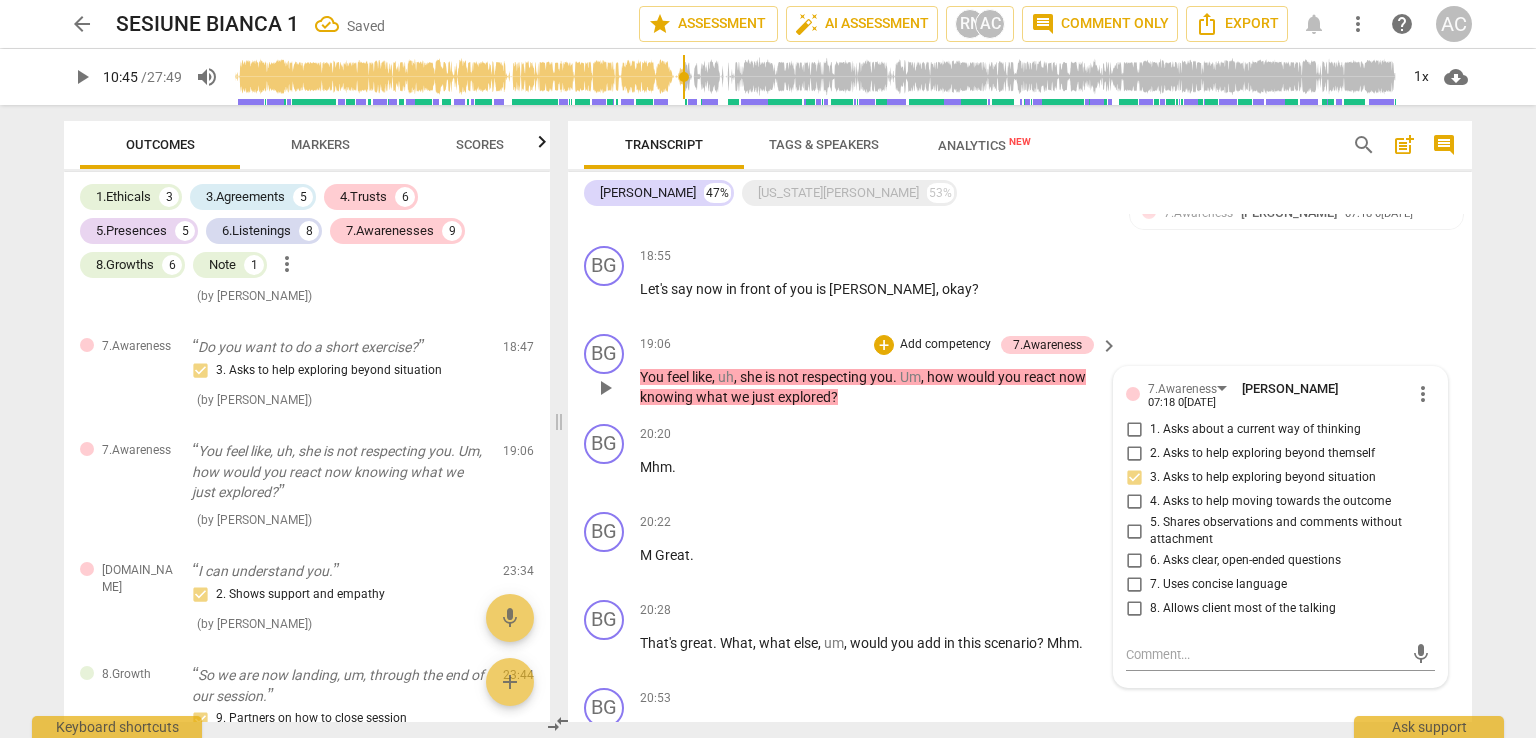 click on "4. Asks to help moving towards the outcome" at bounding box center (1270, 502) 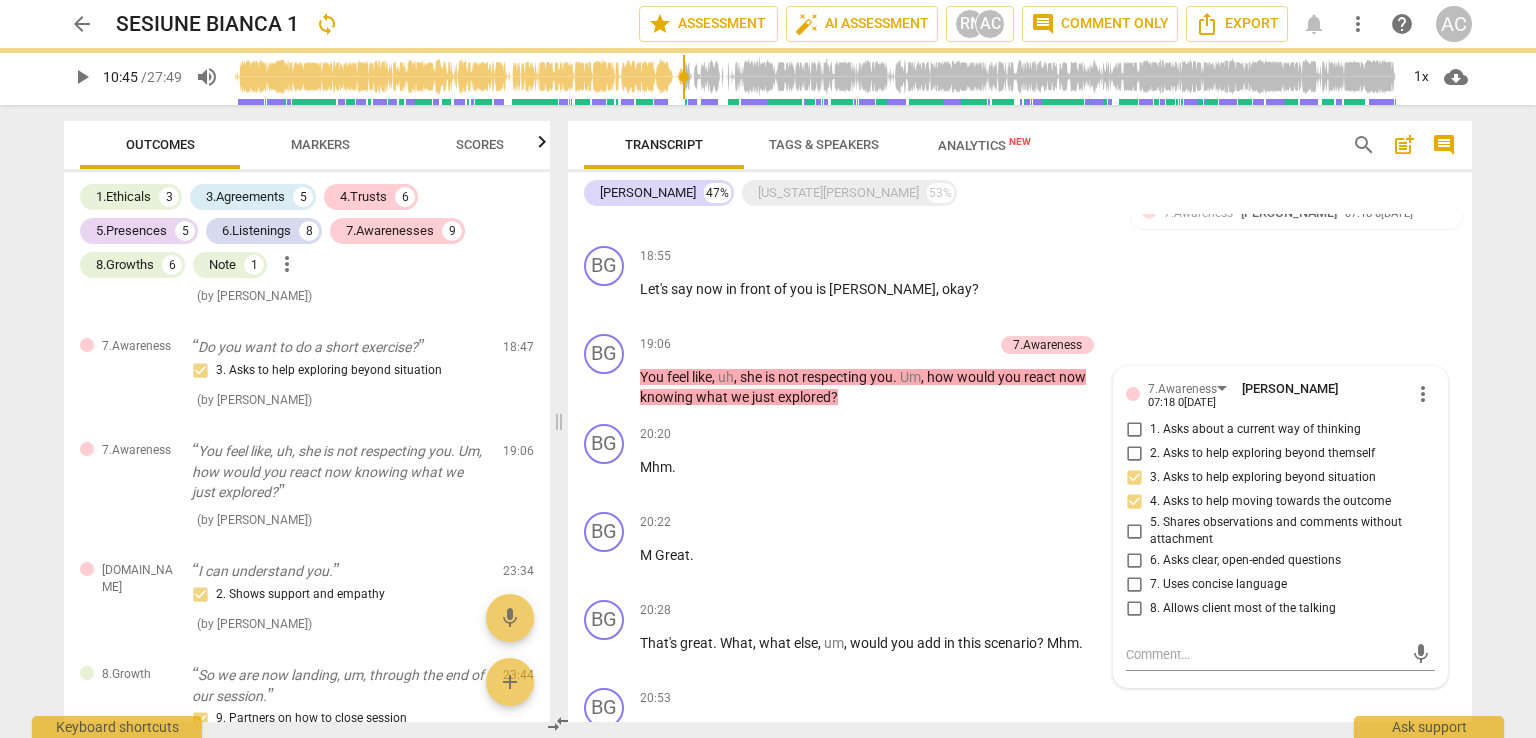 click on "arrow_back SESIUNE BIANCA 1 sync star    Assessment   auto_fix_high    AI Assessment RN AC comment    Comment only    Export notifications more_vert help AC play_arrow 10:45   /  27:49 volume_up 1x cloud_download Outcomes Markers Scores 1.Ethicals 3 3.Agreements 5 4.Trusts 6 5.Presences 5 6.Listenings 8 7.Awarenesses 9 8.Growths 6 Note 1 more_vert 1.Ethical Uh, this call is being recorded for the purpose of certification with ICF - International Coaching Federation. 1. Familiar with Code of Ethics ( by [PERSON_NAME] ) 00:22 1.Ethical [US_STATE], do I have your permission to record our session and to use this recording for, this certification purpose? 1. Familiar with Code of Ethics ( by [PERSON_NAME] ) 00:35 1.Ethical Um, just so you know, uh, during our session I may interrupt you occasionally. Occasionally 1. Familiar with Code of Ethics ( by [PERSON_NAME] ) 00:50 3.Agreement What's your intention for your 30 minute session [DATE]? 1. Identifies what to accomplish ( by [PERSON_NAME] ) 01:18 3.Agreement ( by RaeNotes ) (" at bounding box center [768, 369] 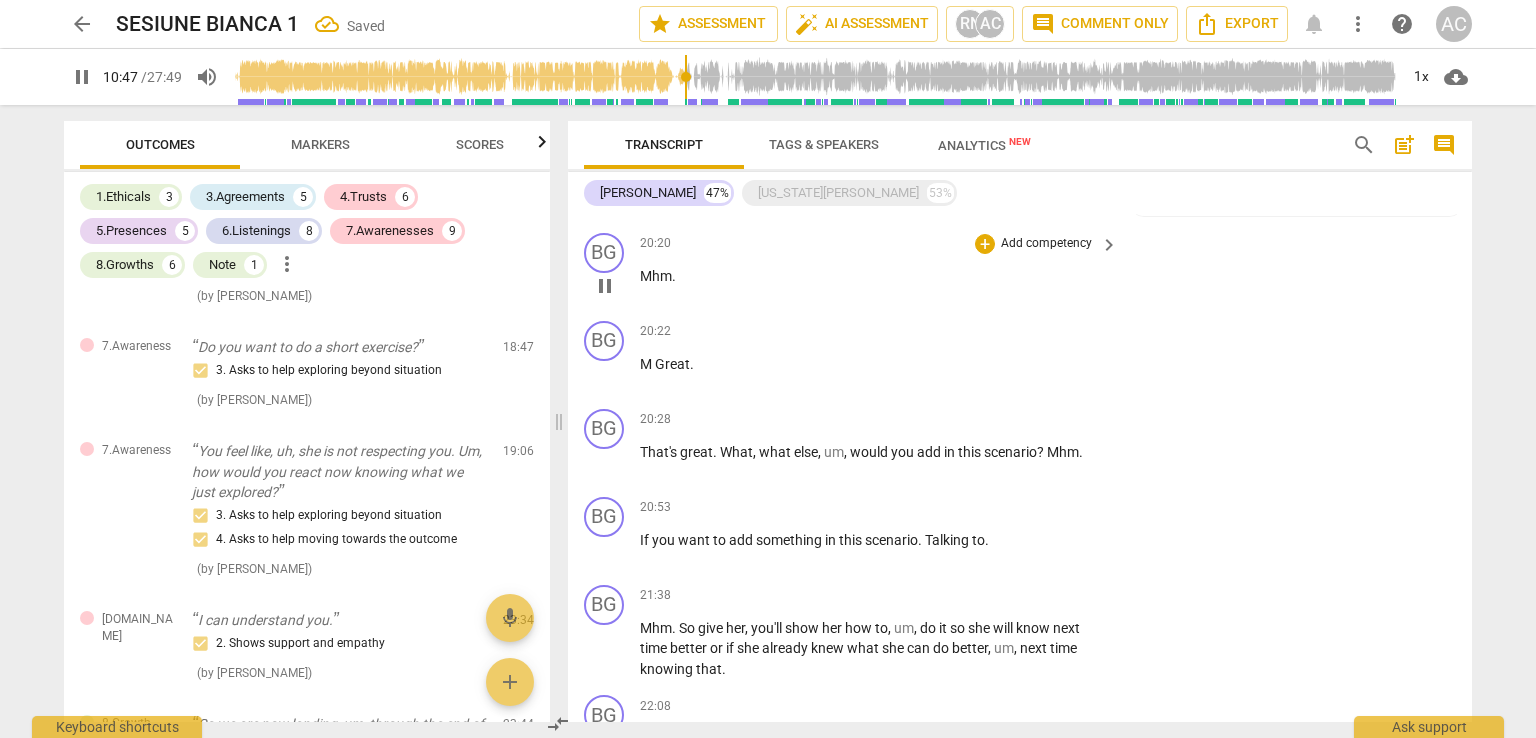 scroll, scrollTop: 3295, scrollLeft: 0, axis: vertical 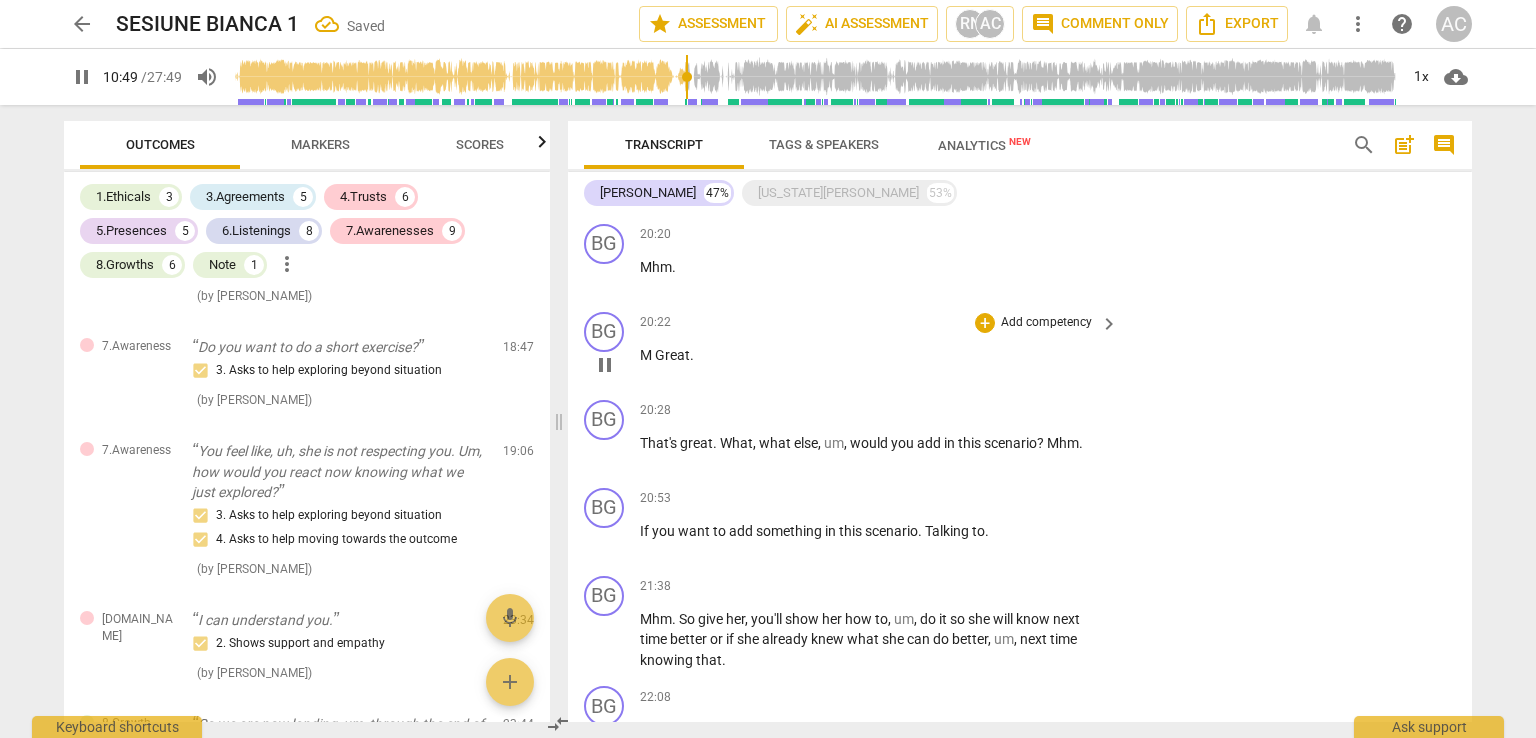 click on "Add competency" at bounding box center (1046, 323) 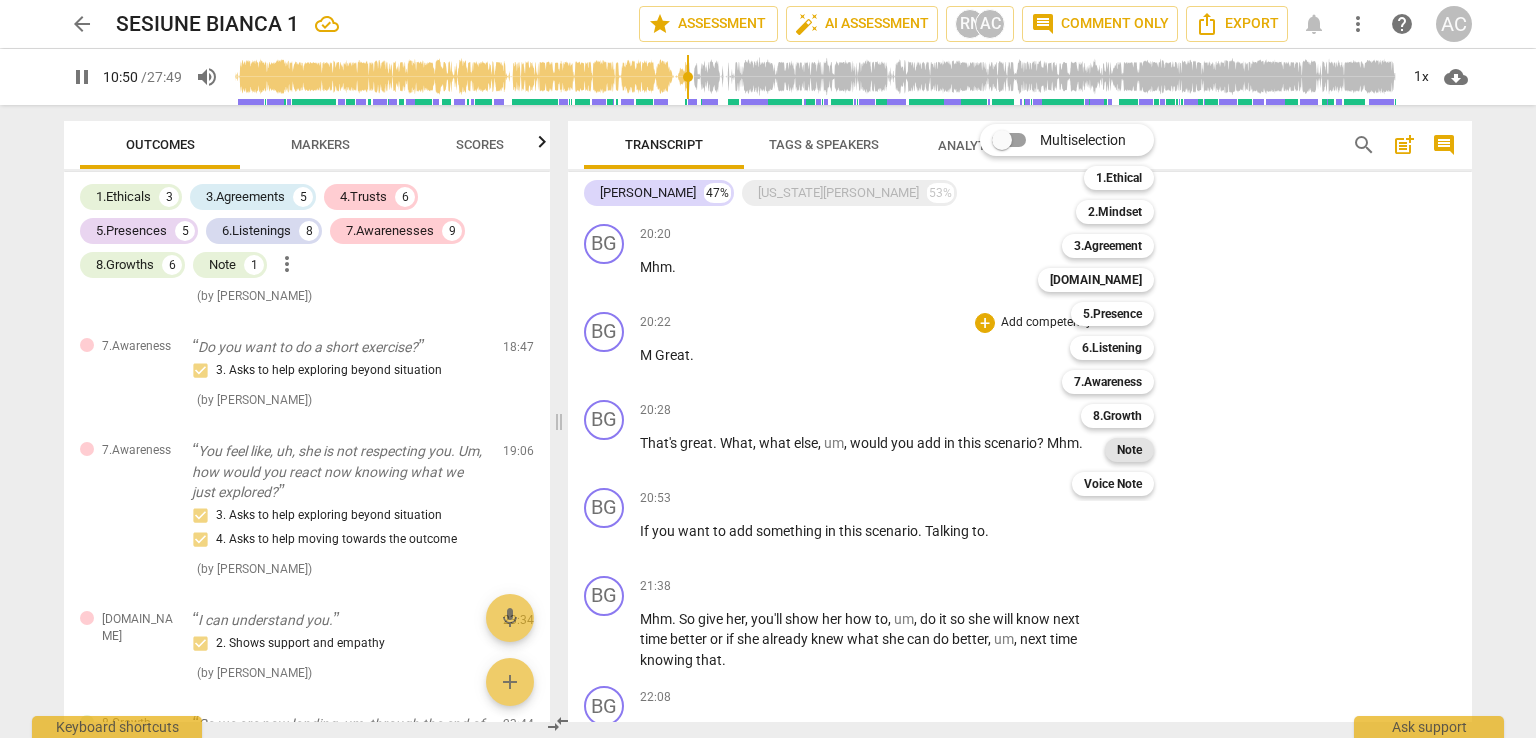 click on "Note" at bounding box center [1129, 450] 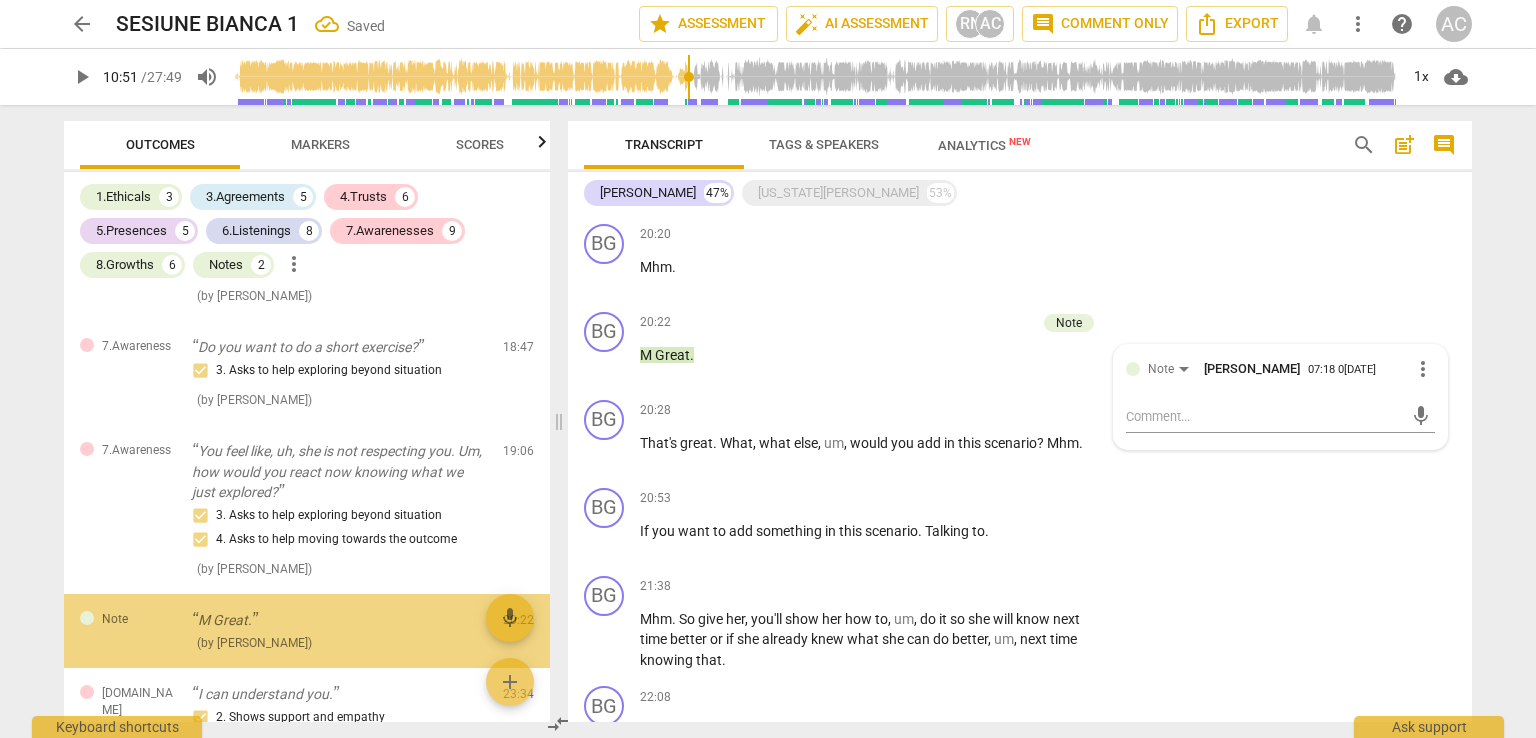 scroll, scrollTop: 4908, scrollLeft: 0, axis: vertical 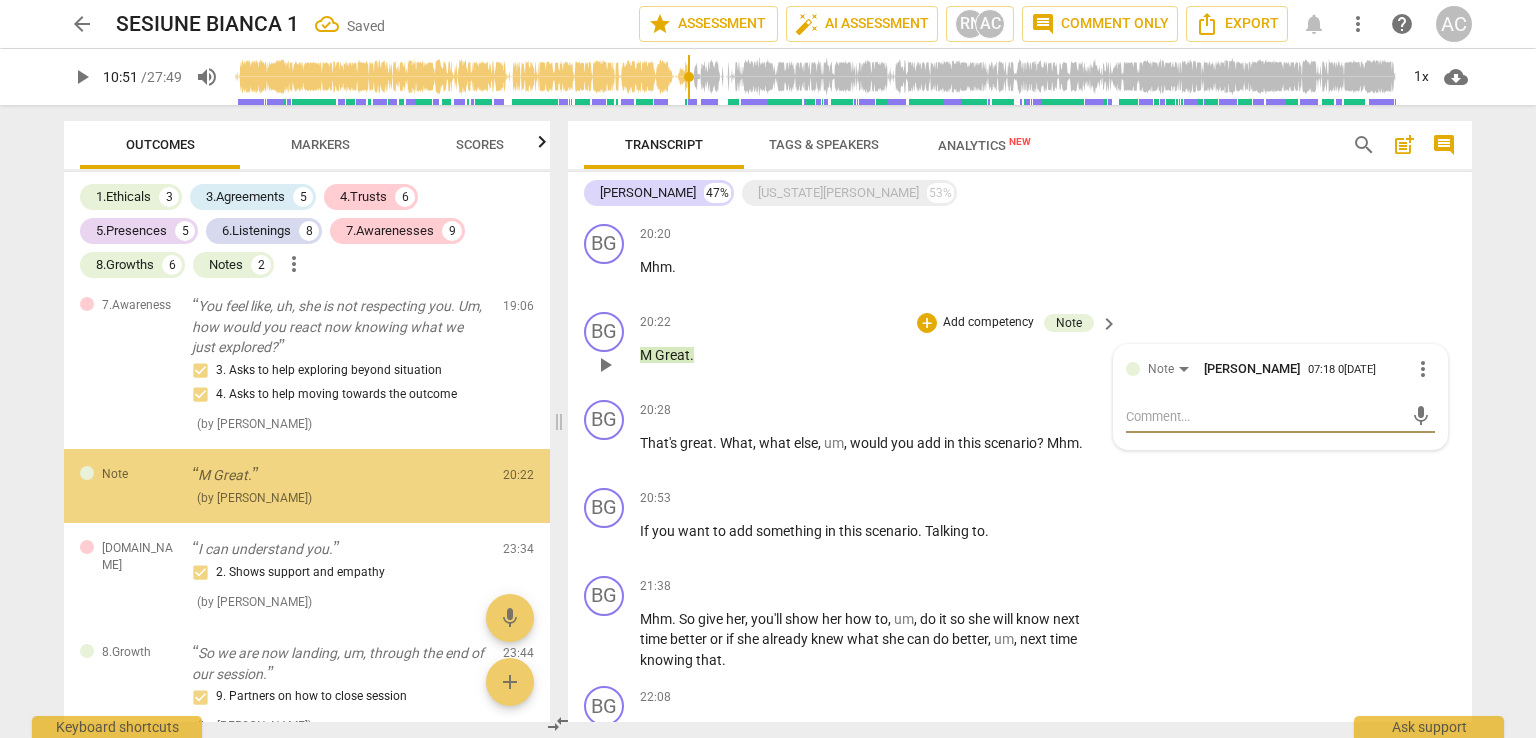 click on "mic" at bounding box center (1280, 417) 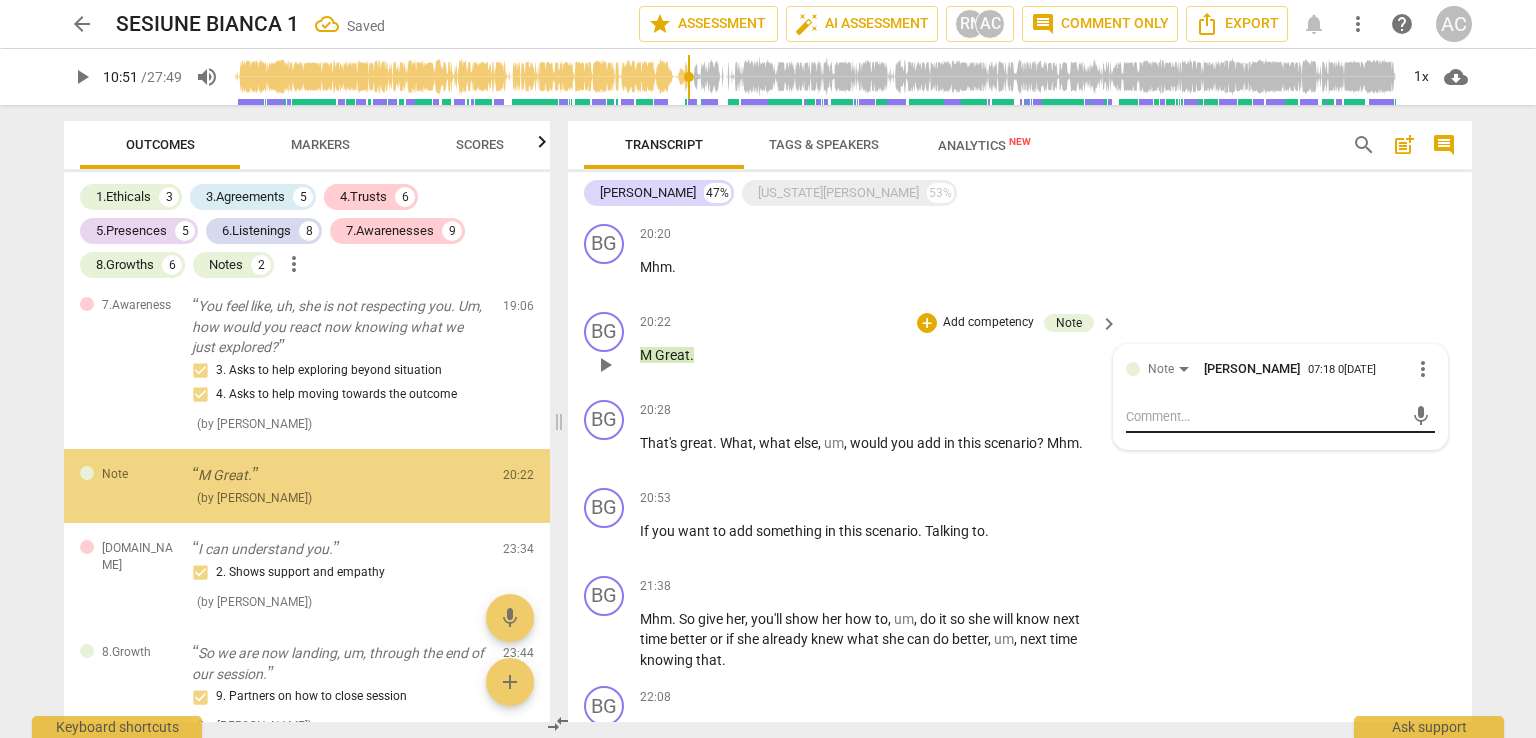 click at bounding box center [1264, 416] 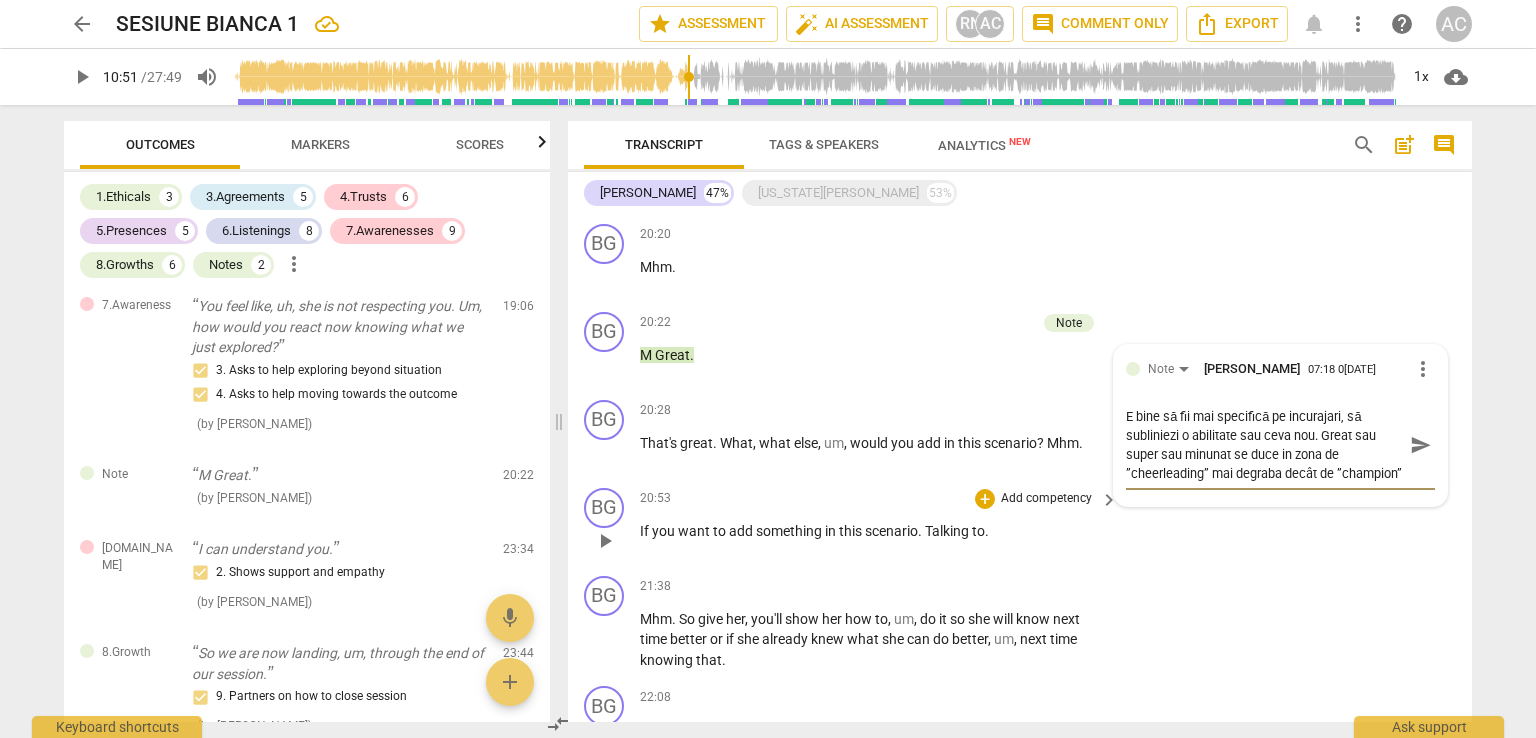 scroll, scrollTop: 17, scrollLeft: 0, axis: vertical 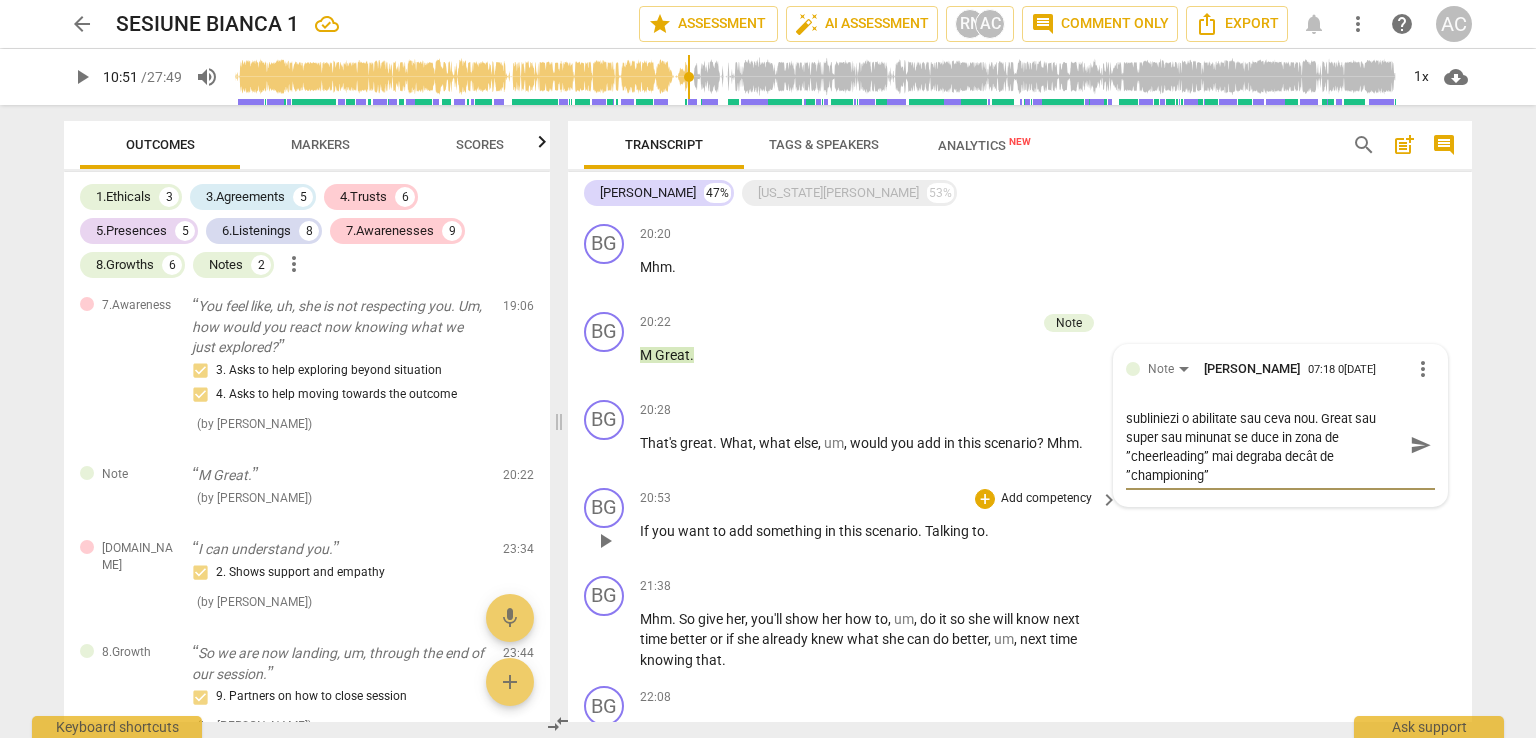 click on "BG play_arrow pause 20:53 + Add competency keyboard_arrow_right If   you   want   to   add   something   in   this   scenario .   Talking   to ." at bounding box center (1020, 524) 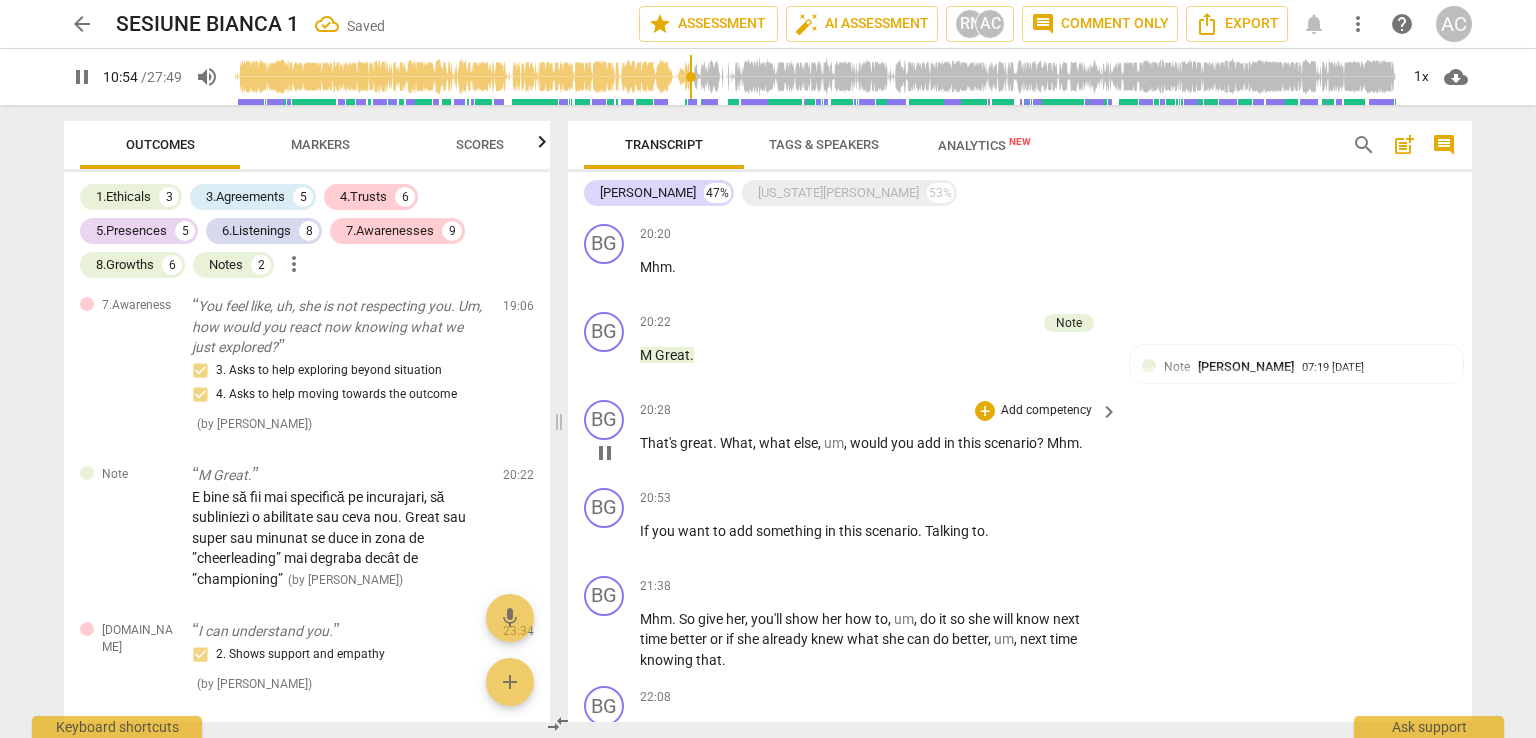 click on "Add competency" at bounding box center (1046, 411) 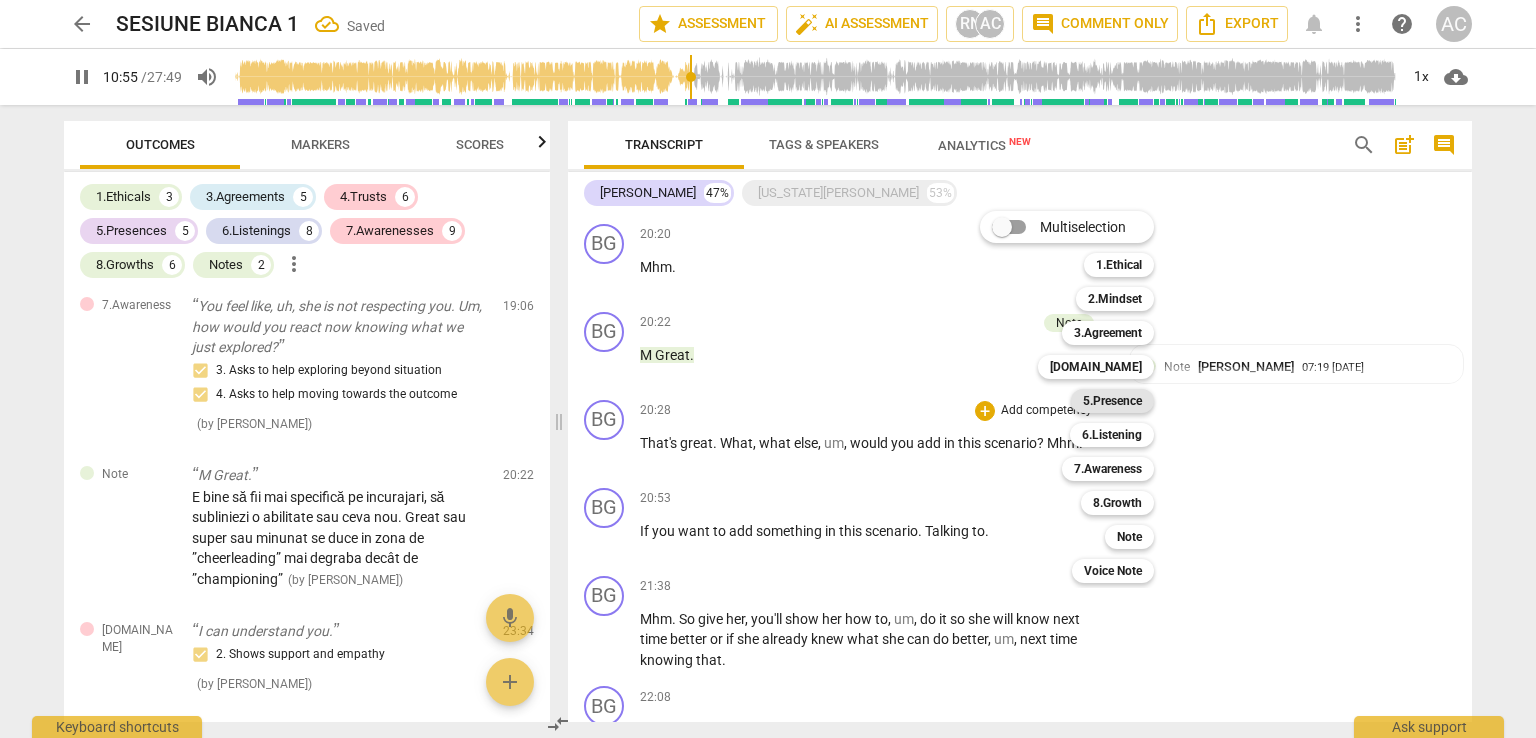 click on "5.Presence" at bounding box center [1112, 401] 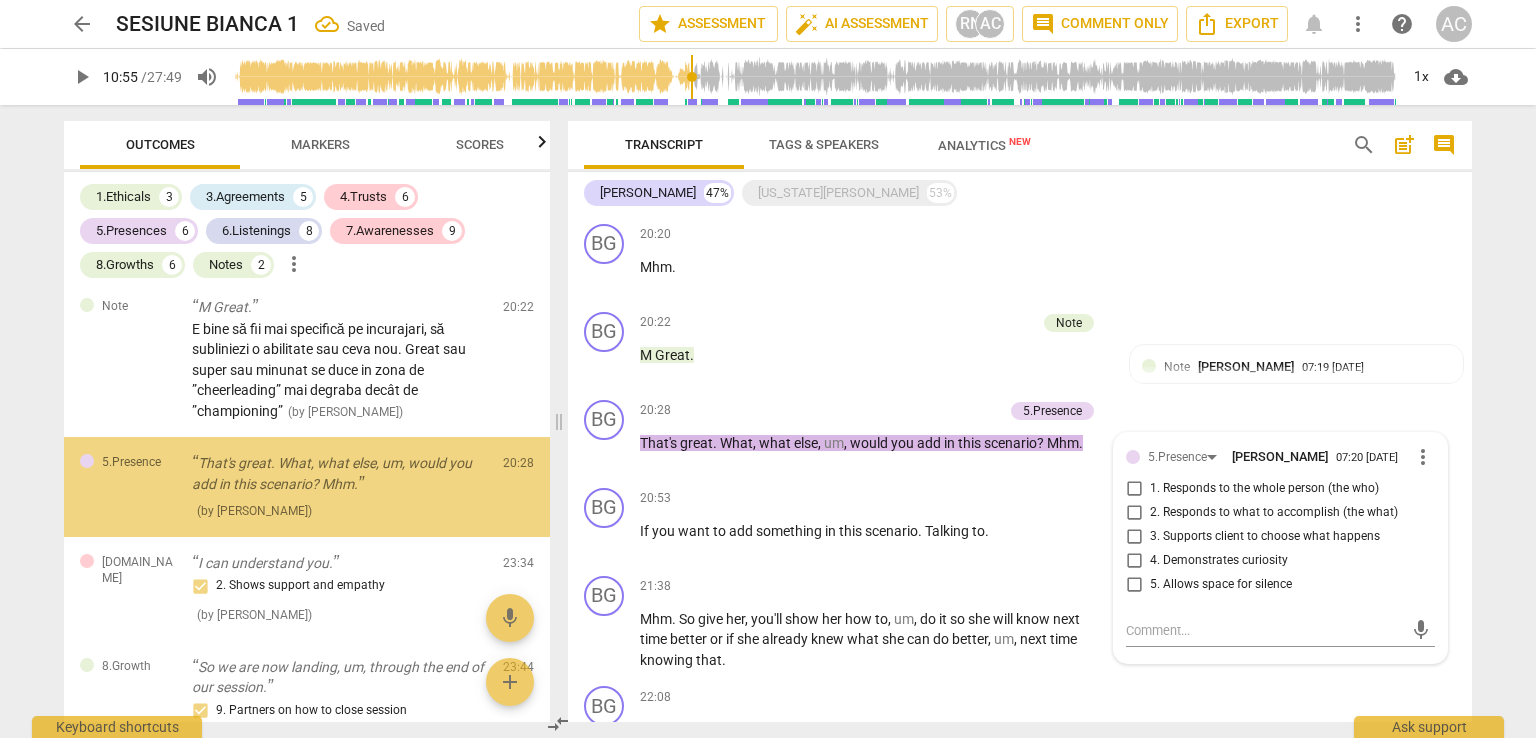 scroll, scrollTop: 5077, scrollLeft: 0, axis: vertical 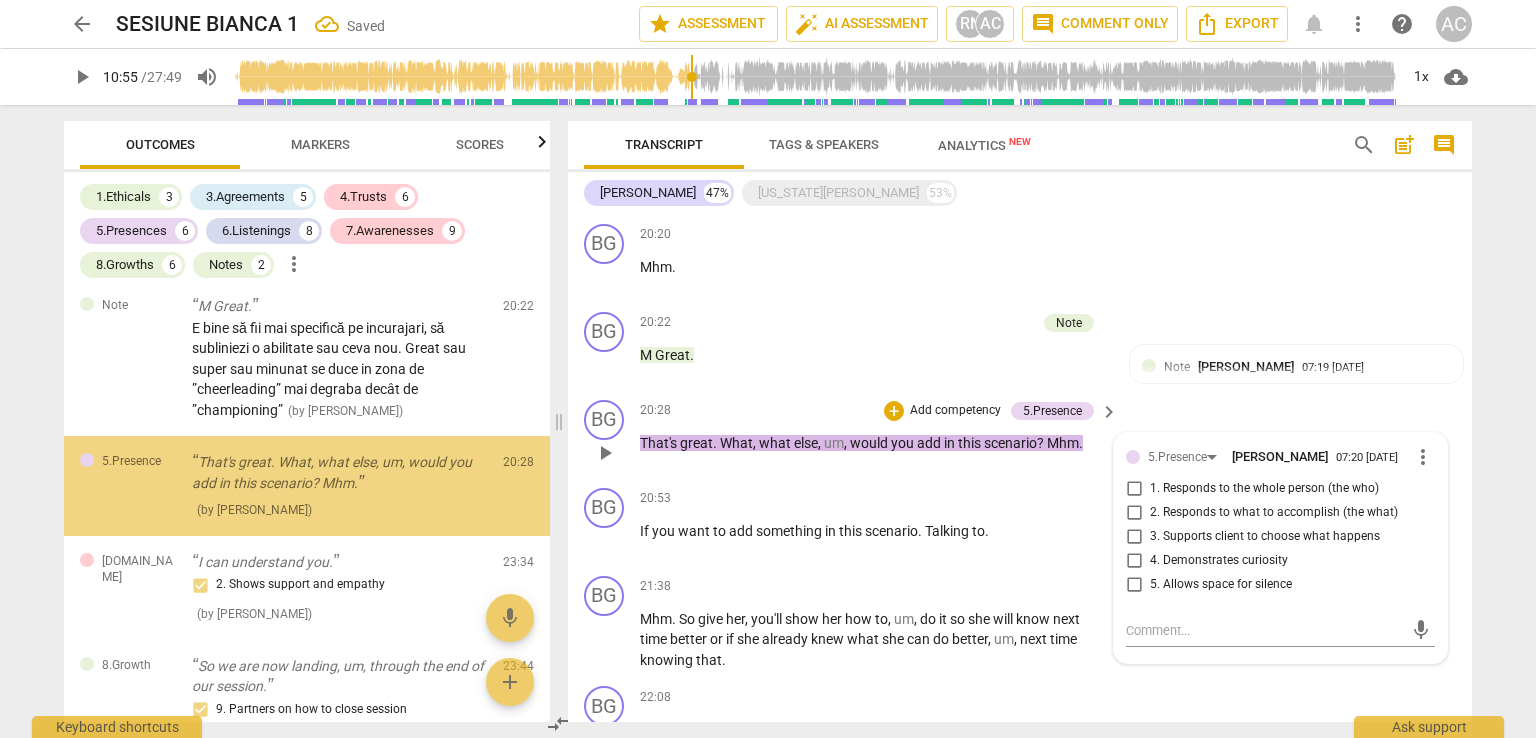 click on "4. Demonstrates curiosity" at bounding box center (1219, 561) 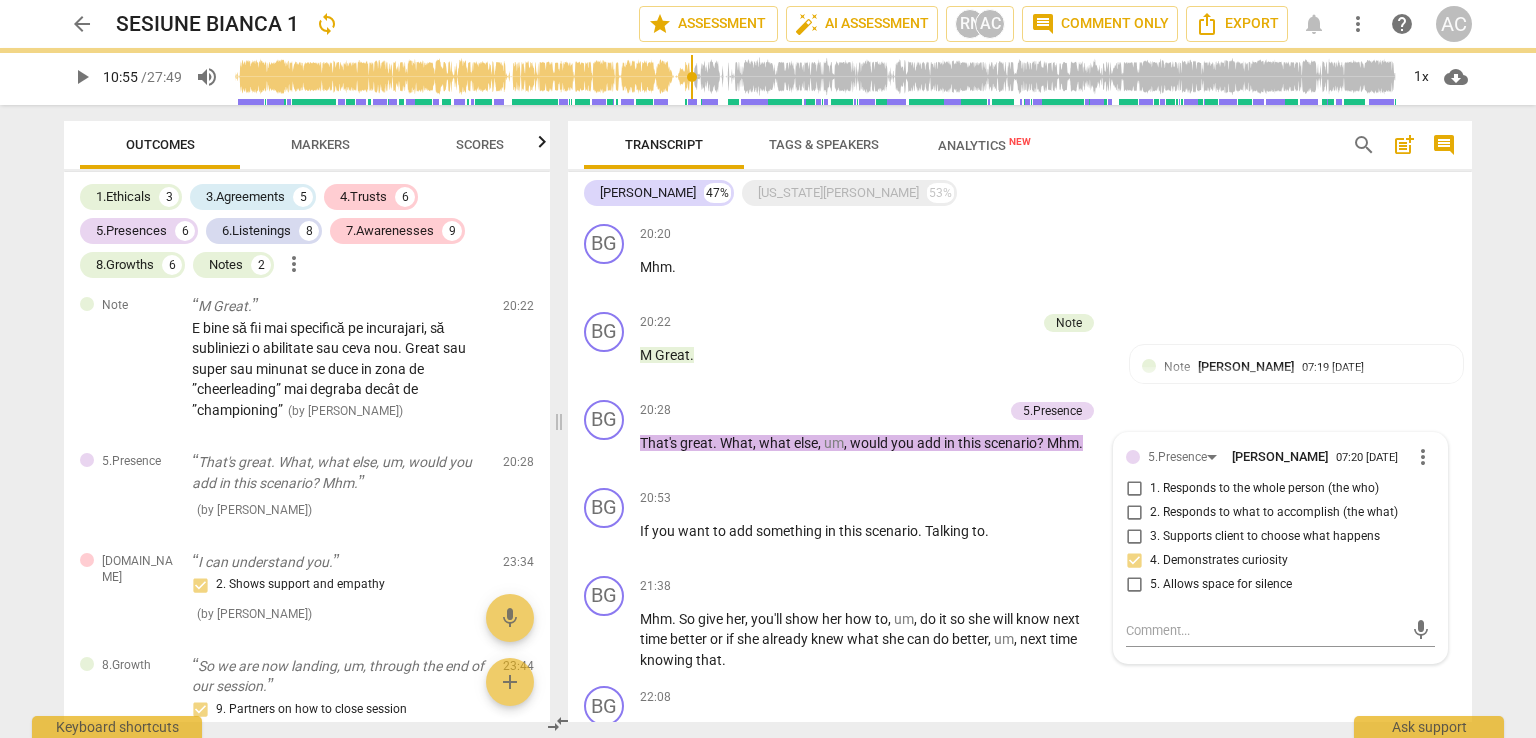 click on "arrow_back SESIUNE BIANCA 1 sync star    Assessment   auto_fix_high    AI Assessment RN AC comment    Comment only    Export notifications more_vert help AC play_arrow 10:55   /  27:49 volume_up 1x cloud_download Outcomes Markers Scores 1.Ethicals 3 3.Agreements 5 4.Trusts 6 5.Presences 6 6.Listenings 8 7.Awarenesses 9 8.Growths 6 Notes 2 more_vert 1.Ethical Uh, this call is being recorded for the purpose of certification with ICF - International Coaching Federation. 1. Familiar with Code of Ethics ( by [PERSON_NAME] ) 00:22 1.Ethical [US_STATE], do I have your permission to record our session and to use this recording for, this certification purpose? 1. Familiar with Code of Ethics ( by [PERSON_NAME] ) 00:35 1.Ethical Um, just so you know, uh, during our session I may interrupt you occasionally. Occasionally 1. Familiar with Code of Ethics ( by [PERSON_NAME] ) 00:50 3.Agreement What's your intention for your 30 minute session [DATE]? 1. Identifies what to accomplish ( by [PERSON_NAME] ) 01:18 3.Agreement ( by RaeNotes ) (" at bounding box center [768, 369] 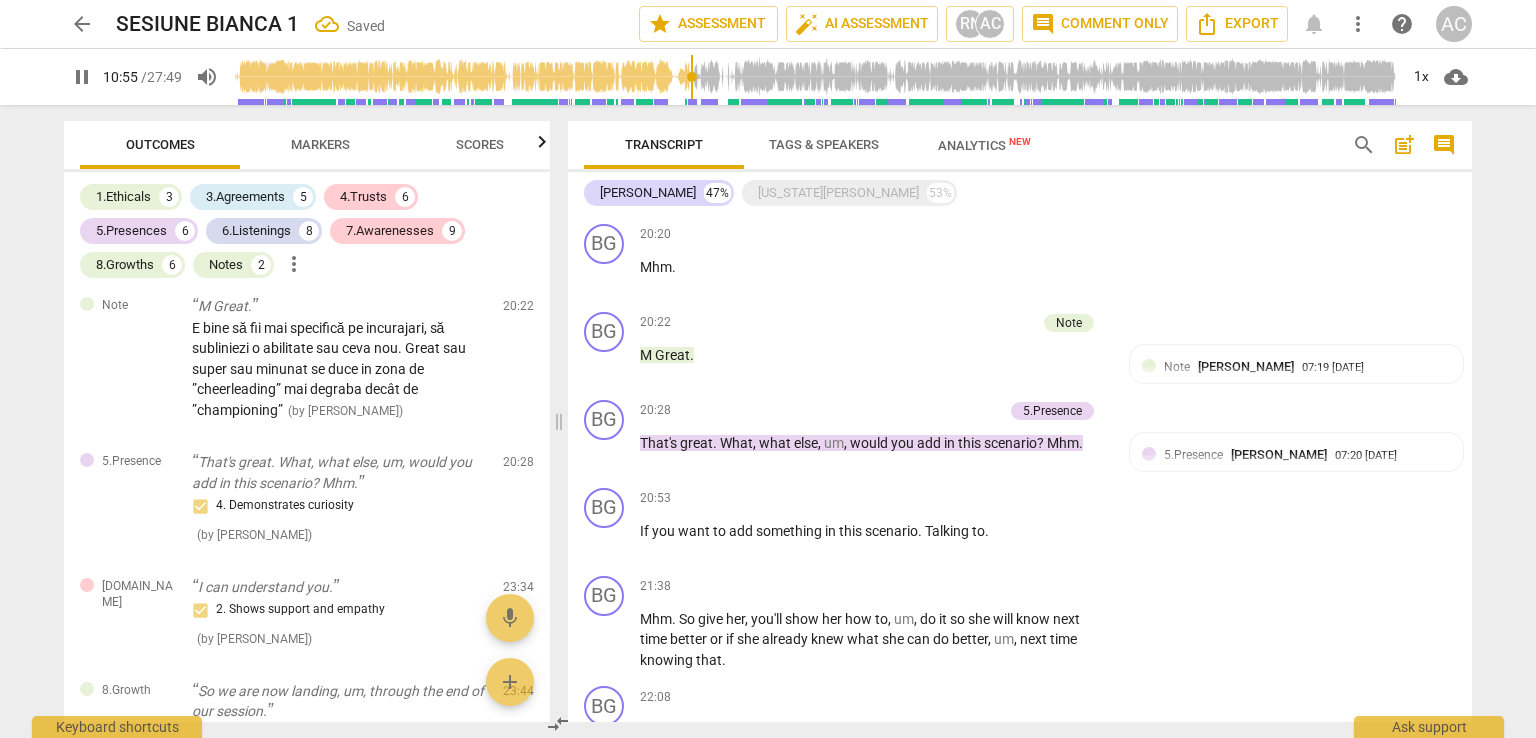 scroll, scrollTop: 1879, scrollLeft: 0, axis: vertical 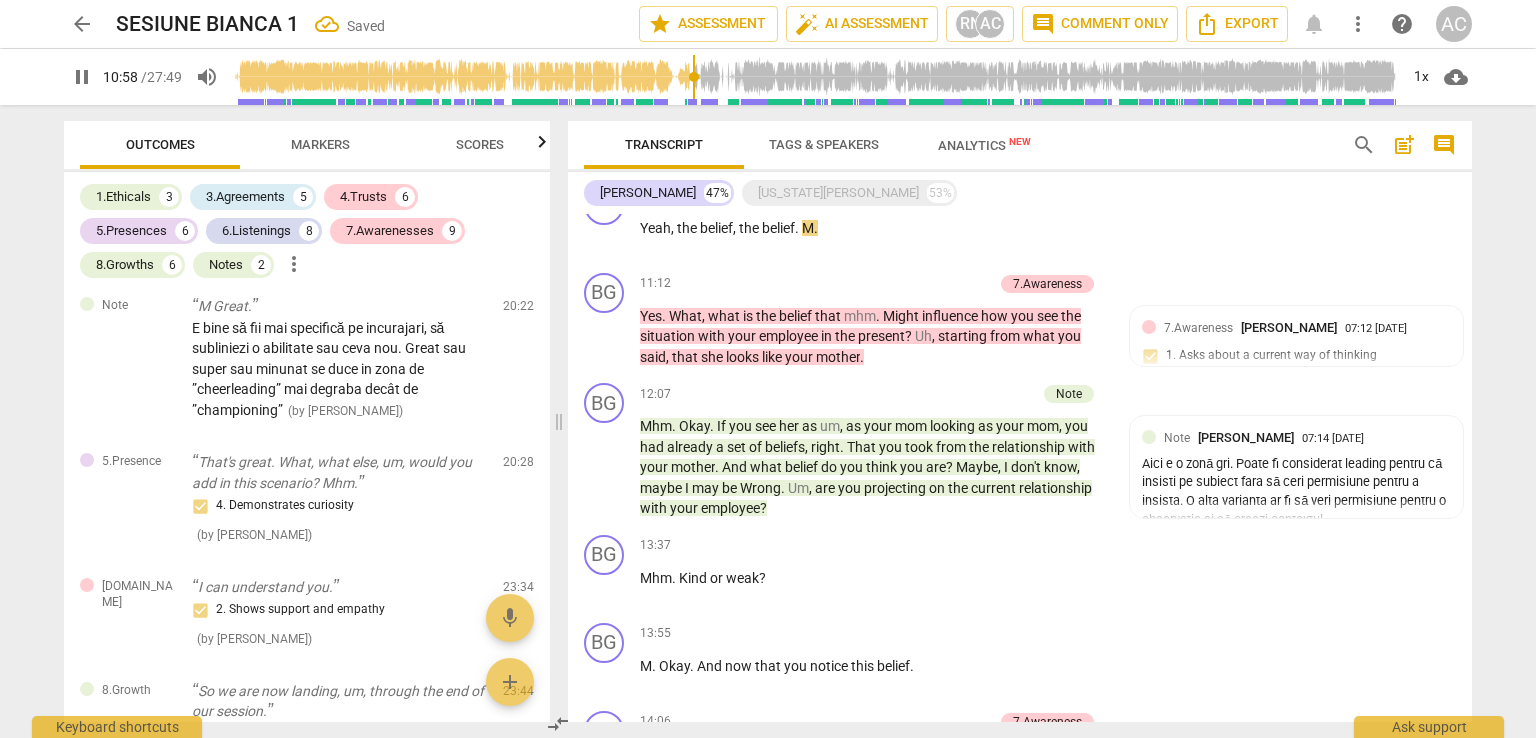 click on "arrow_back SESIUNE BIANCA 1 Saved star    Assessment   auto_fix_high    AI Assessment RN AC comment    Comment only    Export notifications more_vert help AC pause 10:58   /  27:49 volume_up 1x cloud_download Outcomes Markers Scores 1.Ethicals 3 3.Agreements 5 4.Trusts 6 5.Presences 6 6.Listenings 8 7.Awarenesses 9 8.Growths 6 Notes 2 more_vert 1.Ethical Uh, this call is being recorded for the purpose of certification with ICF - International Coaching Federation. 1. Familiar with Code of Ethics ( by [PERSON_NAME] ) 00:22 1.Ethical [US_STATE], do I have your permission to record our session and to use this recording for, this certification purpose? 1. Familiar with Code of Ethics ( by [PERSON_NAME] ) 00:35 1.Ethical Um, just so you know, uh, during our session I may interrupt you occasionally. Occasionally 1. Familiar with Code of Ethics ( by [PERSON_NAME] ) 00:50 3.Agreement What's your intention for your 30 minute session to[DATE]1. Identifies what to accomplish ( by [PERSON_NAME] ) 01:18 3.Agreement ( by [PERSON_NAME] ) 02:30" at bounding box center (768, 369) 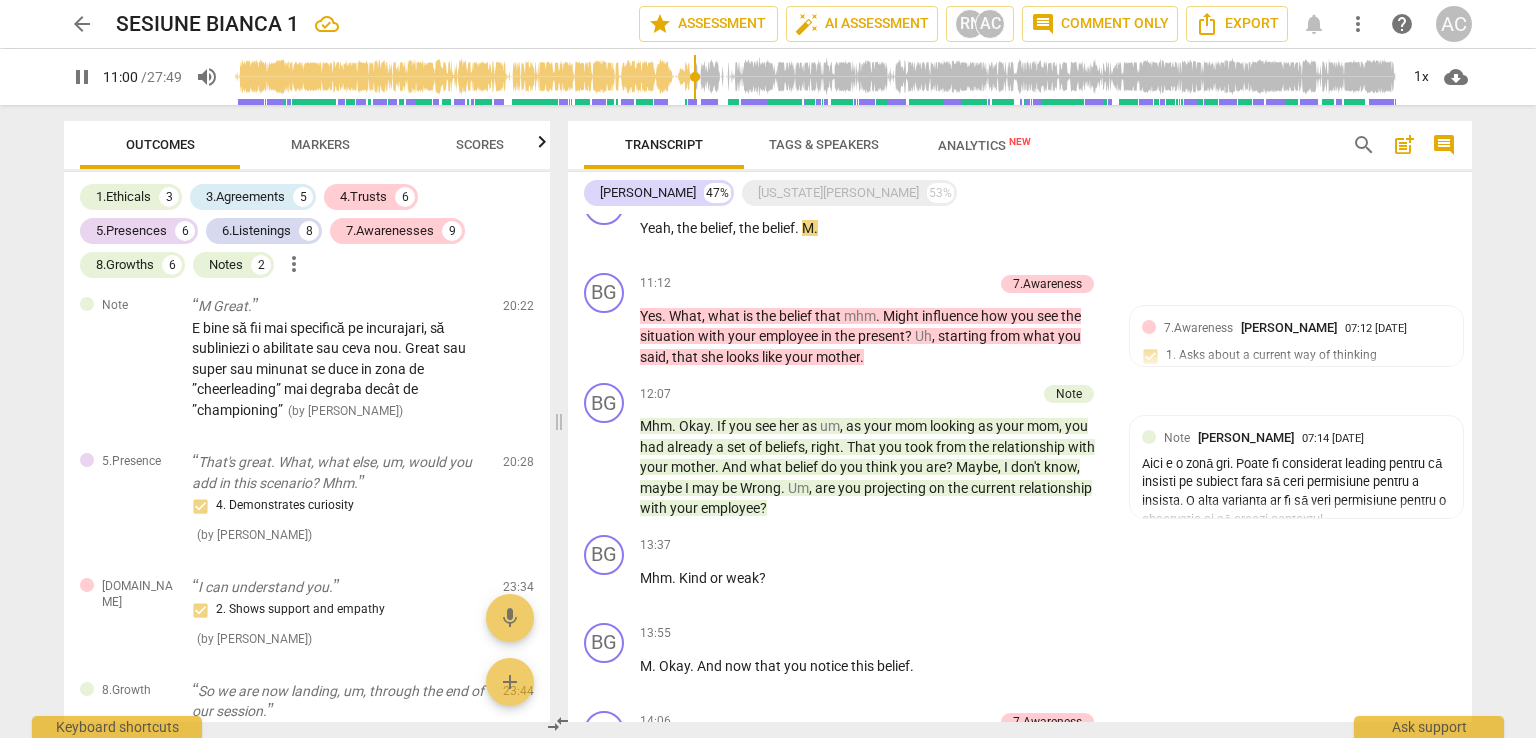 click on "arrow_back SESIUNE BIANCA 1 star    Assessment   auto_fix_high    AI Assessment RN AC comment    Comment only    Export notifications more_vert help AC pause 11:00   /  27:49 volume_up 1x cloud_download Outcomes Markers Scores 1.Ethicals 3 3.Agreements 5 4.Trusts 6 5.Presences 6 6.Listenings 8 7.Awarenesses 9 8.Growths 6 Notes 2 more_vert 1.Ethical Uh, this call is being recorded for the purpose of certification with ICF - International Coaching Federation. 1. Familiar with Code of Ethics ( by [PERSON_NAME] ) 00:22 1.Ethical [US_STATE], do I have your permission to record our session and to use this recording for, this certification purpose? 1. Familiar with Code of Ethics ( by [PERSON_NAME] ) 00:35 1.Ethical Um, just so you know, uh, during our session I may interrupt you occasionally. Occasionally 1. Familiar with Code of Ethics ( by [PERSON_NAME] ) 00:50 3.Agreement What's your intention for your 30 minute session [DATE]? 1. Identifies what to accomplish ( by [PERSON_NAME] ) 01:18 3.Agreement ( by RaeNotes ) 02:30 ( ) (" at bounding box center [768, 369] 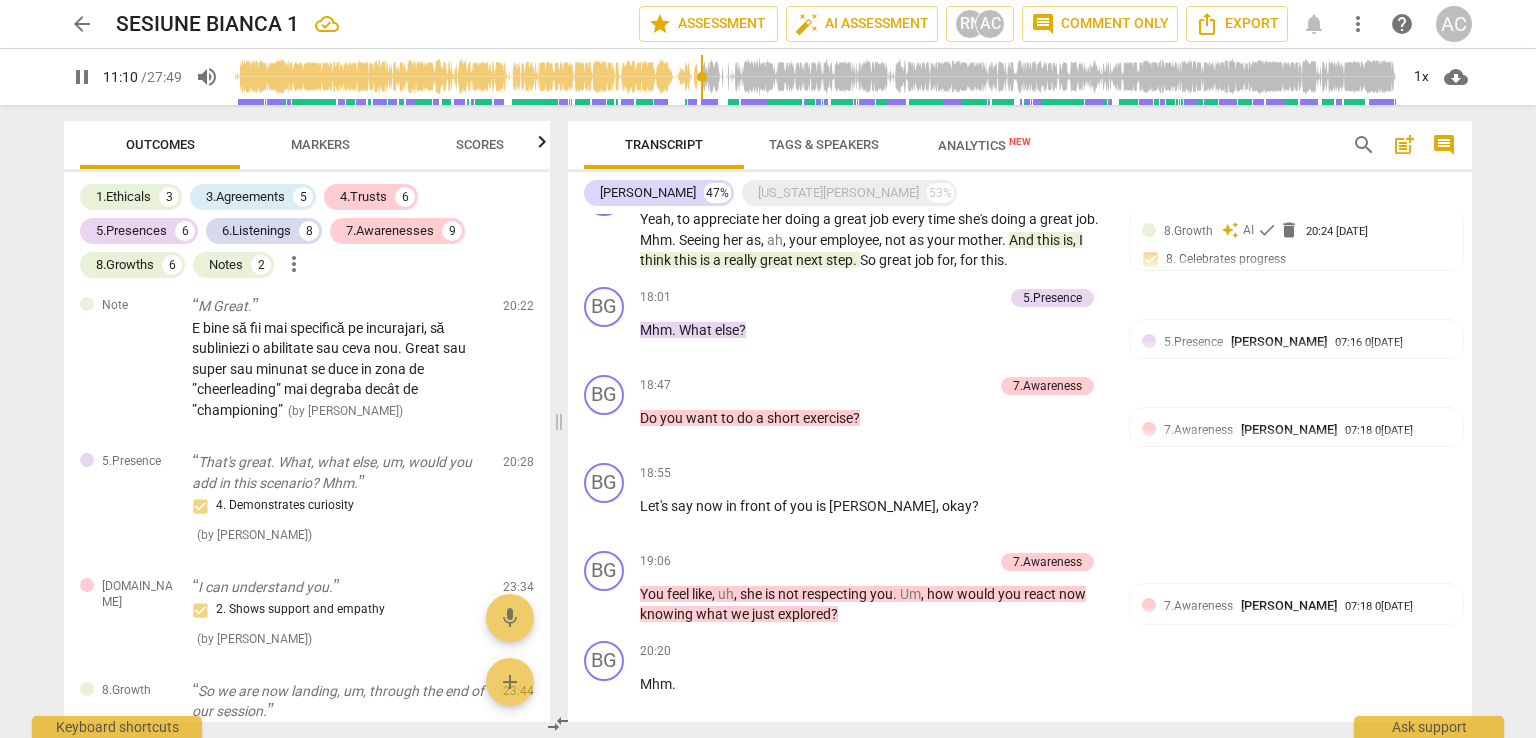 scroll, scrollTop: 2879, scrollLeft: 0, axis: vertical 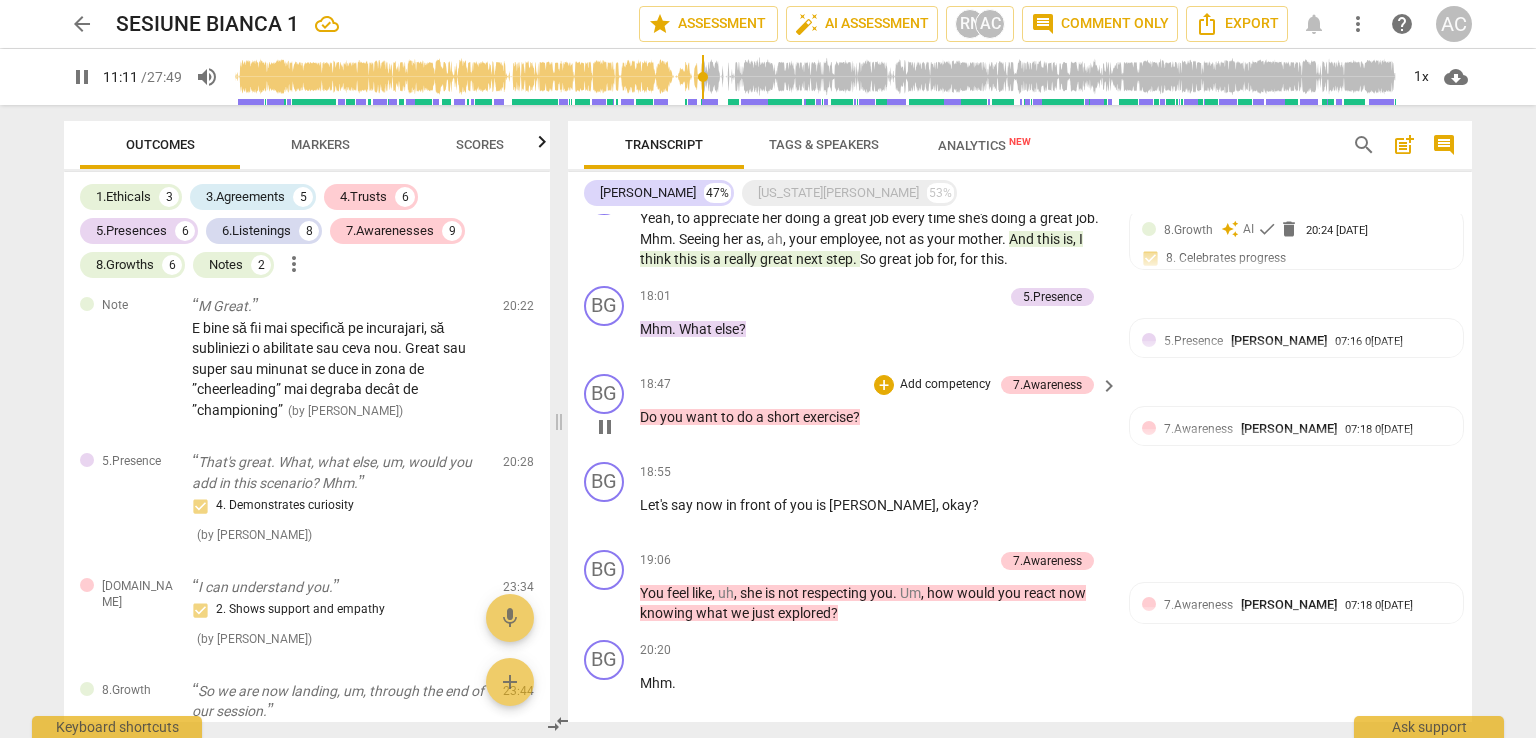 click on "Add competency" at bounding box center [945, 385] 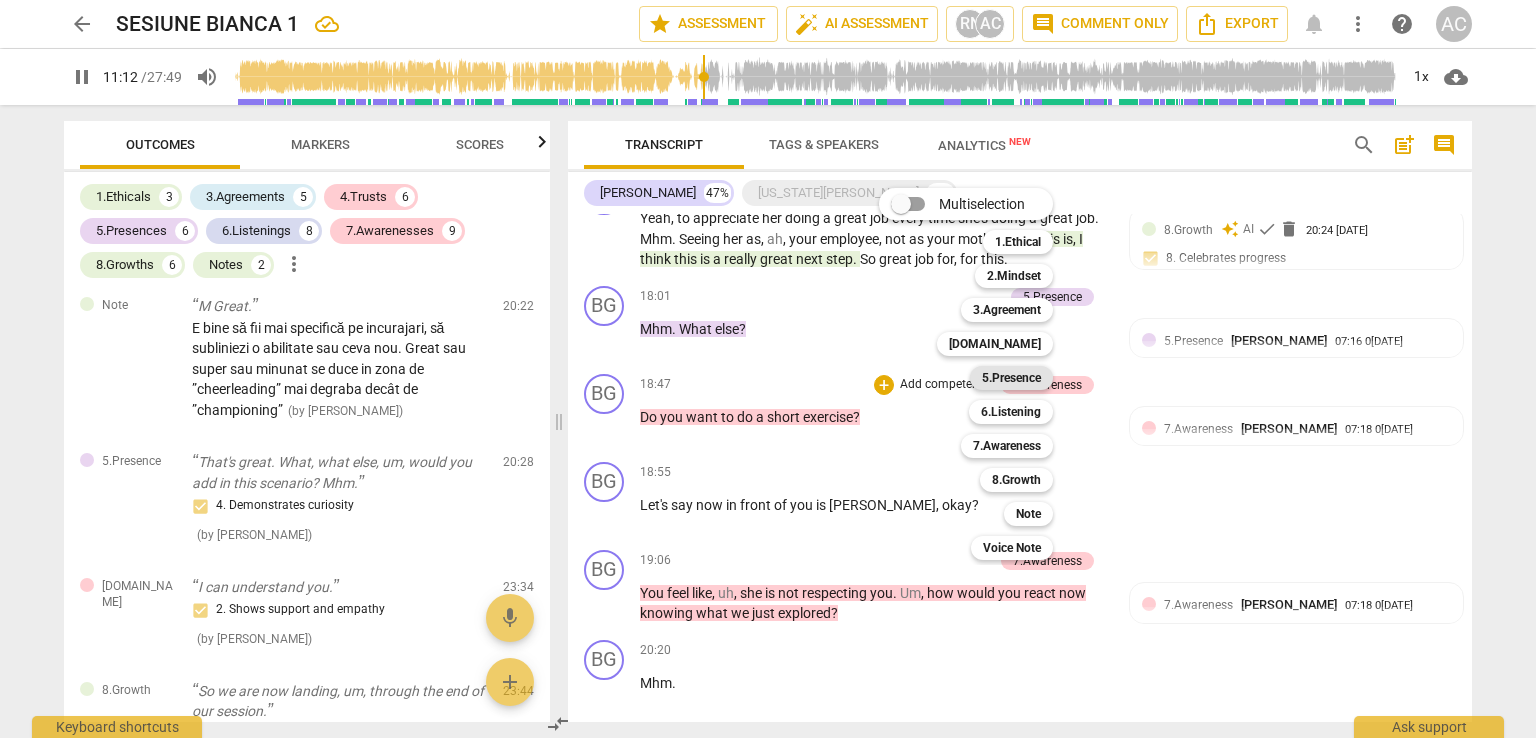 click on "5.Presence" at bounding box center (1011, 378) 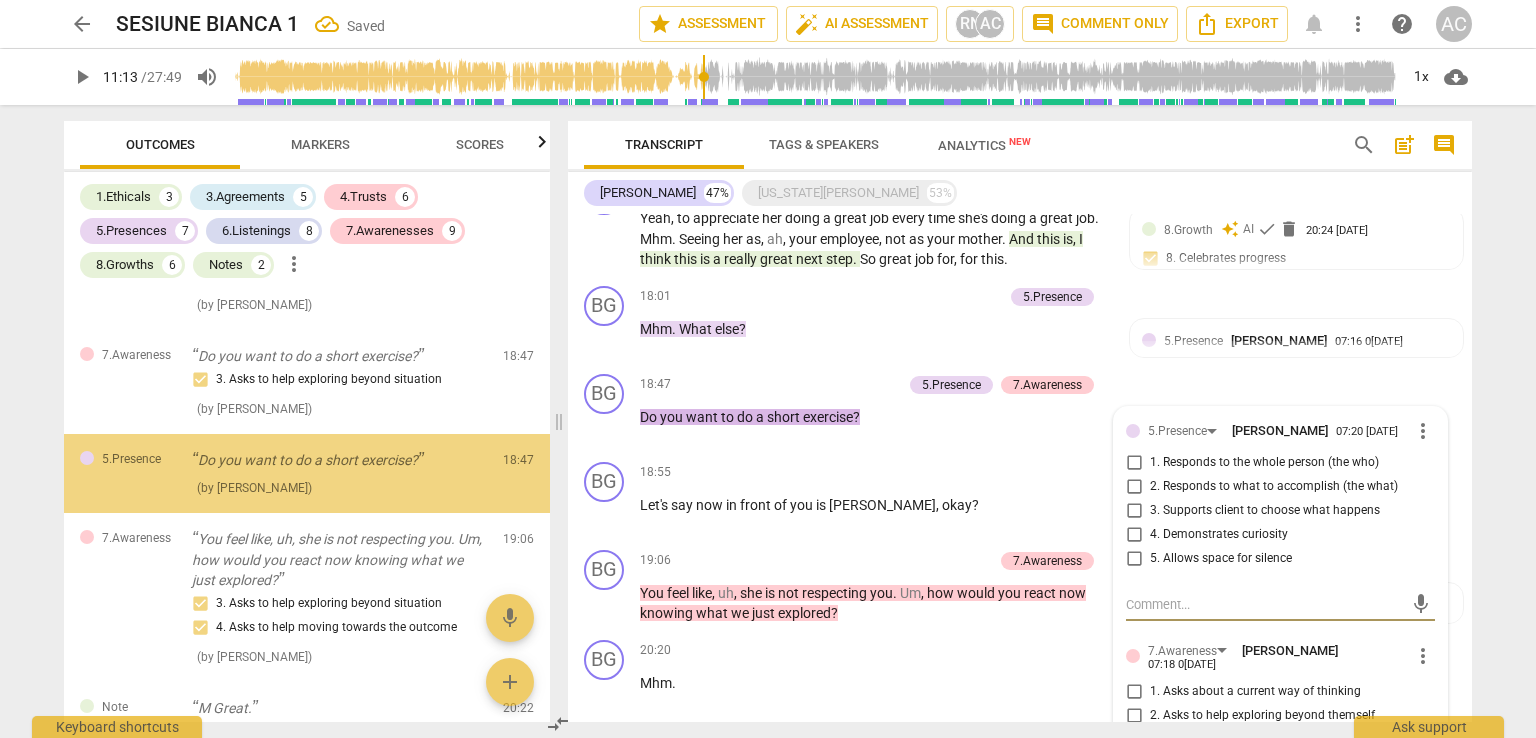 scroll, scrollTop: 4742, scrollLeft: 0, axis: vertical 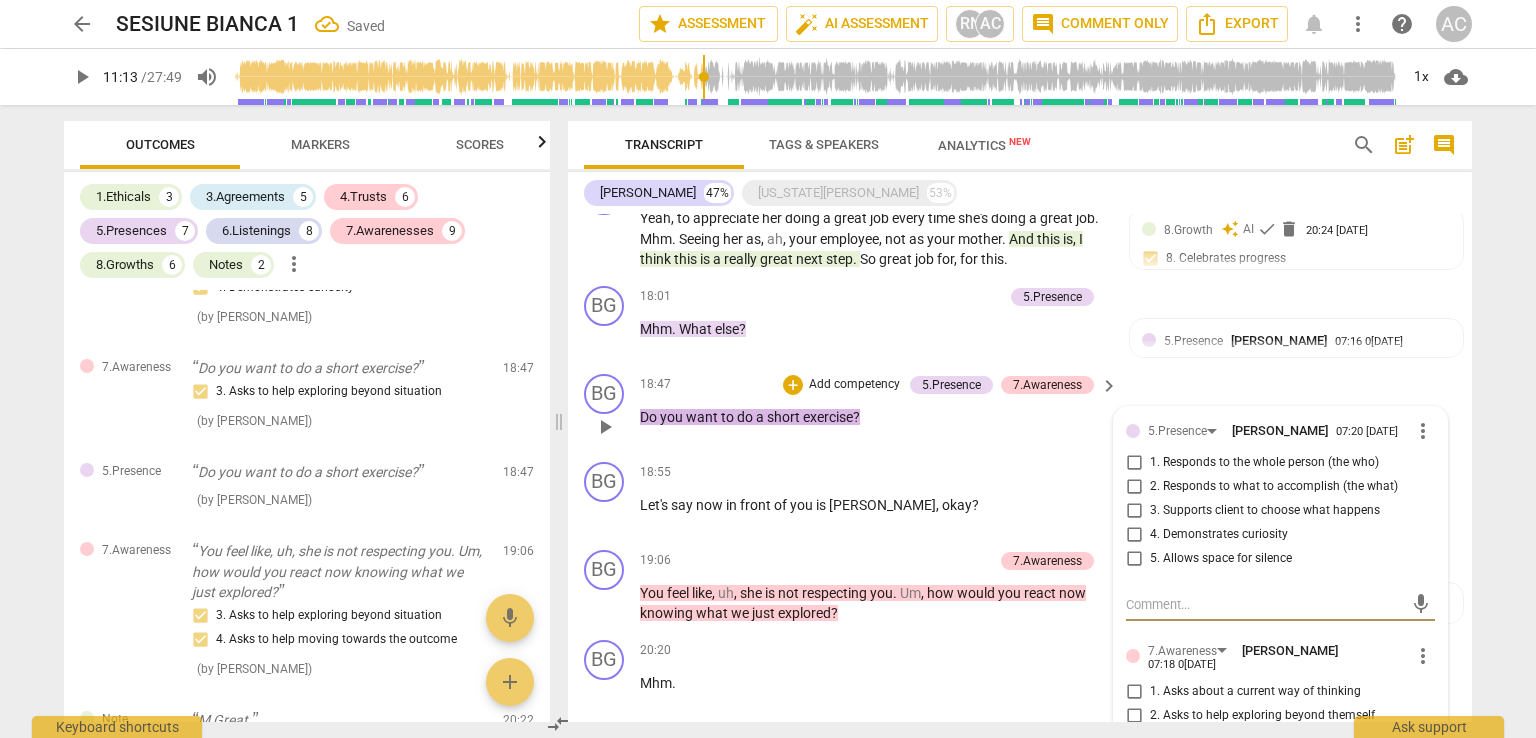click on "3. Supports client to choose what happens" at bounding box center [1265, 511] 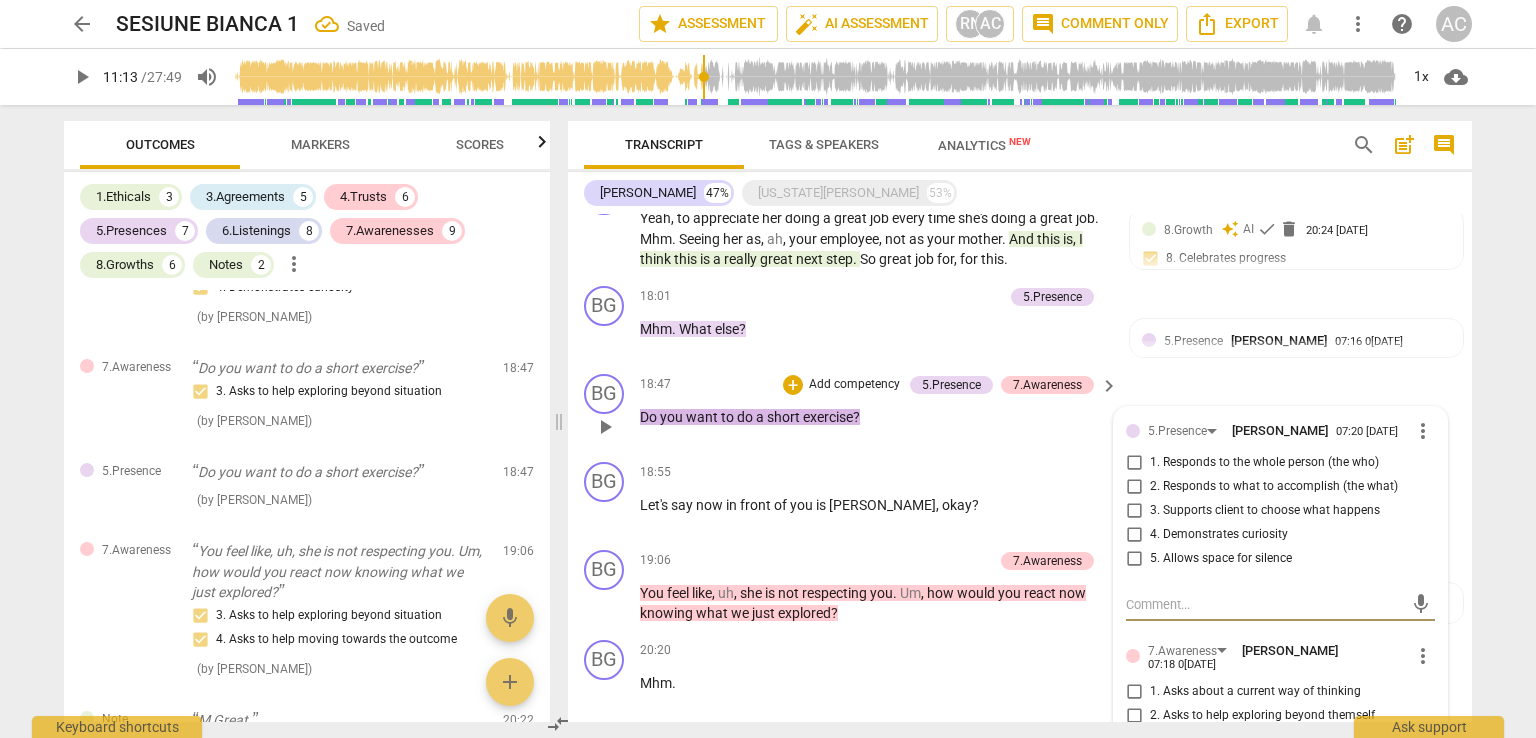 click on "3. Supports client to choose what happens" at bounding box center [1134, 511] 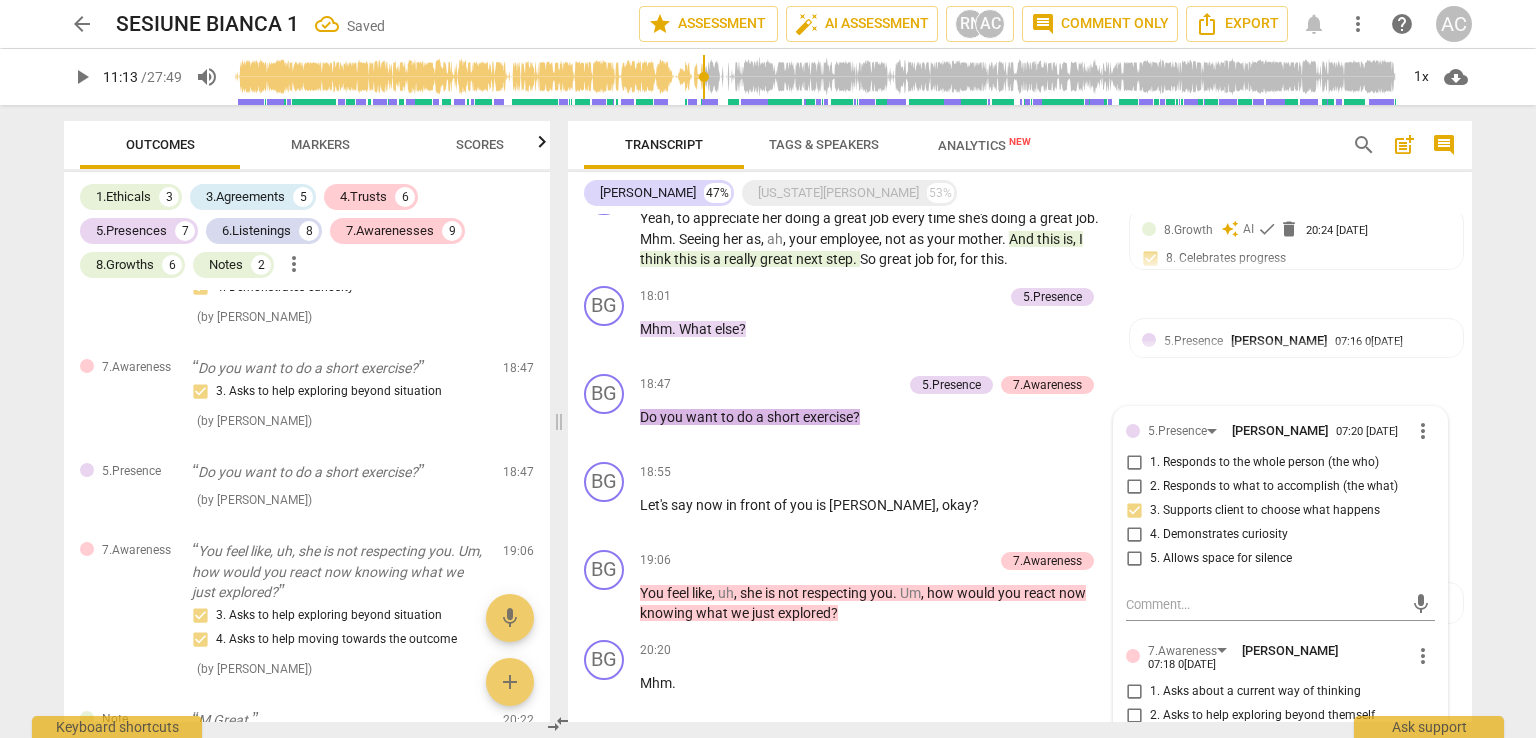 click on "arrow_back SESIUNE BIANCA 1 Saved star    Assessment   auto_fix_high    AI Assessment RN AC comment    Comment only    Export notifications more_vert help AC play_arrow 11:13   /  27:49 volume_up 1x cloud_download Outcomes Markers Scores 1.Ethicals 3 3.Agreements 5 4.Trusts 6 5.Presences 7 6.Listenings 8 7.Awarenesses 9 8.Growths 6 Notes 2 more_vert 1.Ethical Uh, this call is being recorded for the purpose of certification with ICF - International Coaching Federation. 1. Familiar with Code of Ethics ( by [PERSON_NAME] ) 00:22 1.Ethical [US_STATE], do I have your permission to record our session and to use this recording for, this certification purpose? 1. Familiar with Code of Ethics ( by [PERSON_NAME] ) 00:35 1.Ethical Um, just so you know, uh, during our session I may interrupt you occasionally. Occasionally 1. Familiar with Code of Ethics ( by [PERSON_NAME] ) 00:50 3.Agreement What's your intention for your 30 minute session to[DATE]1. Identifies what to accomplish ( by [PERSON_NAME] ) 01:18 3.Agreement ( by RaeNotes )" at bounding box center [768, 369] 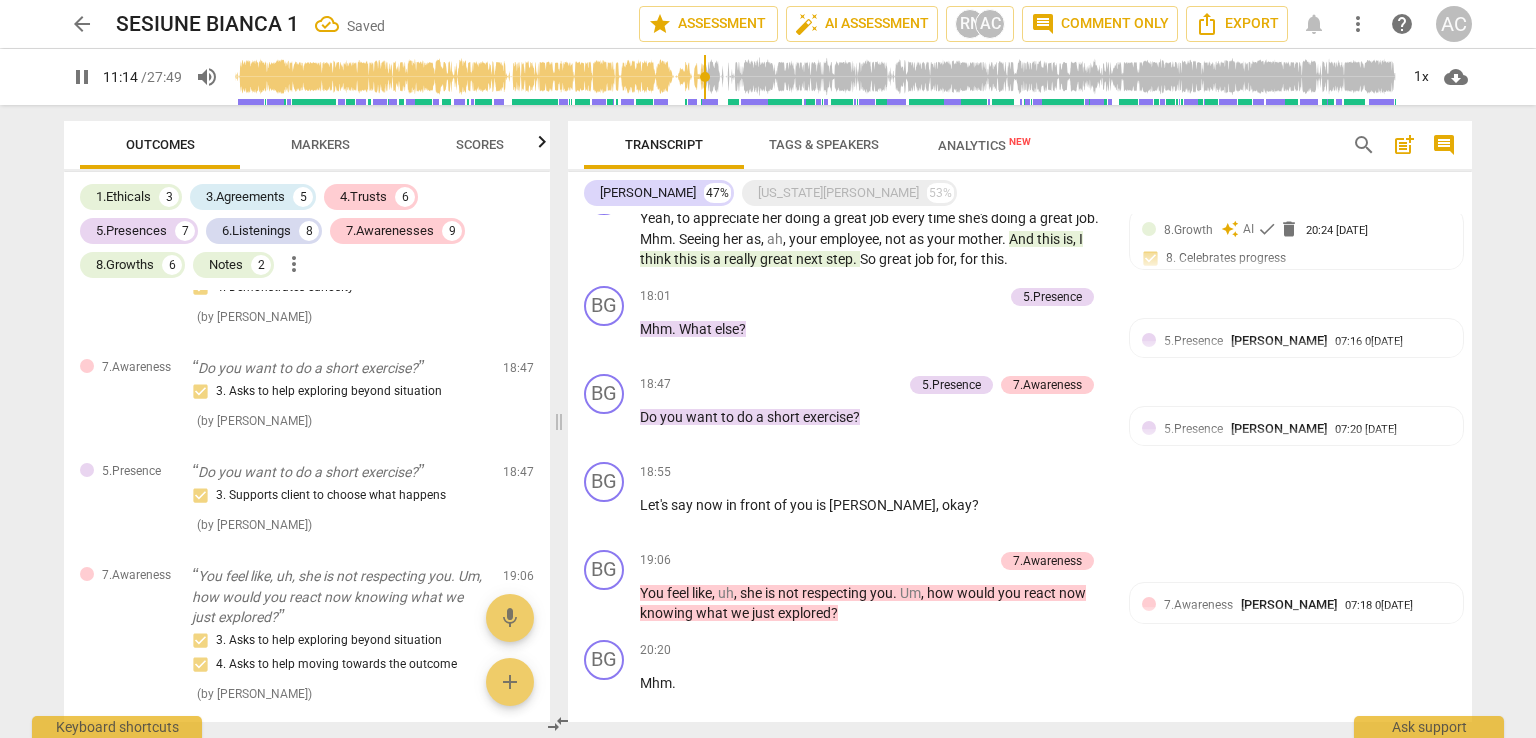 click on "arrow_back SESIUNE BIANCA 1 Saved star    Assessment   auto_fix_high    AI Assessment RN AC comment    Comment only    Export notifications more_vert help AC pause 11:14   /  27:49 volume_up 1x cloud_download Outcomes Markers Scores 1.Ethicals 3 3.Agreements 5 4.Trusts 6 5.Presences 7 6.Listenings 8 7.Awarenesses 9 8.Growths 6 Notes 2 more_vert 1.Ethical Uh, this call is being recorded for the purpose of certification with ICF - International Coaching Federation. 1. Familiar with Code of Ethics ( by [PERSON_NAME] ) 00:22 1.Ethical [US_STATE], do I have your permission to record our session and to use this recording for, this certification purpose? 1. Familiar with Code of Ethics ( by [PERSON_NAME] ) 00:35 1.Ethical Um, just so you know, uh, during our session I may interrupt you occasionally. Occasionally 1. Familiar with Code of Ethics ( by [PERSON_NAME] ) 00:50 3.Agreement What's your intention for your 30 minute session [DATE]? 1. Identifies what to accomplish ( by [PERSON_NAME] ) 01:18 3.Agreement ( by [PERSON_NAME] ) 02:30" at bounding box center (768, 369) 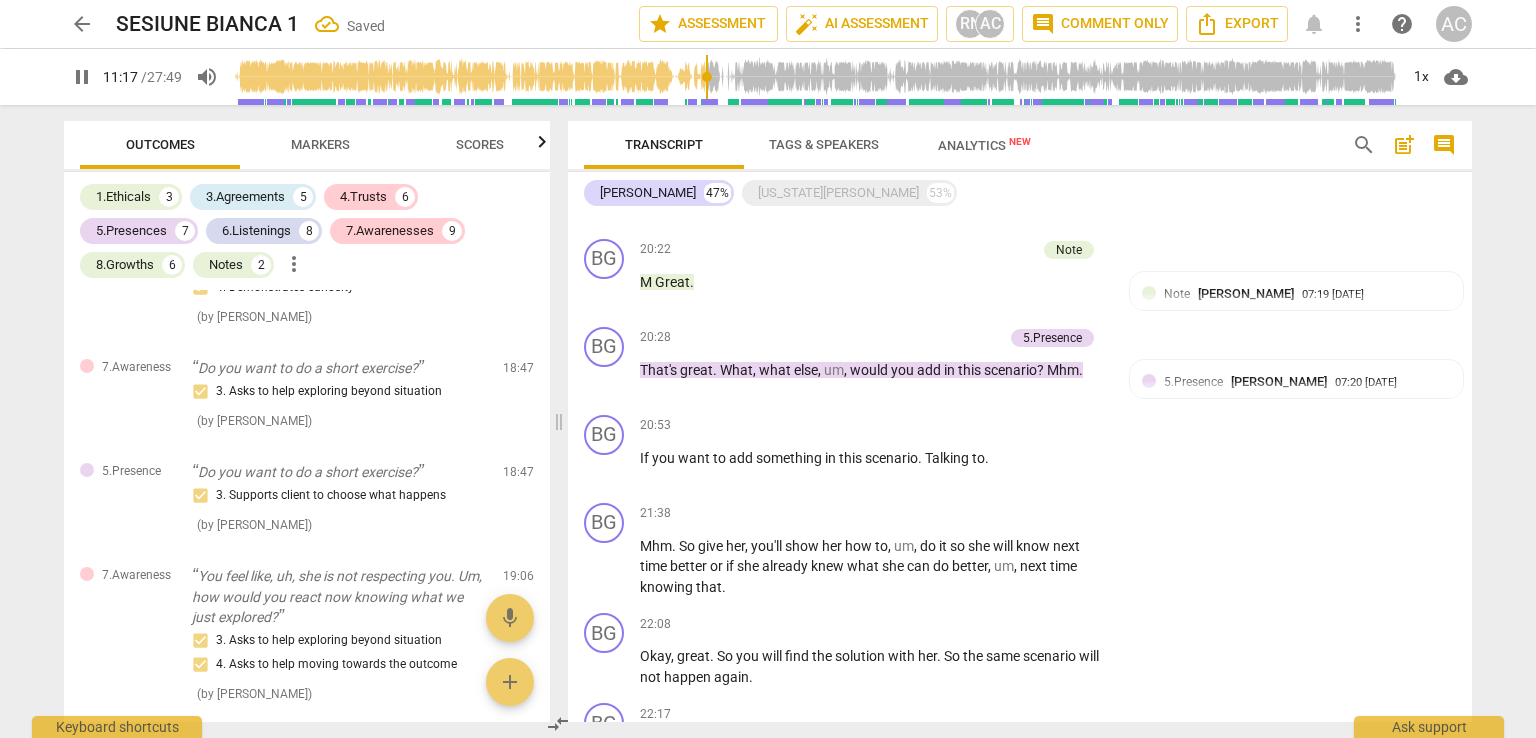 scroll, scrollTop: 3379, scrollLeft: 0, axis: vertical 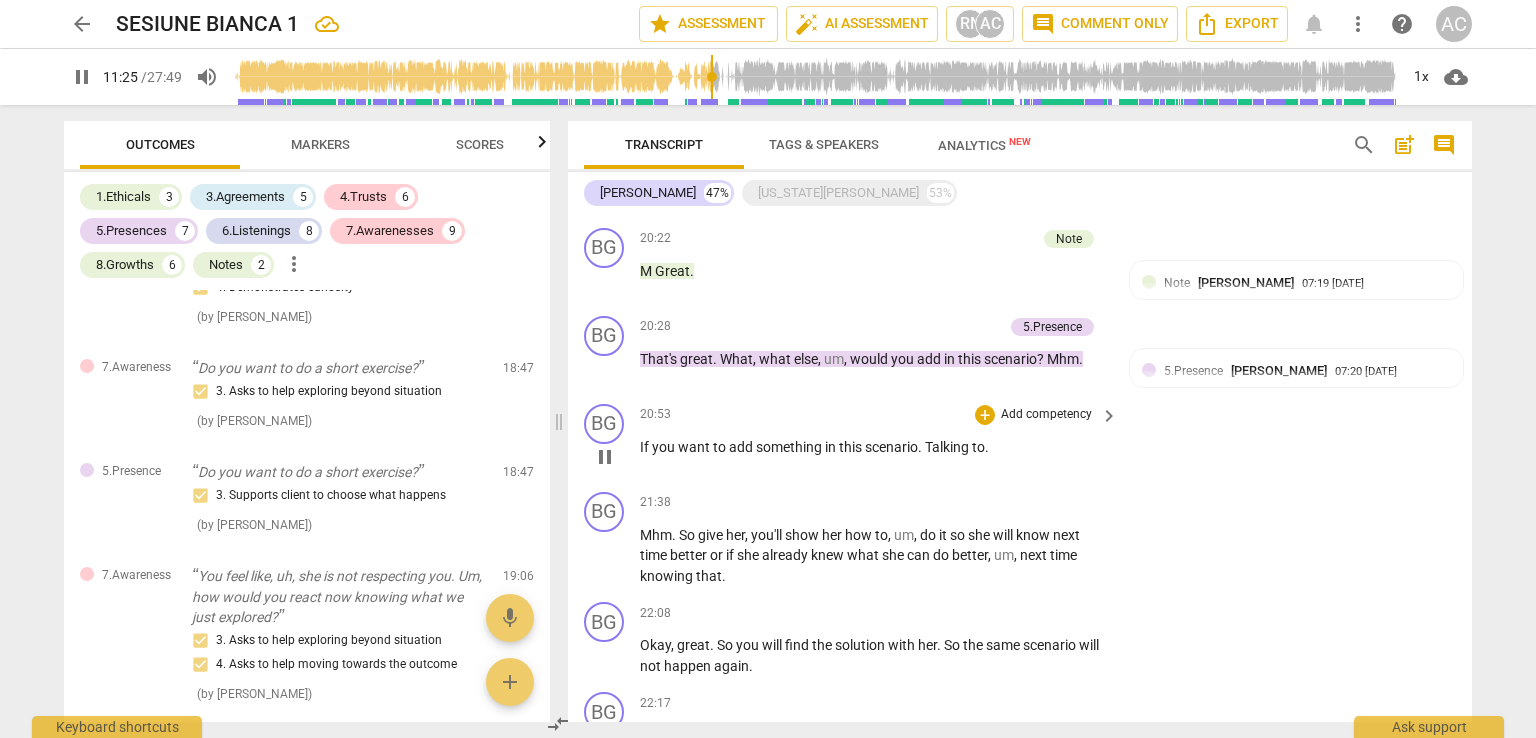 click on "Add competency" at bounding box center (1046, 415) 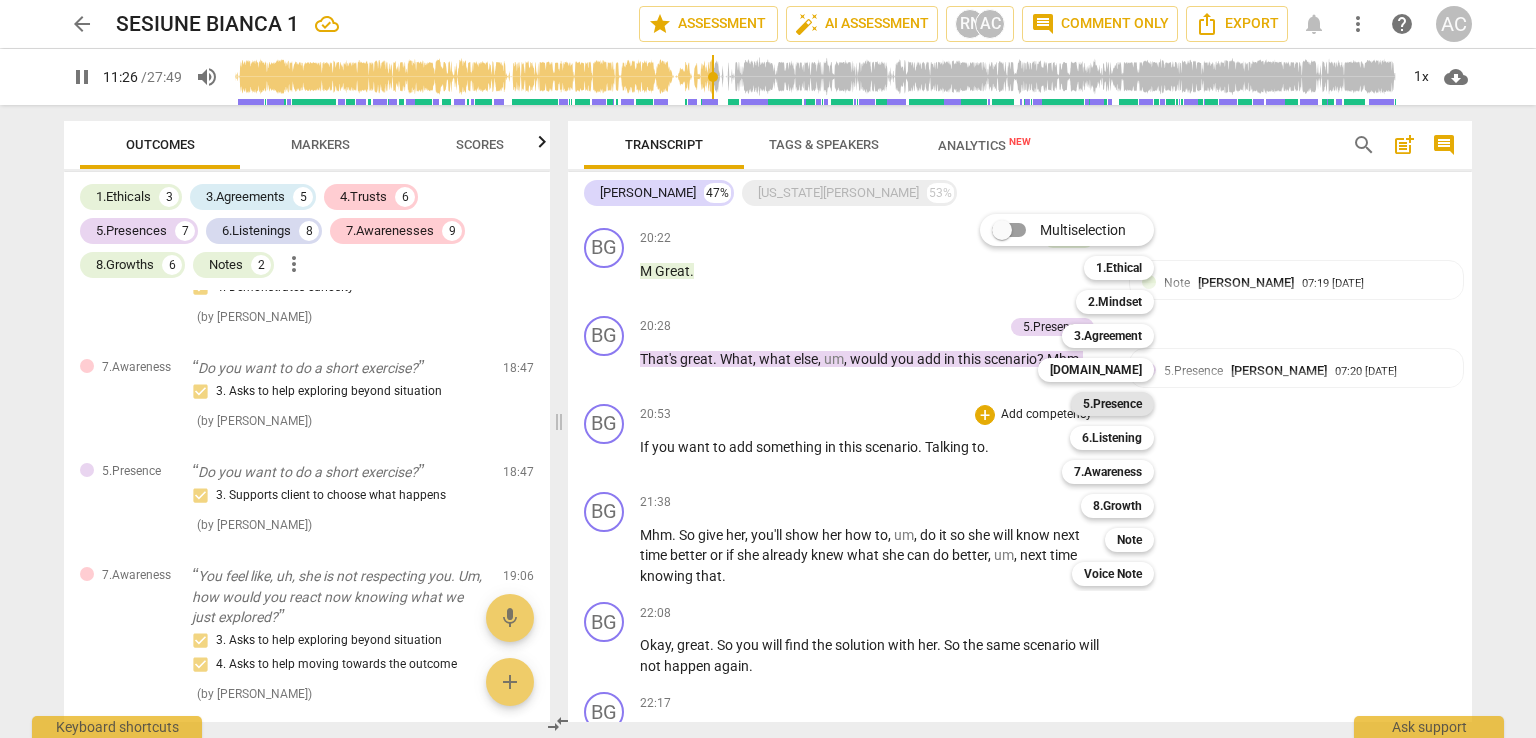 click on "5.Presence" at bounding box center (1112, 404) 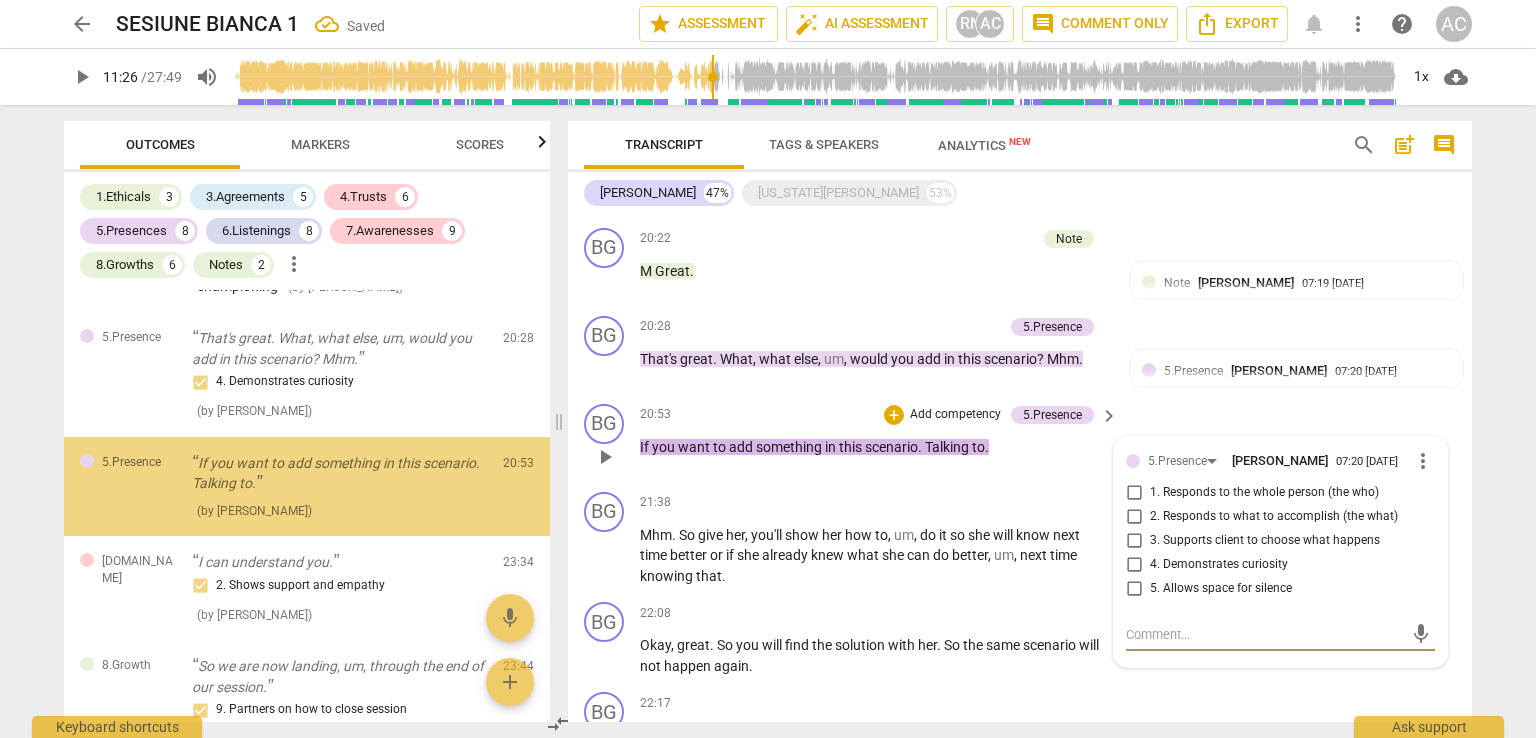 scroll, scrollTop: 5306, scrollLeft: 0, axis: vertical 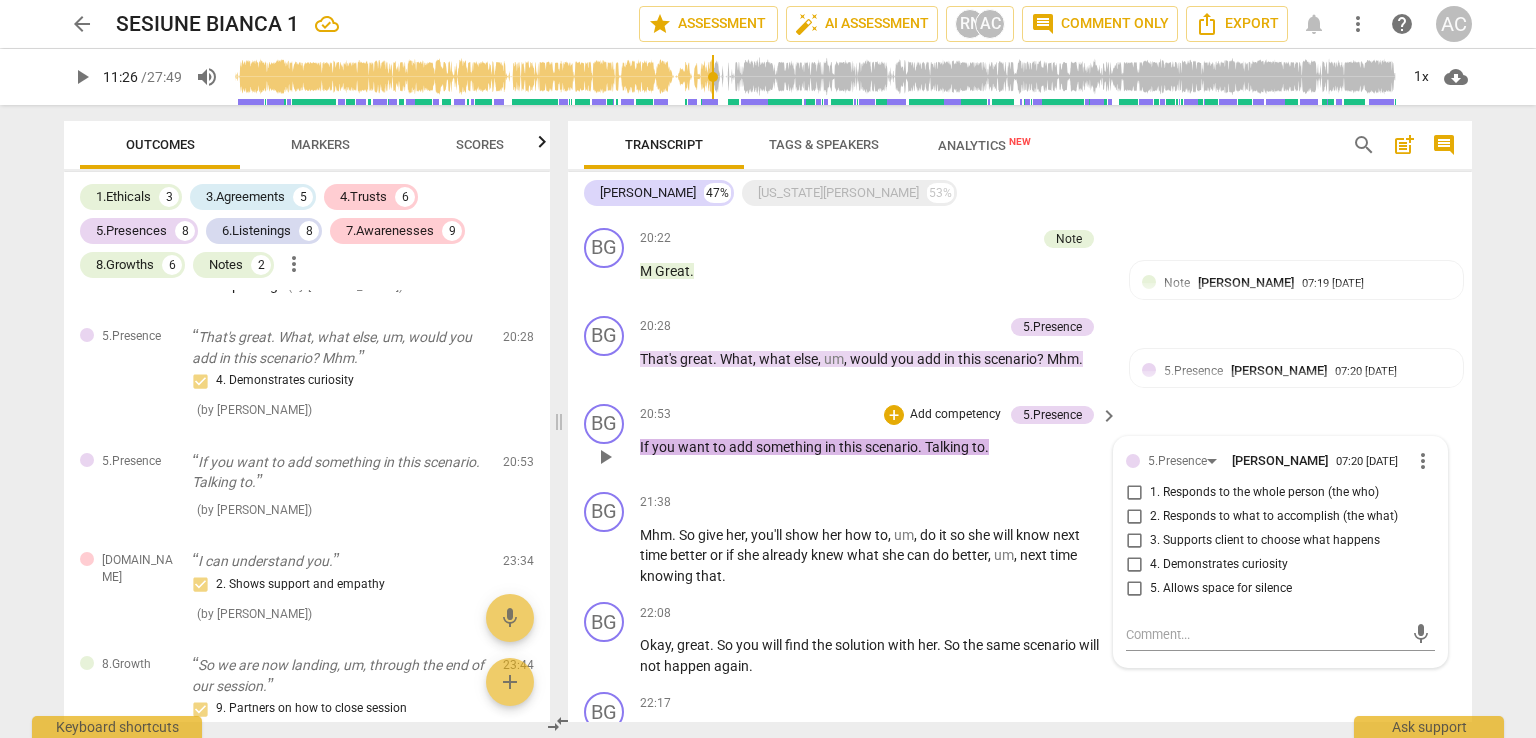 click on "2. Responds to what to accomplish (the what)" at bounding box center [1274, 517] 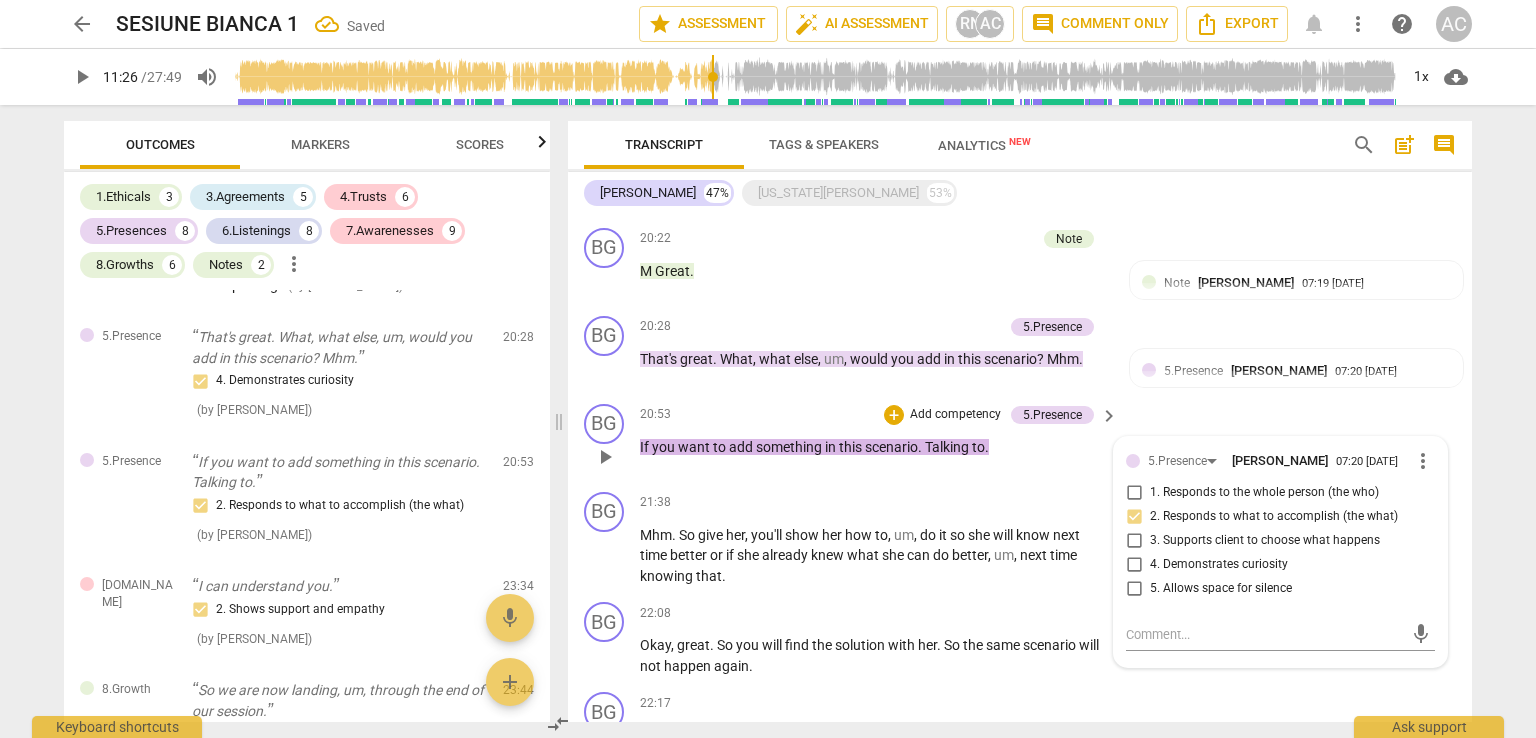 click on "2. Responds to what to accomplish (the what)" at bounding box center (1274, 517) 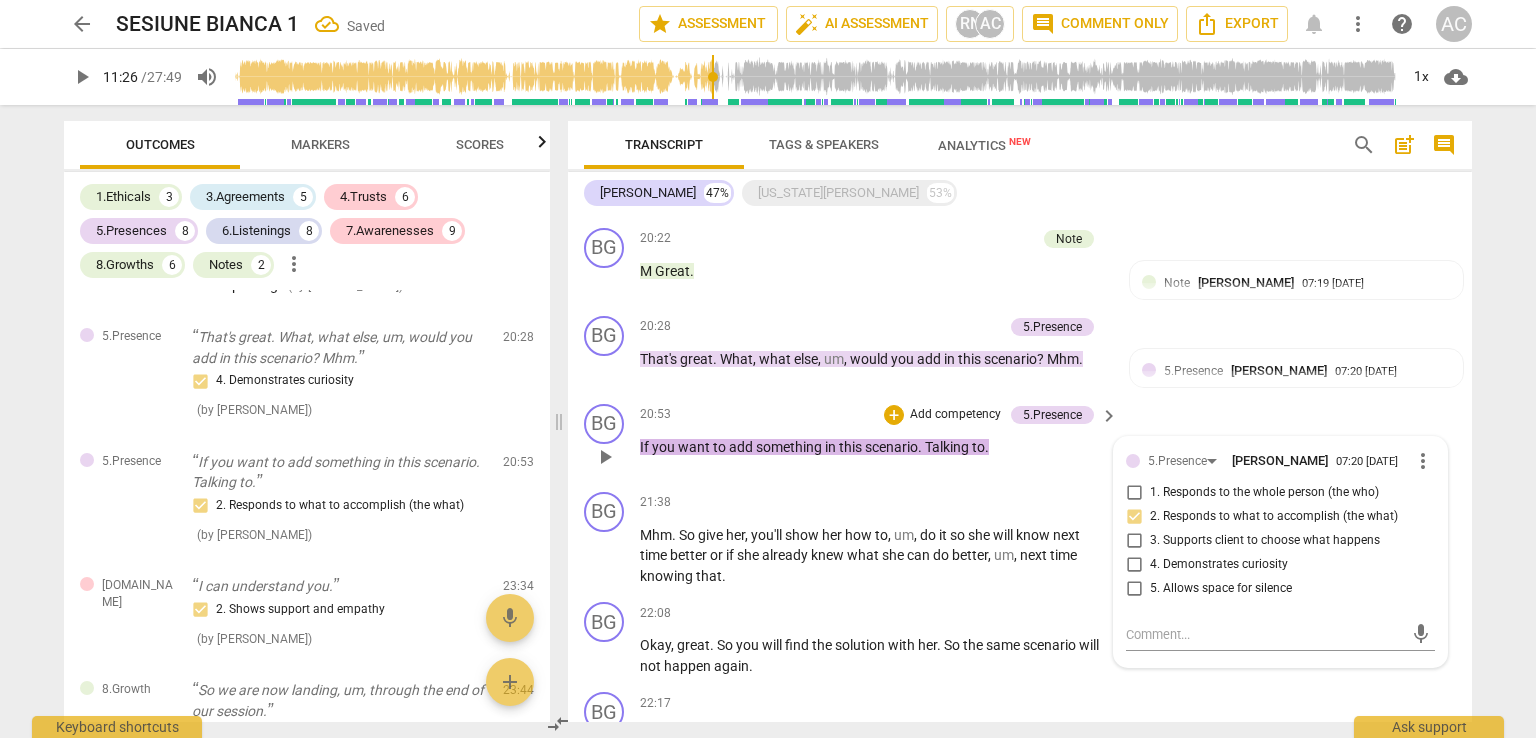 click on "2. Responds to what to accomplish (the what)" at bounding box center (1134, 517) 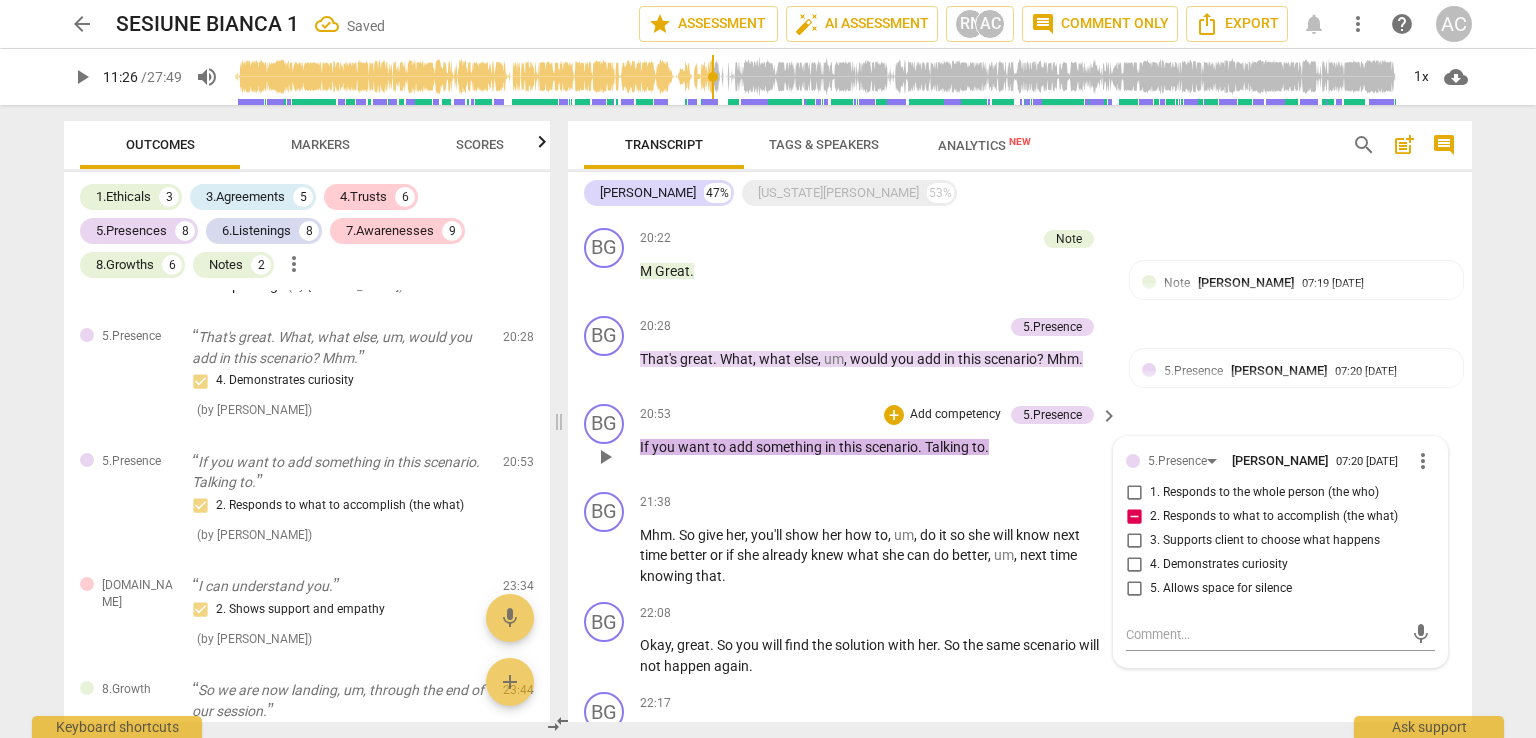 click on "2. Responds to what to accomplish (the what)" at bounding box center (1274, 517) 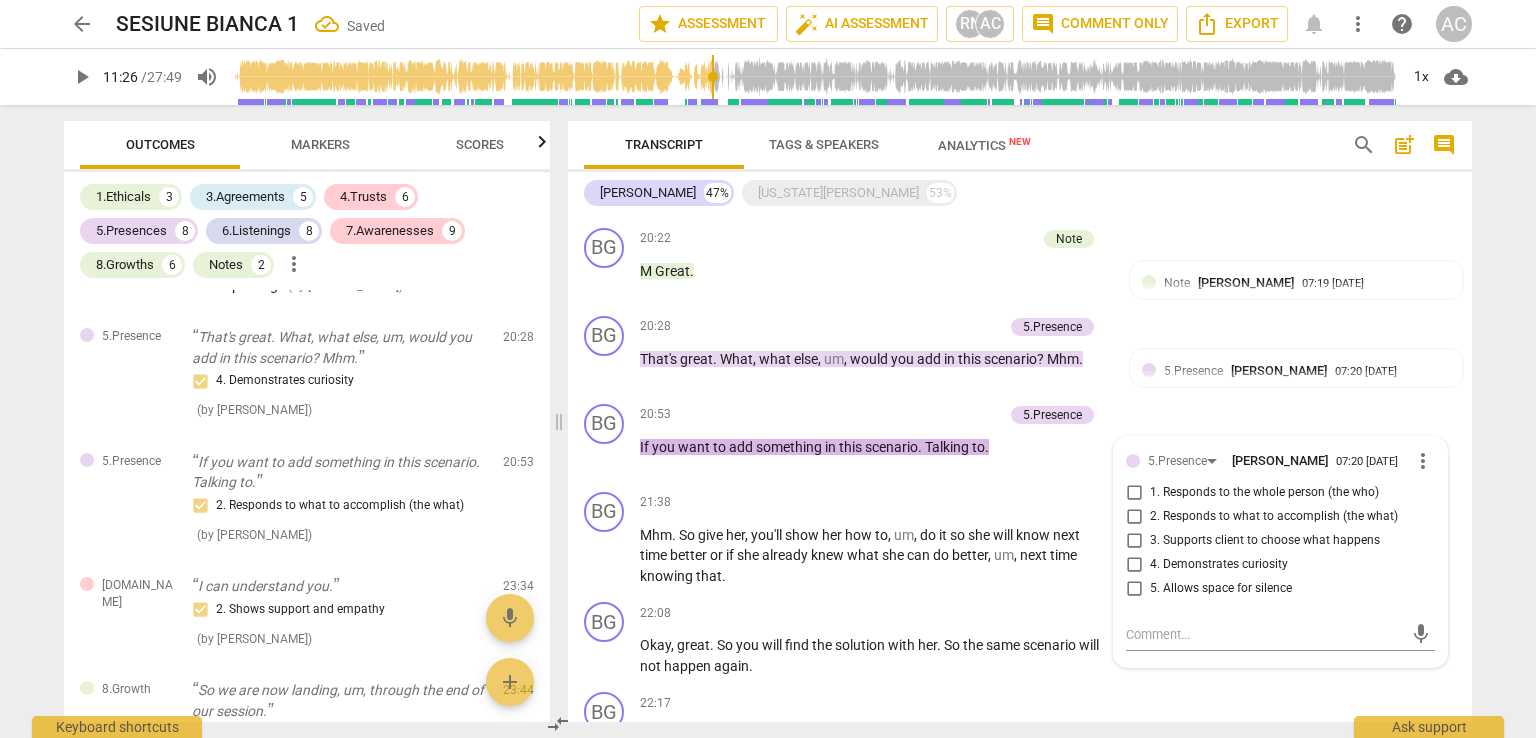 click on "arrow_back SESIUNE BIANCA 1 Saved star    Assessment   auto_fix_high    AI Assessment RN AC comment    Comment only    Export notifications more_vert help AC play_arrow 11:26   /  27:49 volume_up 1x cloud_download Outcomes Markers Scores 1.Ethicals 3 3.Agreements 5 4.Trusts 6 5.Presences 8 6.Listenings 8 7.Awarenesses 9 8.Growths 6 Notes 2 more_vert 1.Ethical Uh, this call is being recorded for the purpose of certification with ICF - International Coaching Federation. 1. Familiar with Code of Ethics ( by [PERSON_NAME] ) 00:22 1.Ethical [US_STATE], do I have your permission to record our session and to use this recording for, this certification purpose? 1. Familiar with Code of Ethics ( by [PERSON_NAME] ) 00:35 1.Ethical Um, just so you know, uh, during our session I may interrupt you occasionally. Occasionally 1. Familiar with Code of Ethics ( by [PERSON_NAME] ) 00:50 3.Agreement What's your intention for your 30 minute session to[DATE]1. Identifies what to accomplish ( by [PERSON_NAME] ) 01:18 3.Agreement ( by RaeNotes )" at bounding box center (768, 369) 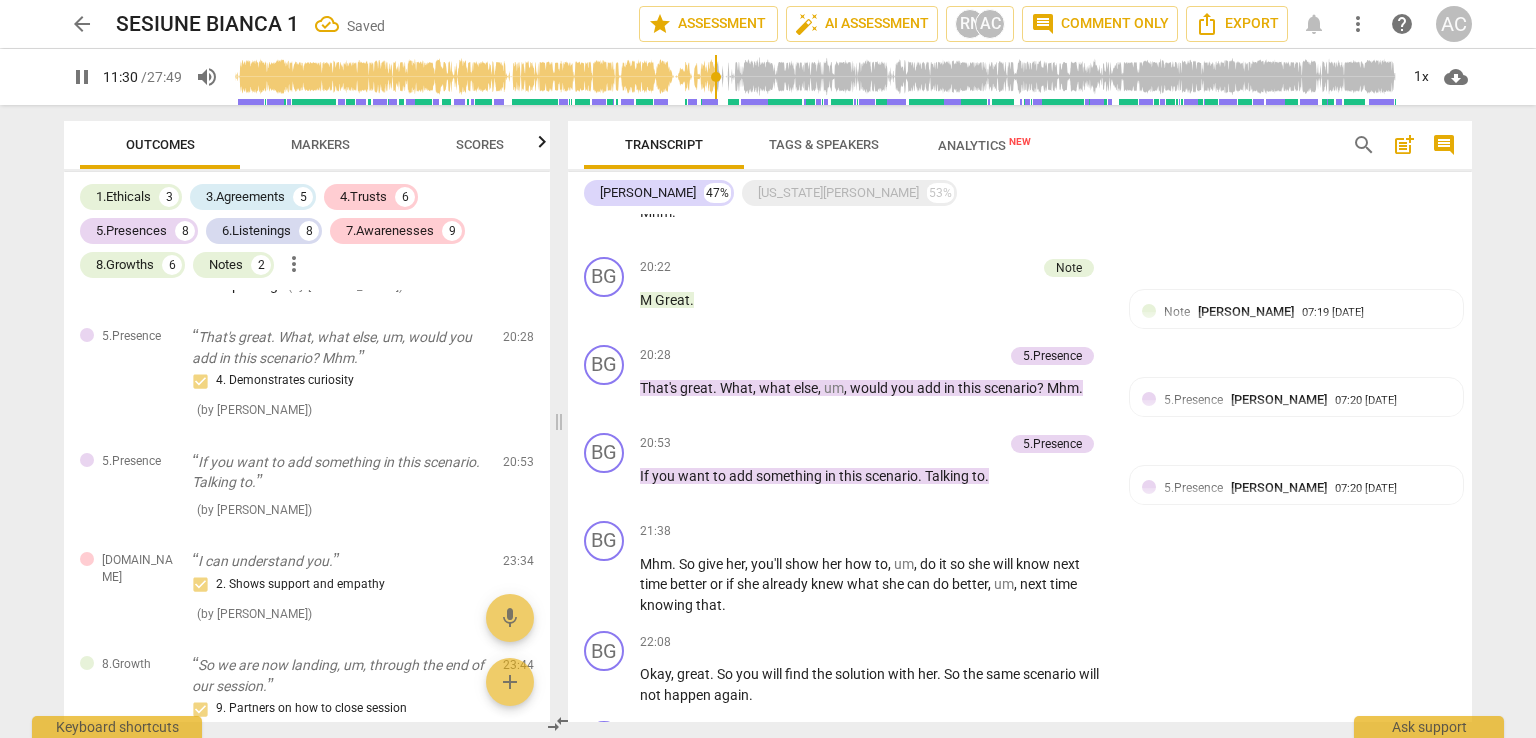 scroll, scrollTop: 3466, scrollLeft: 0, axis: vertical 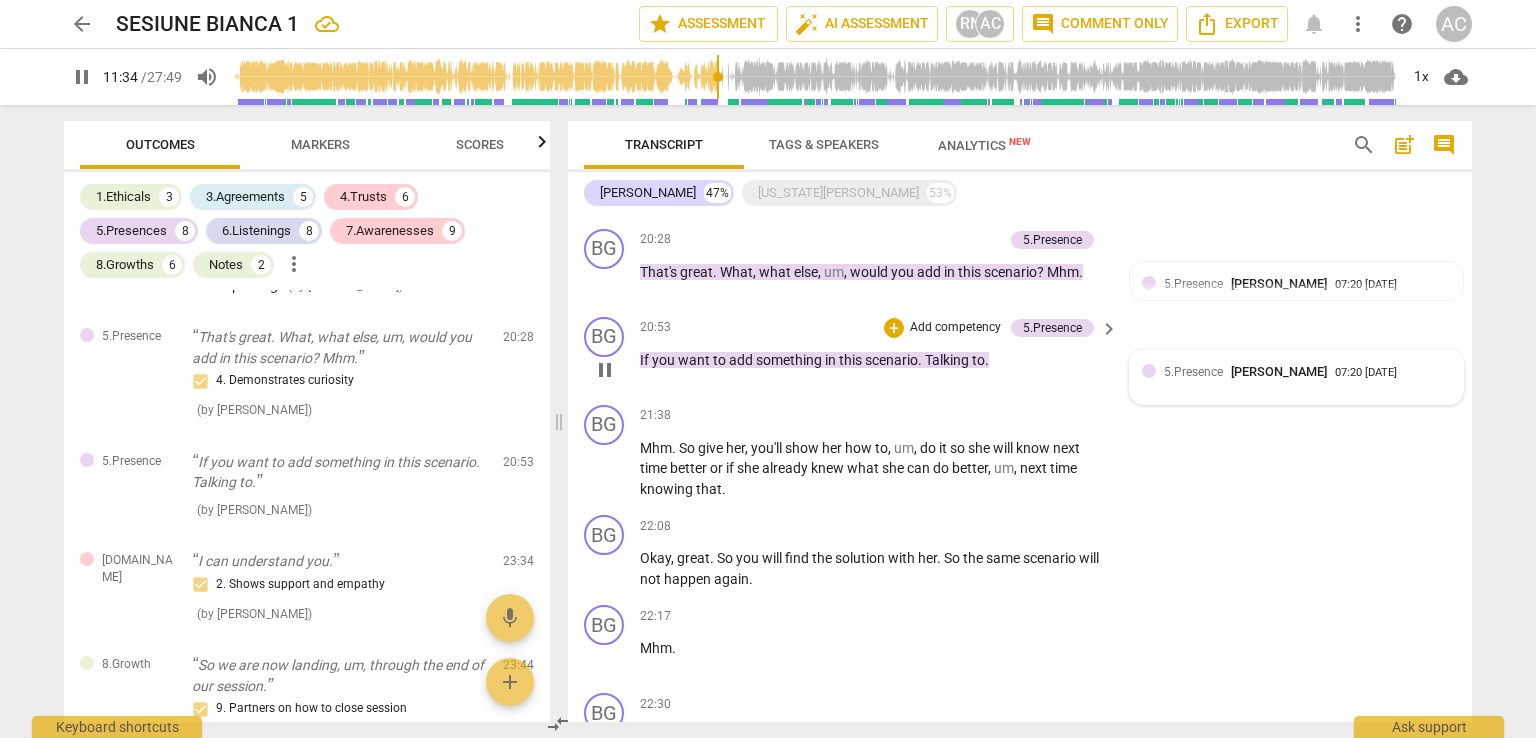 click on "5.Presence" at bounding box center [1193, 372] 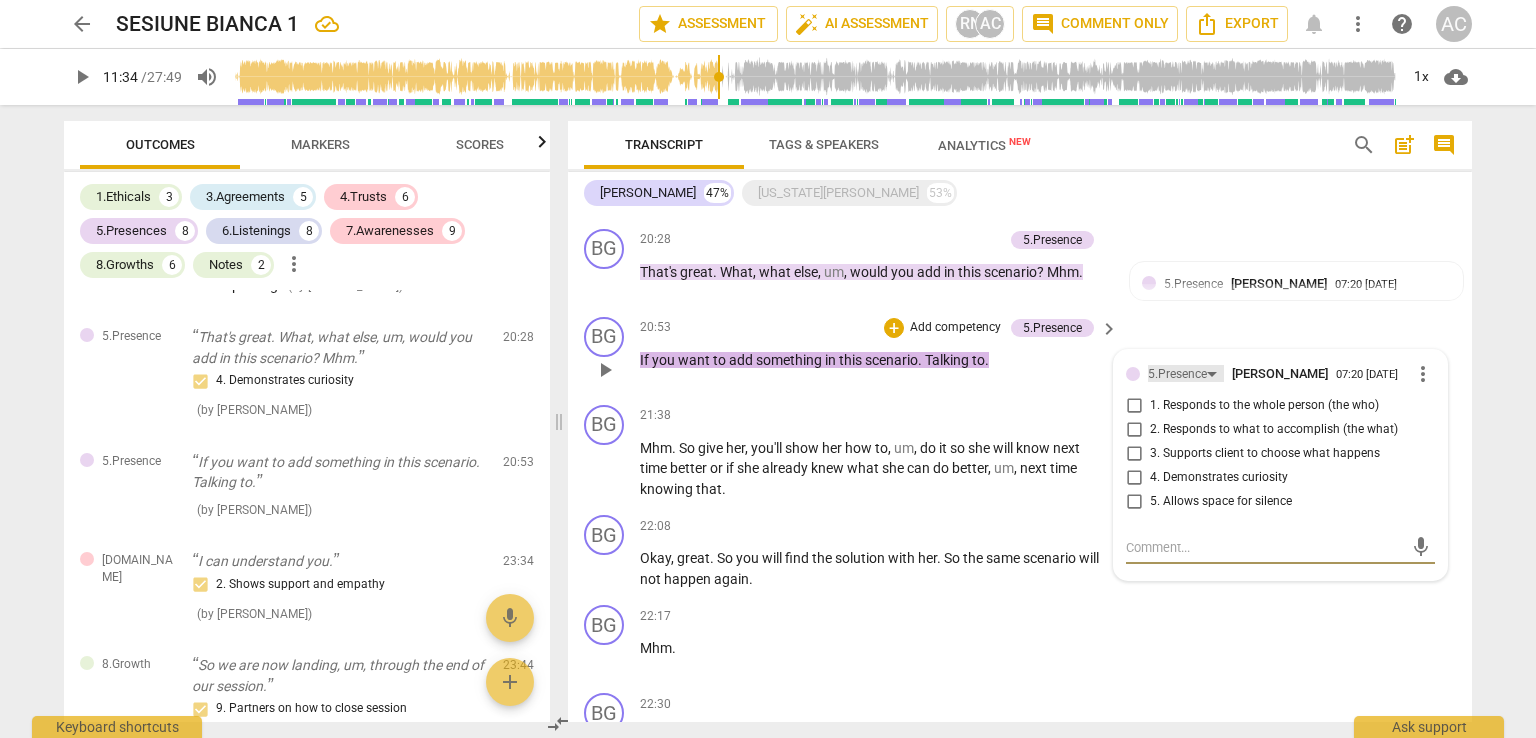click on "5.Presence" at bounding box center (1177, 374) 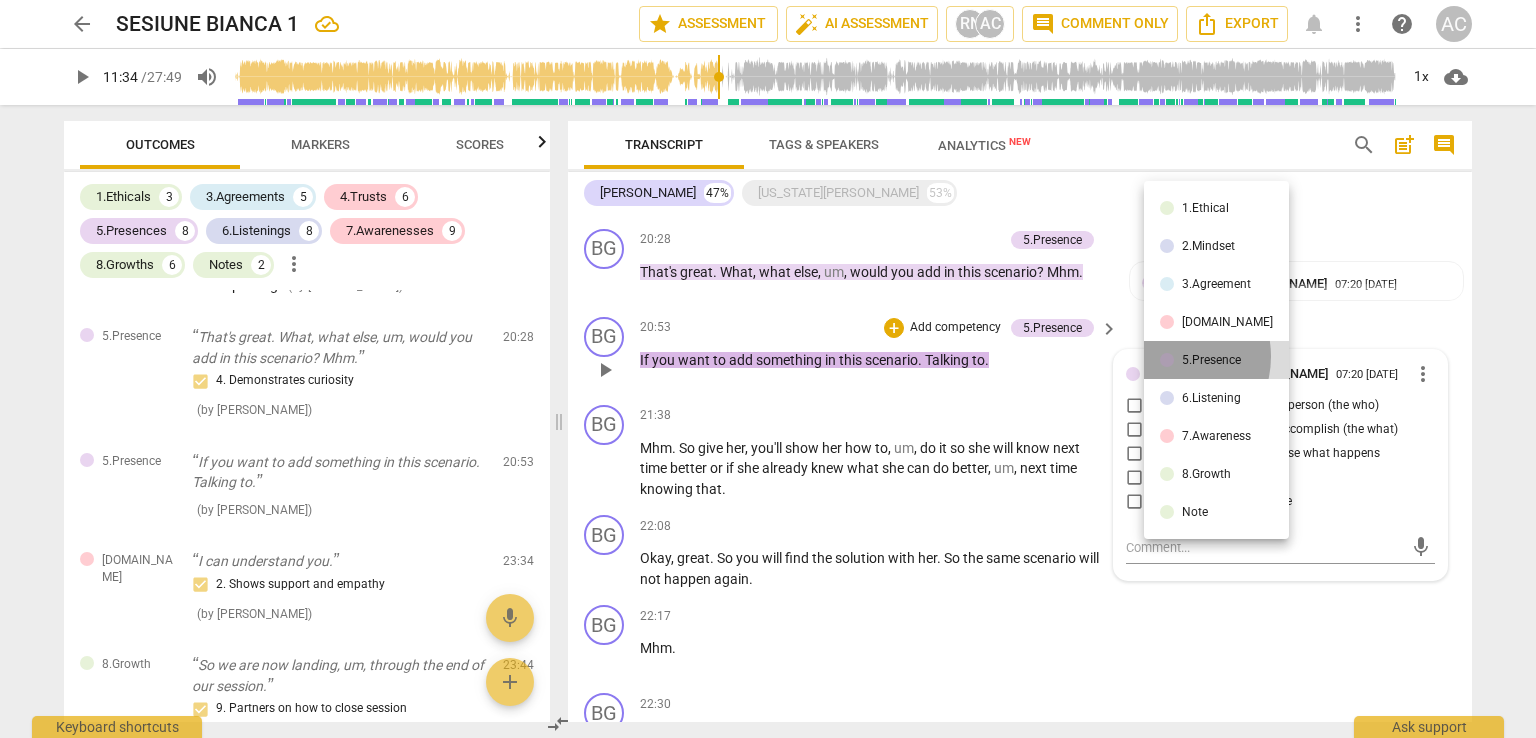 click at bounding box center (1167, 360) 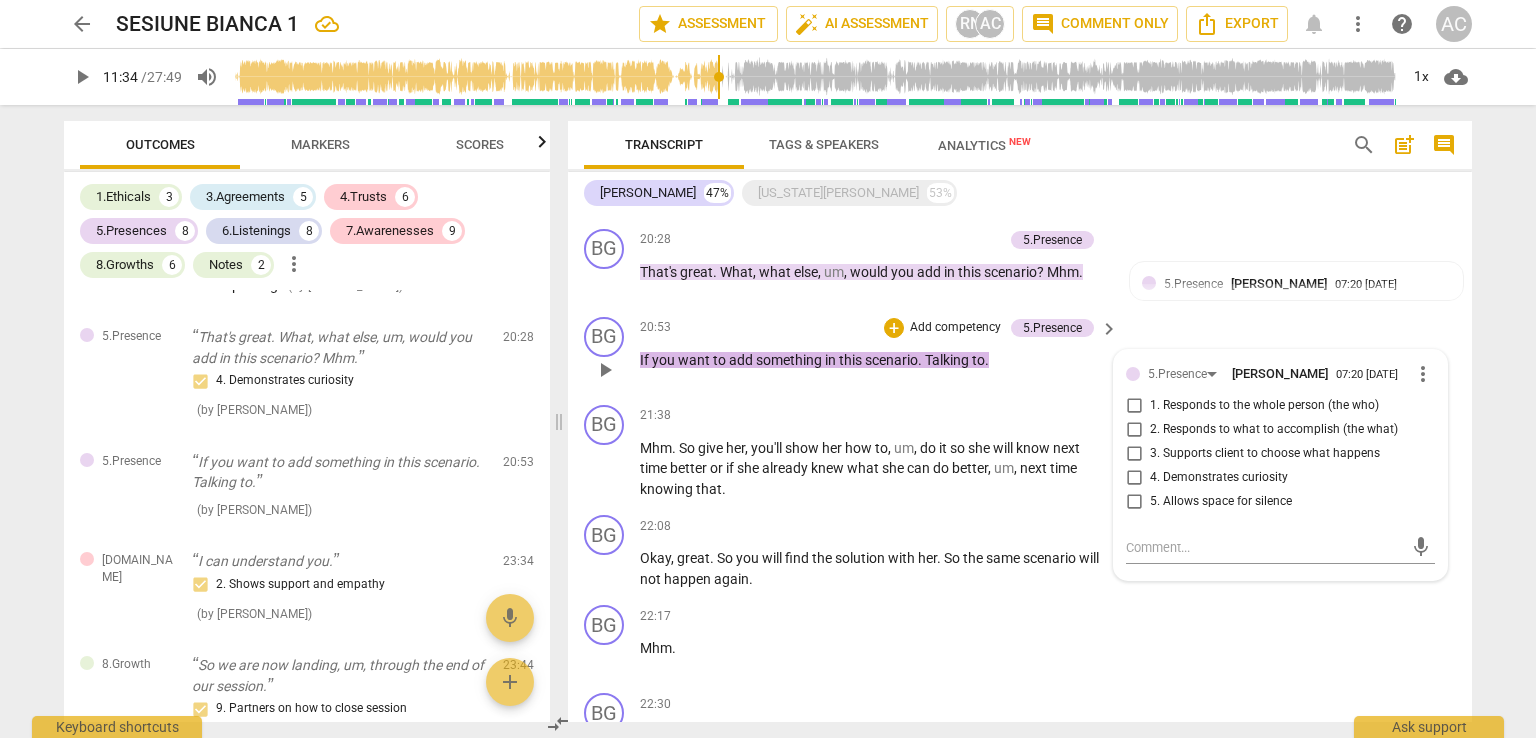click on "more_vert" at bounding box center (1423, 374) 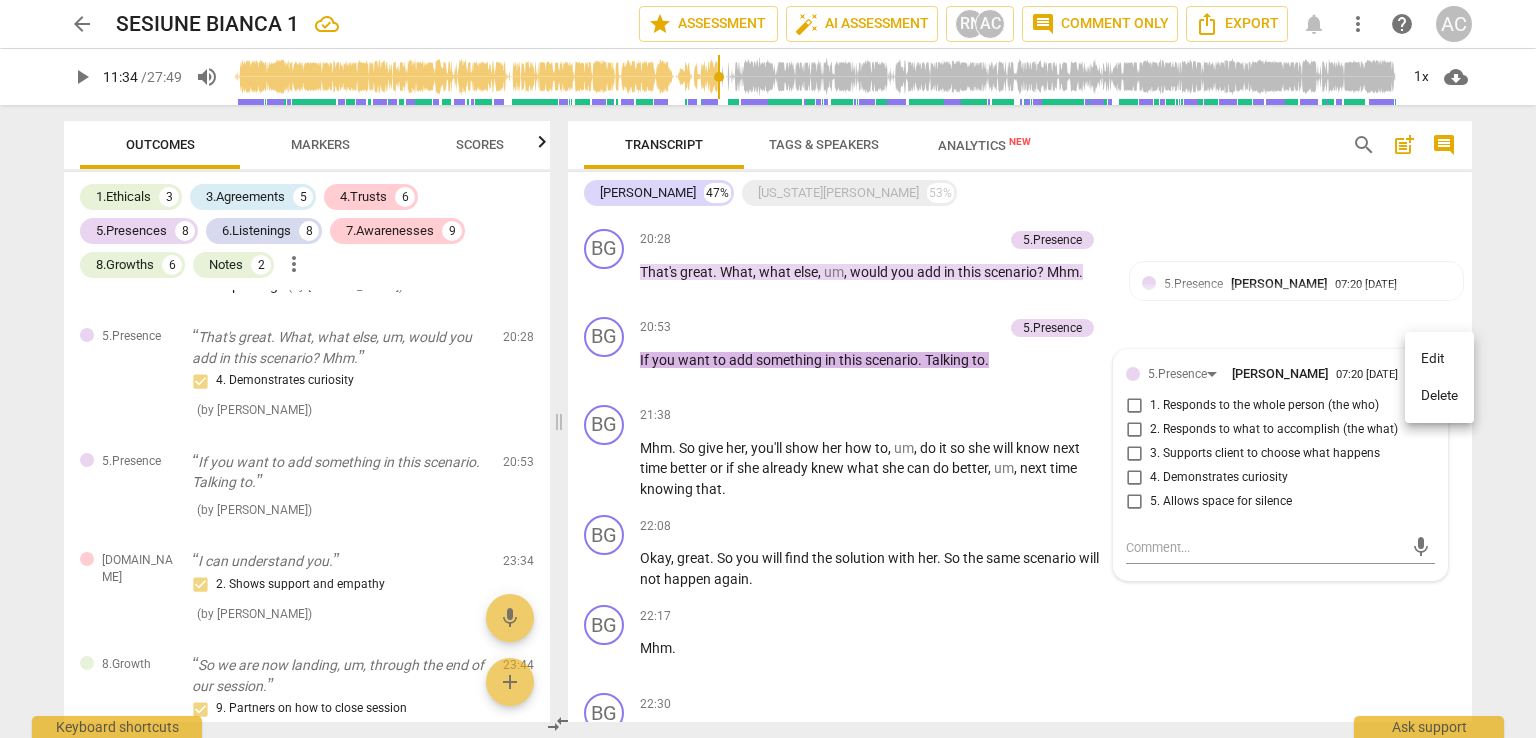 click on "Delete" at bounding box center (1439, 396) 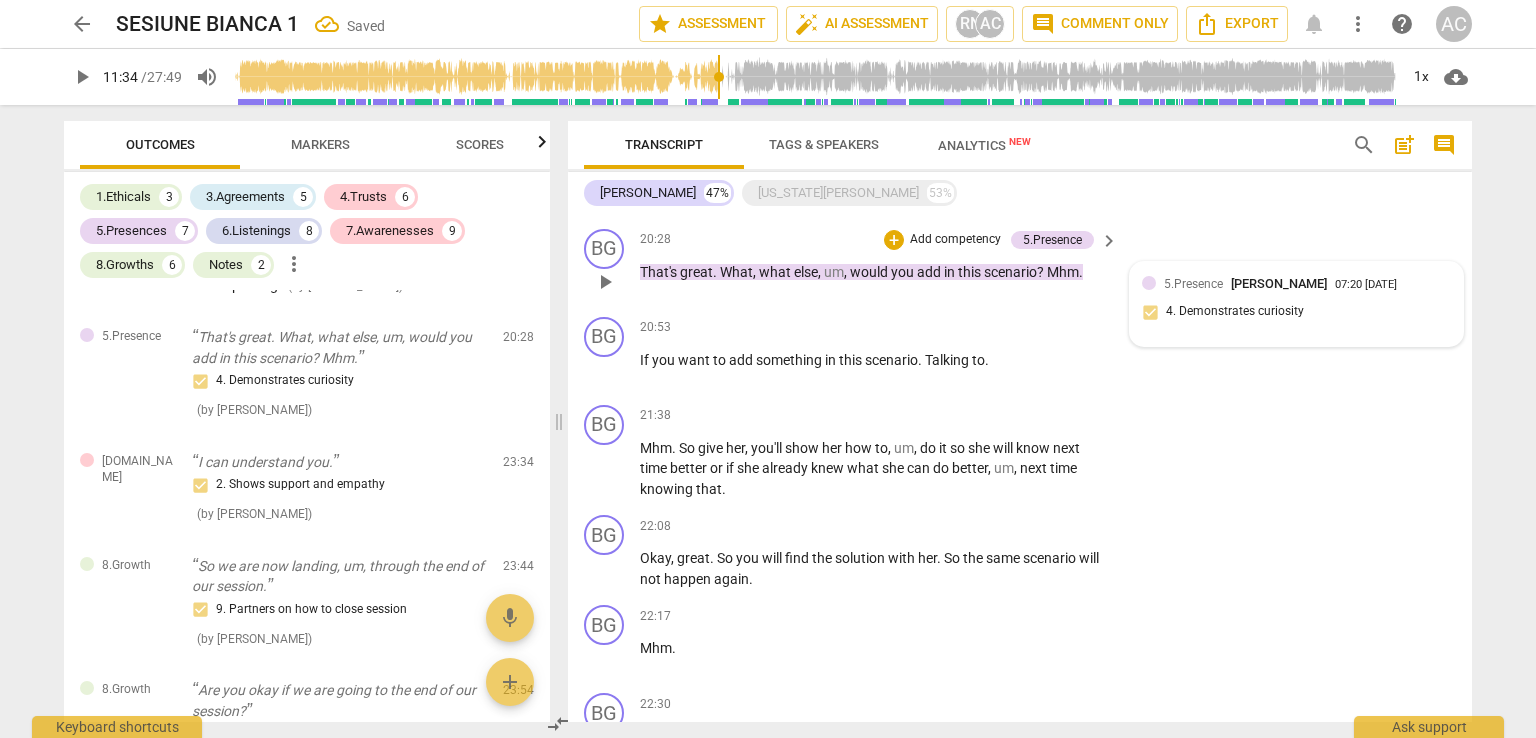 click on "5.Presence" at bounding box center [1193, 284] 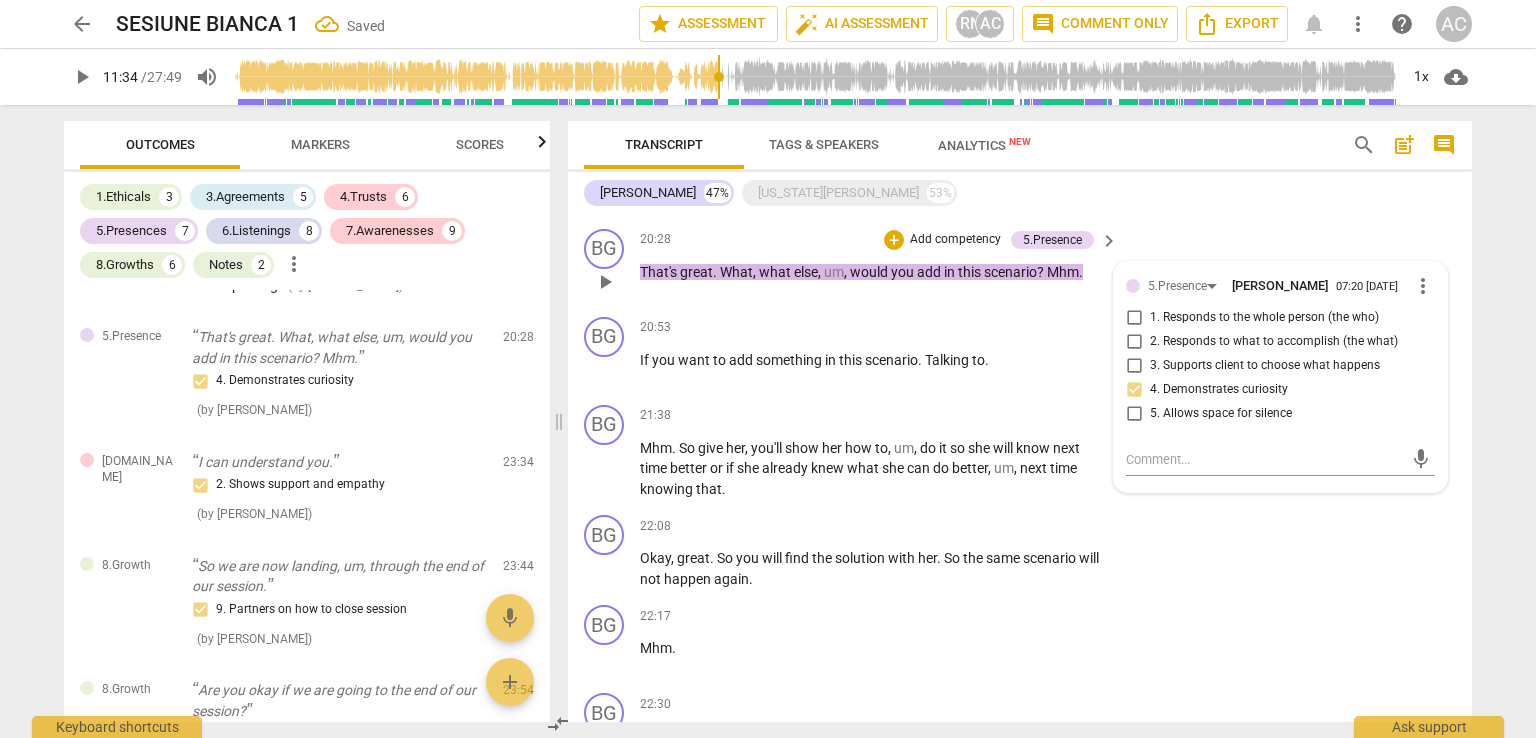 click on "arrow_back SESIUNE BIANCA 1 Saved star    Assessment   auto_fix_high    AI Assessment RN AC comment    Comment only    Export notifications more_vert help AC play_arrow 11:34   /  27:49 volume_up 1x cloud_download Outcomes Markers Scores 1.Ethicals 3 3.Agreements 5 4.Trusts 6 5.Presences 7 6.Listenings 8 7.Awarenesses 9 8.Growths 6 Notes 2 more_vert 1.Ethical Uh, this call is being recorded for the purpose of certification with ICF - International Coaching Federation. 1. Familiar with Code of Ethics ( by [PERSON_NAME] ) 00:22 1.Ethical [US_STATE], do I have your permission to record our session and to use this recording for, this certification purpose? 1. Familiar with Code of Ethics ( by [PERSON_NAME] ) 00:35 1.Ethical Um, just so you know, uh, during our session I may interrupt you occasionally. Occasionally 1. Familiar with Code of Ethics ( by [PERSON_NAME] ) 00:50 3.Agreement What's your intention for your 30 minute session [DATE]? 1. Identifies what to accomplish ( by [PERSON_NAME] ) 01:18 3.Agreement ( by RaeNotes )" at bounding box center [768, 369] 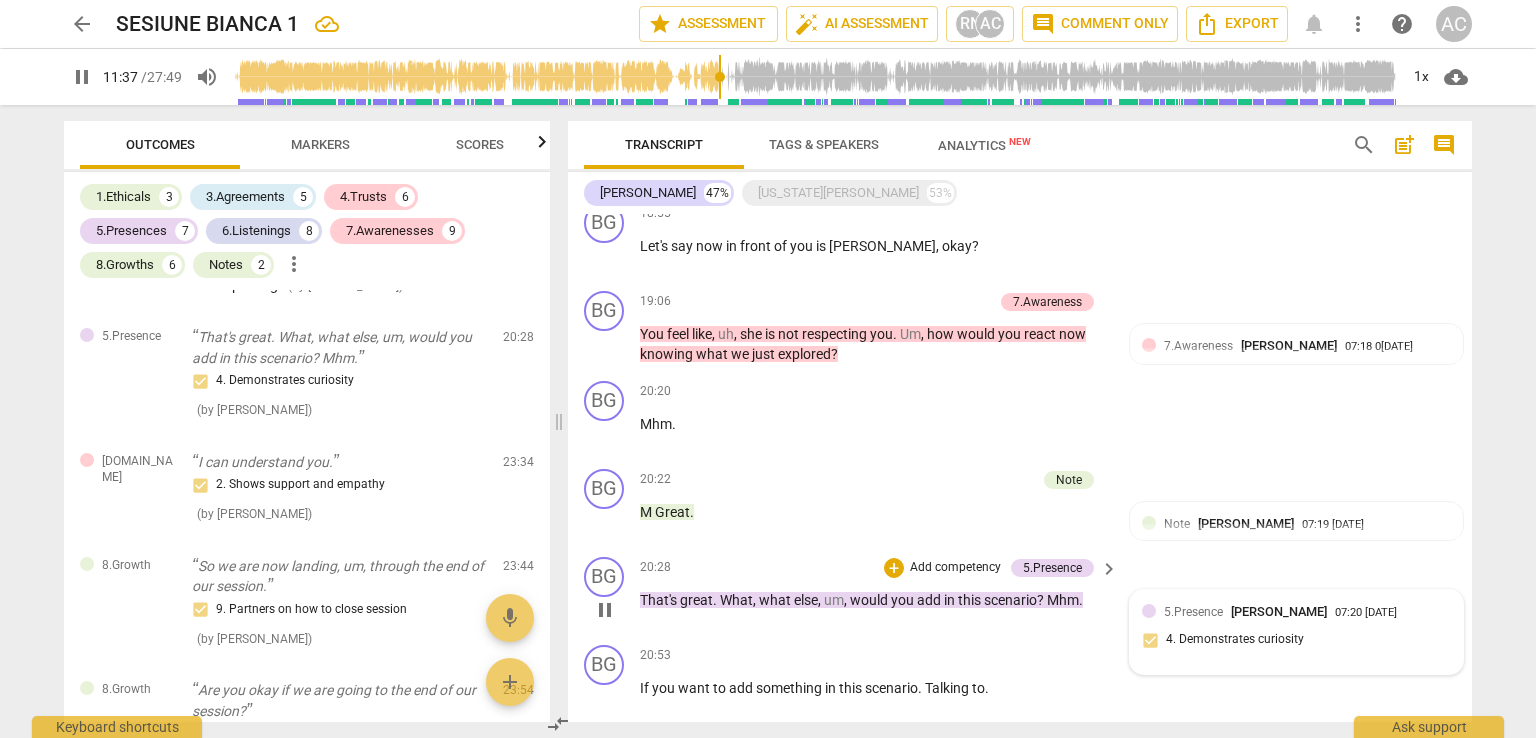 scroll, scrollTop: 3307, scrollLeft: 0, axis: vertical 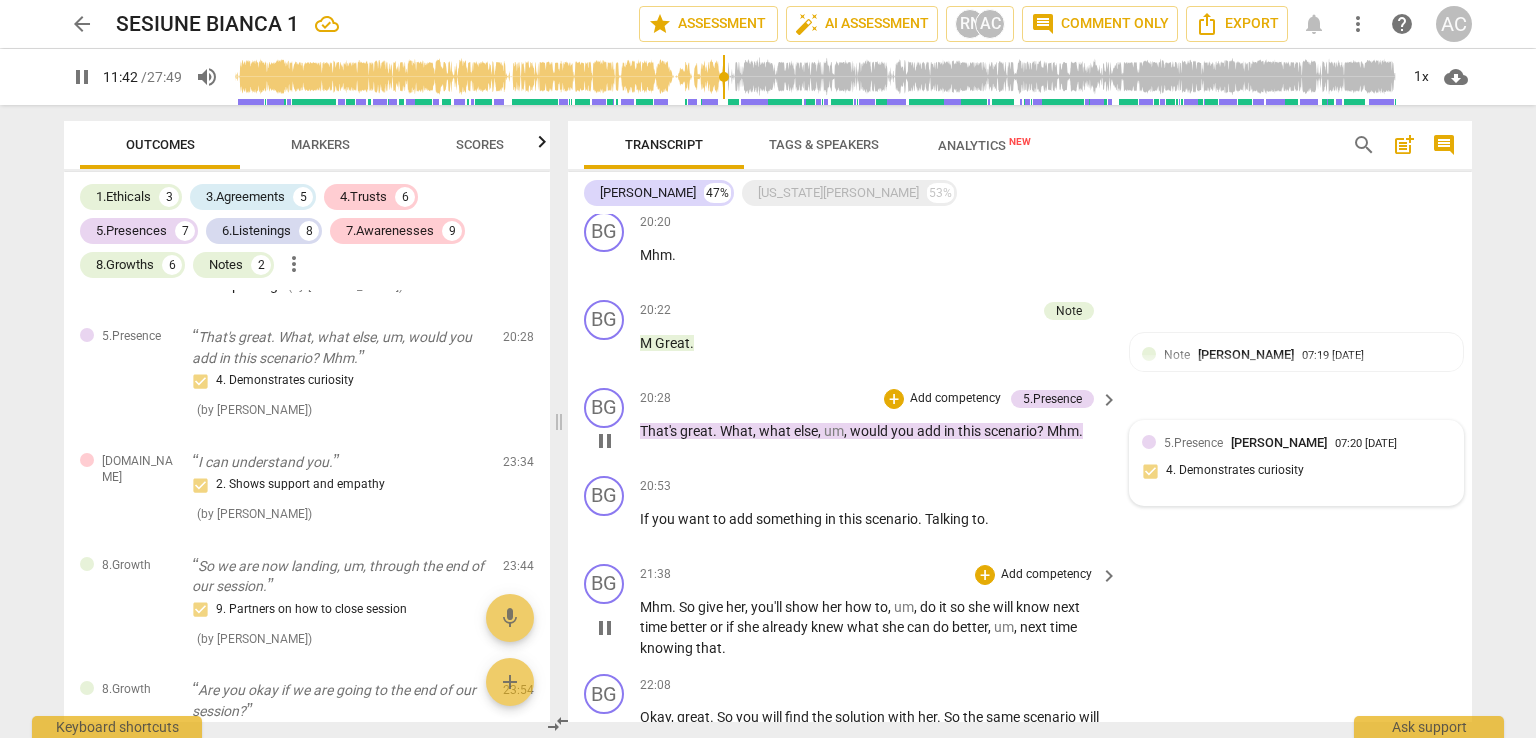 click on "21:38 + Add competency keyboard_arrow_right Mhm .   So   give   her ,   you'll   show   her   how   to ,   um ,   do   it   so   she   will   know   next   time   better   or   if   she   already   knew   what   she   can   do   better ,   um ,   next   time   knowing   that ." at bounding box center (880, 611) 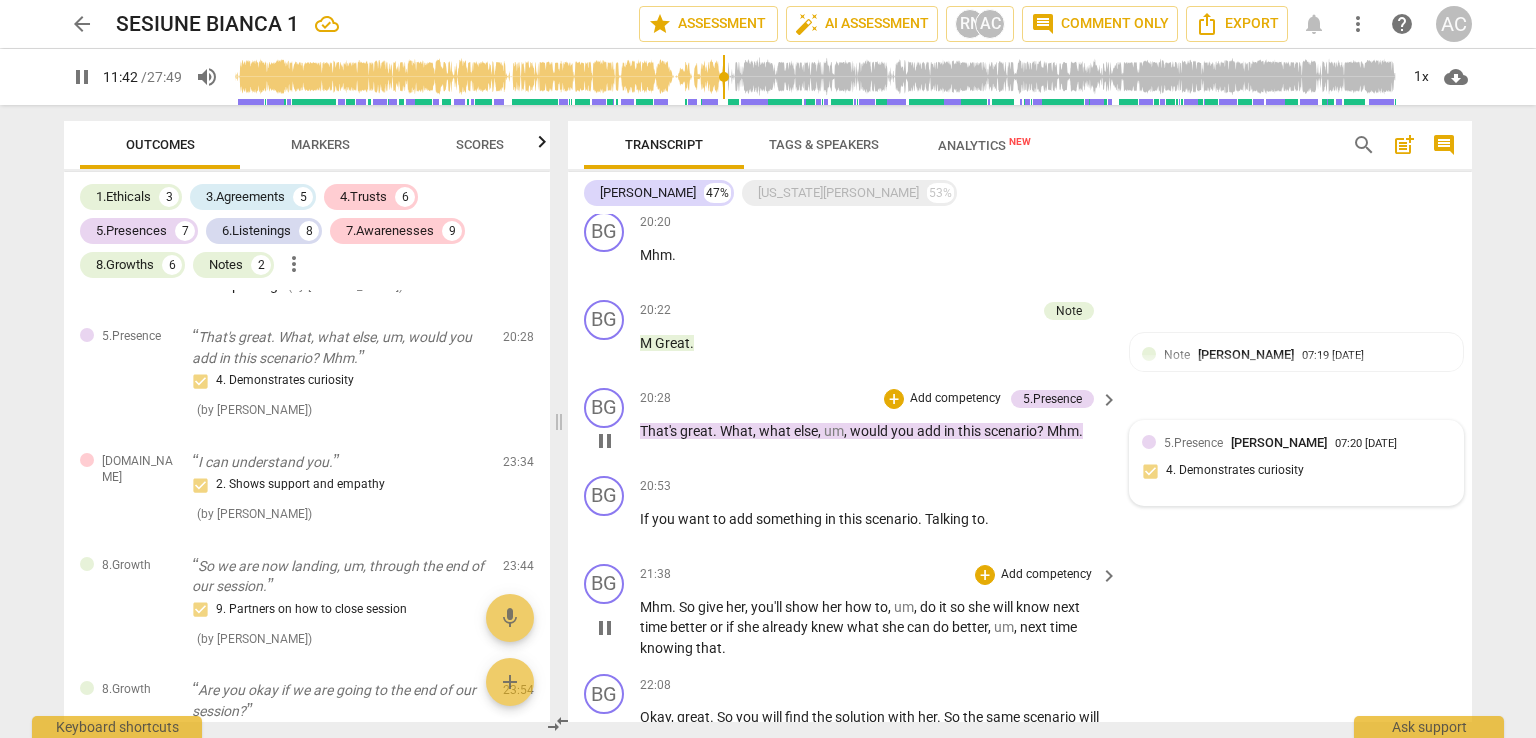 click on "Add competency" at bounding box center [1046, 575] 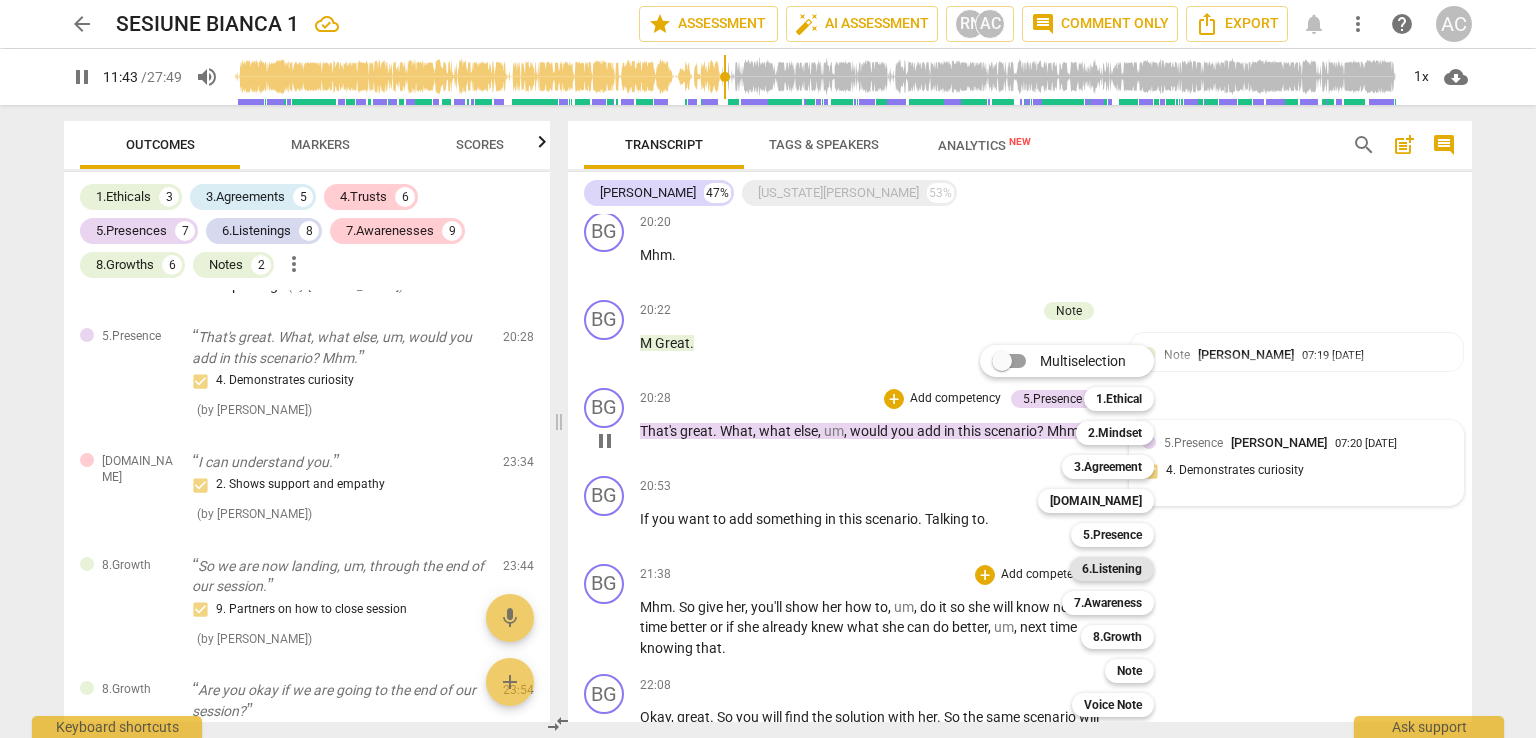 click on "6.Listening" at bounding box center (1112, 569) 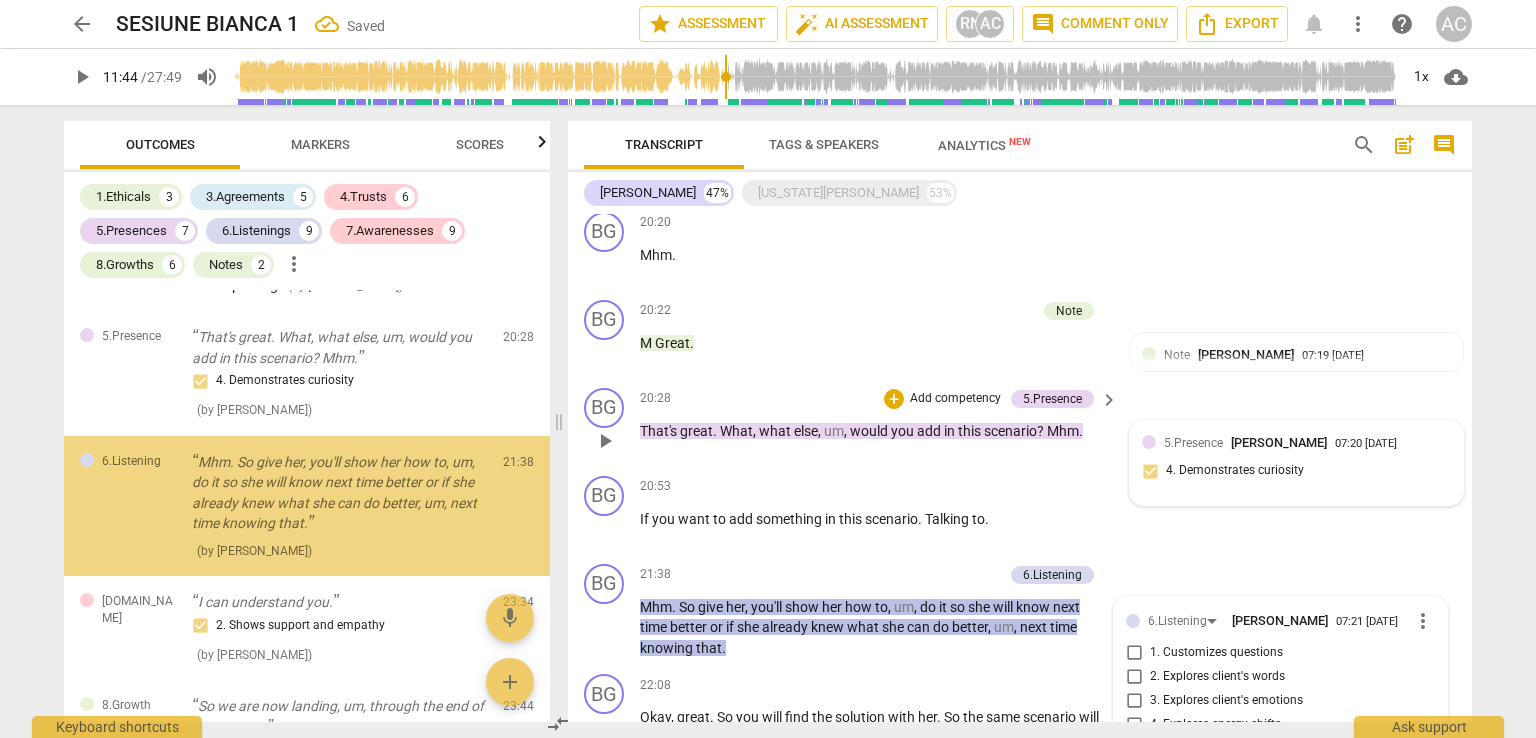 scroll, scrollTop: 3666, scrollLeft: 0, axis: vertical 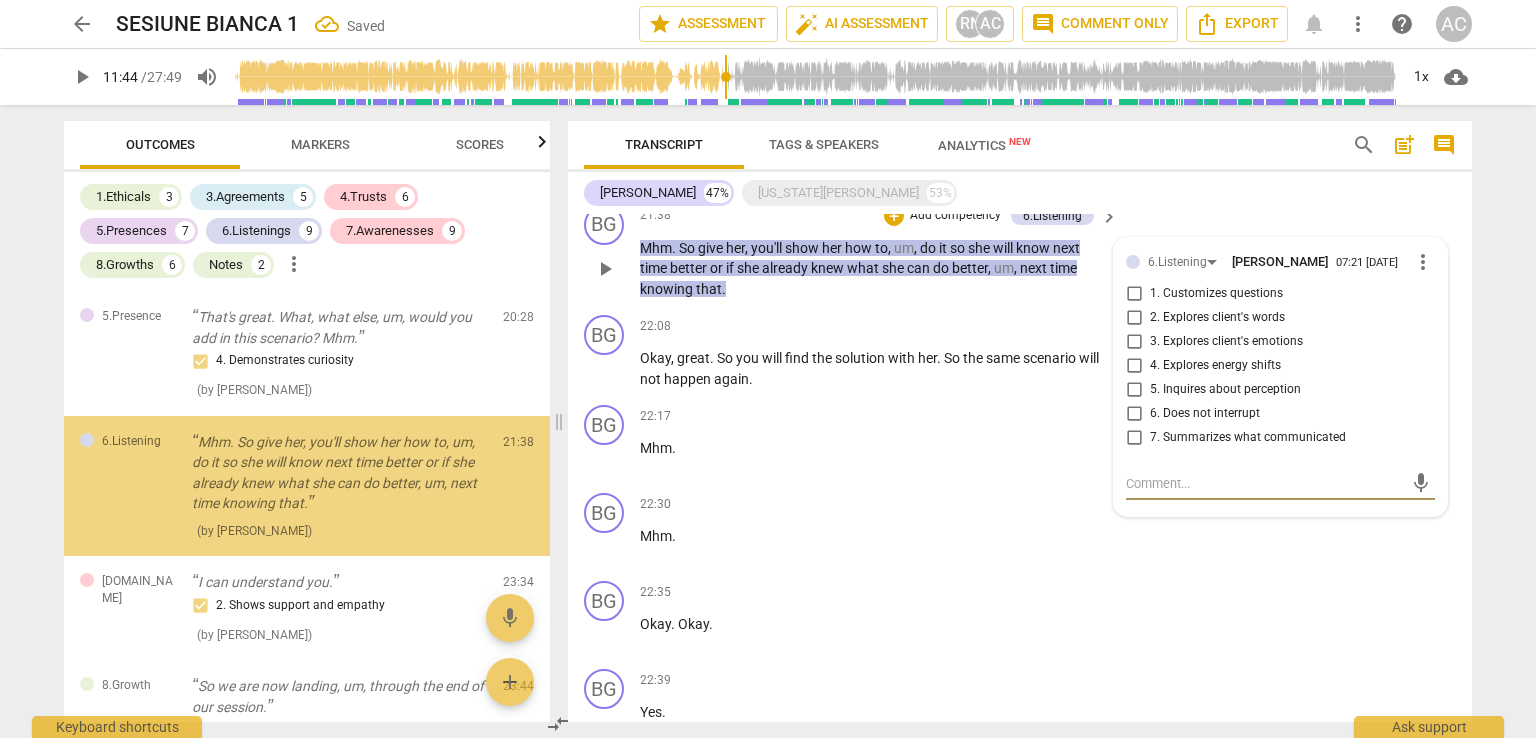 click on "7. Summarizes what communicated" at bounding box center (1248, 438) 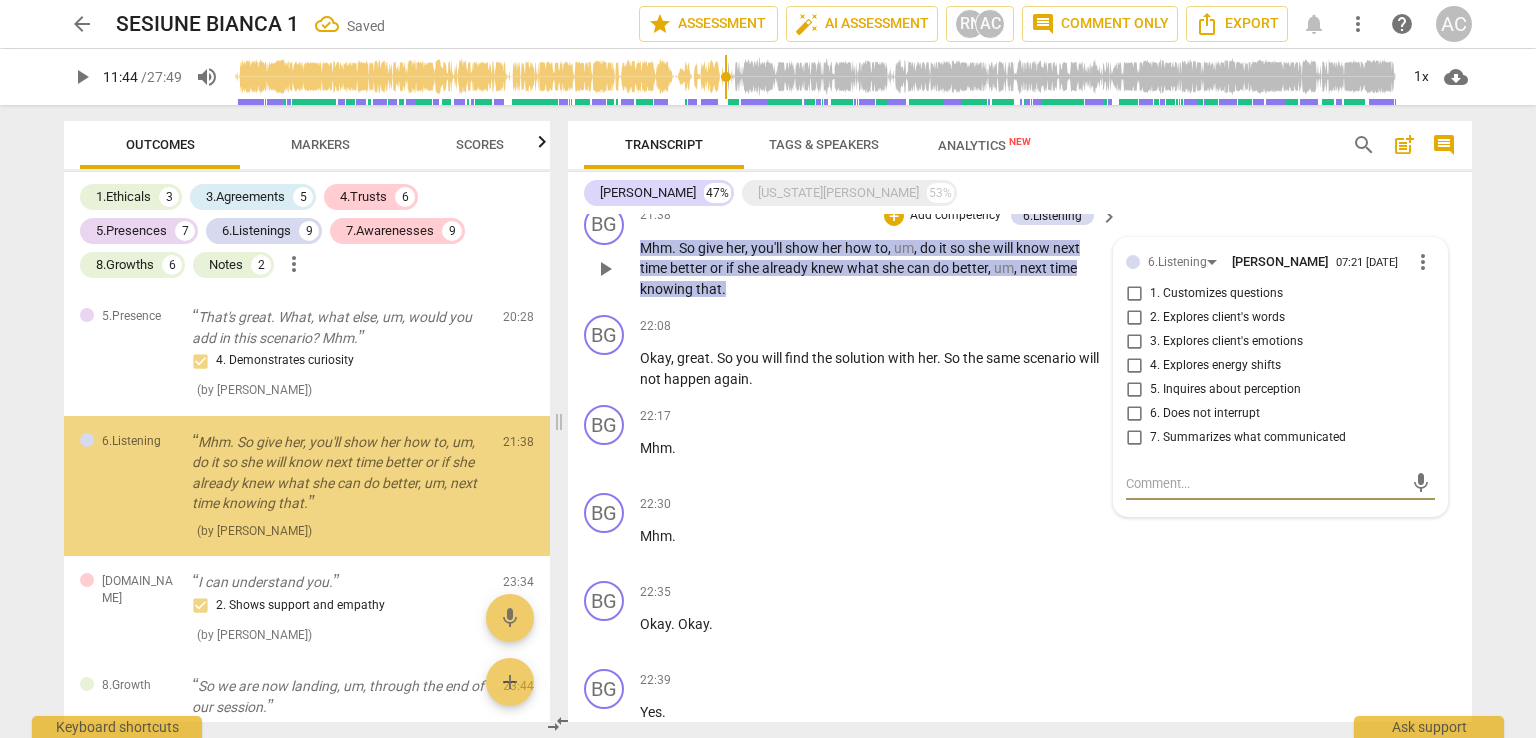 click on "7. Summarizes what communicated" at bounding box center [1134, 438] 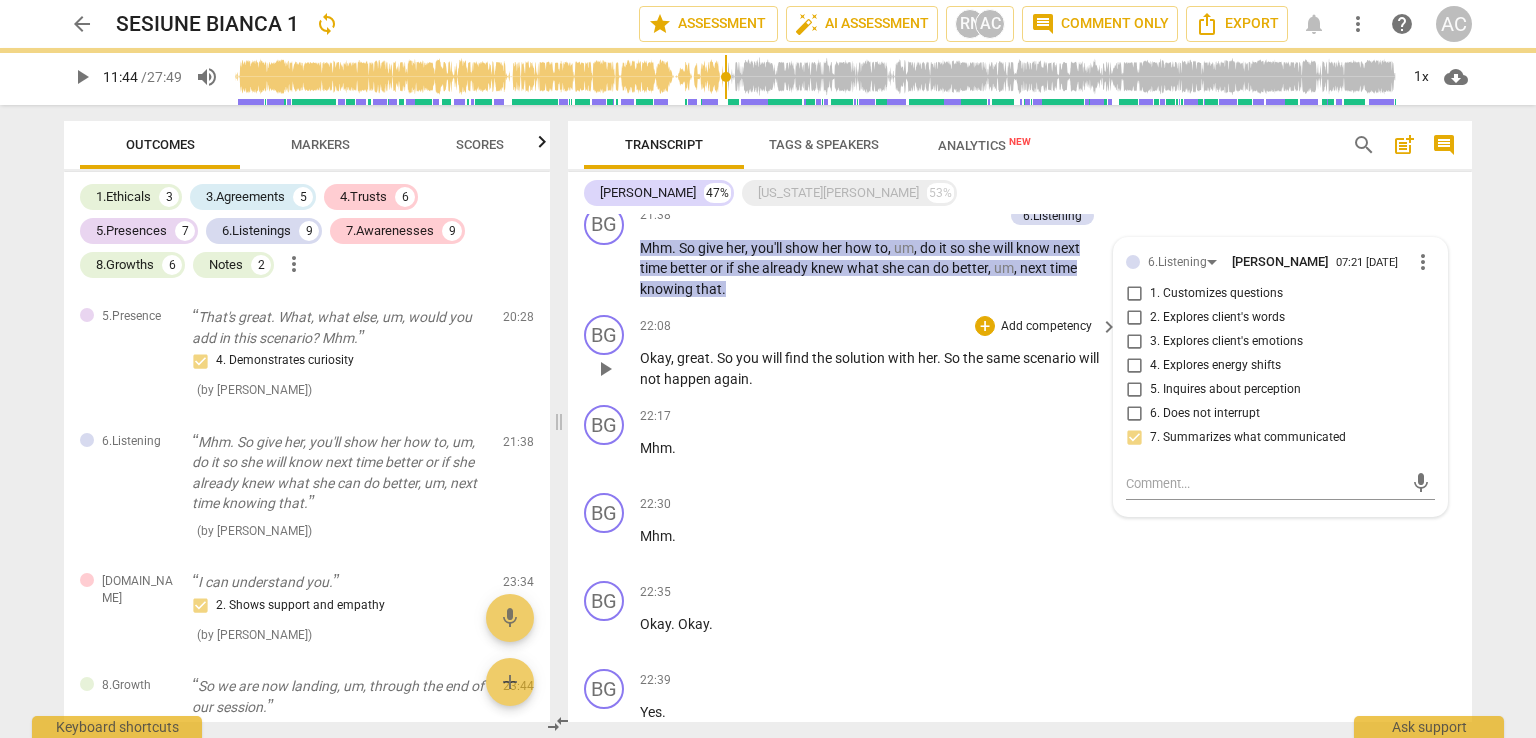click on "the" at bounding box center (823, 358) 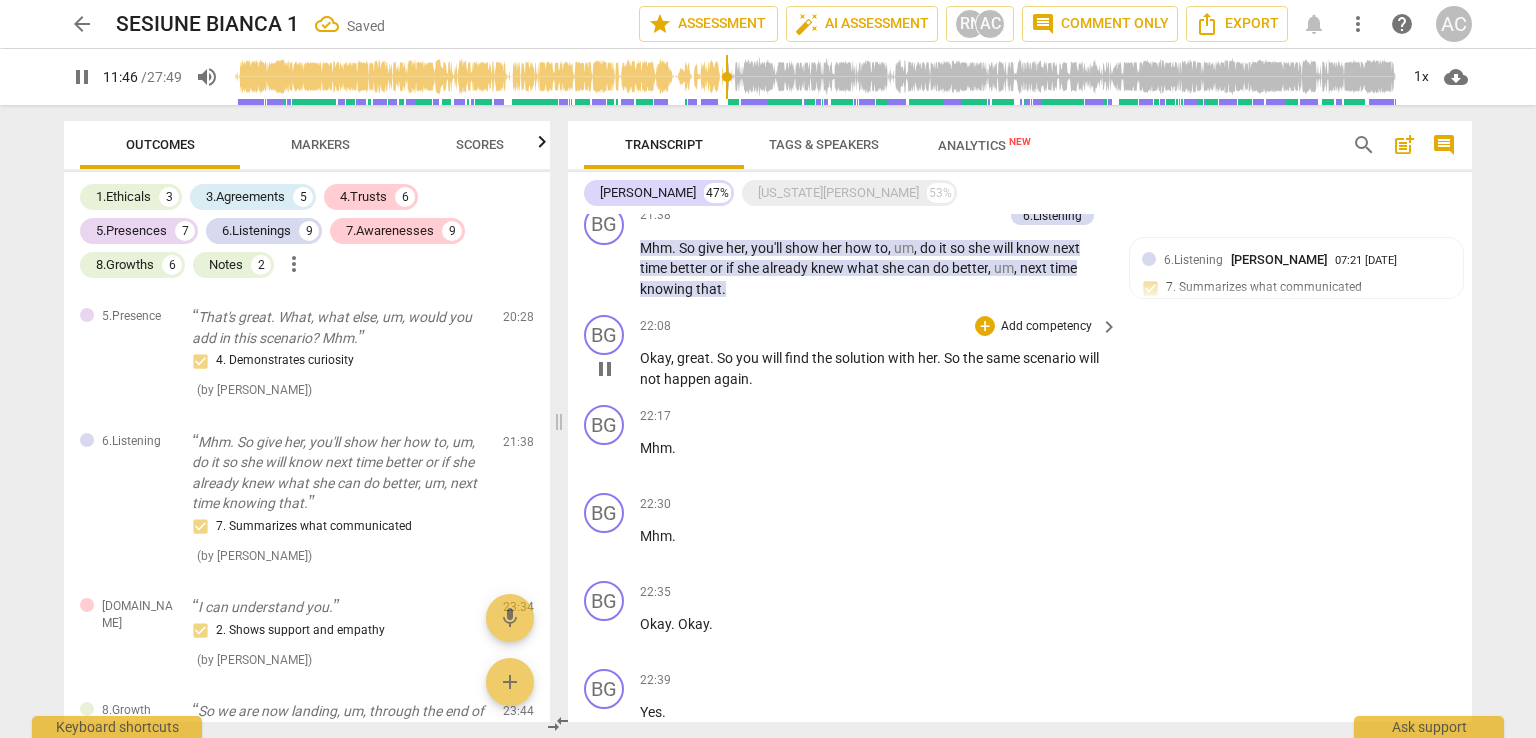 click on "+ Add competency keyboard_arrow_right" at bounding box center (1045, 326) 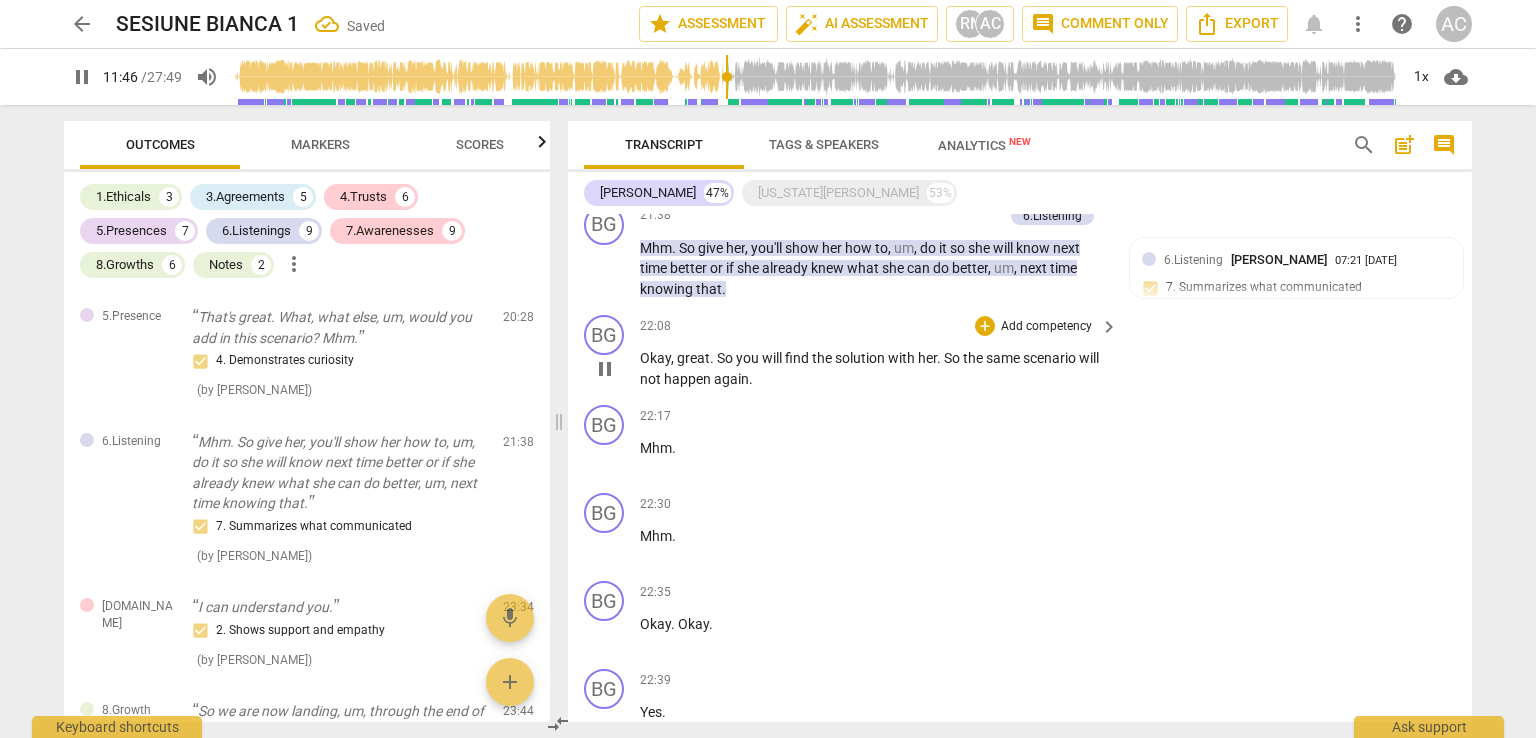 click on "Add competency" at bounding box center [1046, 327] 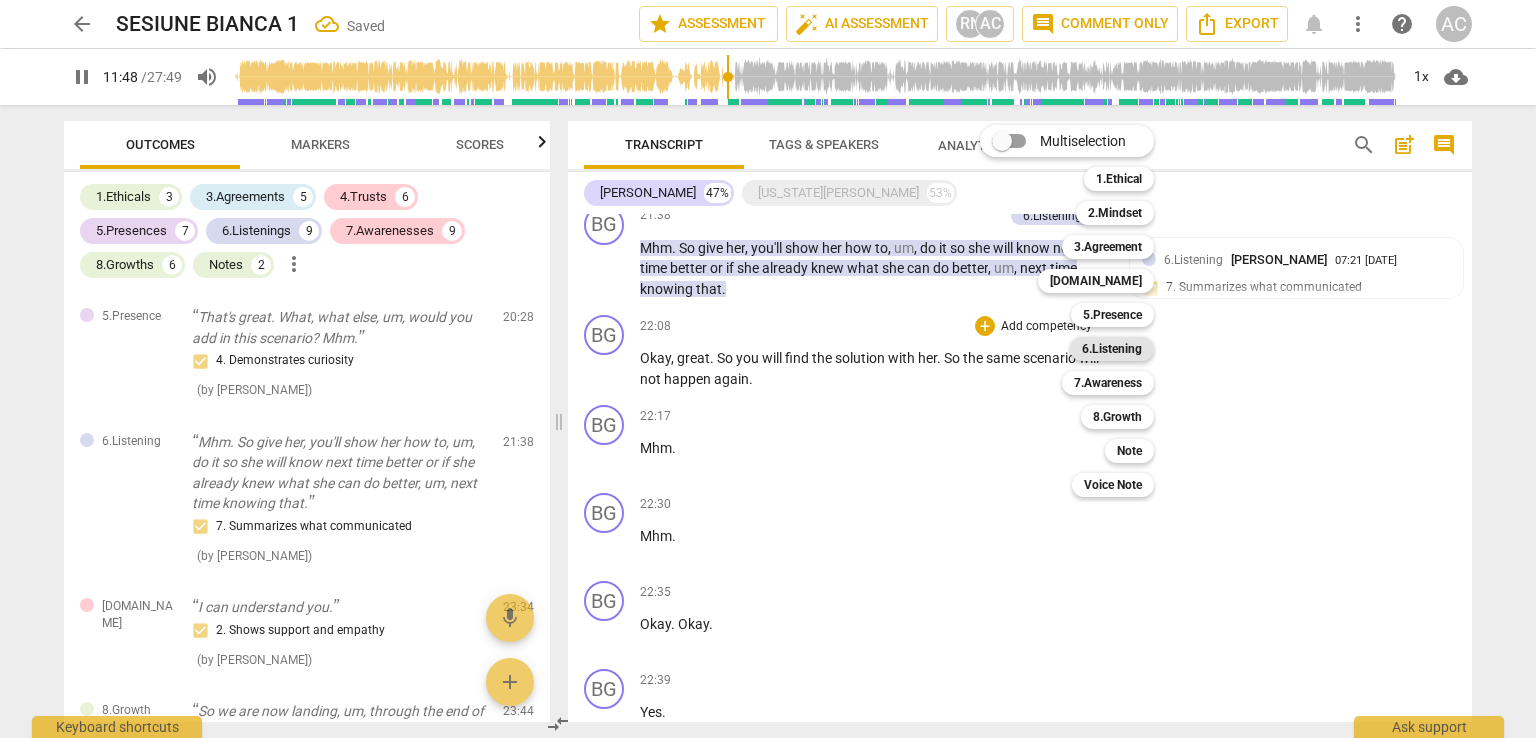 click on "6.Listening" at bounding box center [1112, 349] 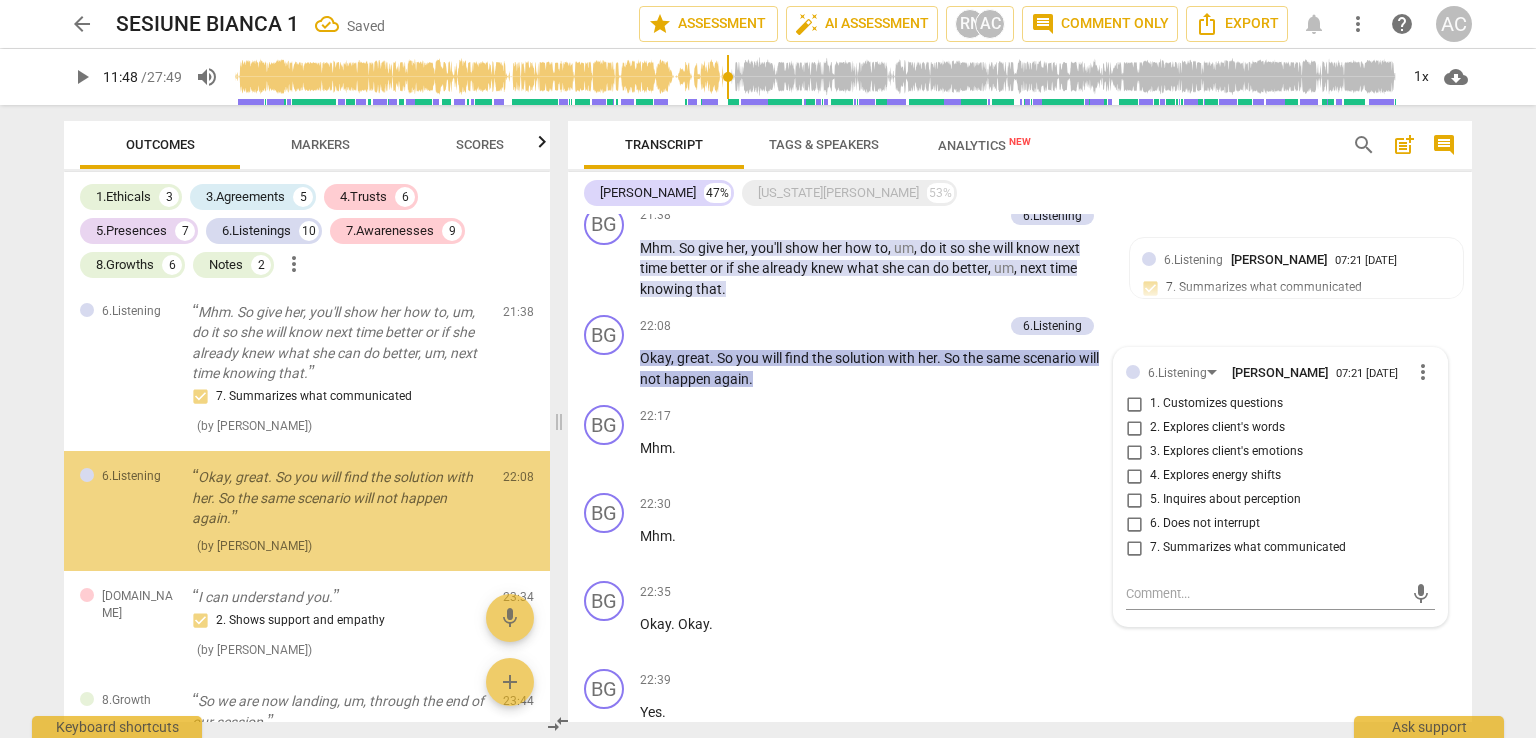 scroll, scrollTop: 5481, scrollLeft: 0, axis: vertical 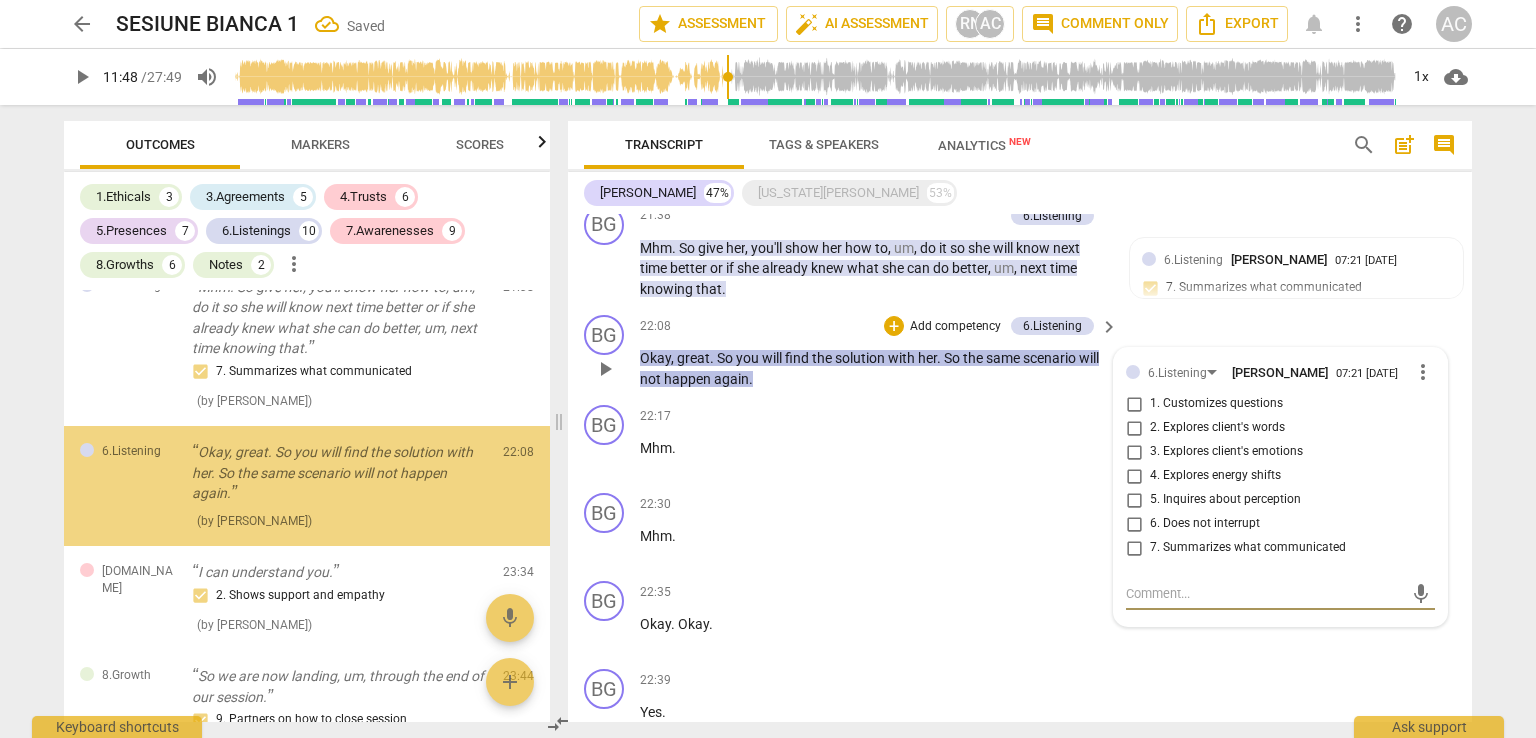 click on "7. Summarizes what communicated" at bounding box center [1248, 548] 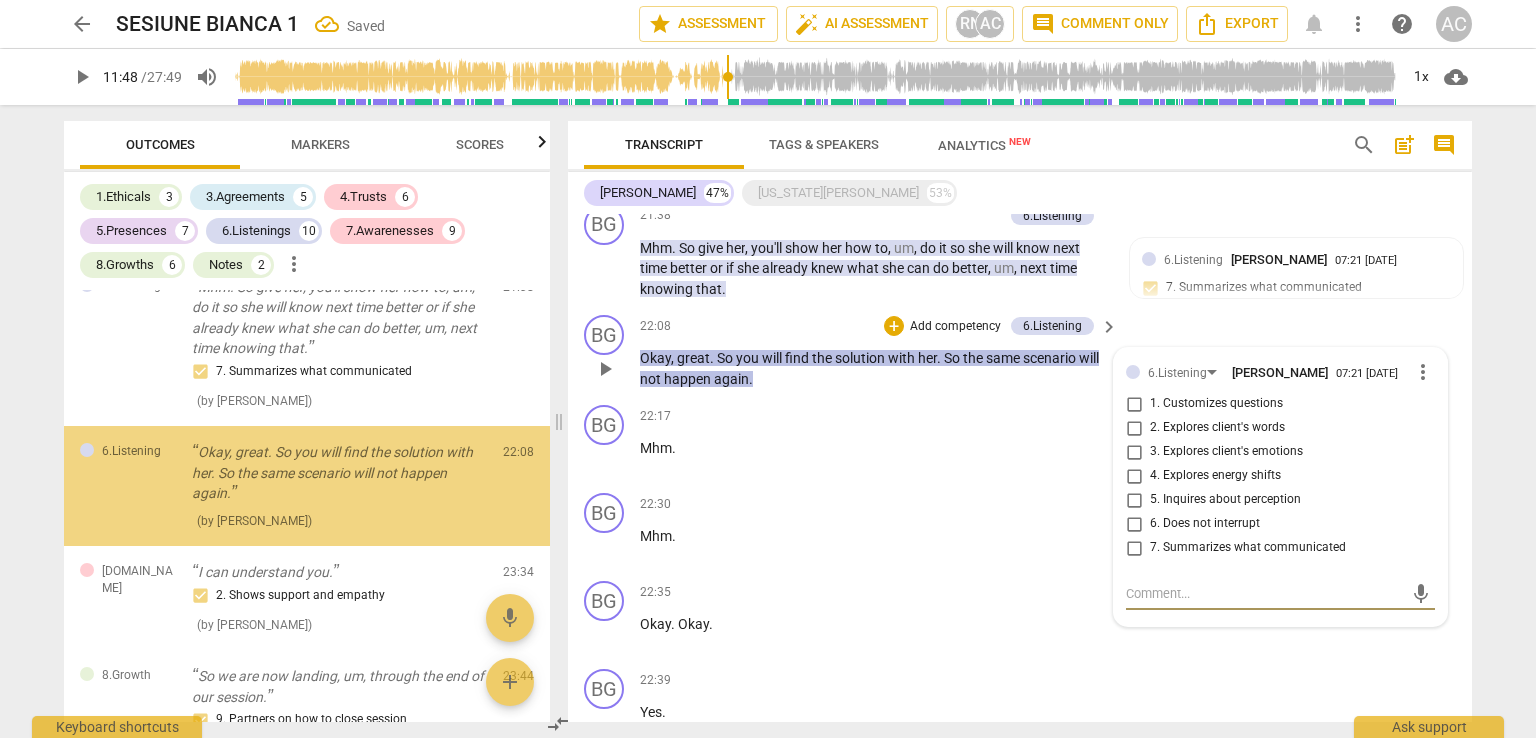 click on "7. Summarizes what communicated" at bounding box center (1134, 548) 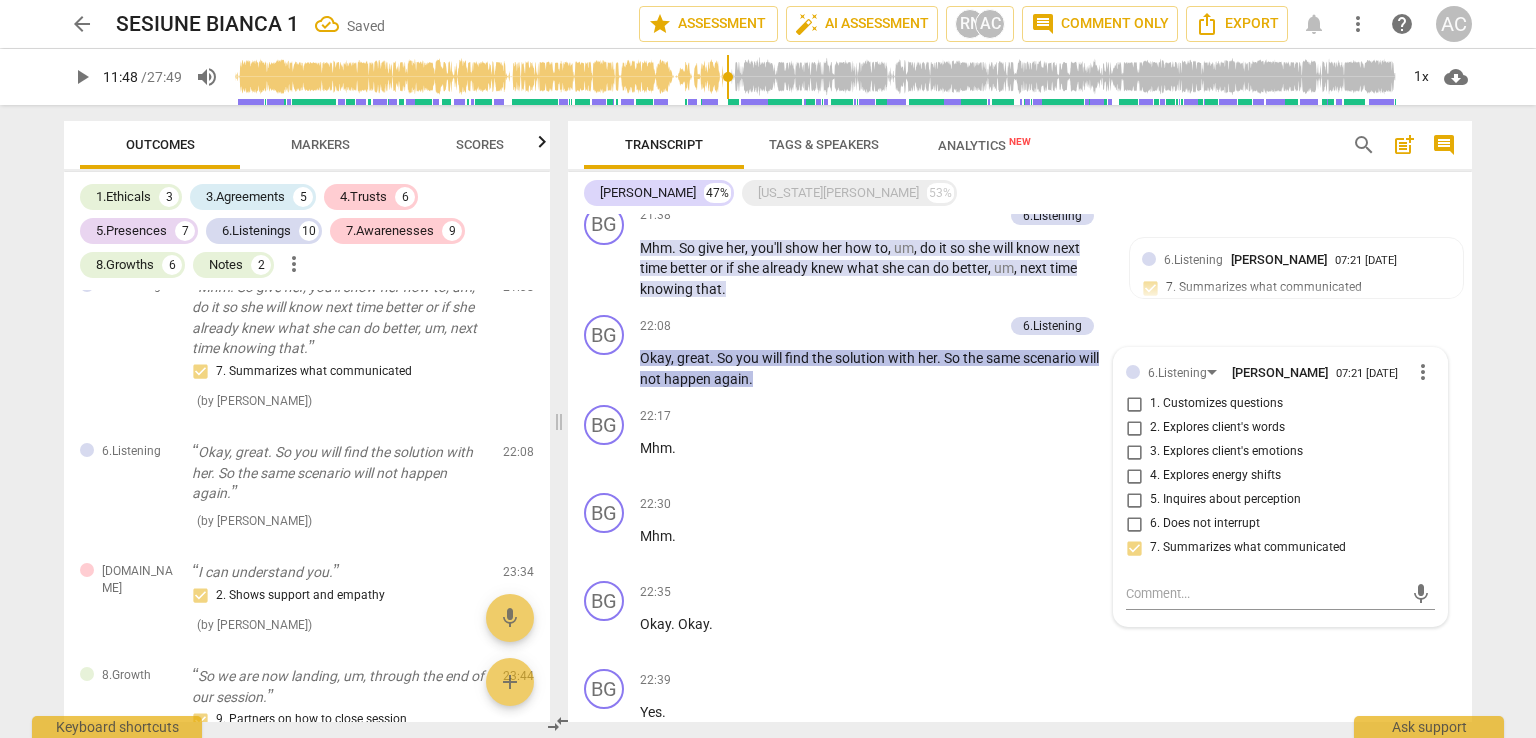 click on "arrow_back SESIUNE BIANCA 1 Saved star    Assessment   auto_fix_high    AI Assessment RN AC comment    Comment only    Export notifications more_vert help AC play_arrow 11:48   /  27:49 volume_up 1x cloud_download Outcomes Markers Scores 1.Ethicals 3 3.Agreements 5 4.Trusts 6 5.Presences 7 6.Listenings 10 7.Awarenesses 9 8.Growths 6 Notes 2 more_vert 1.Ethical Uh, this call is being recorded for the purpose of certification with ICF - International Coaching Federation. 1. Familiar with Code of Ethics ( by [PERSON_NAME] ) 00:22 1.Ethical [US_STATE], do I have your permission to record our session and to use this recording for, this certification purpose? 1. Familiar with Code of Ethics ( by [PERSON_NAME] ) 00:35 1.Ethical Um, just so you know, uh, during our session I may interrupt you occasionally. Occasionally 1. Familiar with Code of Ethics ( by [PERSON_NAME] ) 00:50 3.Agreement What's your intention for your 30 minute session [DATE]? 1. Identifies what to accomplish ( by [PERSON_NAME] ) 01:18 3.Agreement ( by RaeNotes )" at bounding box center (768, 369) 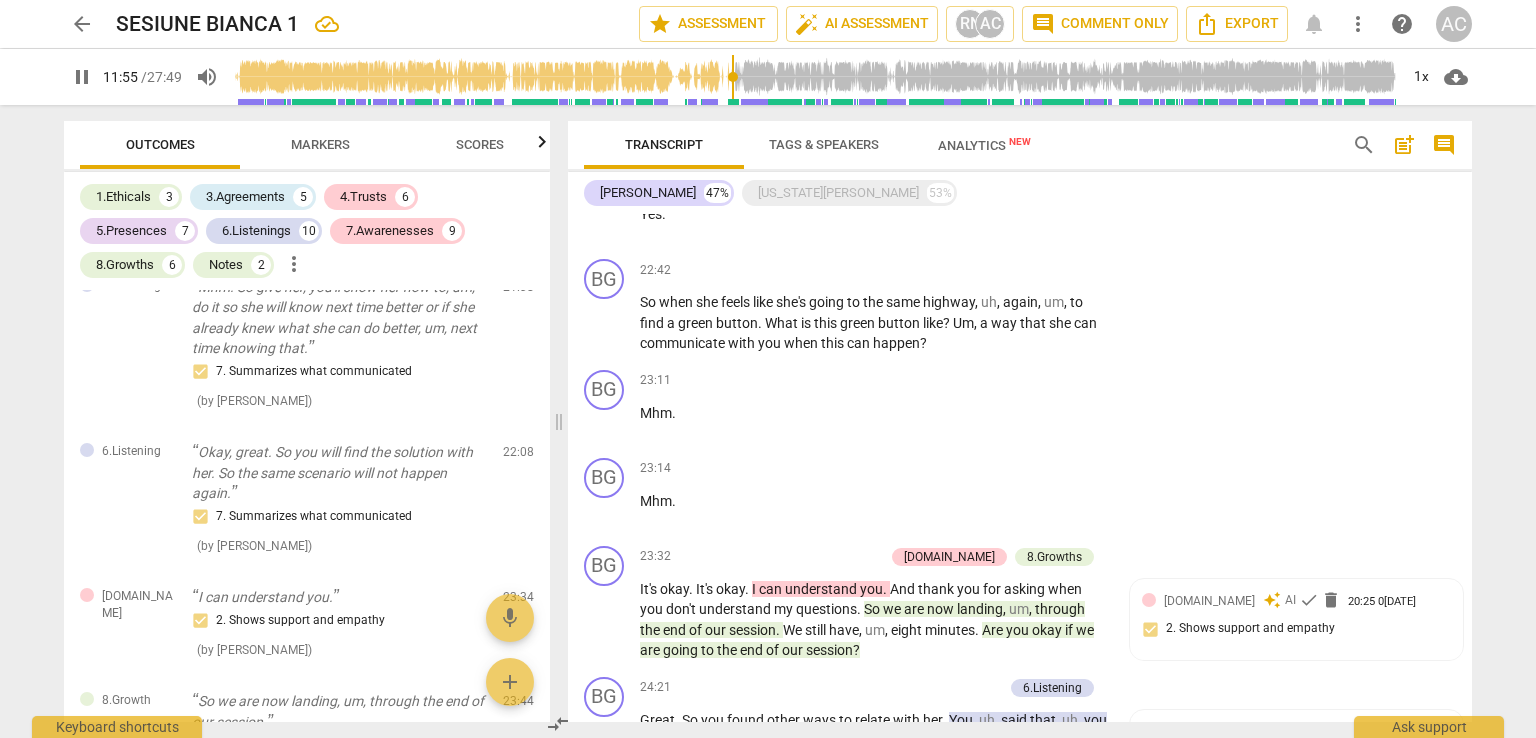 scroll, scrollTop: 4166, scrollLeft: 0, axis: vertical 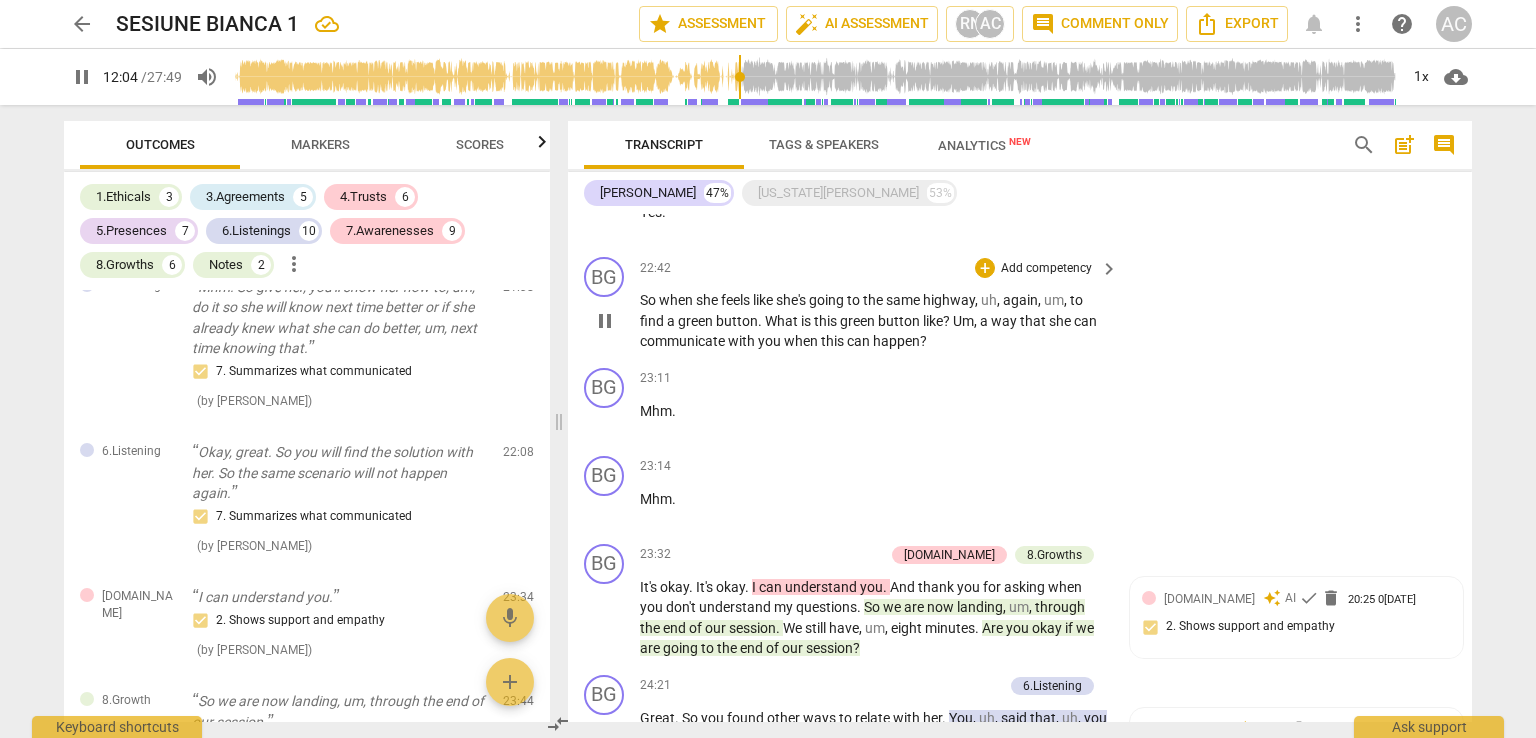 click on "Add competency" at bounding box center (1046, 269) 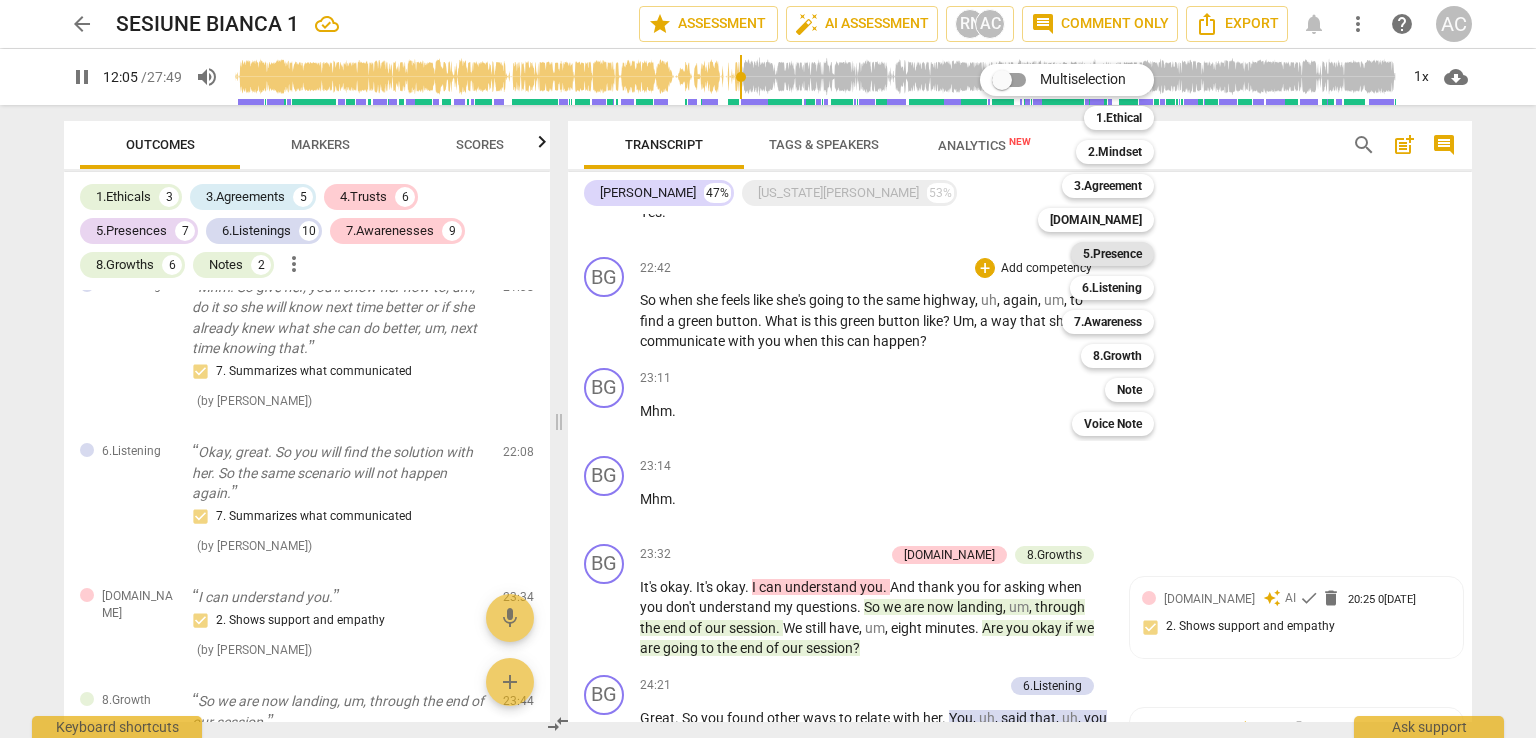click on "5.Presence" at bounding box center [1112, 254] 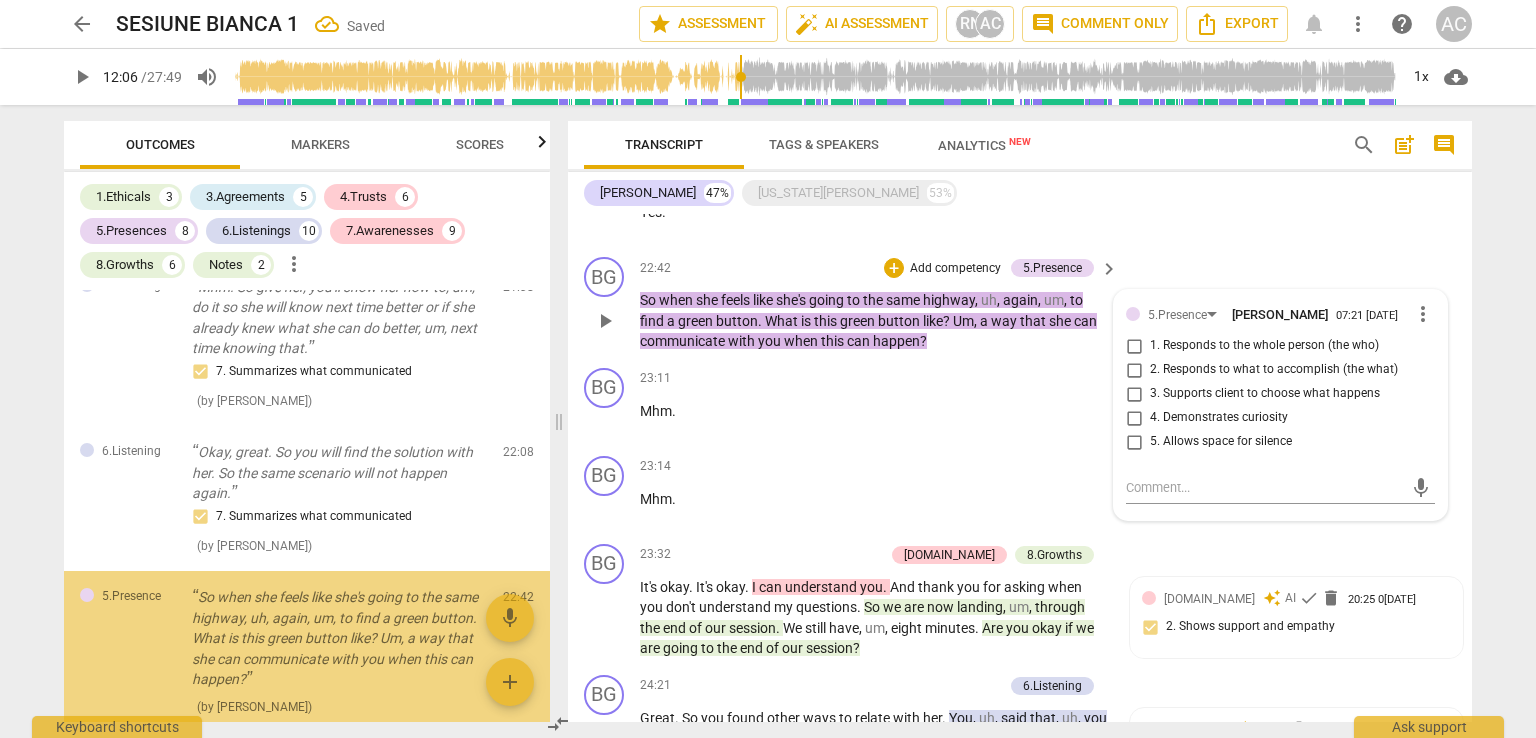 scroll, scrollTop: 5647, scrollLeft: 0, axis: vertical 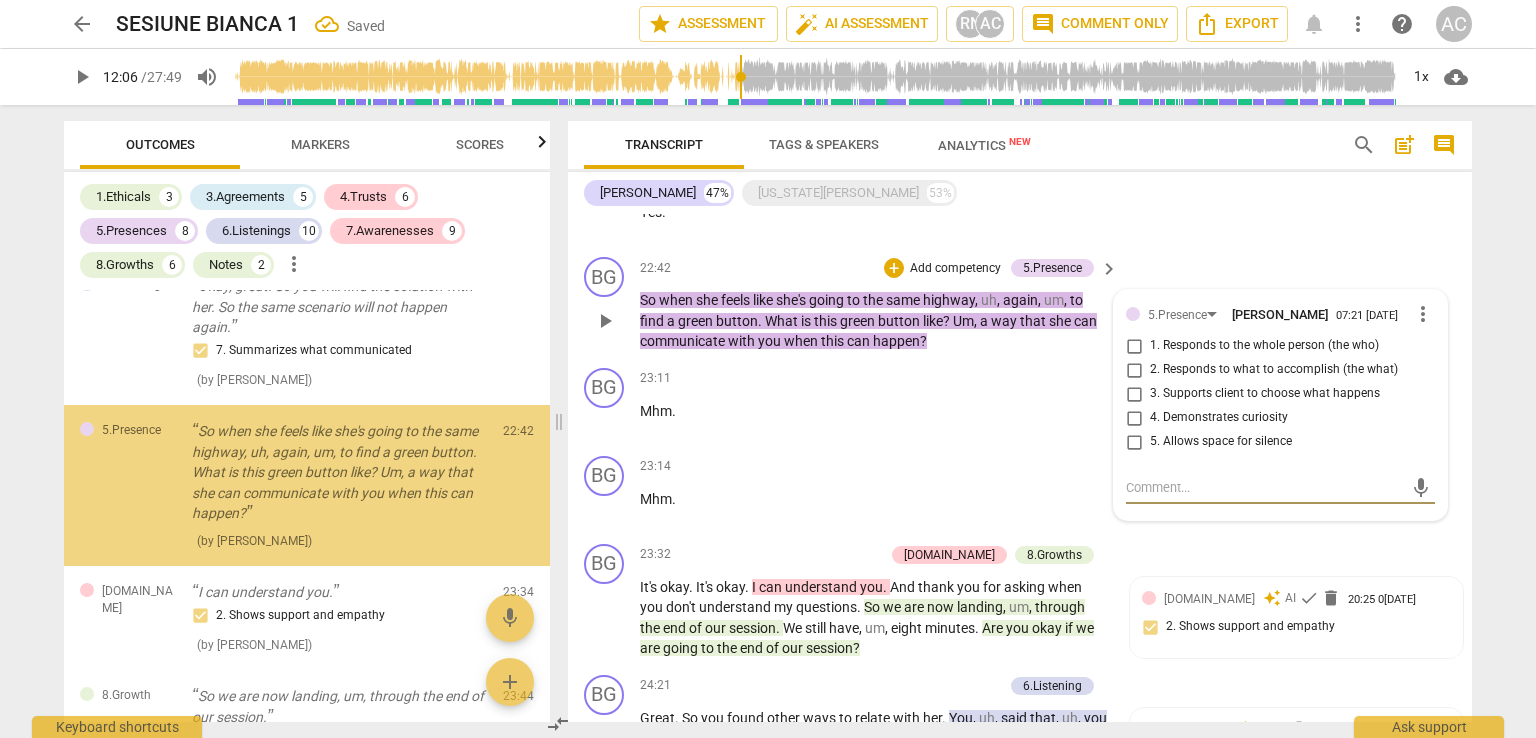 click on "4. Demonstrates curiosity" at bounding box center (1219, 418) 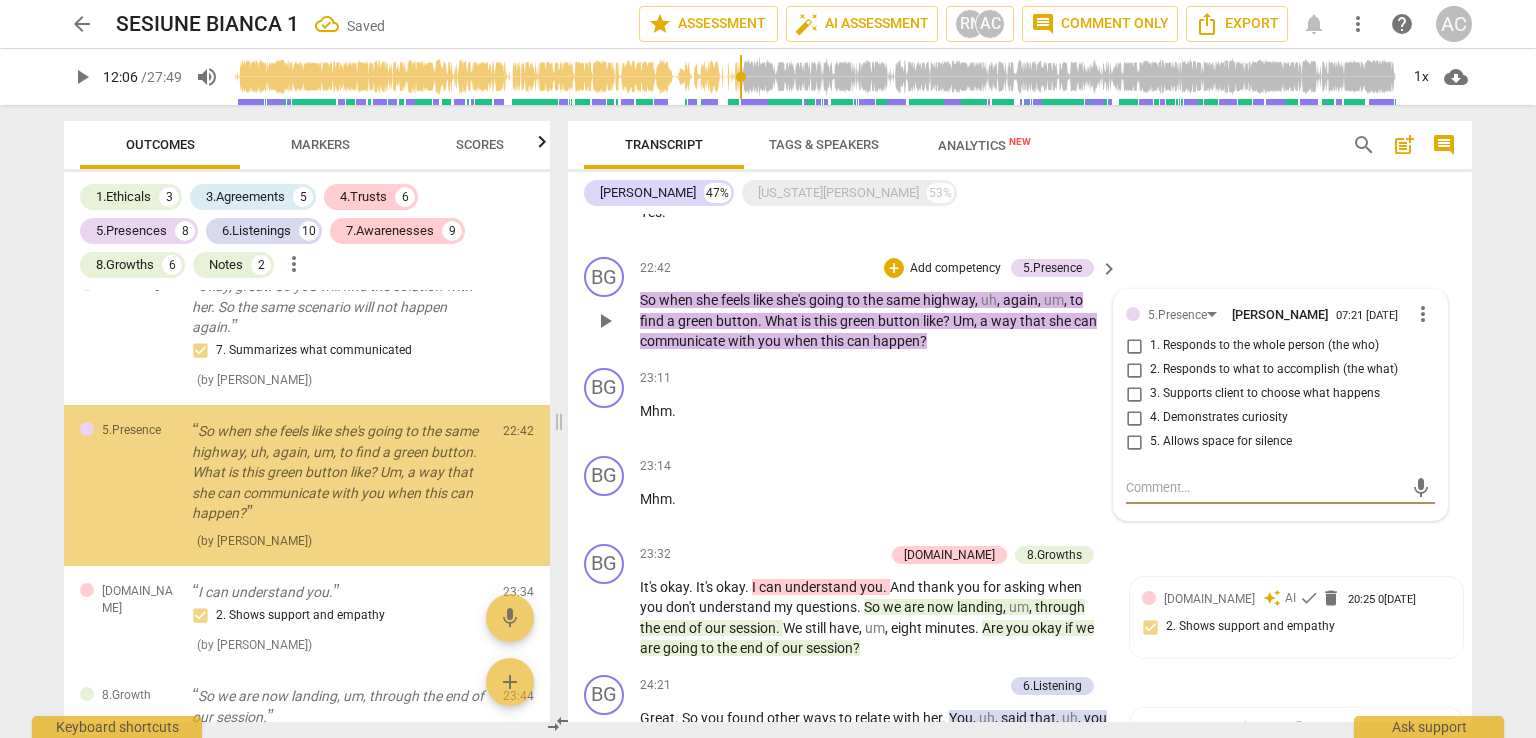 click on "4. Demonstrates curiosity" at bounding box center [1134, 418] 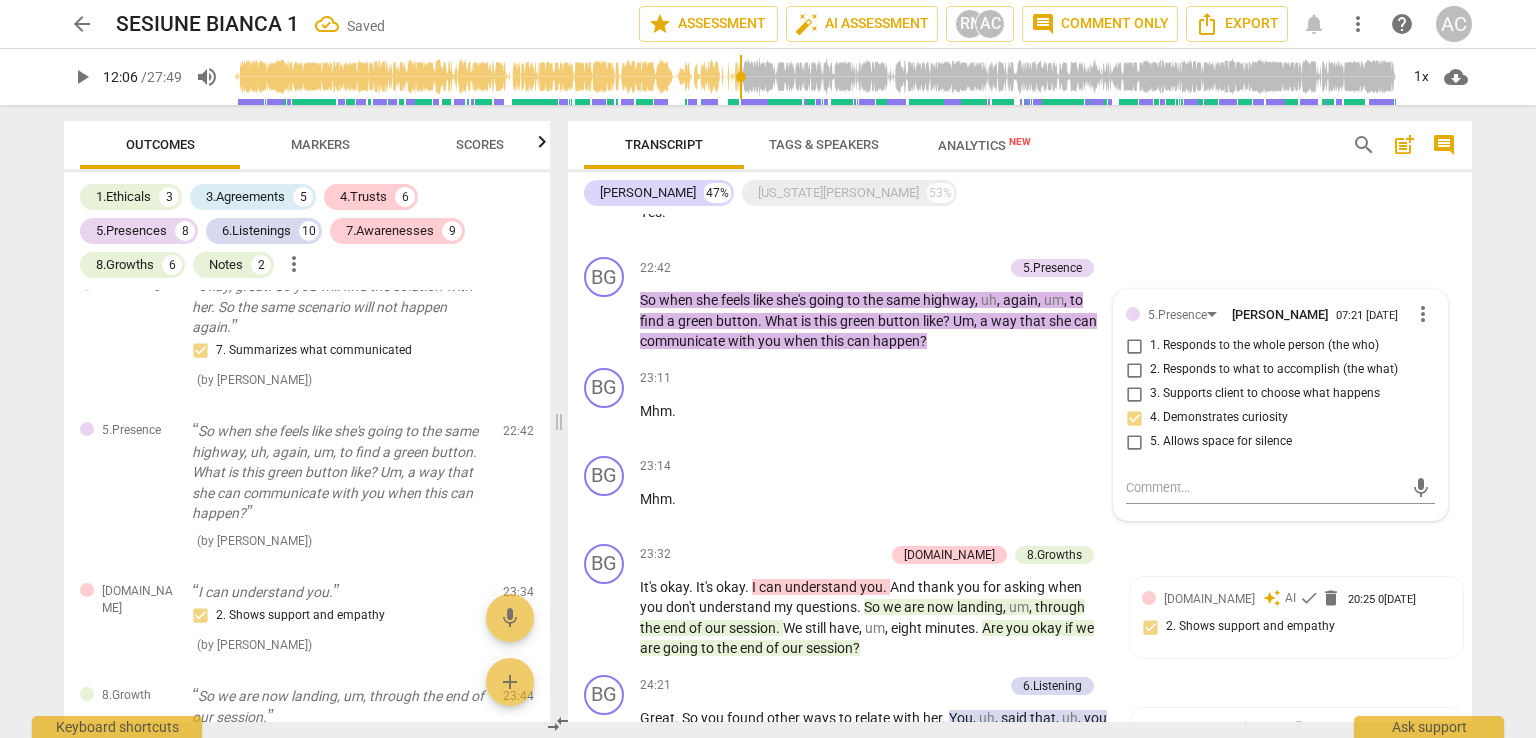 click on "arrow_back SESIUNE BIANCA 1 Saved star    Assessment   auto_fix_high    AI Assessment RN AC comment    Comment only    Export notifications more_vert help AC play_arrow 12:06   /  27:49 volume_up 1x cloud_download Outcomes Markers Scores 1.Ethicals 3 3.Agreements 5 4.Trusts 6 5.Presences 8 6.Listenings 10 7.Awarenesses 9 8.Growths 6 Notes 2 more_vert 1.Ethical Uh, this call is being recorded for the purpose of certification with ICF - International Coaching Federation. 1. Familiar with Code of Ethics ( by [PERSON_NAME] ) 00:22 1.Ethical [US_STATE], do I have your permission to record our session and to use this recording for, this certification purpose? 1. Familiar with Code of Ethics ( by [PERSON_NAME] ) 00:35 1.Ethical Um, just so you know, uh, during our session I may interrupt you occasionally. Occasionally 1. Familiar with Code of Ethics ( by [PERSON_NAME] ) 00:50 3.Agreement What's your intention for your 30 minute session [DATE]? 1. Identifies what to accomplish ( by [PERSON_NAME] ) 01:18 3.Agreement ( by RaeNotes )" at bounding box center (768, 369) 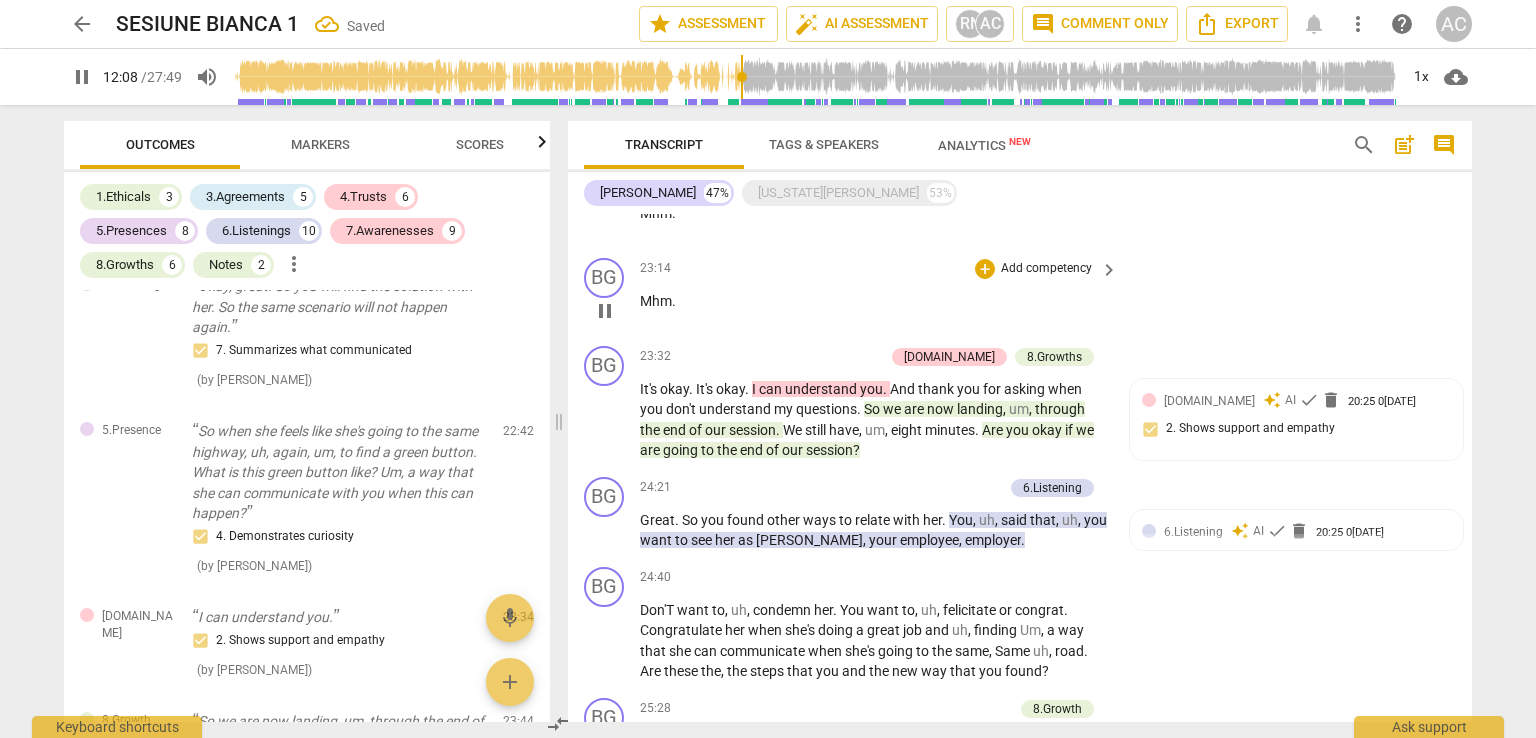 scroll, scrollTop: 4366, scrollLeft: 0, axis: vertical 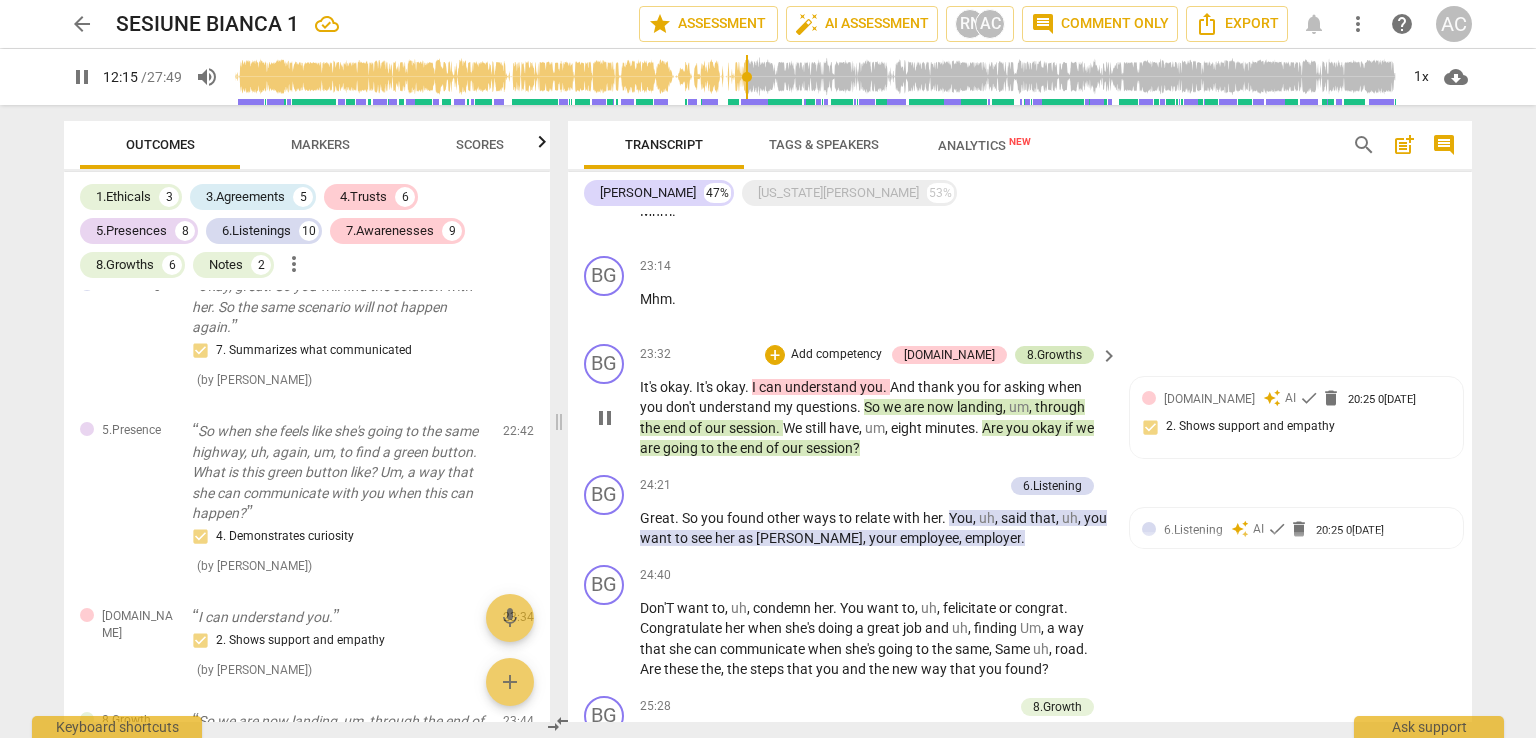 click on "8.Growths" at bounding box center (1054, 355) 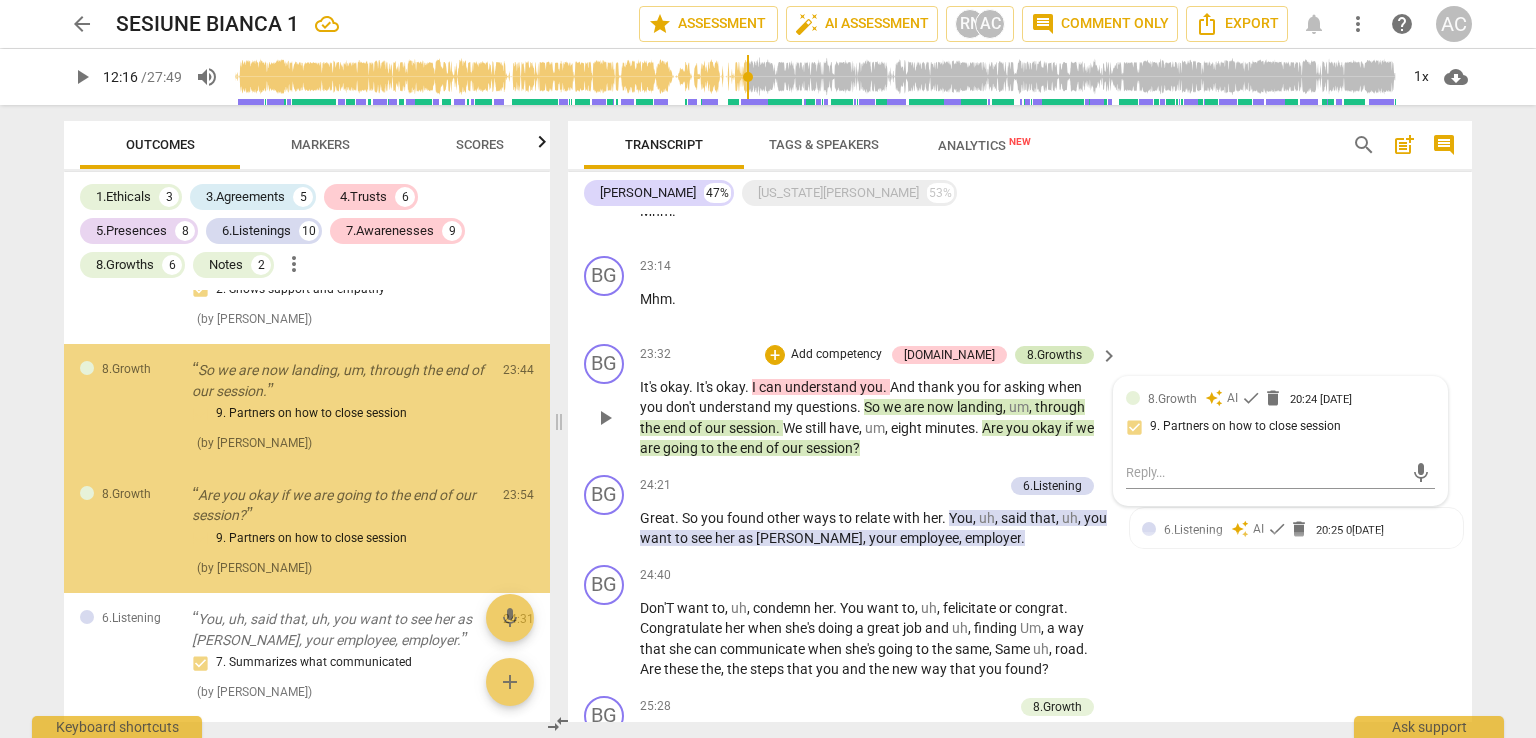 scroll, scrollTop: 6044, scrollLeft: 0, axis: vertical 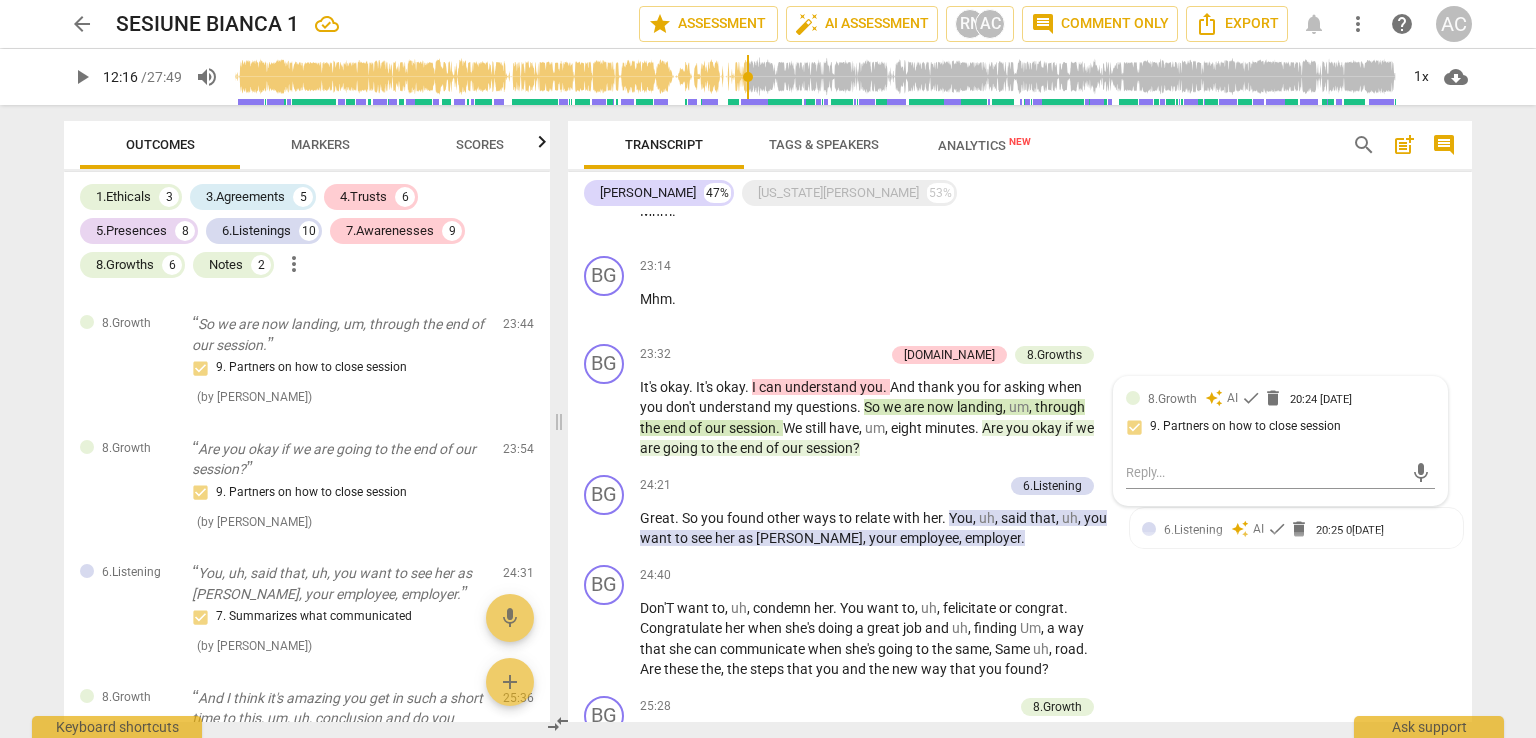 click on "arrow_back SESIUNE BIANCA 1 star    Assessment   auto_fix_high    AI Assessment RN AC comment    Comment only    Export notifications more_vert help AC play_arrow 12:16   /  27:49 volume_up 1x cloud_download Outcomes Markers Scores 1.Ethicals 3 3.Agreements 5 4.Trusts 6 5.Presences 8 6.Listenings 10 7.Awarenesses 9 8.Growths 6 Notes 2 more_vert 1.Ethical Uh, this call is being recorded for the purpose of certification with ICF - International Coaching Federation. 1. Familiar with Code of Ethics ( by [PERSON_NAME] ) 00:22 1.Ethical [US_STATE], do I have your permission to record our session and to use this recording for, this certification purpose? 1. Familiar with Code of Ethics ( by [PERSON_NAME] ) 00:35 1.Ethical Um, just so you know, uh, during our session I may interrupt you occasionally. Occasionally 1. Familiar with Code of Ethics ( by [PERSON_NAME] ) 00:50 3.Agreement What's your intention for your 30 minute session [DATE]? 1. Identifies what to accomplish ( by [PERSON_NAME] ) 01:18 3.Agreement ( by [PERSON_NAME] ) 02:30" at bounding box center (768, 369) 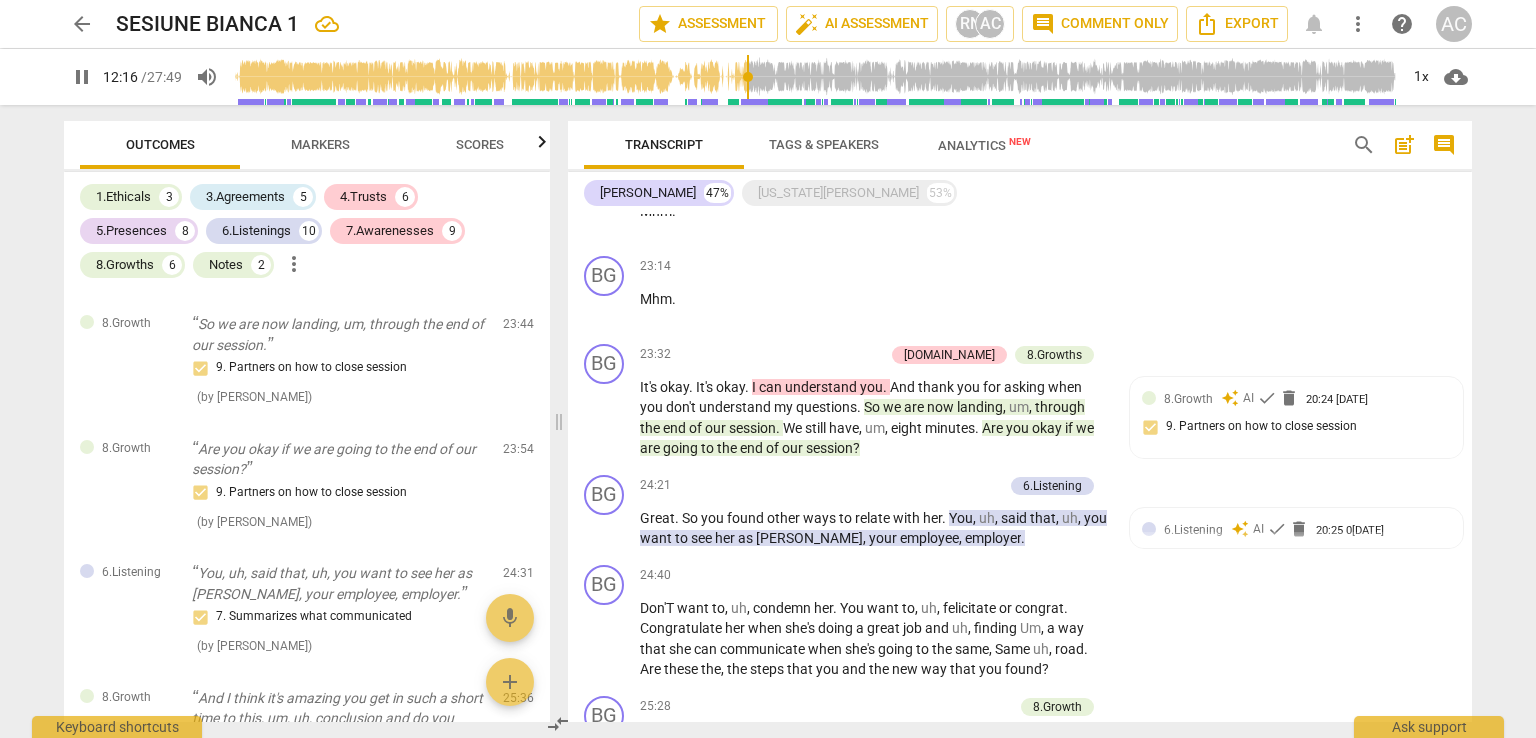 scroll, scrollTop: 2076, scrollLeft: 0, axis: vertical 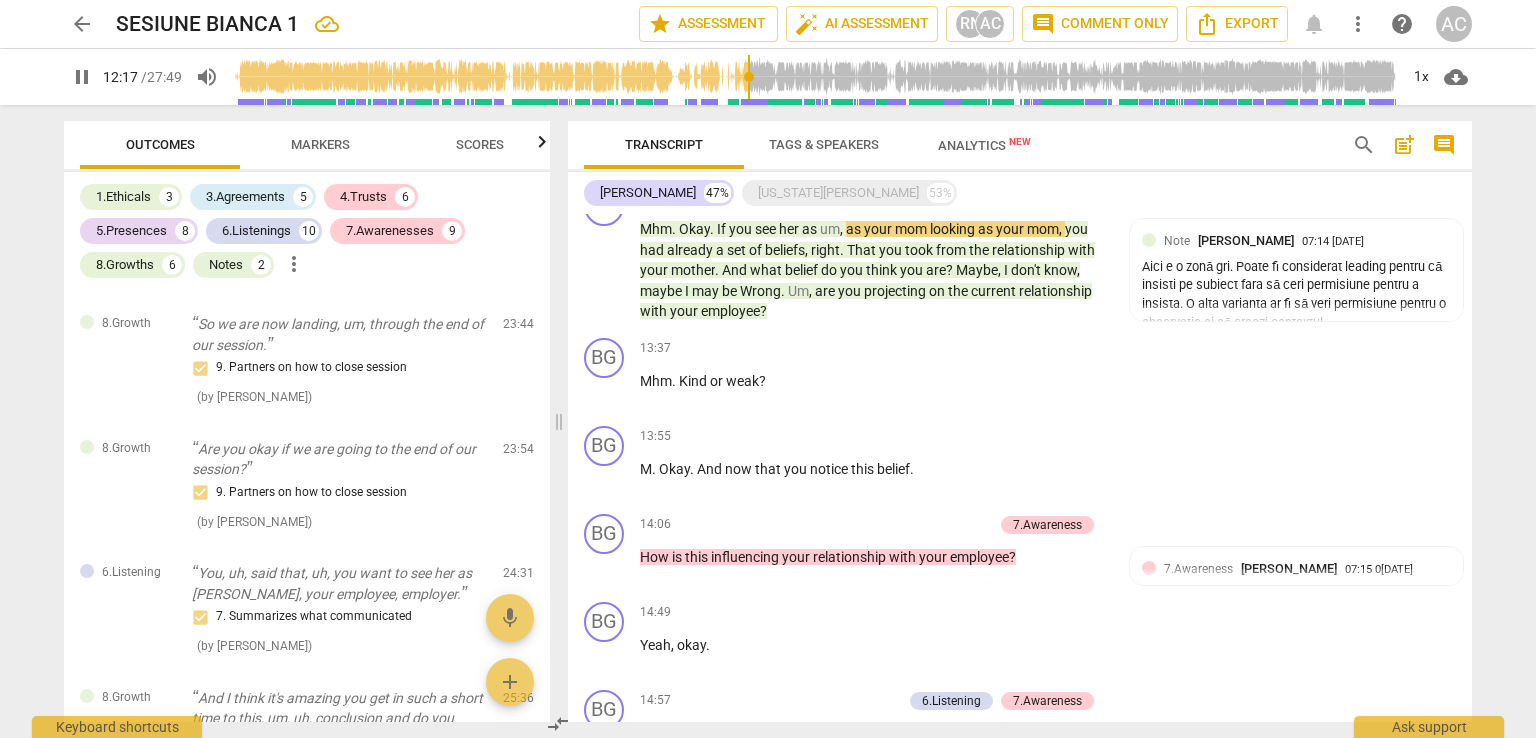 click on "arrow_back SESIUNE BIANCA 1 star    Assessment   auto_fix_high    AI Assessment RN AC comment    Comment only    Export notifications more_vert help AC pause 12:17   /  27:49 volume_up 1x cloud_download Outcomes Markers Scores 1.Ethicals 3 3.Agreements 5 4.Trusts 6 5.Presences 8 6.Listenings 10 7.Awarenesses 9 8.Growths 6 Notes 2 more_vert 1.Ethical Uh, this call is being recorded for the purpose of certification with ICF - International Coaching Federation. 1. Familiar with Code of Ethics ( by [PERSON_NAME] ) 00:22 1.Ethical [US_STATE], do I have your permission to record our session and to use this recording for, this certification purpose? 1. Familiar with Code of Ethics ( by [PERSON_NAME] ) 00:35 1.Ethical Um, just so you know, uh, during our session I may interrupt you occasionally. Occasionally 1. Familiar with Code of Ethics ( by [PERSON_NAME] ) 00:50 3.Agreement What's your intention for your 30 minute session to[DATE]1. Identifies what to accomplish ( by [PERSON_NAME] ) 01:18 3.Agreement ( by RaeNotes ) 02:30 ( )" at bounding box center (768, 369) 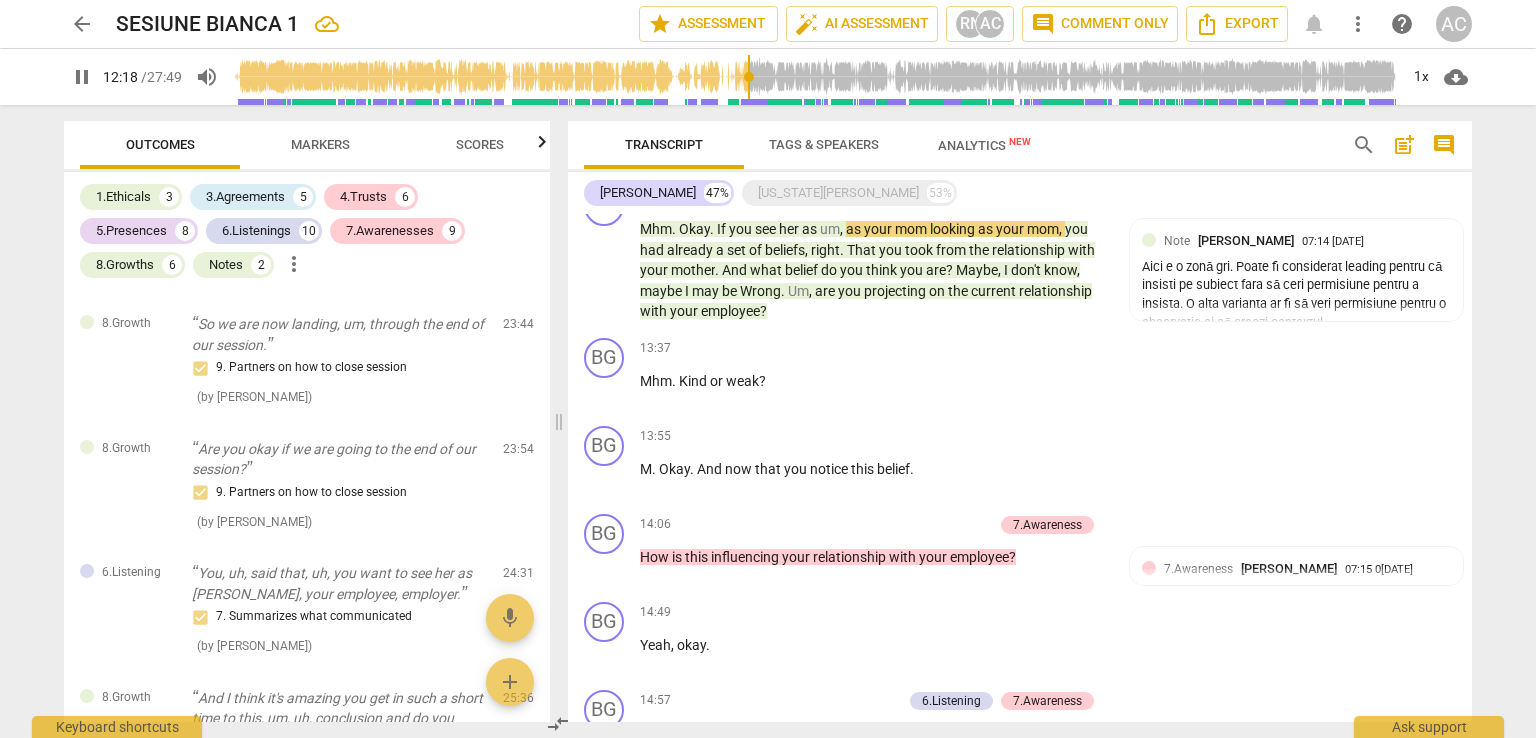 click on "arrow_back SESIUNE BIANCA 1 star    Assessment   auto_fix_high    AI Assessment RN AC comment    Comment only    Export notifications more_vert help AC pause 12:18   /  27:49 volume_up 1x cloud_download Outcomes Markers Scores 1.Ethicals 3 3.Agreements 5 4.Trusts 6 5.Presences 8 6.Listenings 10 7.Awarenesses 9 8.Growths 6 Notes 2 more_vert 1.Ethical Uh, this call is being recorded for the purpose of certification with ICF - International Coaching Federation. 1. Familiar with Code of Ethics ( by [PERSON_NAME] ) 00:22 1.Ethical [US_STATE], do I have your permission to record our session and to use this recording for, this certification purpose? 1. Familiar with Code of Ethics ( by [PERSON_NAME] ) 00:35 1.Ethical Um, just so you know, uh, during our session I may interrupt you occasionally. Occasionally 1. Familiar with Code of Ethics ( by [PERSON_NAME] ) 00:50 3.Agreement What's your intention for your 30 minute session [DATE]? 1. Identifies what to accomplish ( by [PERSON_NAME] ) 01:18 3.Agreement ( by RaeNotes ) 02:30 ( )" at bounding box center (768, 369) 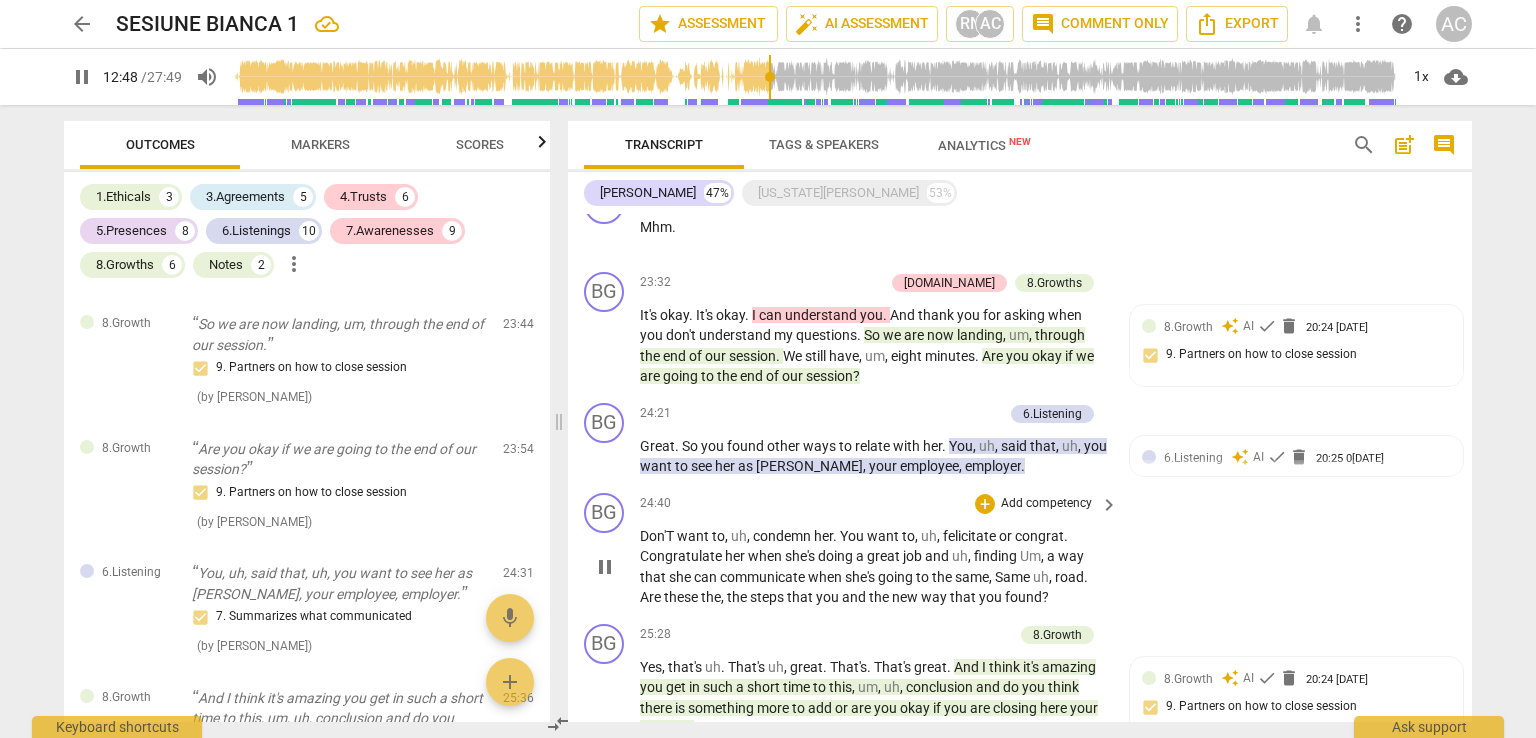 scroll, scrollTop: 4538, scrollLeft: 0, axis: vertical 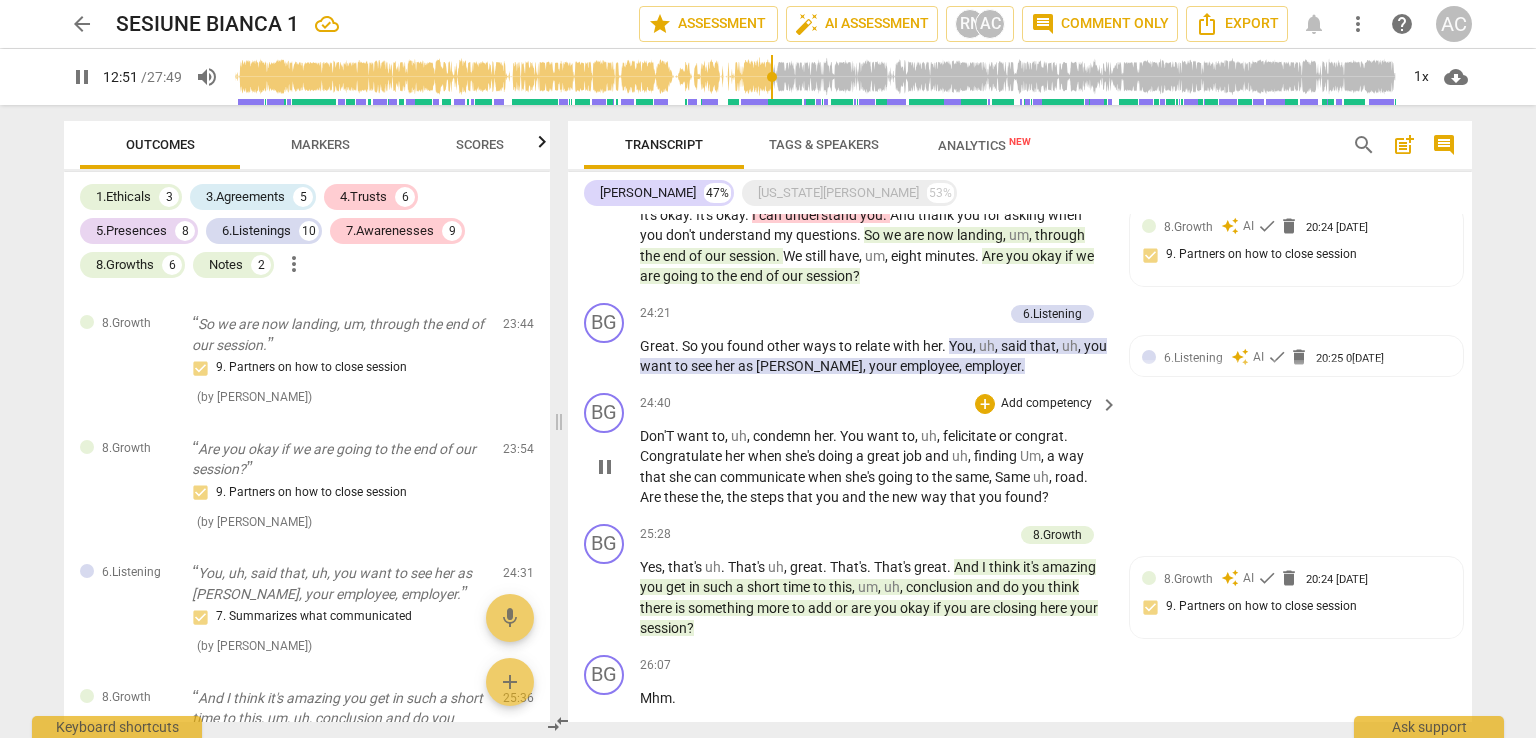 click on "Add competency" at bounding box center [1046, 404] 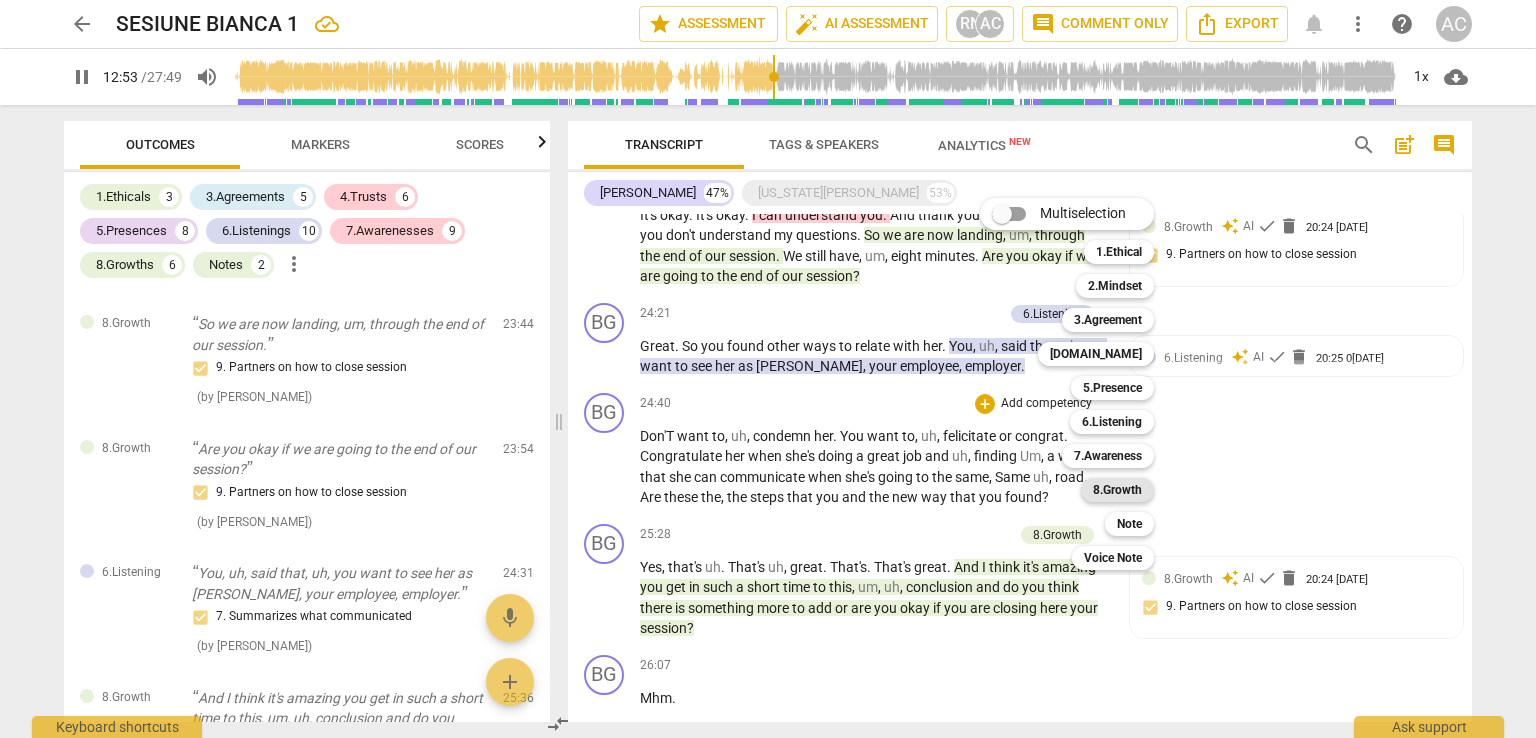 click on "8.Growth" at bounding box center (1117, 490) 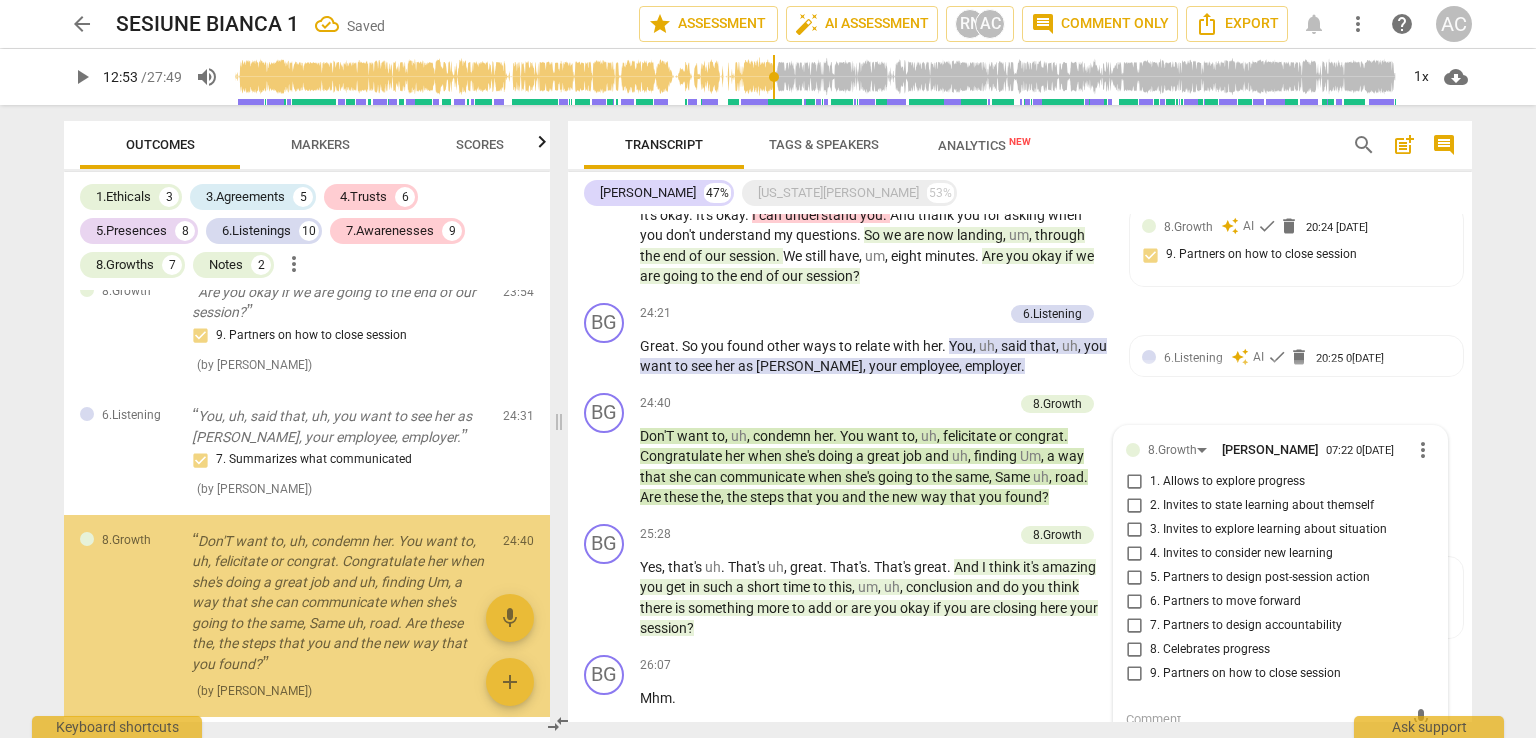 scroll, scrollTop: 6331, scrollLeft: 0, axis: vertical 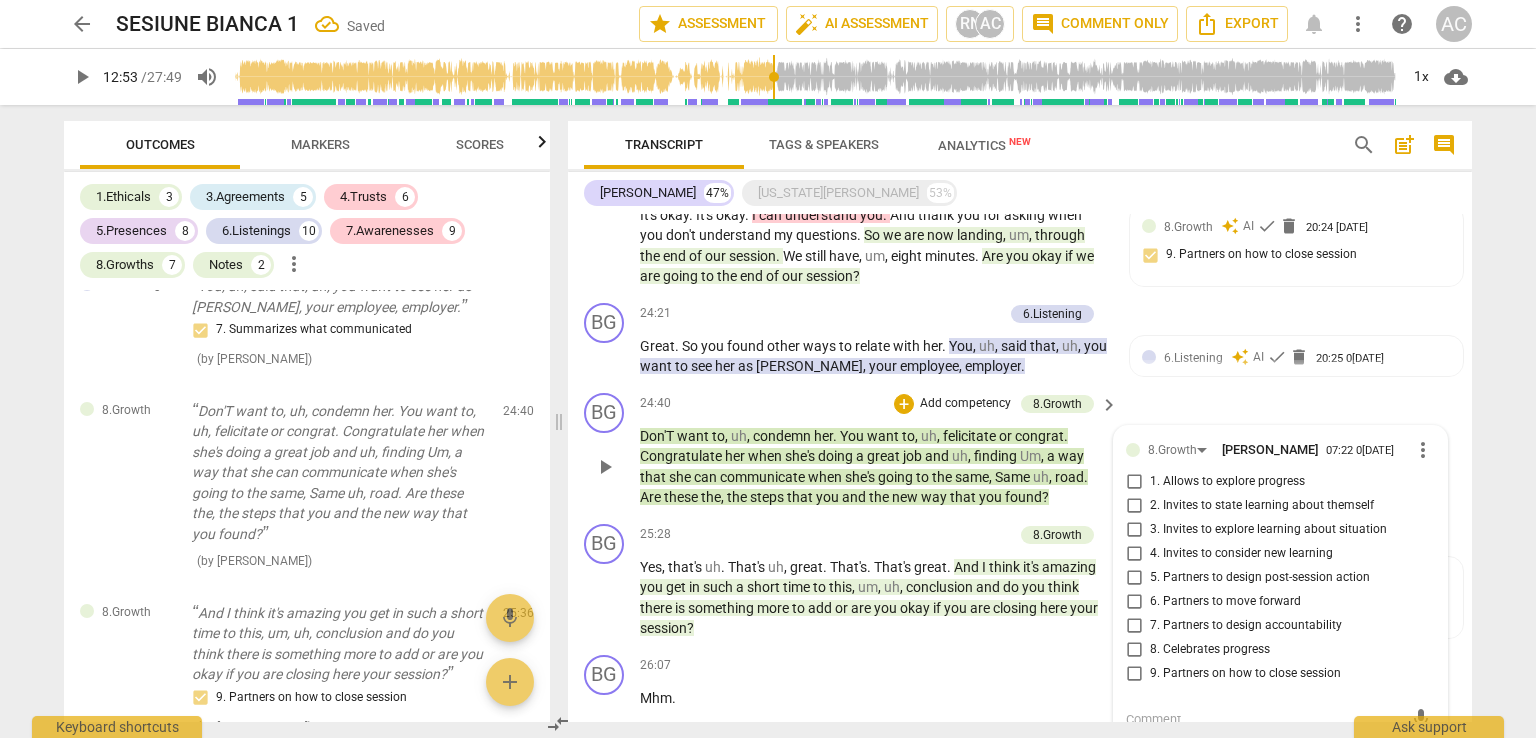 click on "3. Invites to explore learning about situation" at bounding box center [1268, 530] 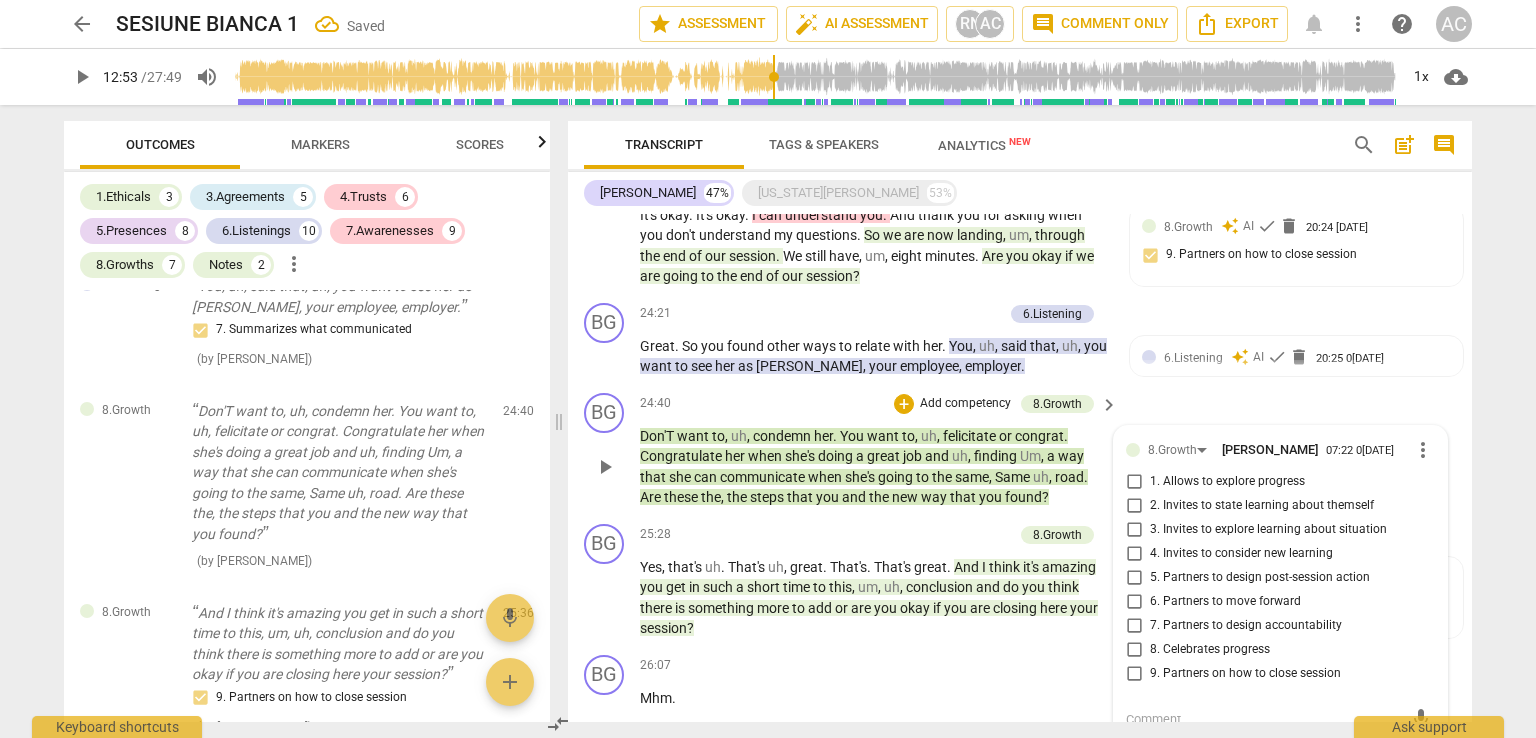 click on "3. Invites to explore learning about situation" at bounding box center (1134, 530) 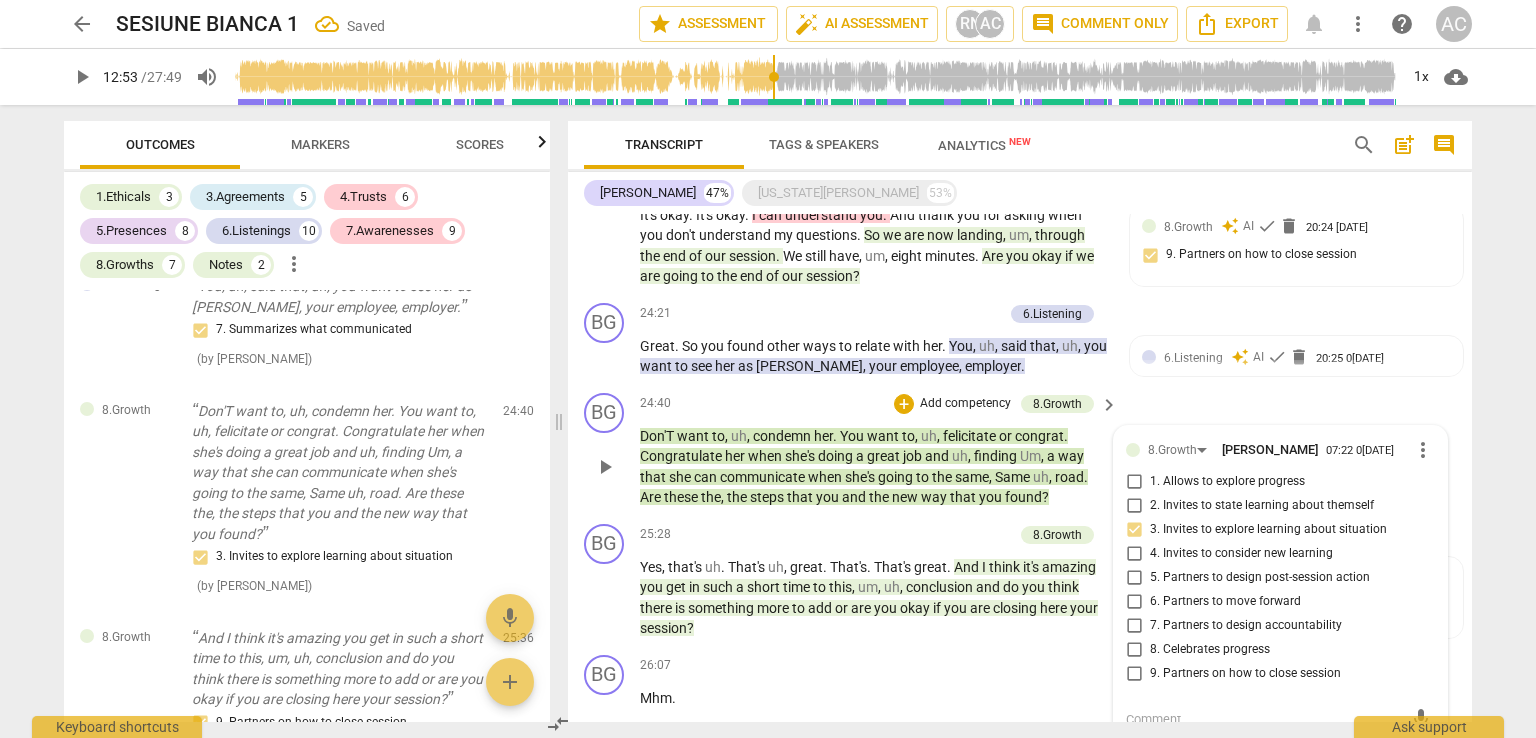 click on "5. Partners to design post-session action" at bounding box center [1260, 578] 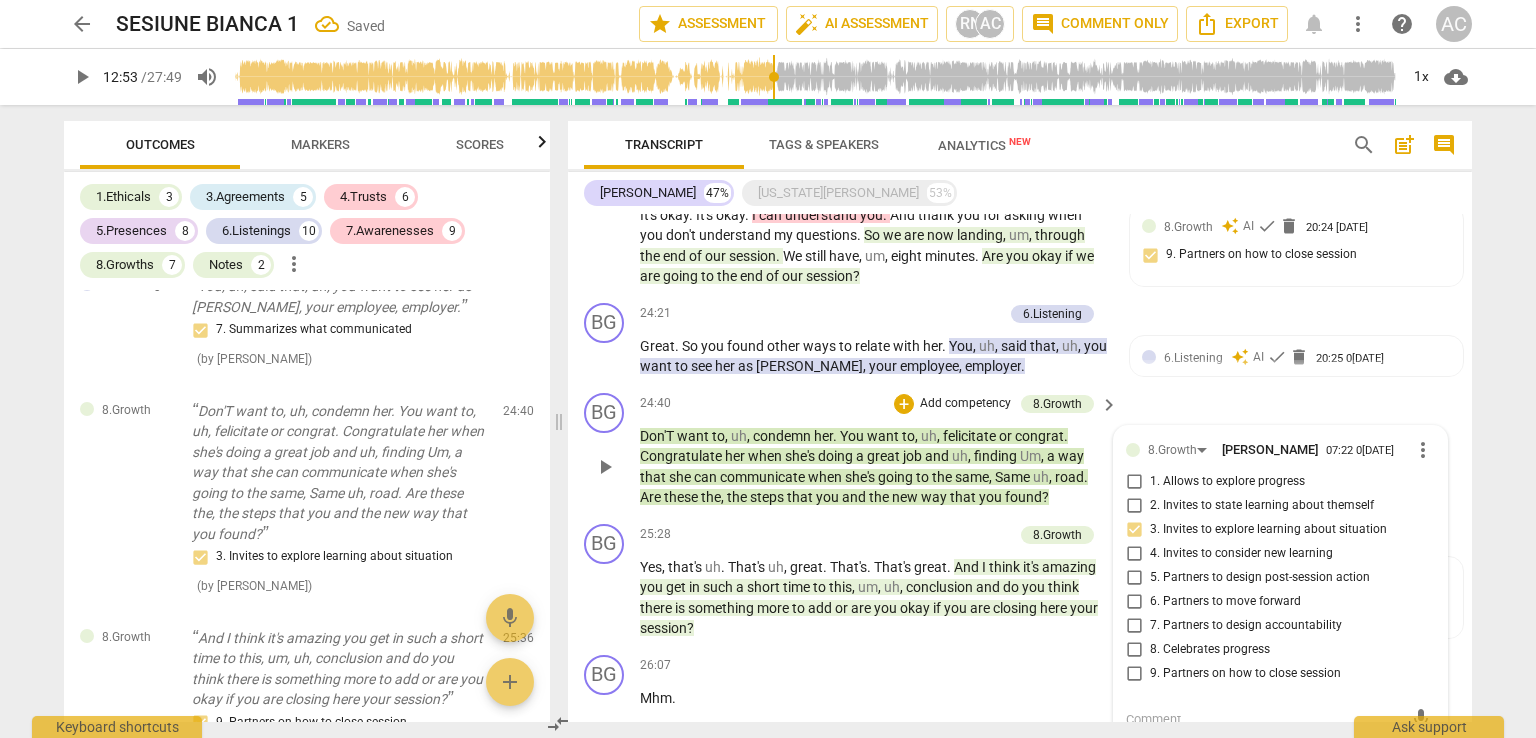 click on "5. Partners to design post-session action" at bounding box center [1134, 578] 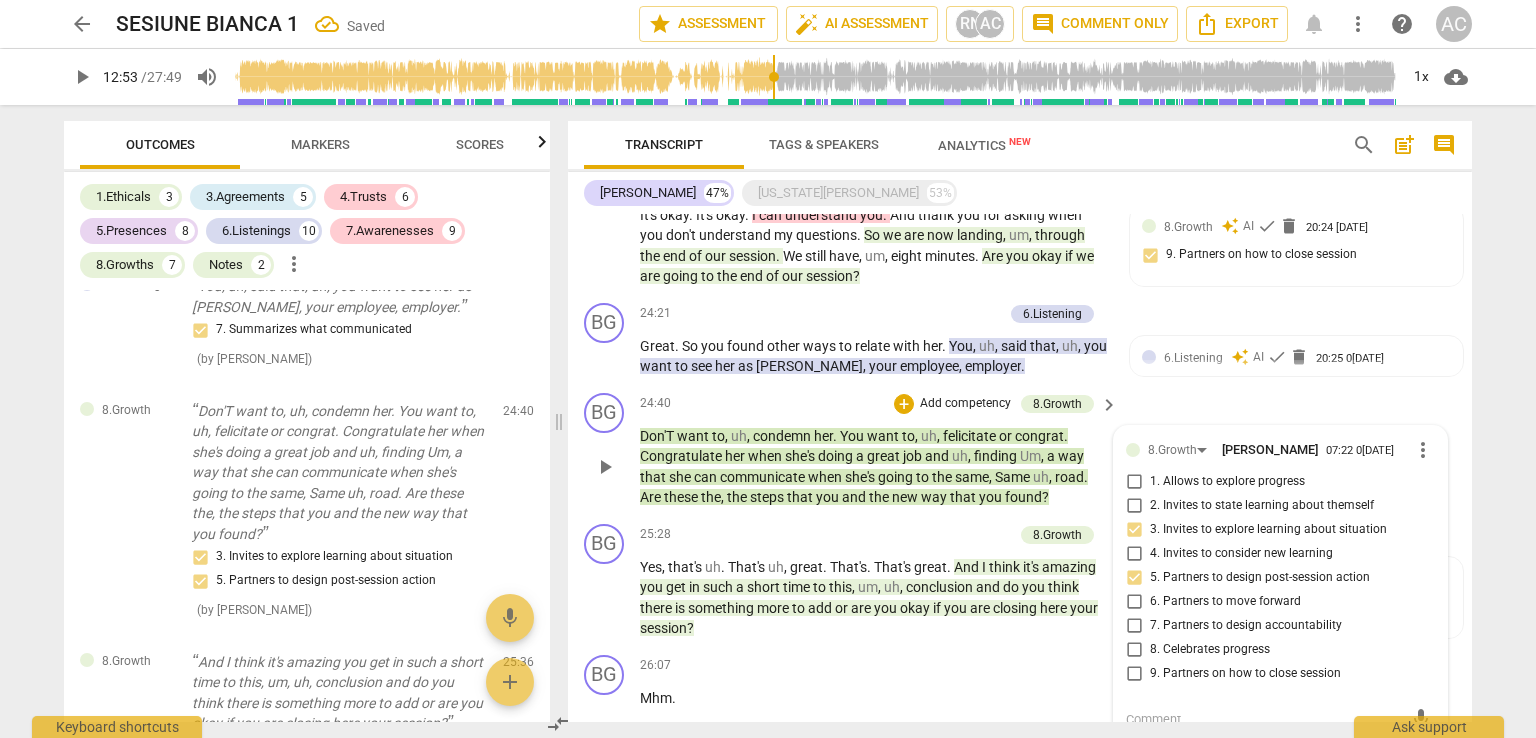 click on "3. Invites to explore learning about situation" at bounding box center [1134, 530] 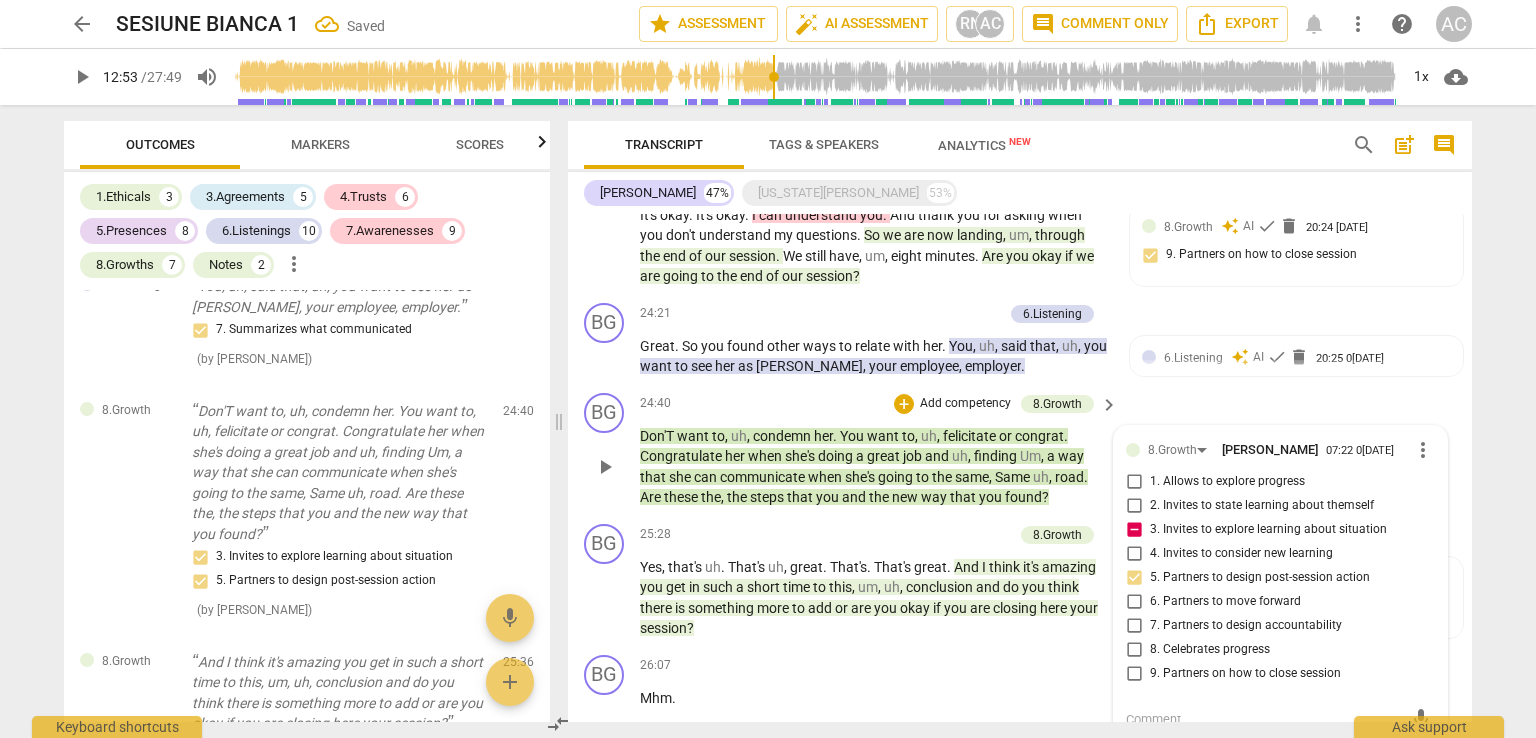click on "3. Invites to explore learning about situation" at bounding box center [1134, 530] 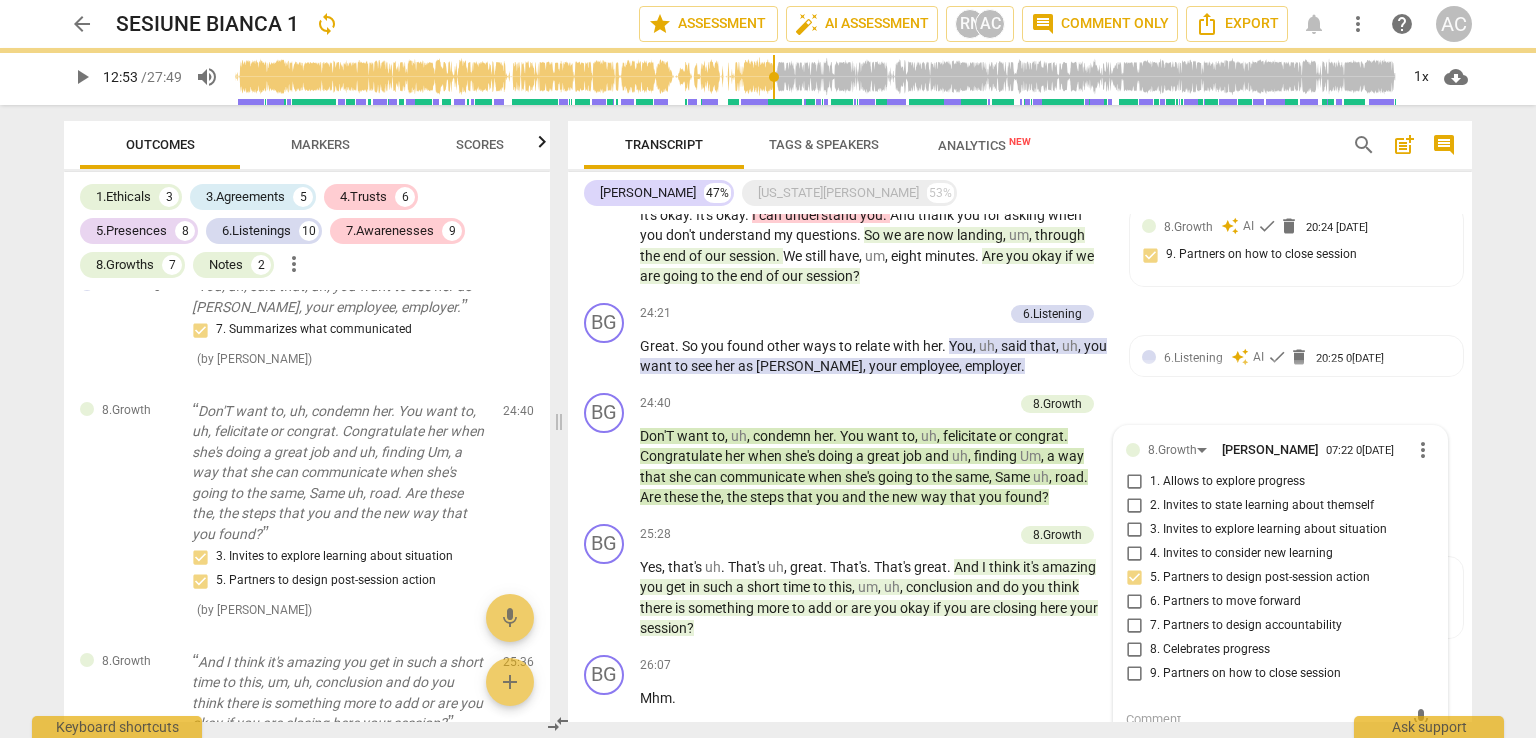 click on "arrow_back SESIUNE BIANCA 1 sync star    Assessment   auto_fix_high    AI Assessment RN AC comment    Comment only    Export notifications more_vert help AC play_arrow 12:53   /  27:49 volume_up 1x cloud_download Outcomes Markers Scores 1.Ethicals 3 3.Agreements 5 4.Trusts 6 5.Presences 8 6.Listenings 10 7.Awarenesses 9 8.Growths 7 Notes 2 more_vert 1.Ethical Uh, this call is being recorded for the purpose of certification with ICF - International Coaching Federation. 1. Familiar with Code of Ethics ( by [PERSON_NAME] ) 00:22 1.Ethical [US_STATE], do I have your permission to record our session and to use this recording for, this certification purpose? 1. Familiar with Code of Ethics ( by [PERSON_NAME] ) 00:35 1.Ethical Um, just so you know, uh, during our session I may interrupt you occasionally. Occasionally 1. Familiar with Code of Ethics ( by [PERSON_NAME] ) 00:50 3.Agreement What's your intention for your 30 minute session to[DATE]1. Identifies what to accomplish ( by [PERSON_NAME] ) 01:18 3.Agreement ( by RaeNotes )" at bounding box center [768, 369] 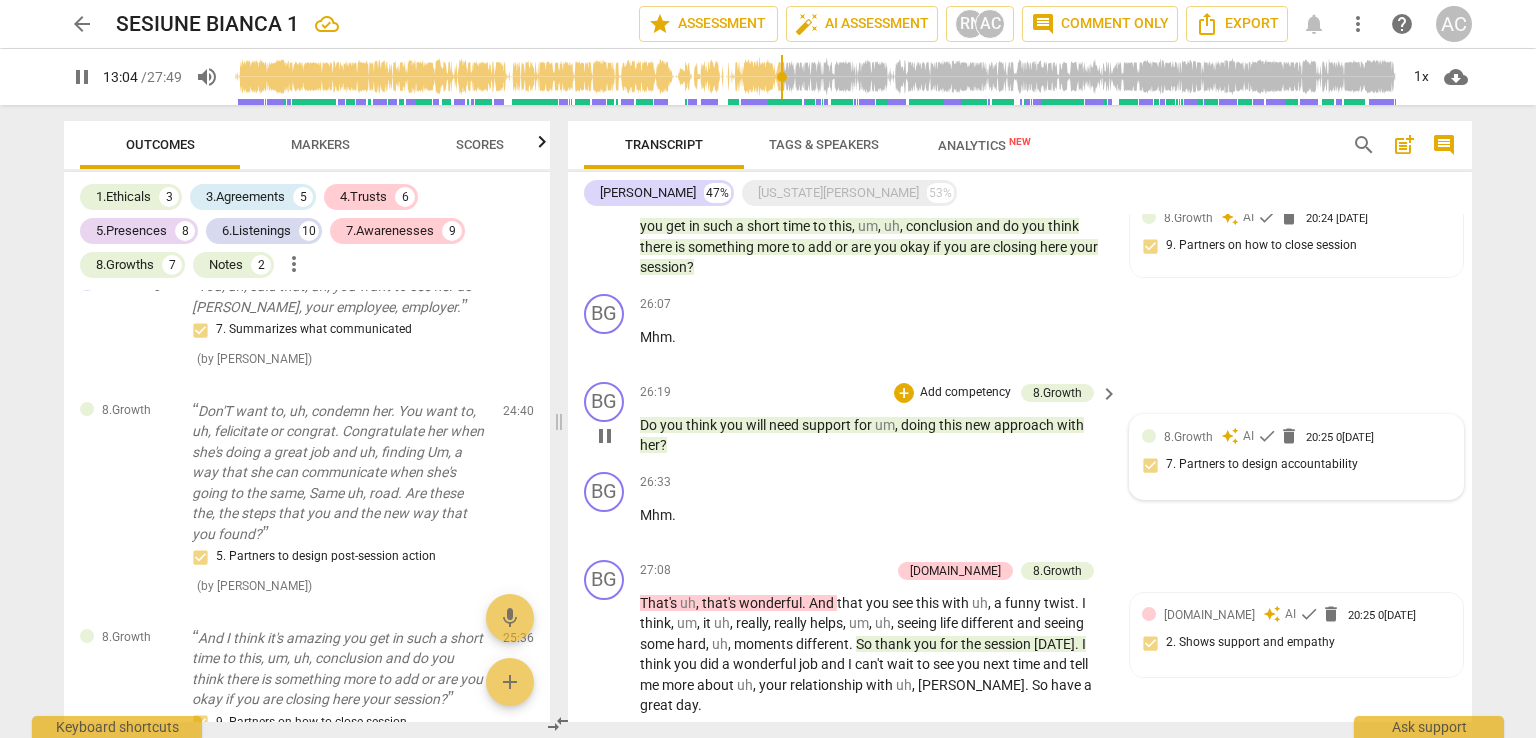 scroll, scrollTop: 4932, scrollLeft: 0, axis: vertical 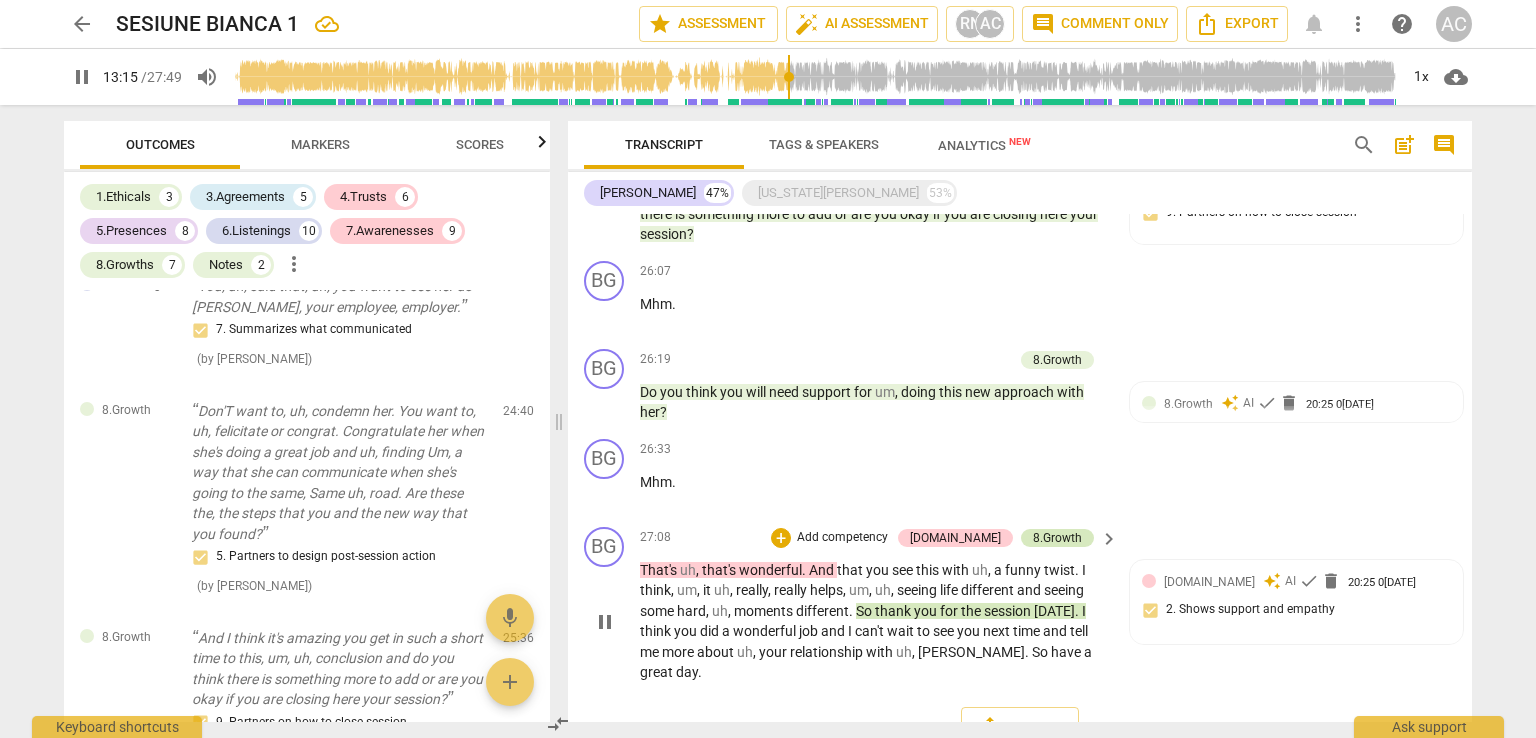 click on "8.Growth" at bounding box center [1057, 538] 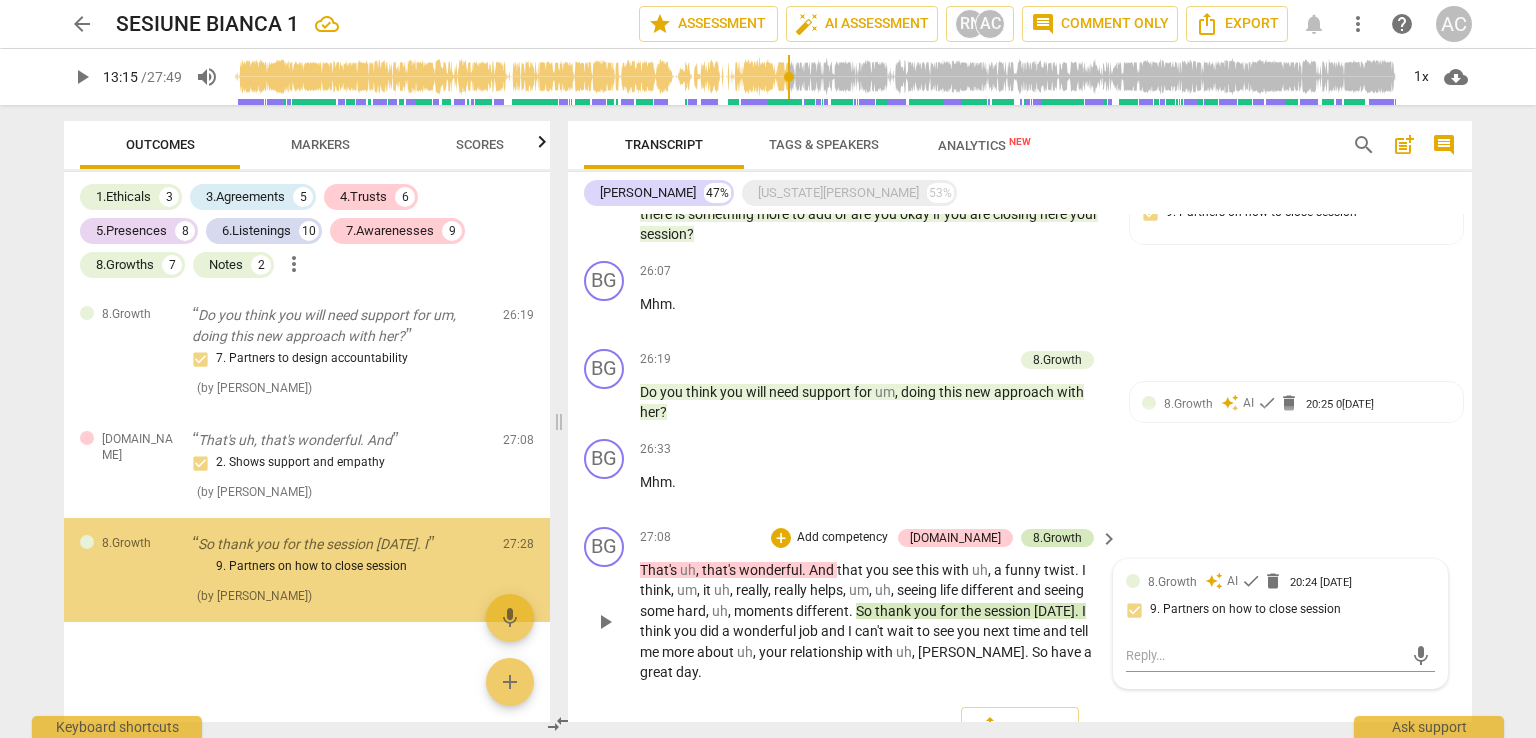 scroll, scrollTop: 6860, scrollLeft: 0, axis: vertical 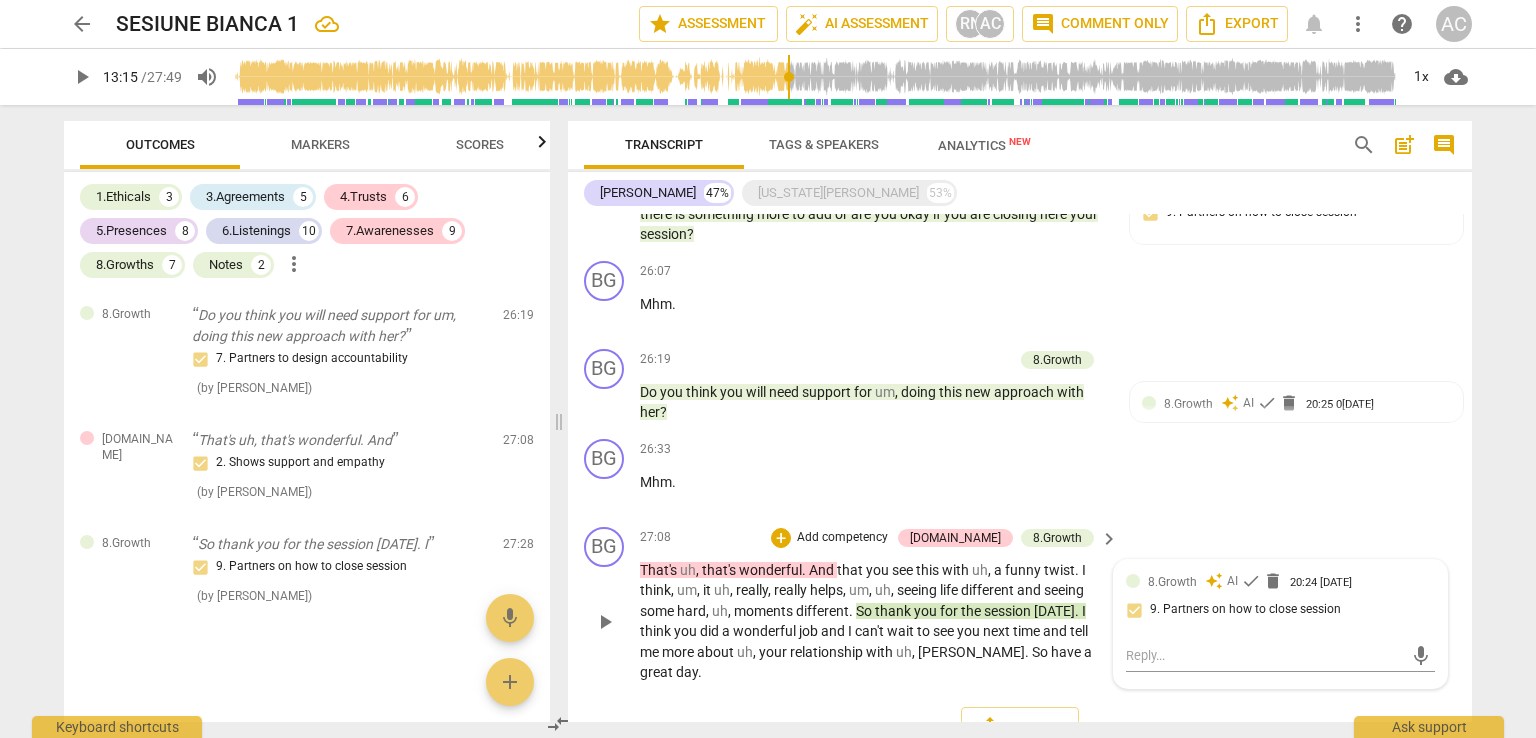 click on "Add competency" at bounding box center (842, 538) 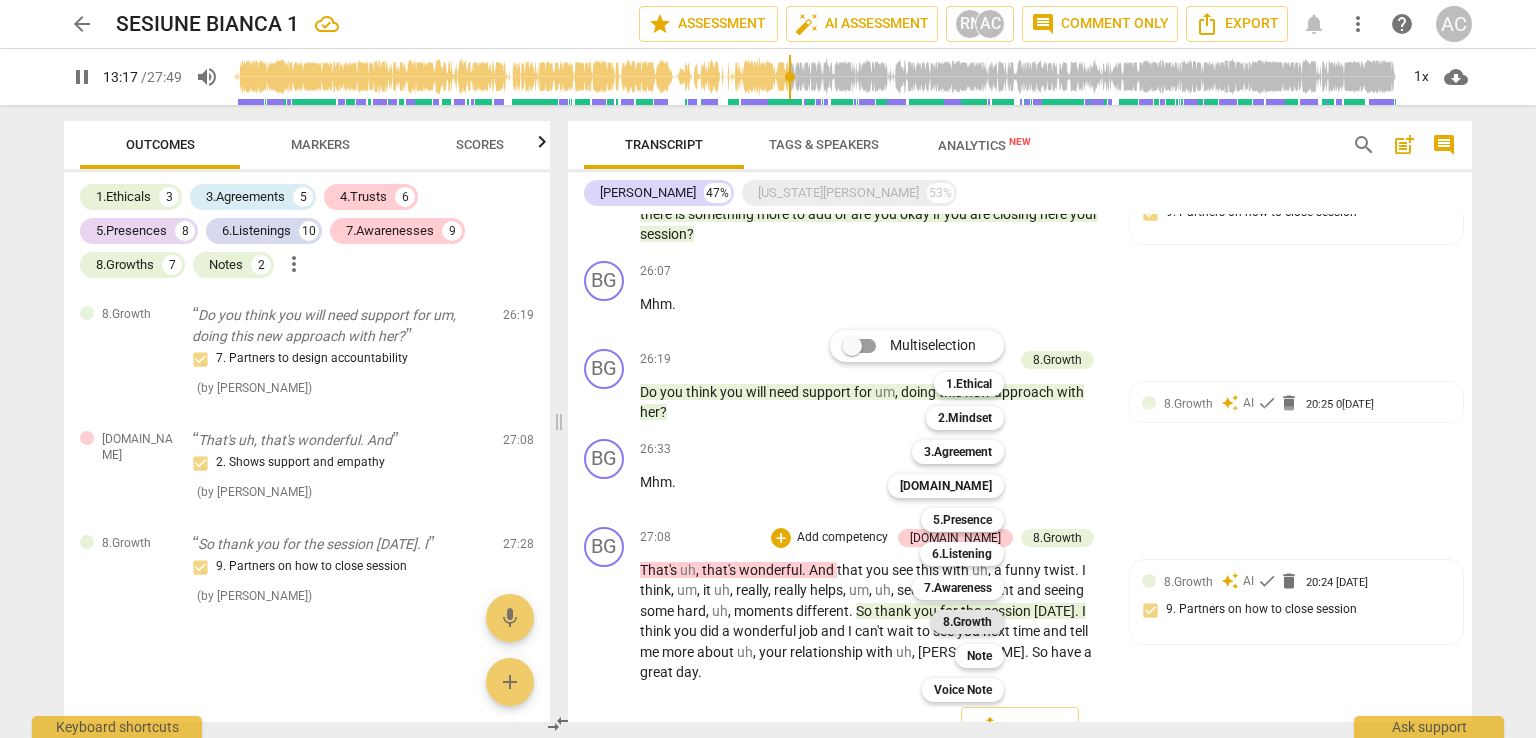 click on "8.Growth" at bounding box center [967, 622] 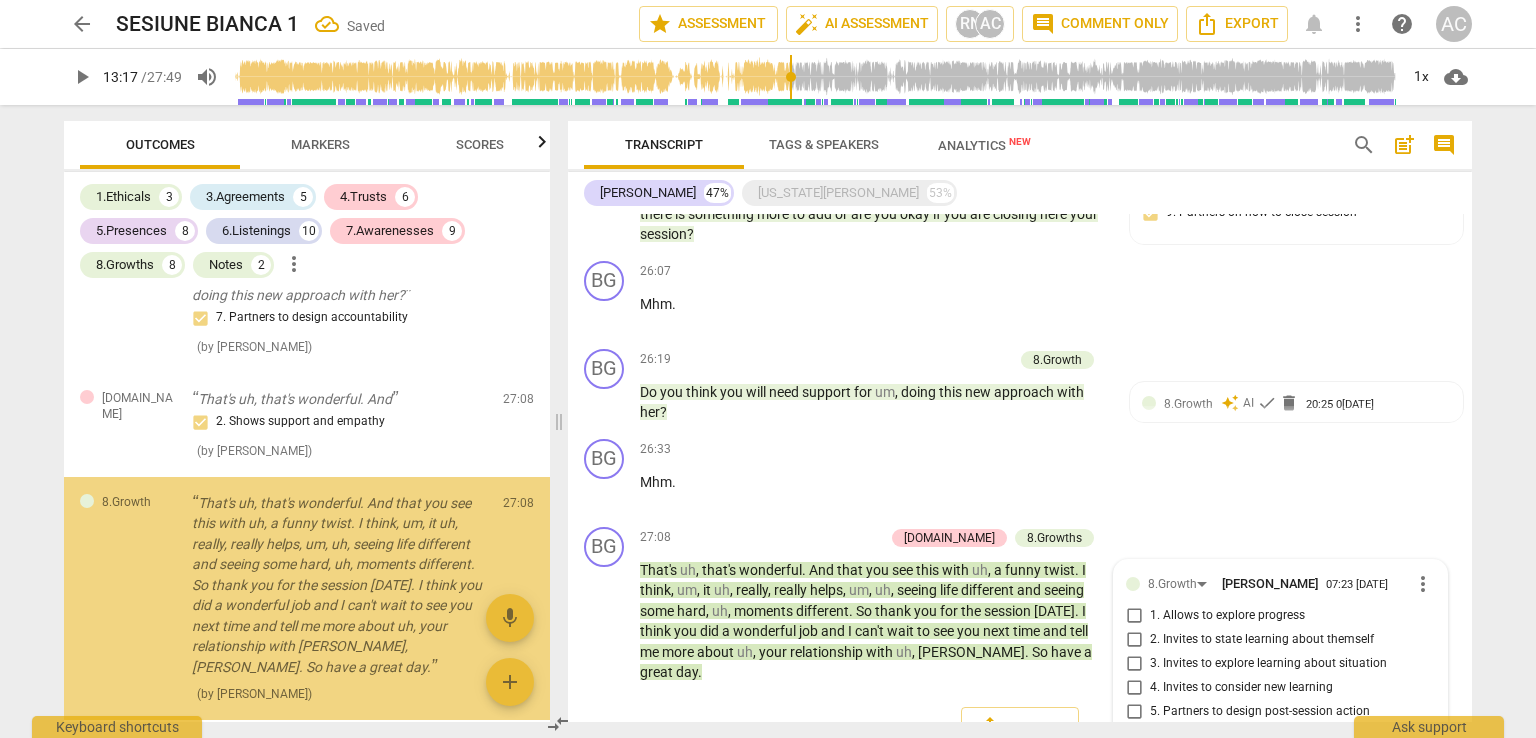scroll, scrollTop: 5075, scrollLeft: 0, axis: vertical 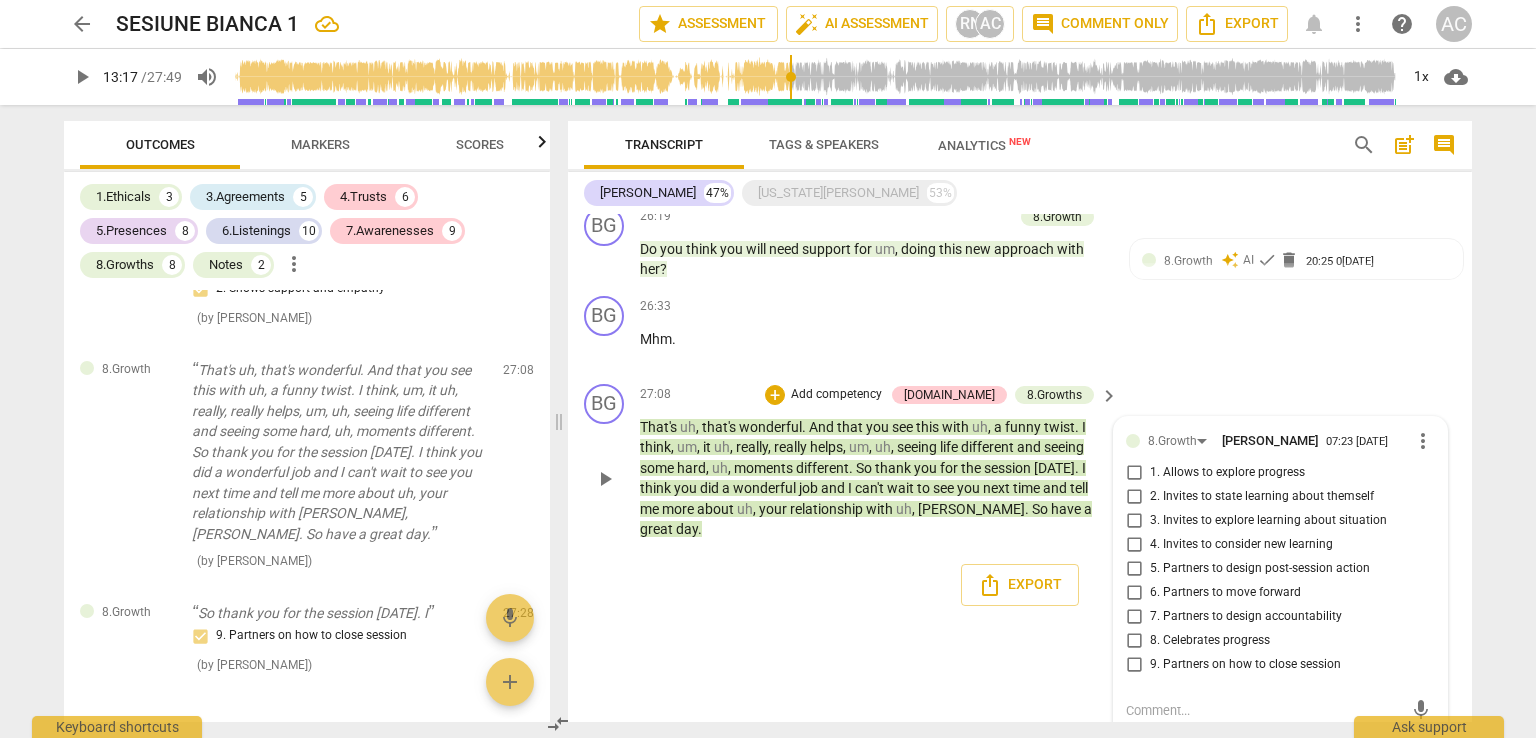 click on "8. Celebrates progress" at bounding box center (1210, 641) 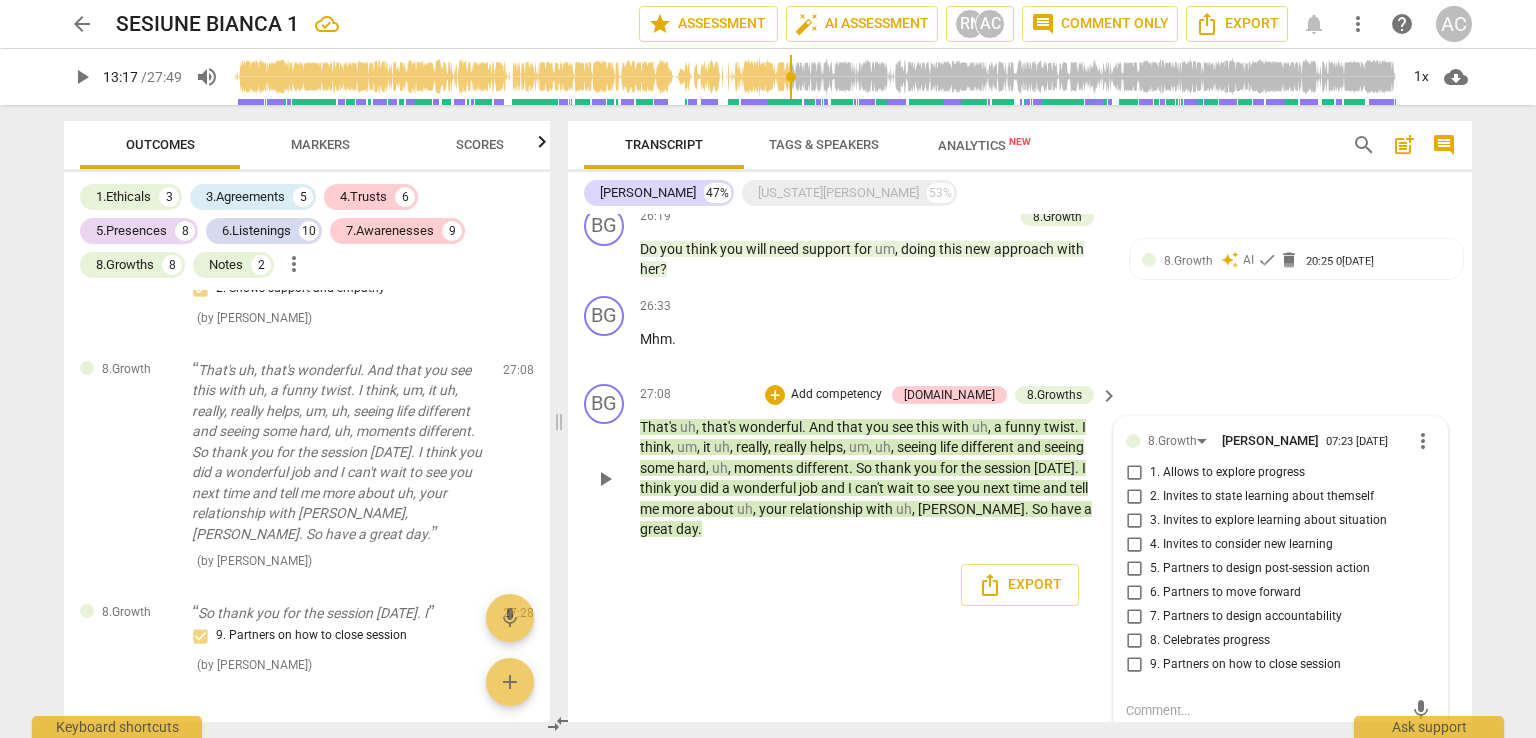 click on "8. Celebrates progress" at bounding box center (1134, 641) 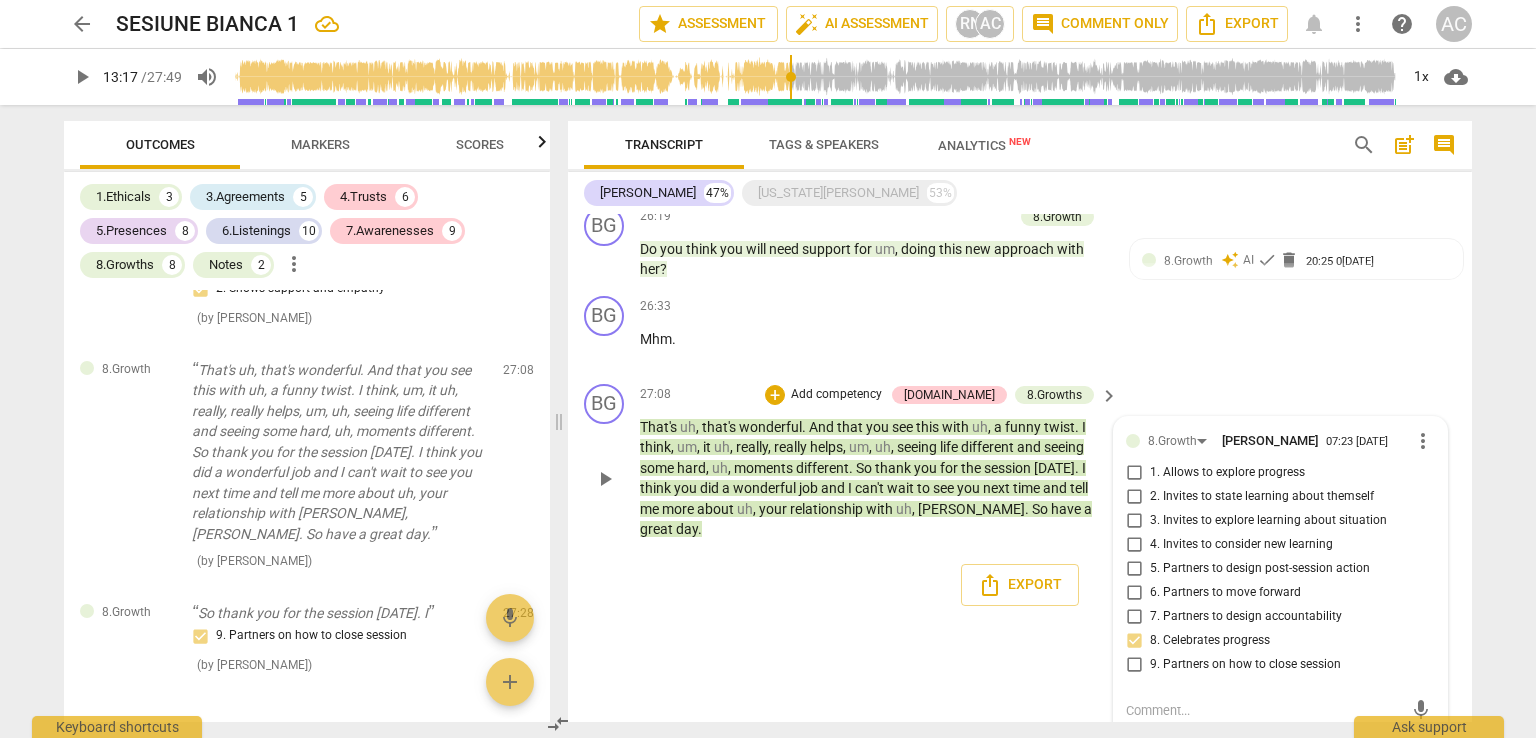 click on "8.Growth [PERSON_NAME] 07:23 [DATE] more_vert 1. Allows to explore progress 2. Invites to state learning about themself 3. Invites to explore learning about situation 4. Invites to consider new learning 5. Partners to design post-session action 6. Partners to move forward 7. Partners to design accountability 8. Celebrates progress 9. Partners on how to close session mic" at bounding box center [1280, 580] 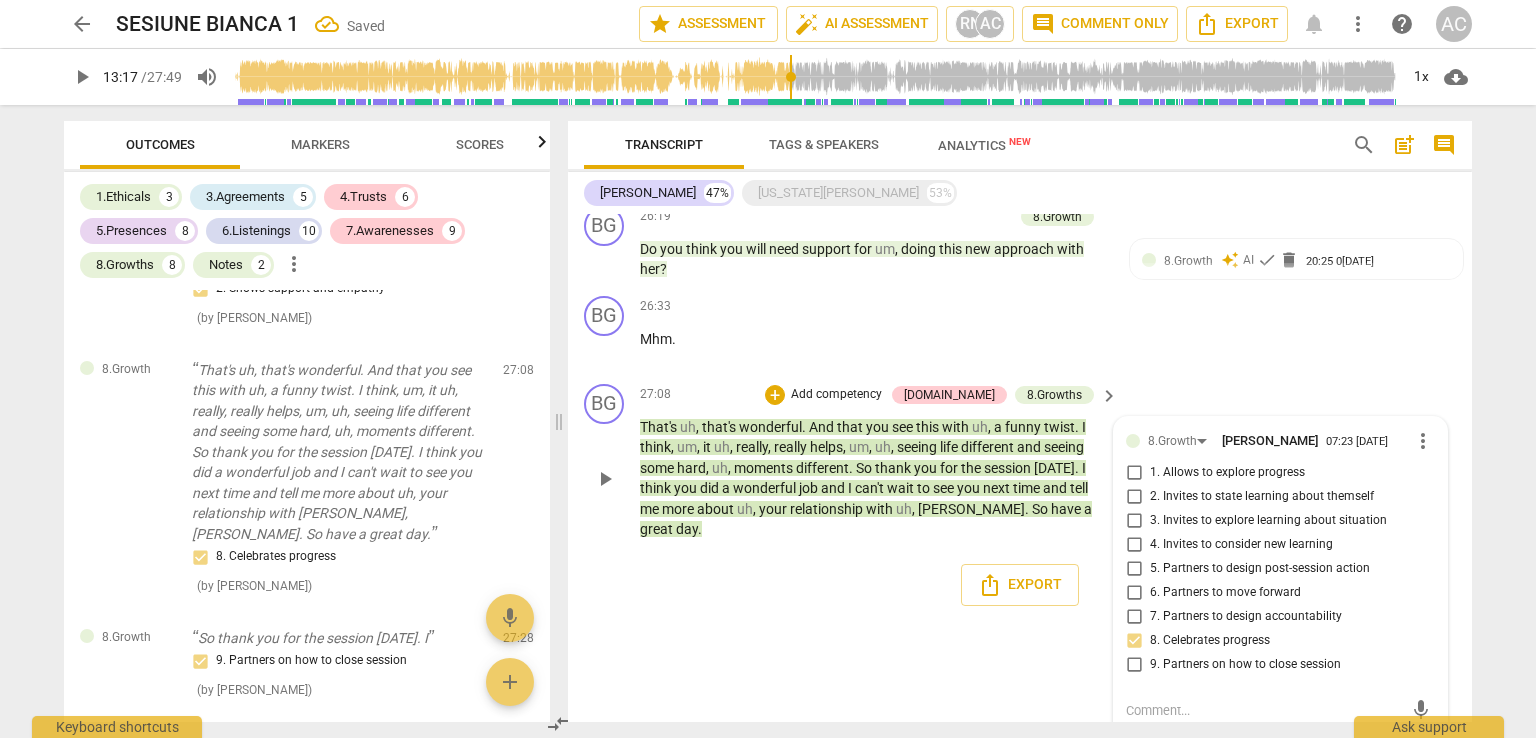 click on "Add competency" at bounding box center [836, 395] 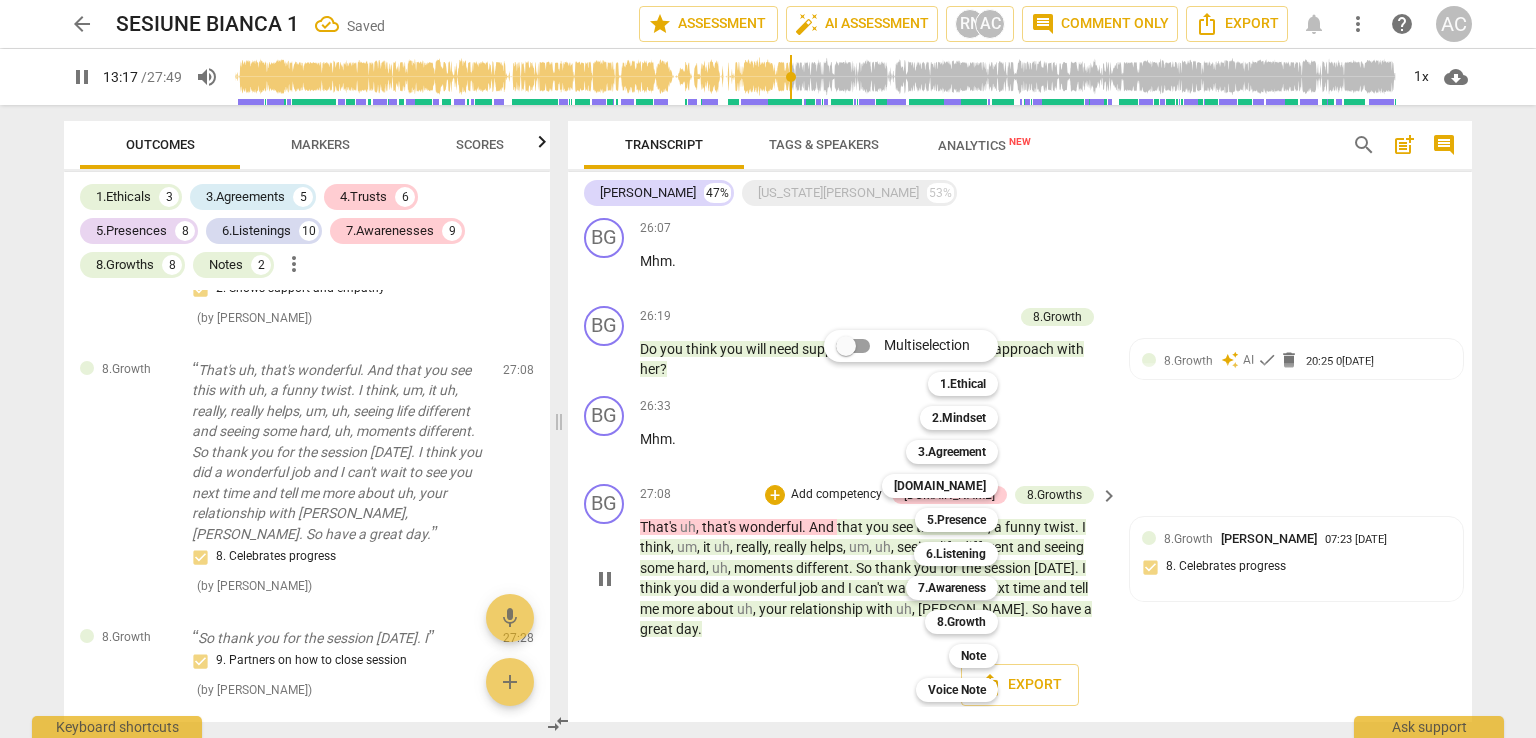 scroll, scrollTop: 4932, scrollLeft: 0, axis: vertical 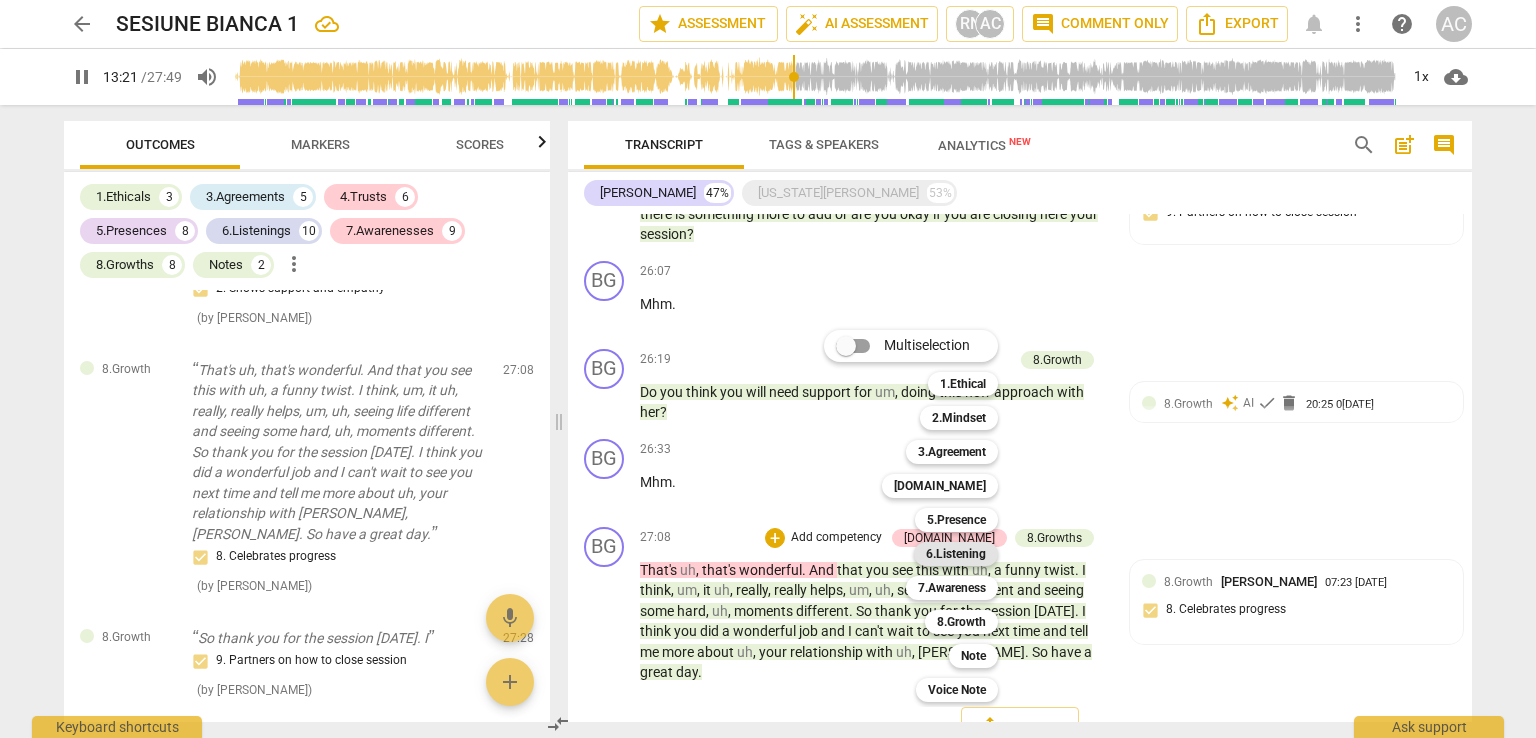 click on "6.Listening" at bounding box center [956, 554] 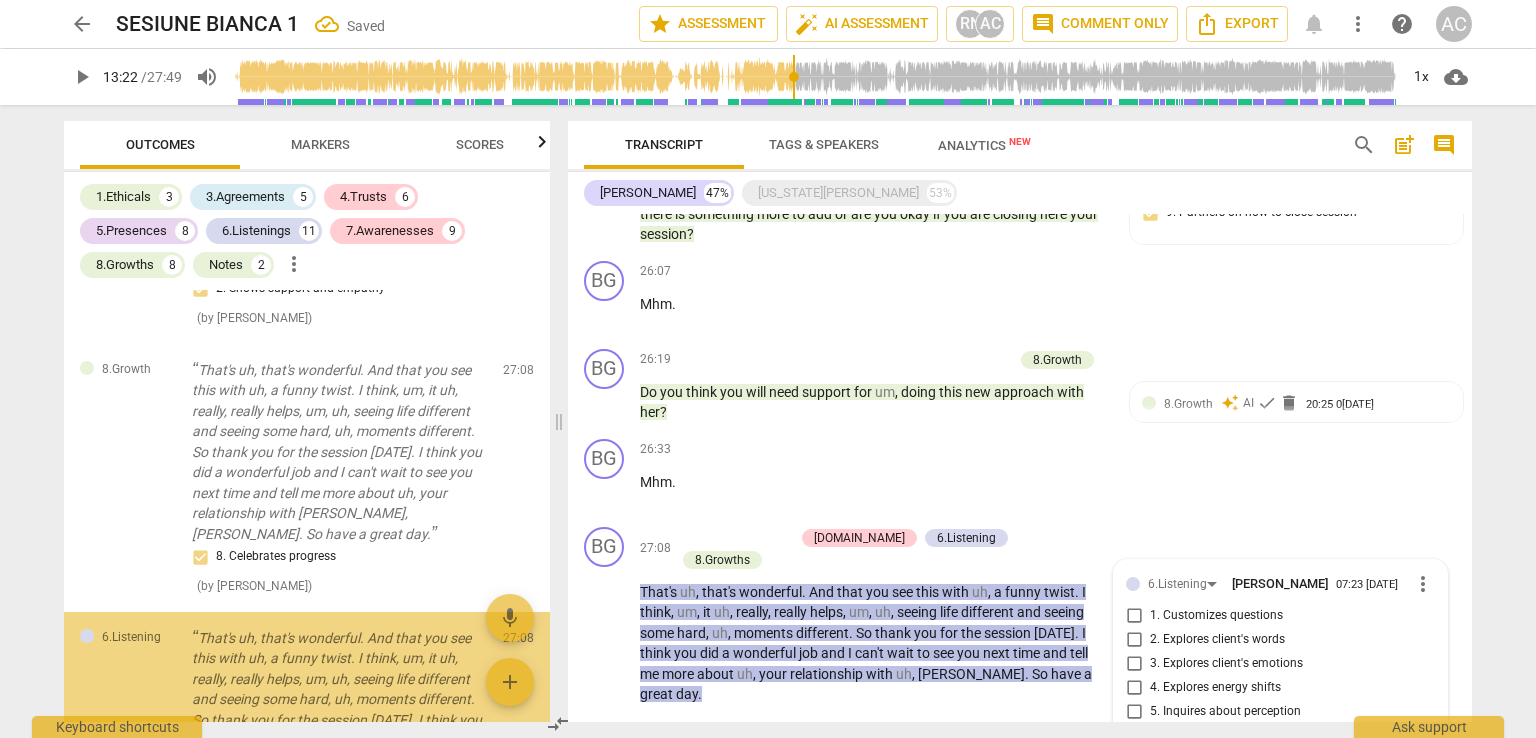 scroll, scrollTop: 5075, scrollLeft: 0, axis: vertical 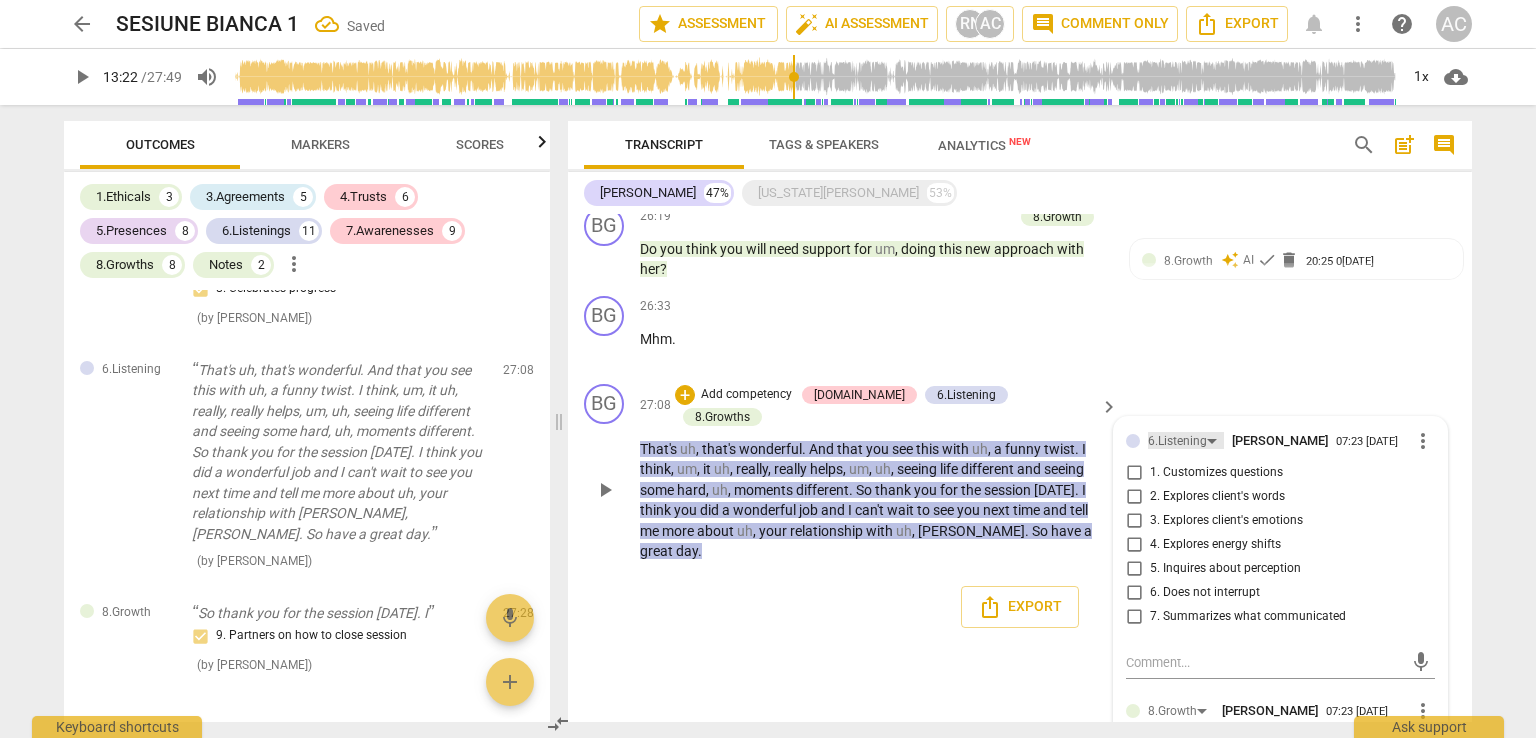 click on "6.Listening" at bounding box center [1177, 441] 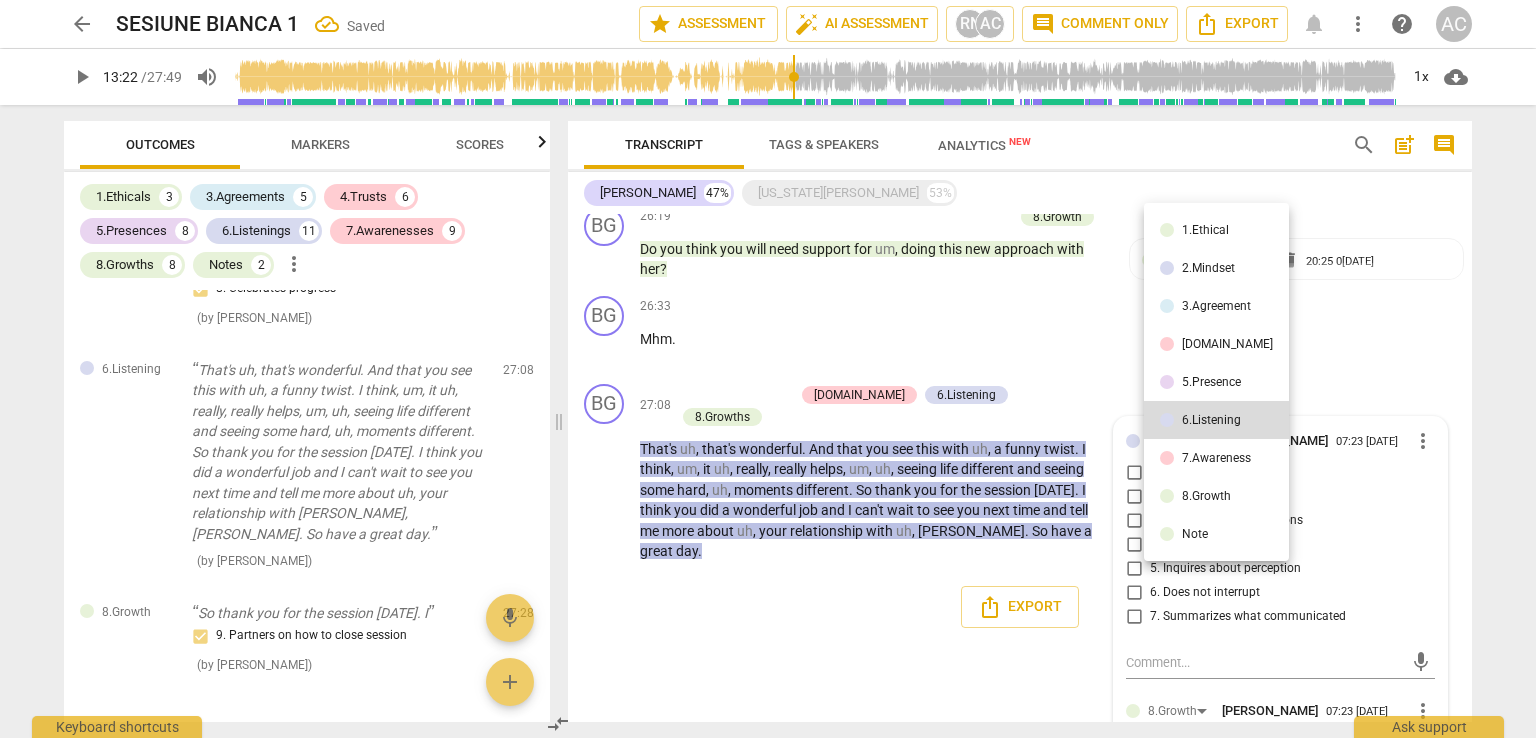 click on "5.Presence" at bounding box center (1211, 382) 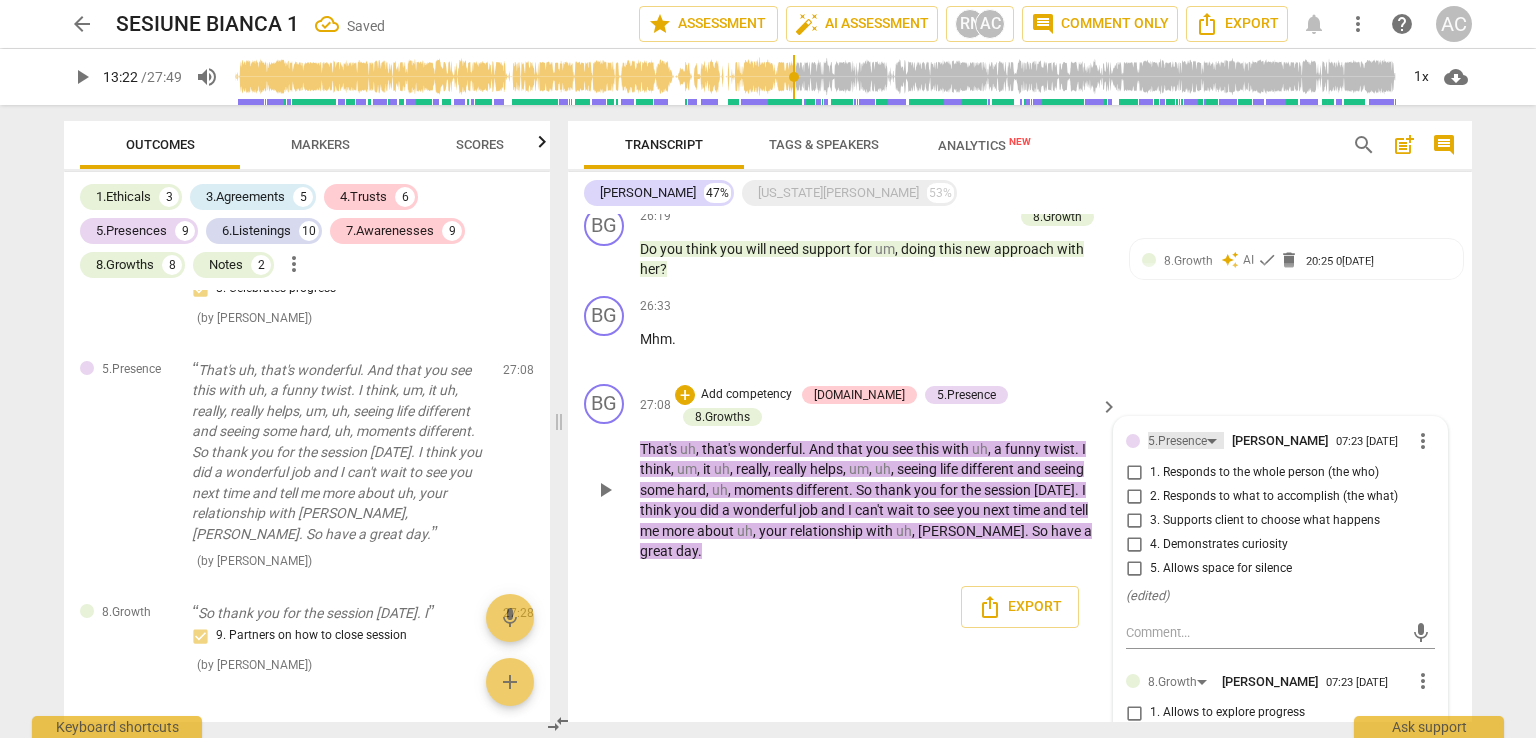 click on "5.Presence" at bounding box center [1177, 441] 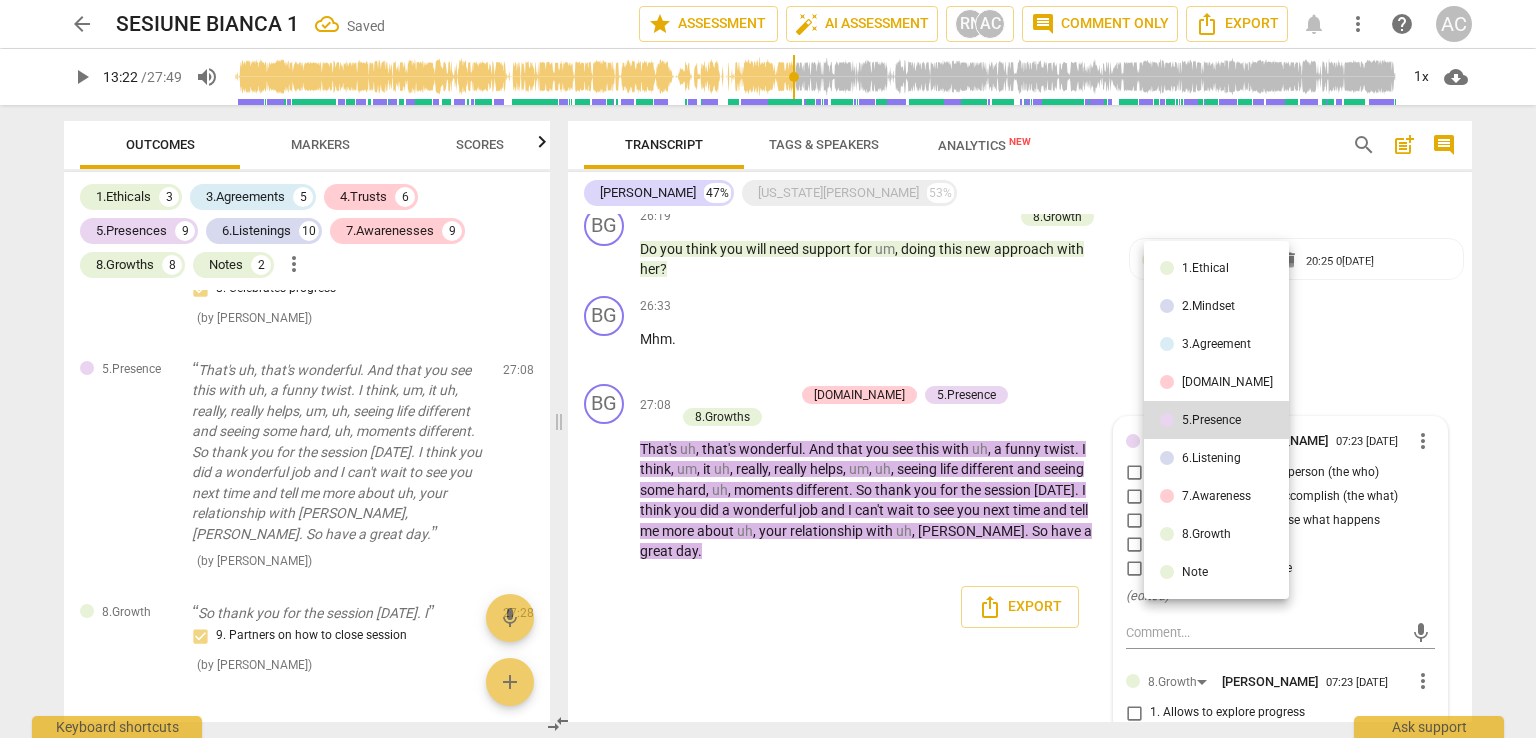 click on "7.Awareness" at bounding box center (1216, 496) 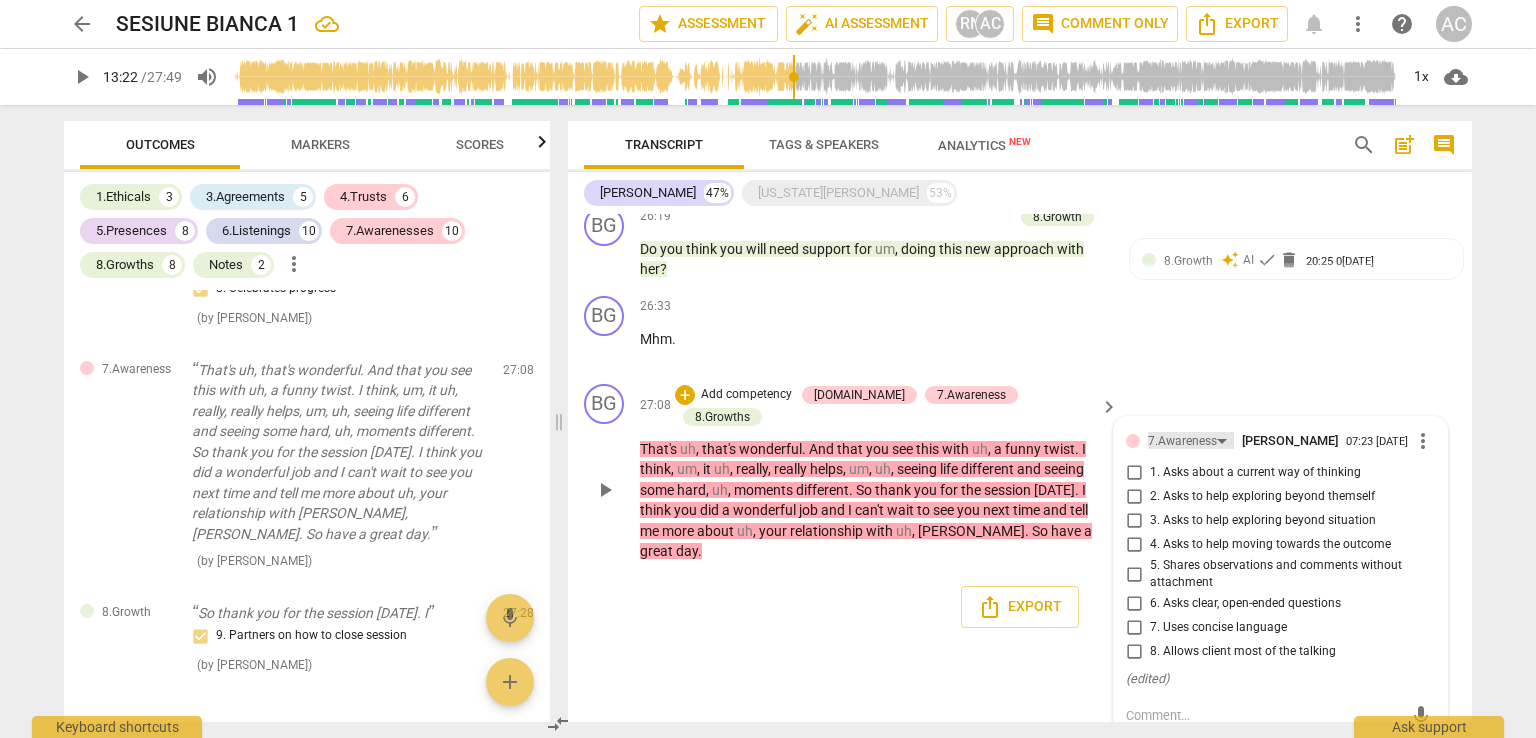 click on "7.Awareness" at bounding box center (1182, 441) 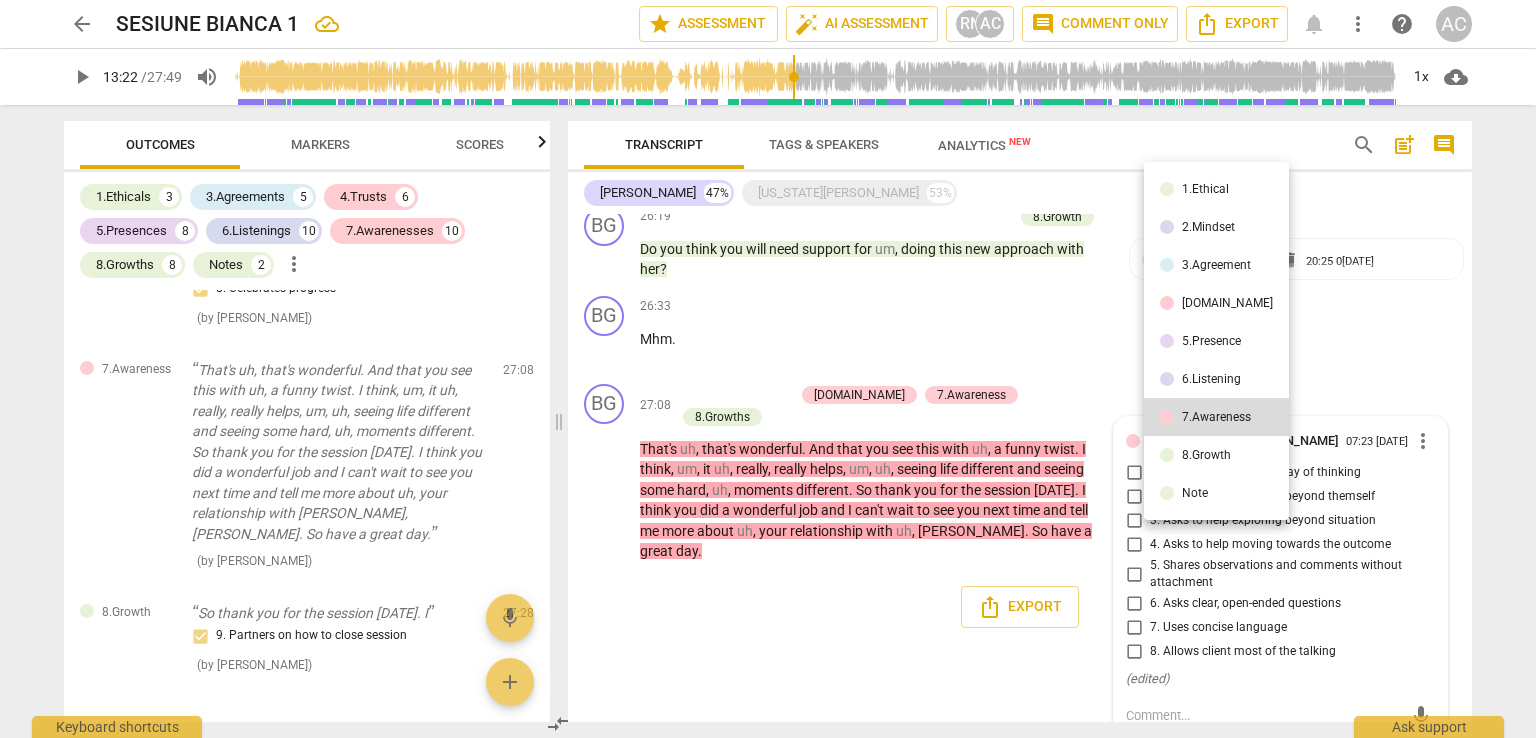 click on "8.Growth" at bounding box center [1206, 455] 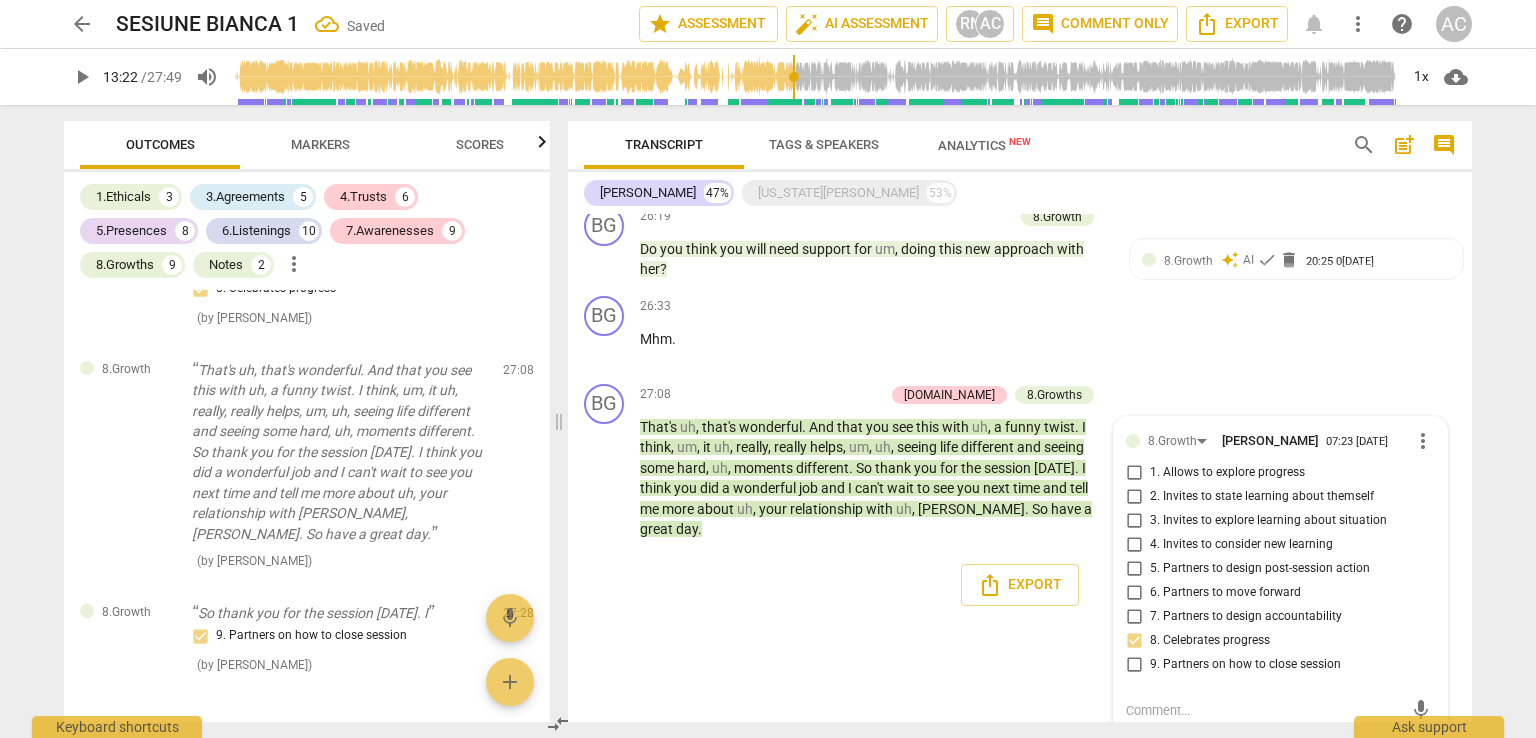 scroll, scrollTop: 5344, scrollLeft: 0, axis: vertical 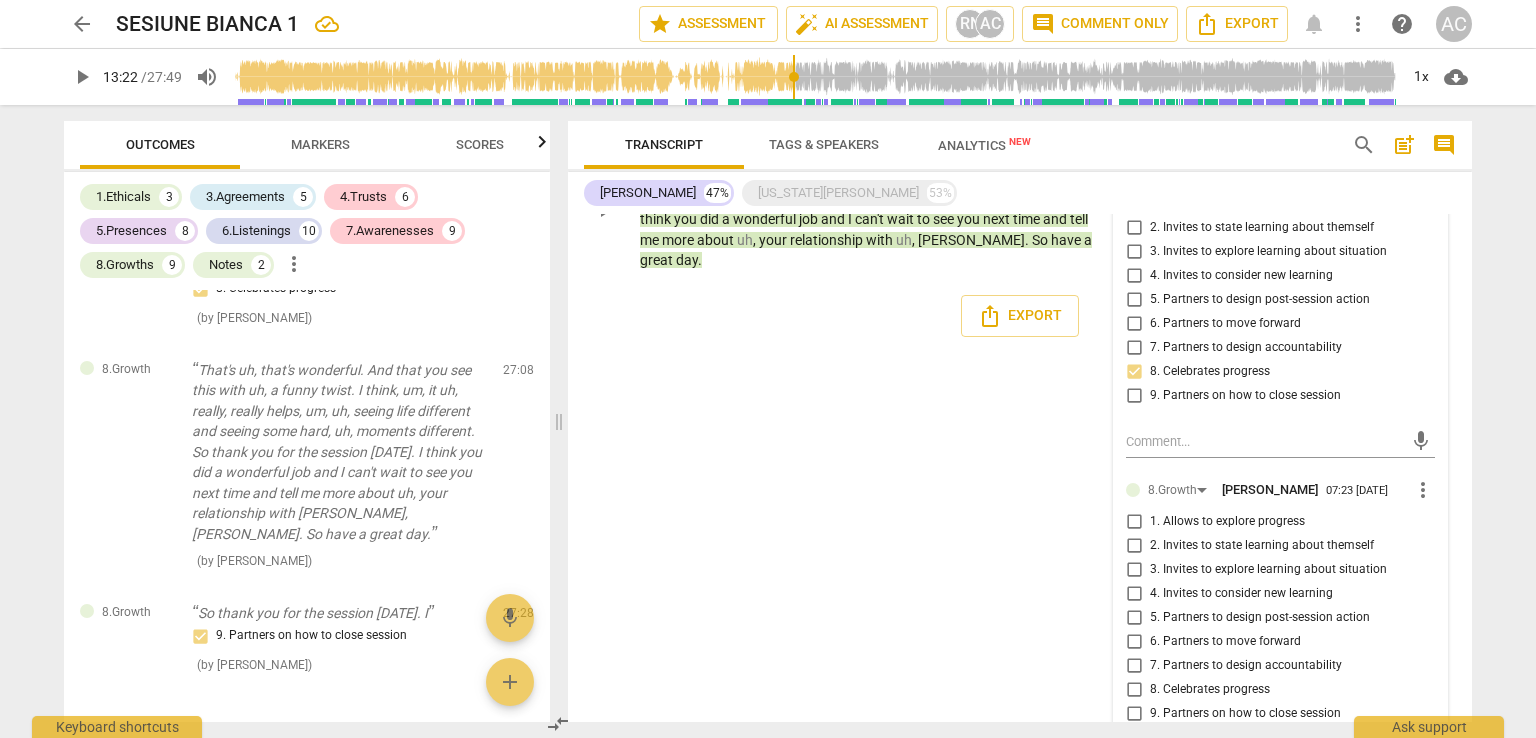 click on "8. Celebrates progress" at bounding box center (1210, 690) 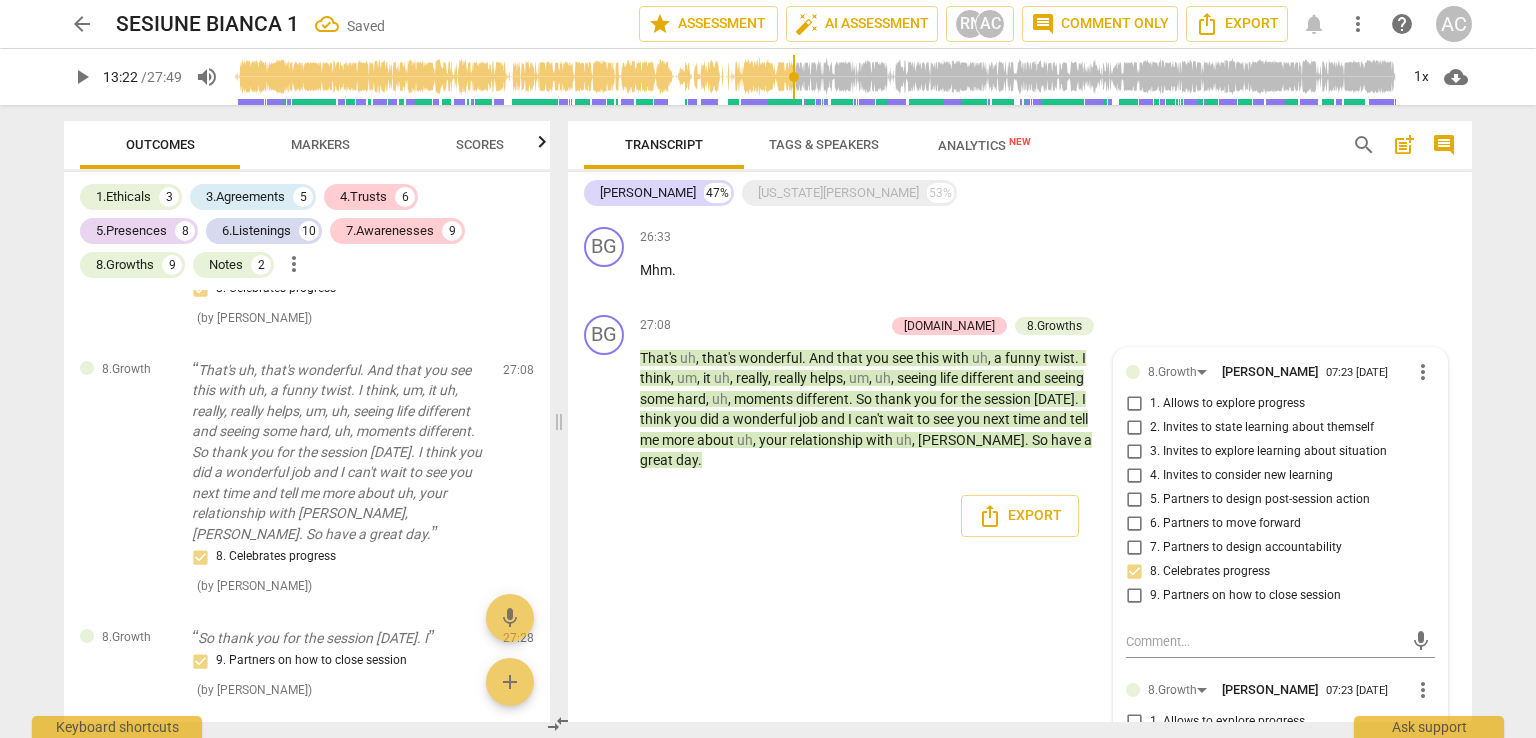 scroll, scrollTop: 5412, scrollLeft: 0, axis: vertical 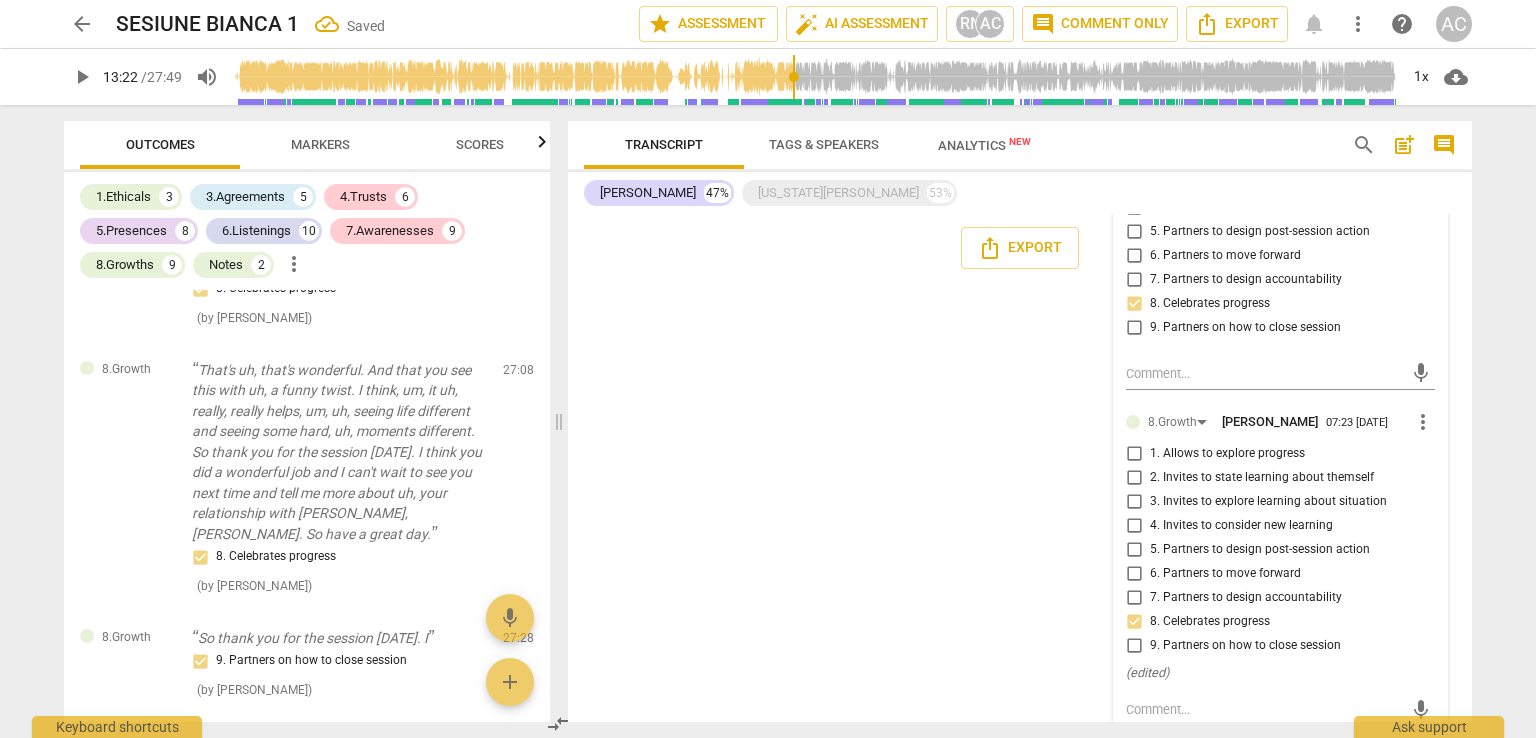 click on "8. Celebrates progress" at bounding box center [1134, 622] 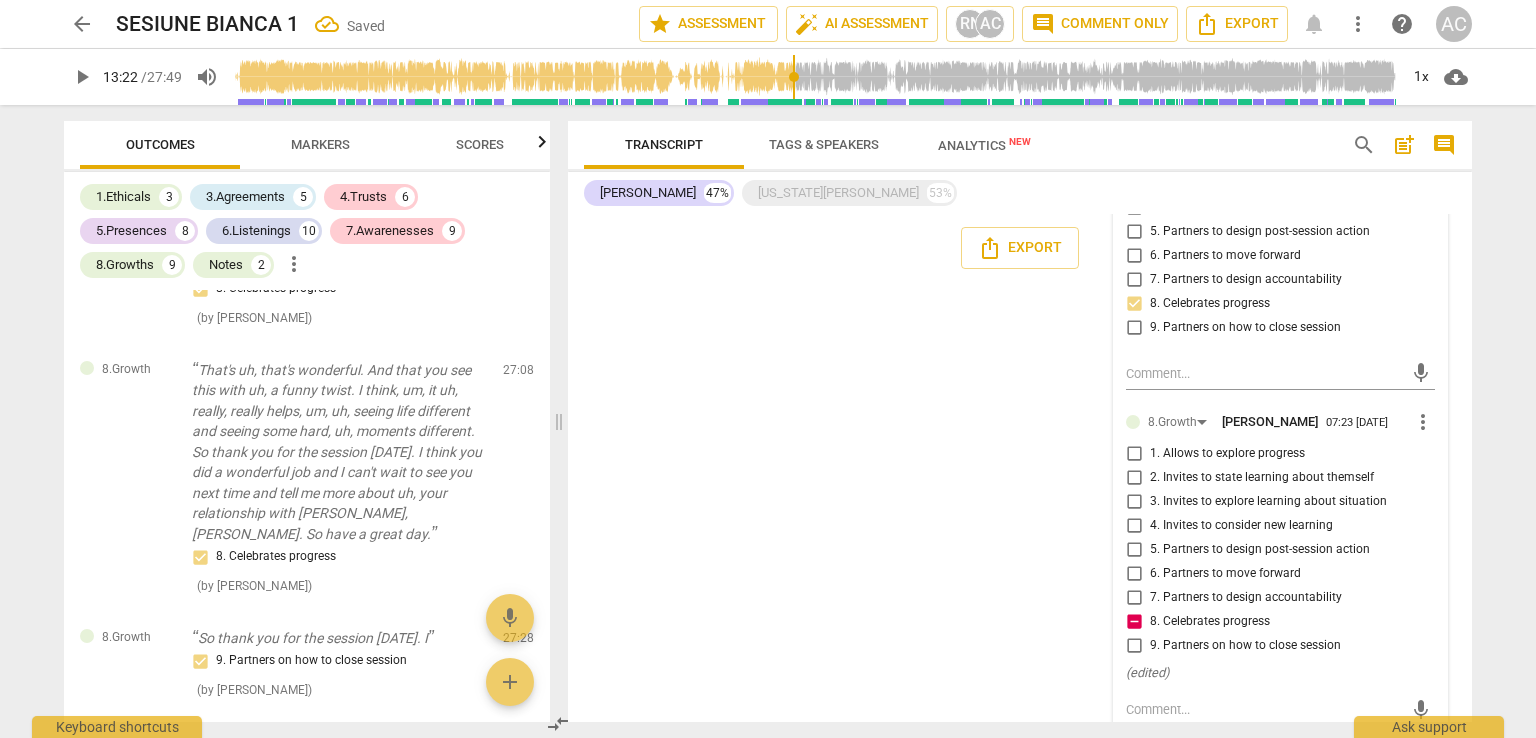 click on "8. Celebrates progress" at bounding box center (1134, 622) 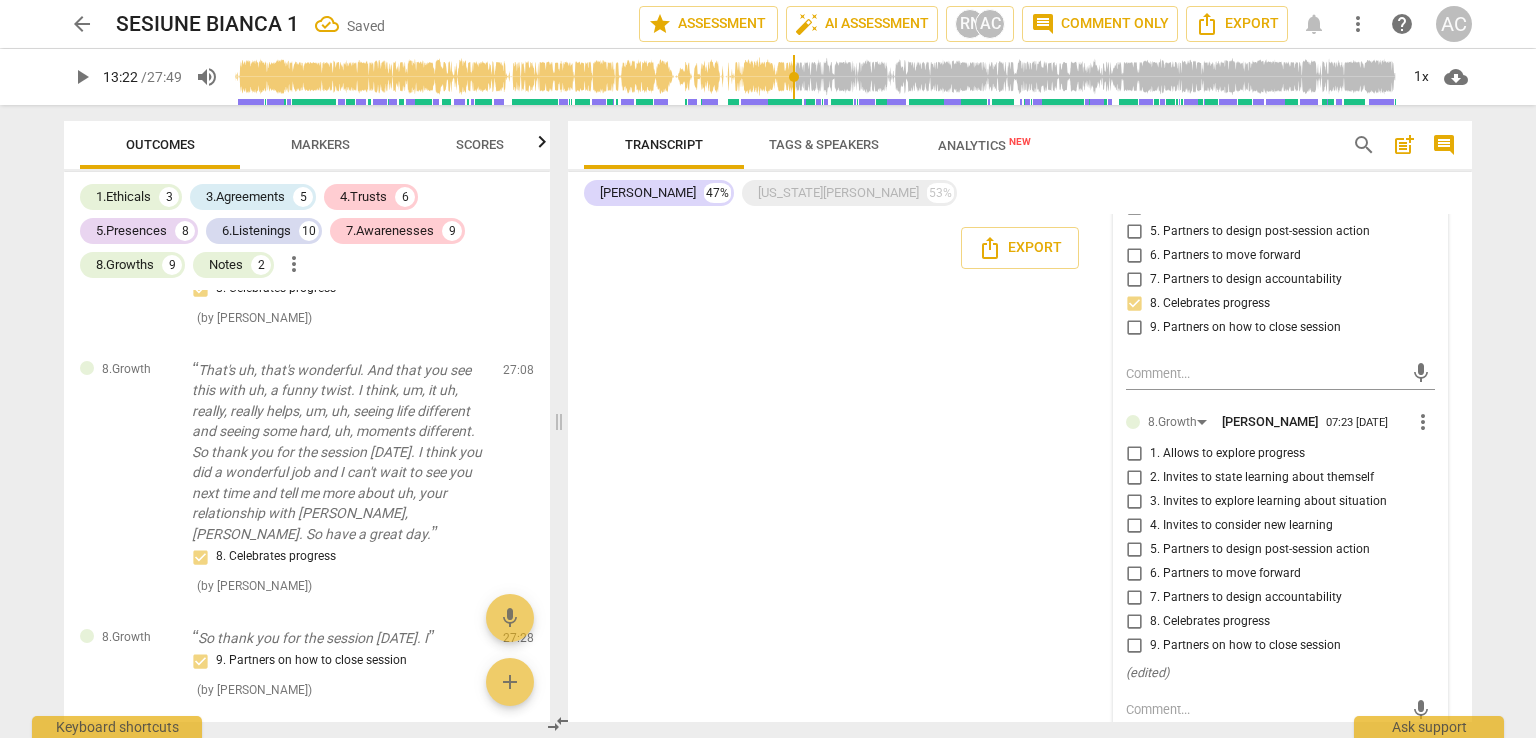 scroll, scrollTop: 5212, scrollLeft: 0, axis: vertical 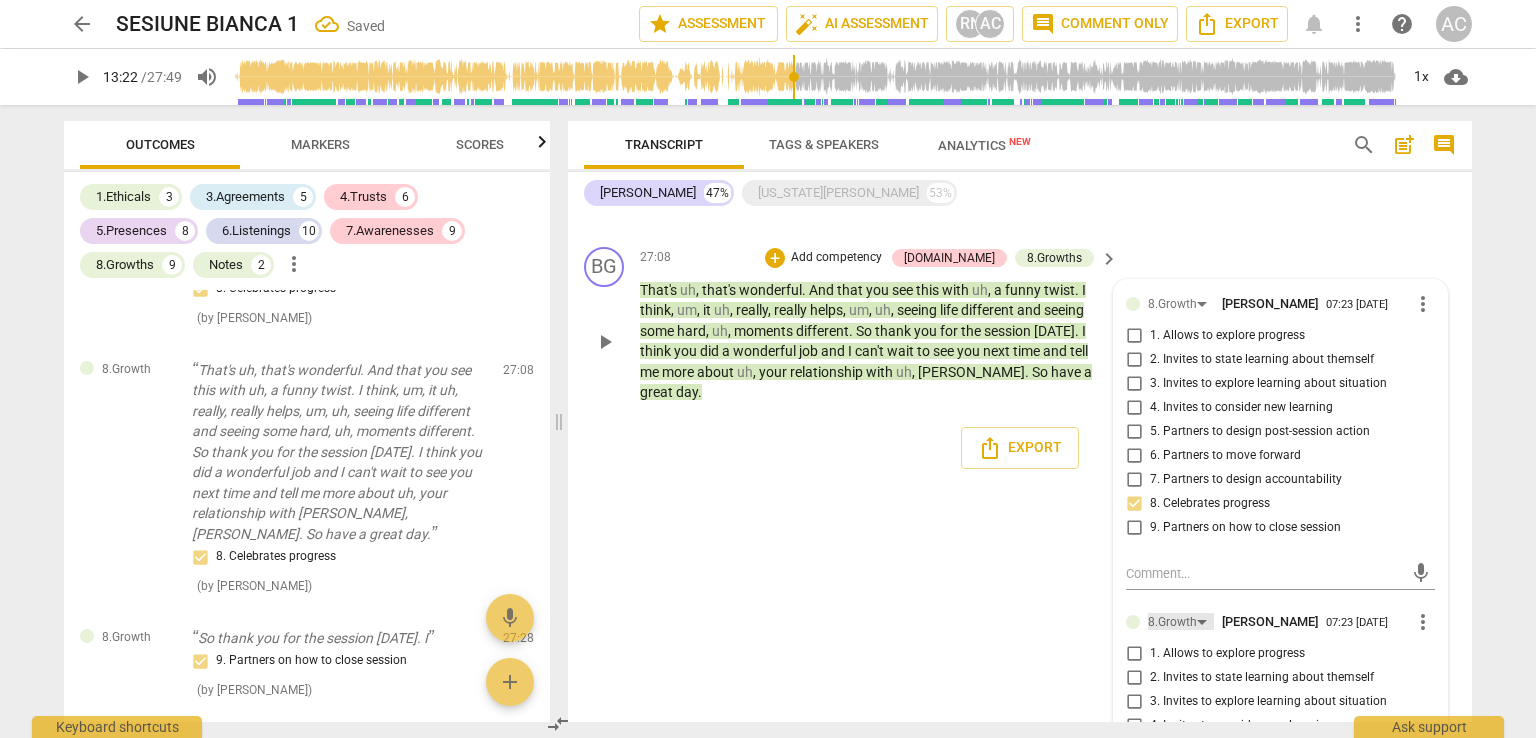 click on "8.Growth" at bounding box center [1181, 621] 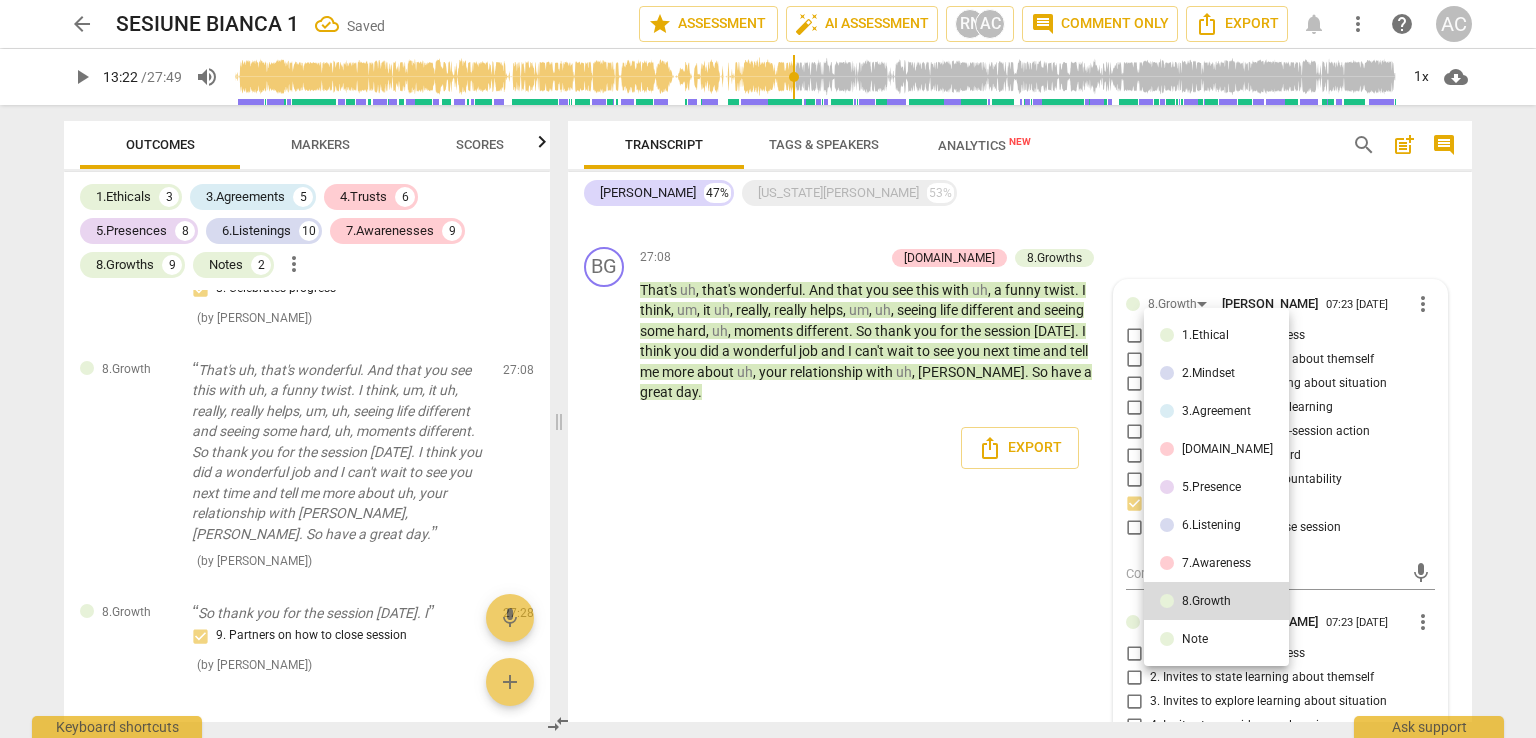 click on "[DOMAIN_NAME]" at bounding box center [1227, 449] 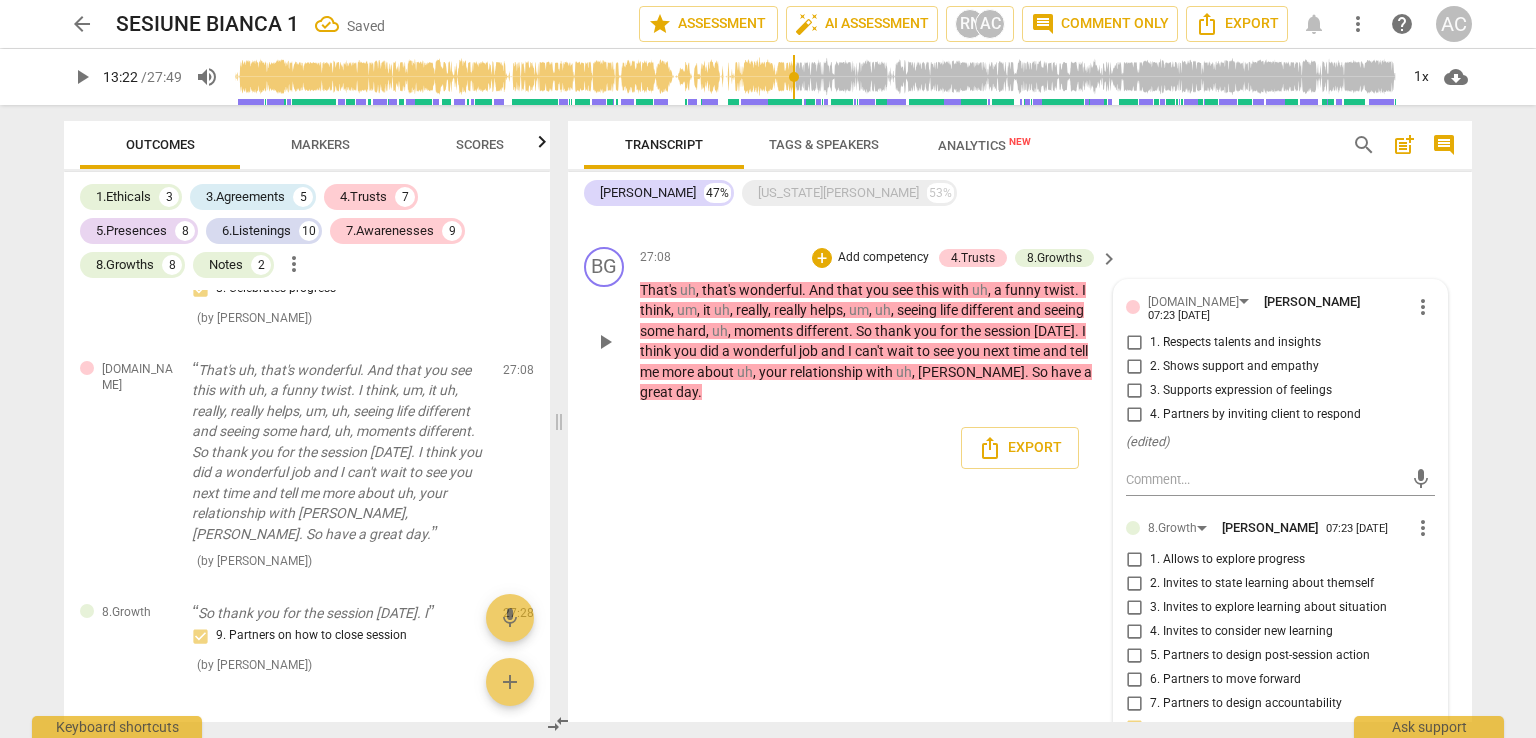 click on "1. Respects talents and insights" at bounding box center (1235, 343) 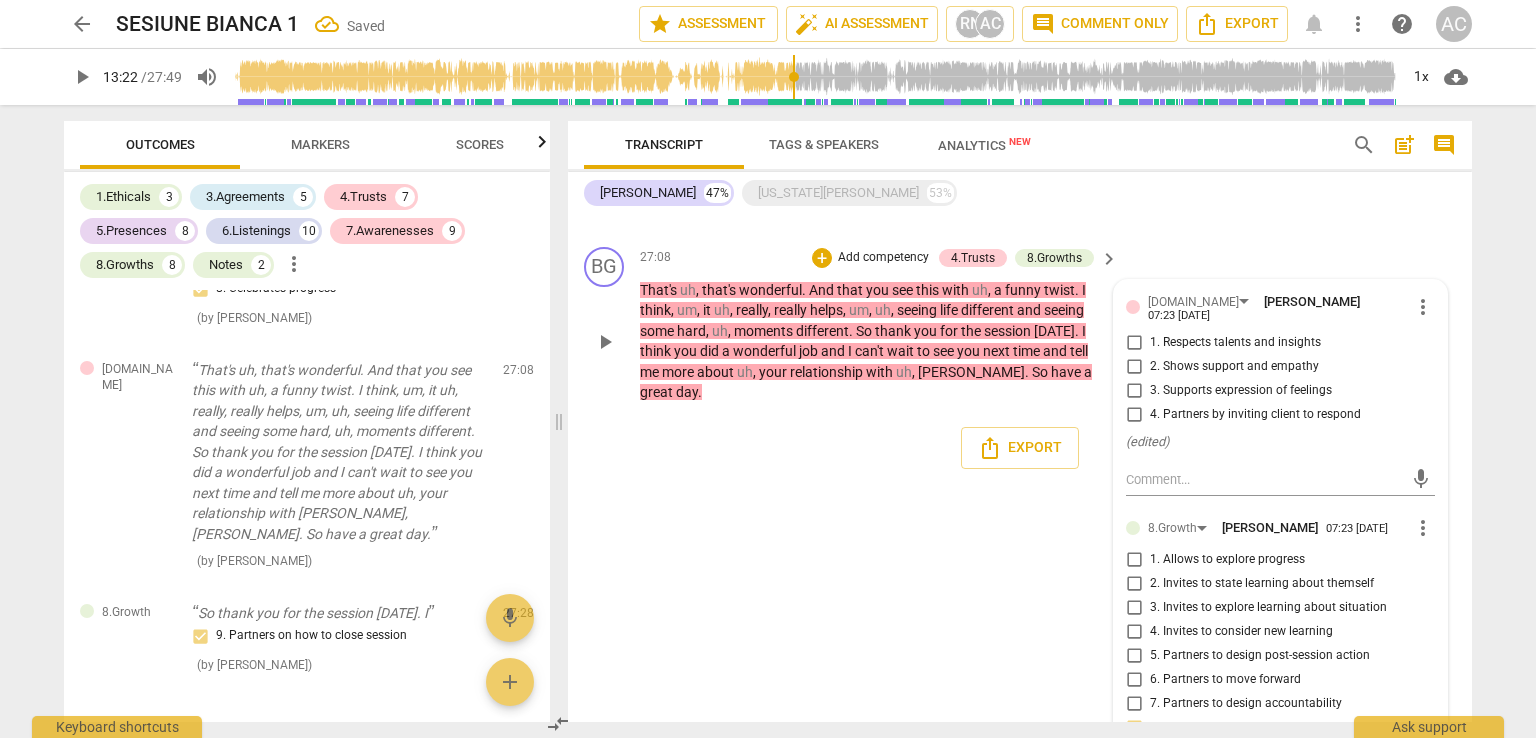 click on "1. Respects talents and insights" at bounding box center (1134, 343) 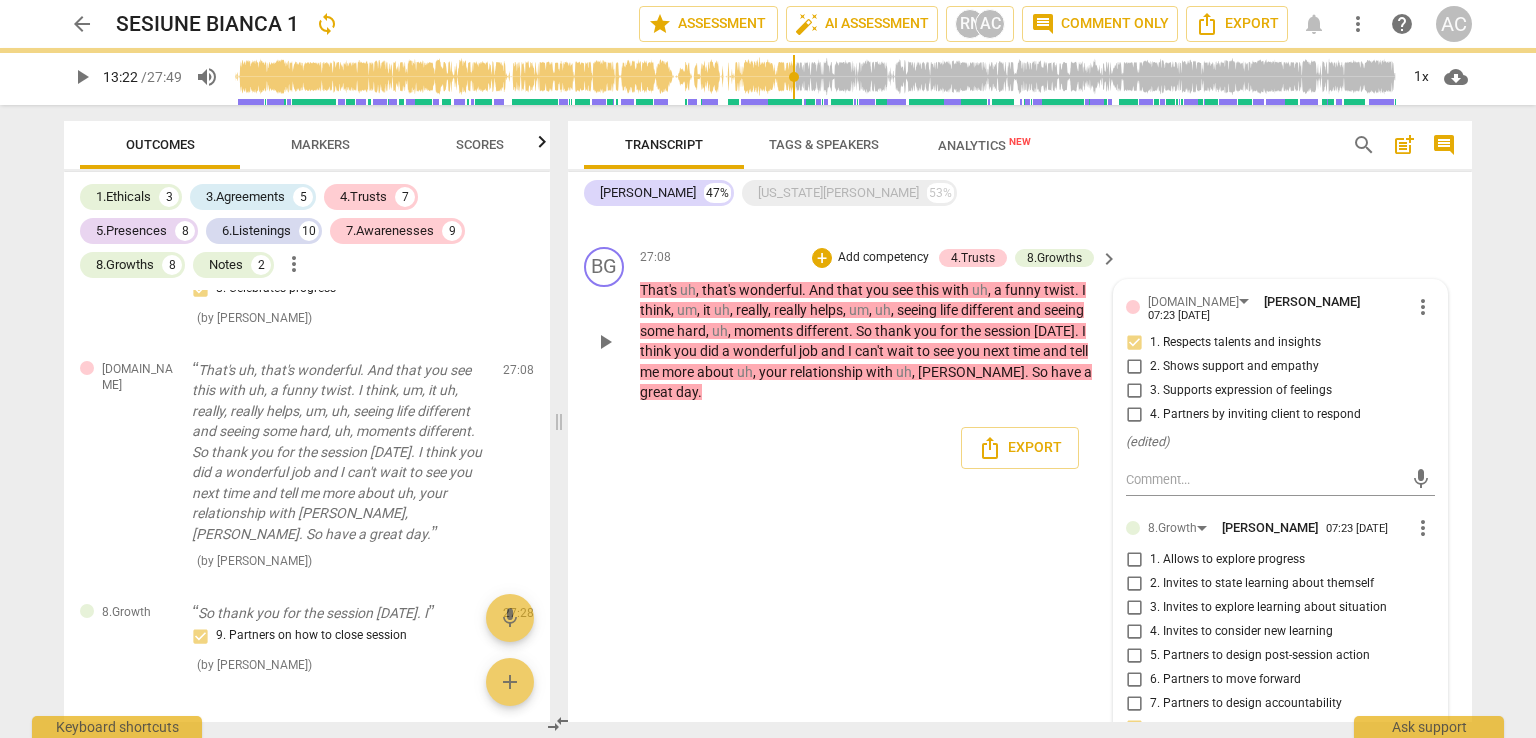 click on "BG play_arrow pause 27:08 + Add competency 4.Trusts 8.Growths keyboard_arrow_right That's   uh ,   that's   wonderful .   And   that   you   see   this   with   uh ,   a   funny   twist .   I   think ,   um ,   it   uh ,   really ,   really   helps ,   um ,   uh ,   seeing   life   different   and   seeing   some   hard ,   uh ,   moments   different .   So   thank   you   for   the   session   [DATE] .   I   think   you   did   a   wonderful   job   and   I   can't   wait   to   see   you   next   time   and   tell   me   more   about   uh ,   your   relationship   with   [PERSON_NAME] ,   [PERSON_NAME] .   So   have   a   great   day . [DOMAIN_NAME] [PERSON_NAME] 07:23 [DATE] more_vert 1. Respects talents and insights 2. Shows support and empathy 3. Supports expression of feelings 4. Partners by inviting client to respond  ( edited ) mic 8.Growth [PERSON_NAME] 07:23 [DATE] more_vert 1. Allows to explore progress 2. Invites to state learning about themself 3. Invites to explore learning about situation 8. Celebrates progress" at bounding box center [1020, 325] 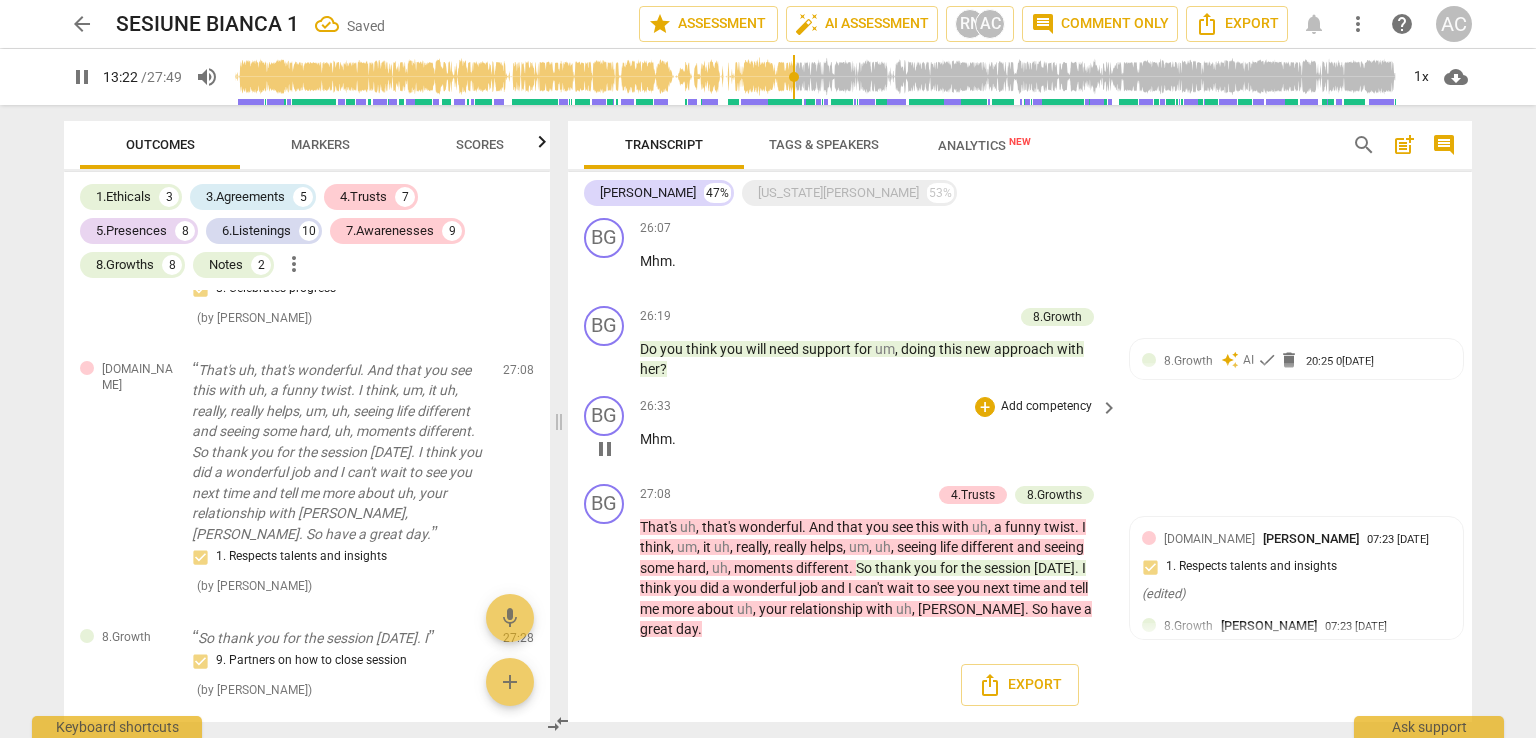 scroll, scrollTop: 4932, scrollLeft: 0, axis: vertical 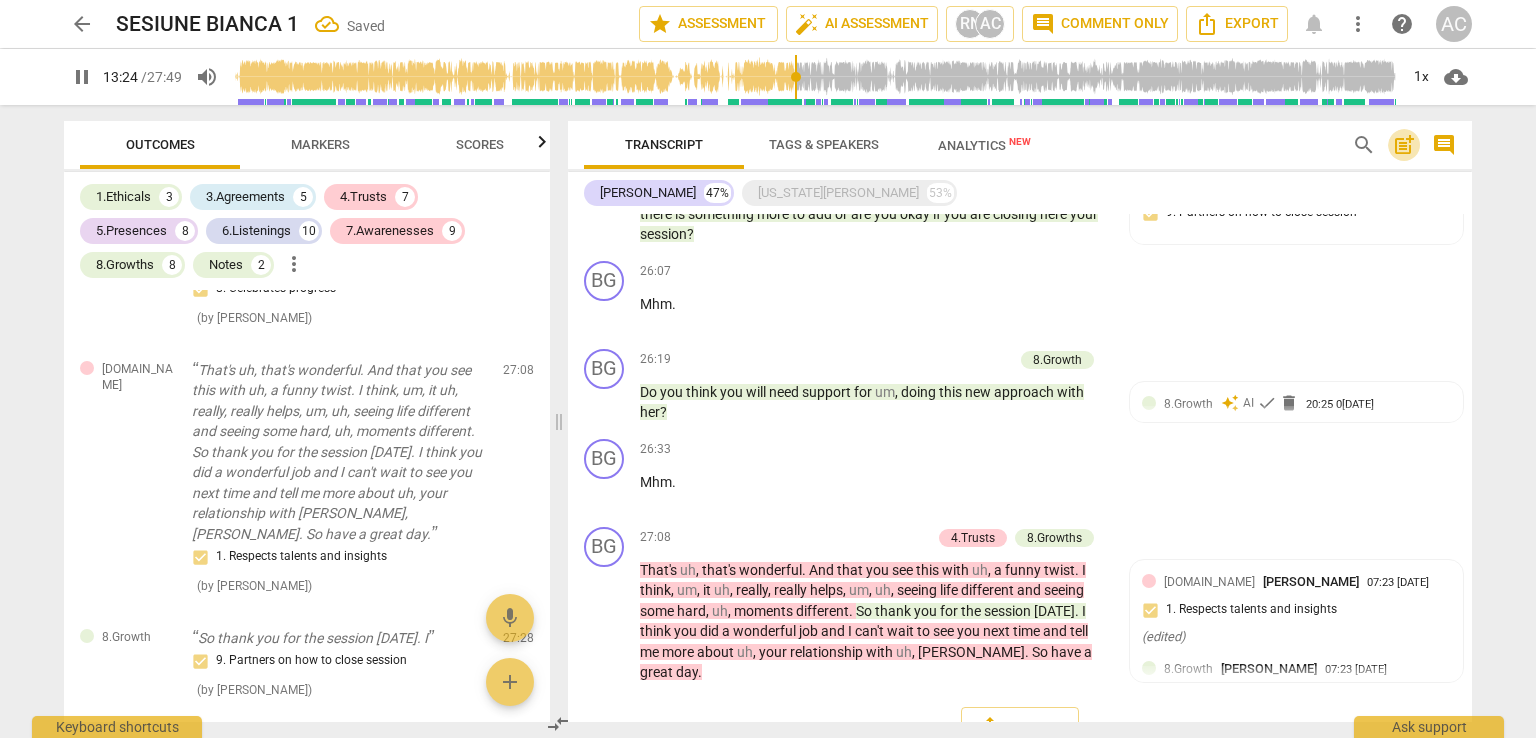 click on "post_add" at bounding box center (1404, 145) 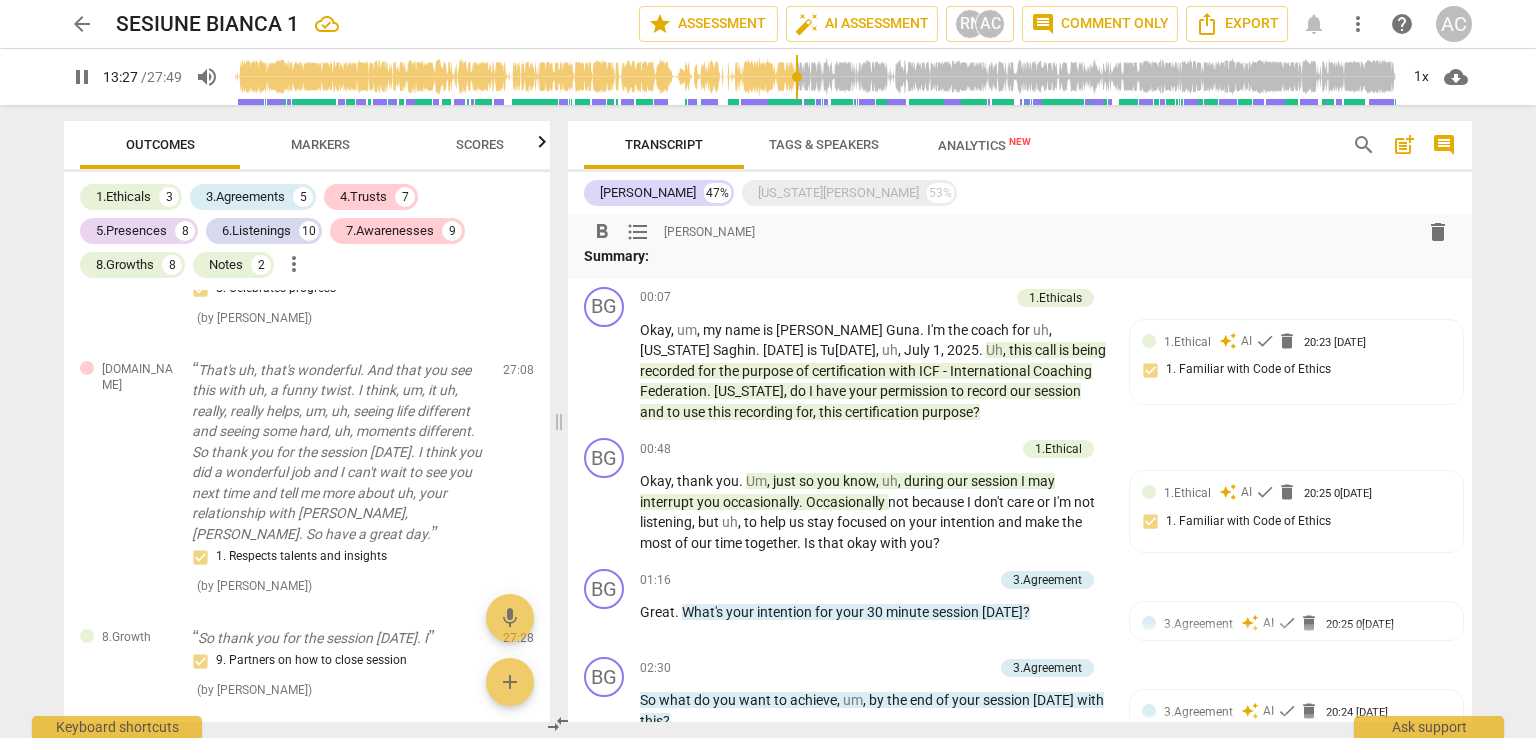 scroll, scrollTop: 0, scrollLeft: 0, axis: both 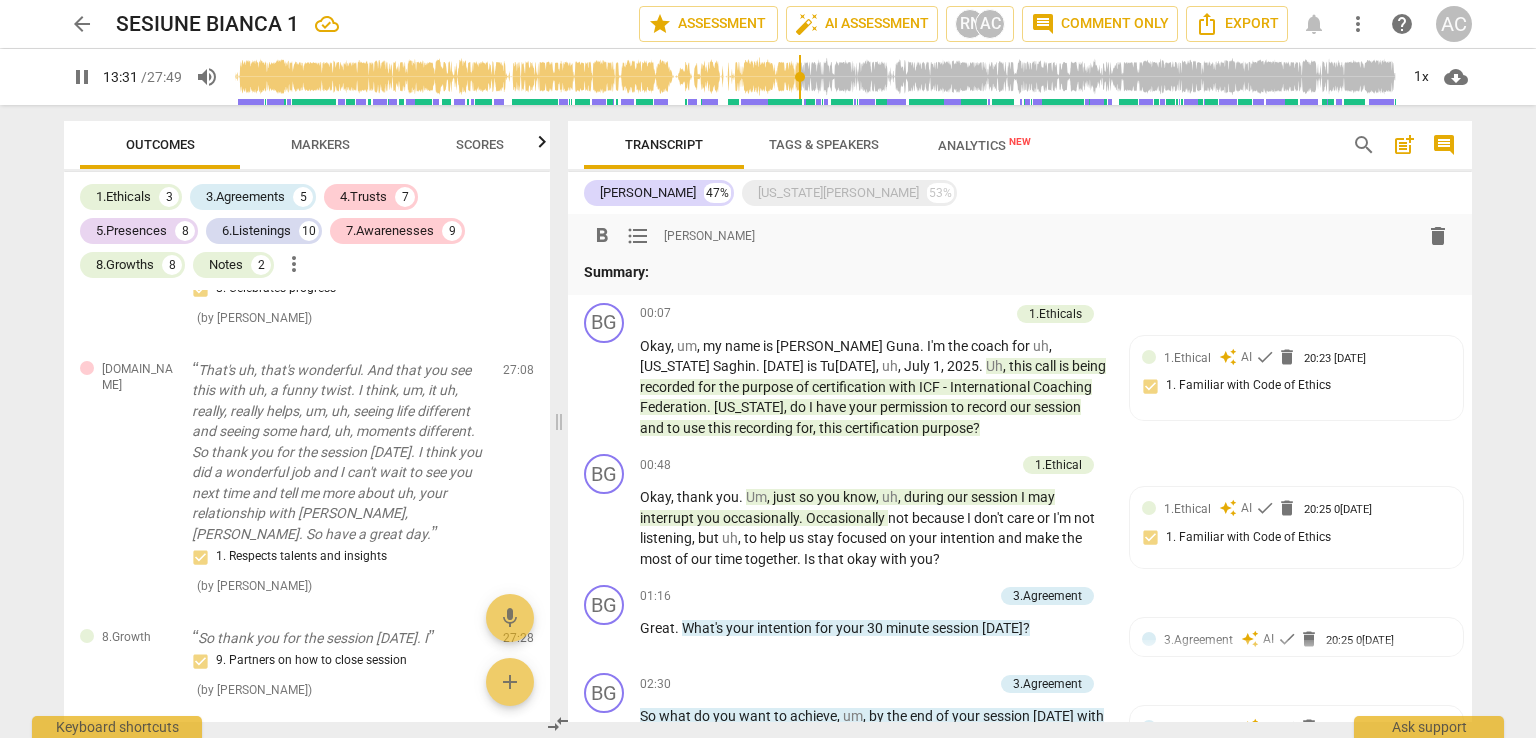 click on "Summary:" at bounding box center [616, 272] 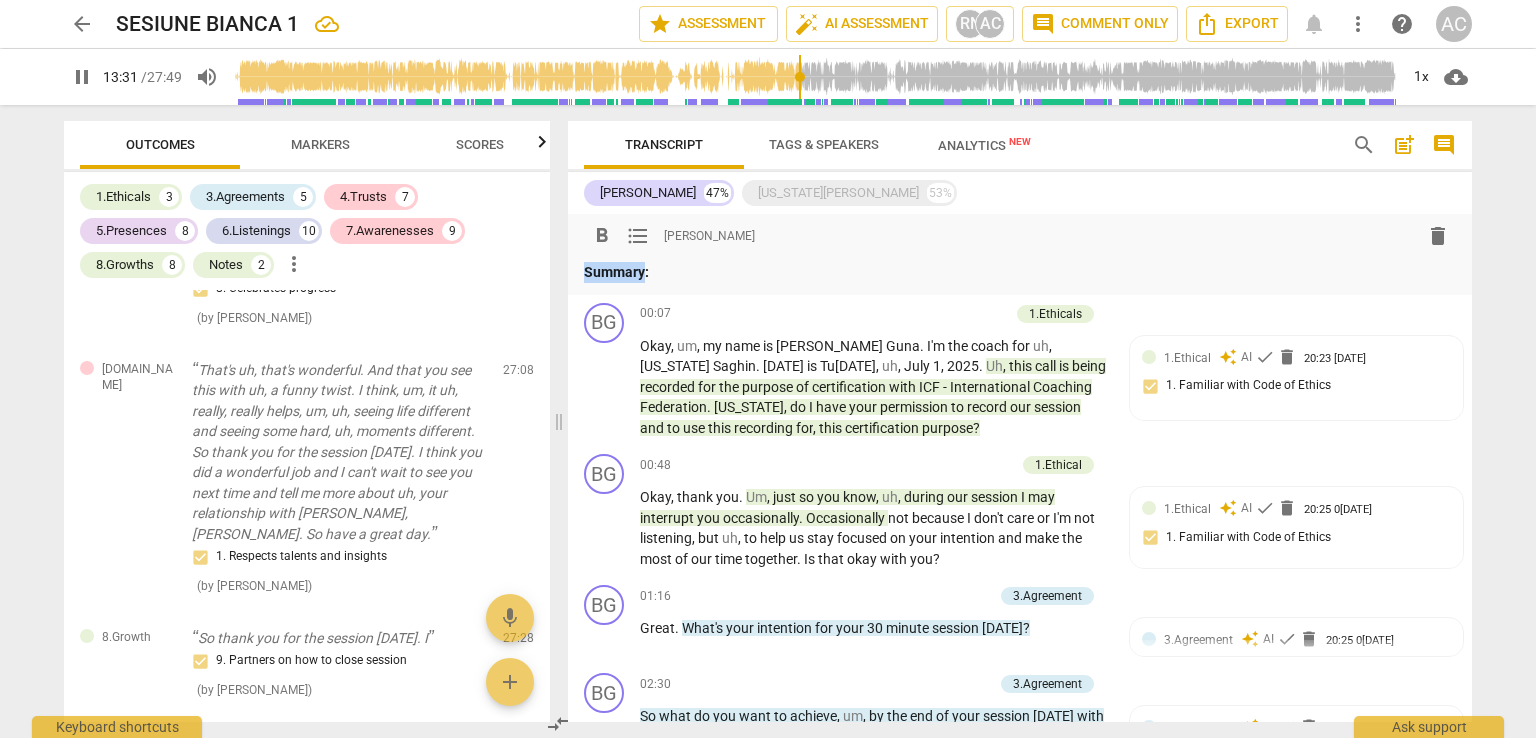 click on "Summary:" at bounding box center [616, 272] 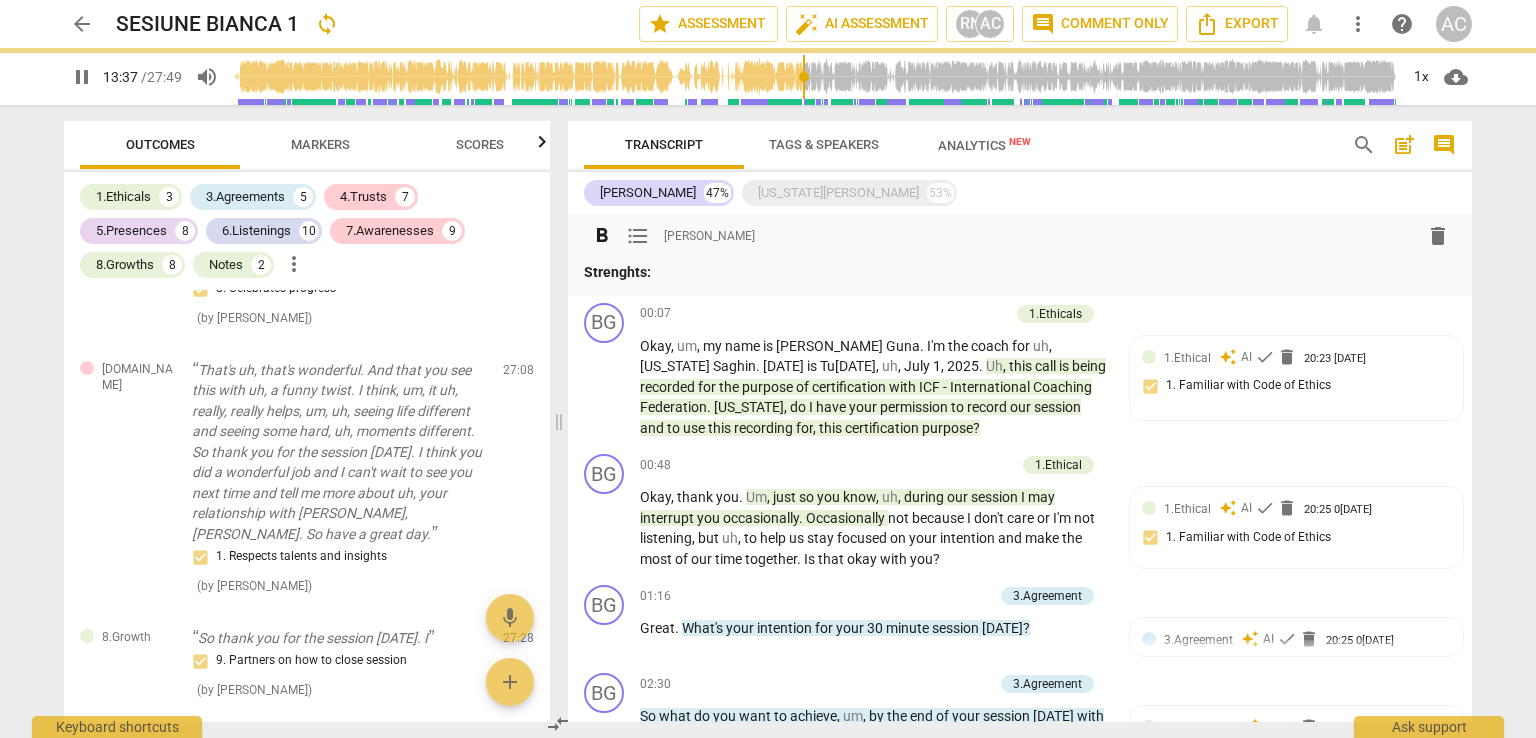 click on "Strenghts:" at bounding box center [1020, 272] 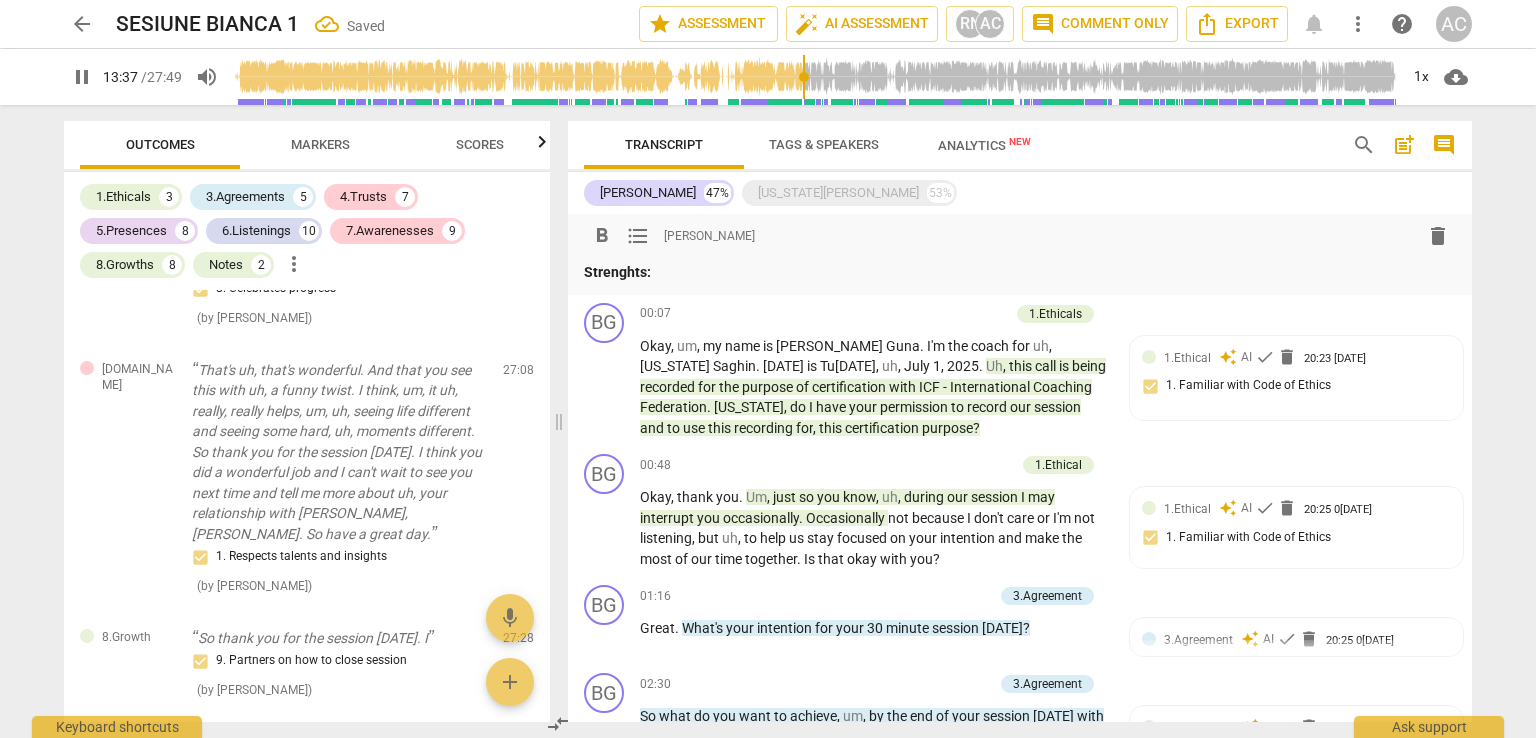scroll, scrollTop: 2308, scrollLeft: 0, axis: vertical 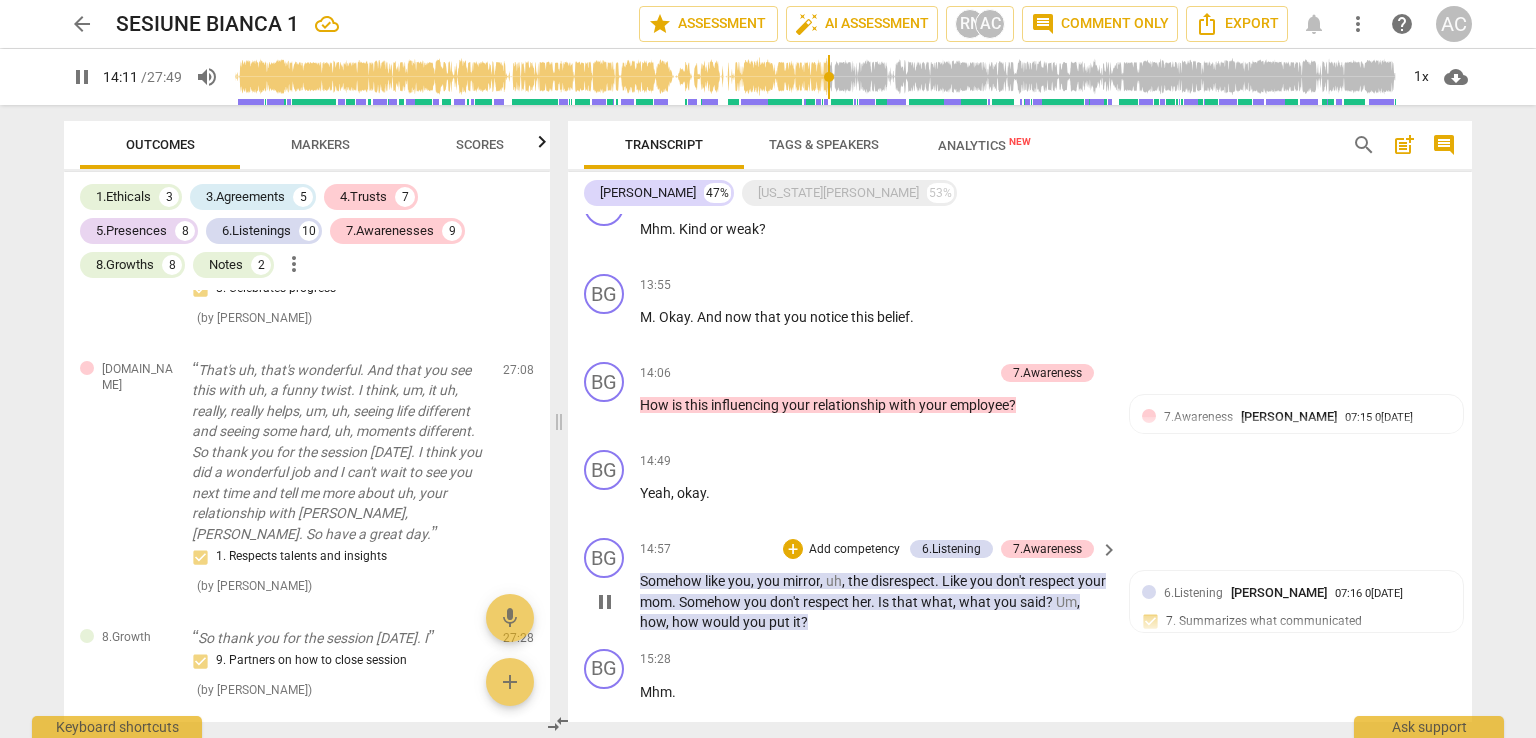 click on "Add competency" at bounding box center [854, 550] 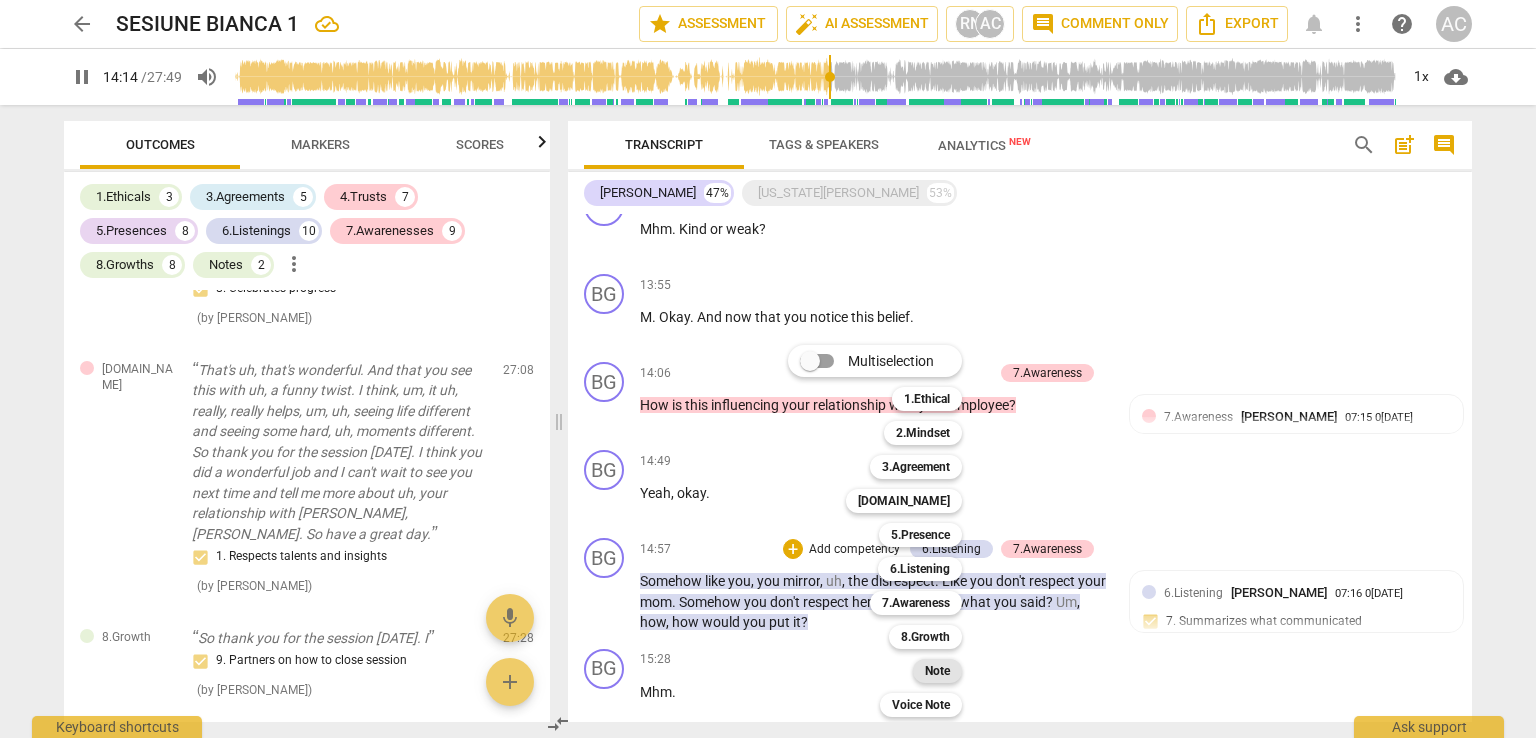 click on "Note" at bounding box center (937, 671) 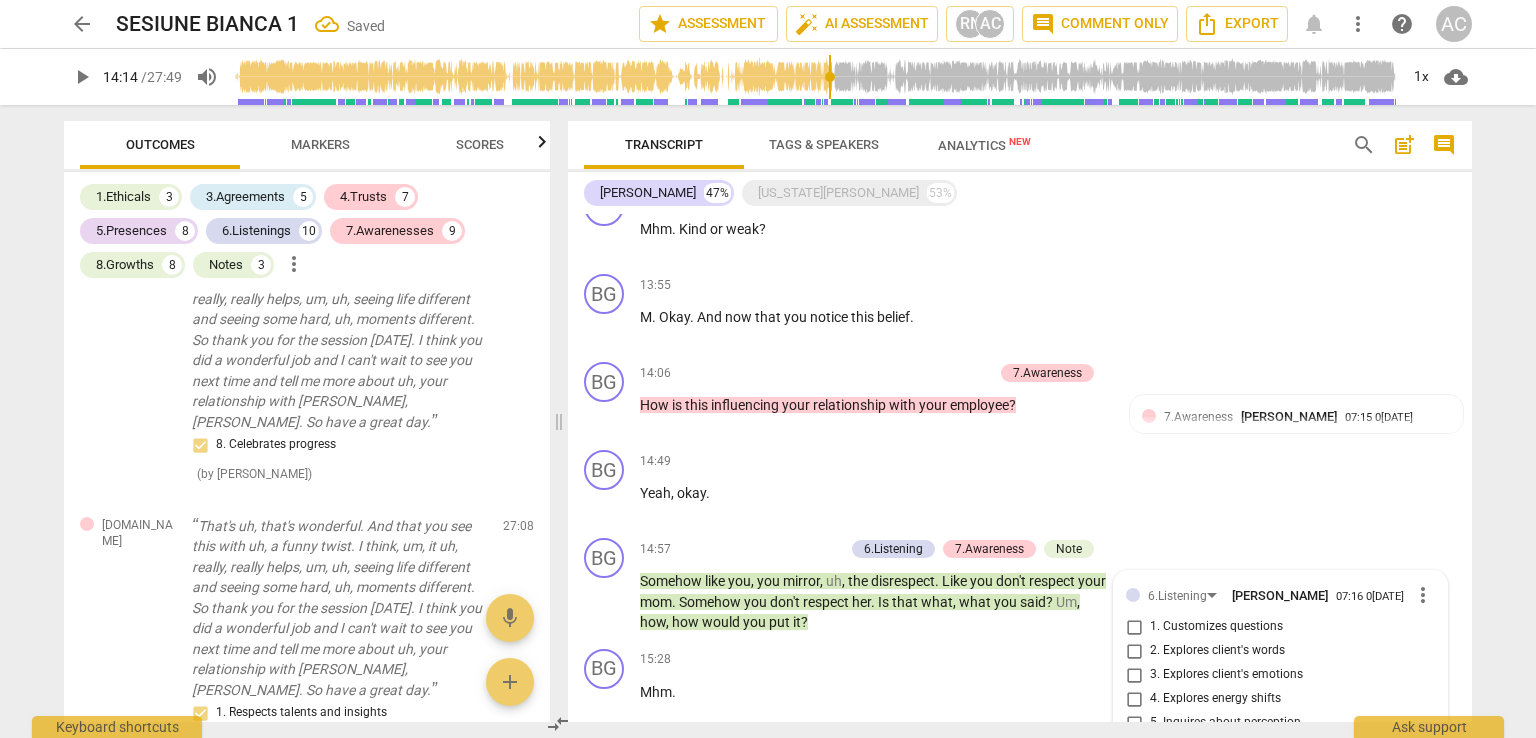 scroll, scrollTop: 2648, scrollLeft: 0, axis: vertical 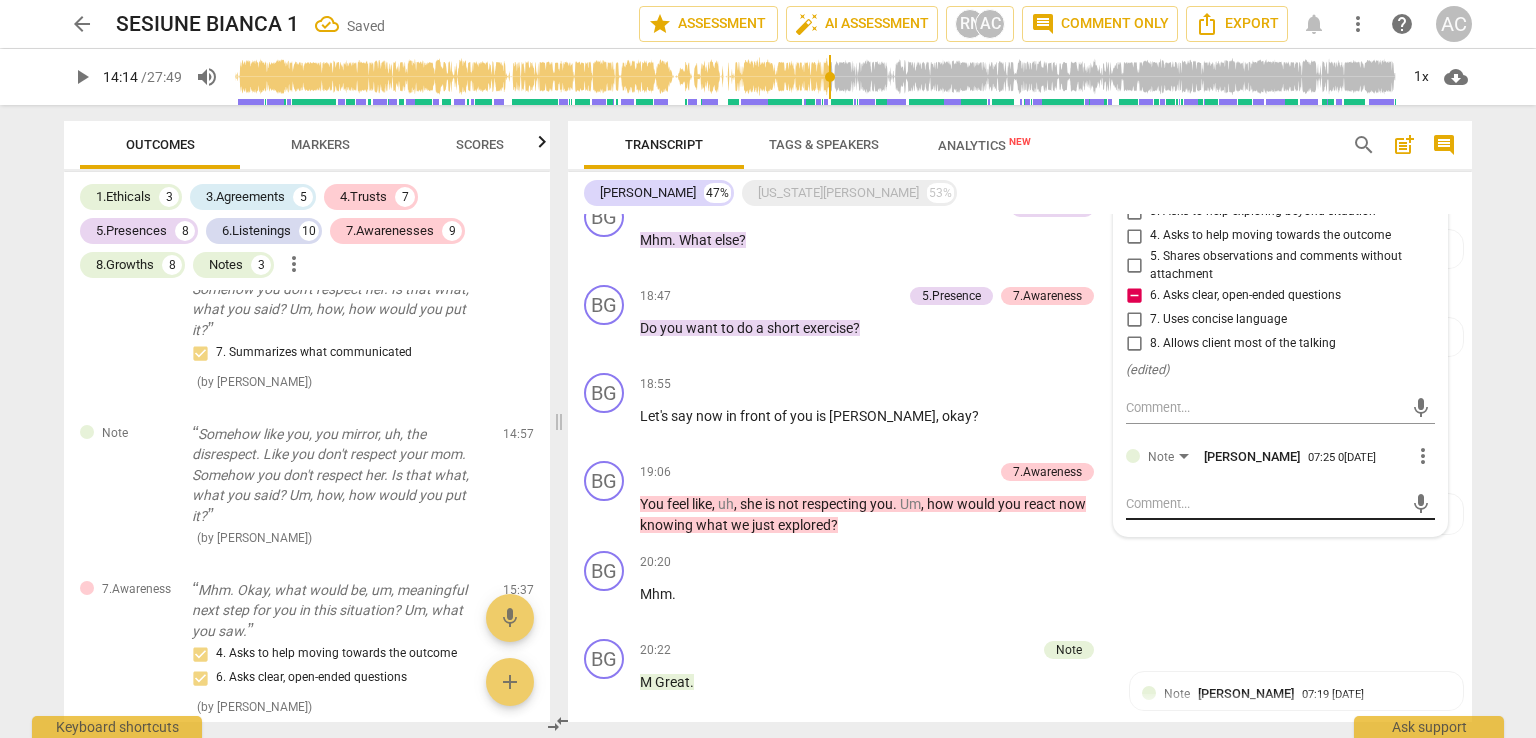 click at bounding box center (1264, 503) 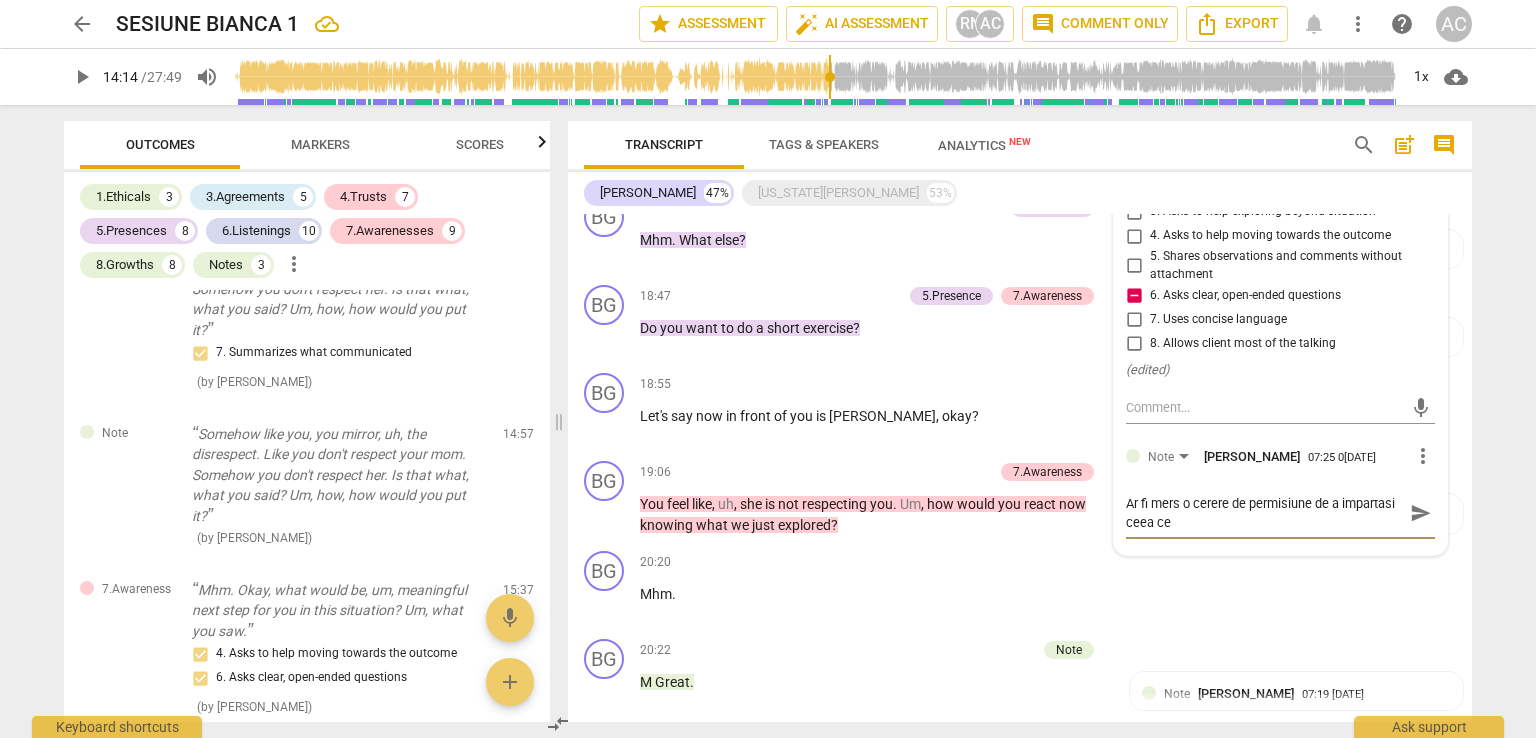 scroll, scrollTop: 0, scrollLeft: 0, axis: both 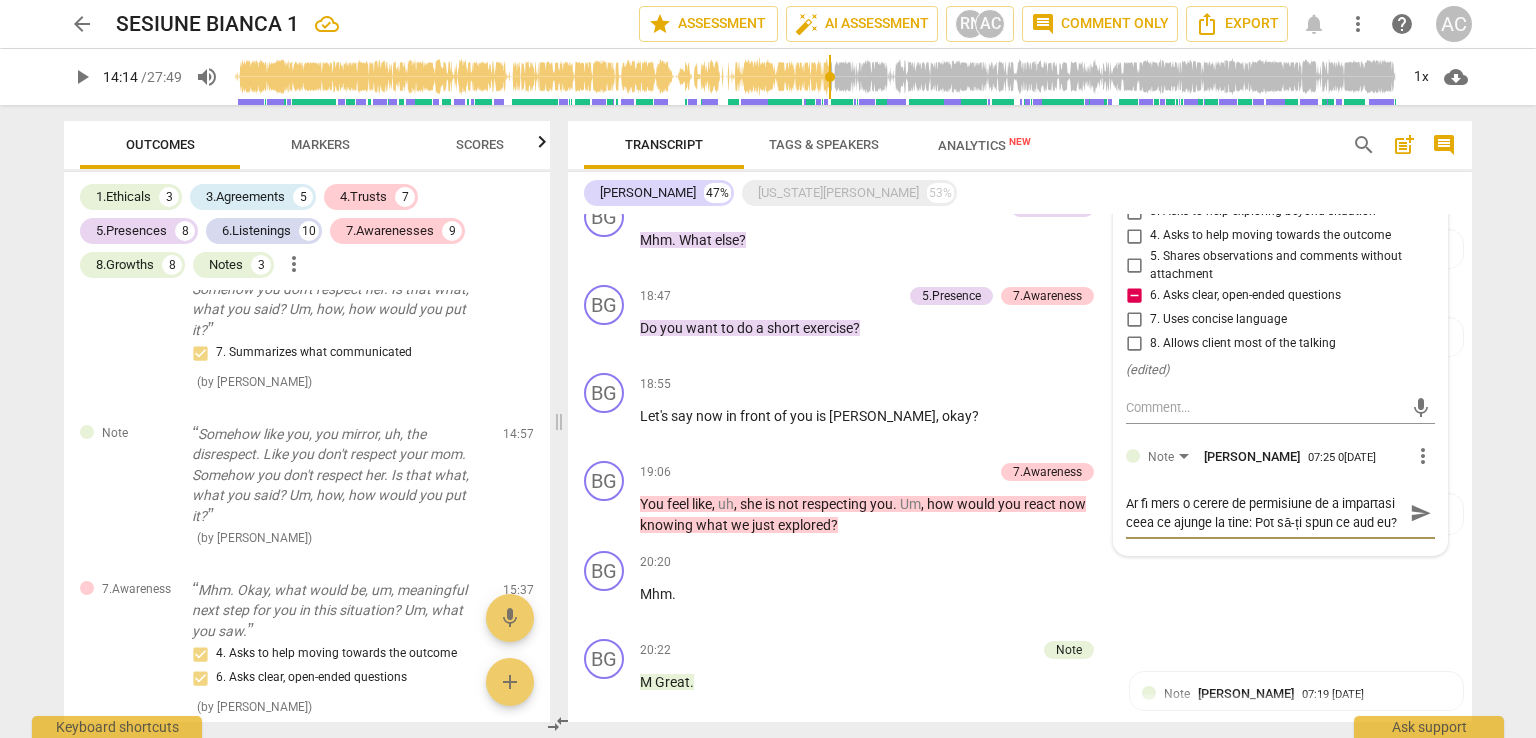 click on "send" at bounding box center (1421, 513) 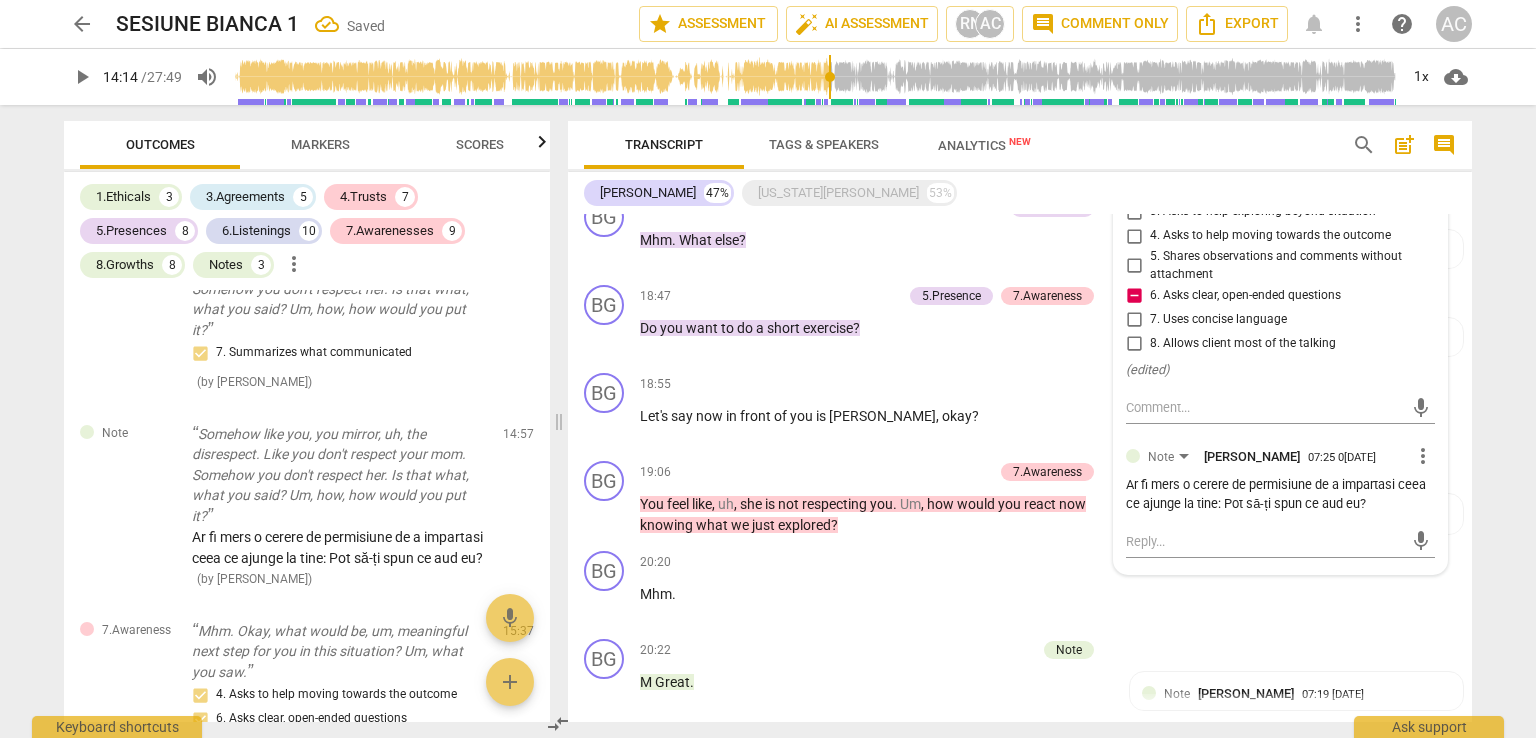 click on "Ar fi mers o cerere de permisiune de a impartasi ceea ce ajunge la tine: Pot să-ți spun ce aud eu?" at bounding box center (1280, 495) 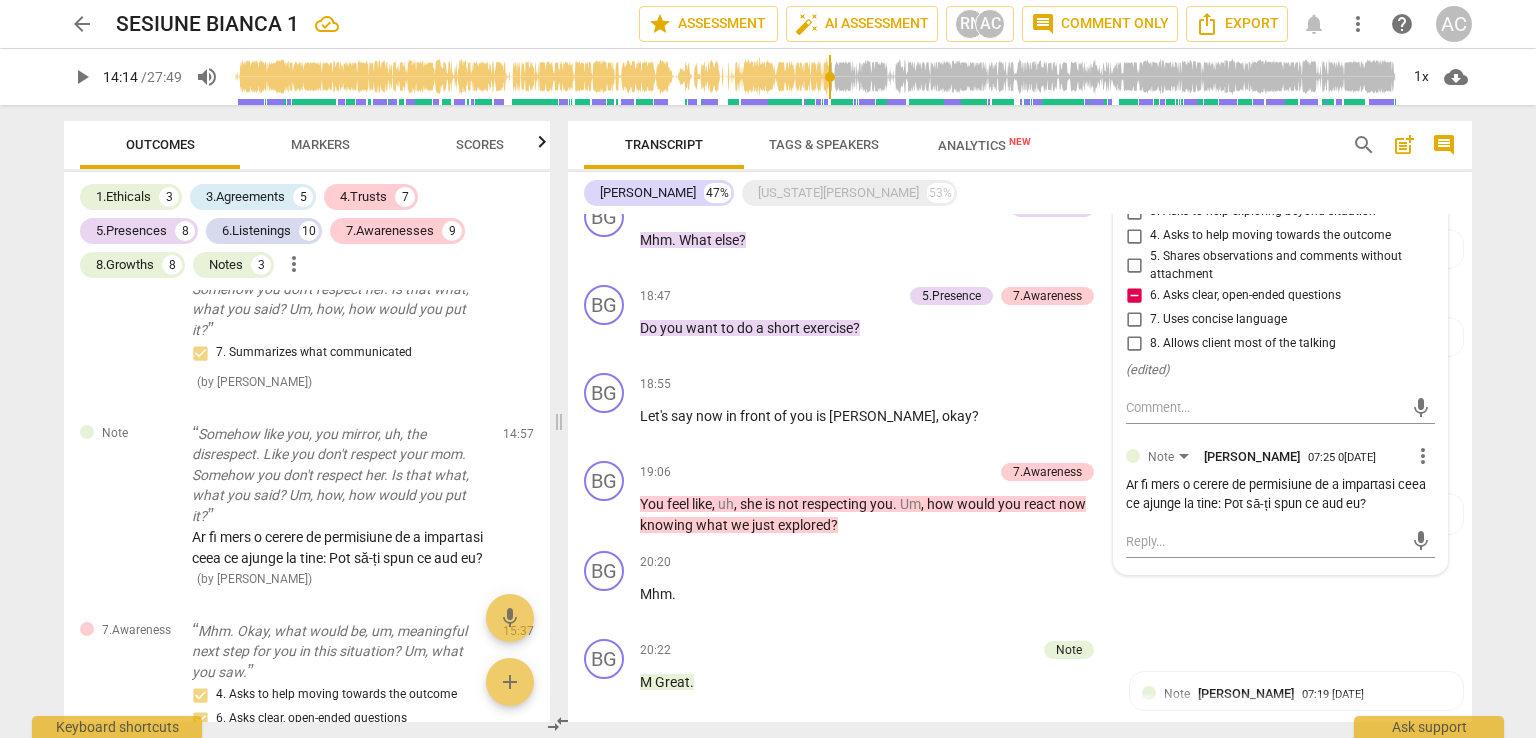 click on "Ar fi mers o cerere de permisiune de a impartasi ceea ce ajunge la tine: Pot să-ți spun ce aud eu?" at bounding box center (1280, 495) 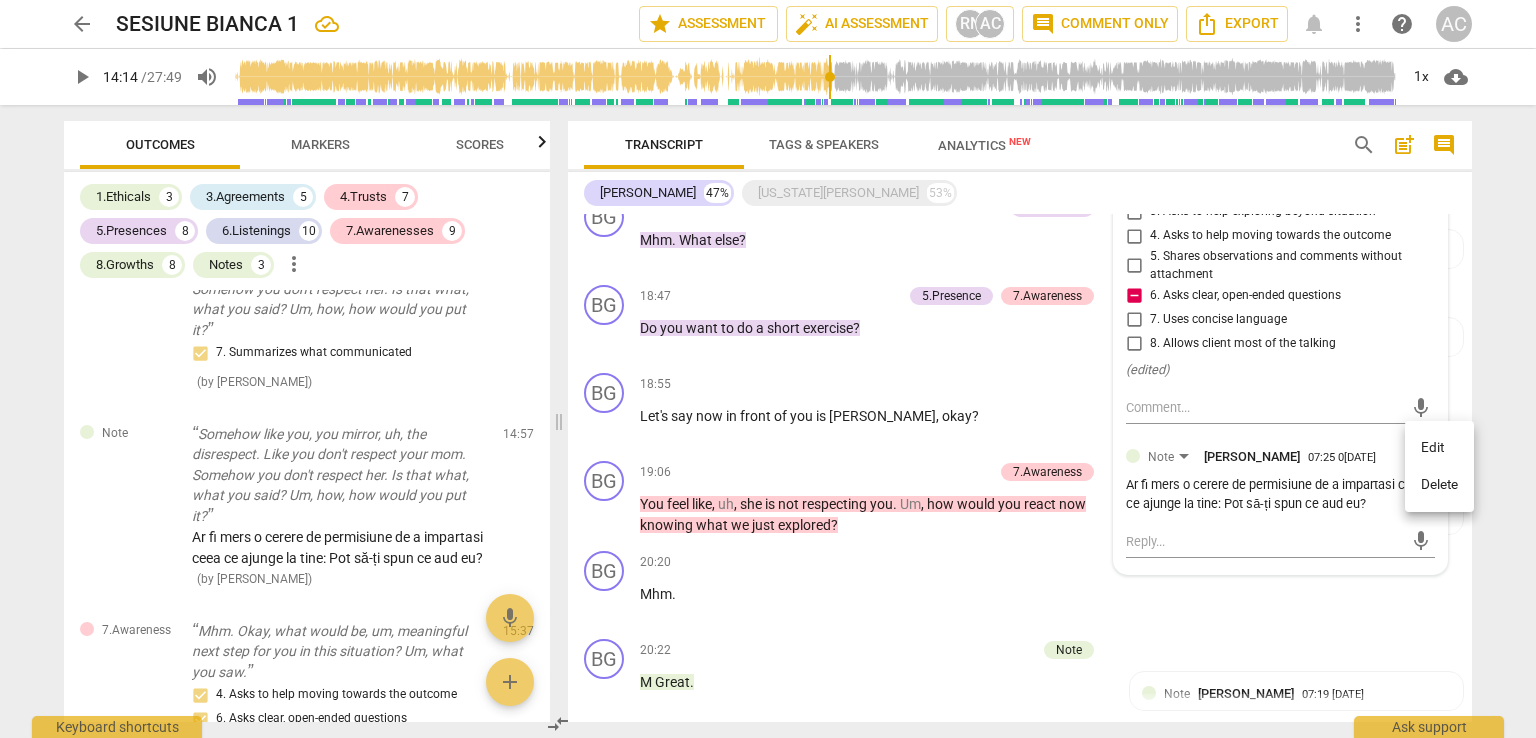 click on "Edit" at bounding box center (1439, 448) 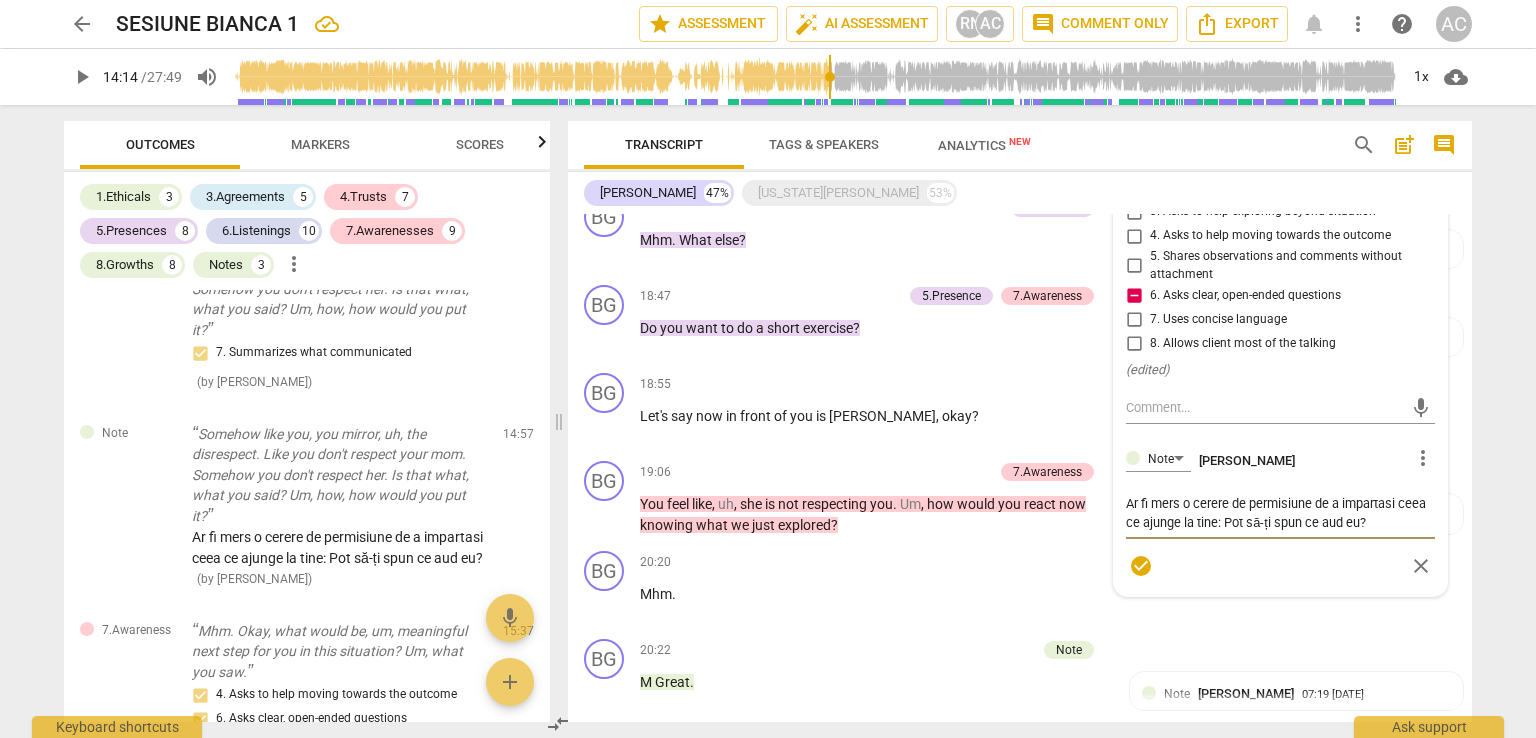 click on "Ar fi mers o cerere de permisiune de a impartasi ceea ce ajunge la tine: Pot să-ți spun ce aud eu?" at bounding box center (1280, 513) 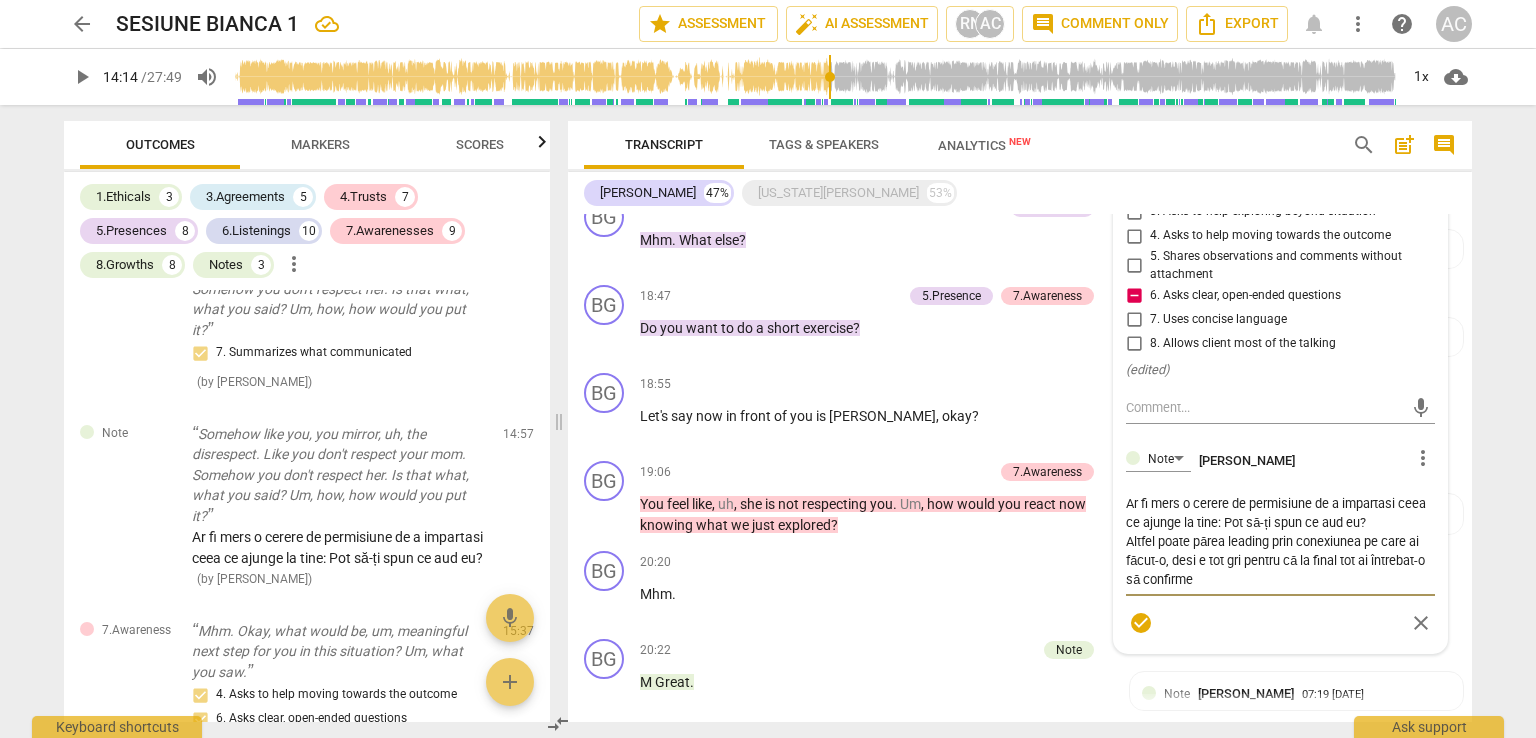 click on "check_circle" at bounding box center [1141, 623] 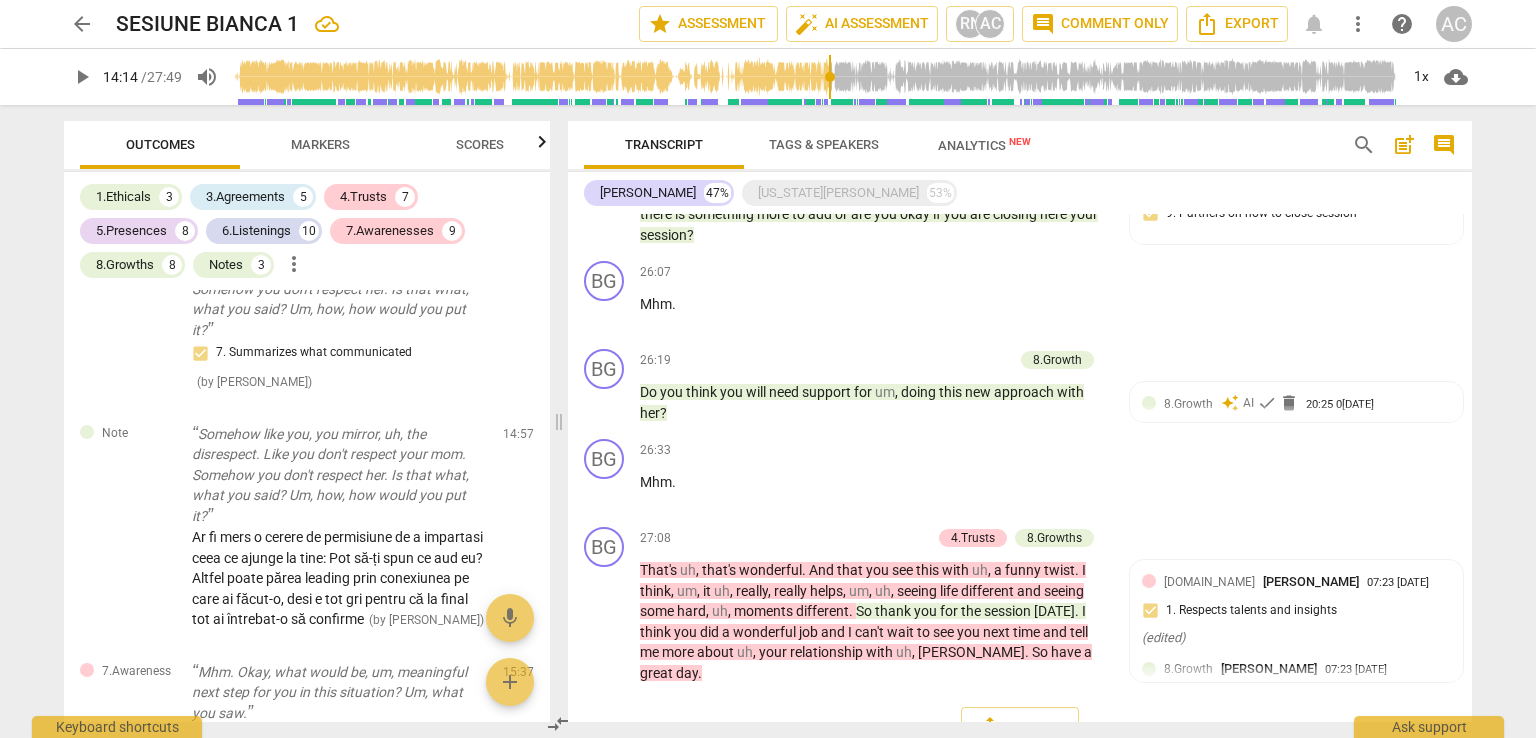 scroll, scrollTop: 5013, scrollLeft: 0, axis: vertical 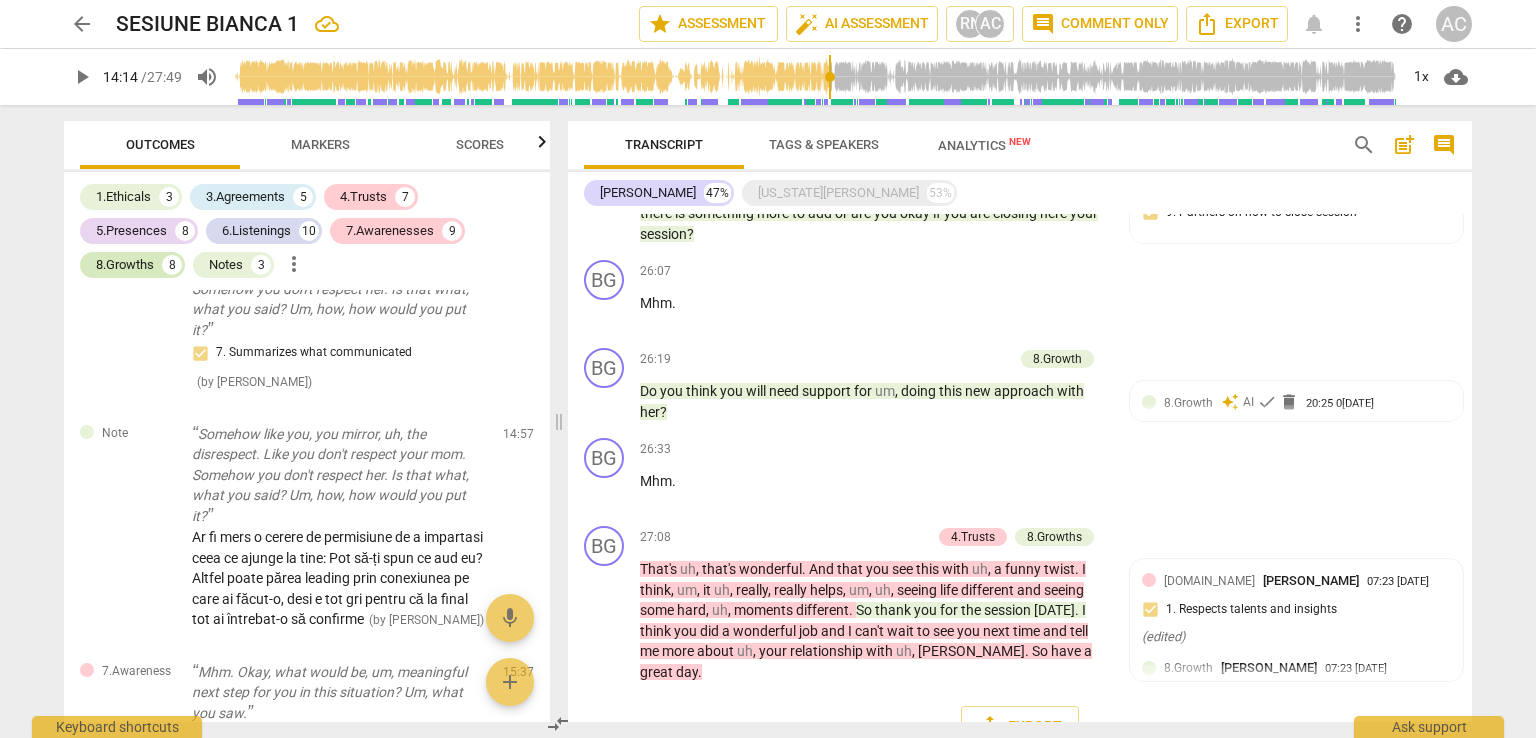click on "8.Growths" at bounding box center (125, 265) 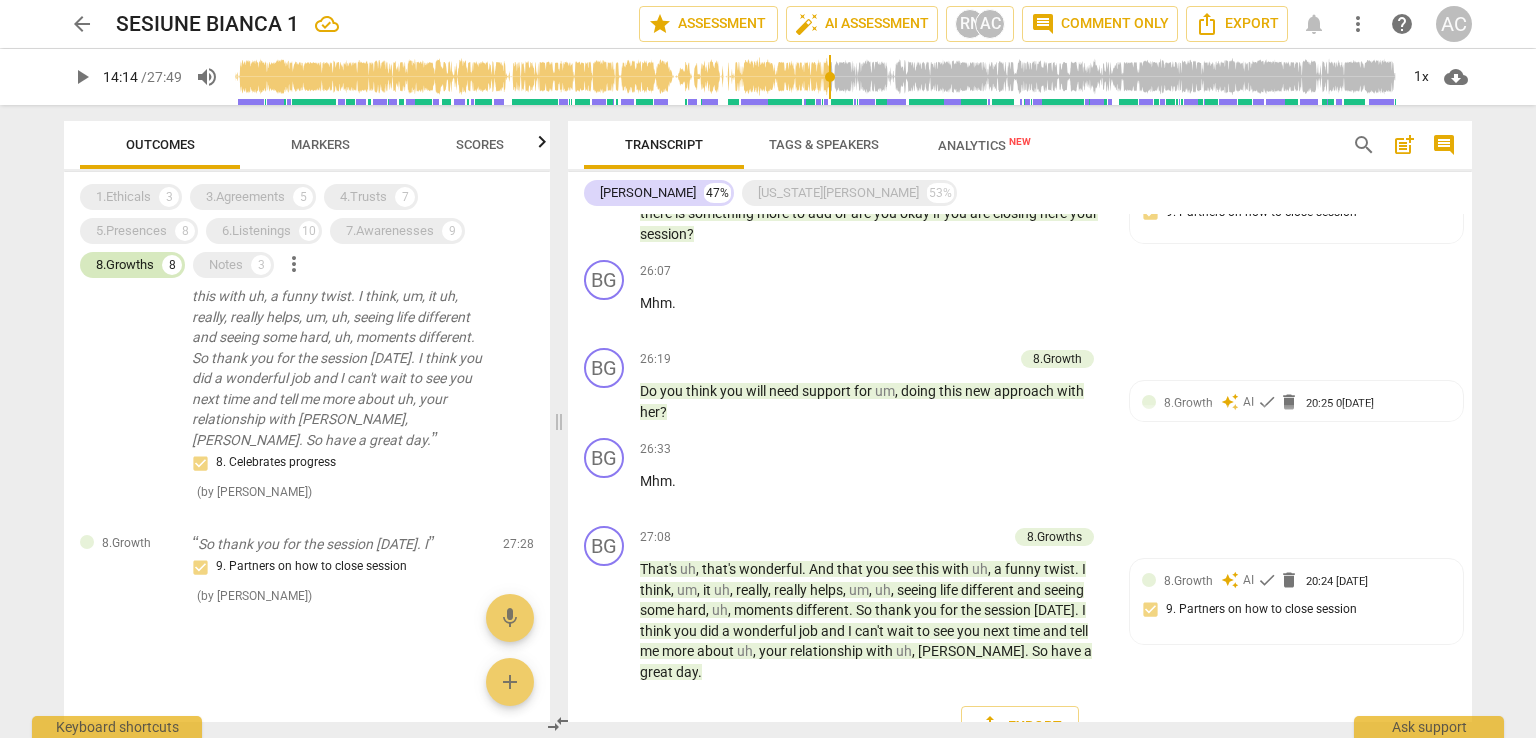 scroll, scrollTop: 952, scrollLeft: 0, axis: vertical 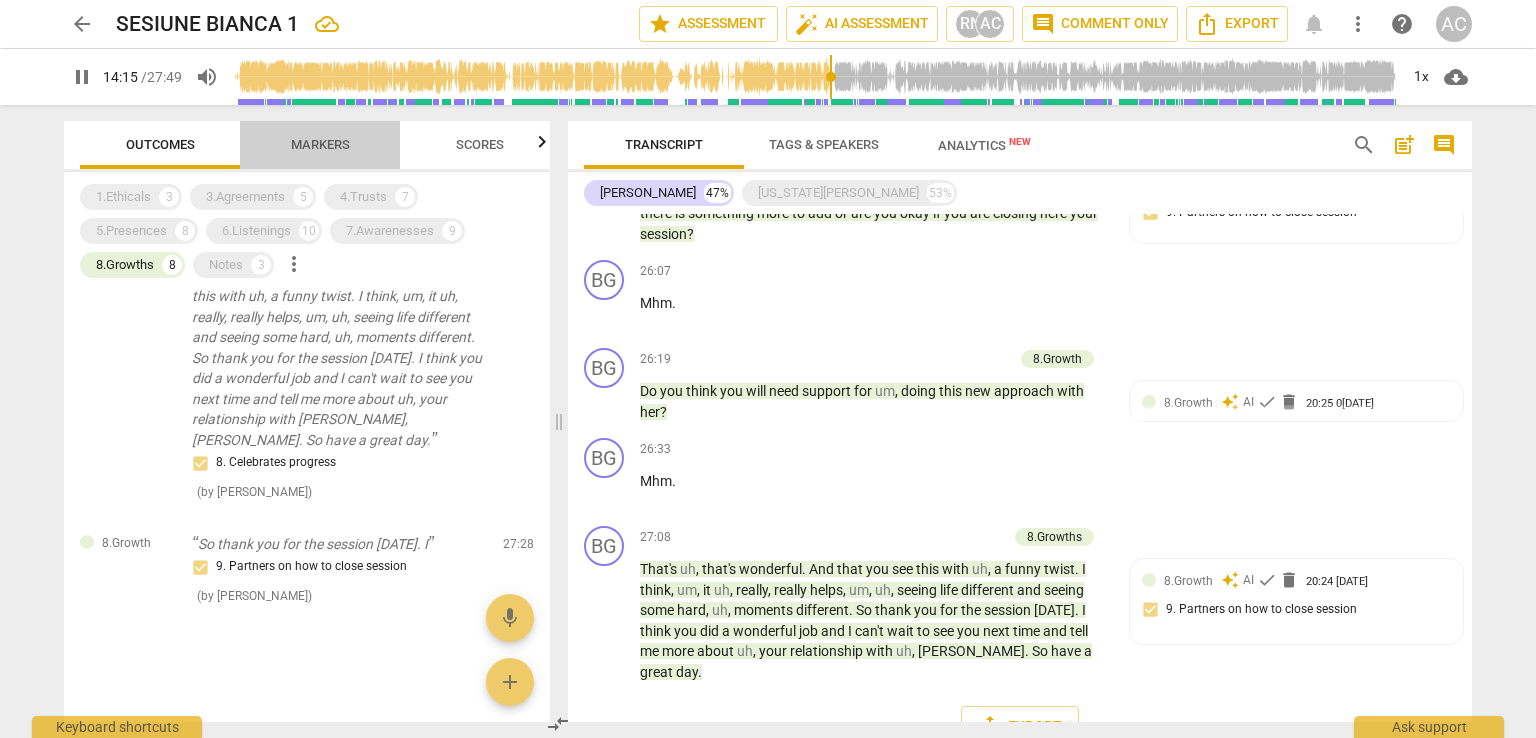 click on "Markers" at bounding box center [320, 144] 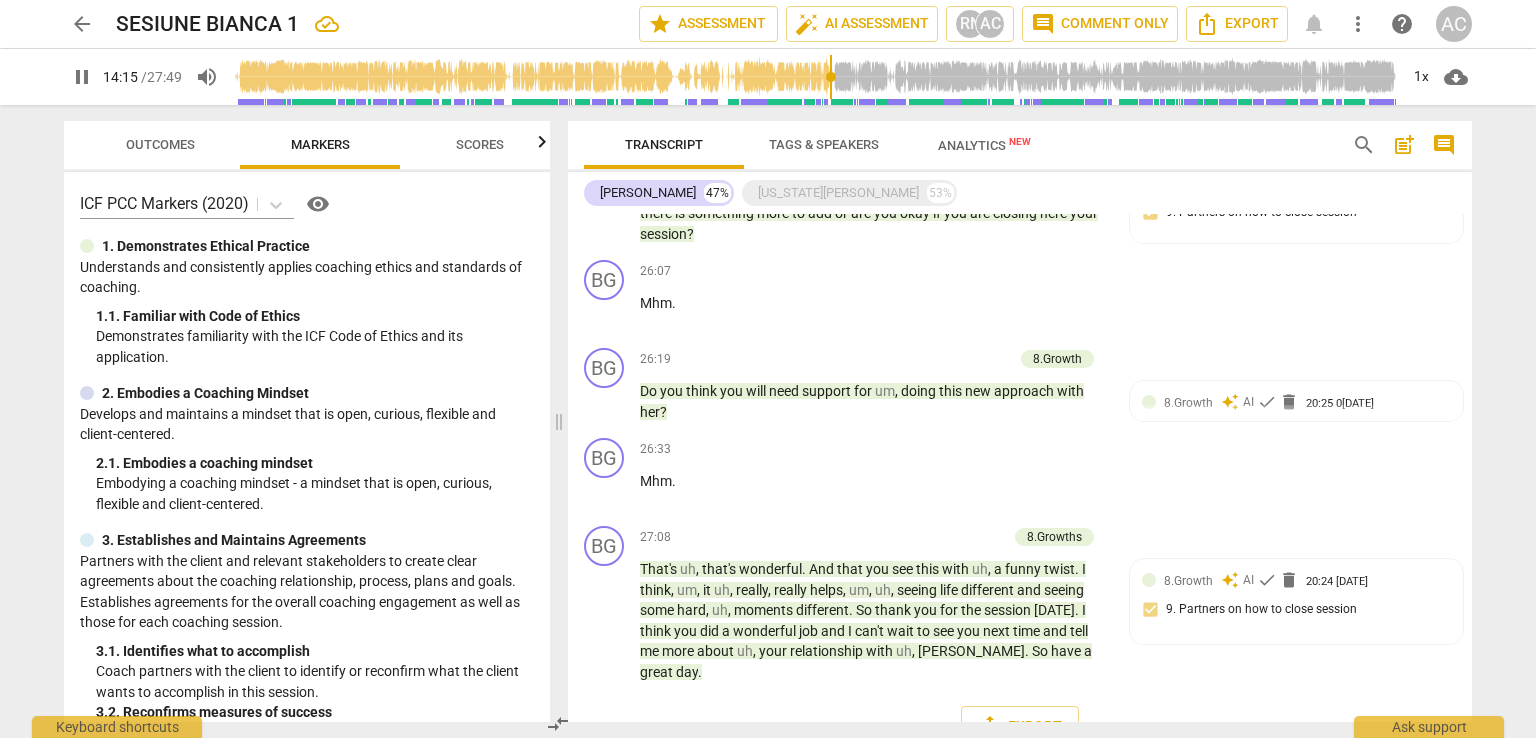 scroll, scrollTop: 300, scrollLeft: 0, axis: vertical 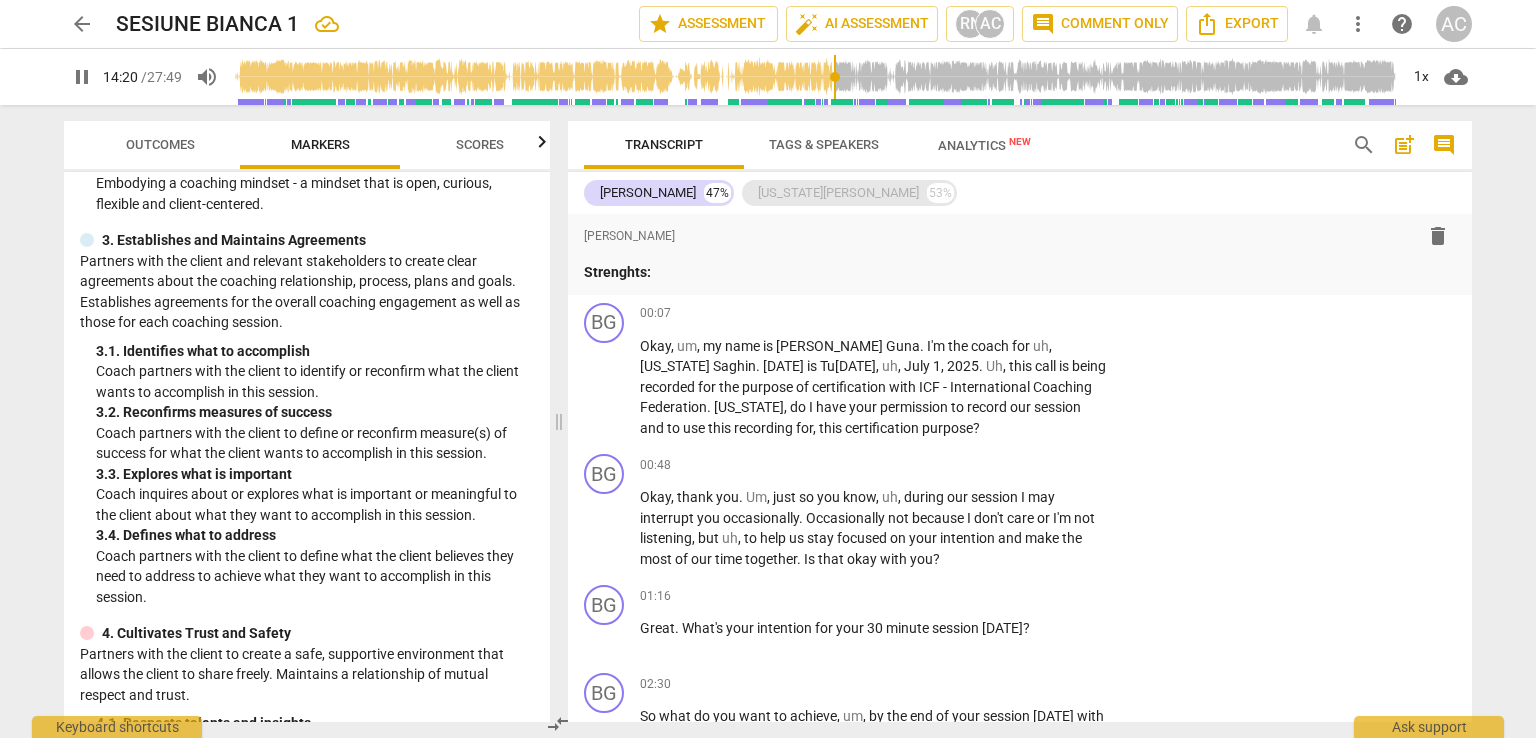 click on "[US_STATE][PERSON_NAME]" at bounding box center [838, 193] 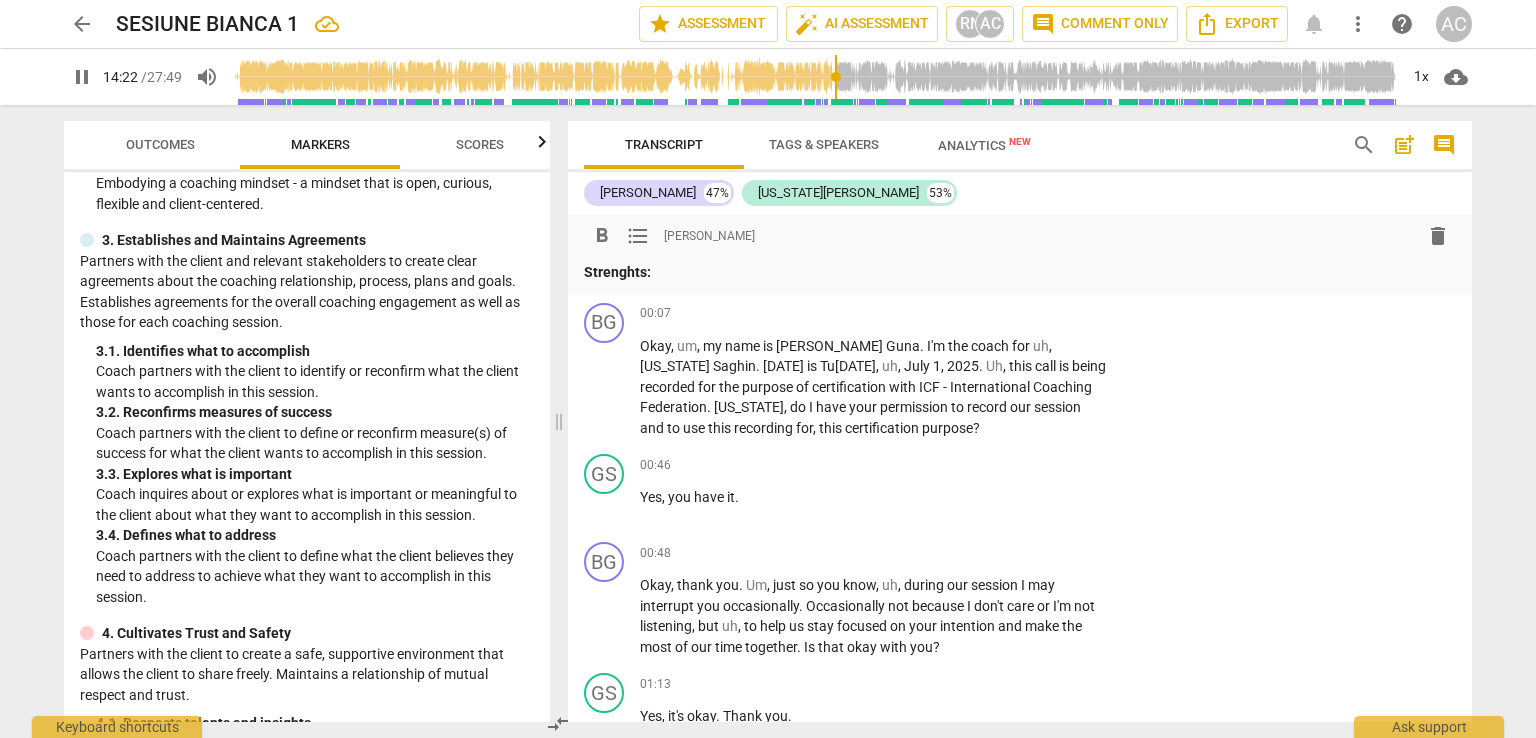 click on "Strenghts:" at bounding box center [1020, 272] 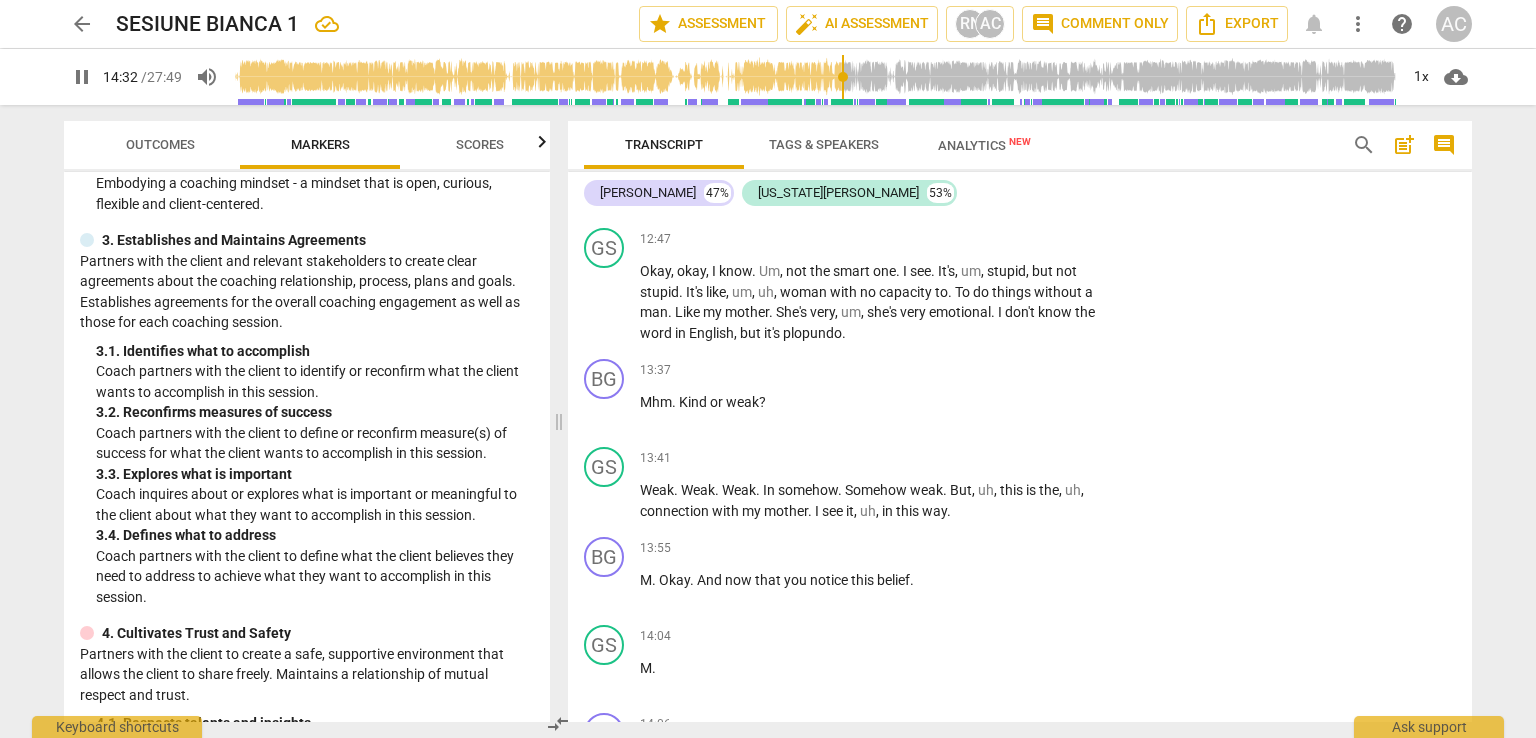 scroll, scrollTop: 3772, scrollLeft: 0, axis: vertical 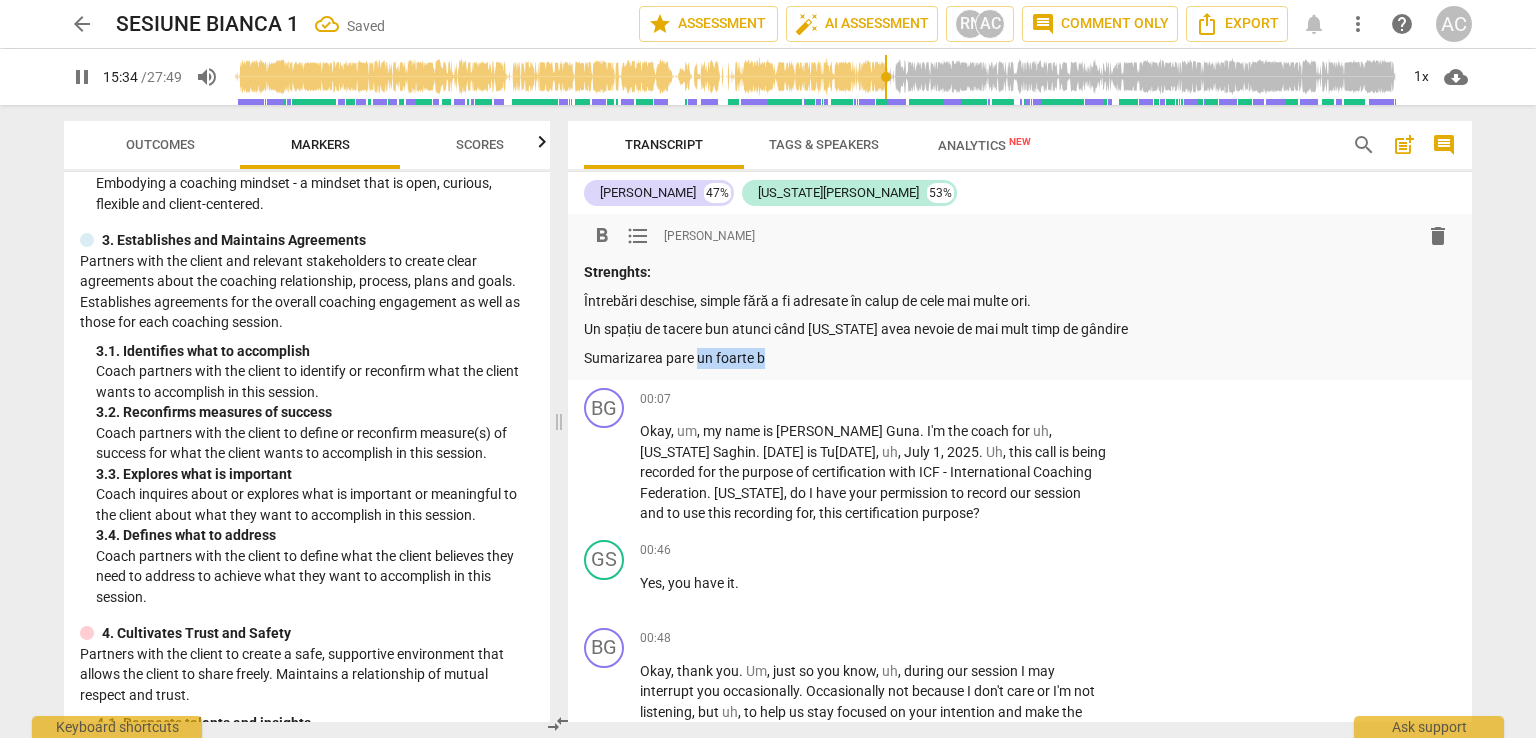 drag, startPoint x: 696, startPoint y: 350, endPoint x: 791, endPoint y: 353, distance: 95.047356 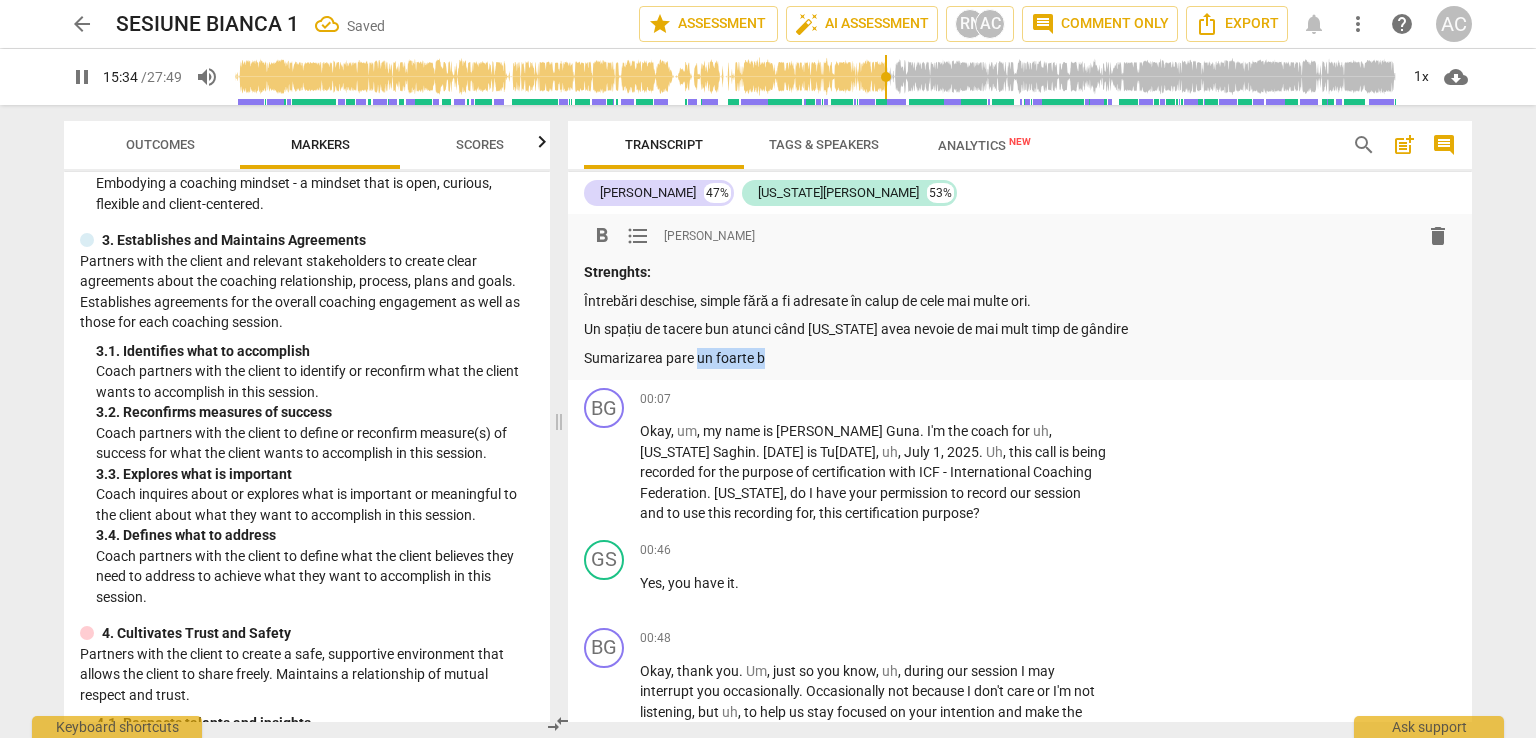 click on "Sumarizarea pare un foarte b" at bounding box center [1020, 358] 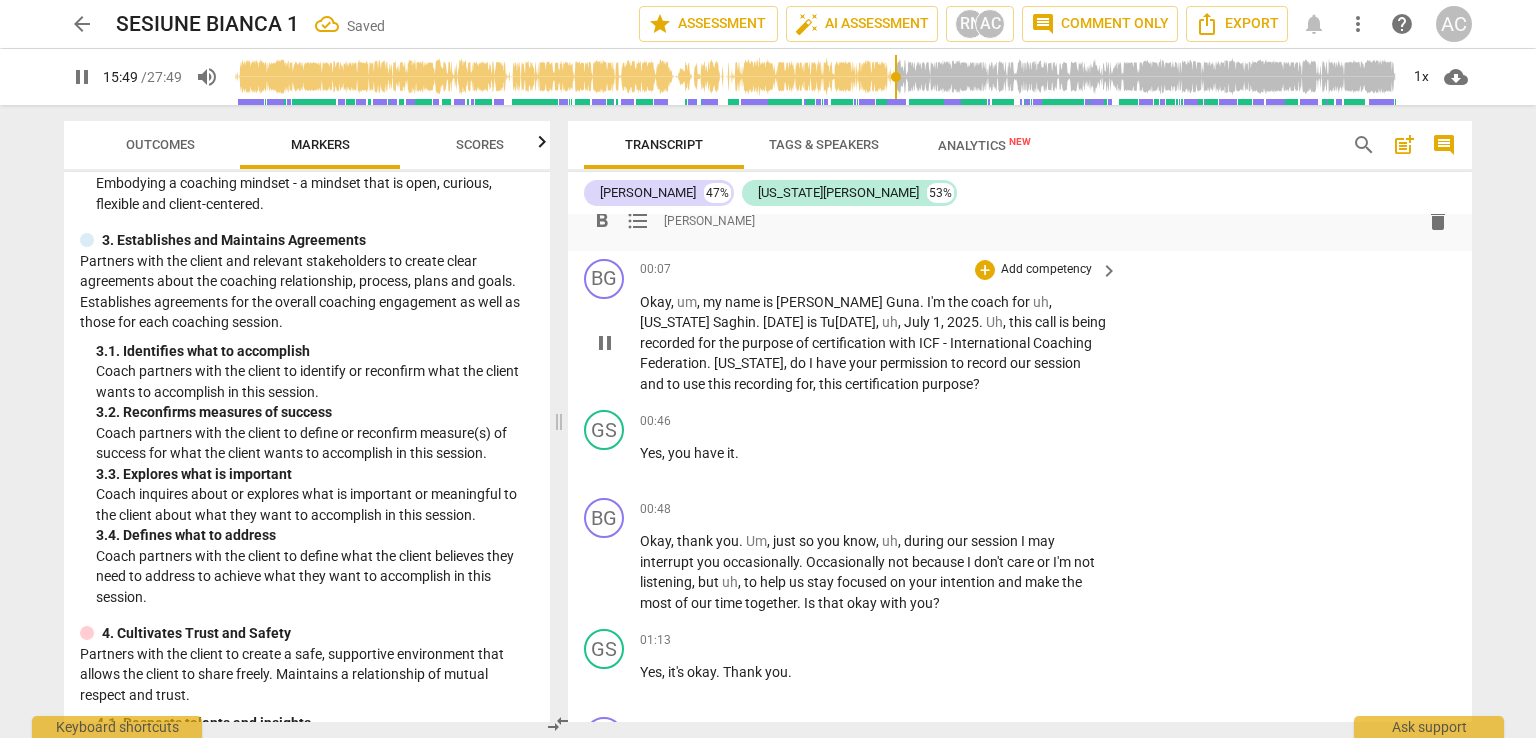 scroll, scrollTop: 0, scrollLeft: 0, axis: both 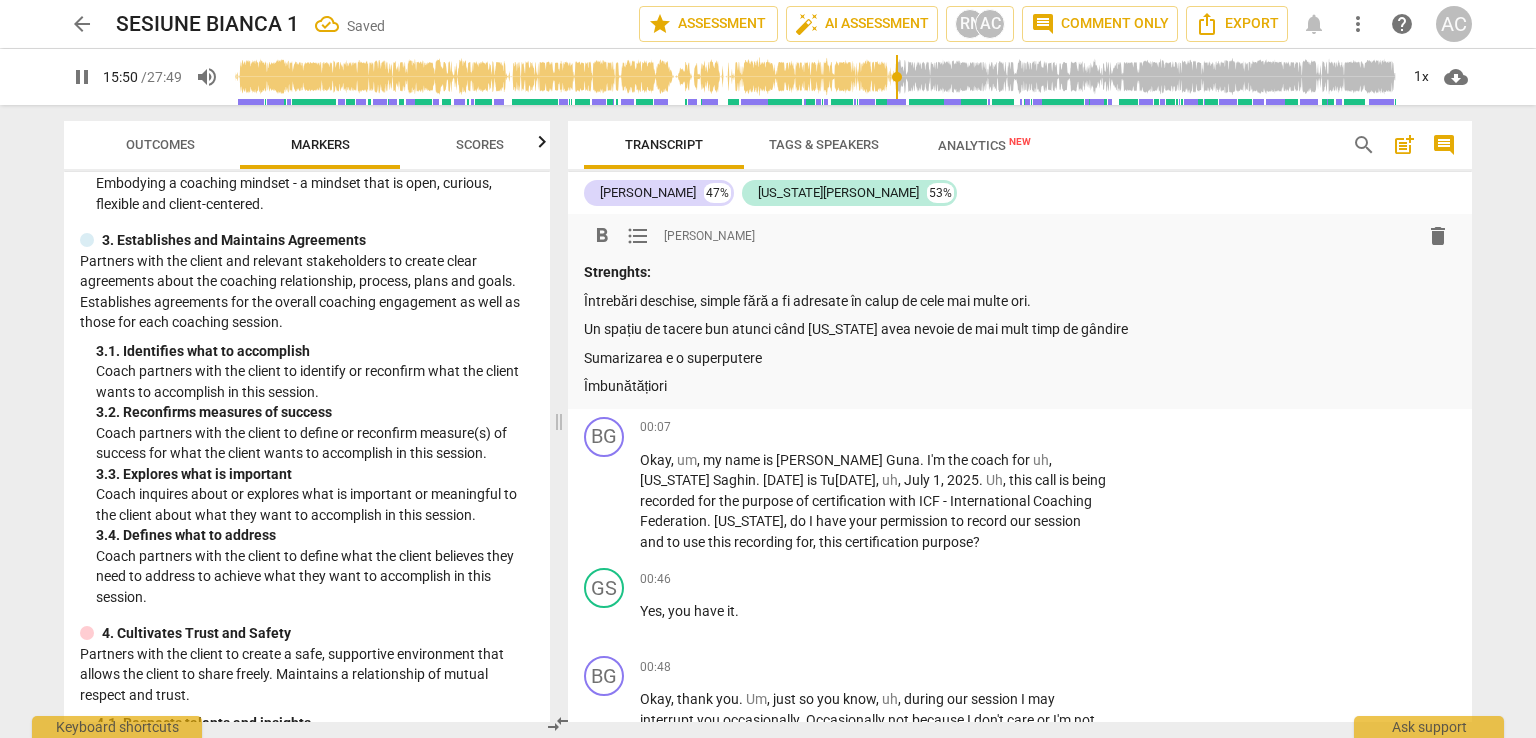 click on "Îmbunătățiori" at bounding box center [1020, 386] 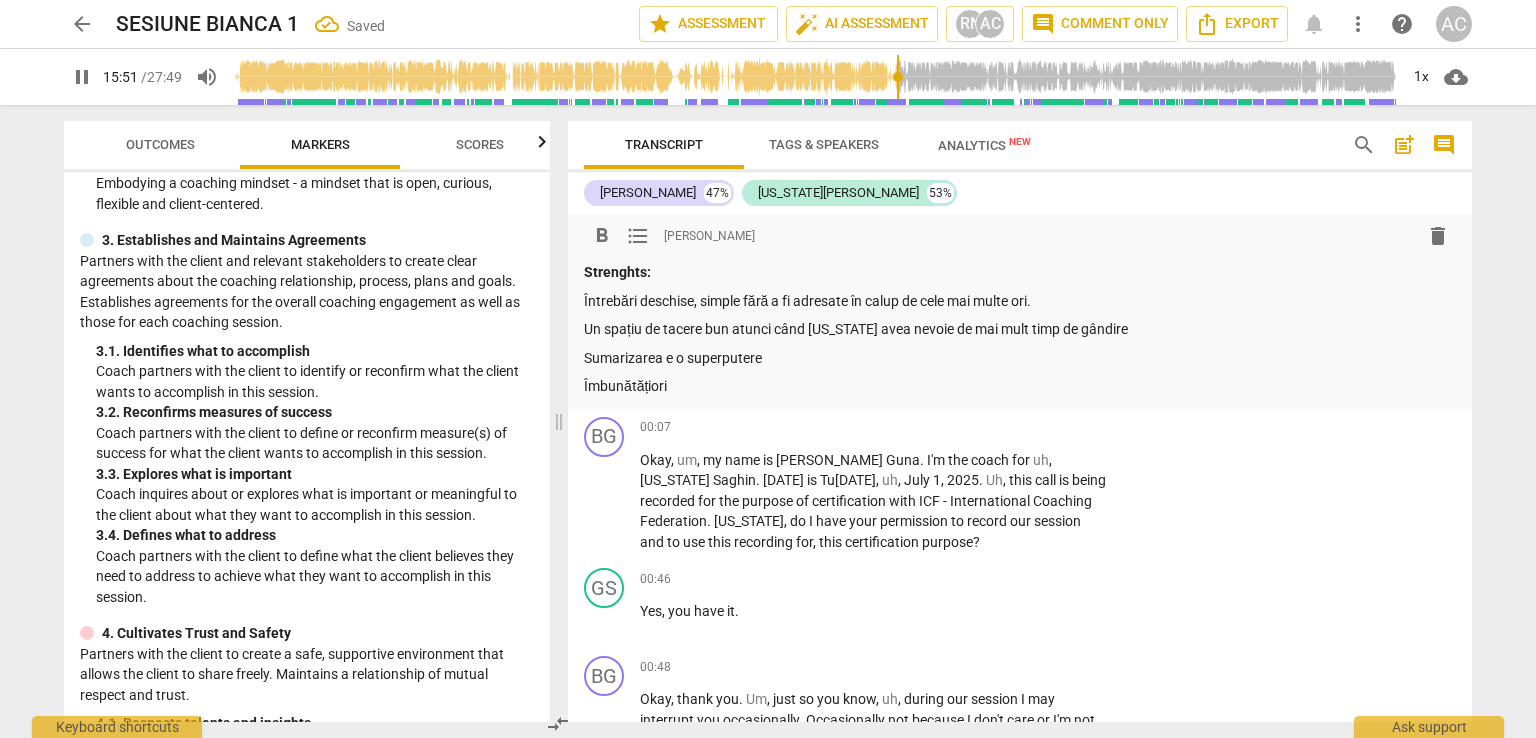 click on "Strenghts:" at bounding box center (617, 272) 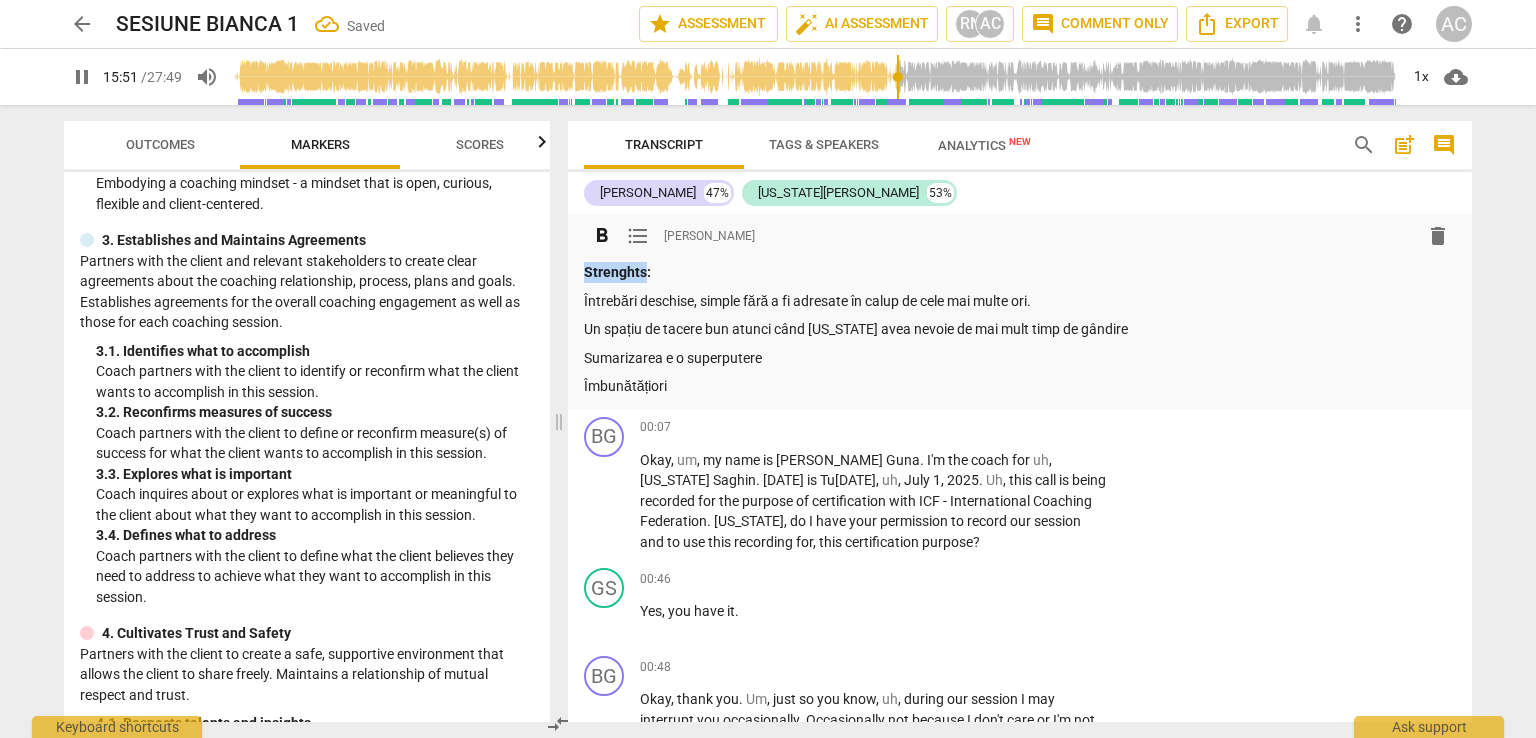 click on "Strenghts:" at bounding box center (617, 272) 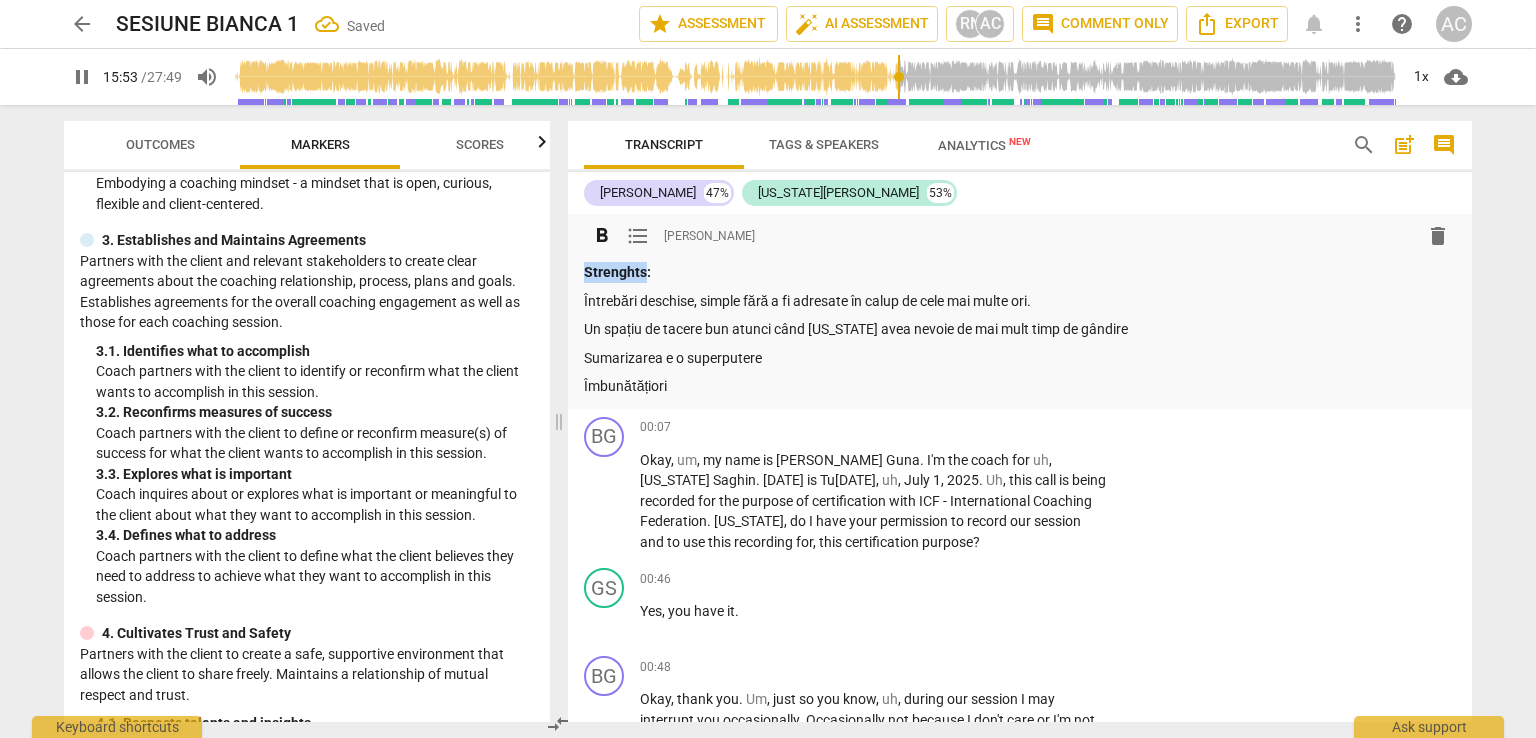 click on "Îmbunătățiori" at bounding box center [1020, 386] 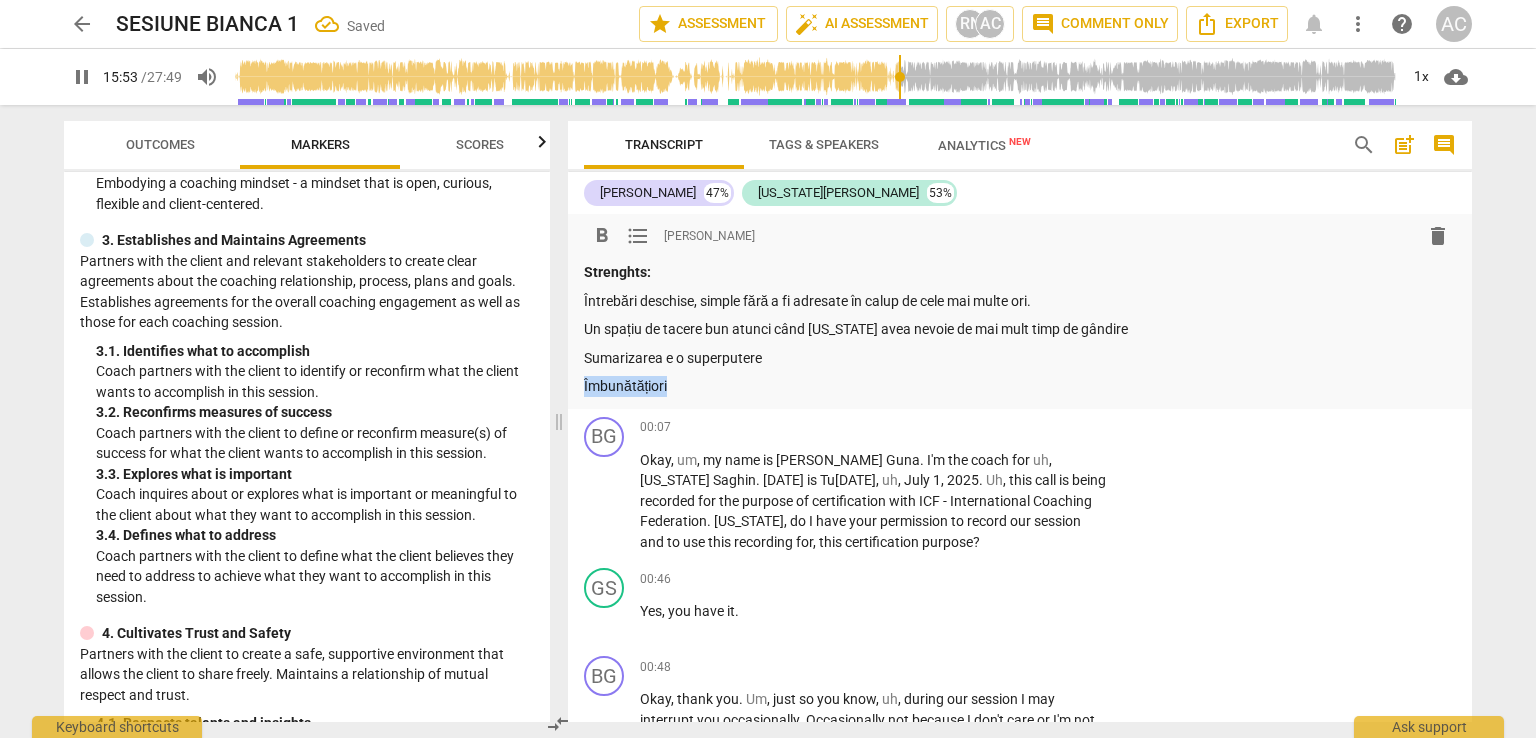 click on "Îmbunătățiori" at bounding box center (1020, 386) 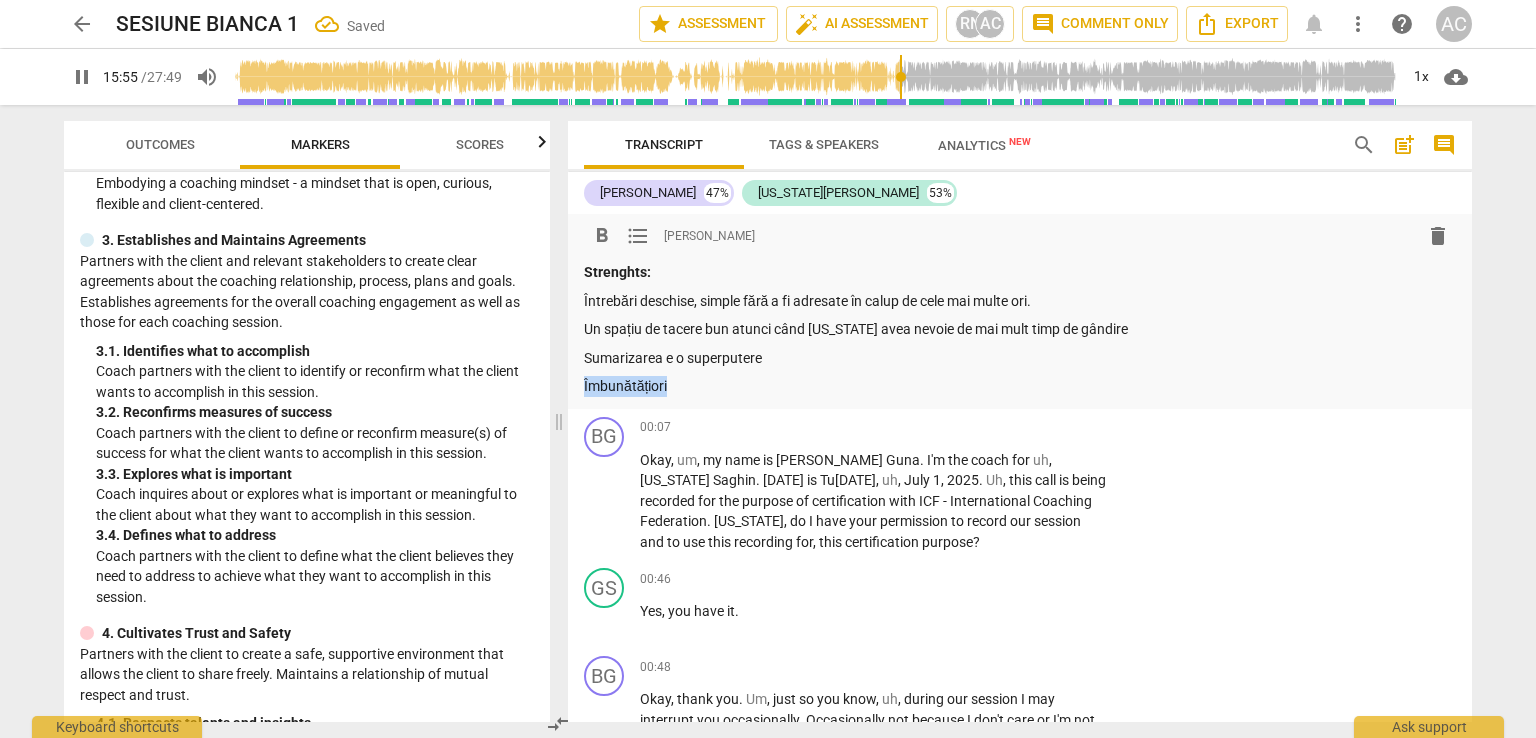 click on "Strenghts:" at bounding box center (617, 272) 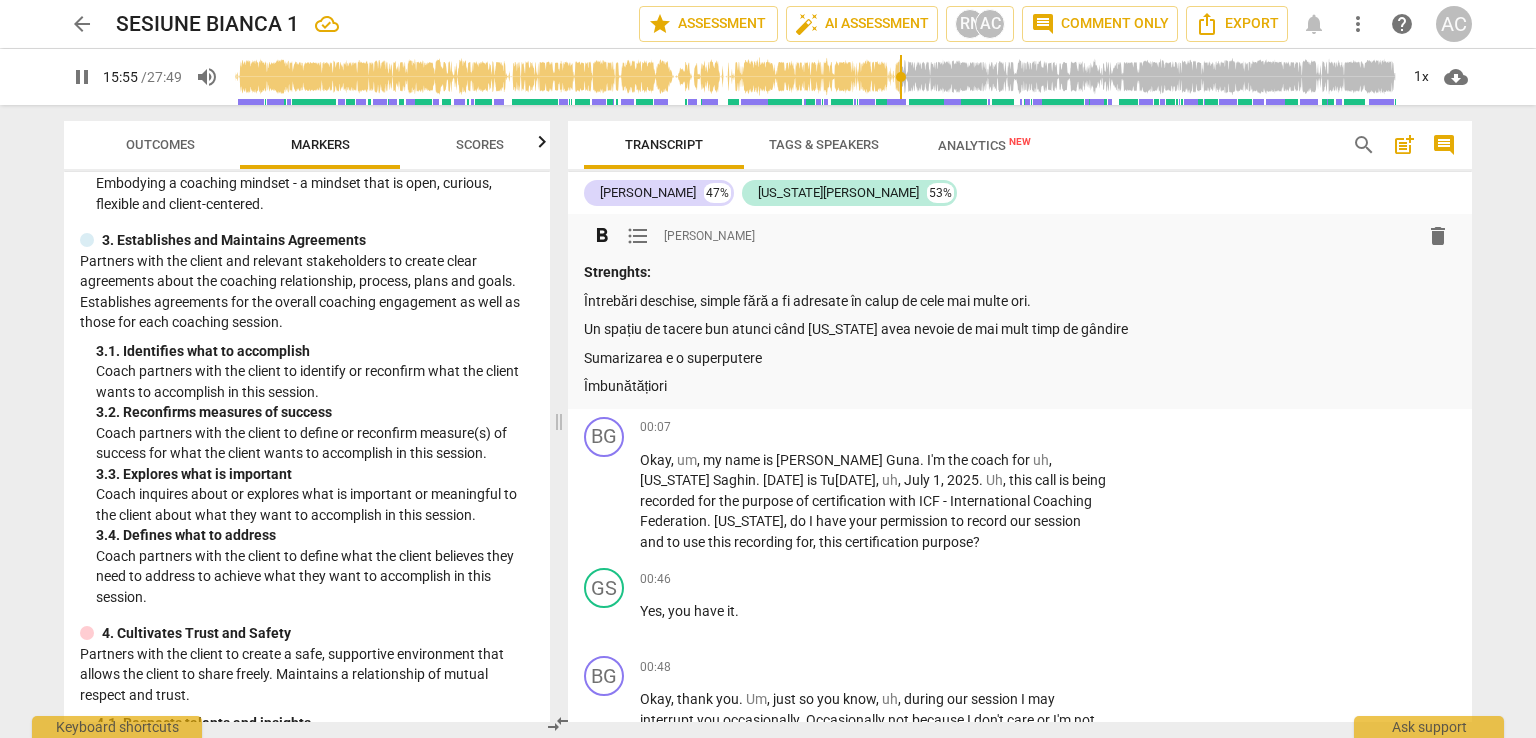 click on "Strenghts:" at bounding box center [617, 272] 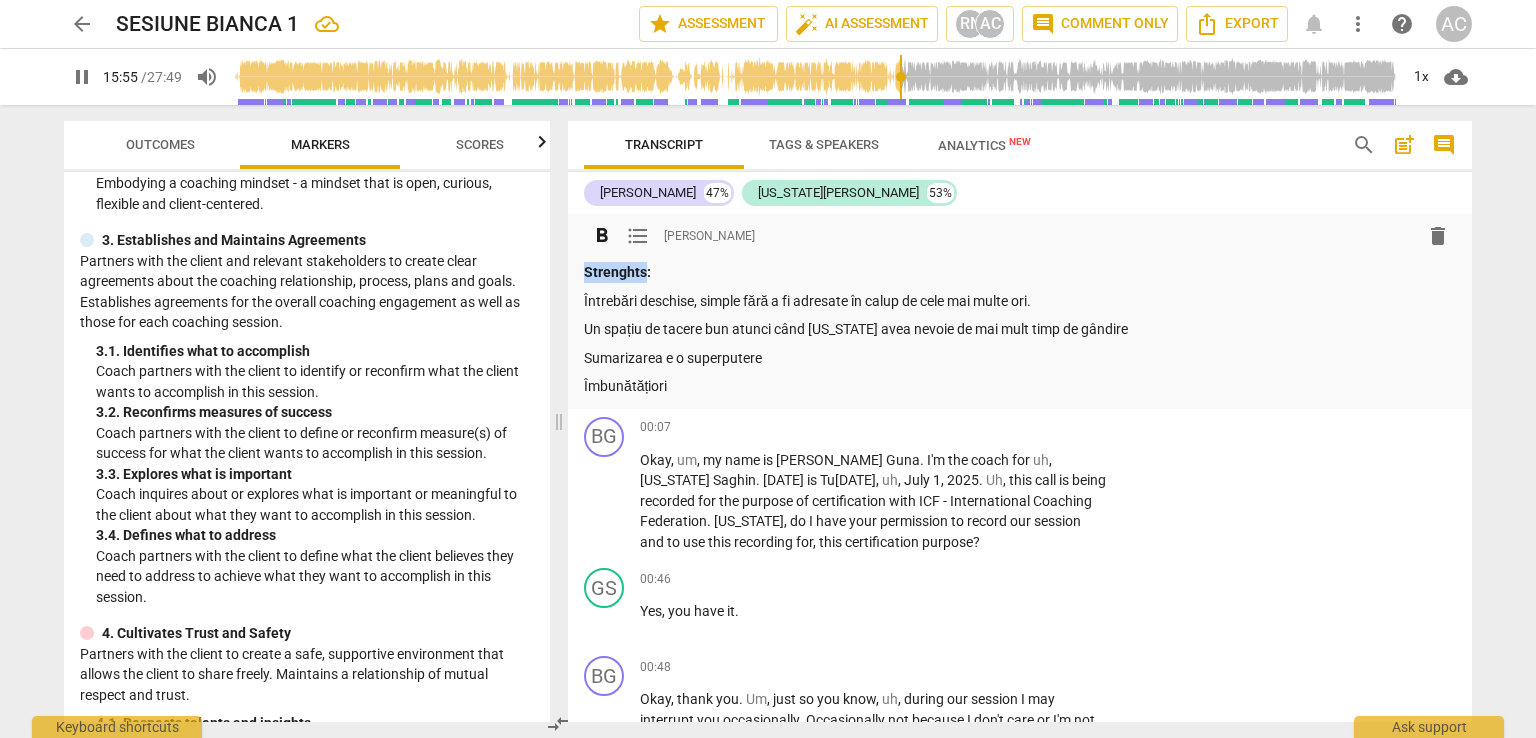 copy on "Strenghts" 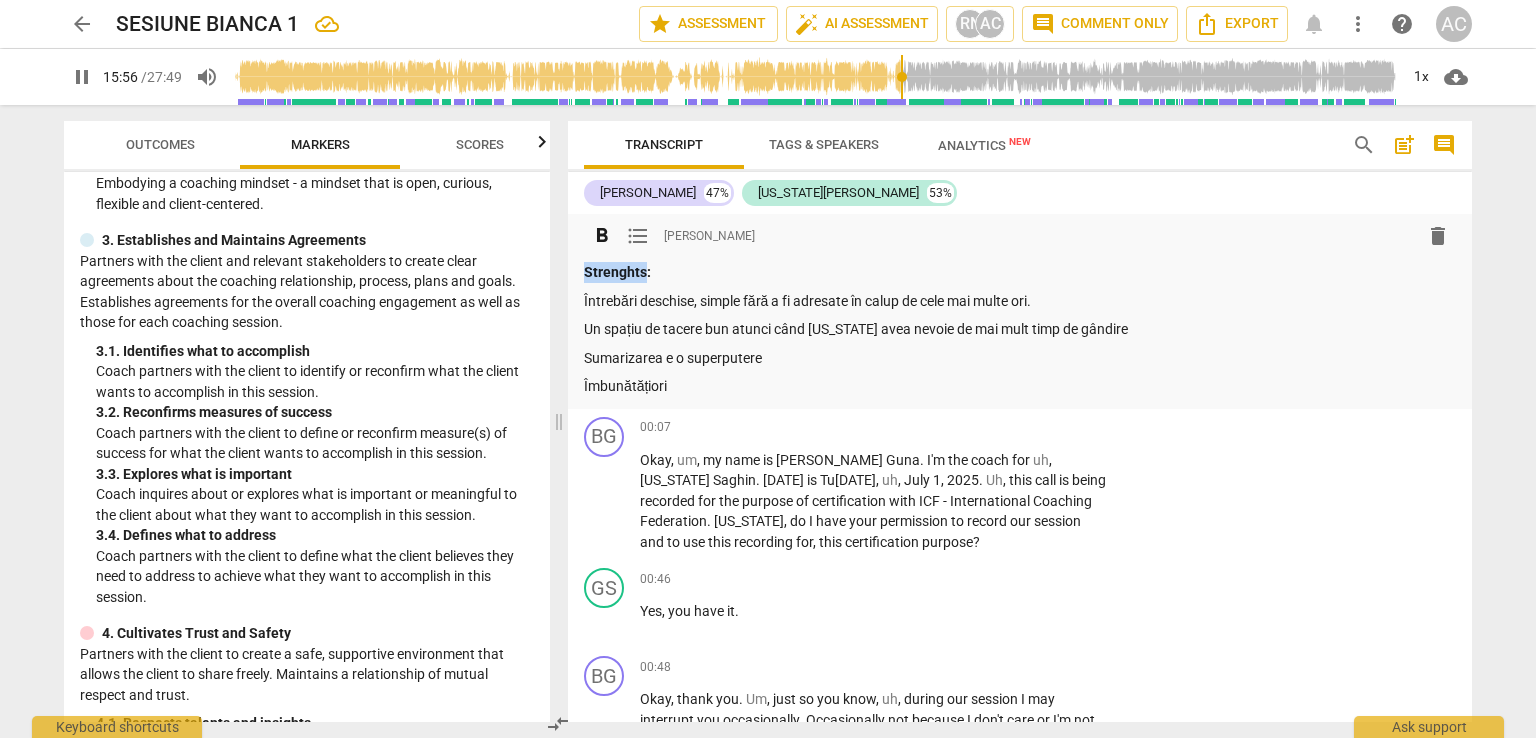 click on "Îmbunătățiori" at bounding box center [1020, 386] 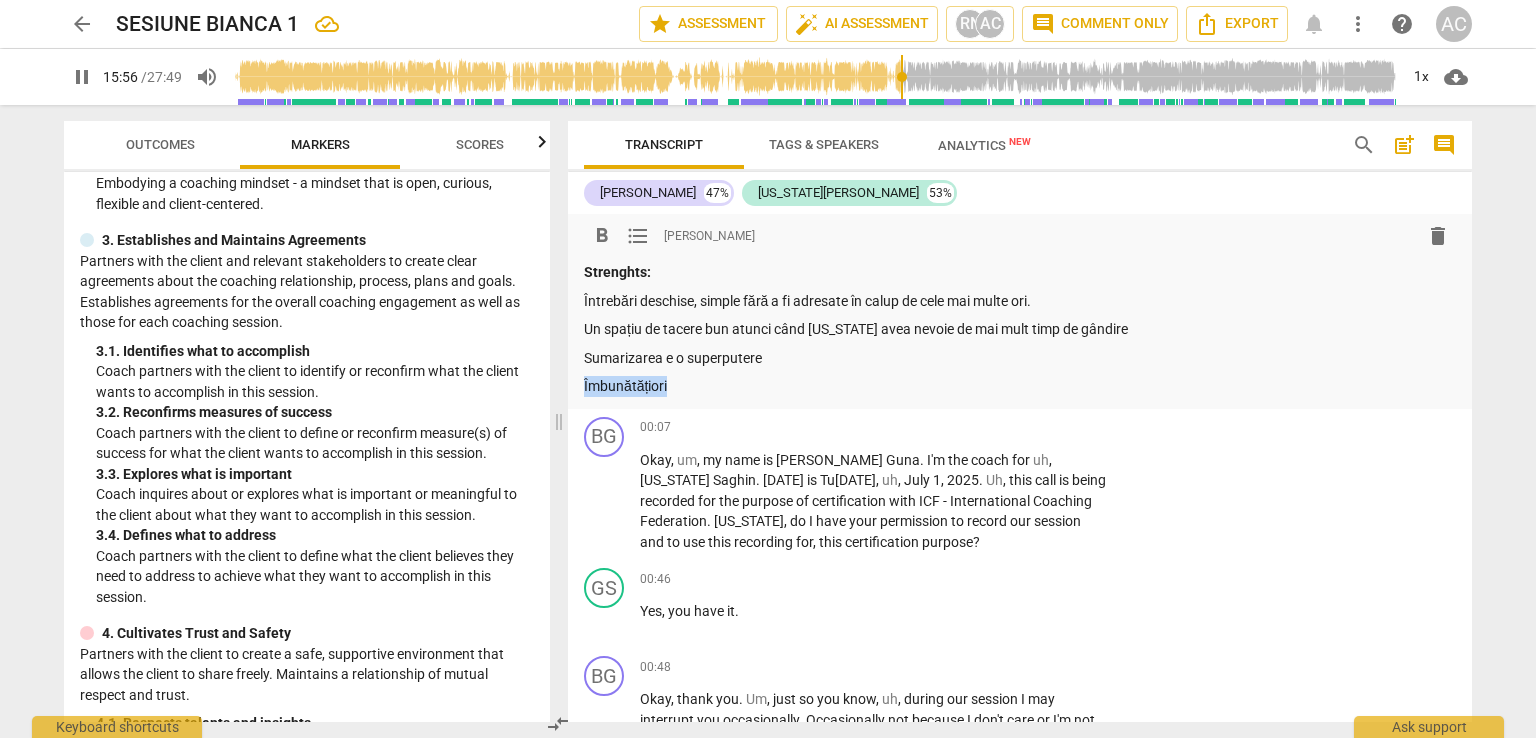 click on "Îmbunătățiori" at bounding box center (1020, 386) 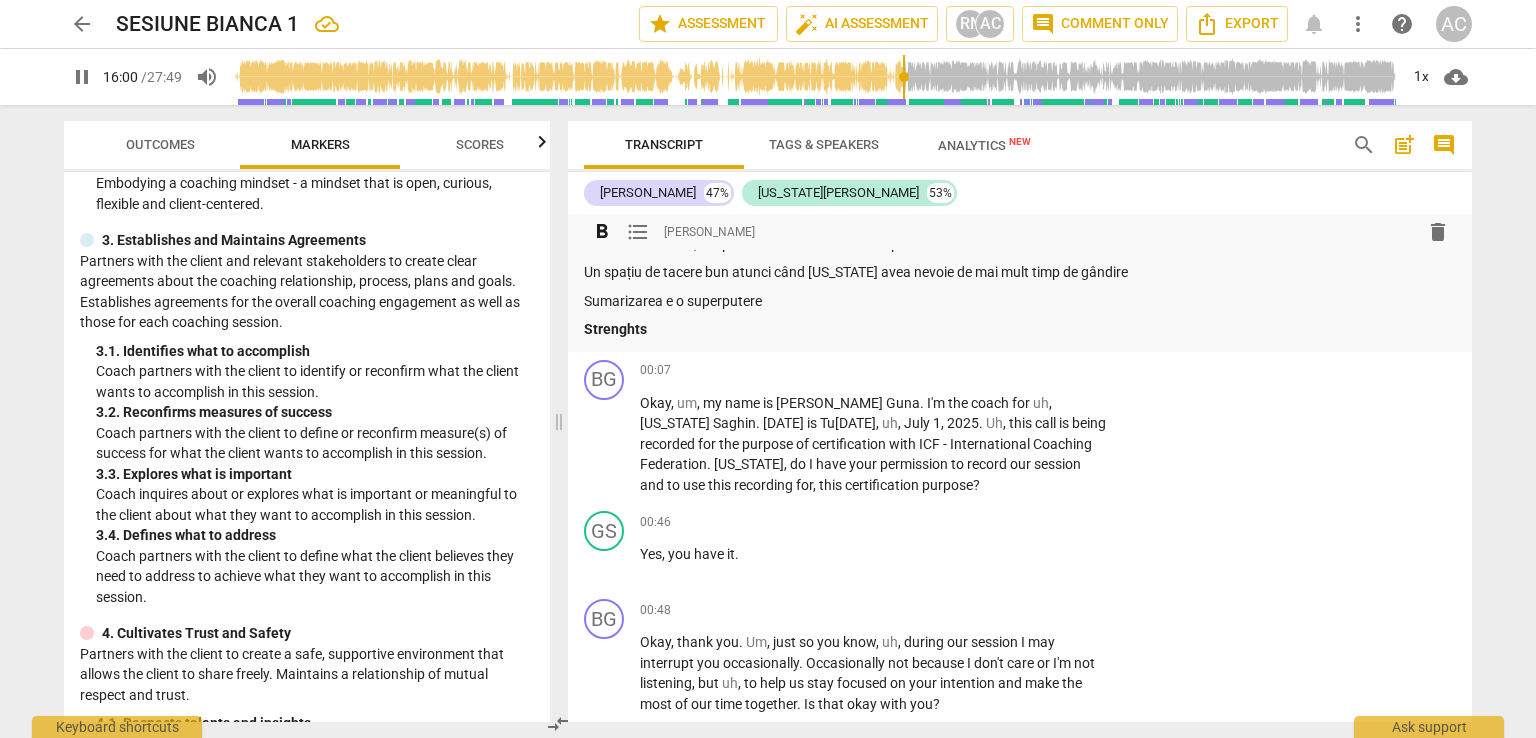 scroll, scrollTop: 0, scrollLeft: 0, axis: both 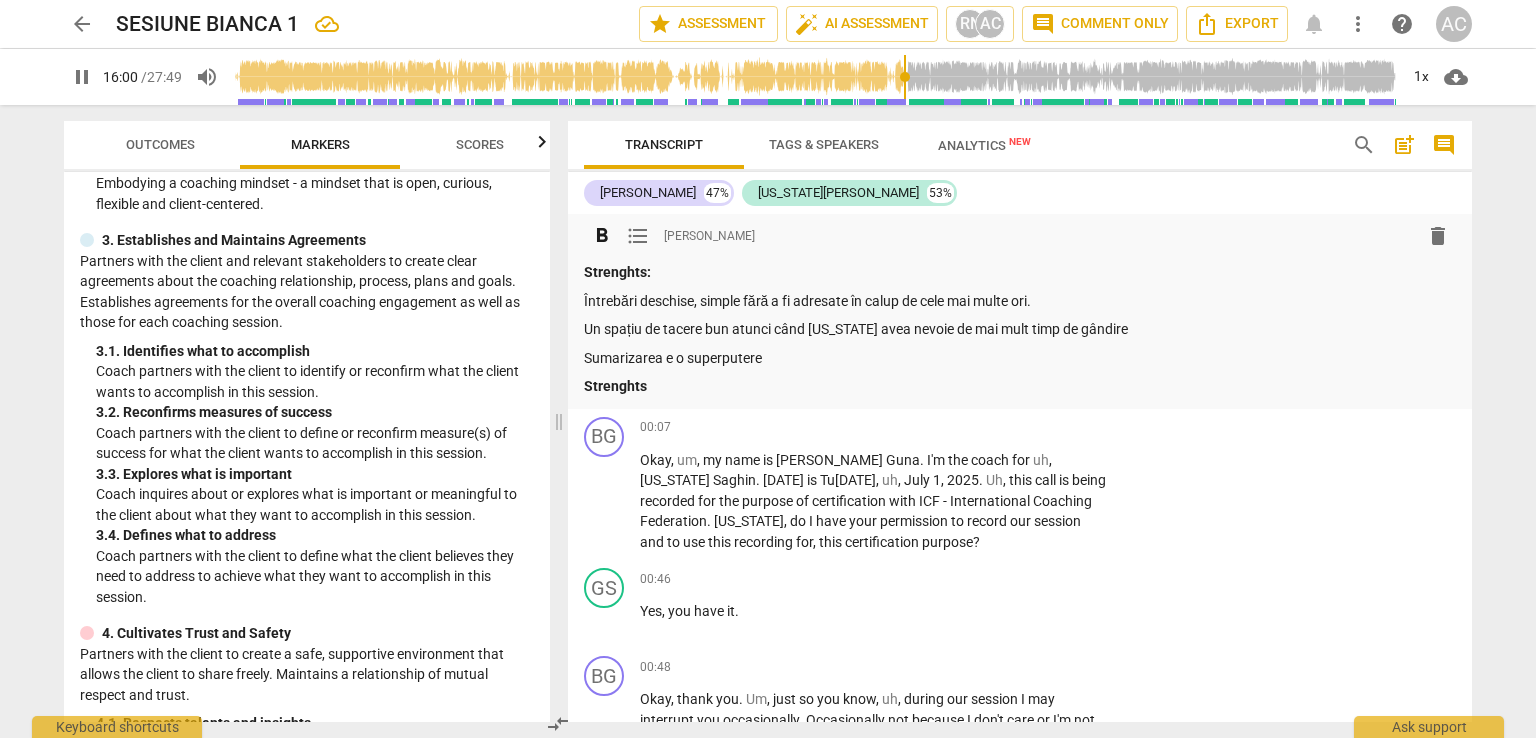 click on "Strenghts" at bounding box center (615, 386) 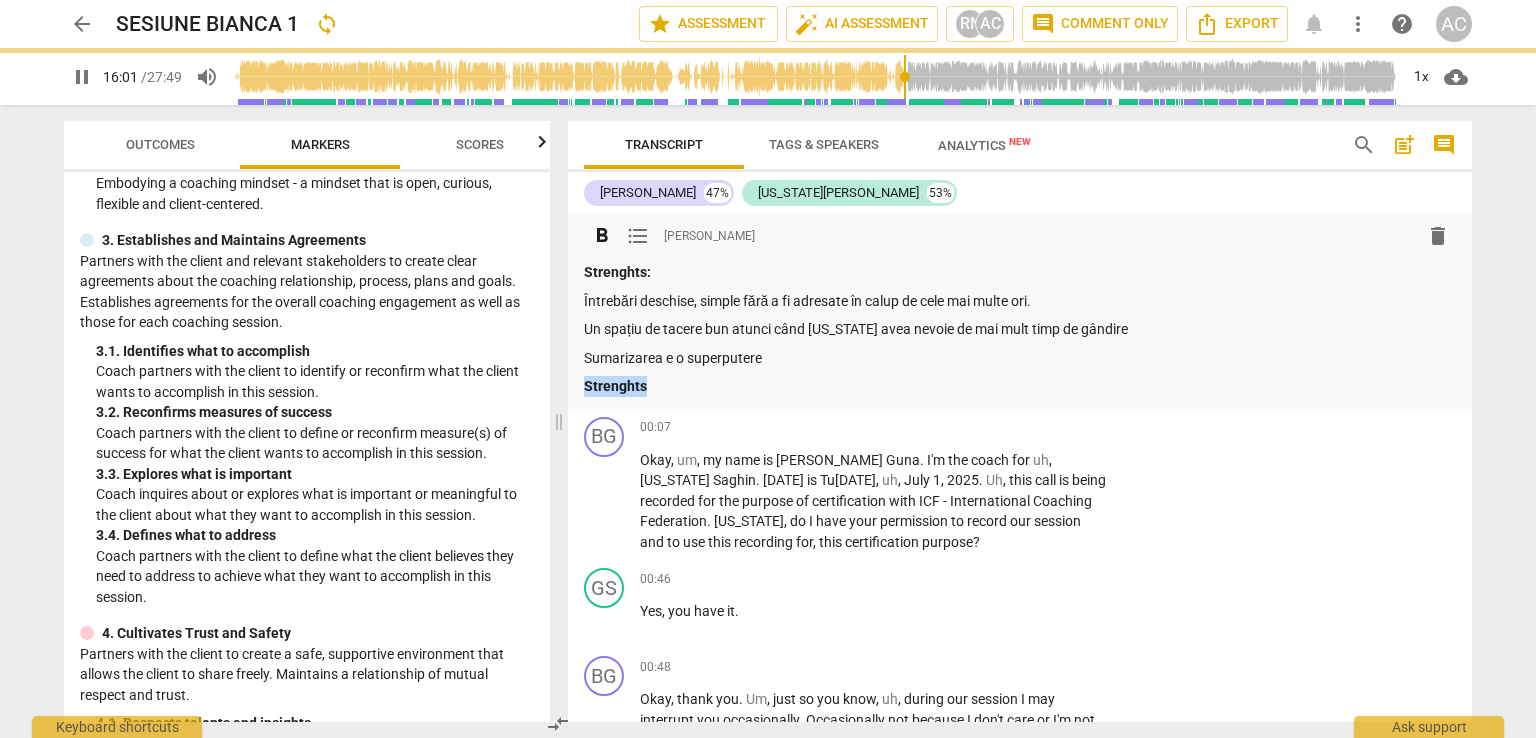 click on "Strenghts" at bounding box center (615, 386) 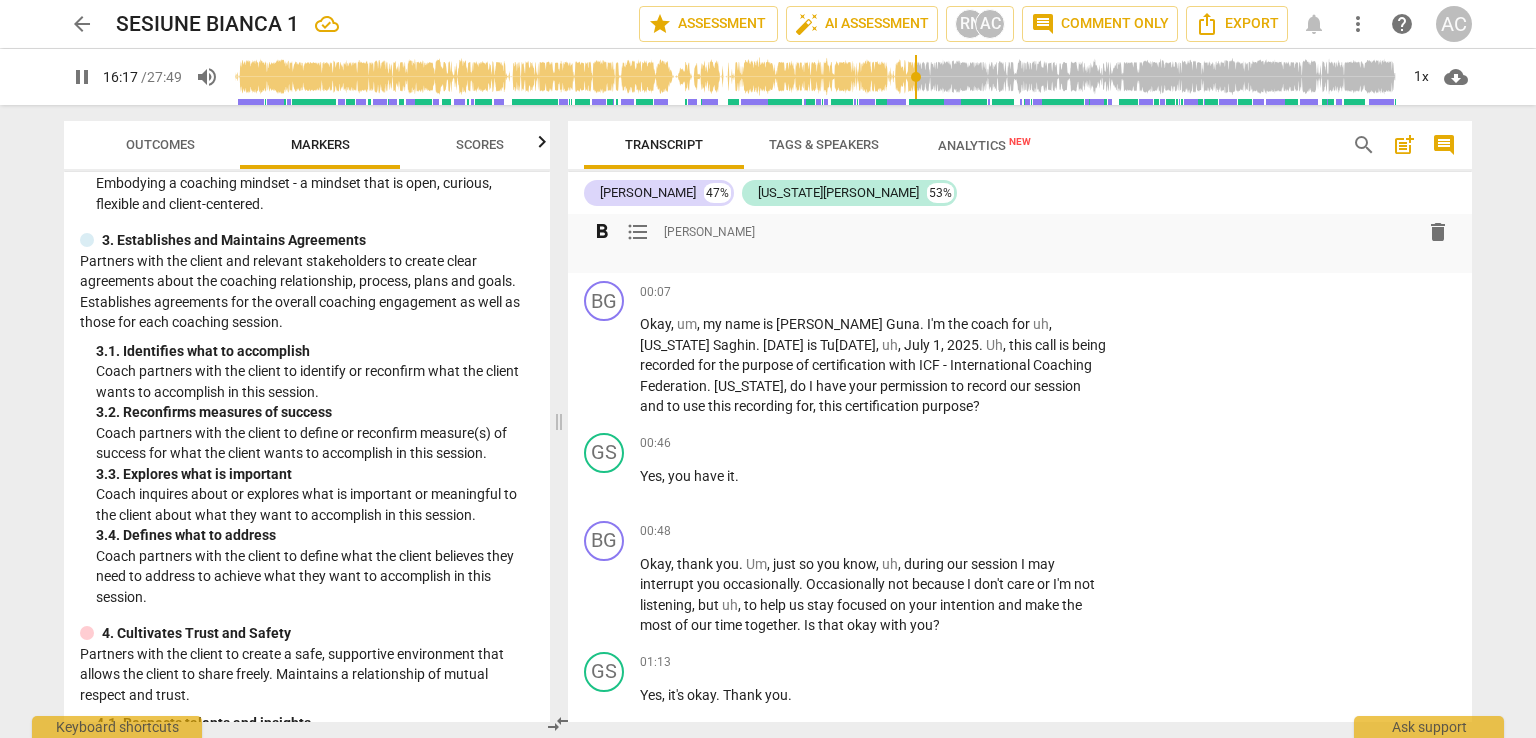 scroll, scrollTop: 0, scrollLeft: 0, axis: both 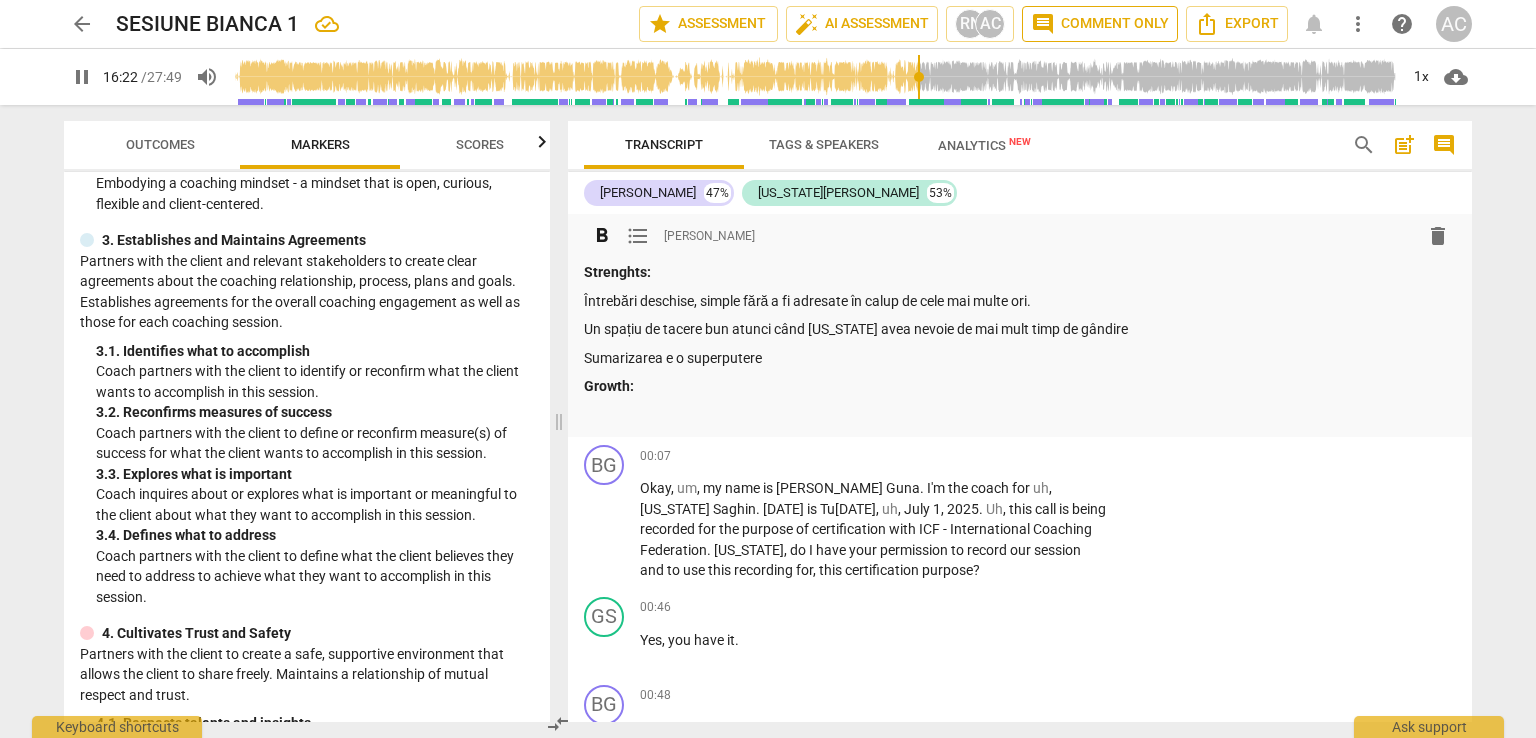 click on "comment    Comment only" at bounding box center (1100, 24) 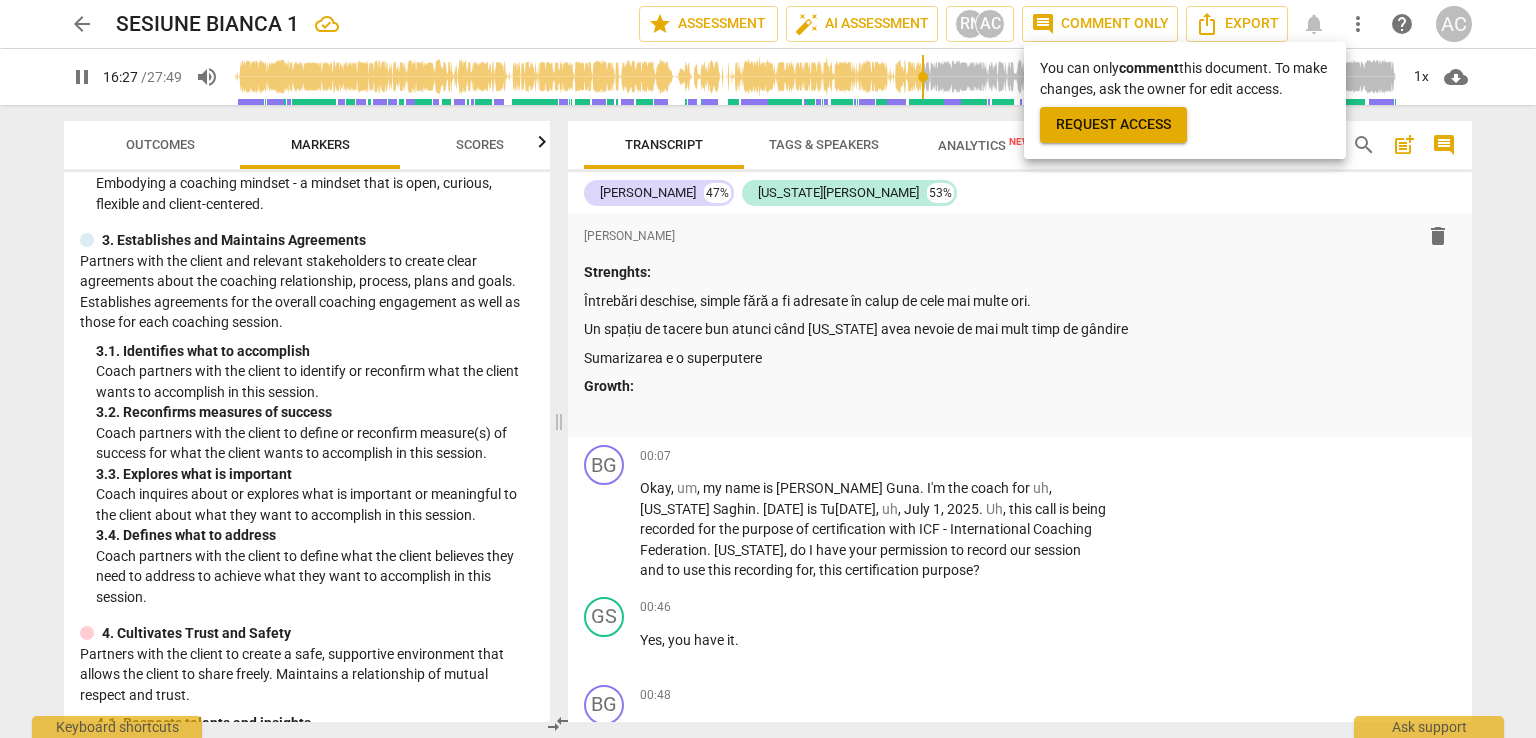 scroll, scrollTop: 5883, scrollLeft: 0, axis: vertical 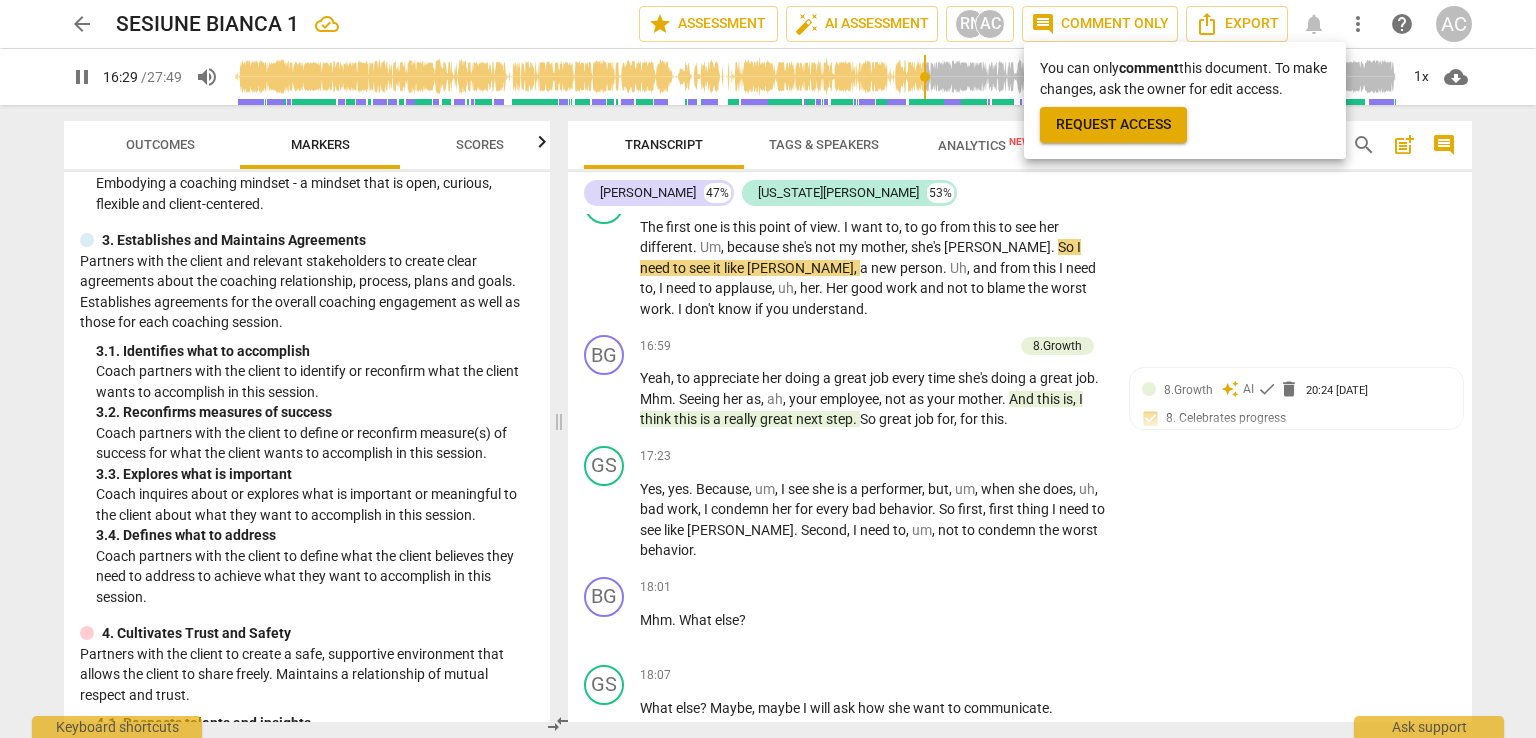click at bounding box center [768, 369] 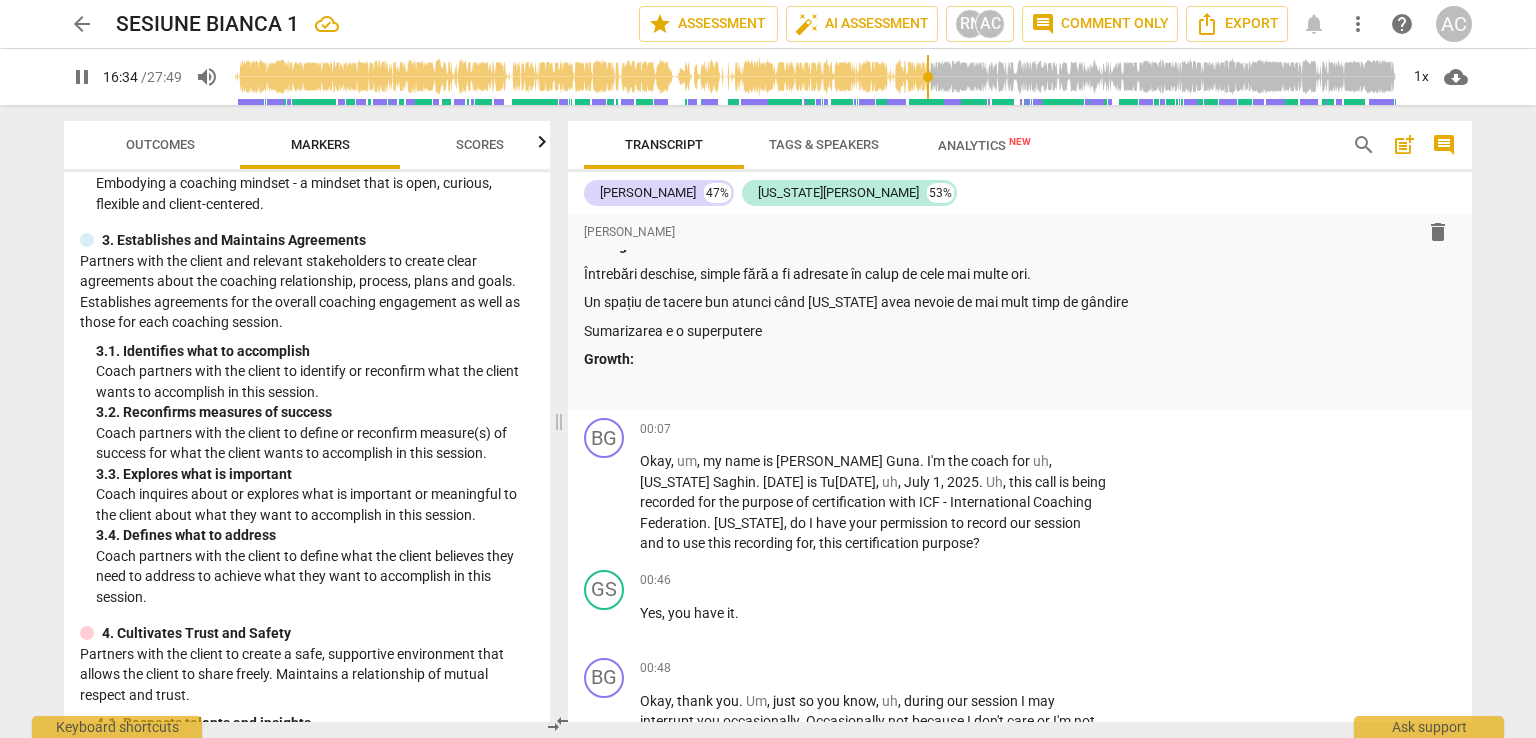 scroll, scrollTop: 0, scrollLeft: 0, axis: both 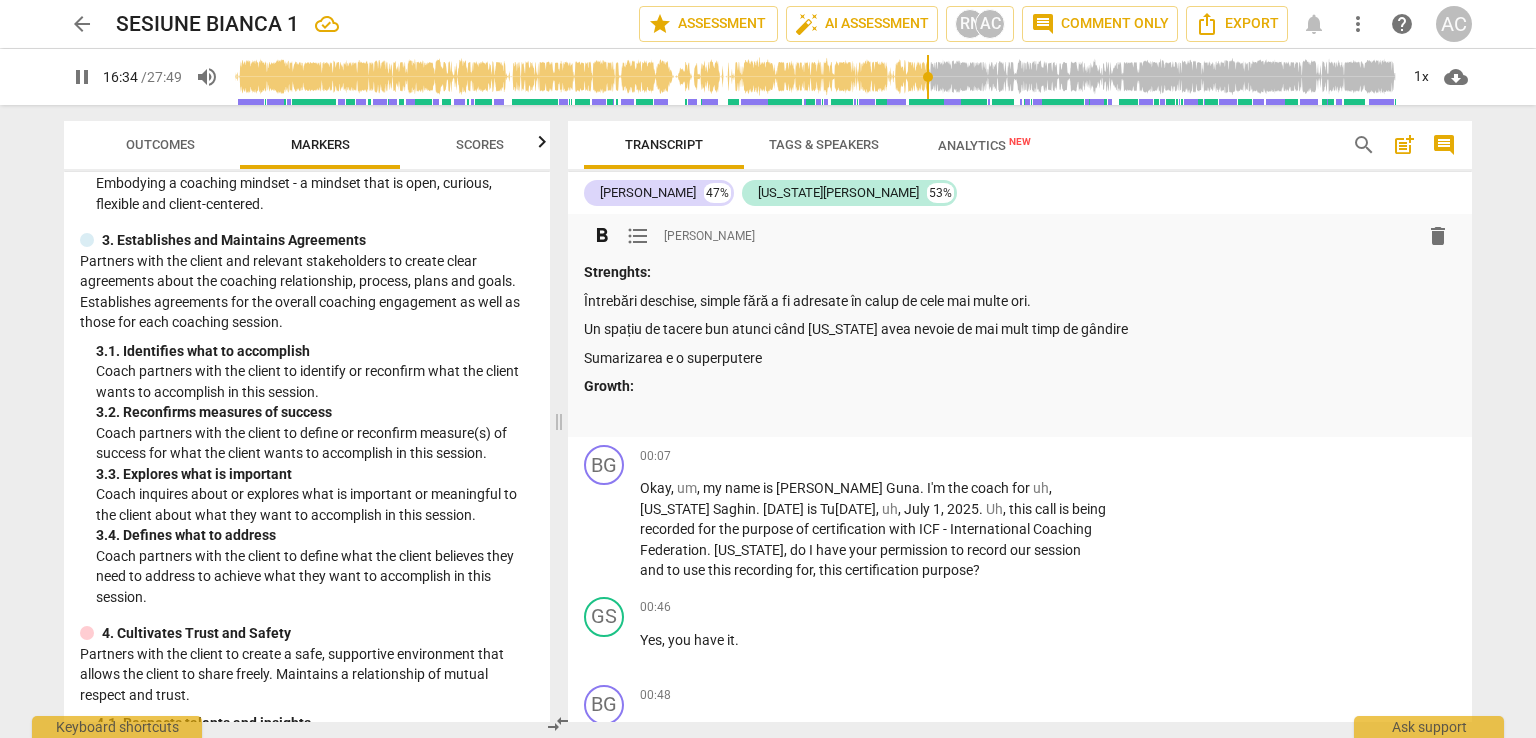 click at bounding box center (1020, 415) 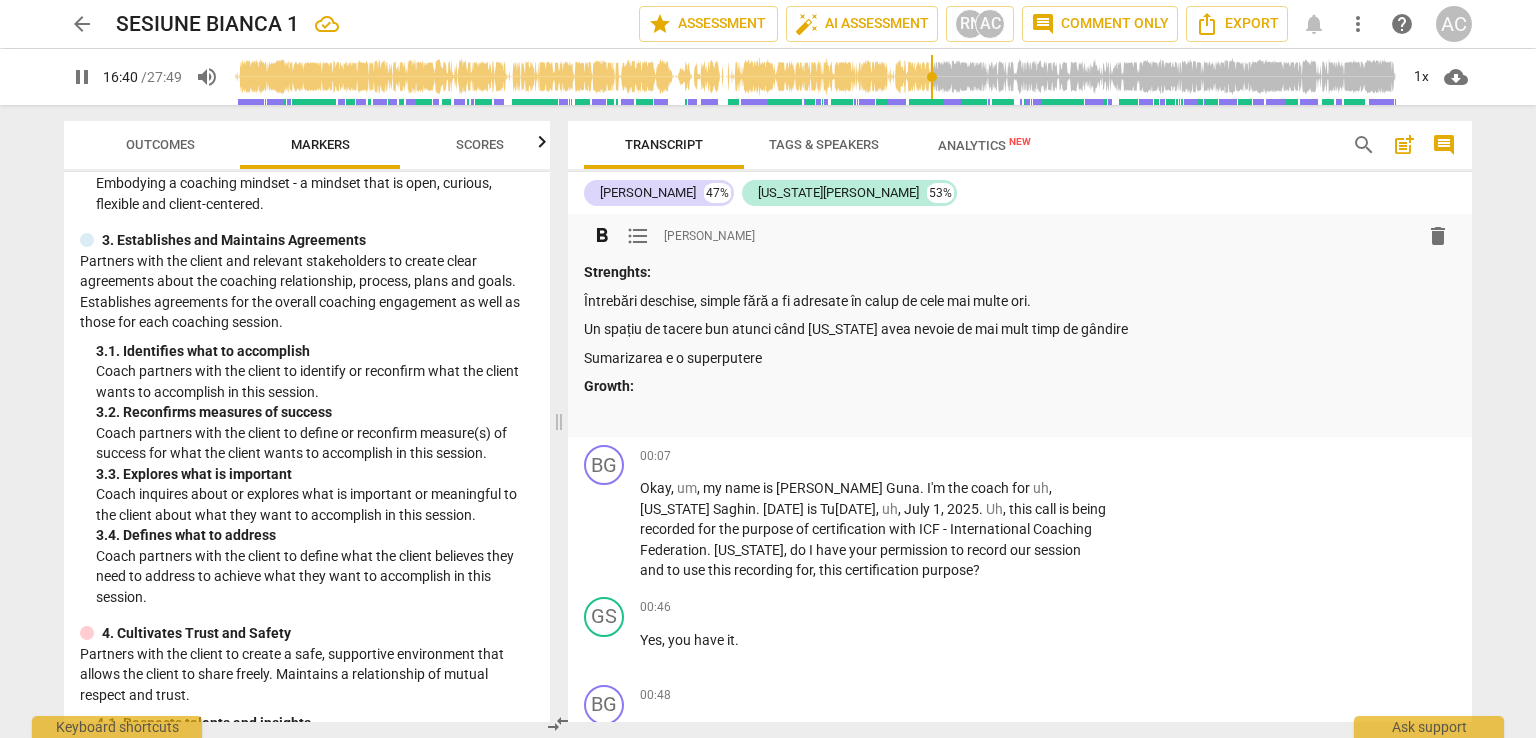 click at bounding box center (1020, 415) 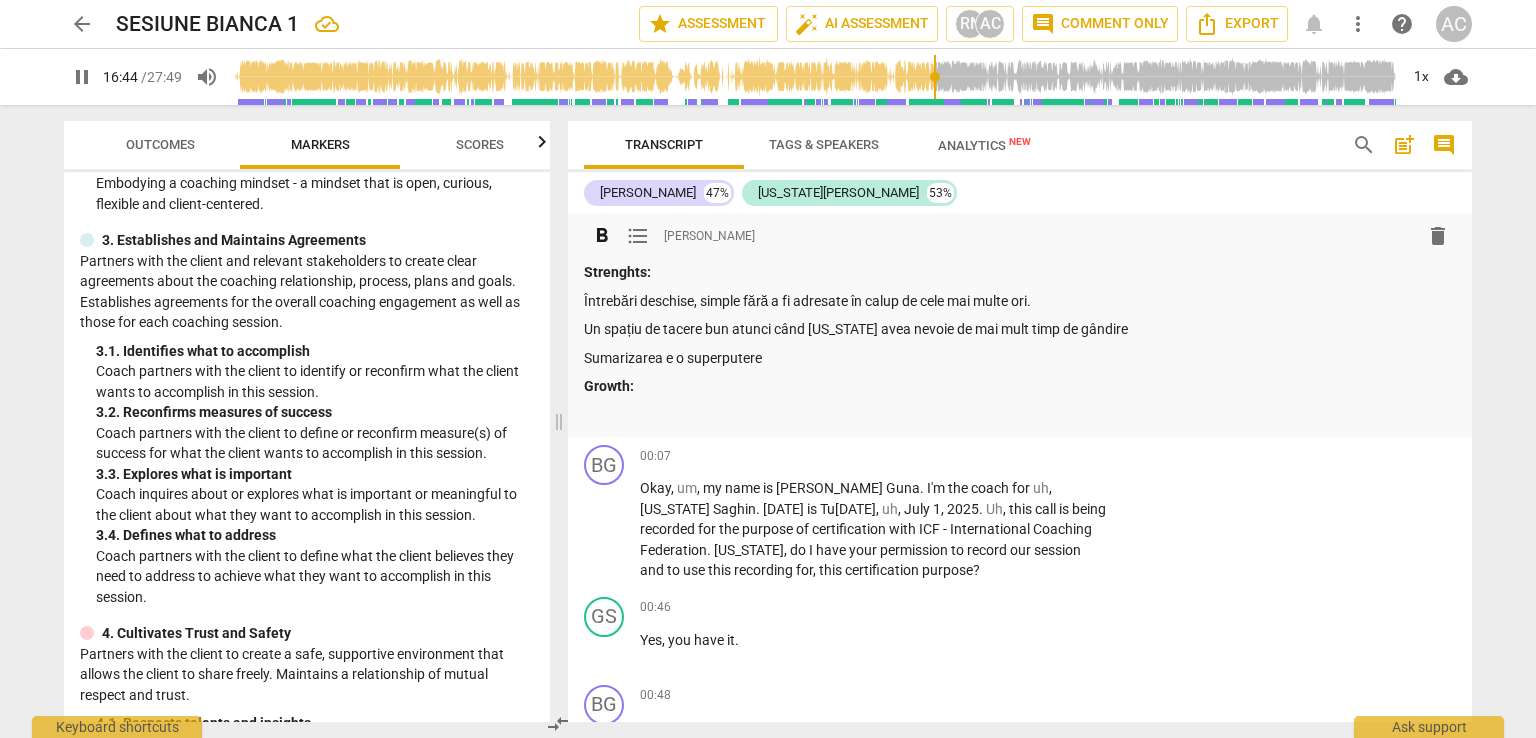 scroll, scrollTop: 5924, scrollLeft: 0, axis: vertical 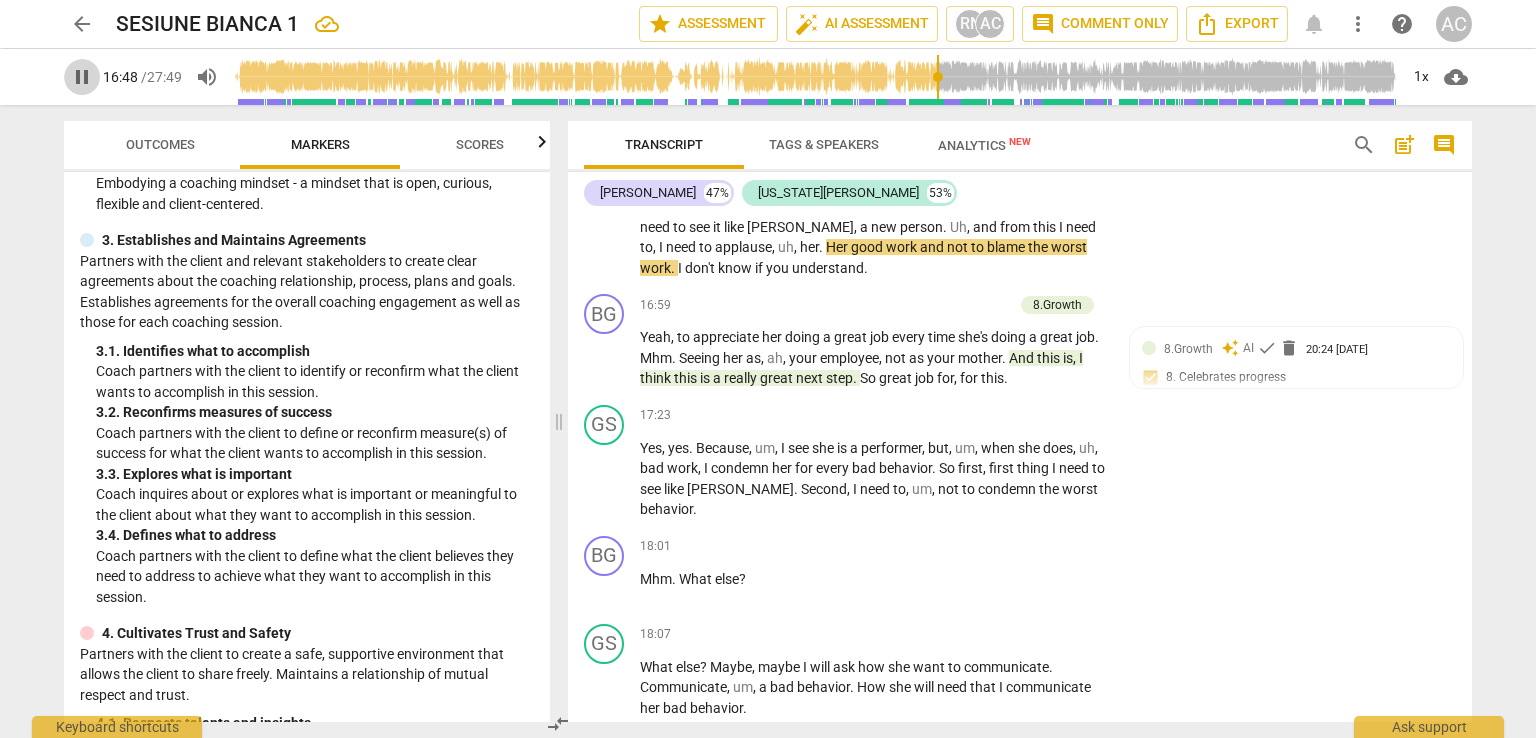click on "pause" at bounding box center [82, 77] 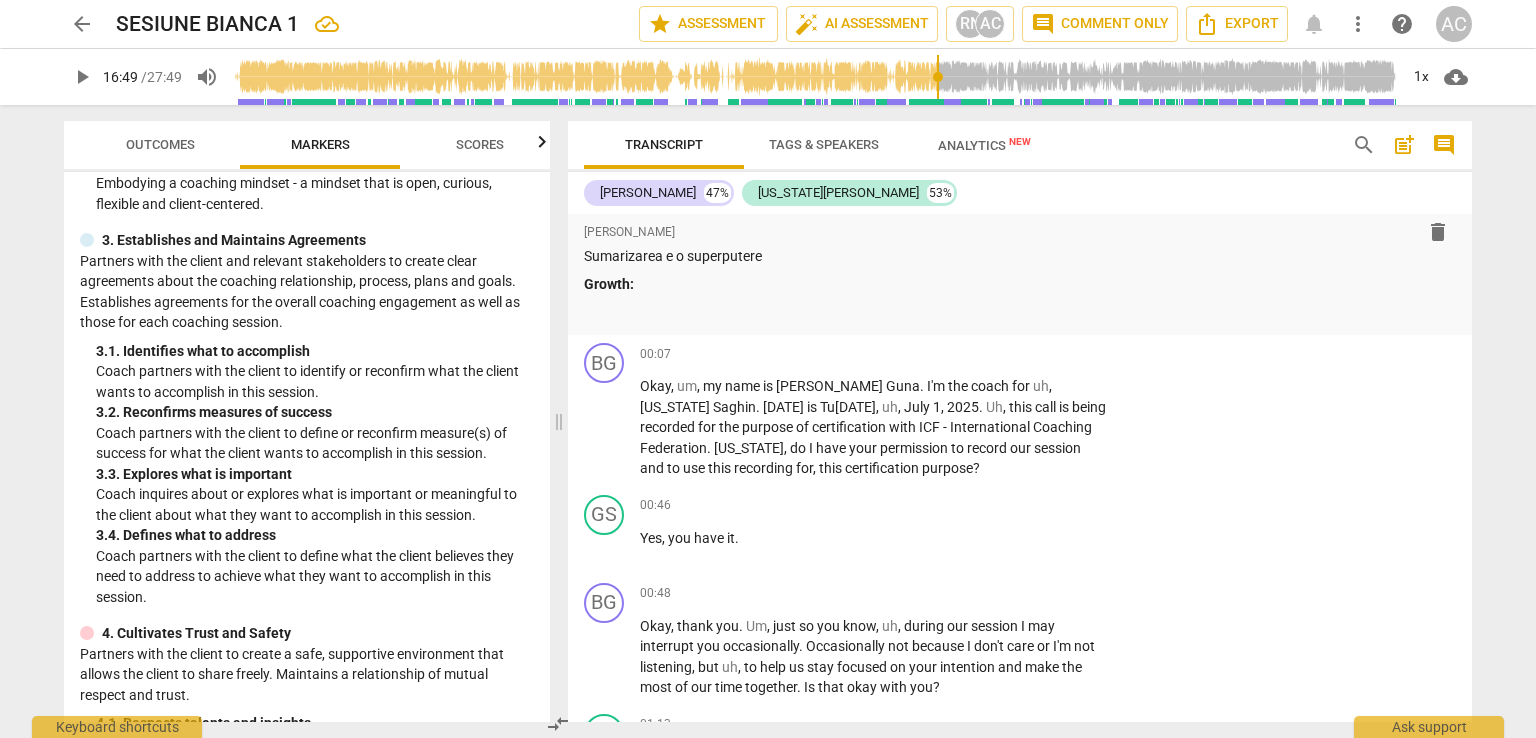 scroll, scrollTop: 0, scrollLeft: 0, axis: both 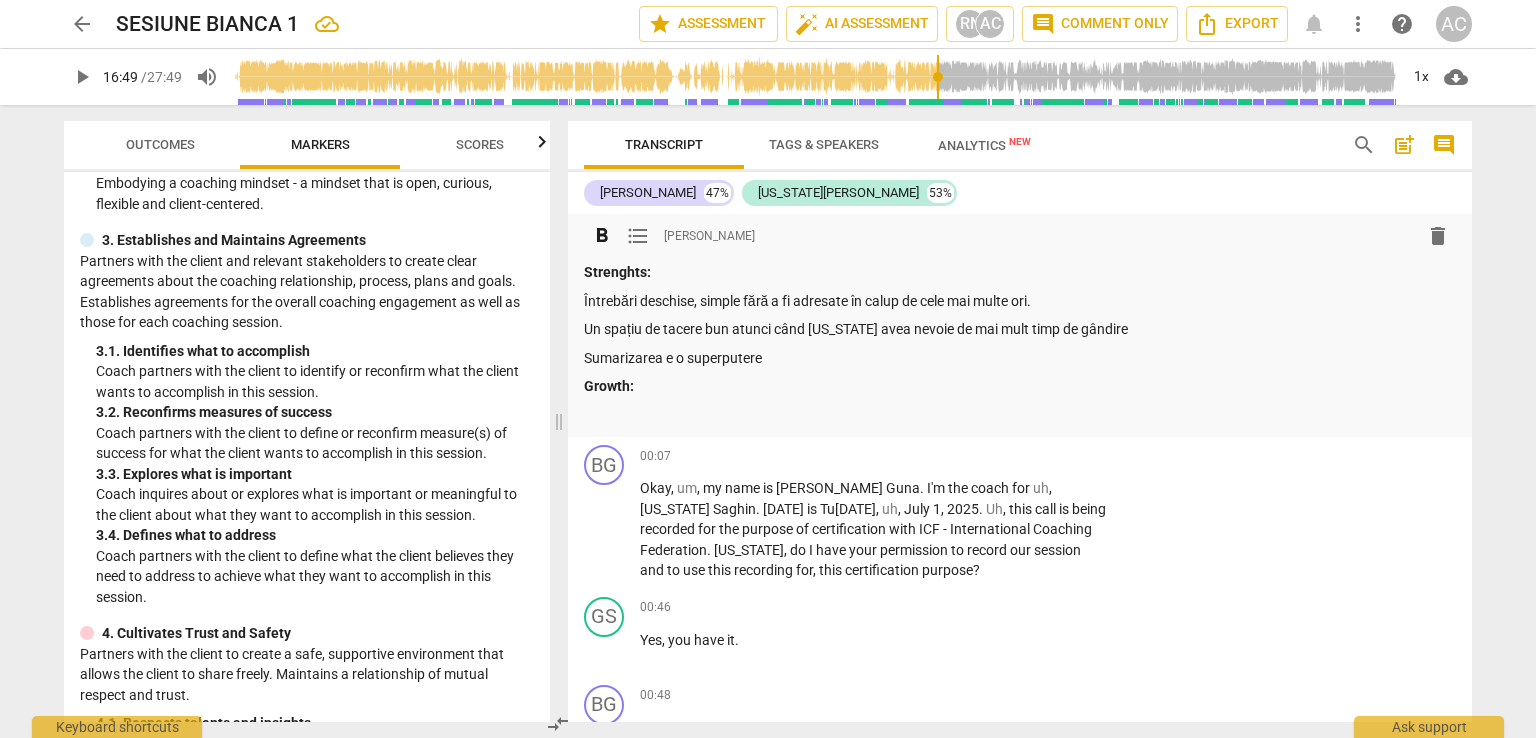 click on "Strenghts:    Întrebări deschise, simple fără a fi adresate în calup de cele mai multe ori.  Un spațiu de tacere bun atunci când [US_STATE] avea nevoie de mai mult timp de gândire Sumarizarea e o superputere Growth:" at bounding box center [1020, 343] 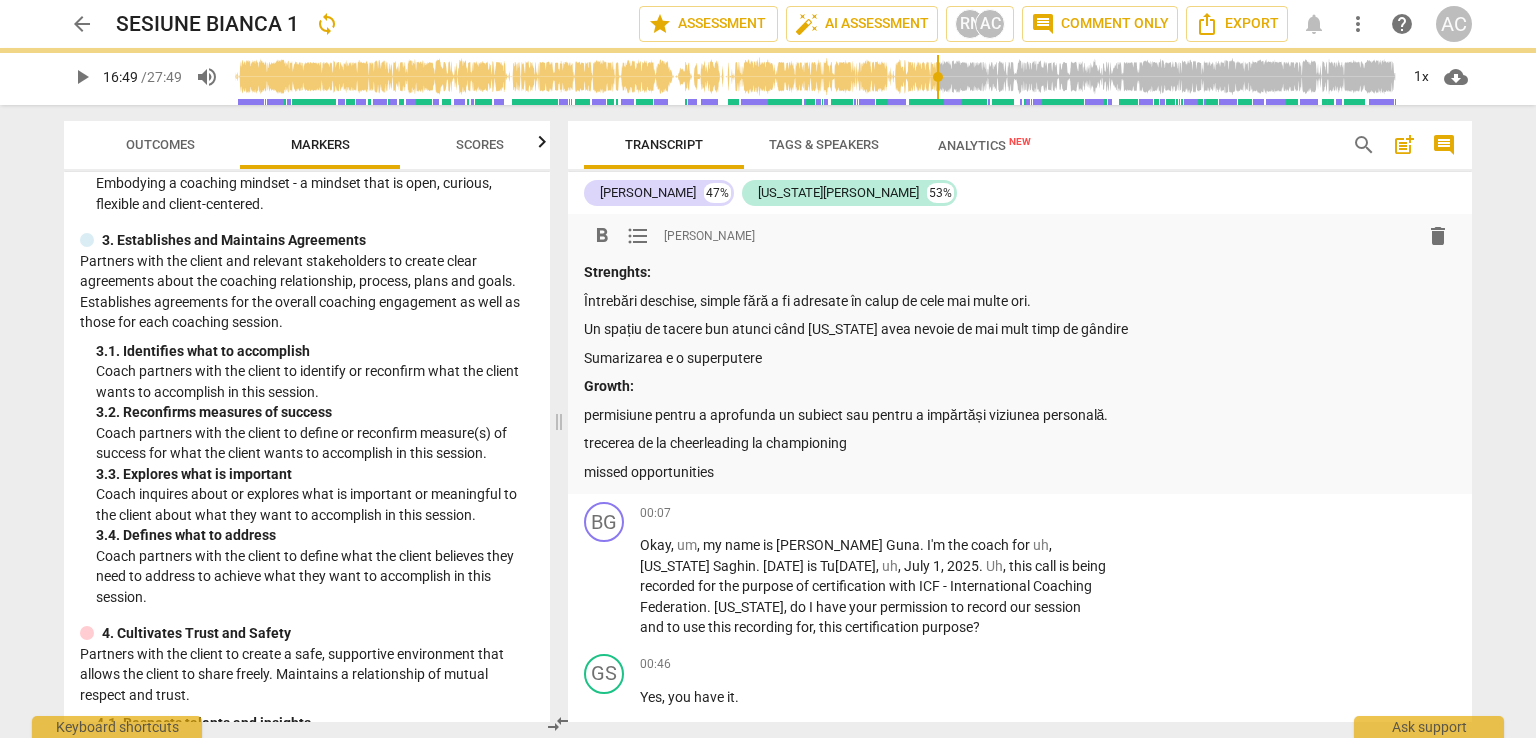 click on "missed opportunities" at bounding box center [1020, 472] 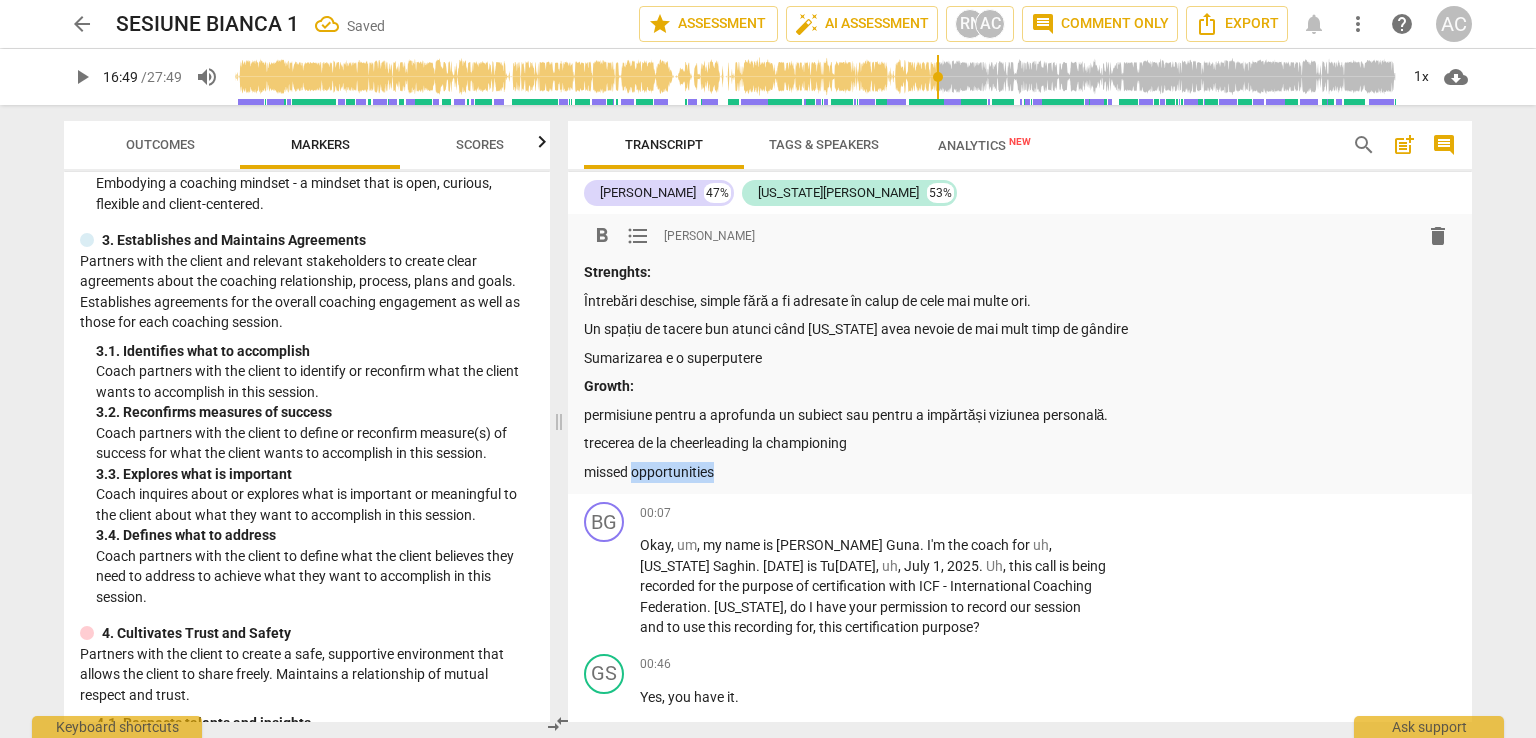 click on "missed opportunities" at bounding box center (1020, 472) 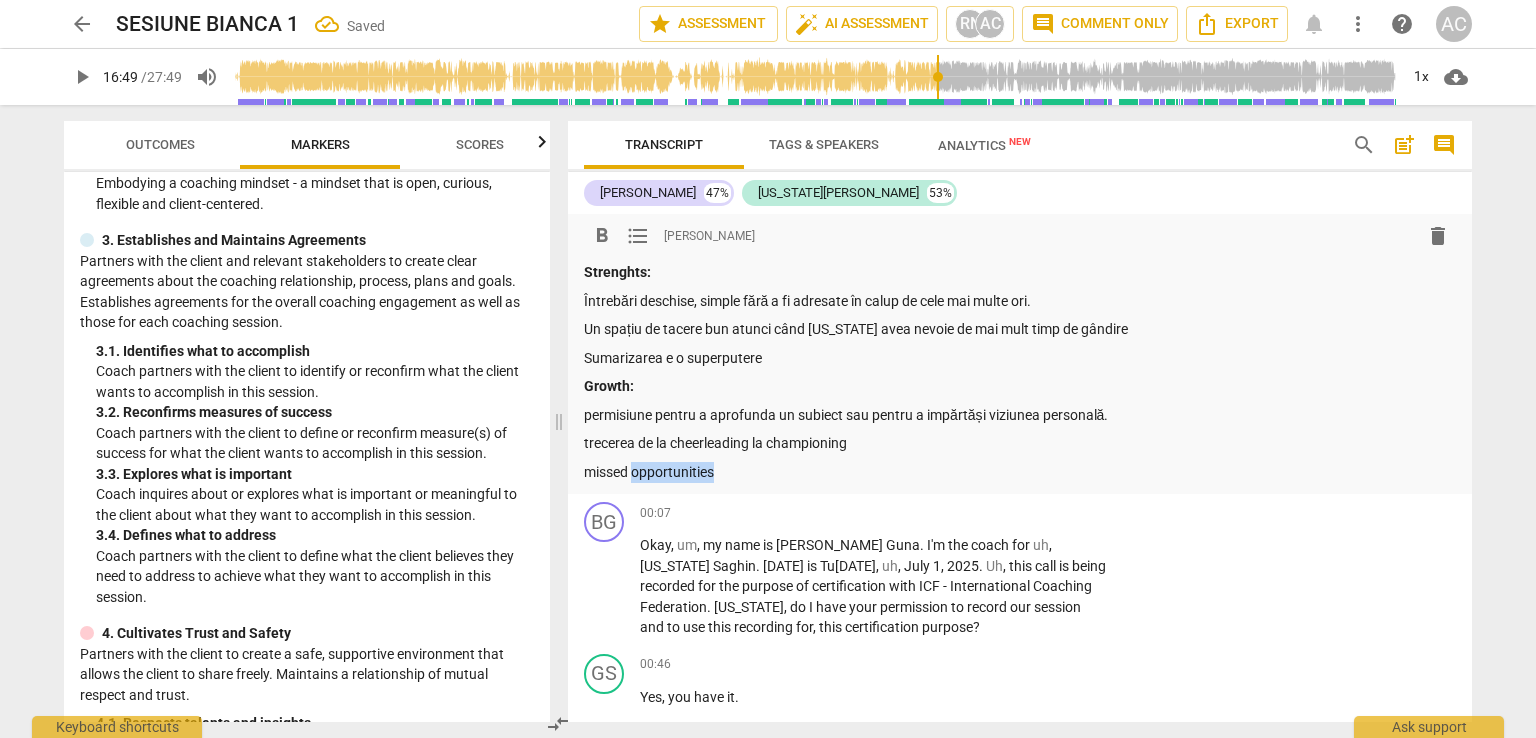 click on "missed opportunities" at bounding box center [1020, 472] 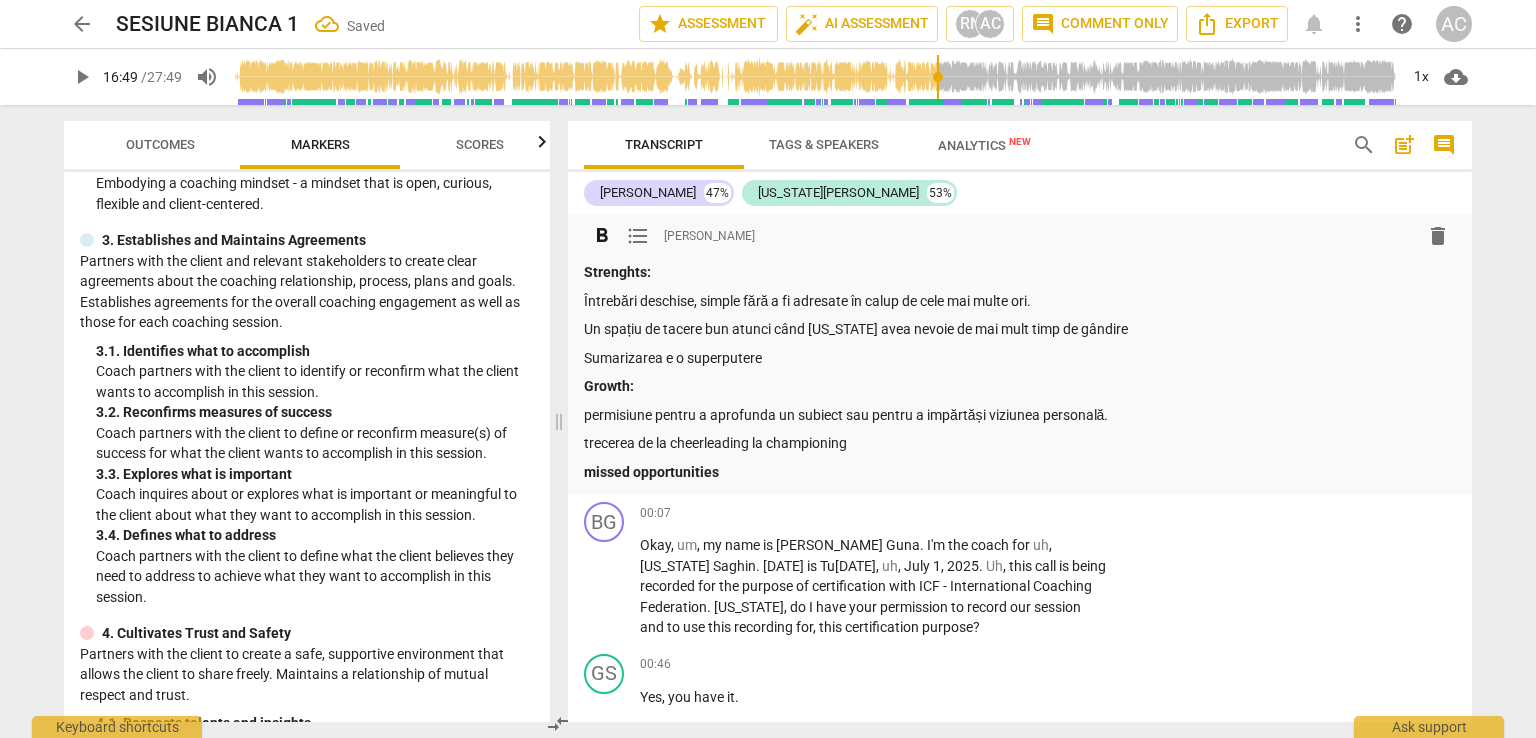 click on "missed opportunities" at bounding box center (1020, 472) 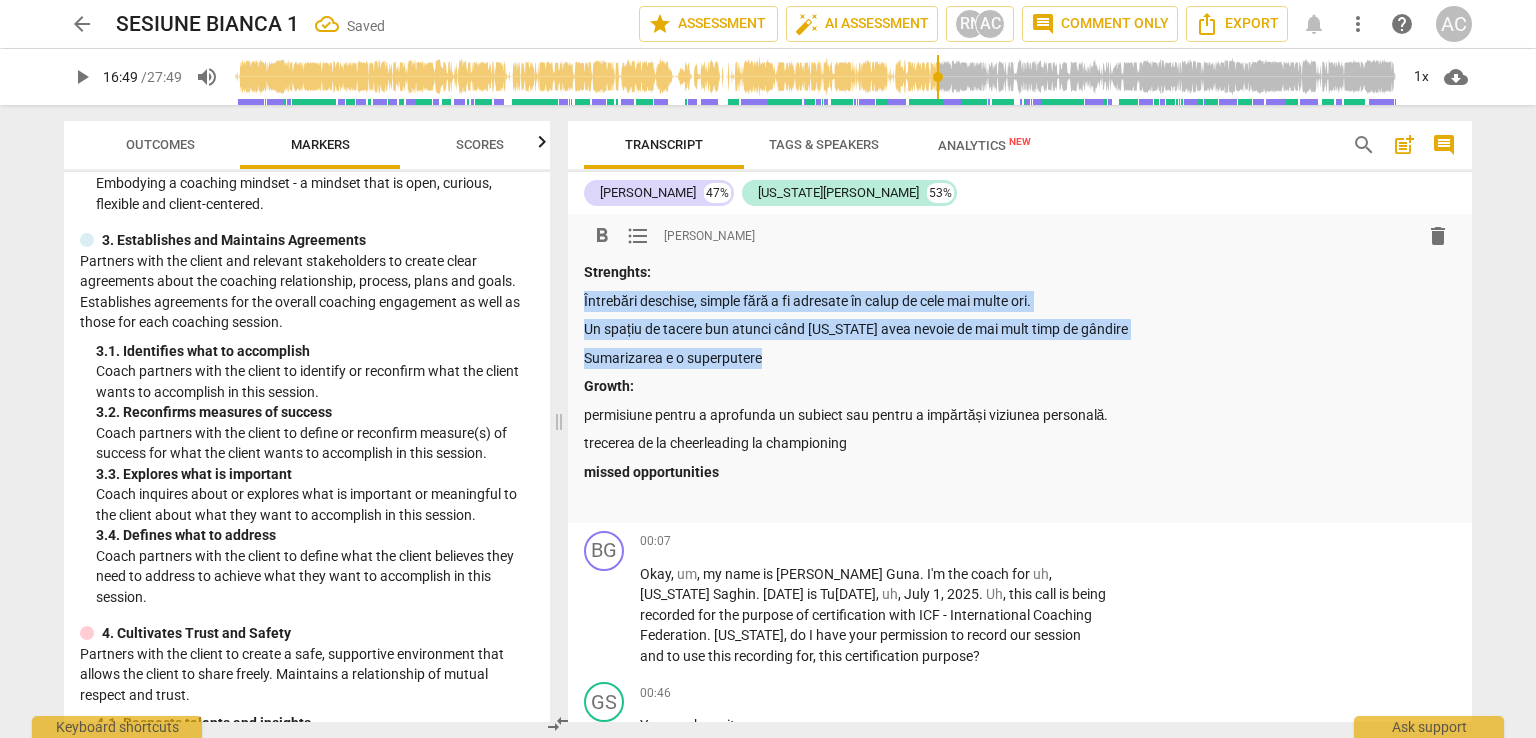 drag, startPoint x: 776, startPoint y: 350, endPoint x: 576, endPoint y: 299, distance: 206.4001 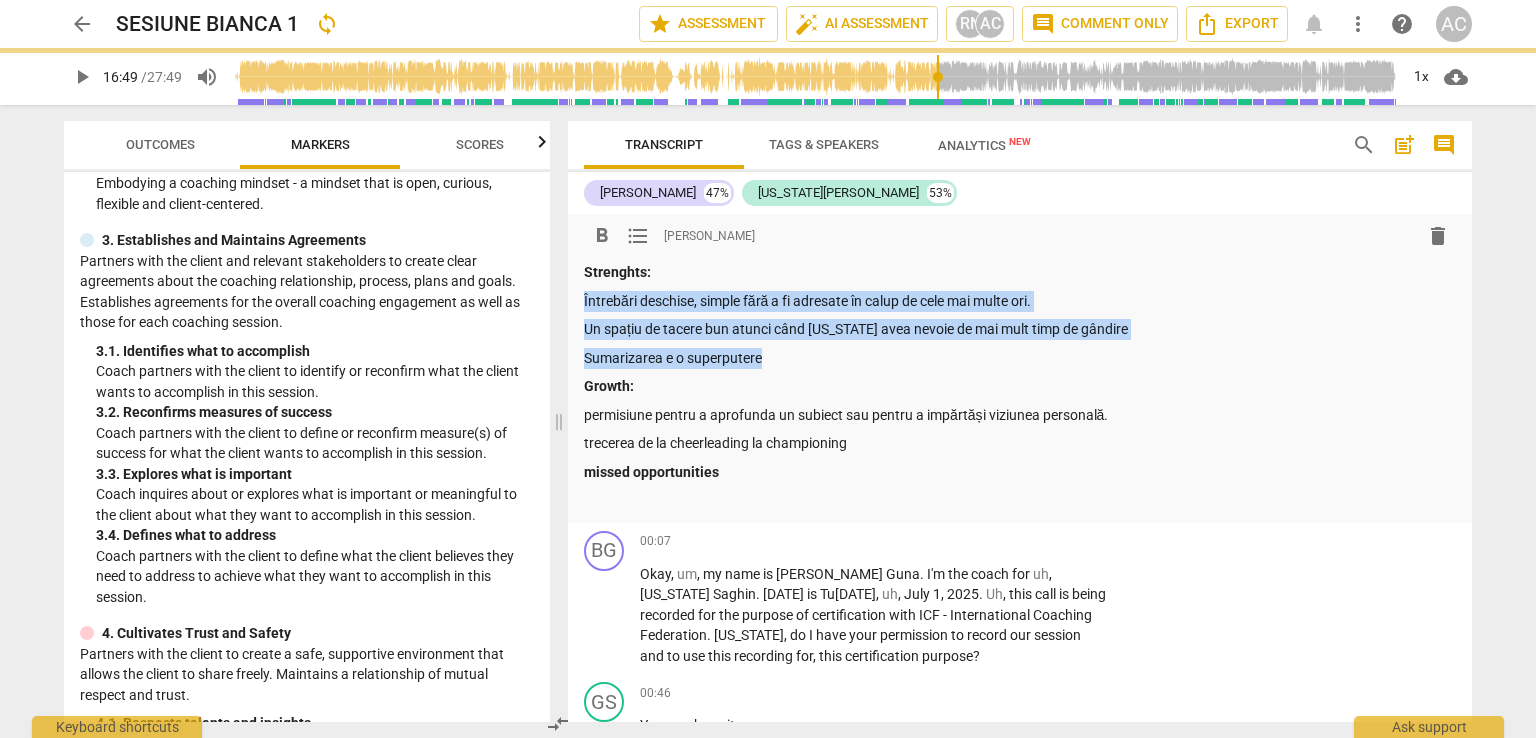 click on "format_list_bulleted" at bounding box center [638, 236] 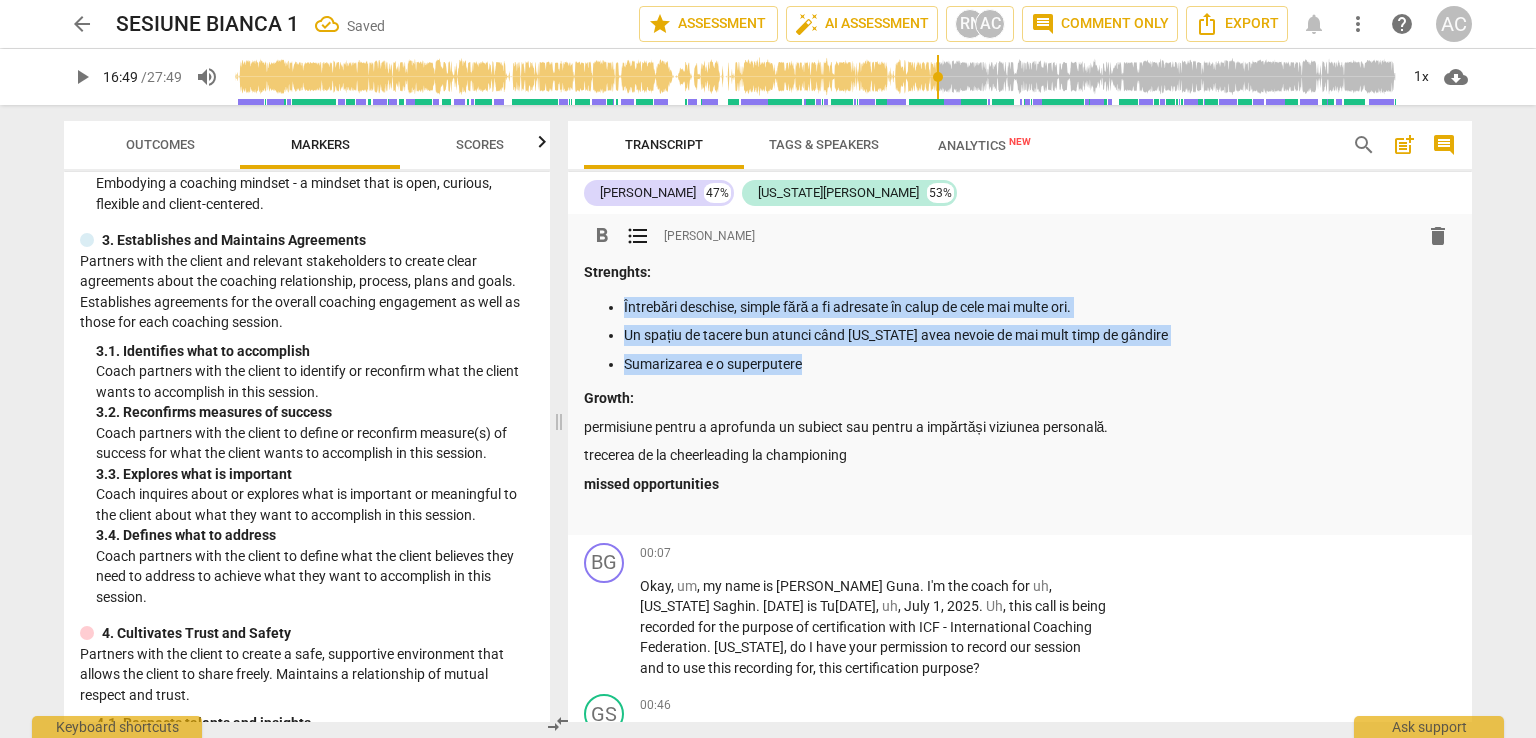 click on "trecerea de la cheerleading la championing" at bounding box center [1020, 455] 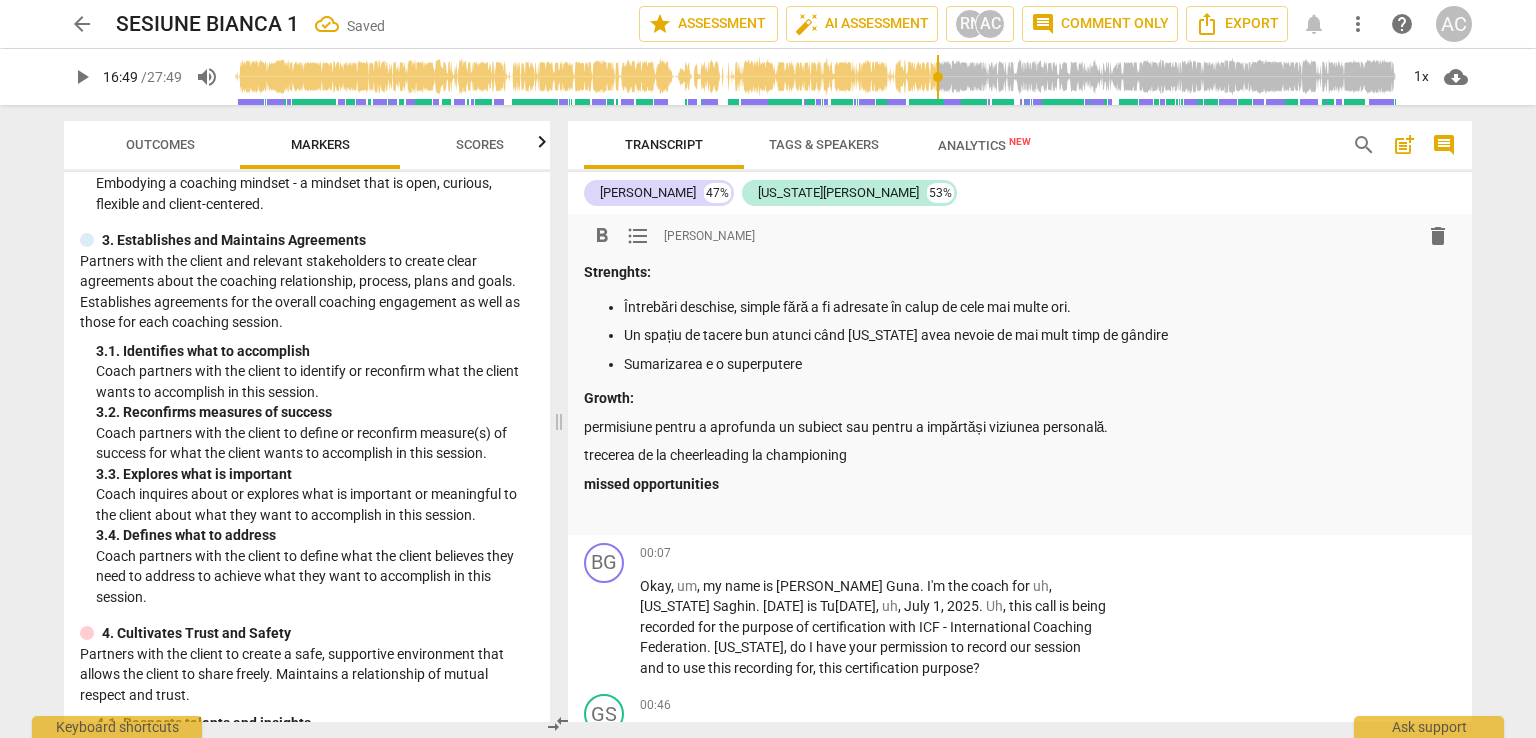 click on "trecerea de la cheerleading la championing" at bounding box center (1020, 455) 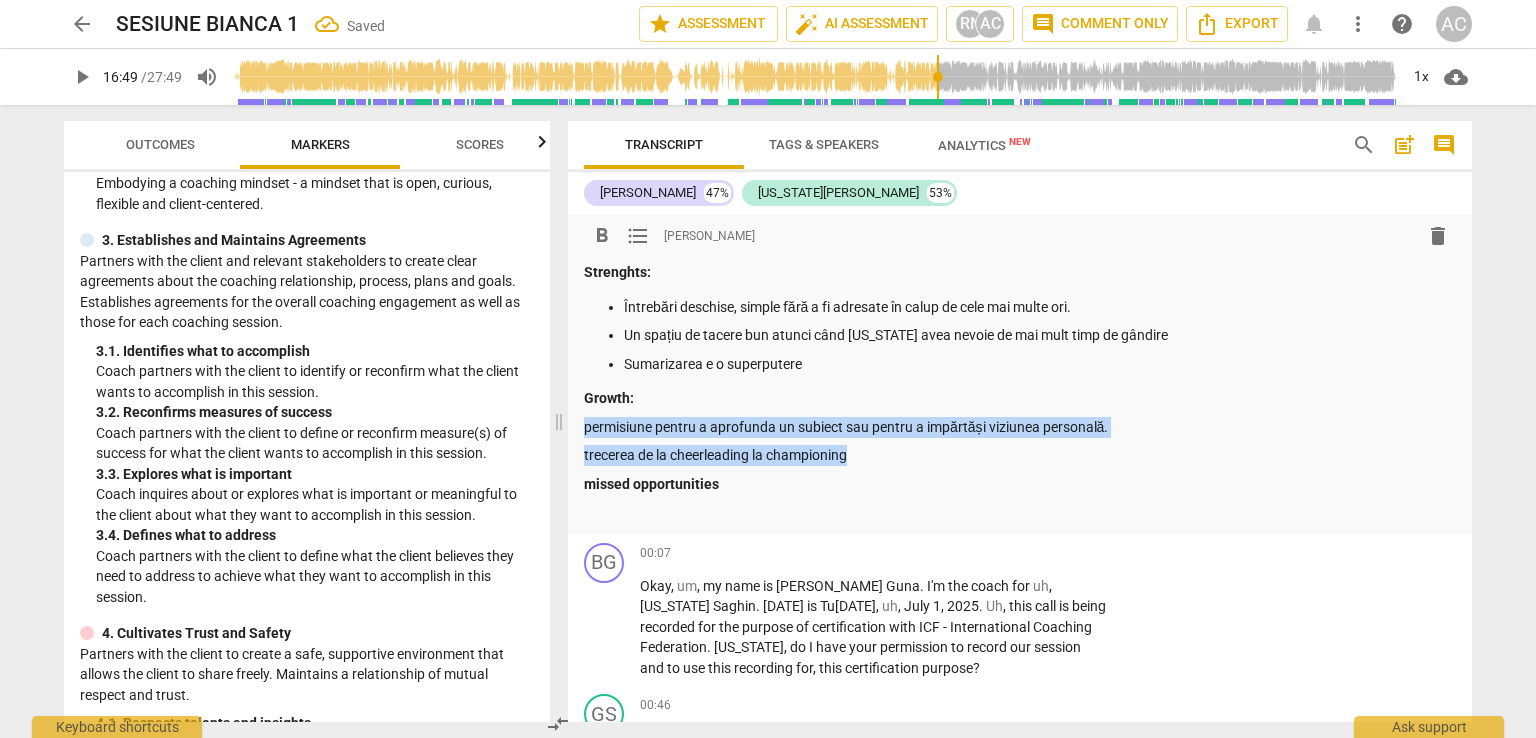 drag, startPoint x: 864, startPoint y: 457, endPoint x: 580, endPoint y: 426, distance: 285.6869 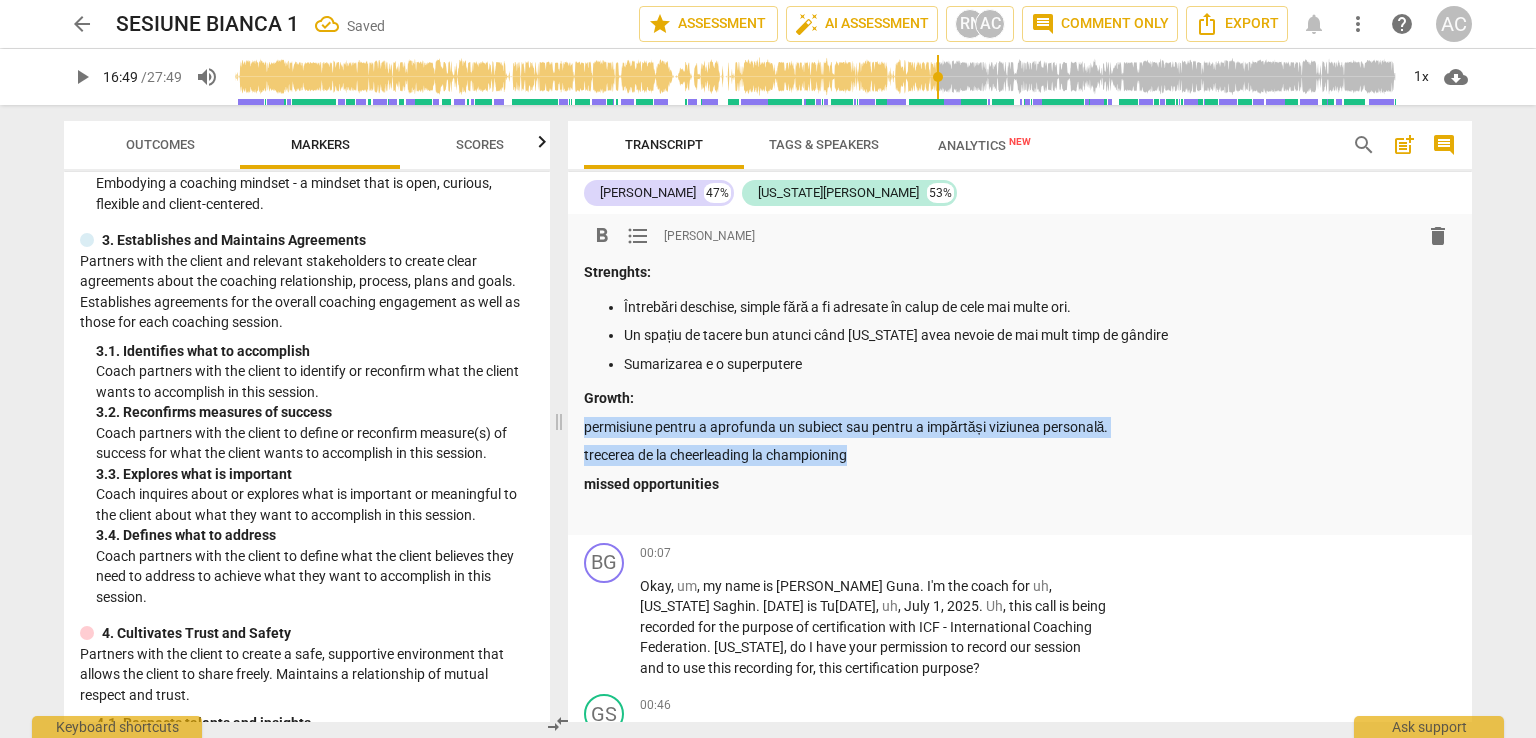 click on "format_bold format_list_bulleted [PERSON_NAME] delete Strenghts:    Întrebări deschise, simple fără a fi adresate în calup de cele mai multe ori.  Un spațiu de tacere bun atunci când [US_STATE] avea nevoie de mai mult timp de gândire Sumarizarea e o superputere Growth: permisiune pentru a aprofunda un subiect sau pentru a impărtăși viziunea personală.  trecerea de la cheerleading la championing missed opportunities" at bounding box center [1020, 374] 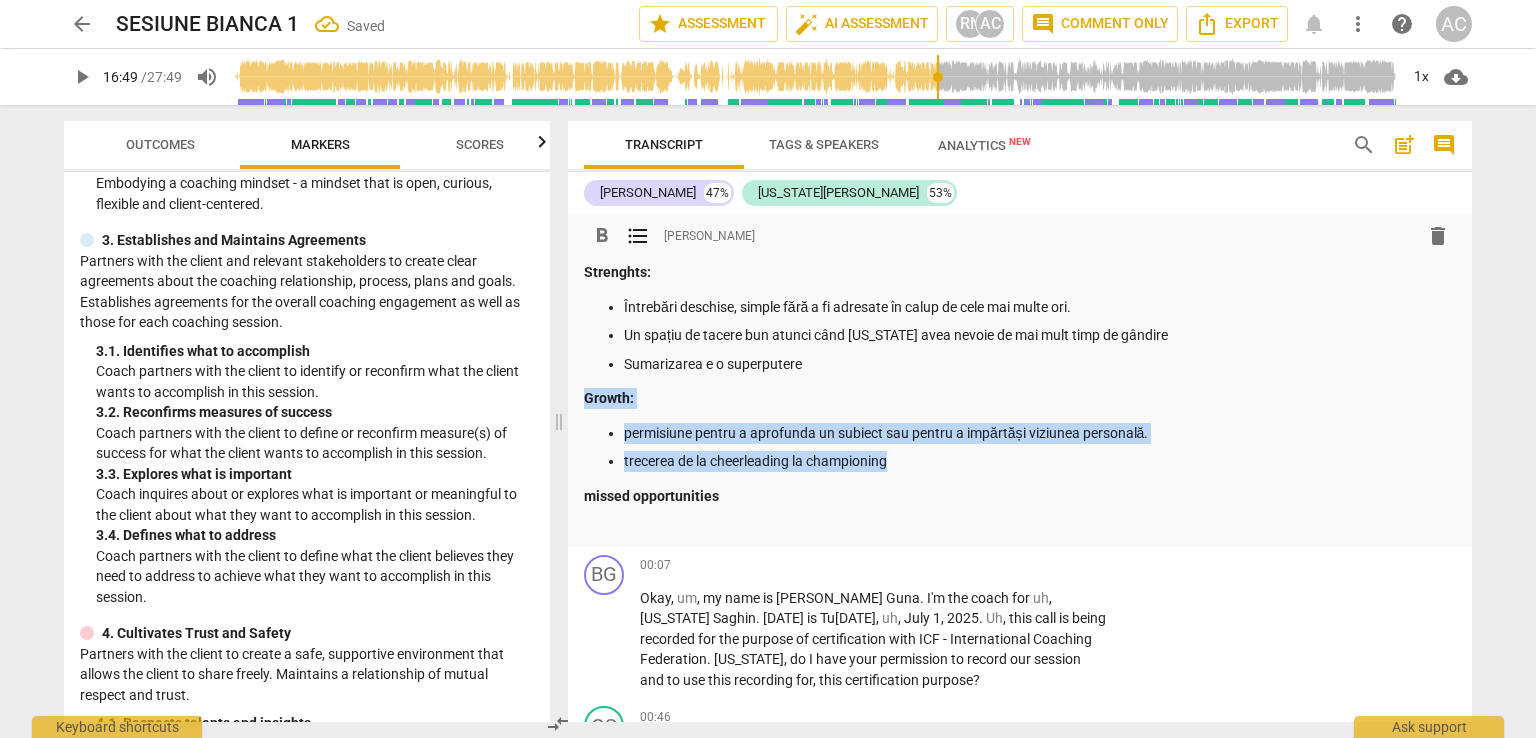 click at bounding box center [1020, 524] 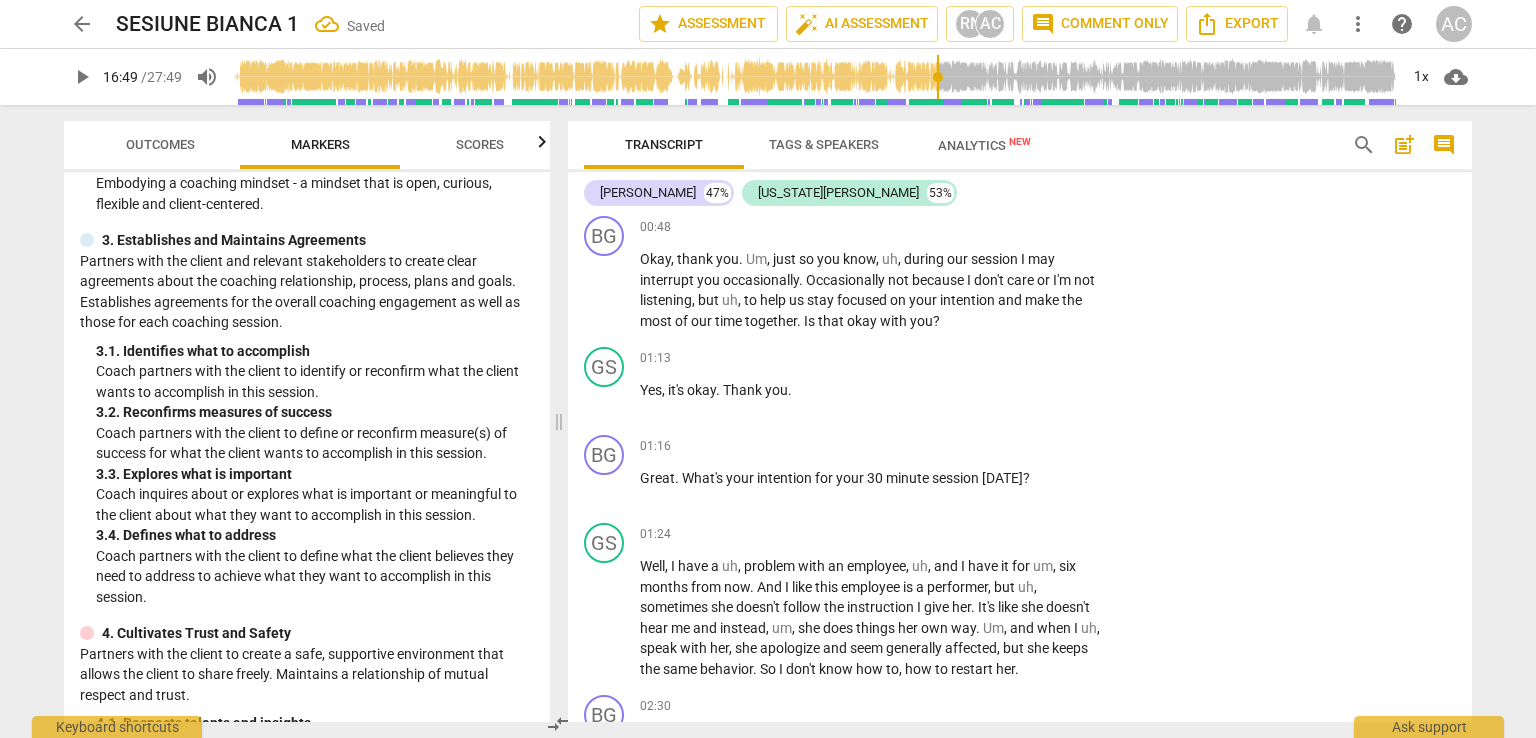 scroll, scrollTop: 600, scrollLeft: 0, axis: vertical 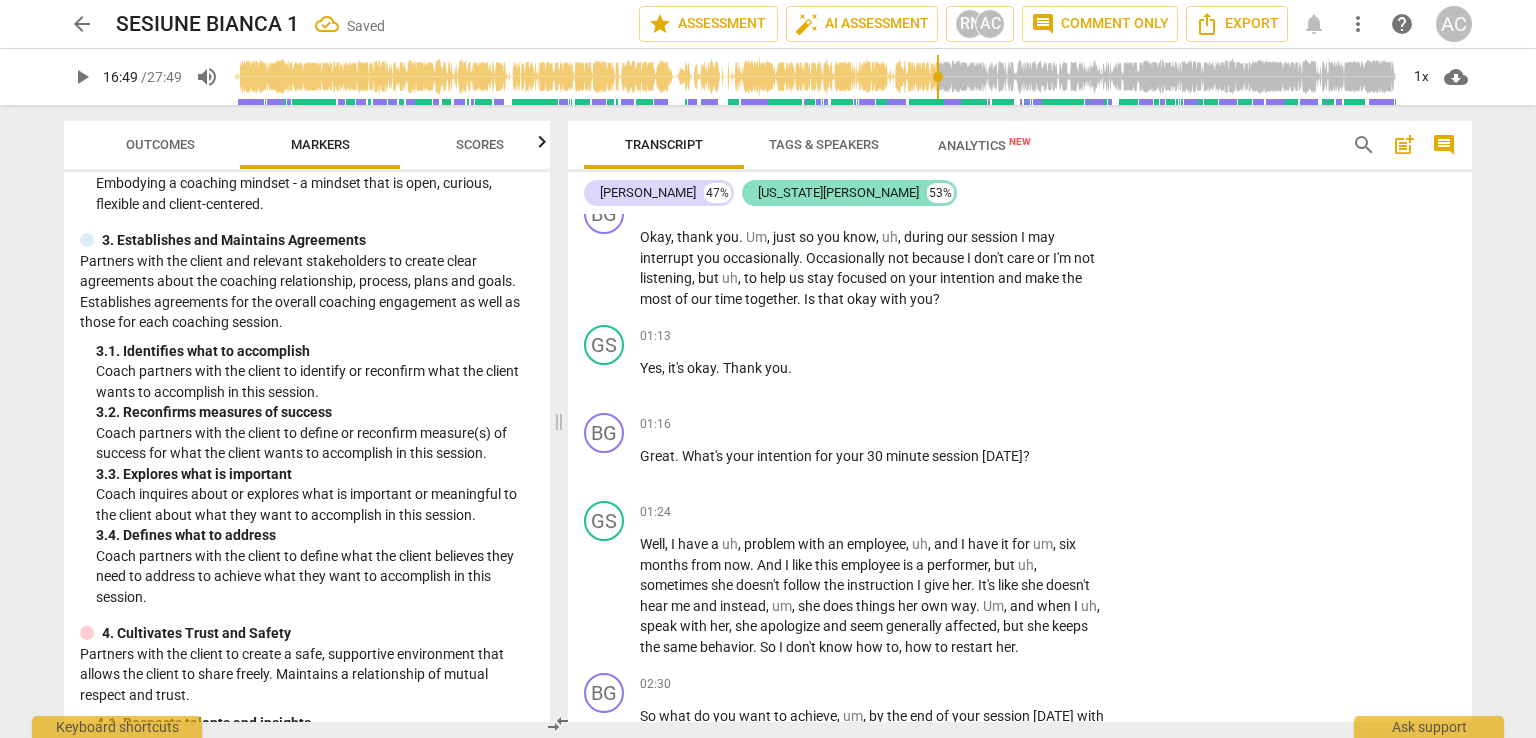 click on "[US_STATE][PERSON_NAME] 53%" at bounding box center (849, 193) 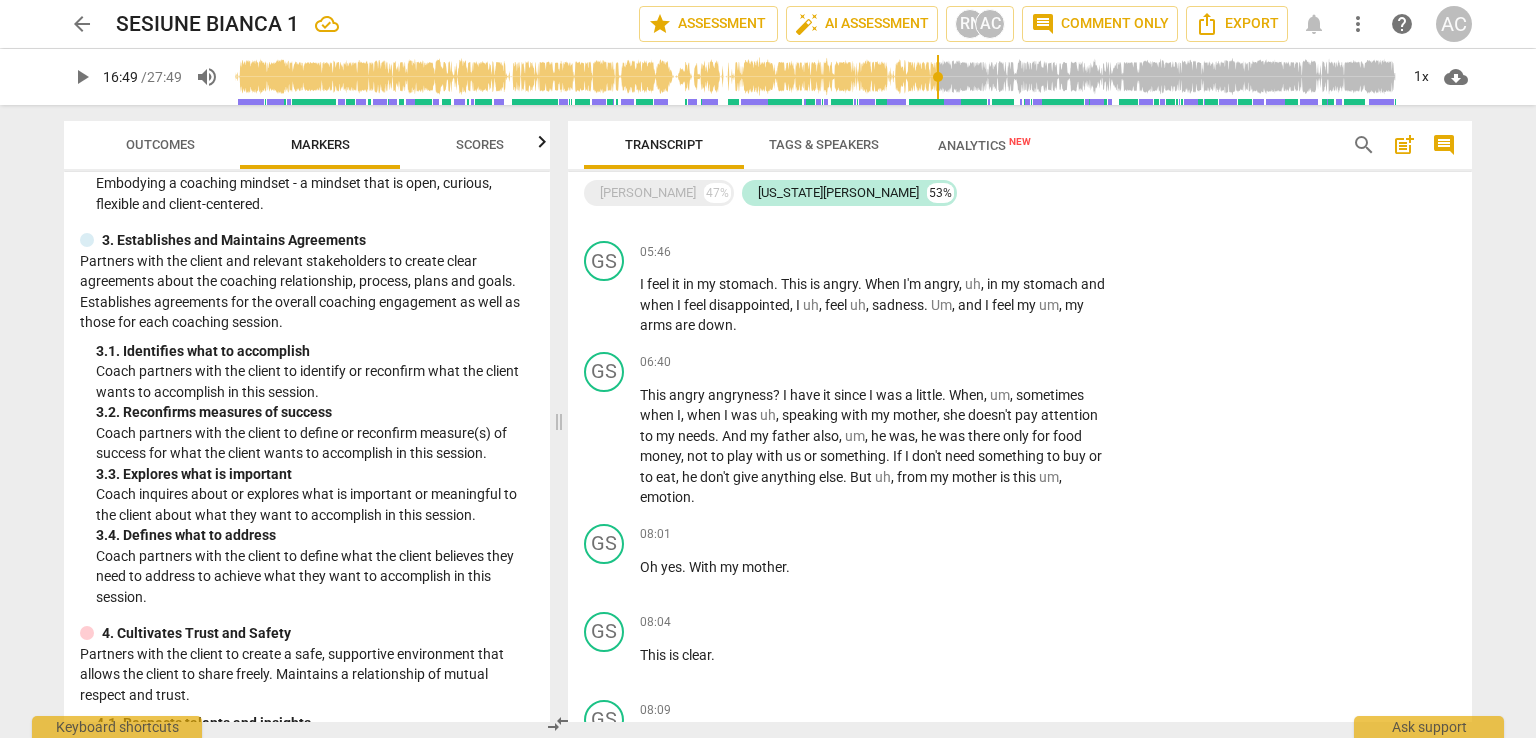 scroll, scrollTop: 1500, scrollLeft: 0, axis: vertical 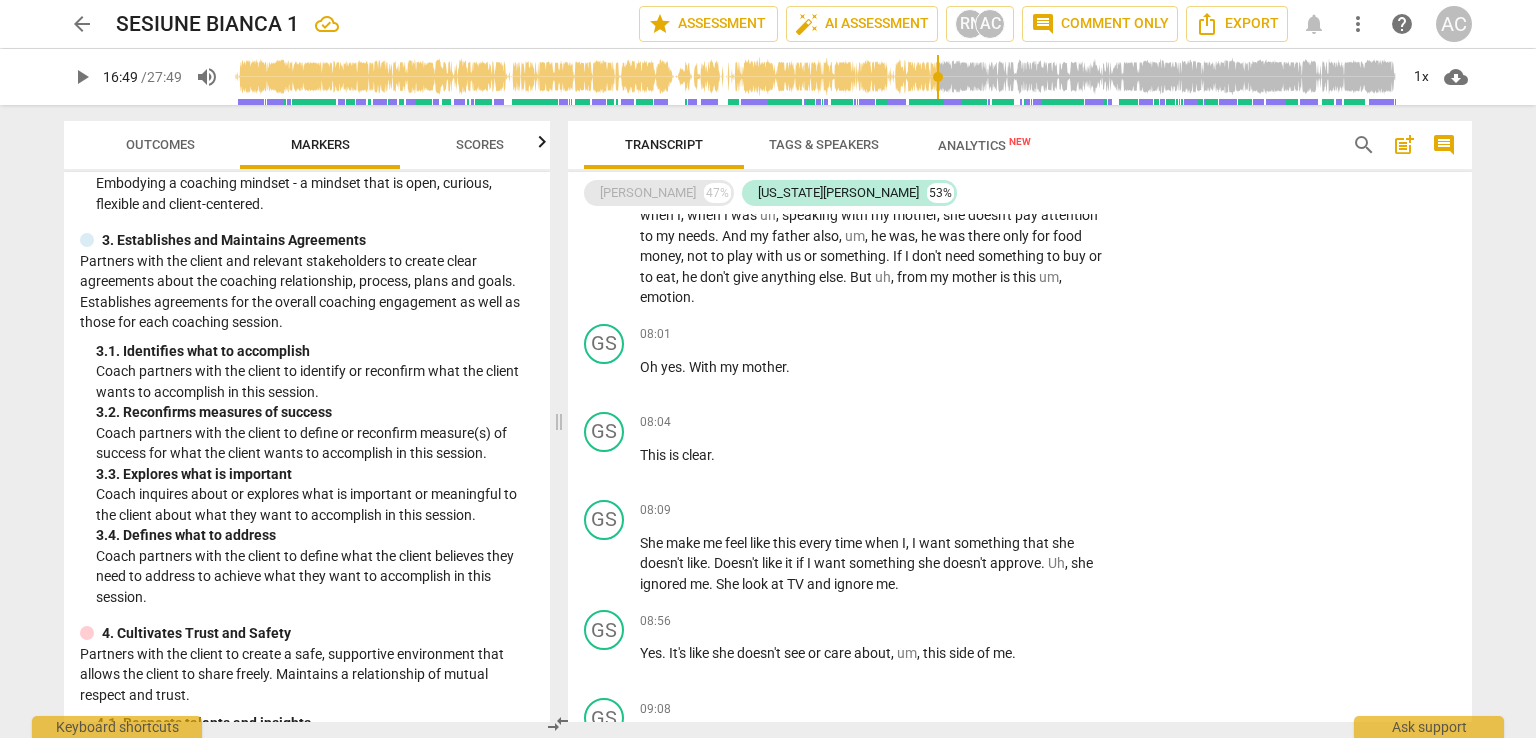 click on "[PERSON_NAME]" at bounding box center [648, 193] 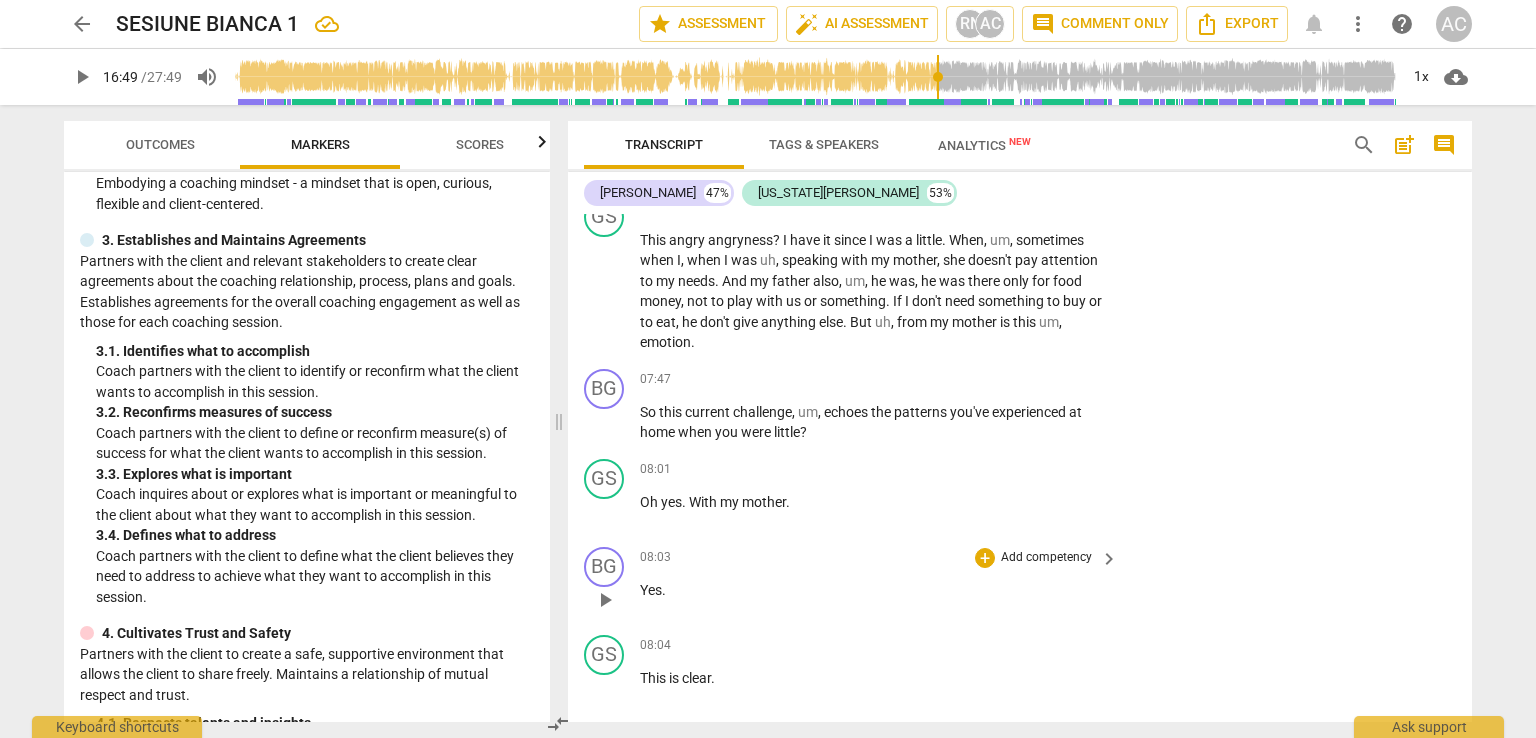 scroll, scrollTop: 2694, scrollLeft: 0, axis: vertical 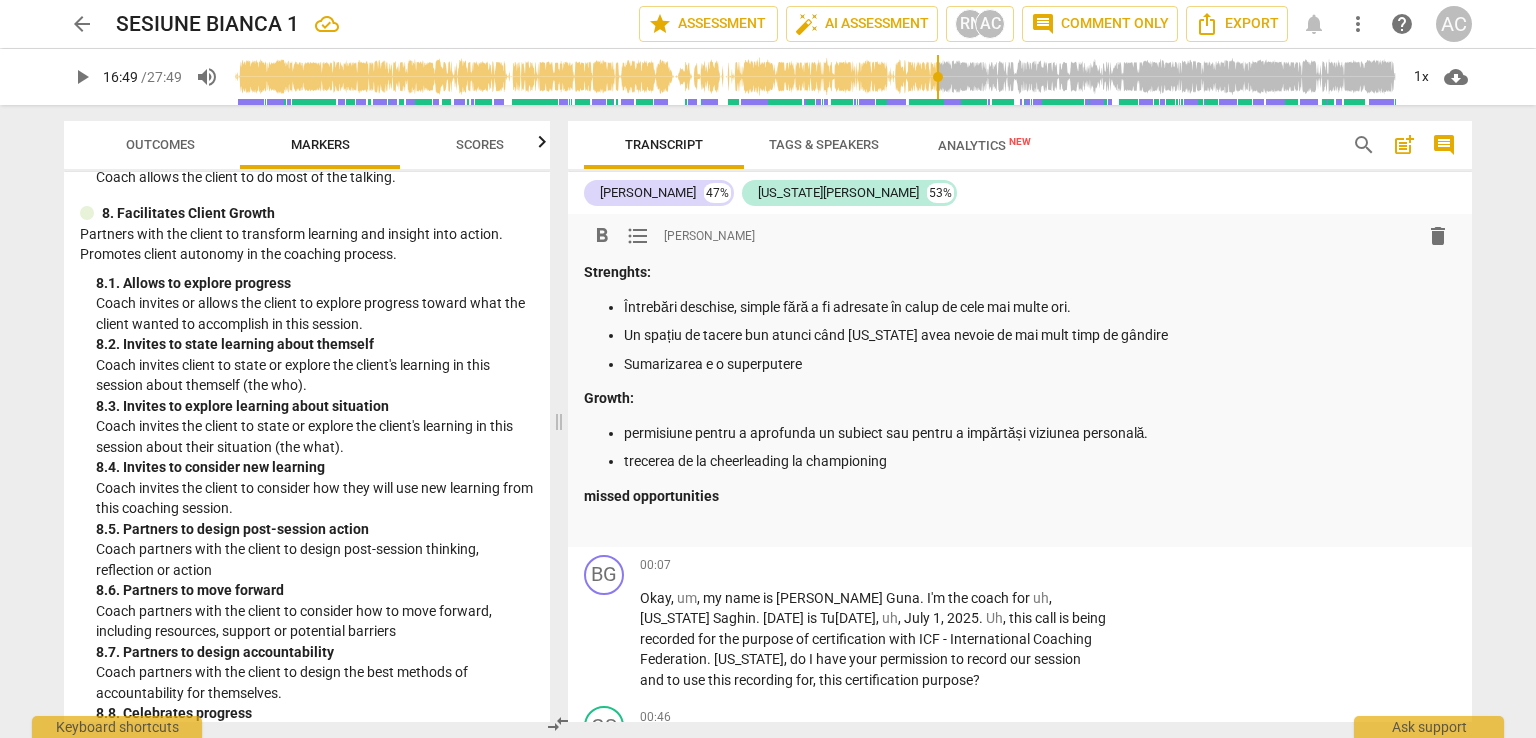 click at bounding box center [1020, 524] 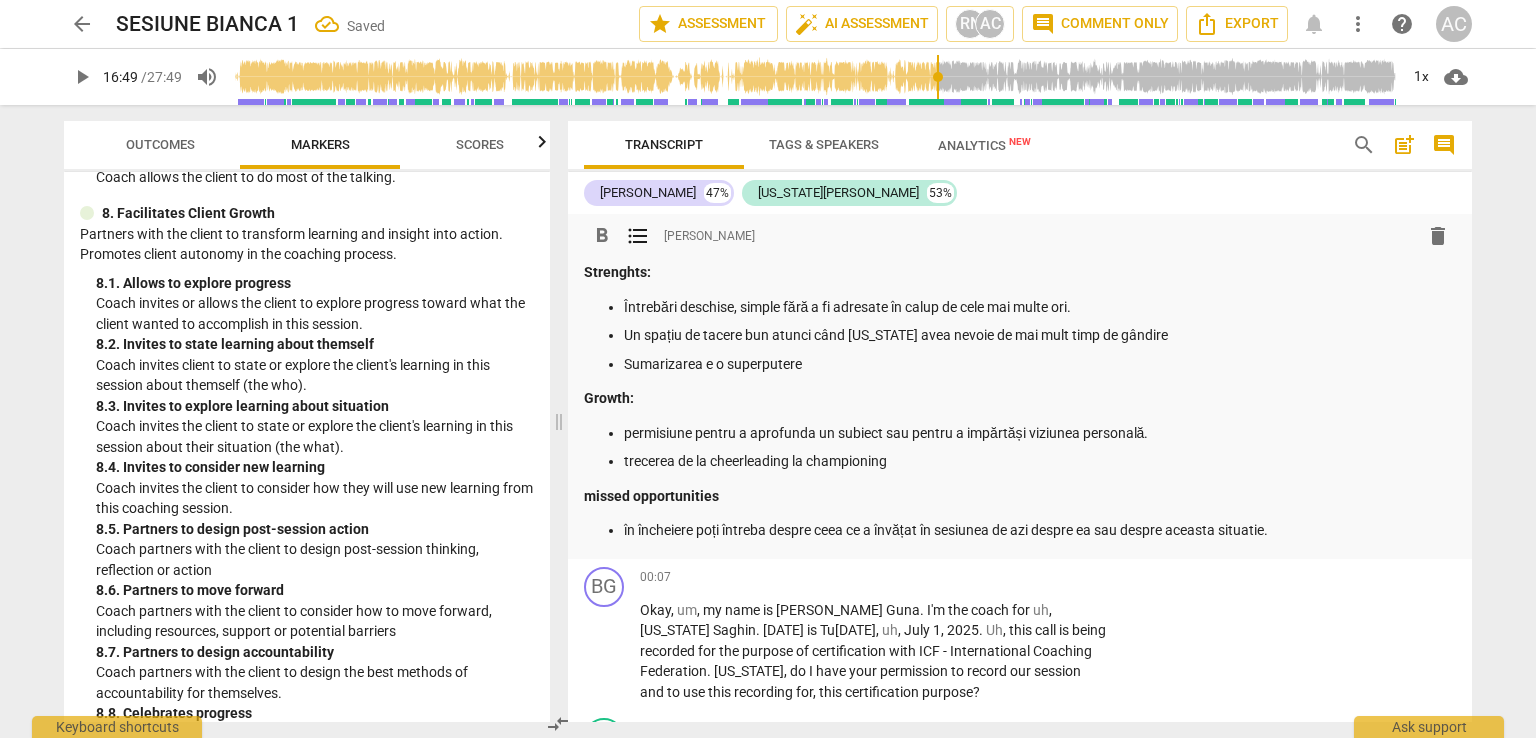 click on "8. 1. Allows to explore progress" at bounding box center [315, 283] 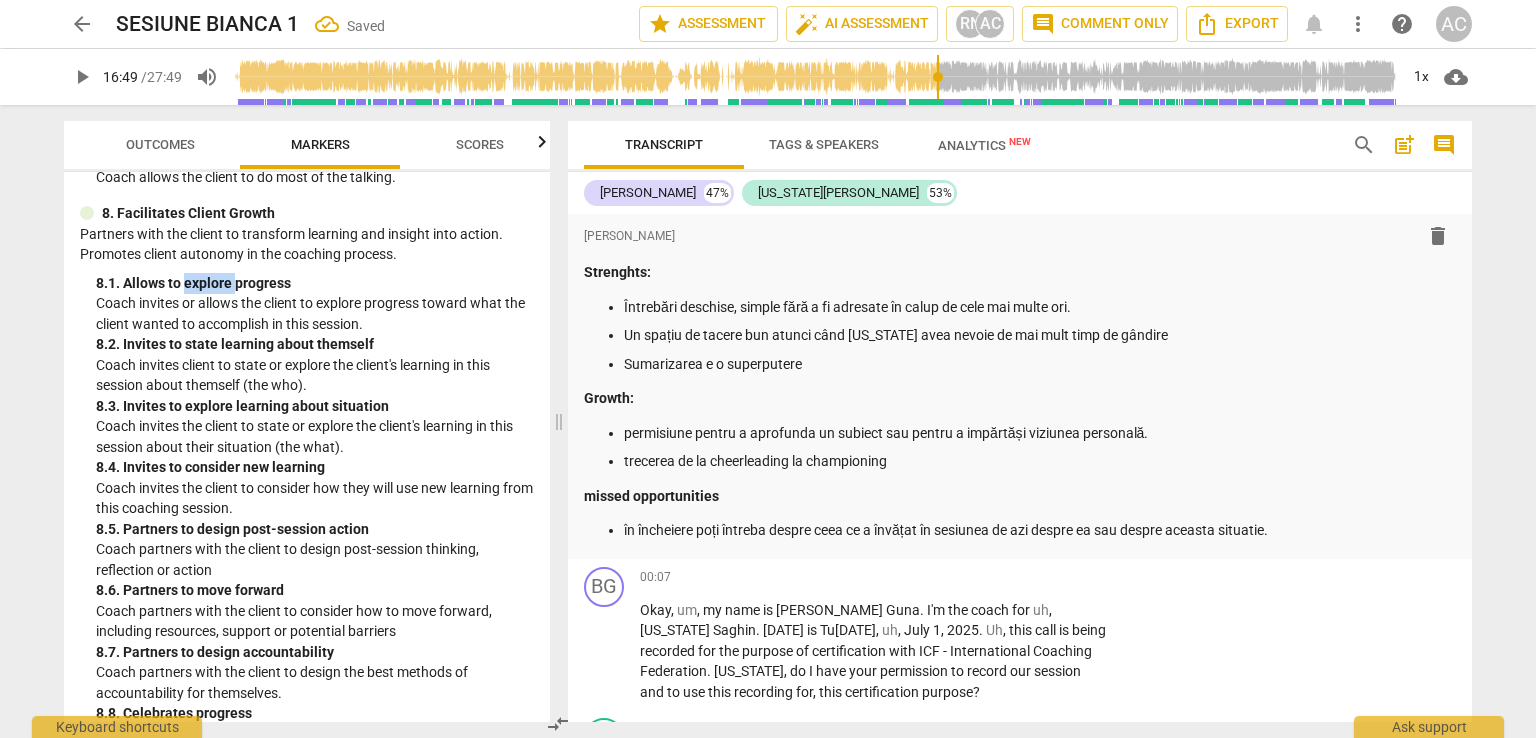 click on "8. 1. Allows to explore progress" at bounding box center (315, 283) 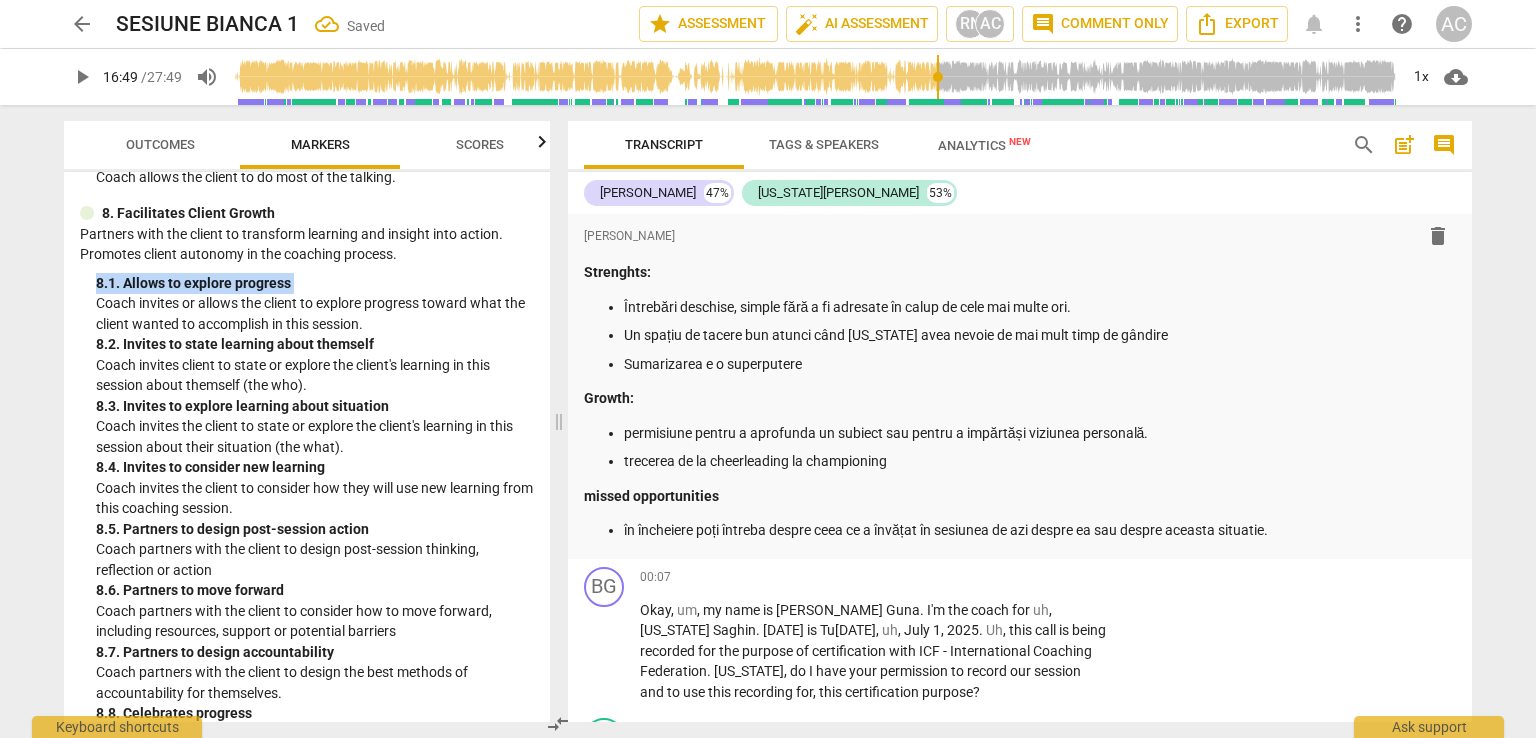 click on "8. 1. Allows to explore progress" at bounding box center [315, 283] 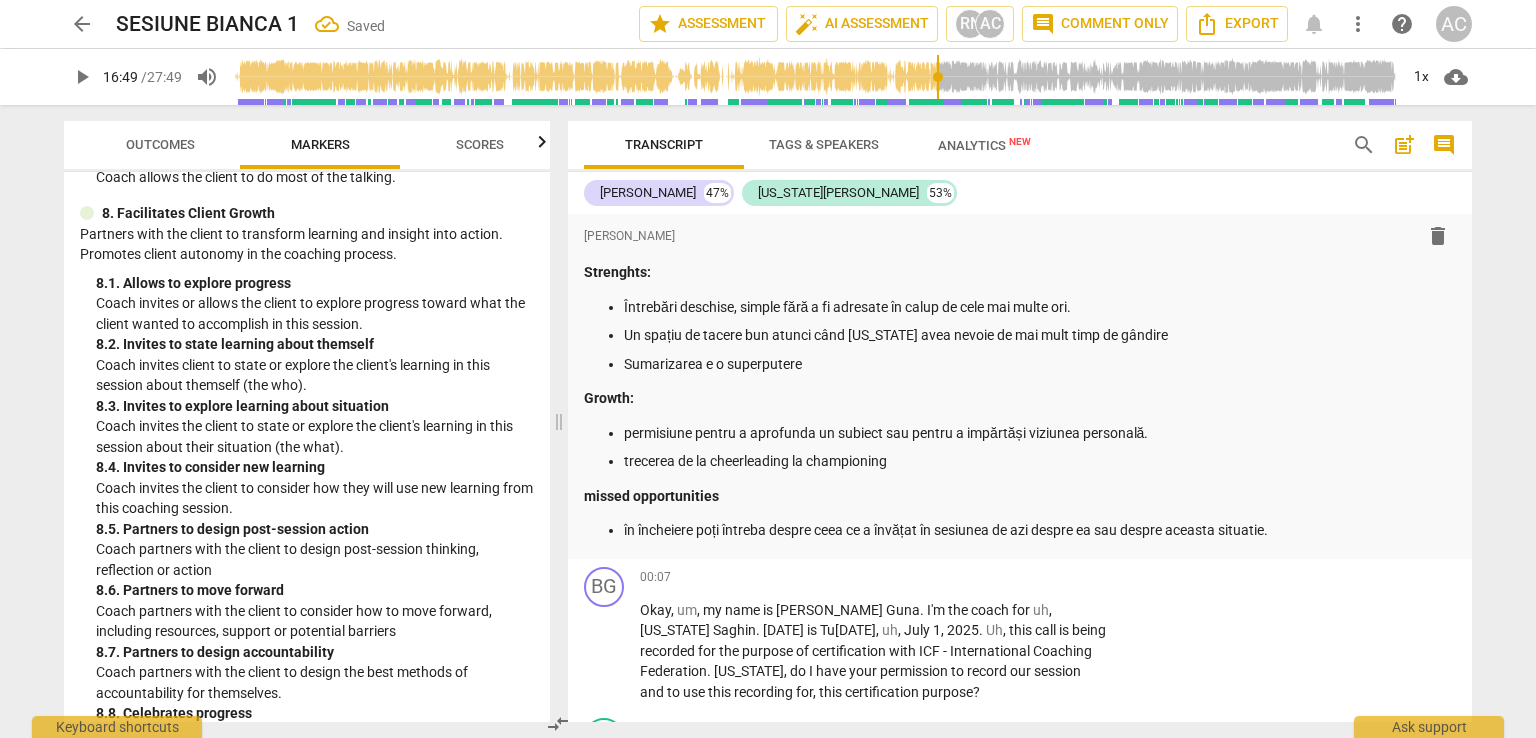 click on "Coach invites or allows the client to explore progress toward what the client wanted to accomplish in this session." at bounding box center (315, 313) 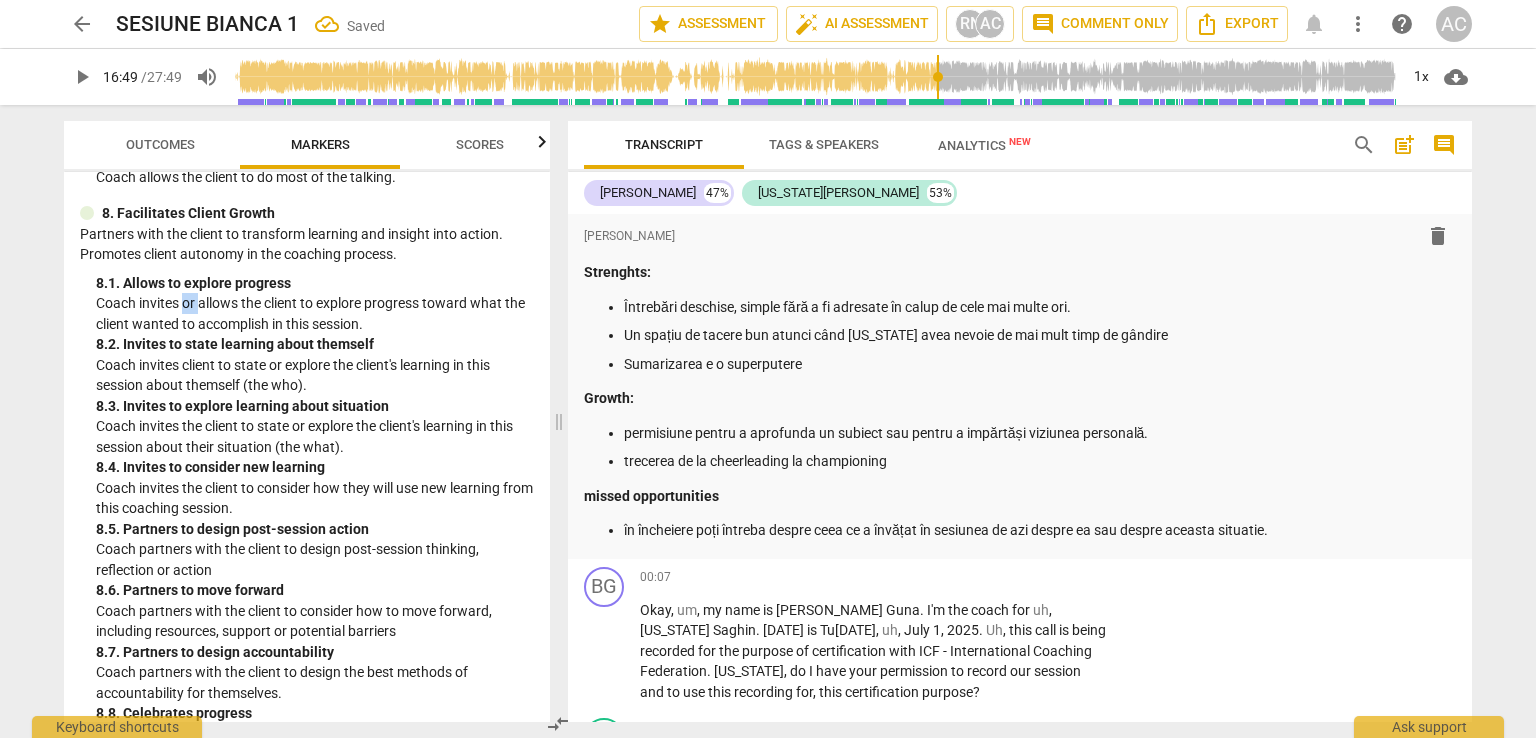 click on "Coach invites or allows the client to explore progress toward what the client wanted to accomplish in this session." at bounding box center [315, 313] 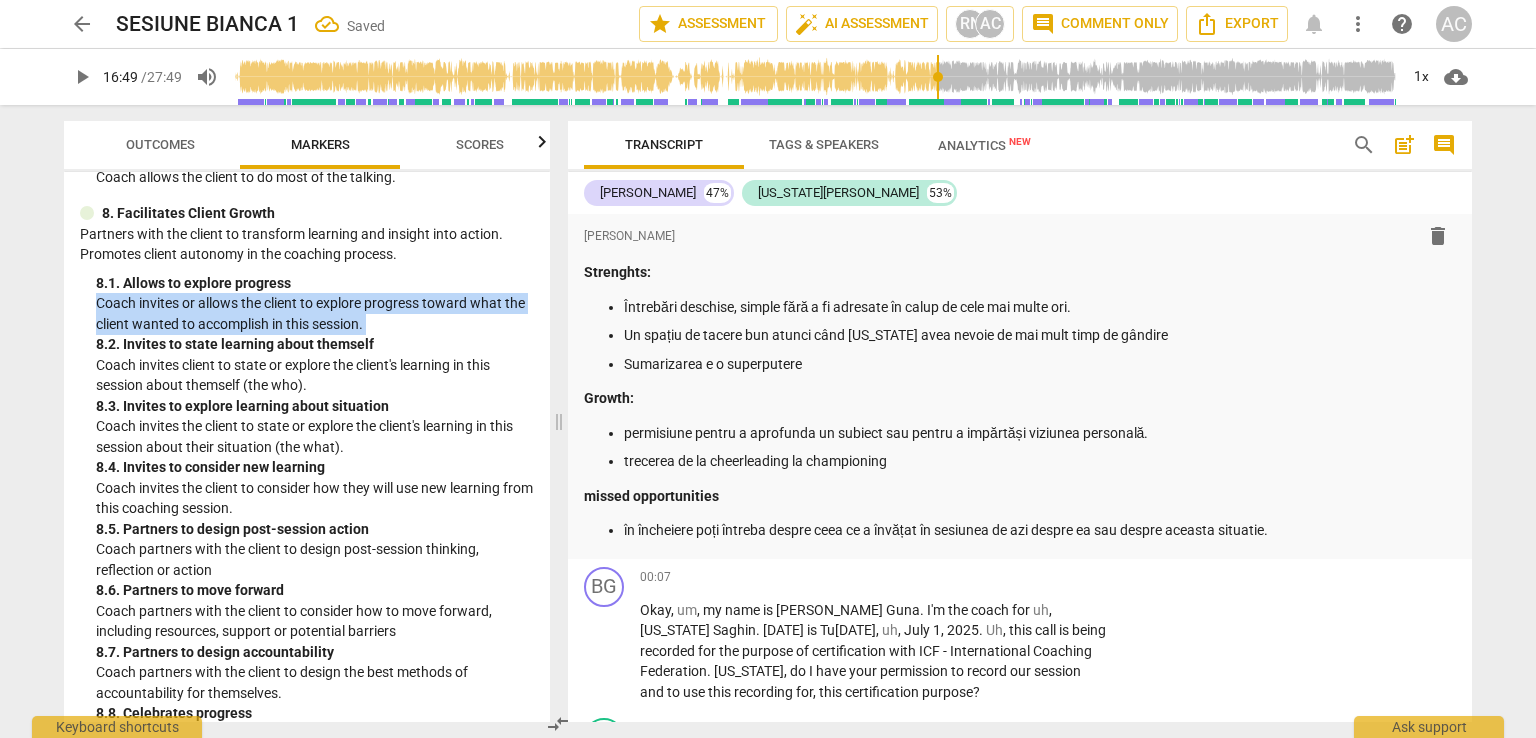 click on "Coach invites or allows the client to explore progress toward what the client wanted to accomplish in this session." at bounding box center [315, 313] 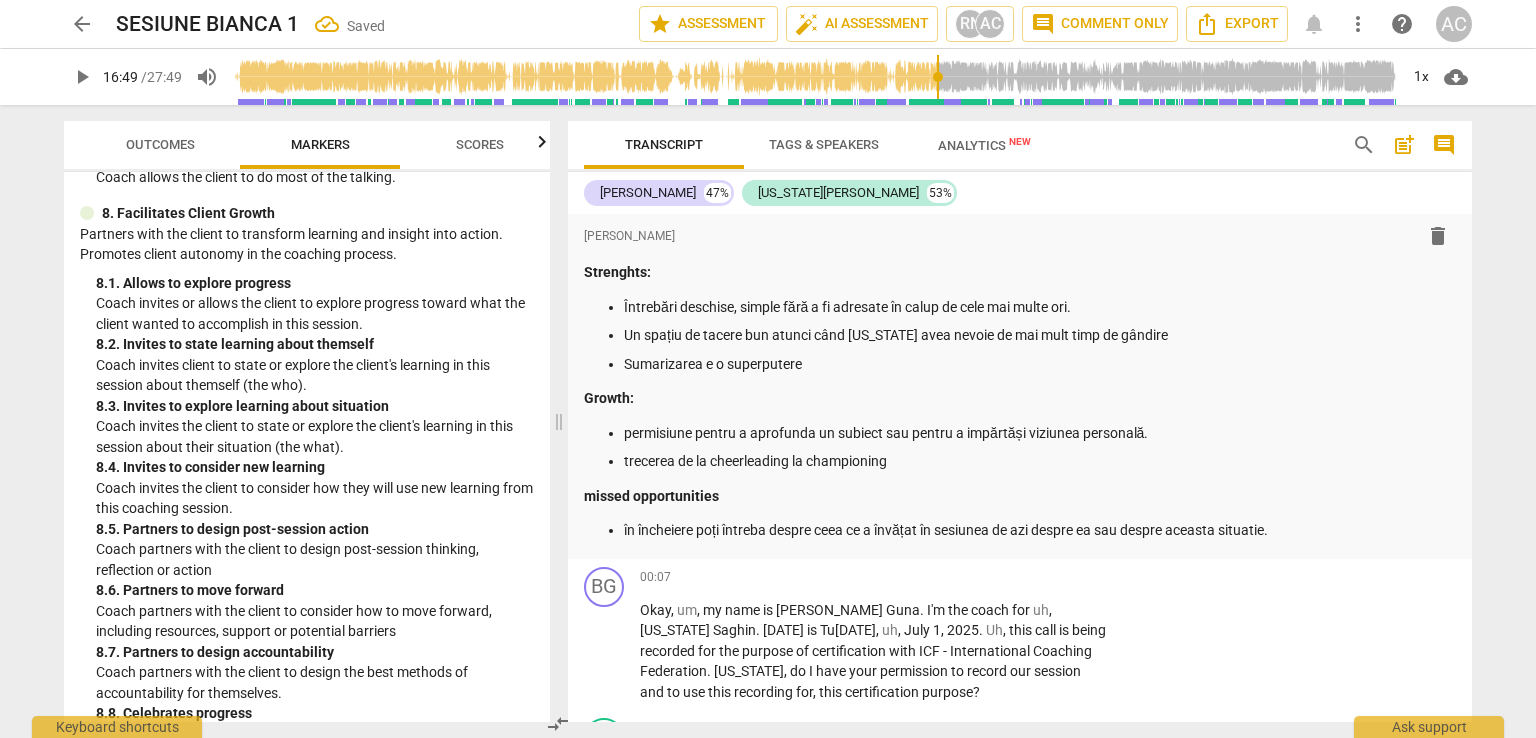 click on "Coach invites client to state or explore the client's learning in this session about themself (the who)." at bounding box center (315, 375) 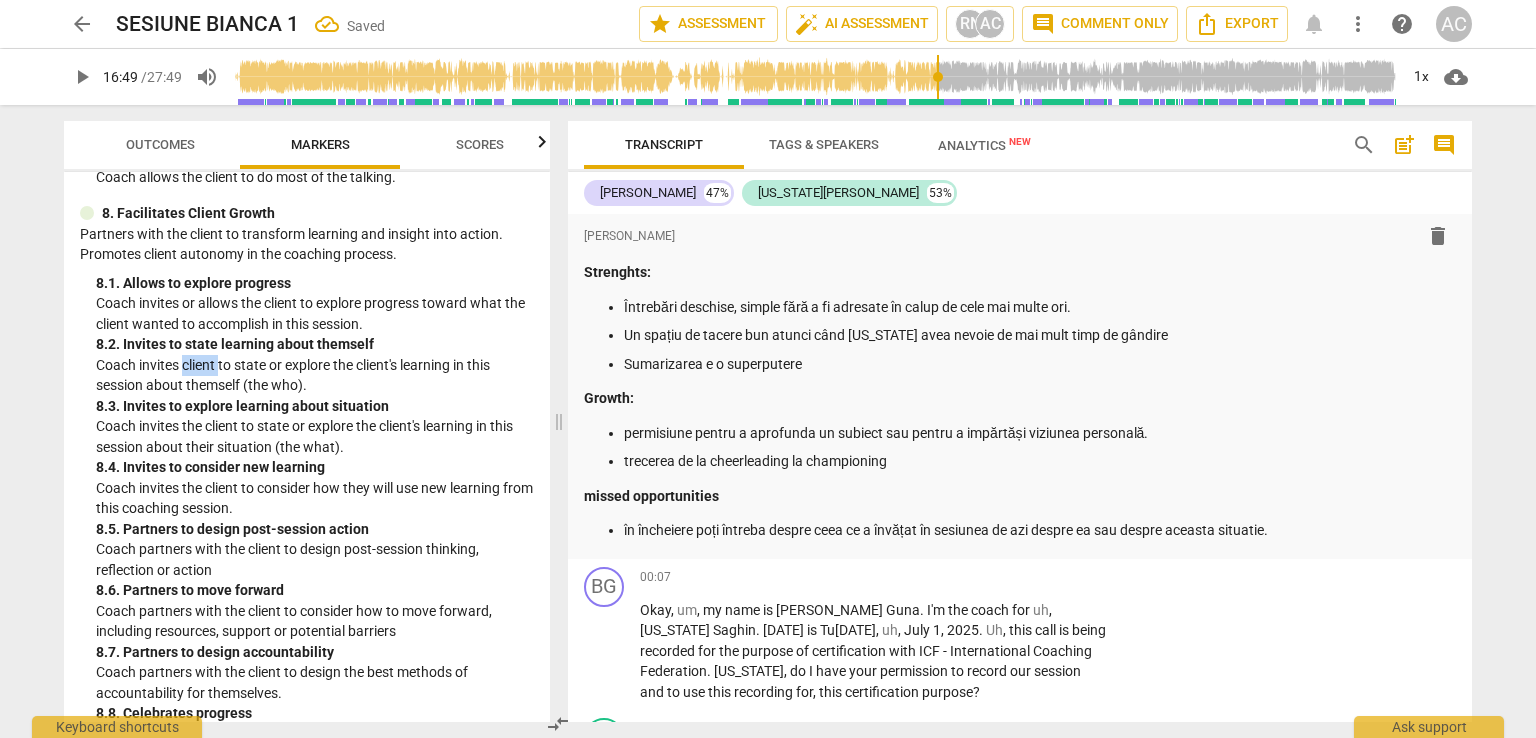 click on "Coach invites client to state or explore the client's learning in this session about themself (the who)." at bounding box center (315, 375) 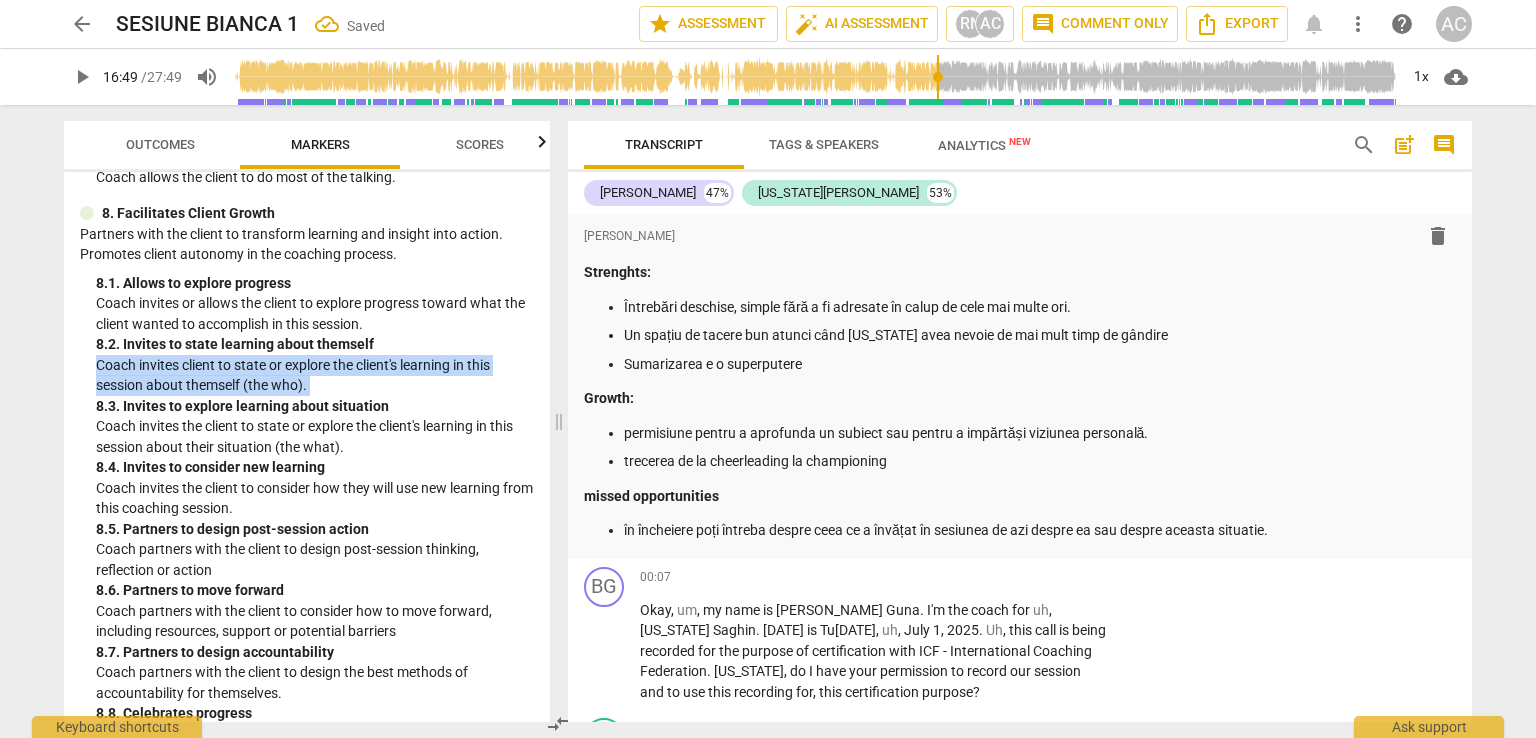 click on "Coach invites client to state or explore the client's learning in this session about themself (the who)." at bounding box center (315, 375) 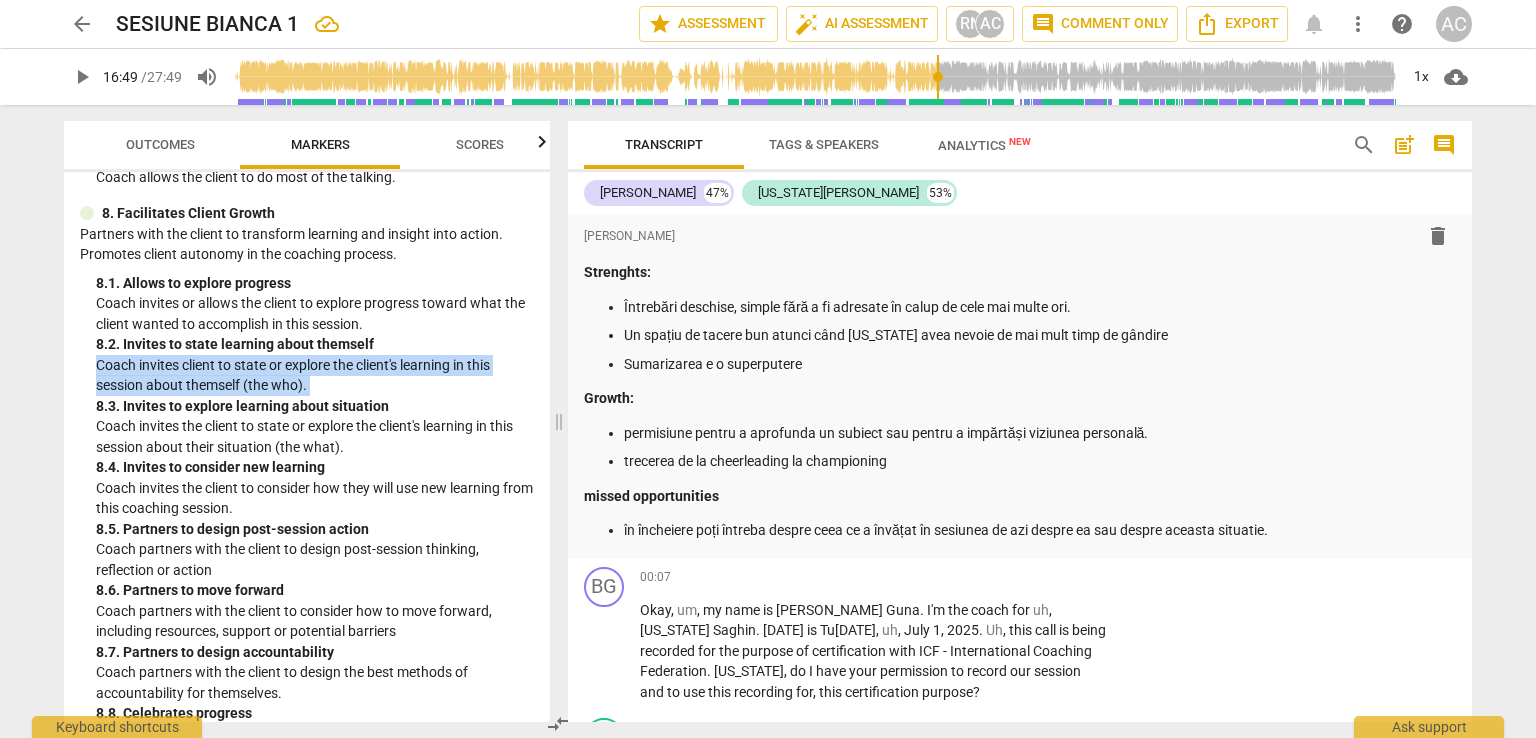 click on "Coach invites client to state or explore the client's learning in this session about themself (the who)." at bounding box center [315, 375] 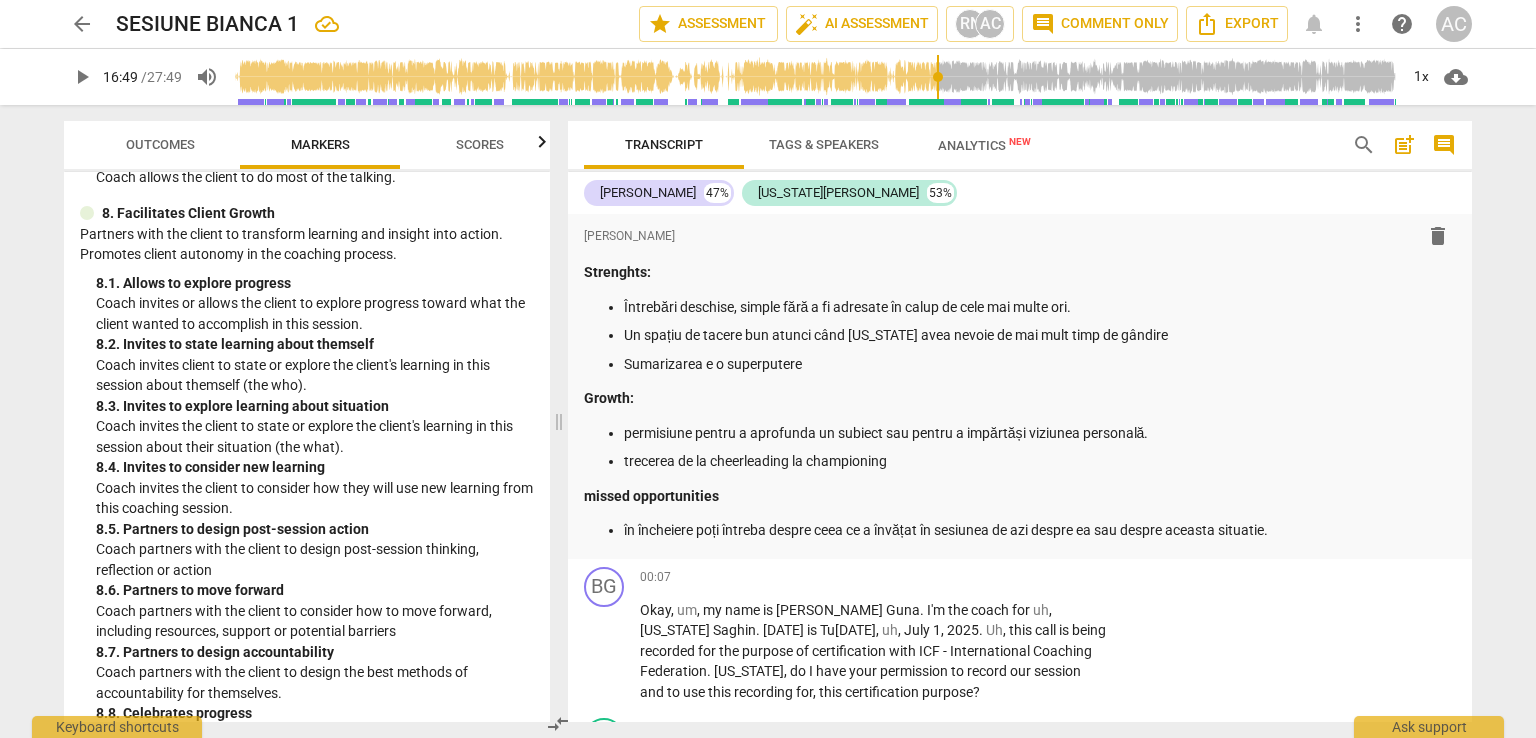 click on "Coach invites client to state or explore the client's learning in this session about themself (the who)." at bounding box center [315, 375] 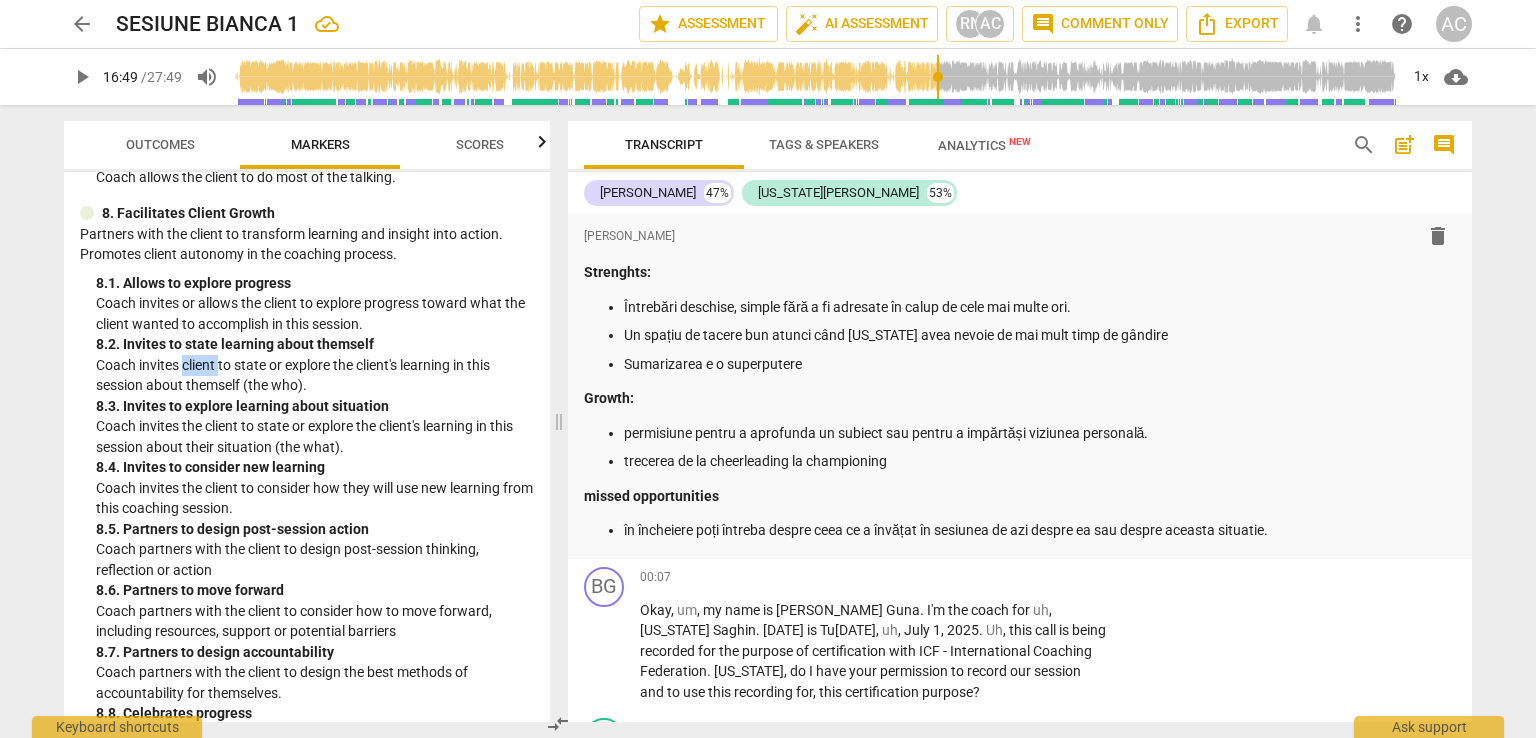 click on "Coach invites client to state or explore the client's learning in this session about themself (the who)." at bounding box center [315, 375] 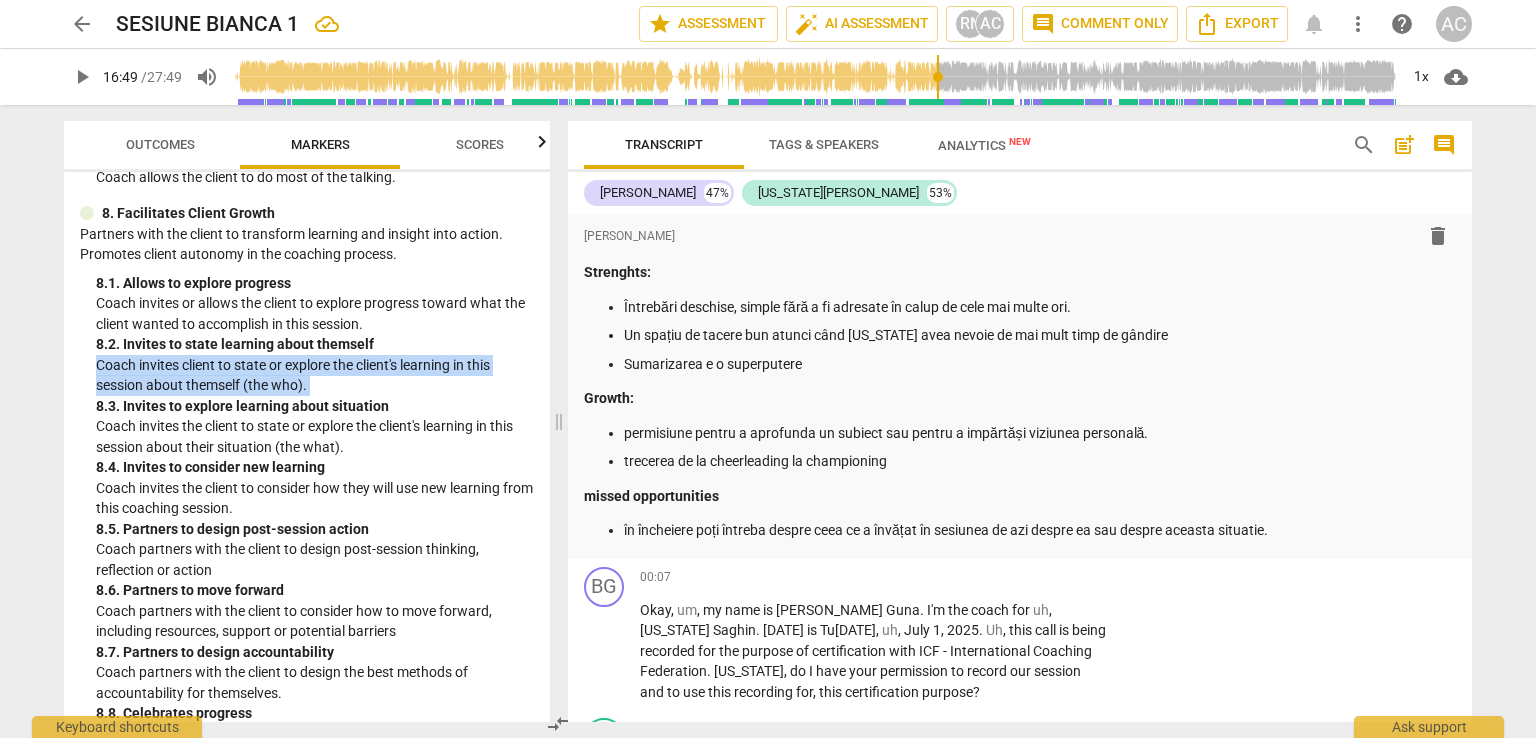 click on "Coach invites client to state or explore the client's learning in this session about themself (the who)." at bounding box center [315, 375] 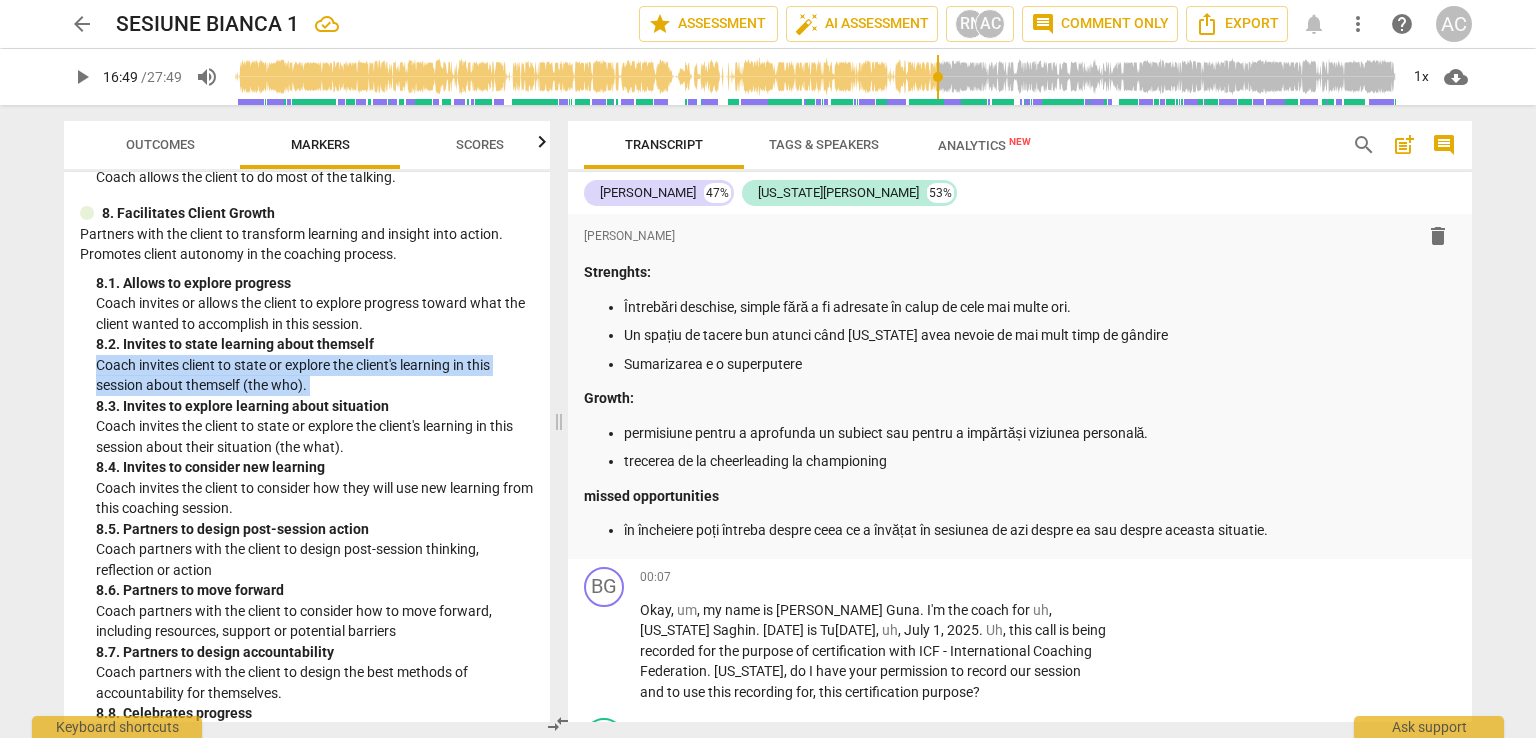 click on "Coach invites client to state or explore the client's learning in this session about themself (the who)." at bounding box center (315, 375) 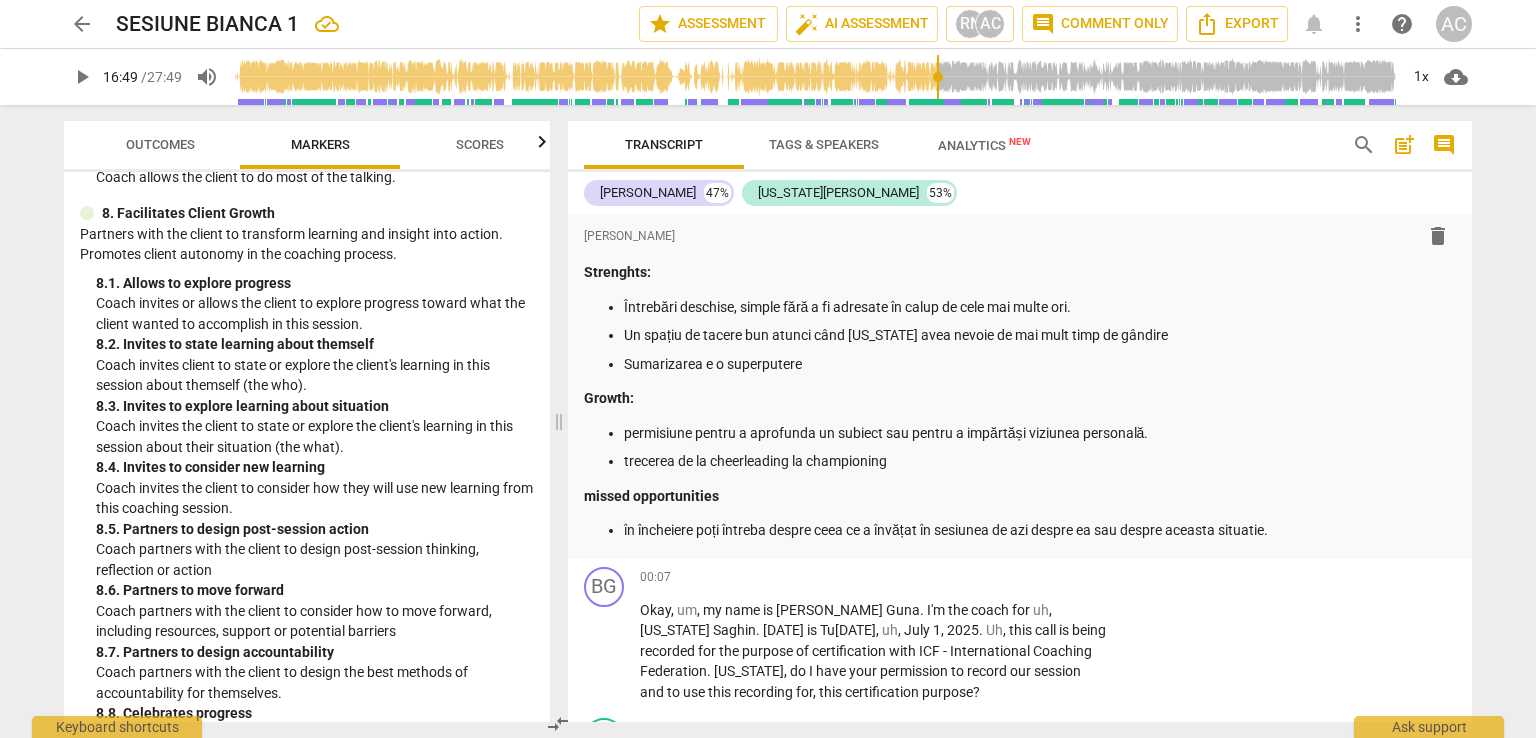 click on "Coach invites client to state or explore the client's learning in this session about themself (the who)." at bounding box center [315, 375] 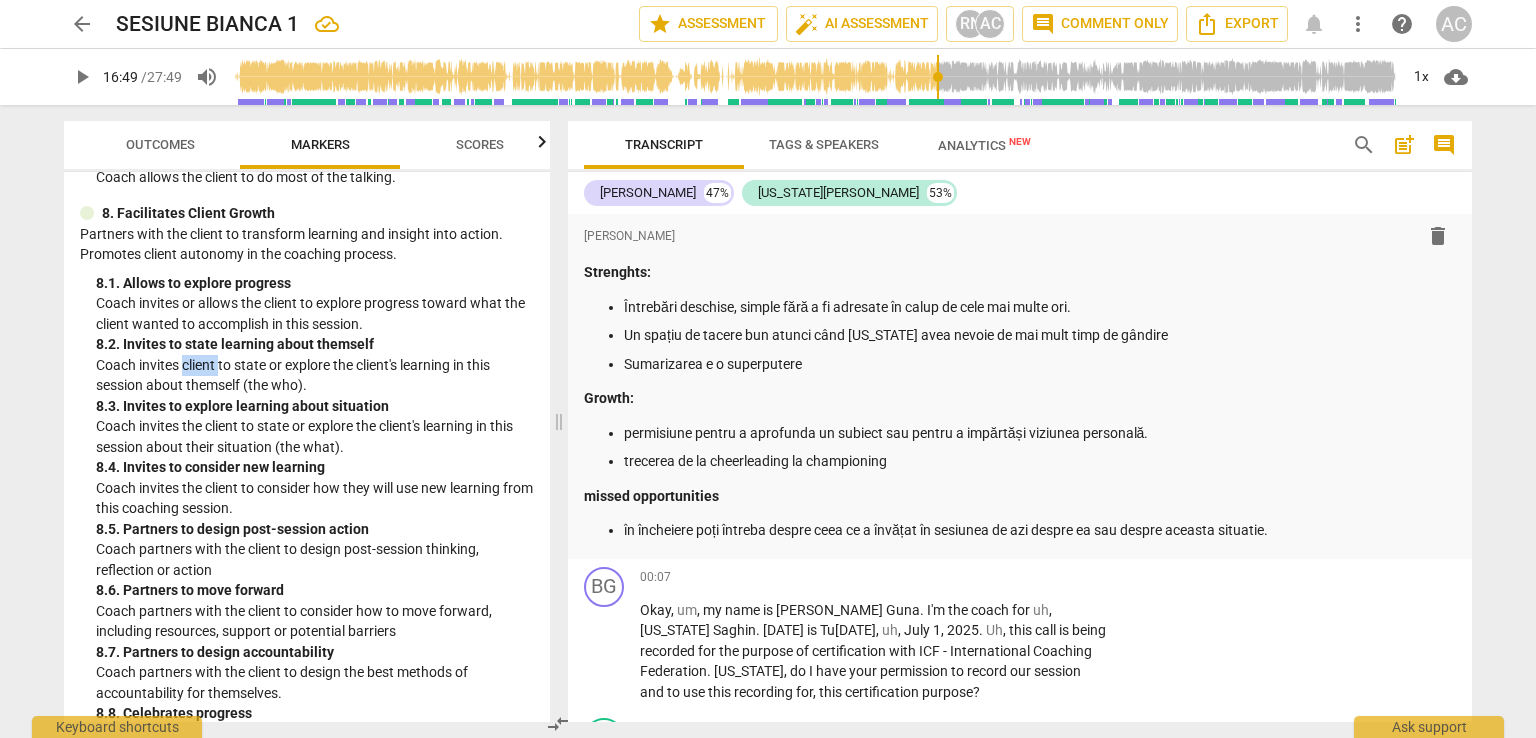 click on "Coach invites client to state or explore the client's learning in this session about themself (the who)." at bounding box center (315, 375) 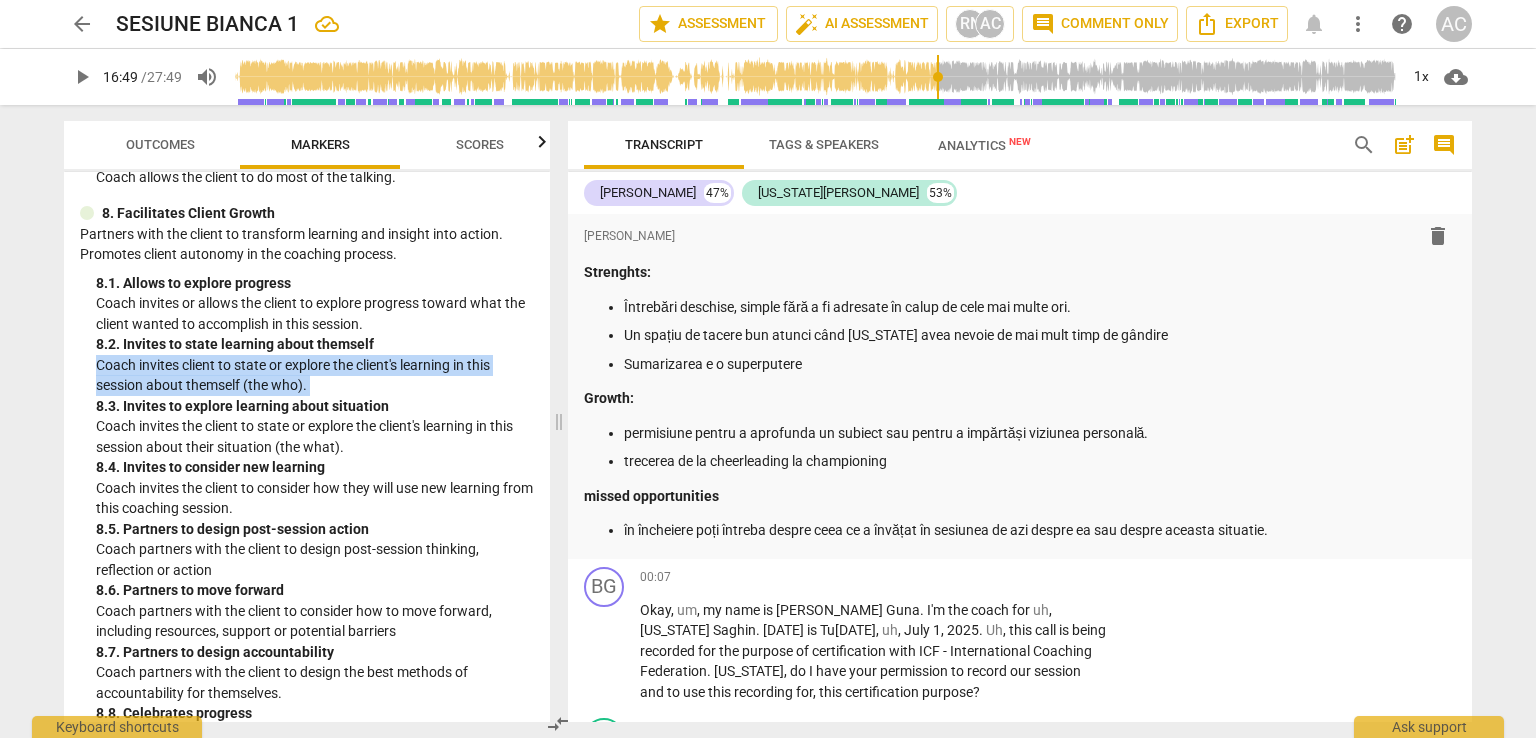 click on "Coach invites client to state or explore the client's learning in this session about themself (the who)." at bounding box center [315, 375] 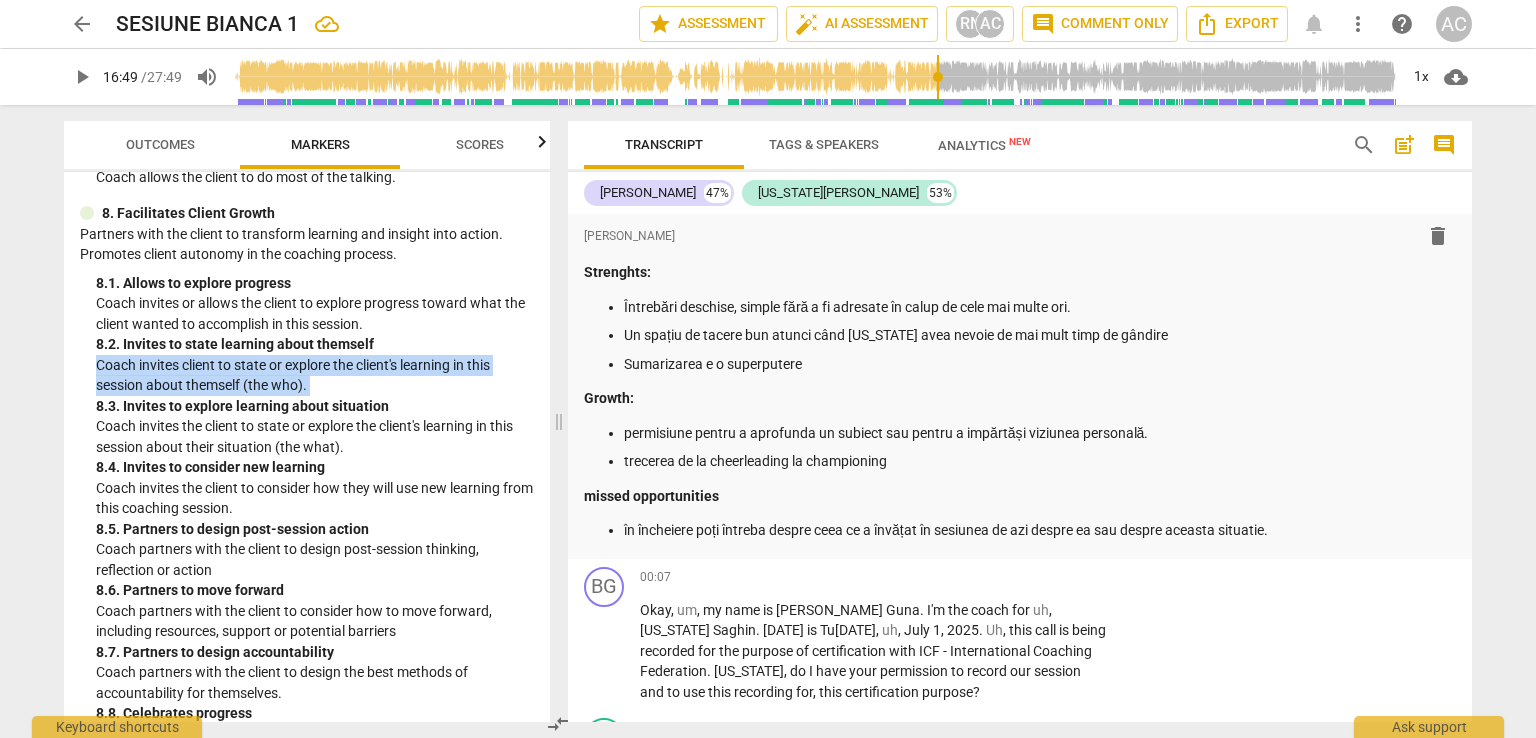 click on "Coach invites client to state or explore the client's learning in this session about themself (the who)." at bounding box center [315, 375] 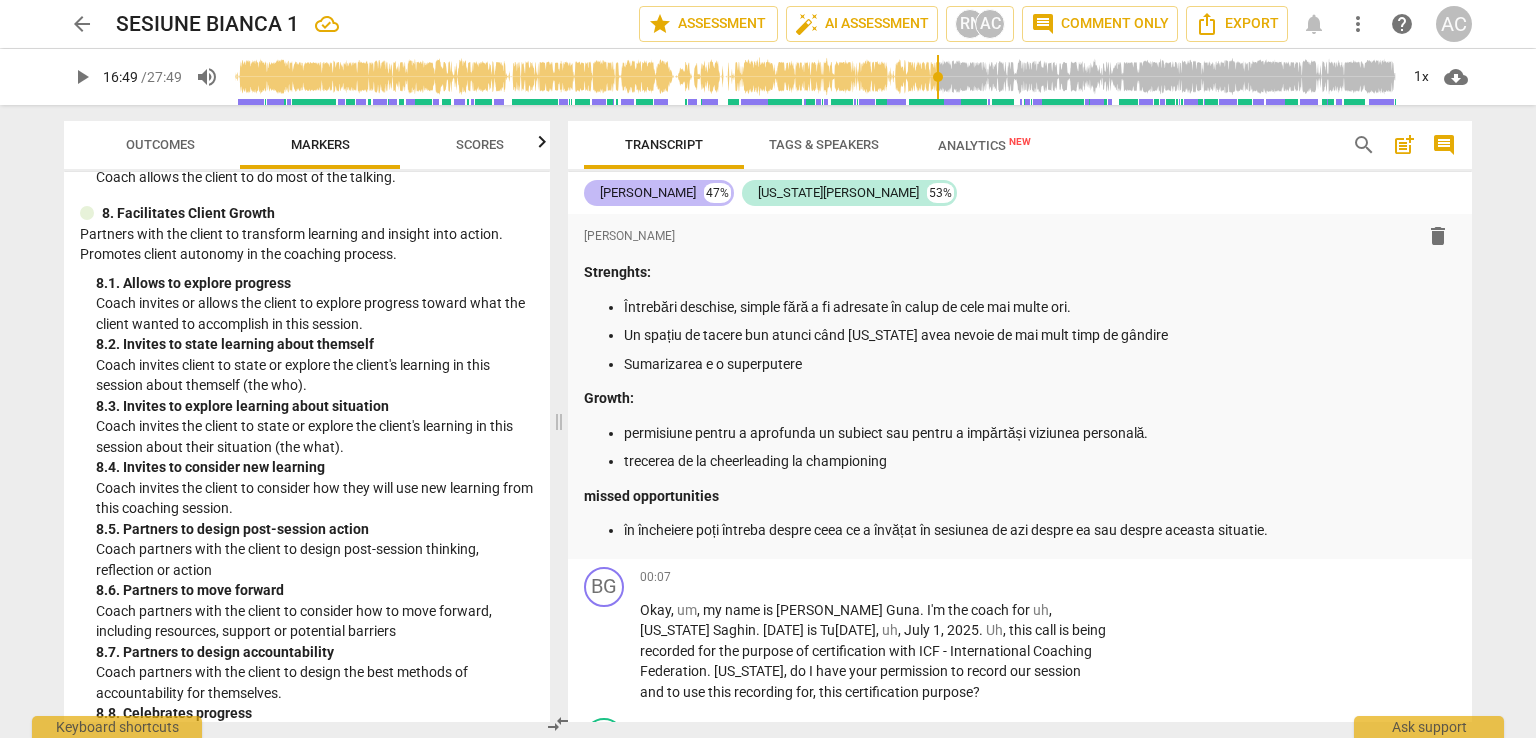 click on "[PERSON_NAME]" at bounding box center (648, 193) 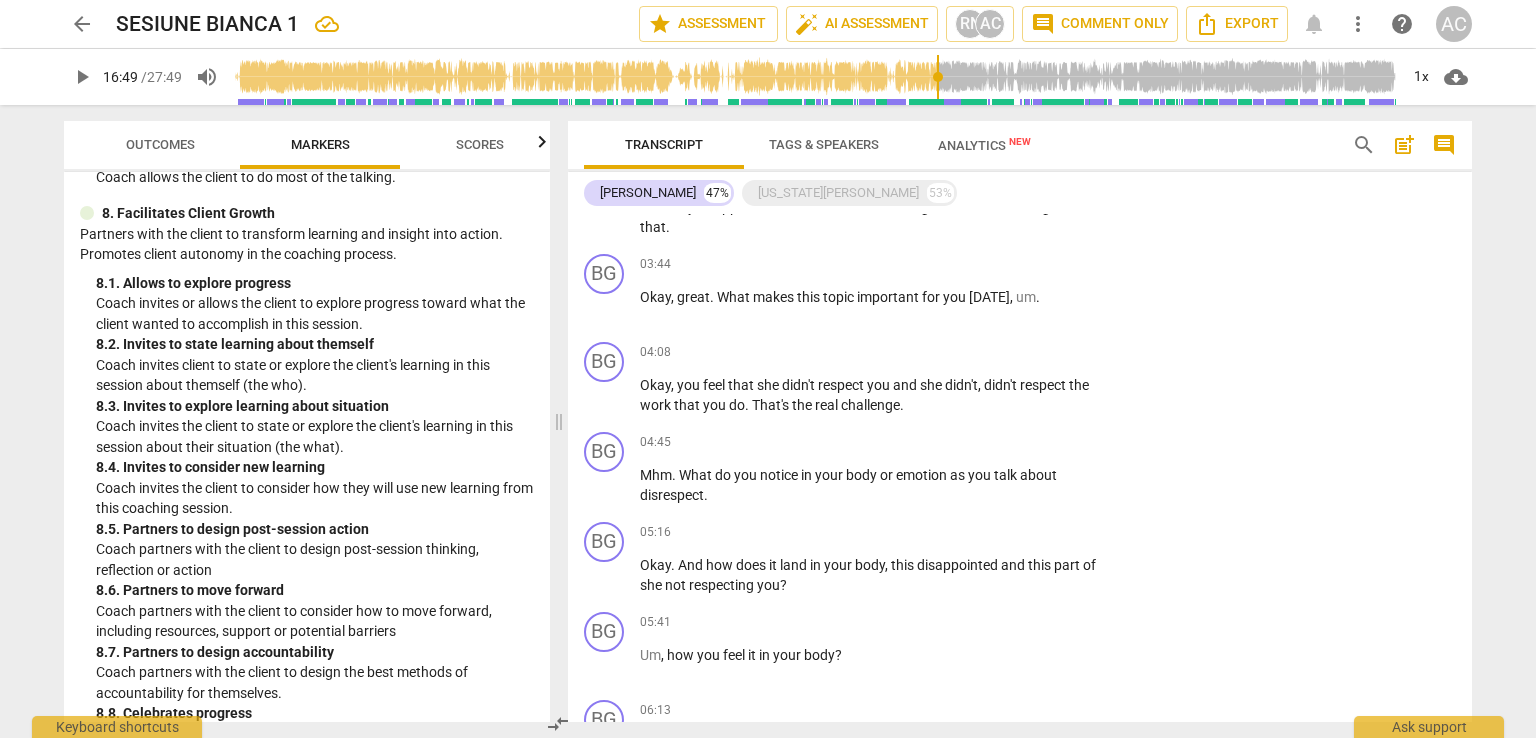 scroll, scrollTop: 1200, scrollLeft: 0, axis: vertical 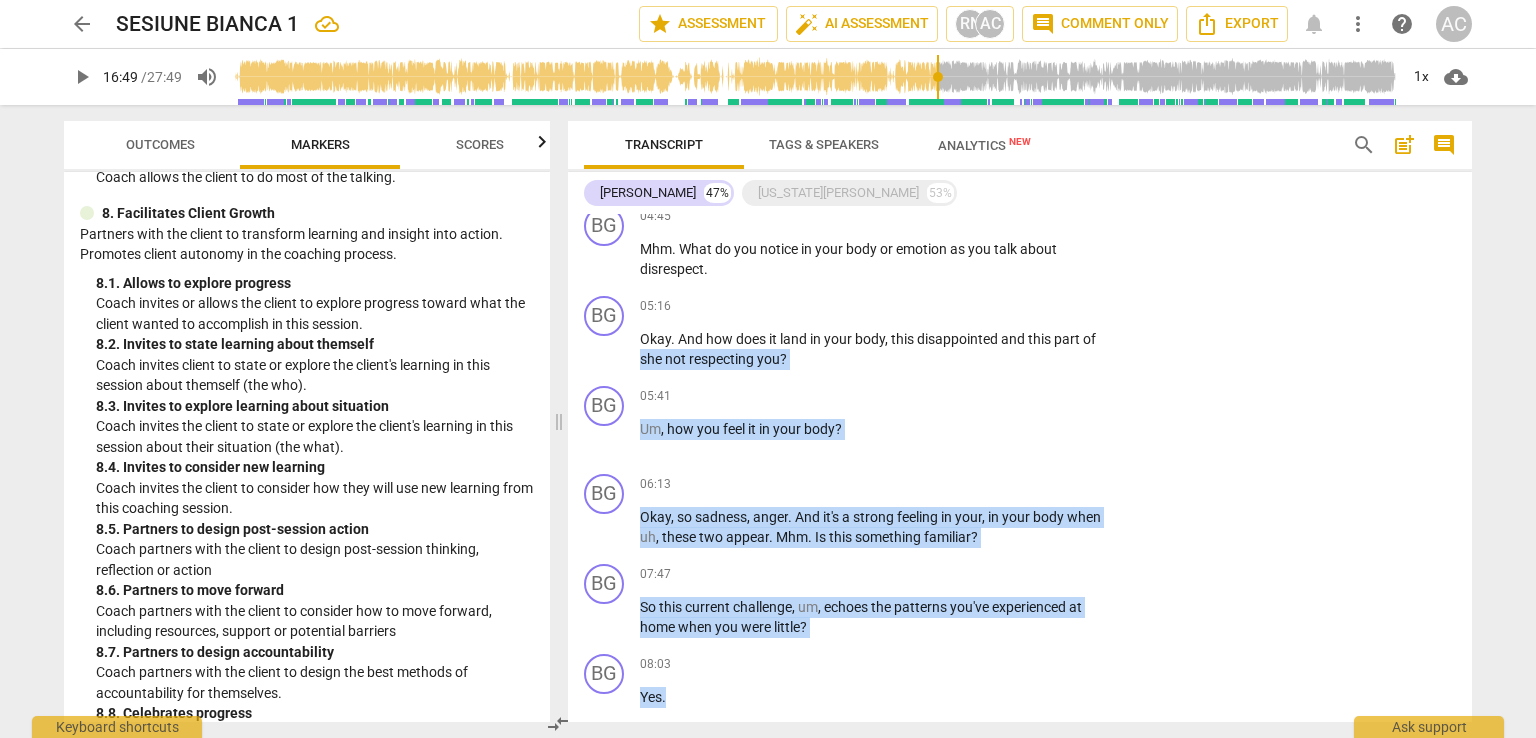 drag, startPoint x: 1473, startPoint y: 337, endPoint x: 1484, endPoint y: 686, distance: 349.1733 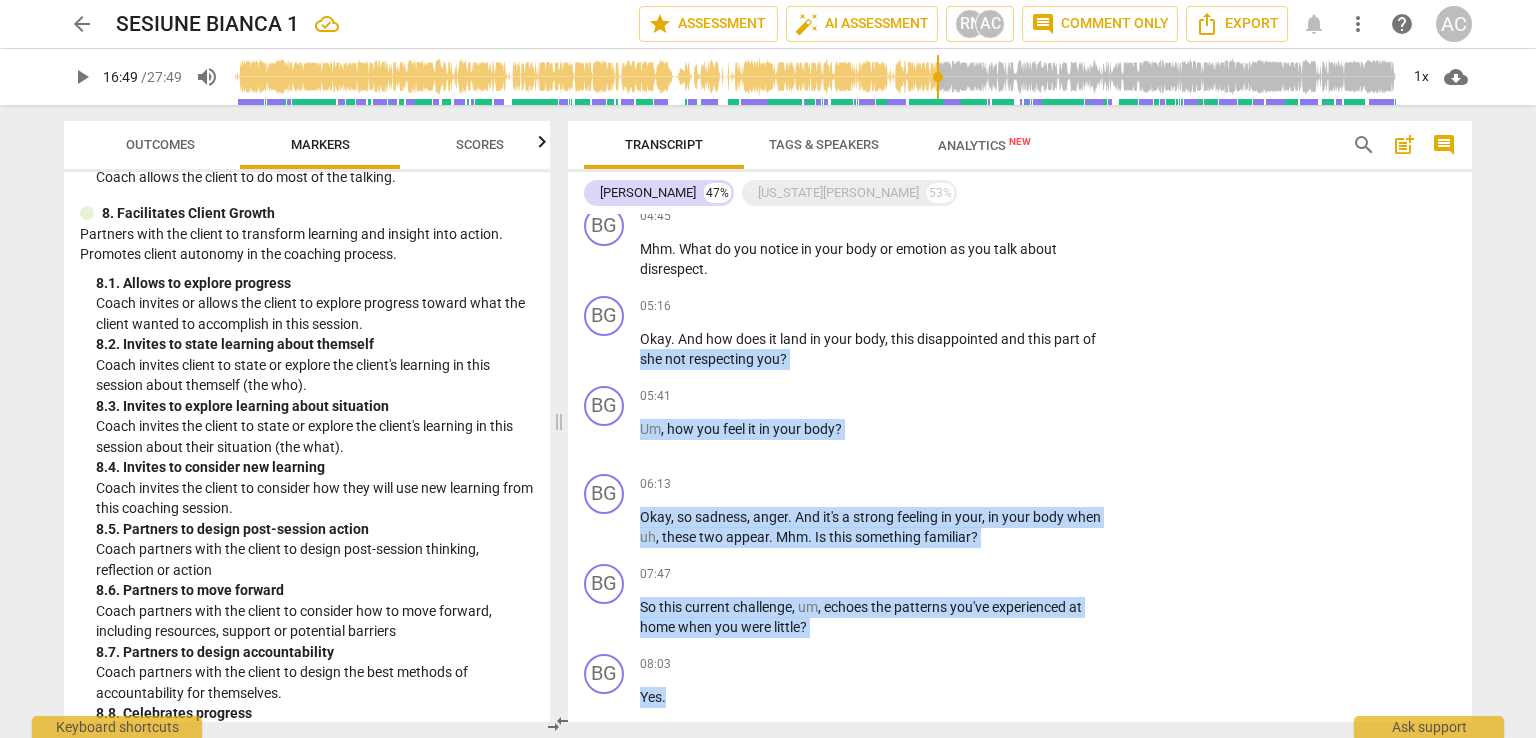 click on "Transcript Tags & Speakers Analytics   New search post_add comment [PERSON_NAME] 47% [US_STATE][PERSON_NAME] 53% format_bold format_list_bulleted [PERSON_NAME] delete Strenghts:    Întrebări deschise, simple fără a fi adresate în calup de cele mai multe ori.  Un spațiu de tacere bun atunci când [US_STATE] avea nevoie de mai mult timp de gândire Sumarizarea e o superputere Growth: permisiune pentru a aprofunda un subiect sau pentru a impărtăși viziunea personală.  trecerea de la cheerleading la championing missed opportunities în încheiere poți întreba despre ceea ce a învățat în sesiunea de azi despre ea sau despre aceasta situatie.  BG play_arrow pause 00:07 + Add competency keyboard_arrow_right Okay ,   um ,   my   name   is   [PERSON_NAME] .   I'm   the   coach   for   uh ,   [US_STATE][PERSON_NAME] .   To[DATE] is   Tu[DATE]   uh ,   Ju[DATE]   Uh ,   this   call   is   being   recorded   for   the   purpose   of   certification   with   ICF   -   International   Coaching   Federation .   [US_STATE]" at bounding box center (1024, 421) 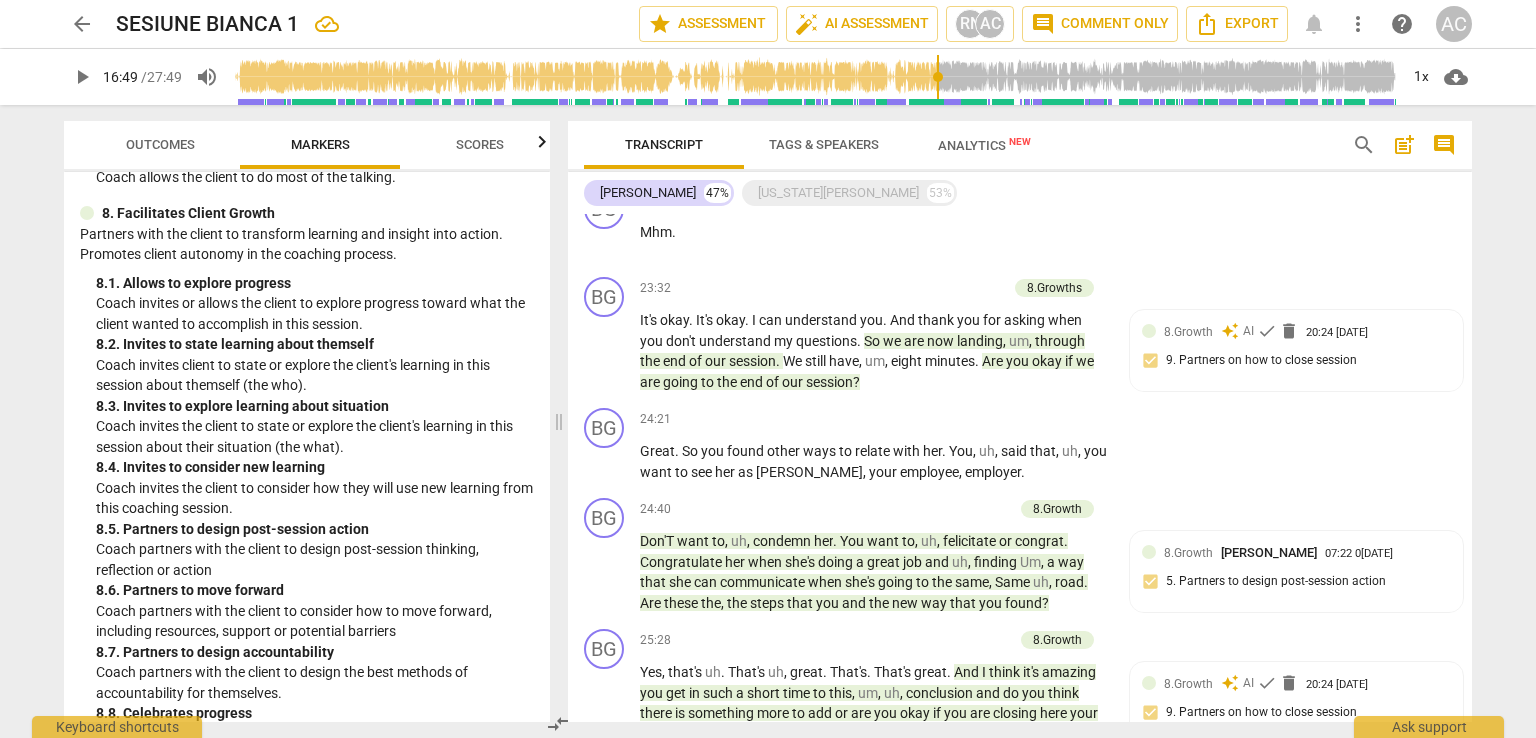scroll, scrollTop: 0, scrollLeft: 0, axis: both 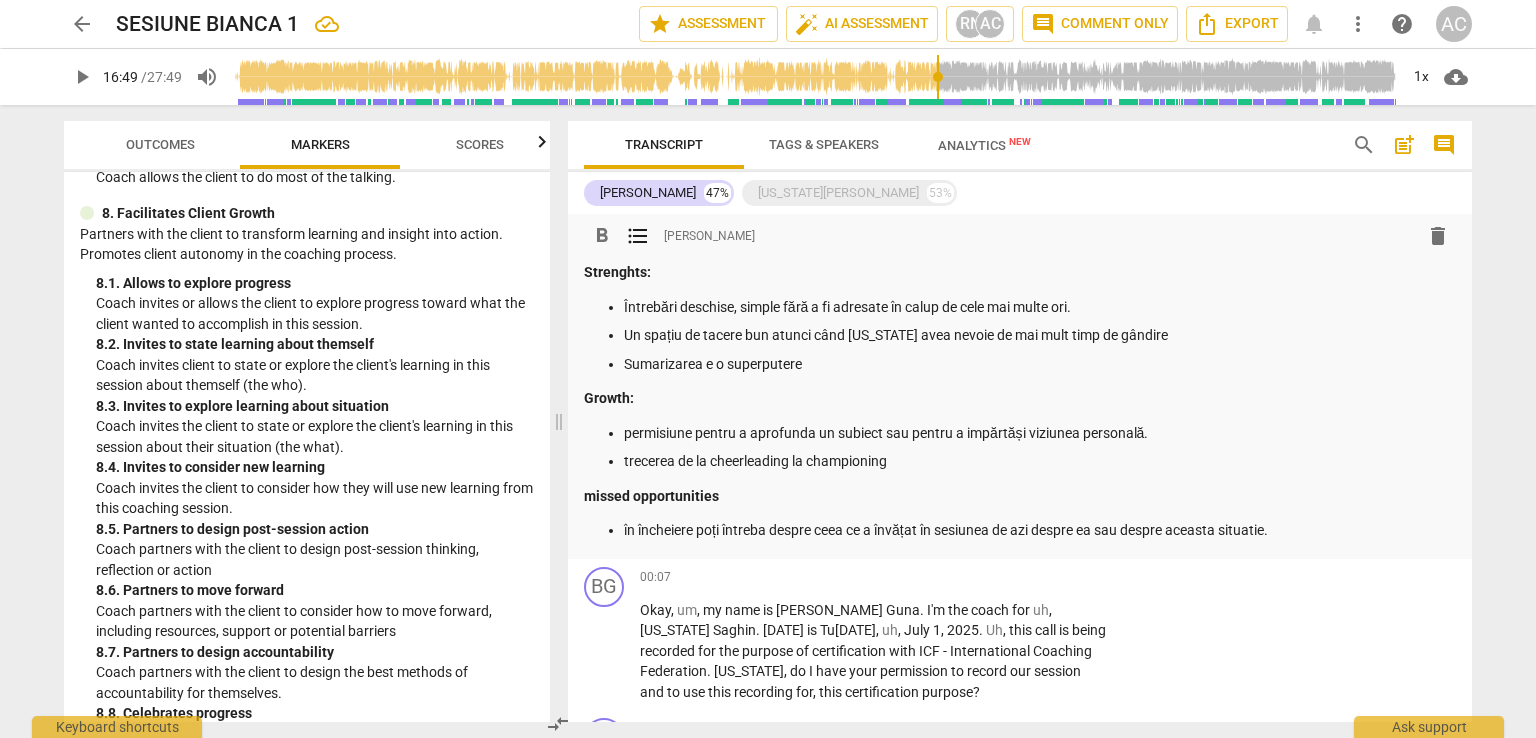 click on "în încheiere poți întreba despre ceea ce a învățat în sesiunea de azi despre ea sau despre aceasta situatie." at bounding box center [1040, 530] 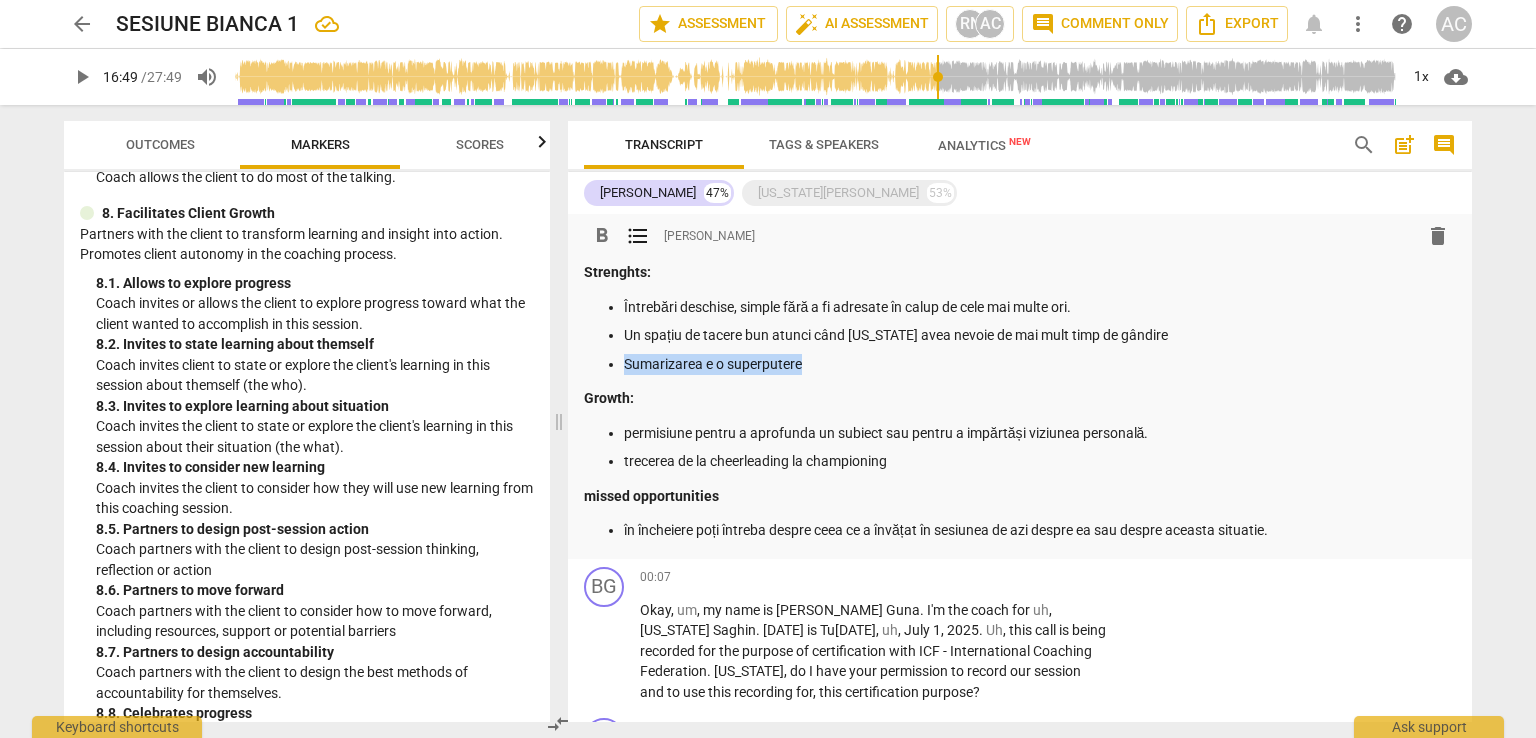 drag, startPoint x: 620, startPoint y: 361, endPoint x: 803, endPoint y: 364, distance: 183.02458 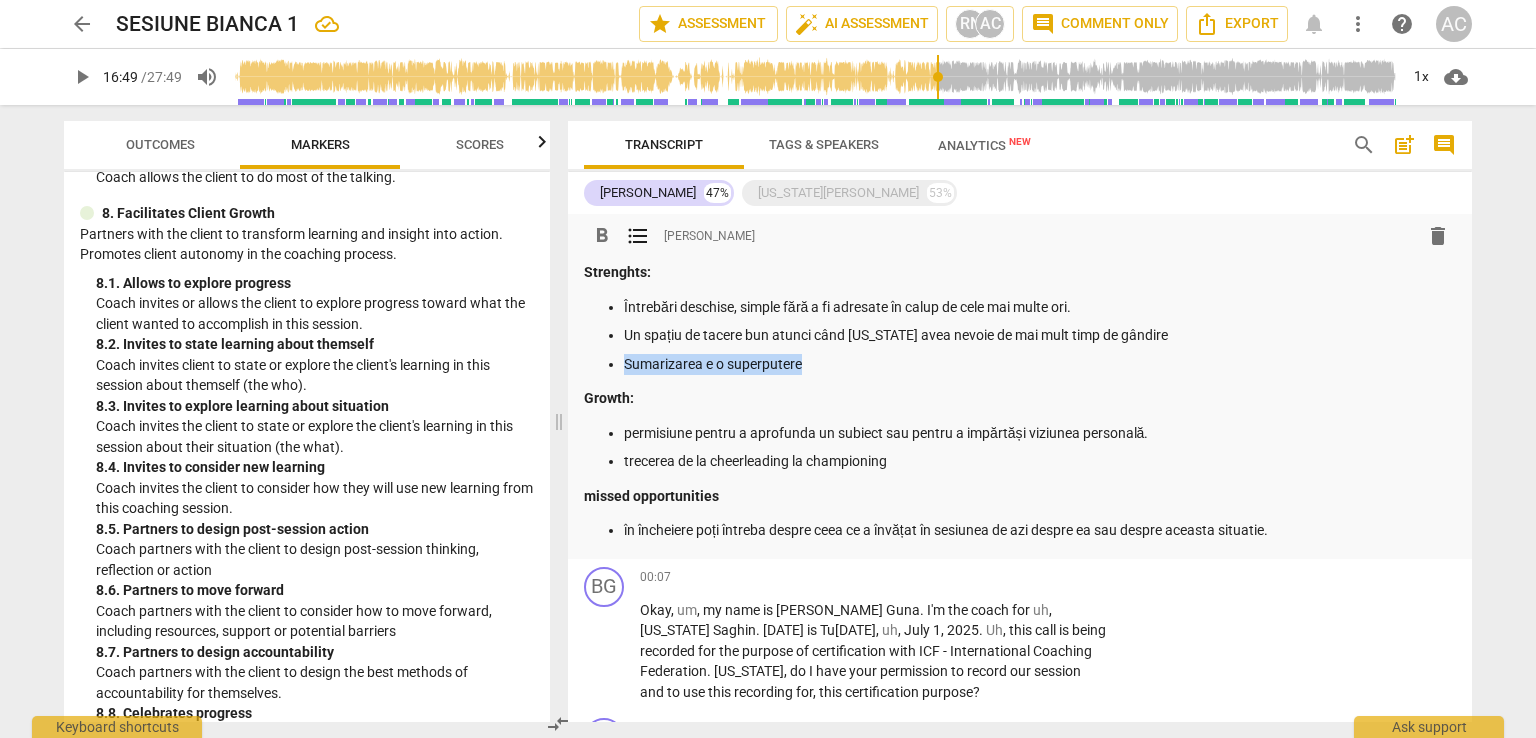 click on "Întrebări deschise, simple fără a fi adresate în calup de cele mai multe ori.  Un spațiu de tacere bun atunci când [US_STATE] avea nevoie de mai mult timp de gândire Sumarizarea e o superputere" at bounding box center (1020, 336) 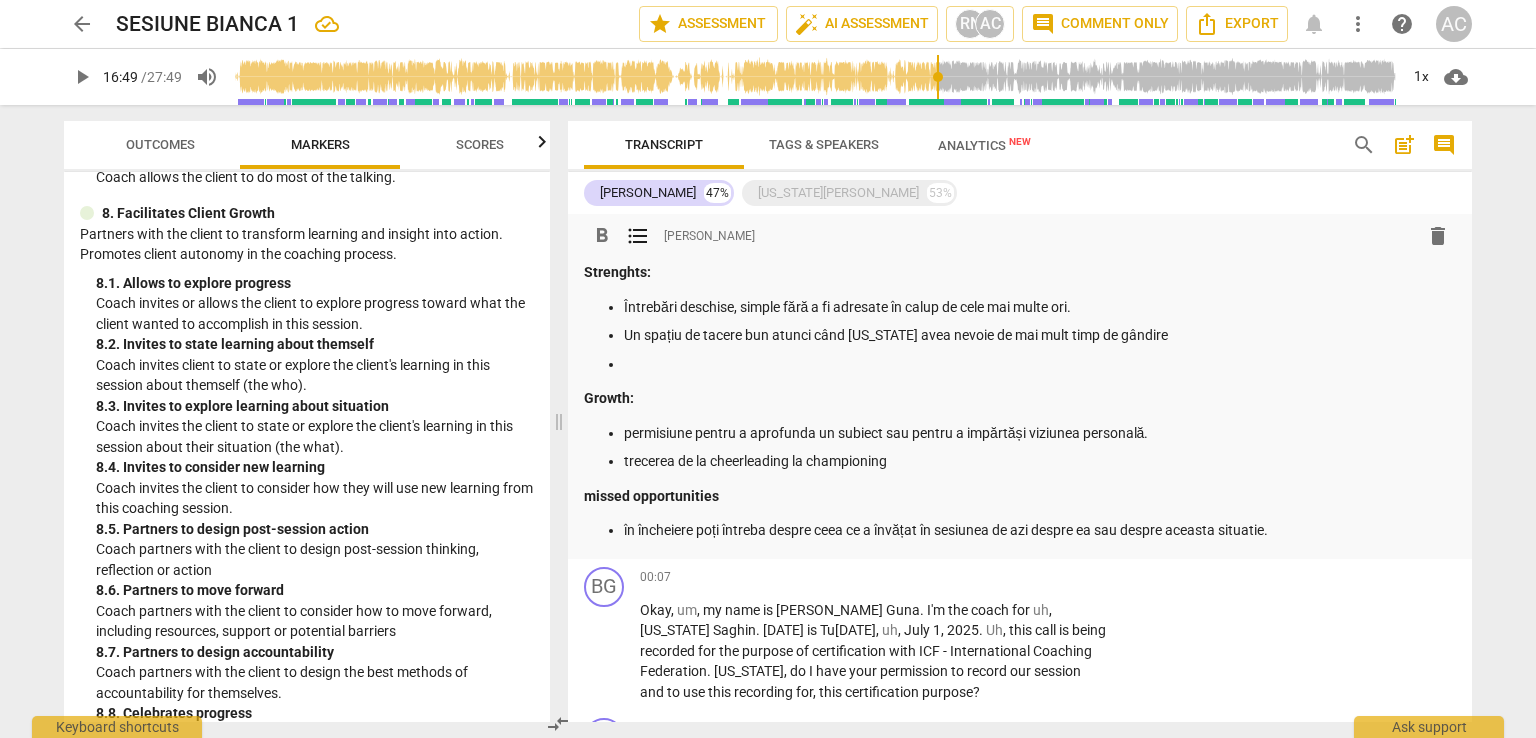 click on "Întrebări deschise, simple fără a fi adresate în calup de cele mai multe ori.  Un spațiu de tacere bun atunci când [US_STATE] avea nevoie de mai mult timp de gândire" at bounding box center (1020, 336) 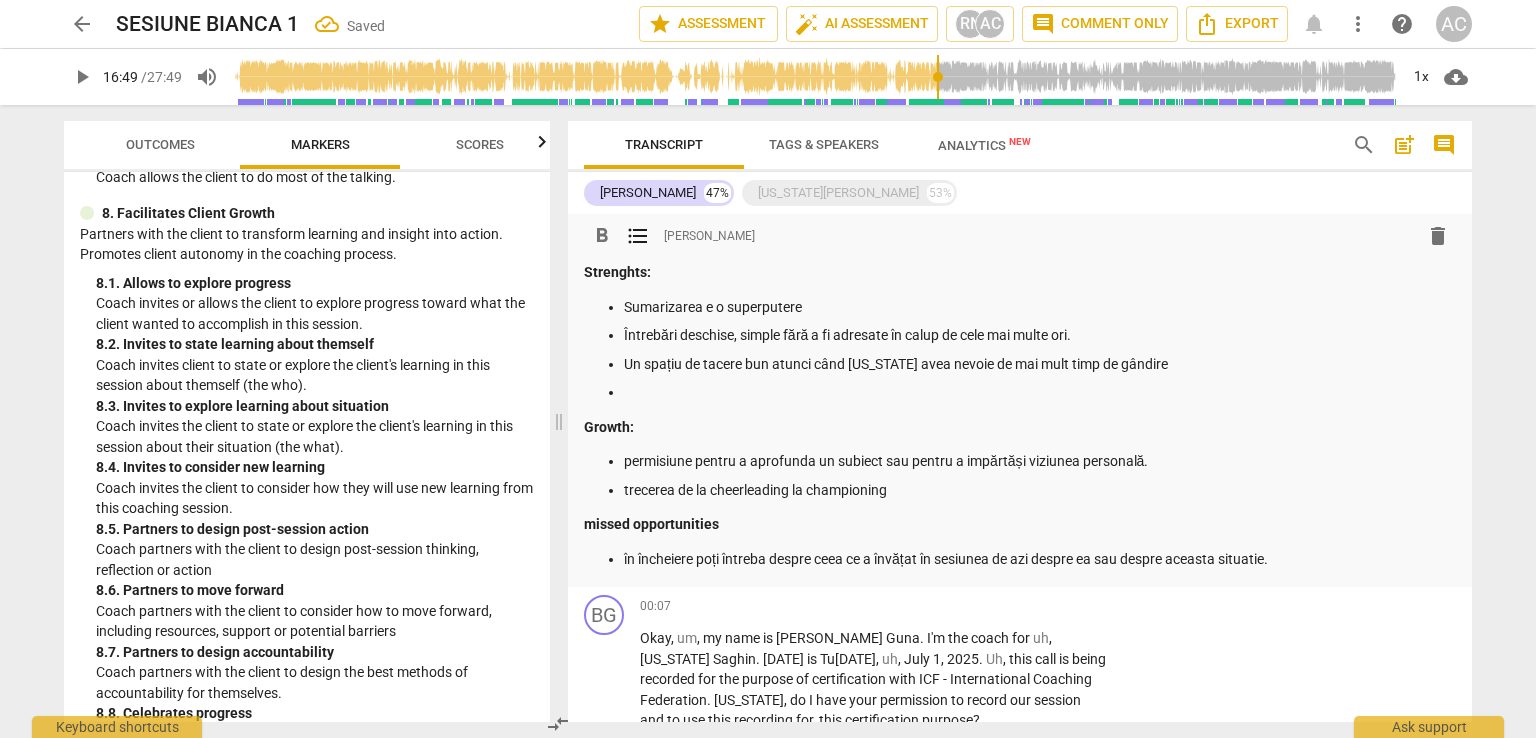 click on "Strenghts:    Sumarizarea e o superputere Întrebări deschise, simple fără a fi adresate în calup de cele mai multe ori.  Un spațiu de tacere bun atunci când [US_STATE] avea nevoie de mai mult timp de gândire Growth: permisiune pentru a aprofunda un subiect sau pentru a impărtăși viziunea personală.  trecerea de la cheerleading la championing missed opportunities în încheiere poți întreba despre ceea ce a învățat în sesiunea de azi despre ea sau despre aceasta situatie." at bounding box center [1020, 415] 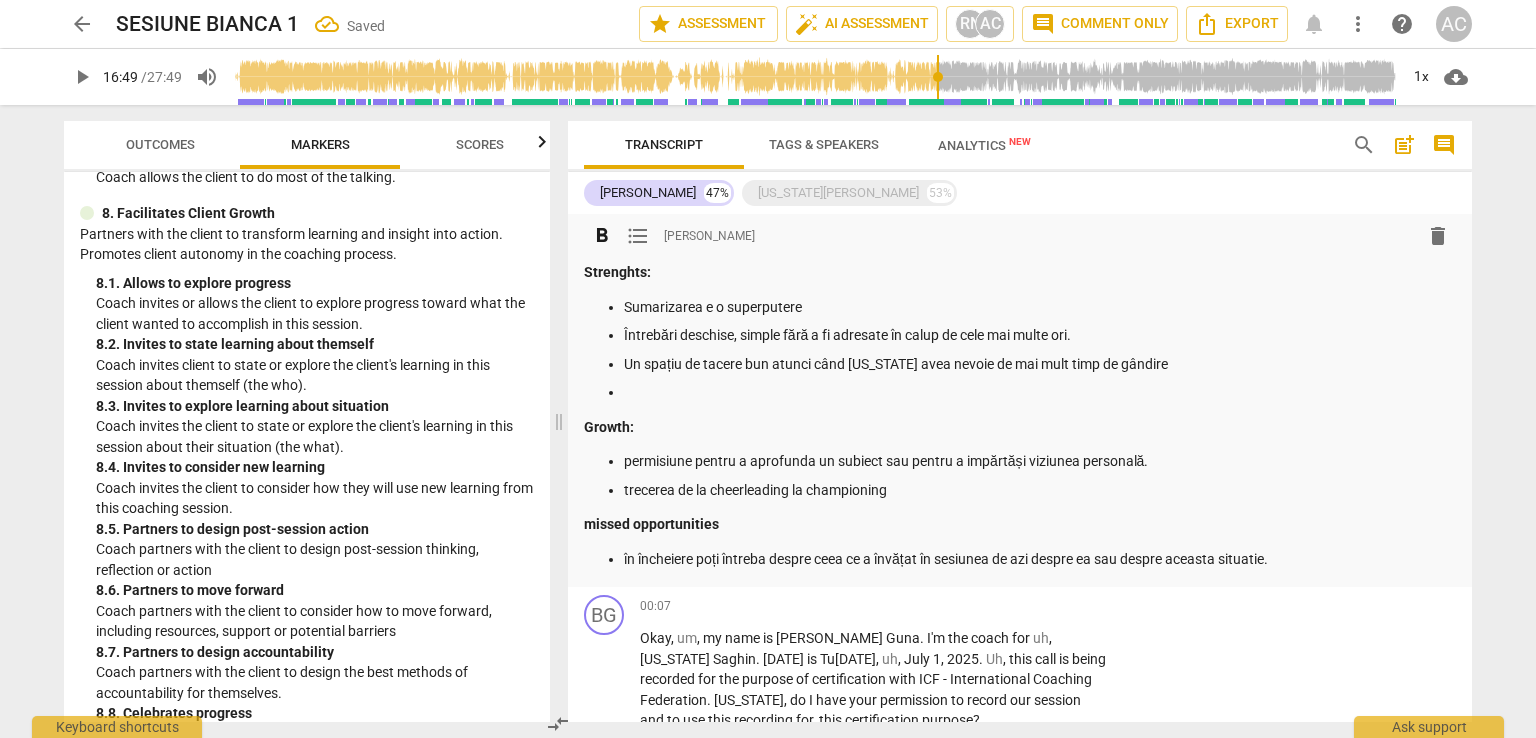 click at bounding box center [1040, 392] 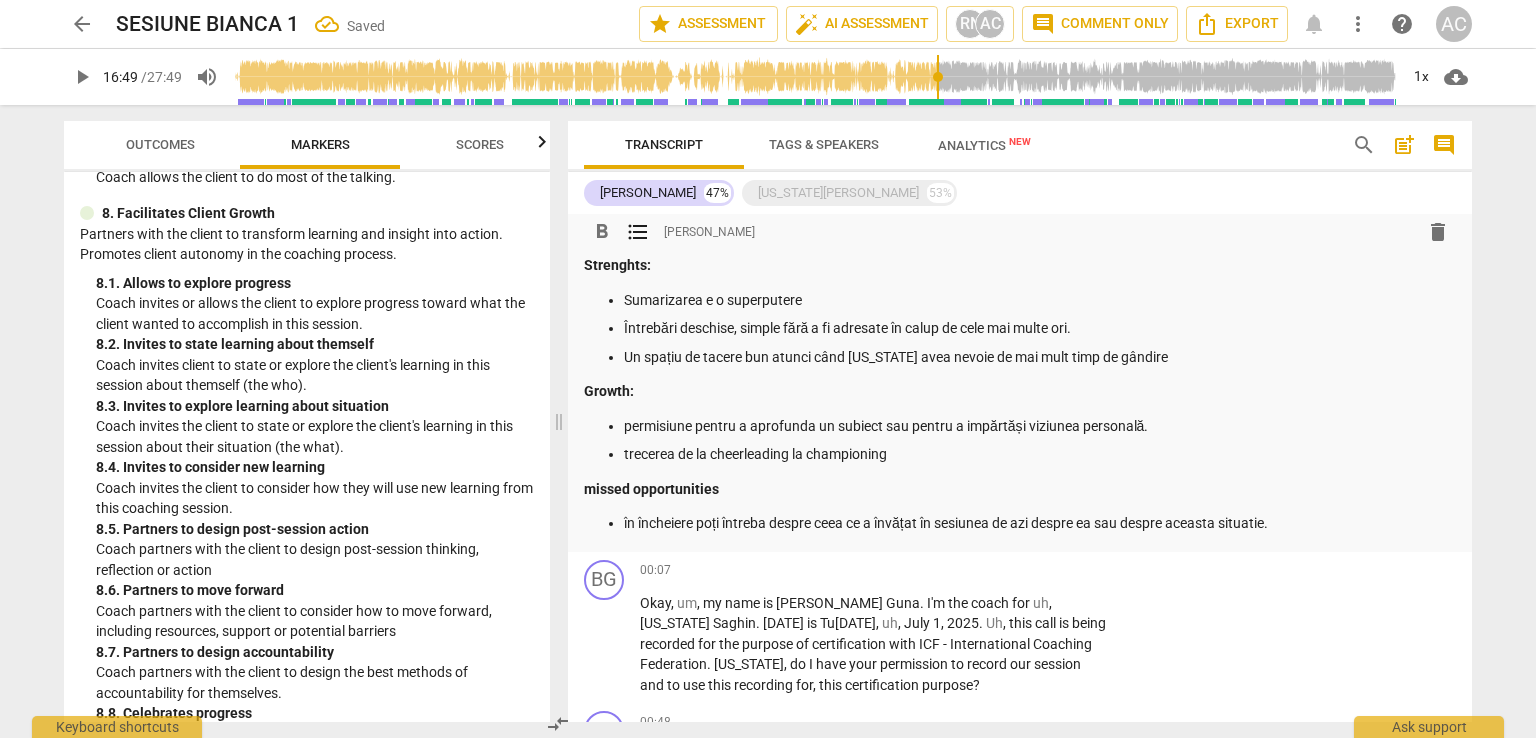 scroll, scrollTop: 0, scrollLeft: 0, axis: both 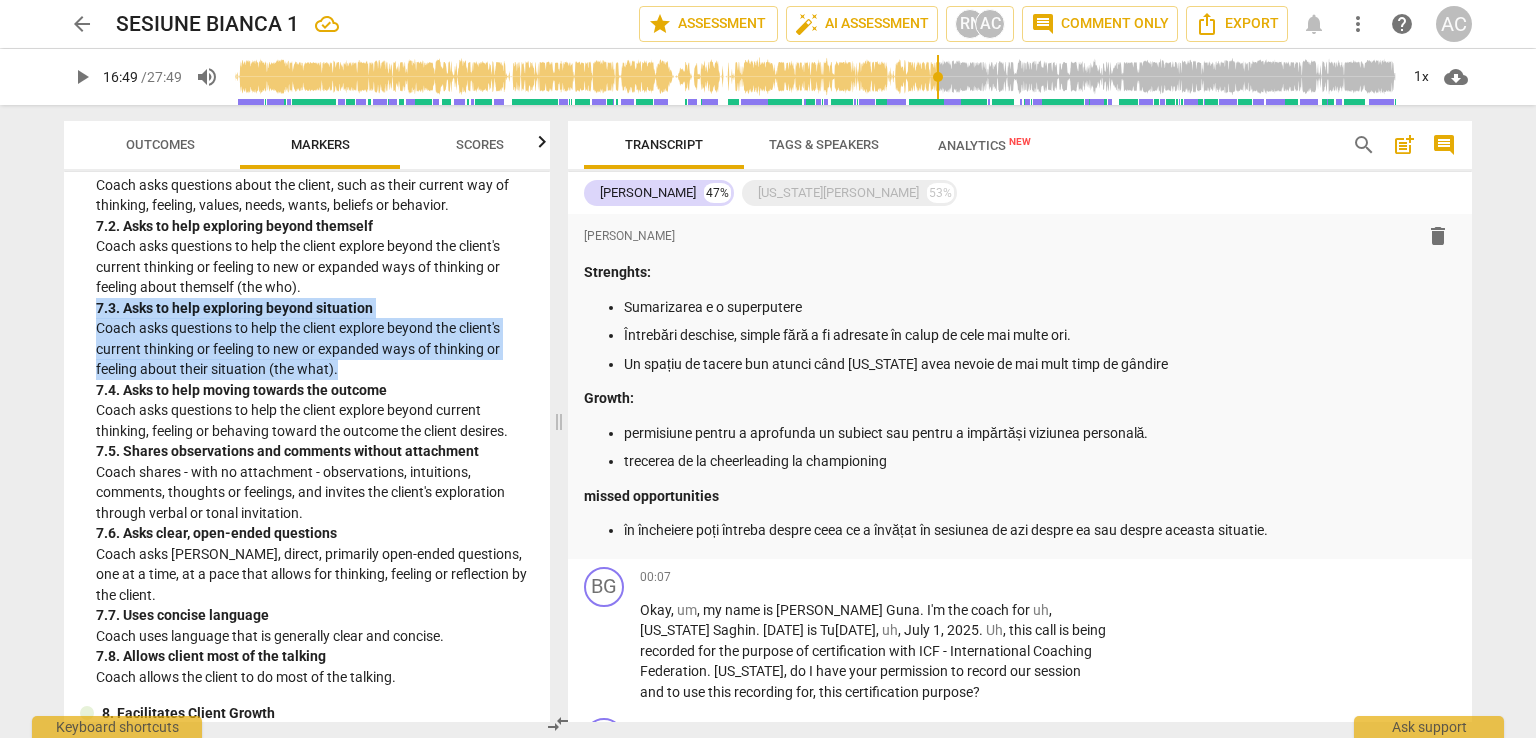 drag, startPoint x: 345, startPoint y: 363, endPoint x: 73, endPoint y: 304, distance: 278.32535 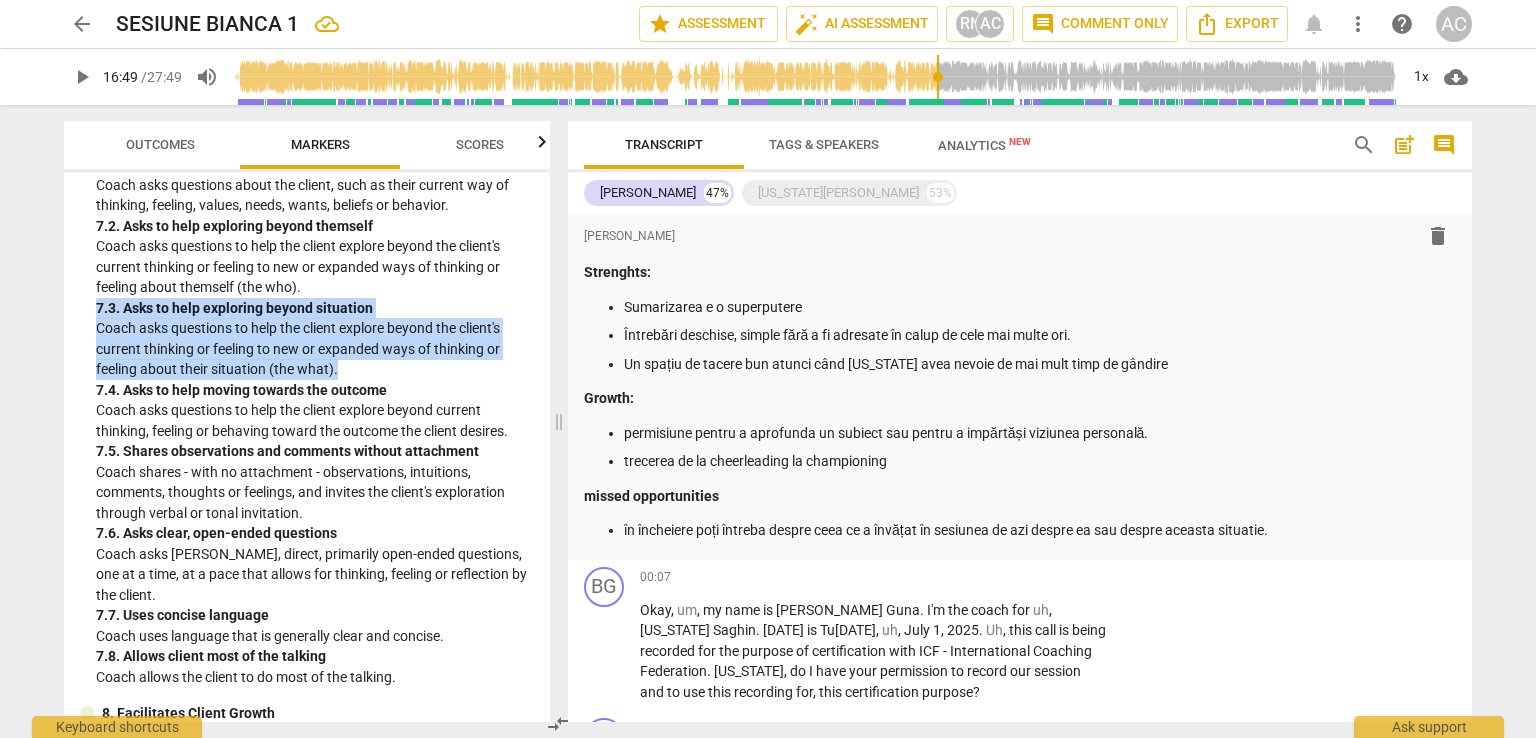click on "ICF PCC Markers (2020) visibility 1. Demonstrates Ethical Practice Understands and consistently applies coaching ethics and standards of coaching. 1. 1. Familiar with Code of Ethics Demonstrates familiarity with the ICF Code of Ethics and its application. 2. Embodies a Coaching Mindset Develops and maintains a mindset that is open, curious, flexible and client-centered. 2. 1. Embodies a coaching mindset Embodying a coaching mindset - a mindset that is open, curious, flexible and client-centered. 3. Establishes and Maintains Agreements Partners with the client and relevant stakeholders to create clear agreements about the coaching relationship, process, plans and goals. Establishes agreements for the overall coaching engagement as well as those for each coaching session. 3. 1. Identifies what to accomplish Coach partners with the client to identify or reconfirm what the client wants to accomplish in this session. 3. 2. Reconfirms measures of success 3. 3. Explores what is important 3. 4. 4. 4. 4. 5. 5. 5. 5." at bounding box center (307, 447) 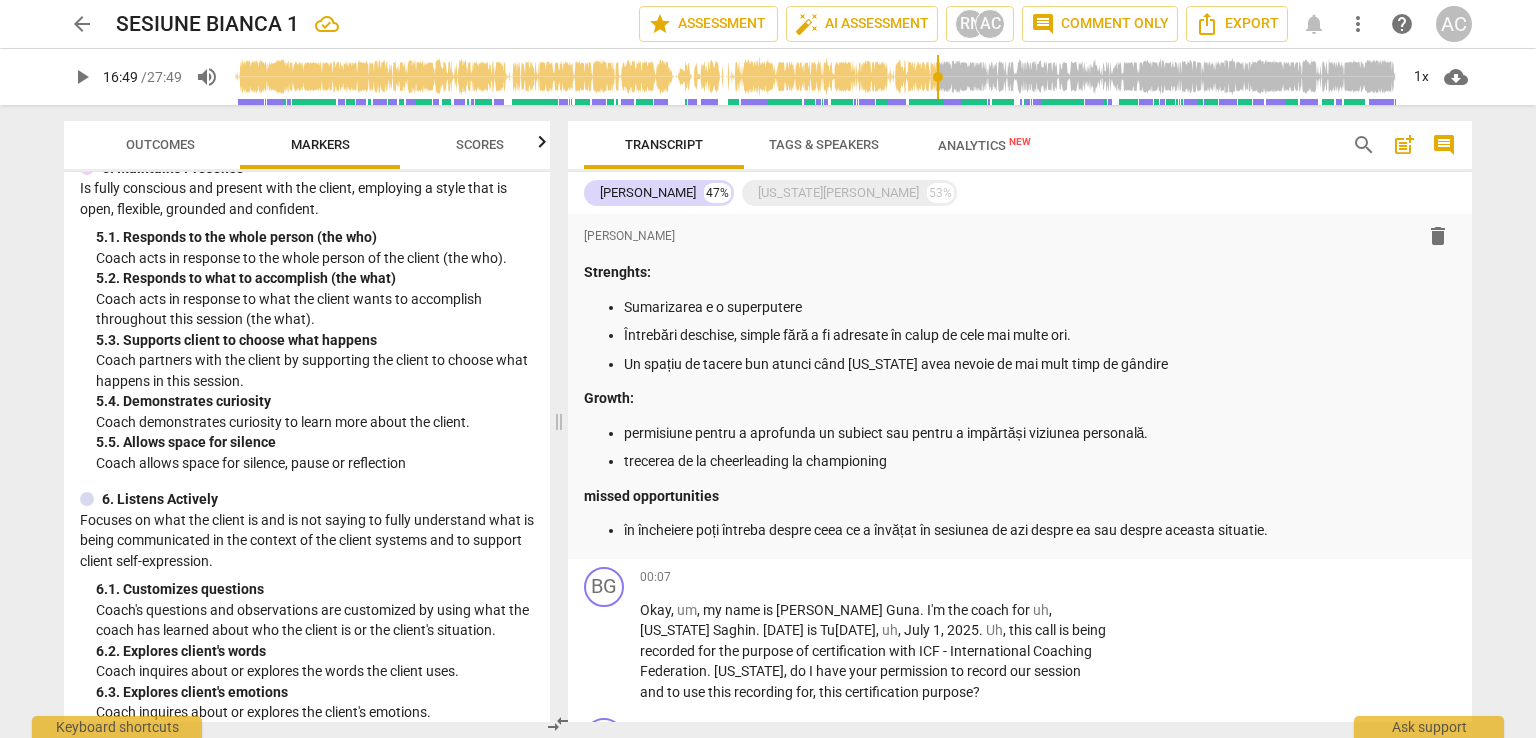 scroll, scrollTop: 997, scrollLeft: 0, axis: vertical 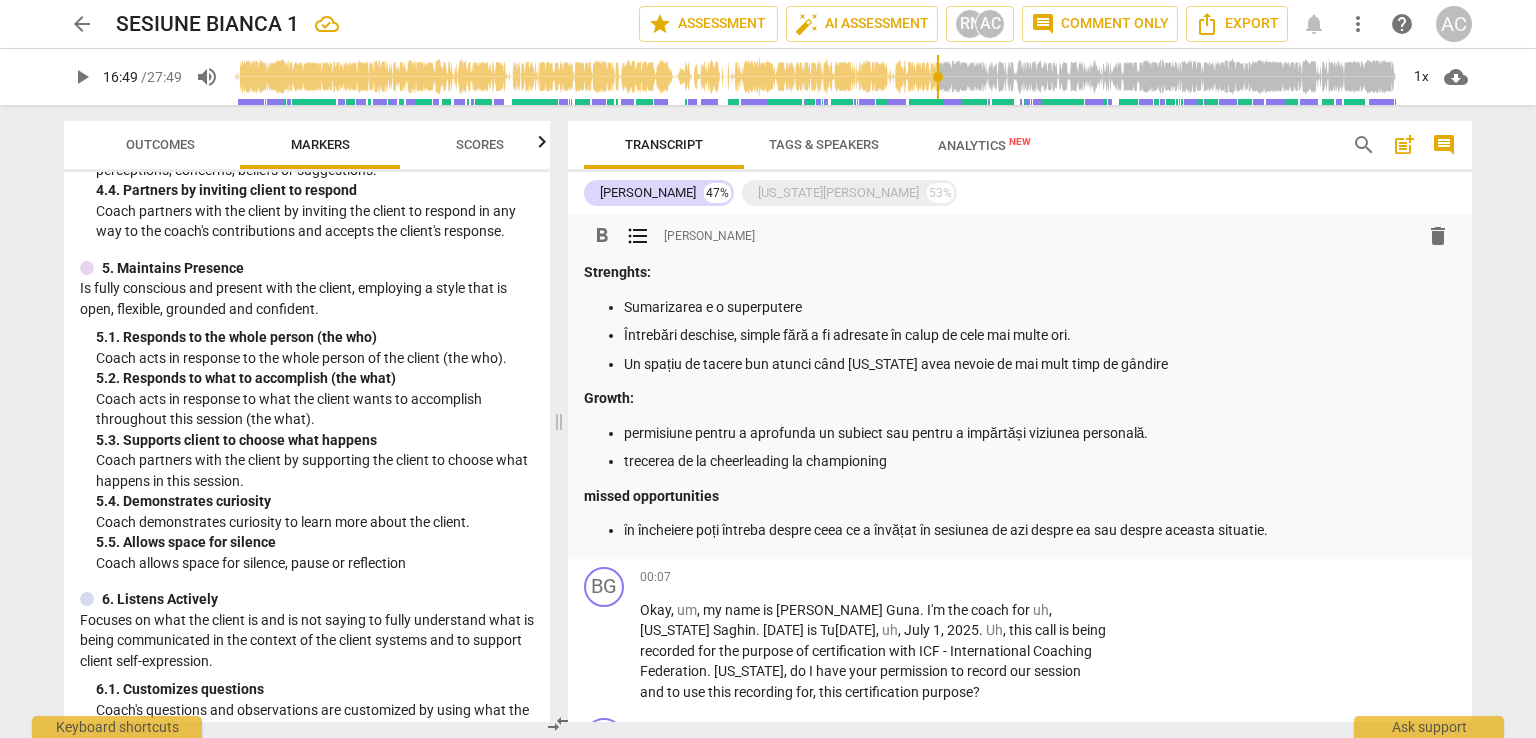 click on "Strenghts:" at bounding box center (617, 272) 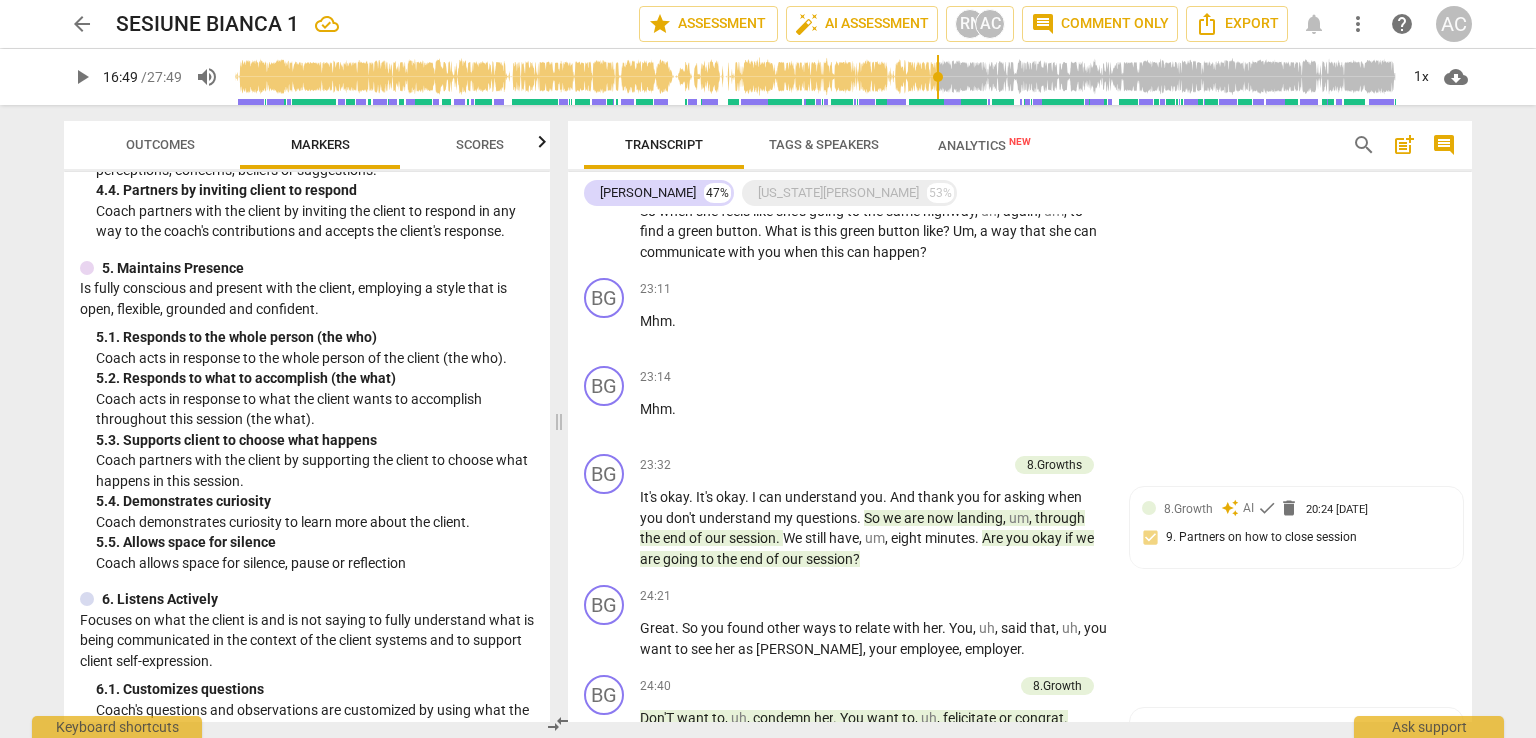scroll, scrollTop: 5277, scrollLeft: 0, axis: vertical 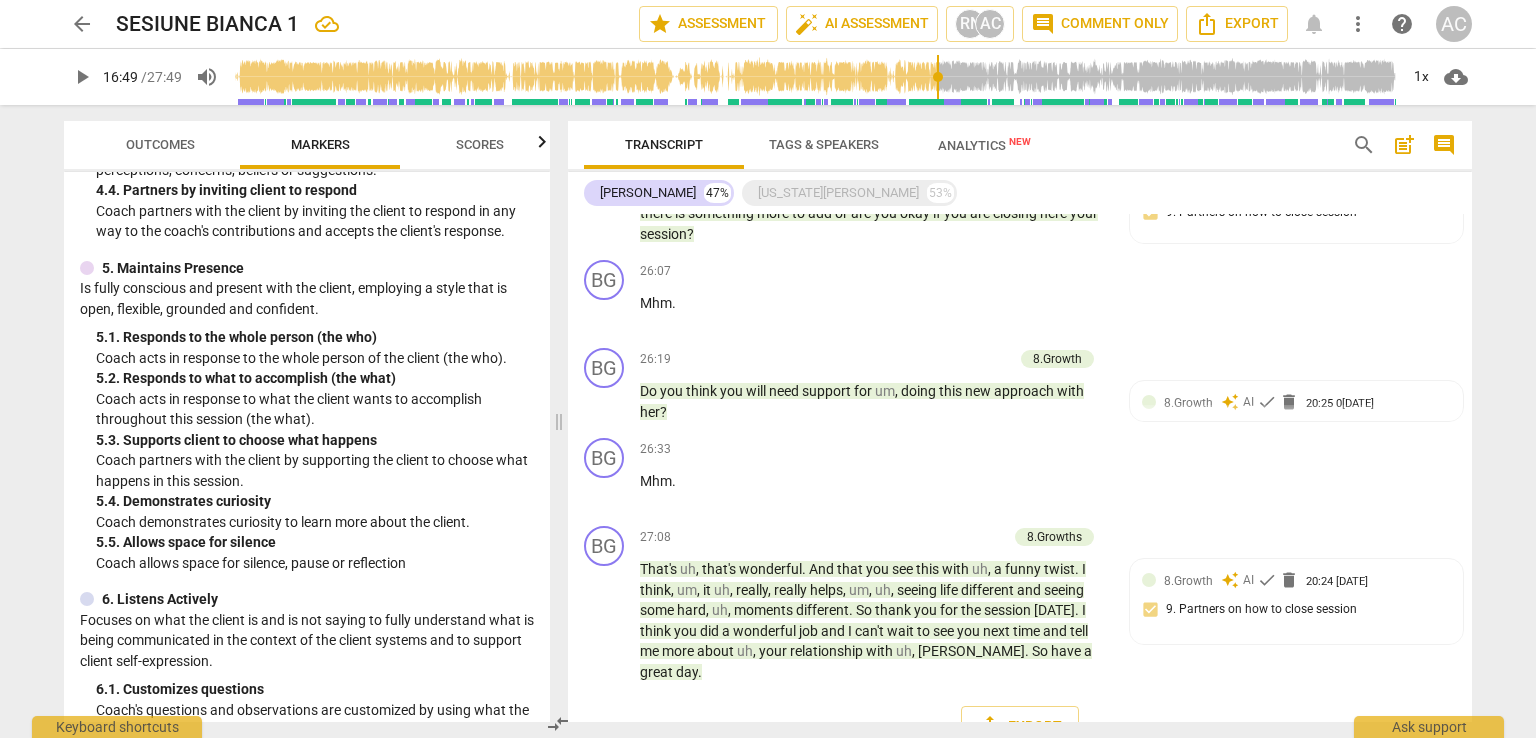 click on "Tags & Speakers" at bounding box center [824, 145] 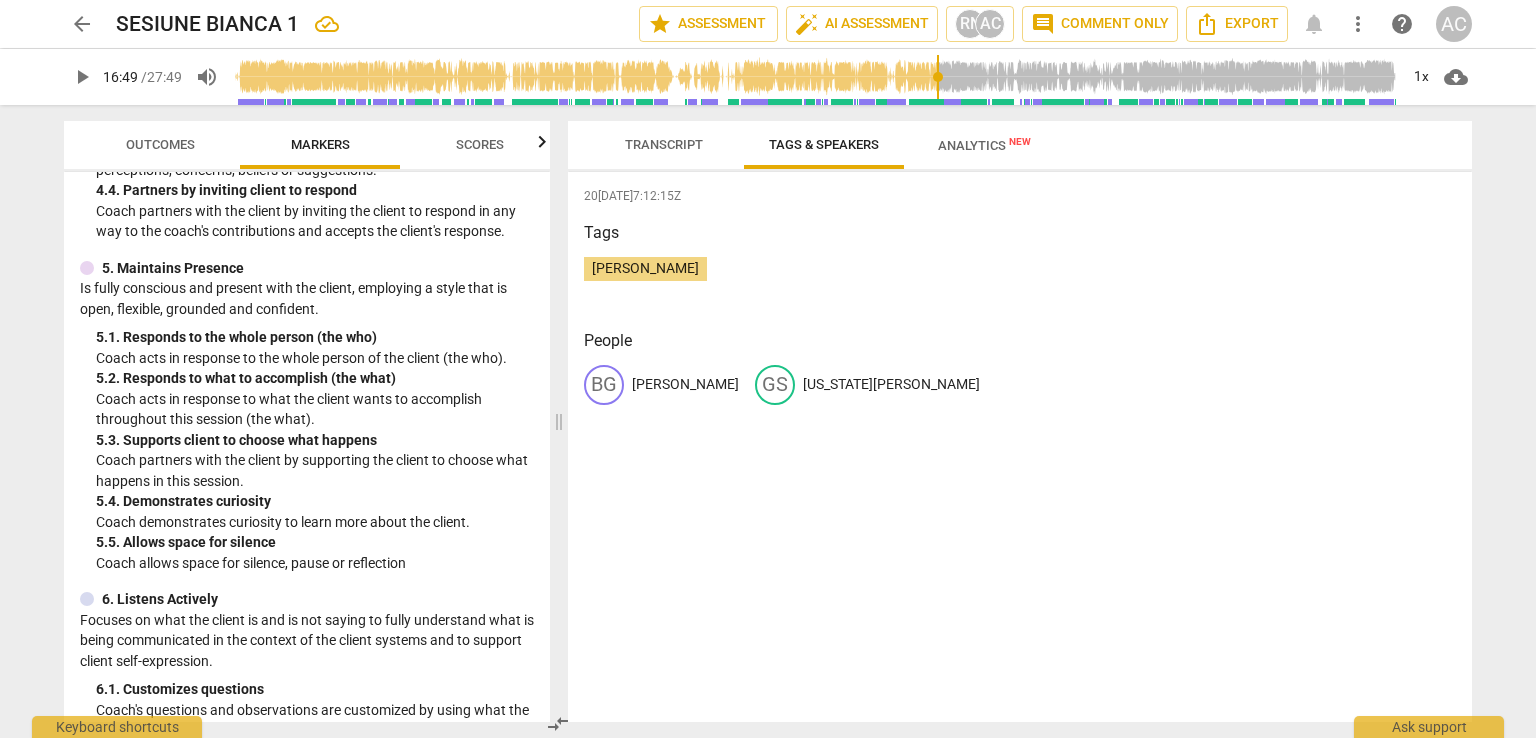 click on "Tags & Speakers" at bounding box center [824, 144] 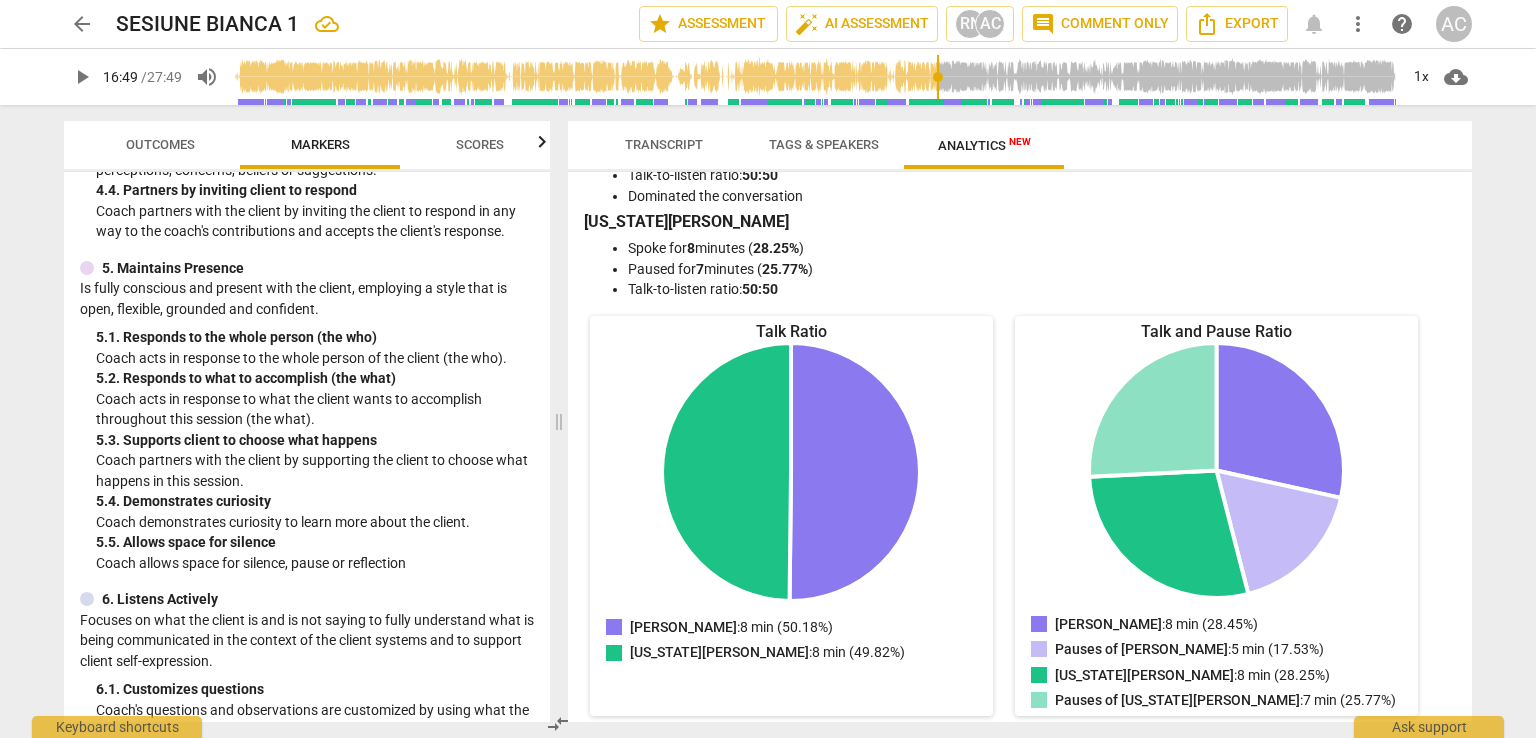 scroll, scrollTop: 0, scrollLeft: 0, axis: both 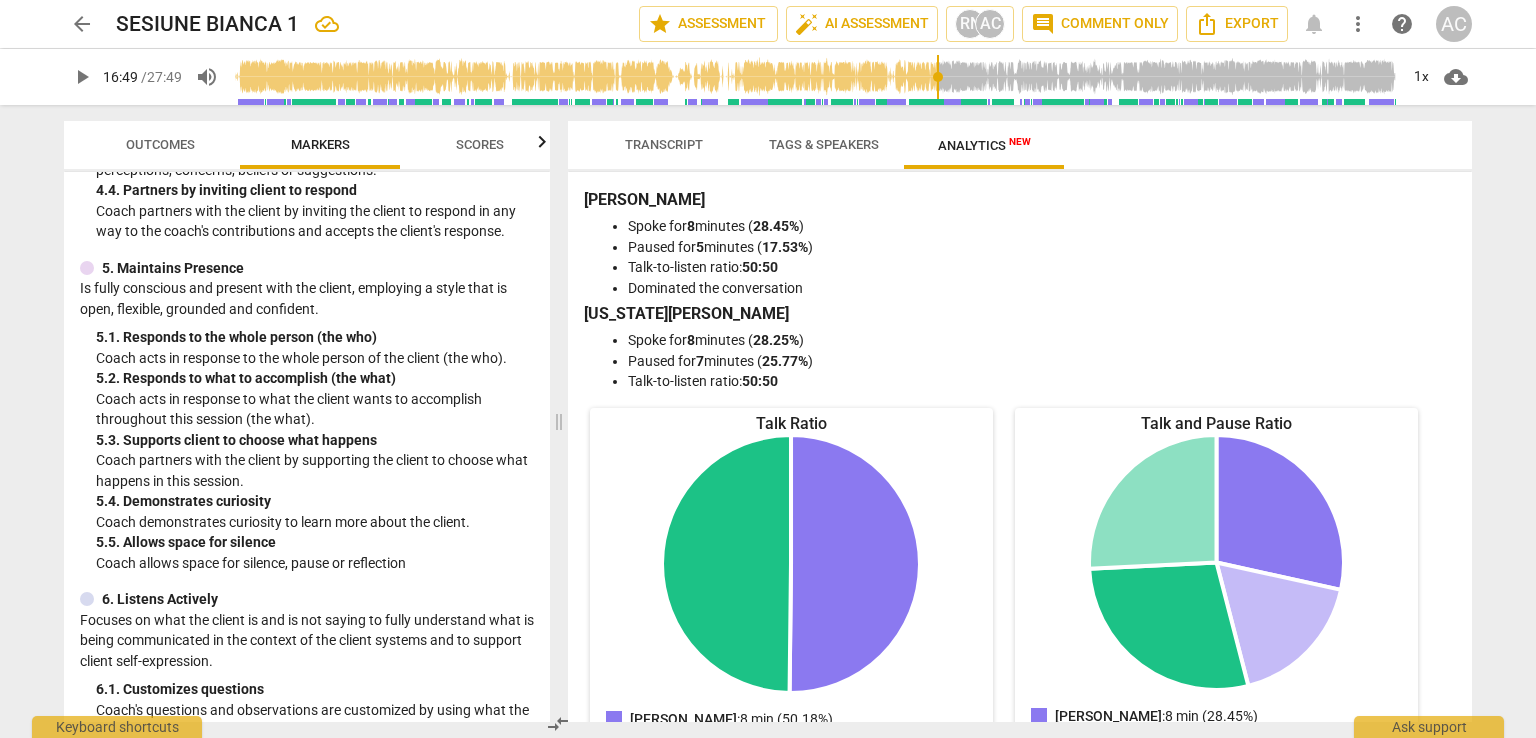 click on "Tags & Speakers" at bounding box center [824, 144] 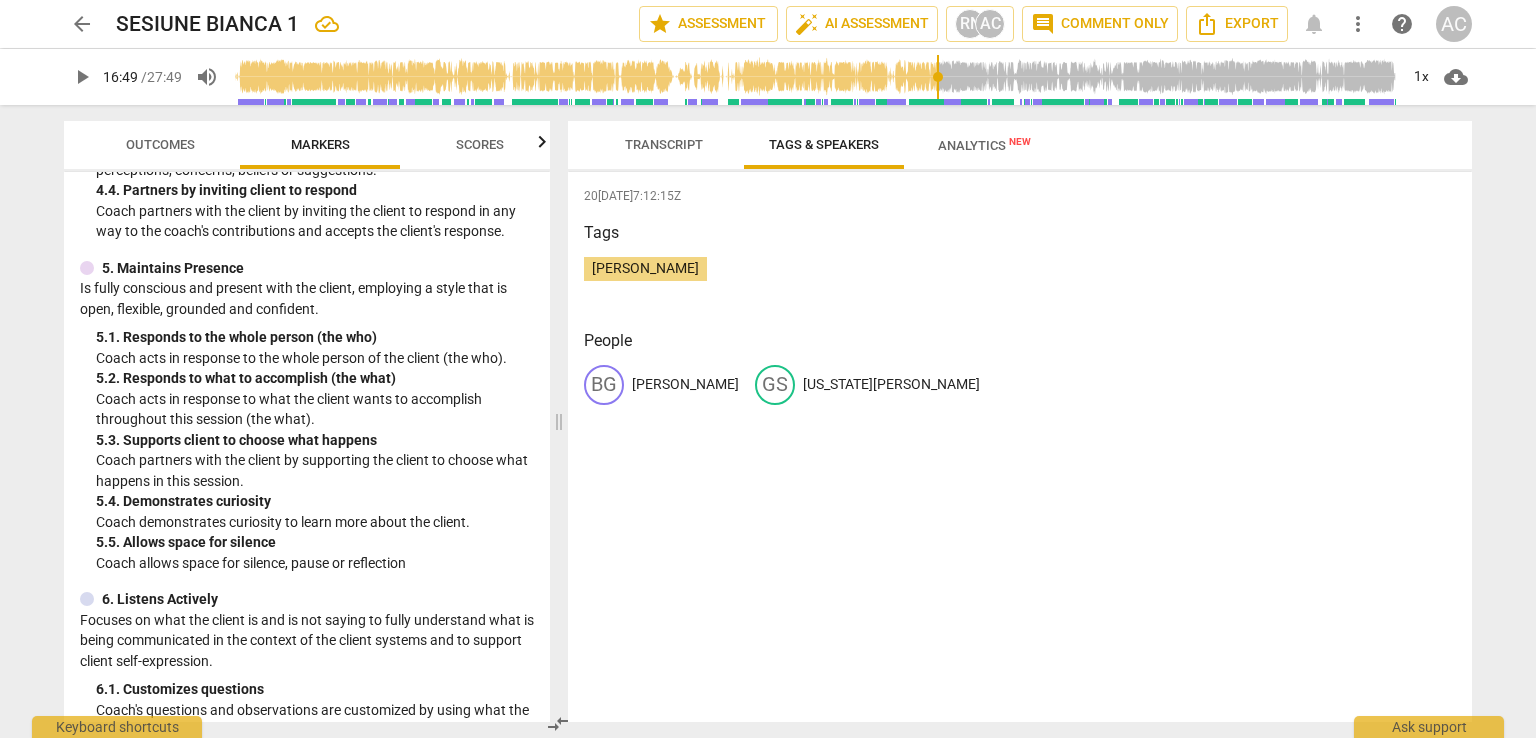 click on "Transcript" at bounding box center (664, 144) 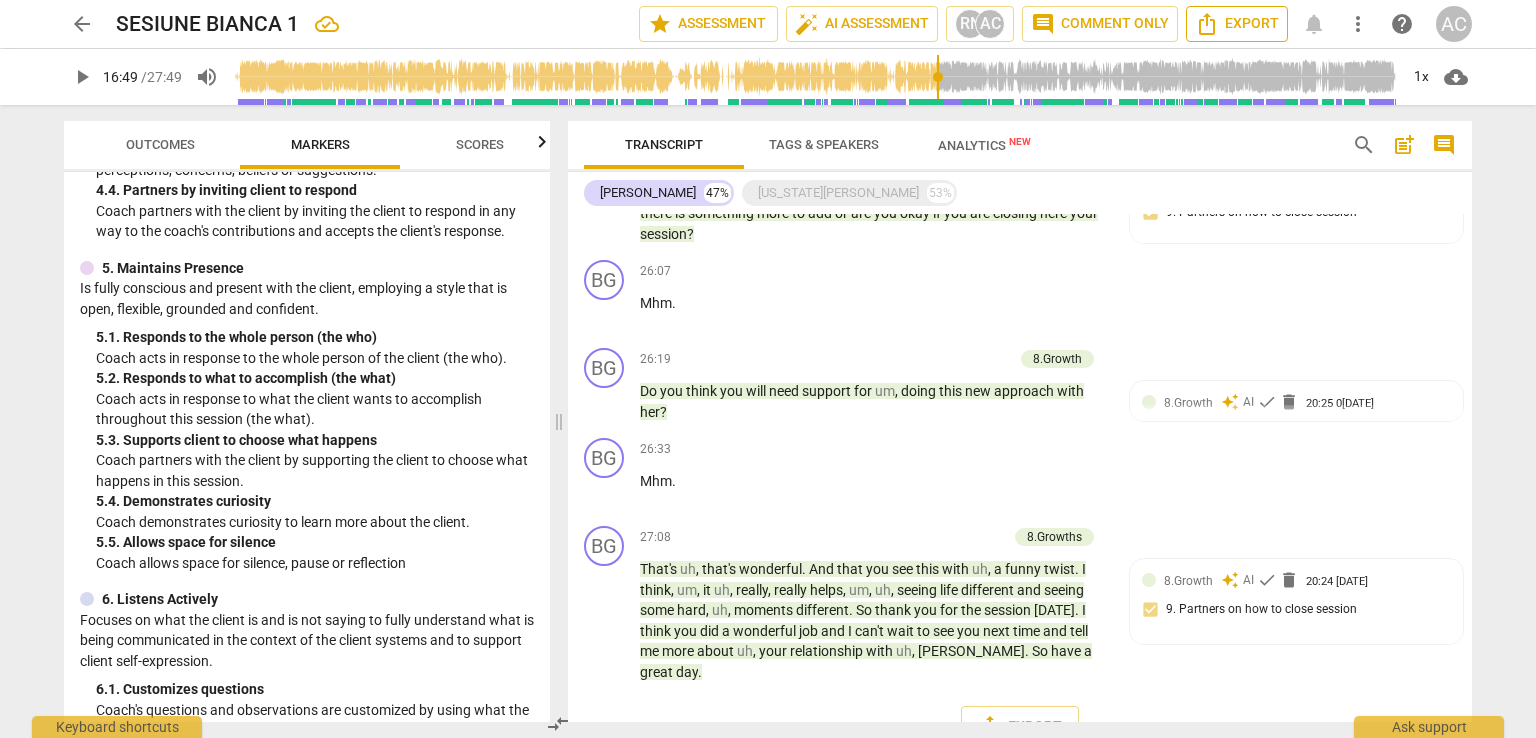 click on "Export" at bounding box center (1237, 24) 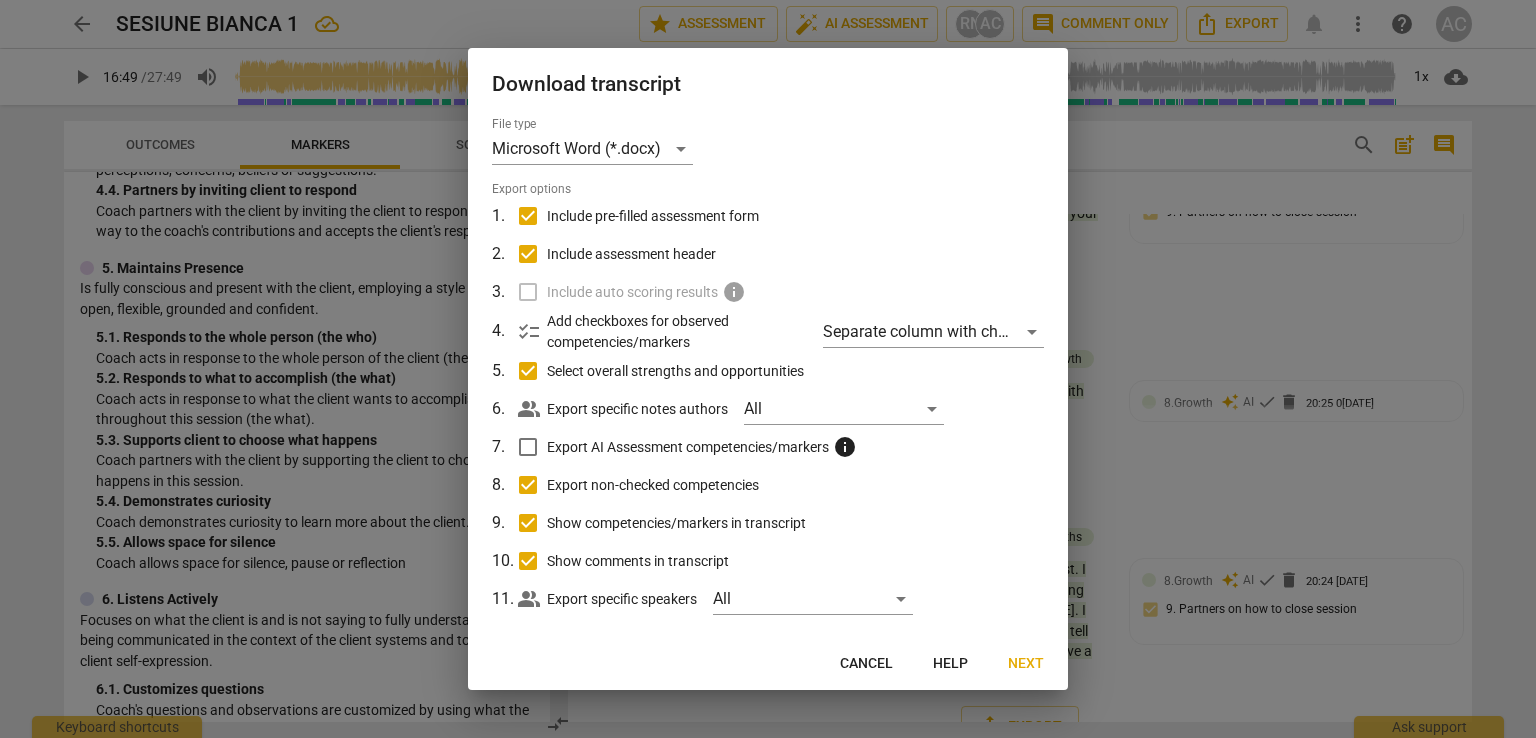 click on "Export AI Assessment competencies/markers" at bounding box center (688, 447) 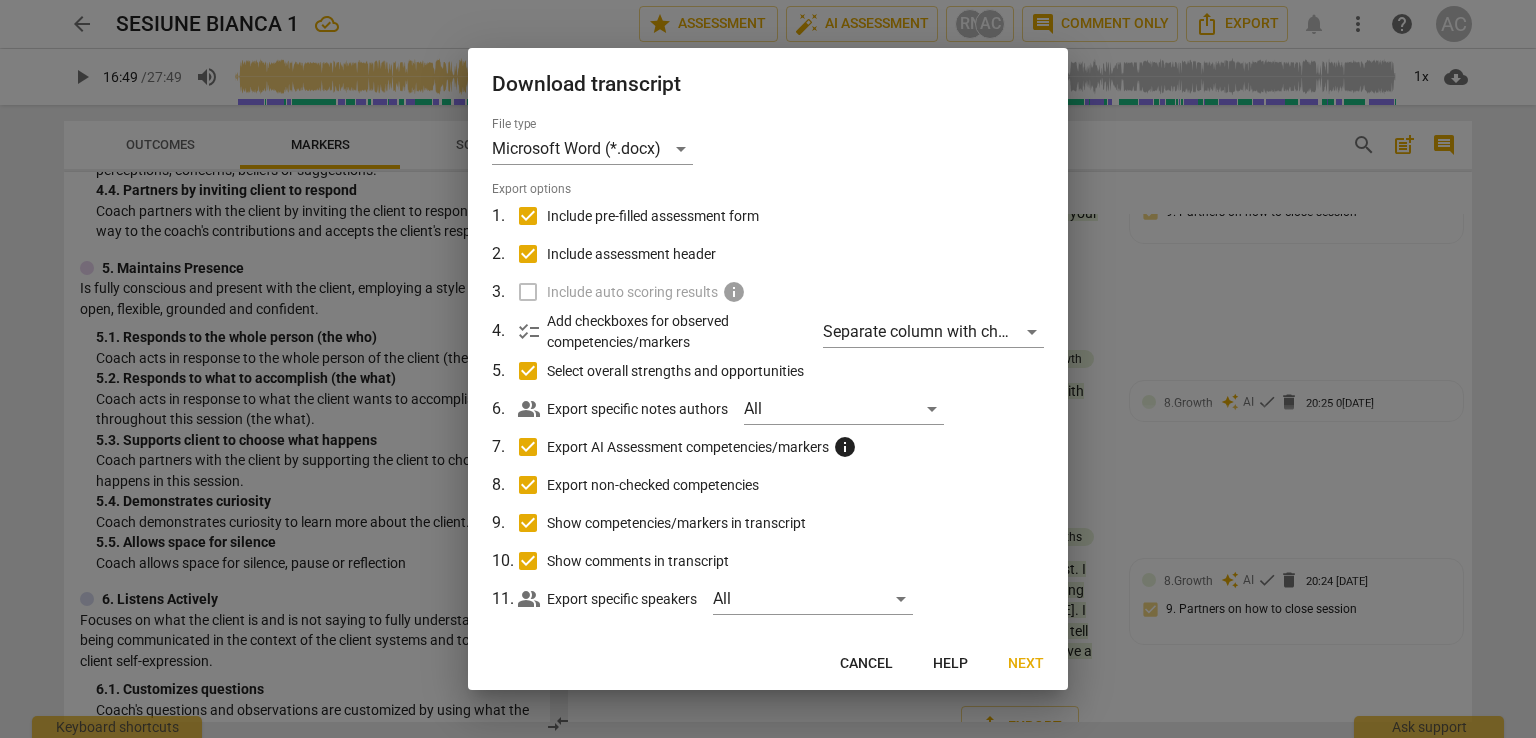 click on "Next" at bounding box center (1026, 664) 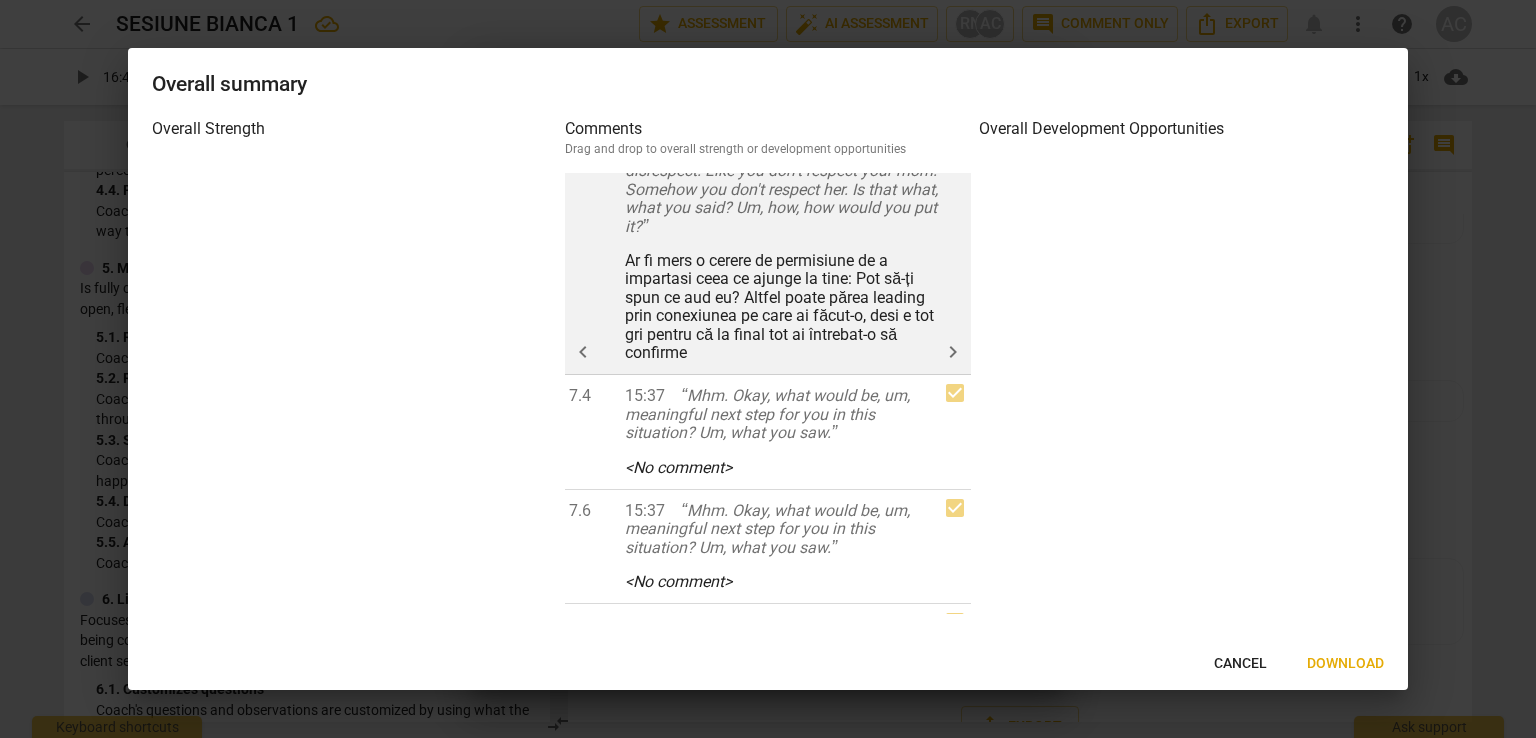 scroll, scrollTop: 2600, scrollLeft: 0, axis: vertical 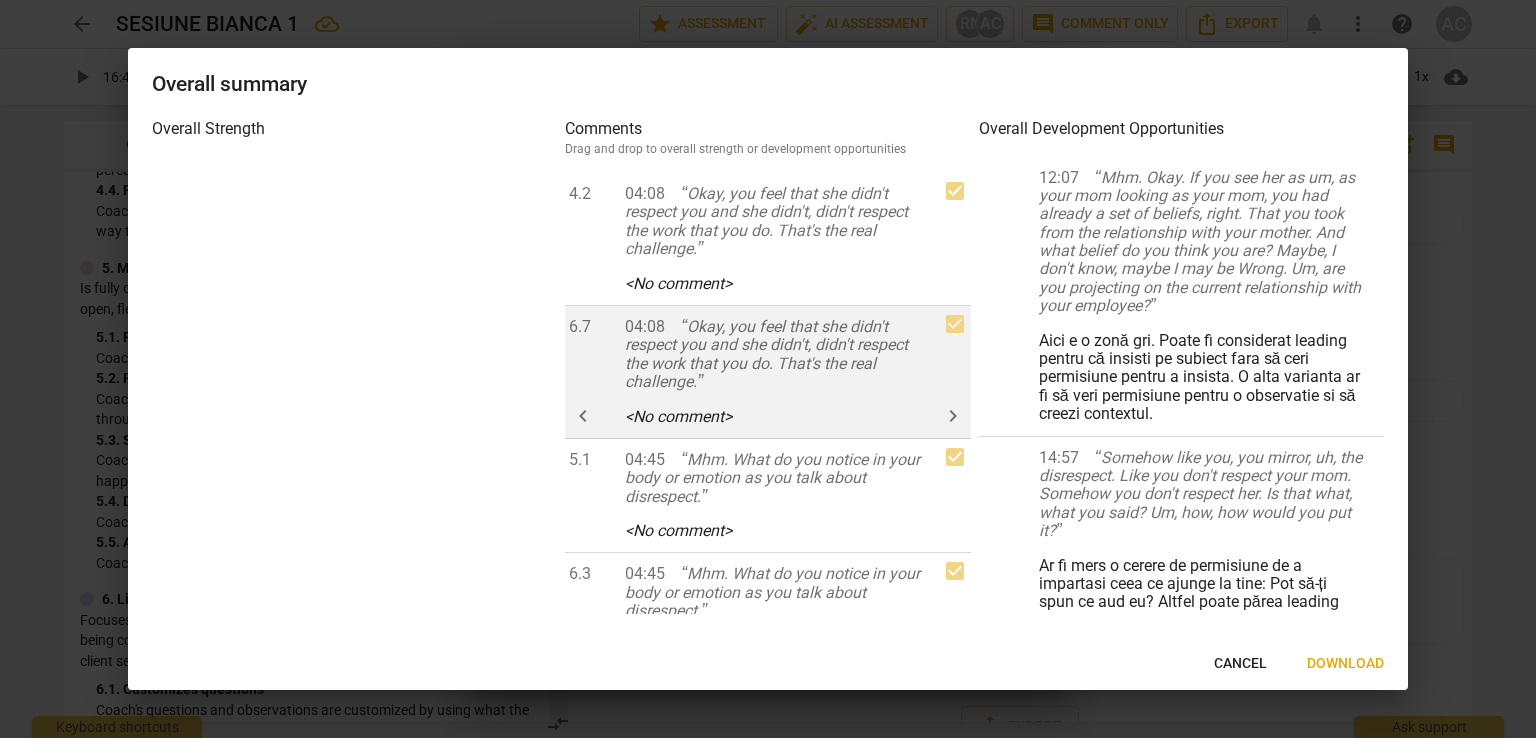click on "< No comment >" at bounding box center (678, 416) 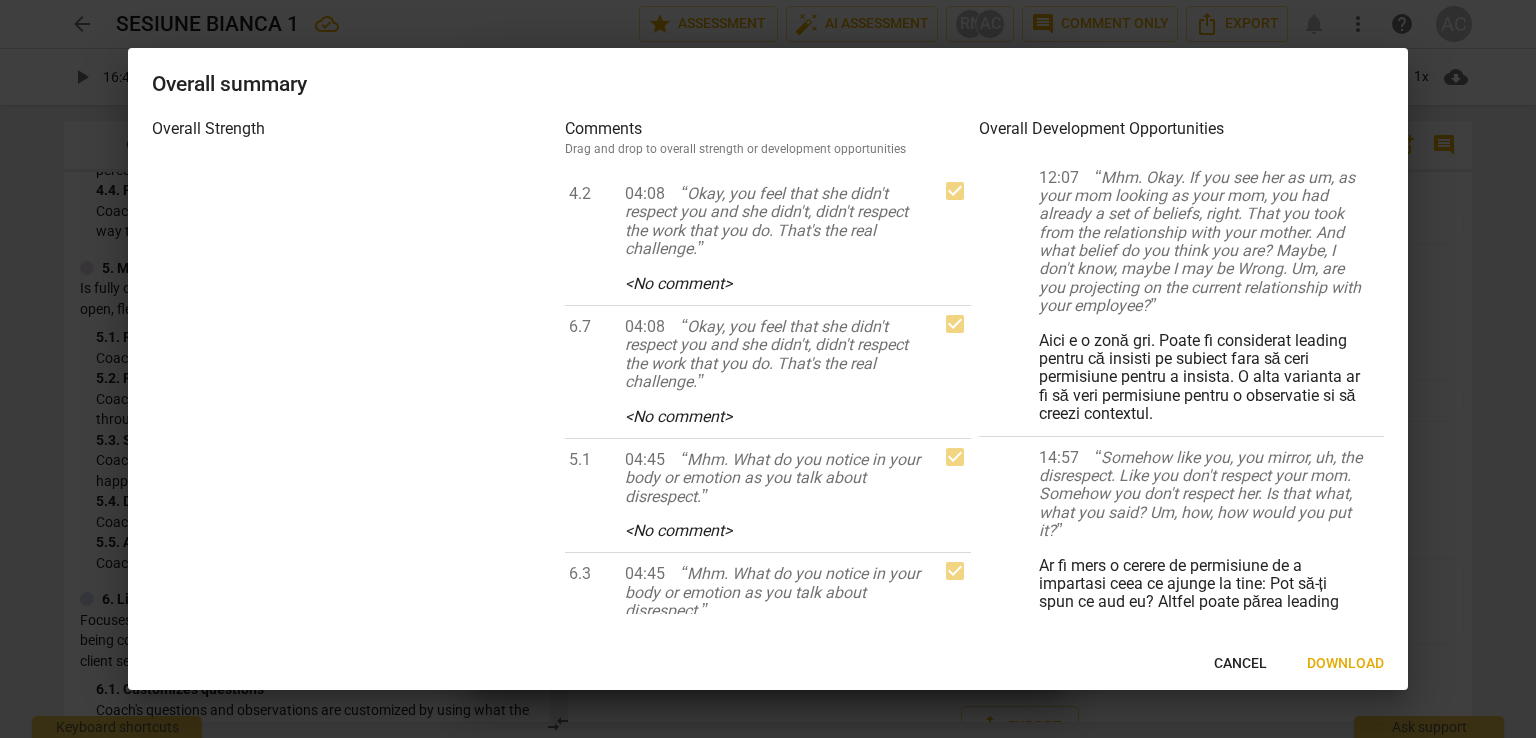 click on "Download" at bounding box center (1345, 664) 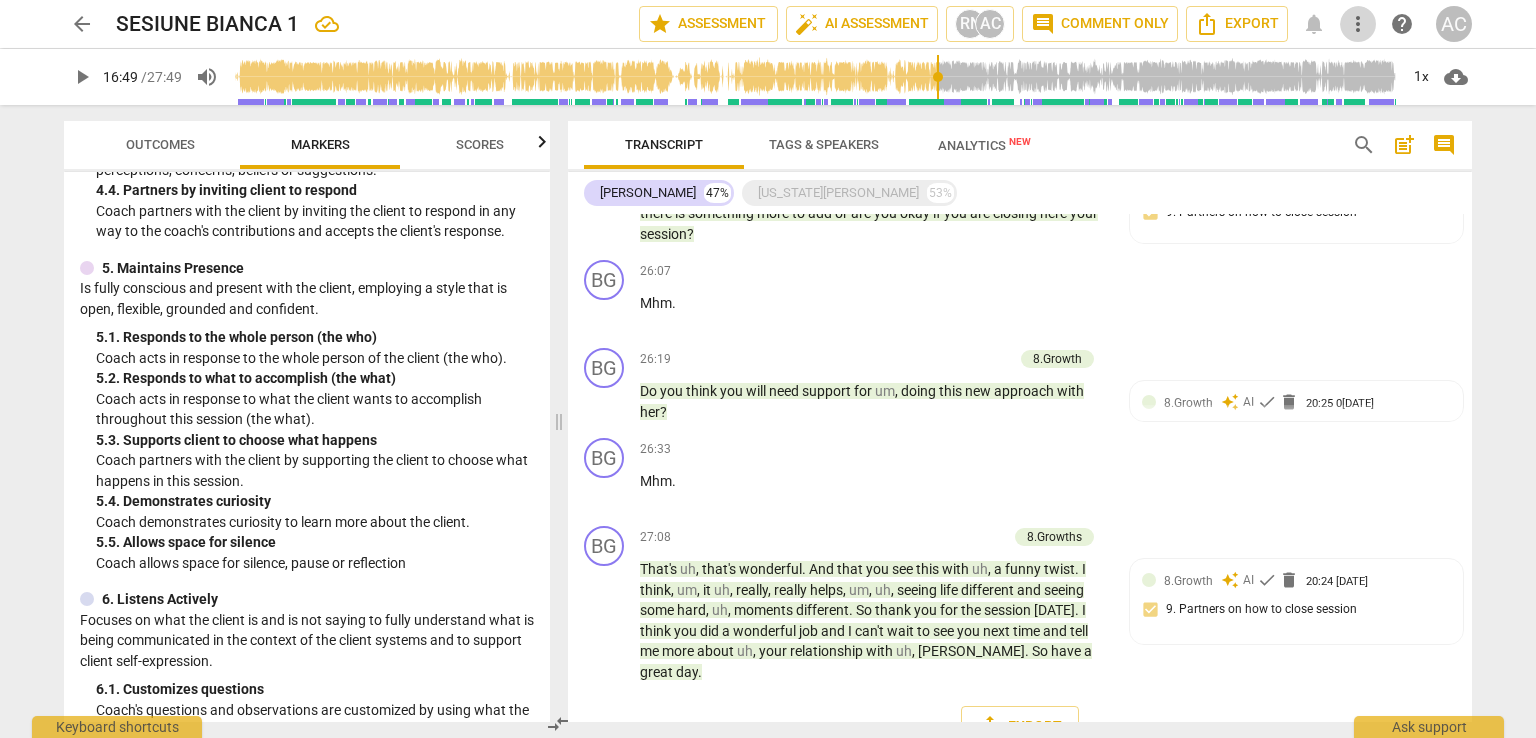 click on "more_vert" at bounding box center (1358, 24) 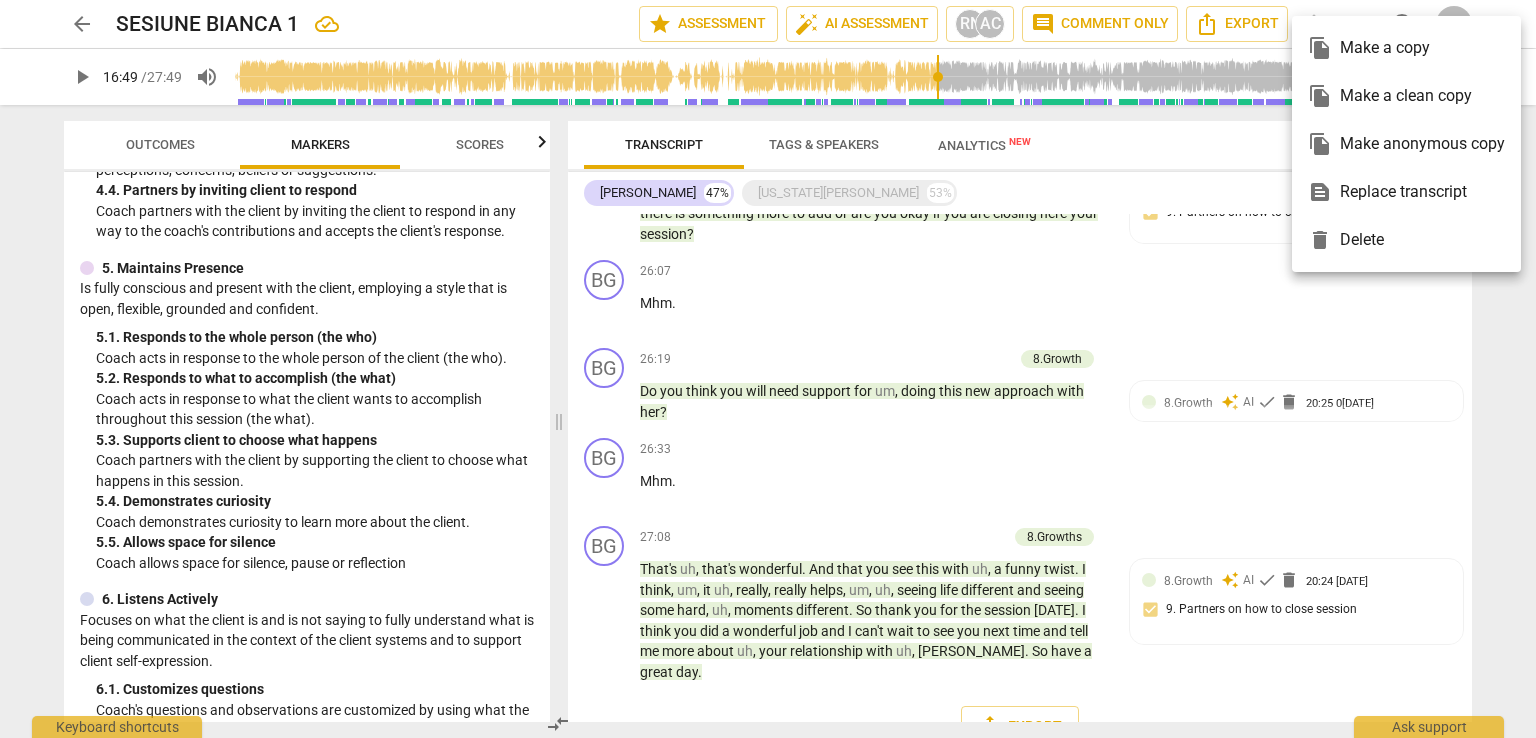 click at bounding box center (768, 369) 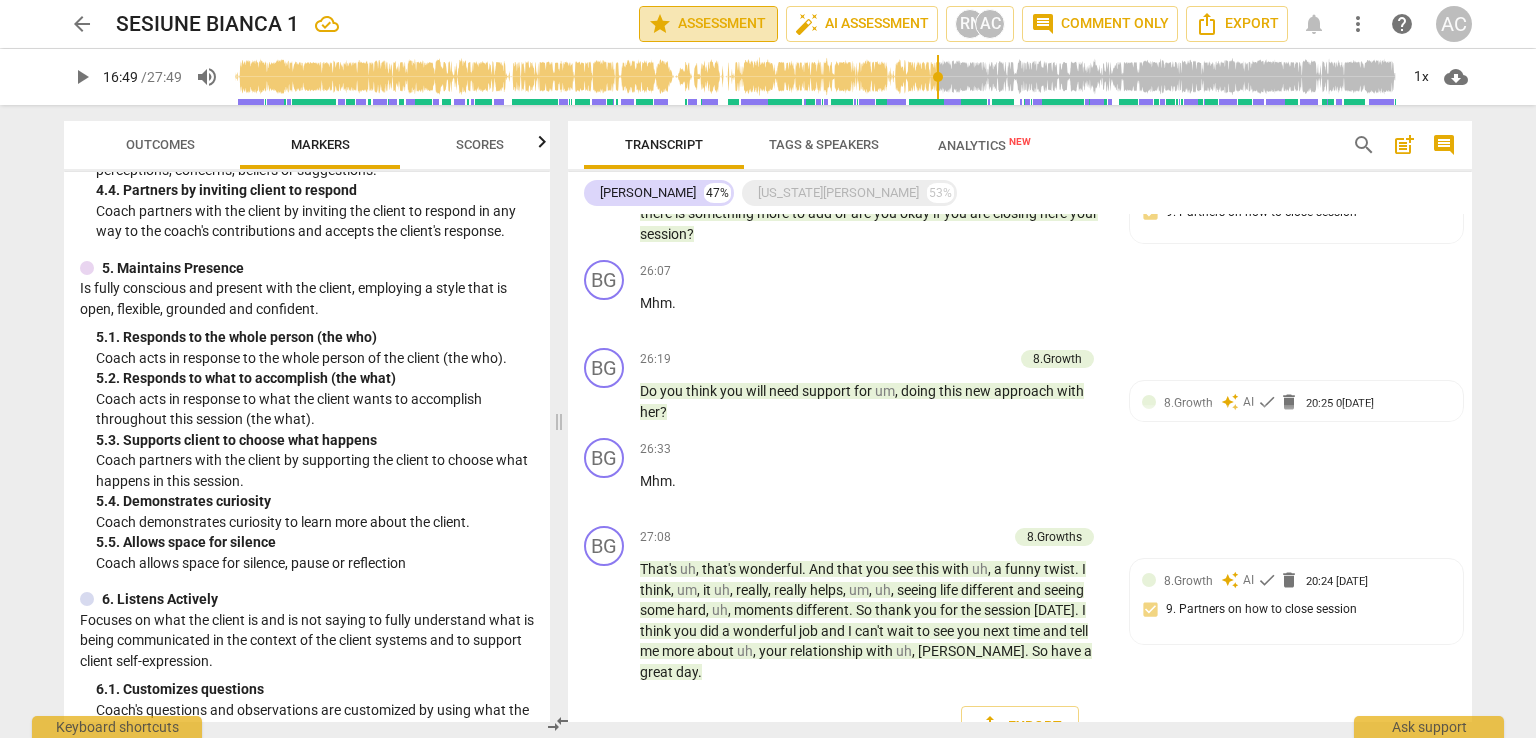 click on "star    Assessment" at bounding box center [708, 24] 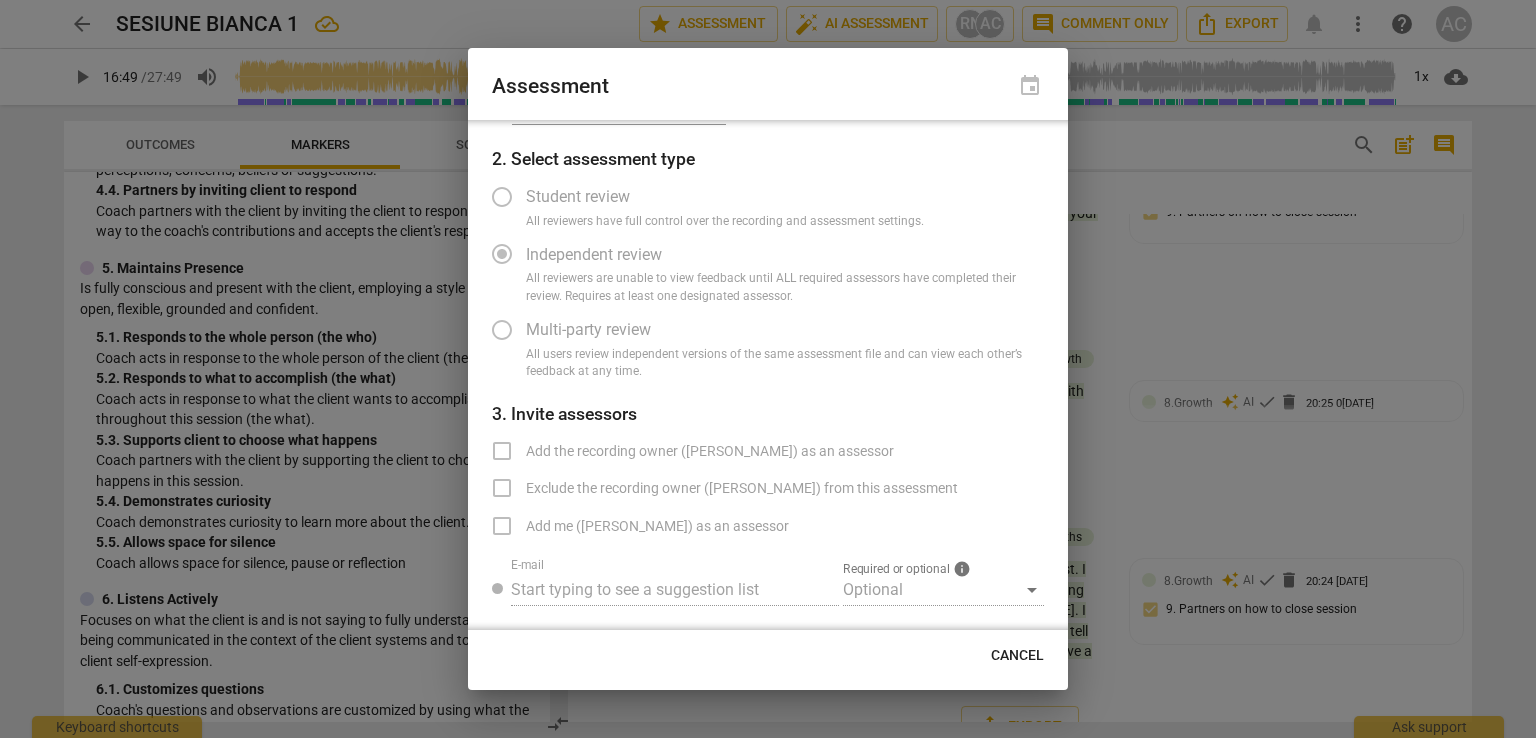 scroll, scrollTop: 0, scrollLeft: 0, axis: both 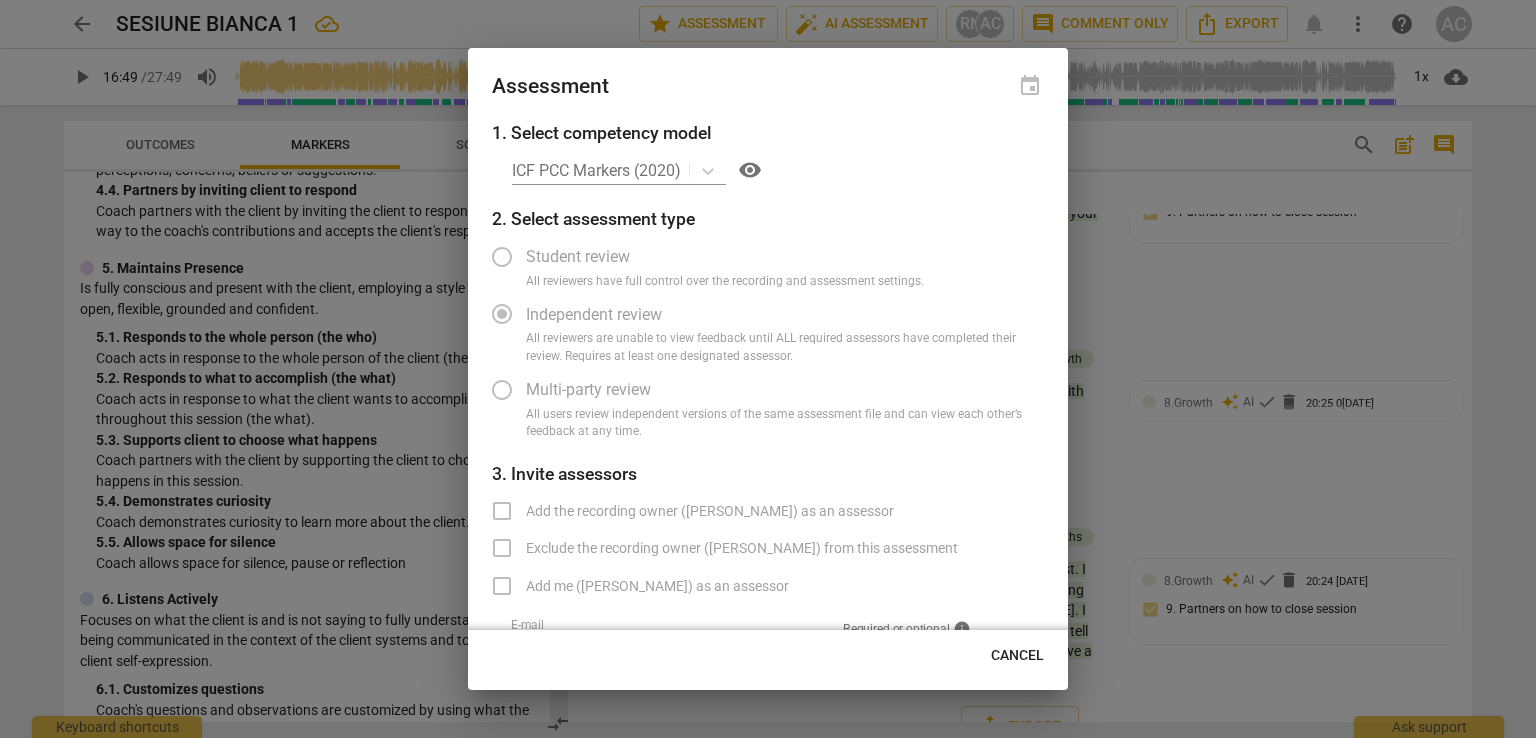 click on "Cancel" at bounding box center [1017, 656] 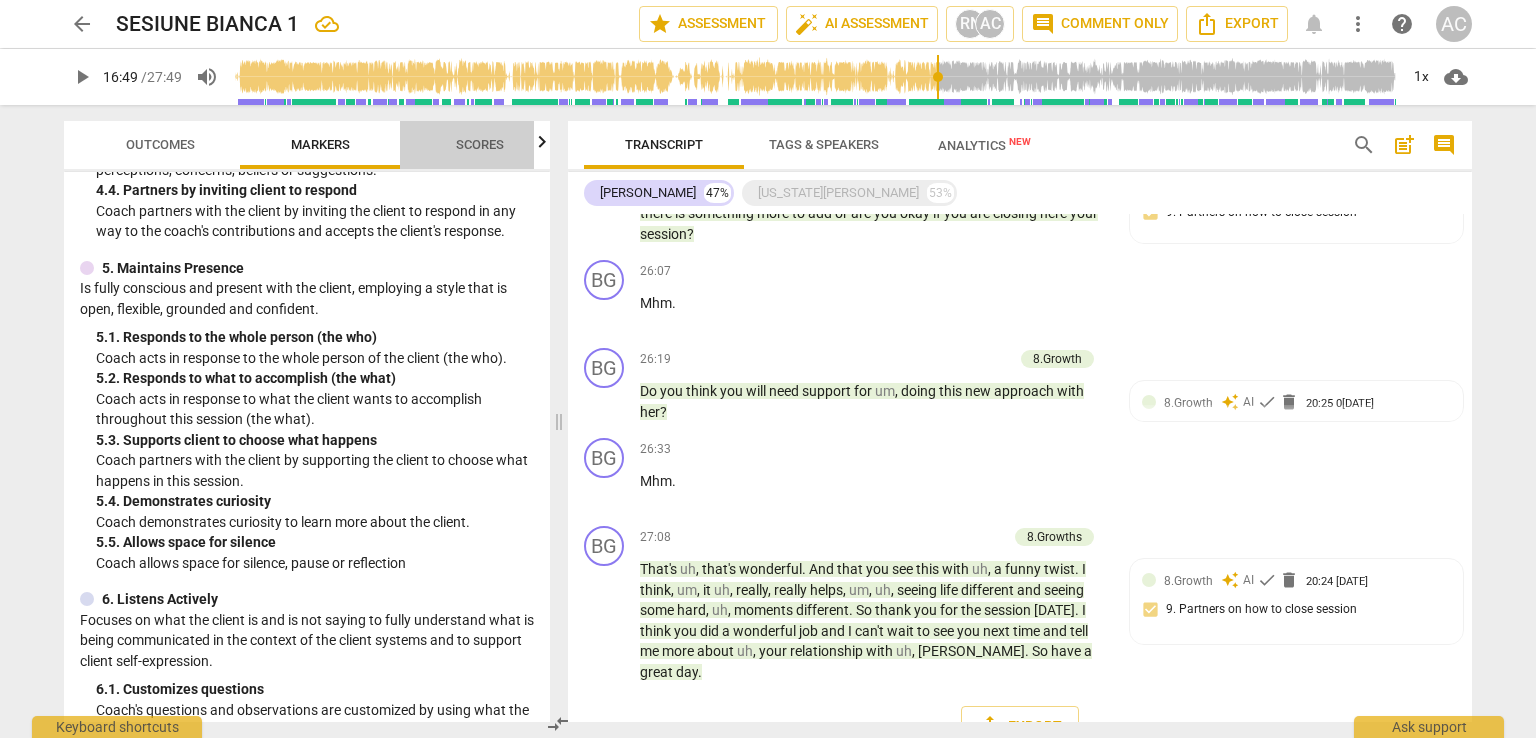 click on "Scores" at bounding box center (480, 144) 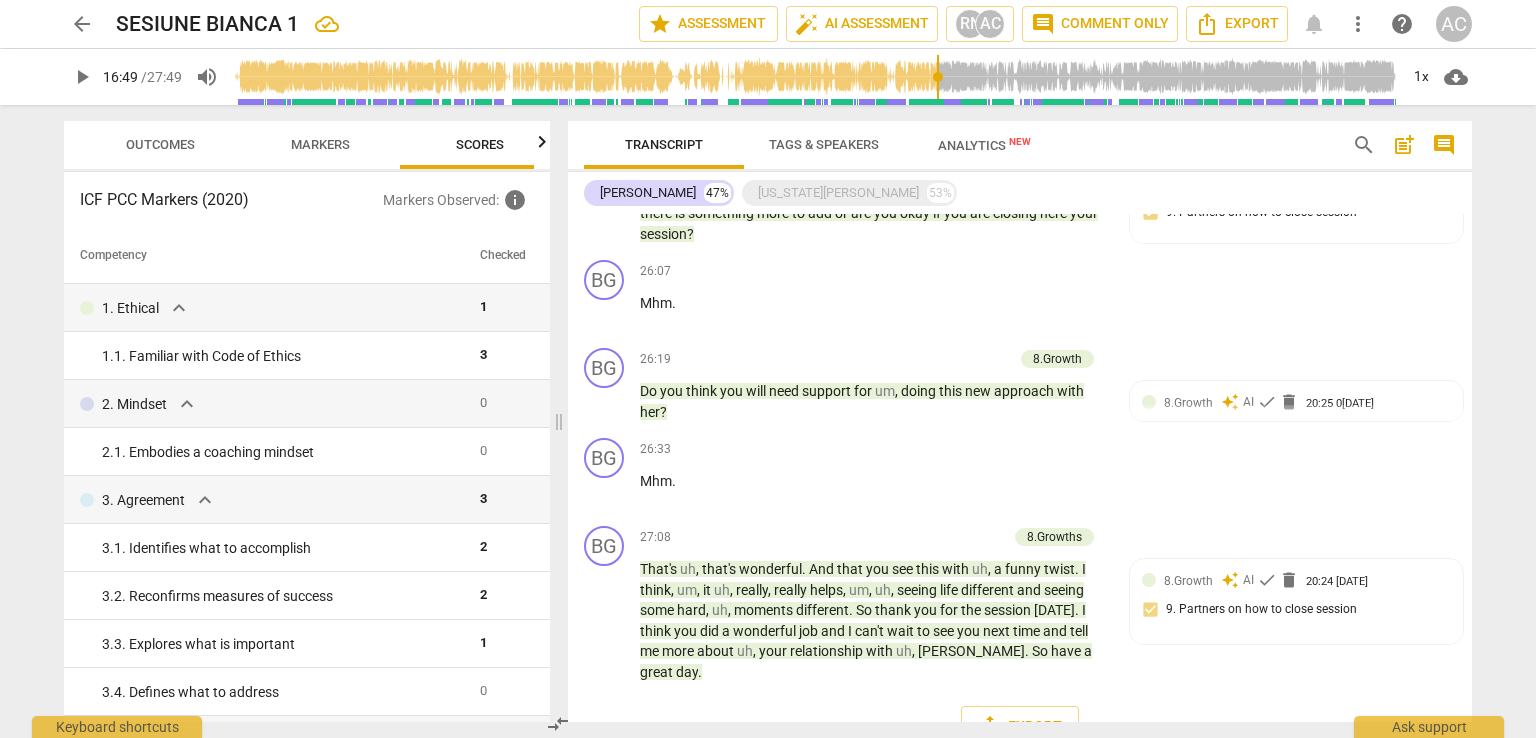 scroll, scrollTop: 0, scrollLeft: 25, axis: horizontal 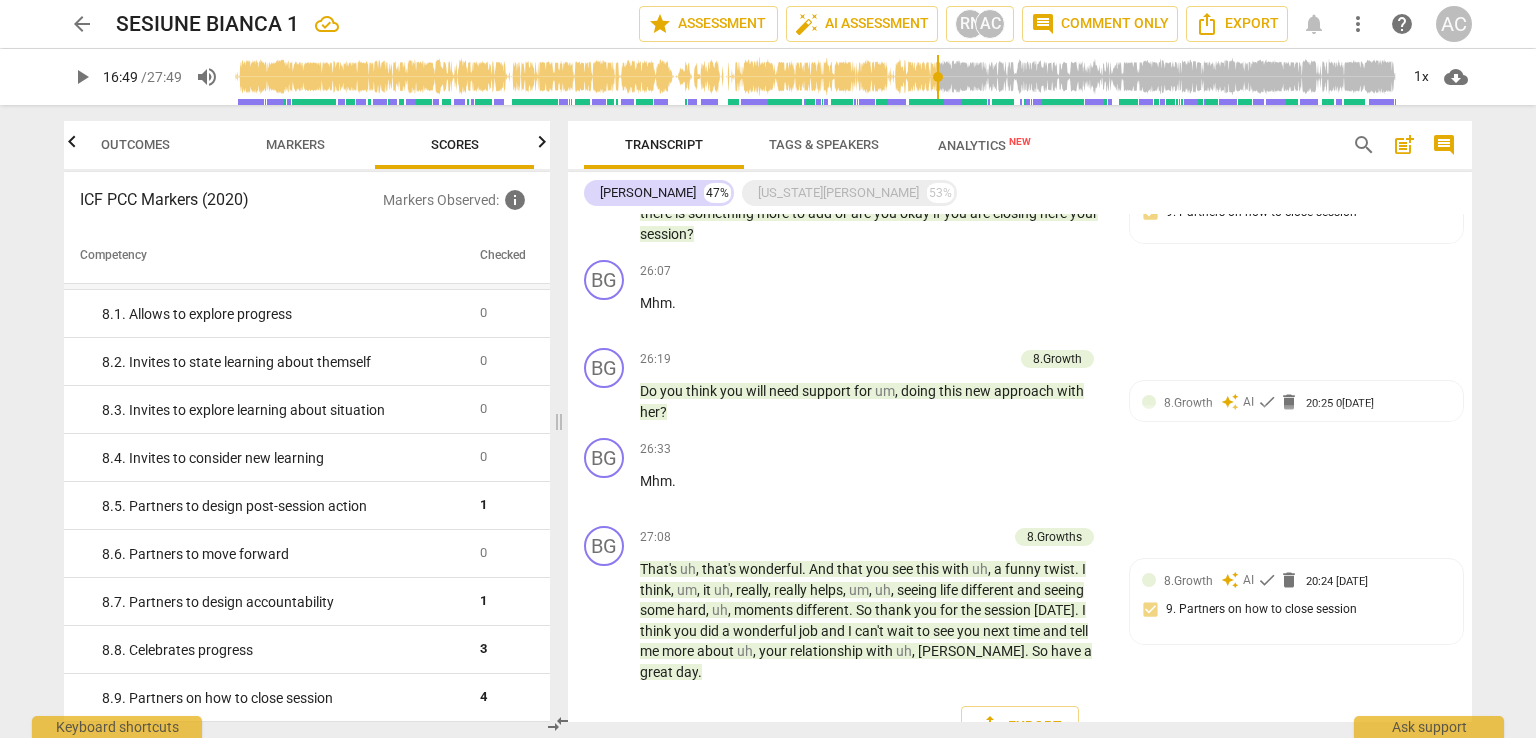 drag, startPoint x: 550, startPoint y: 681, endPoint x: 540, endPoint y: 206, distance: 475.10526 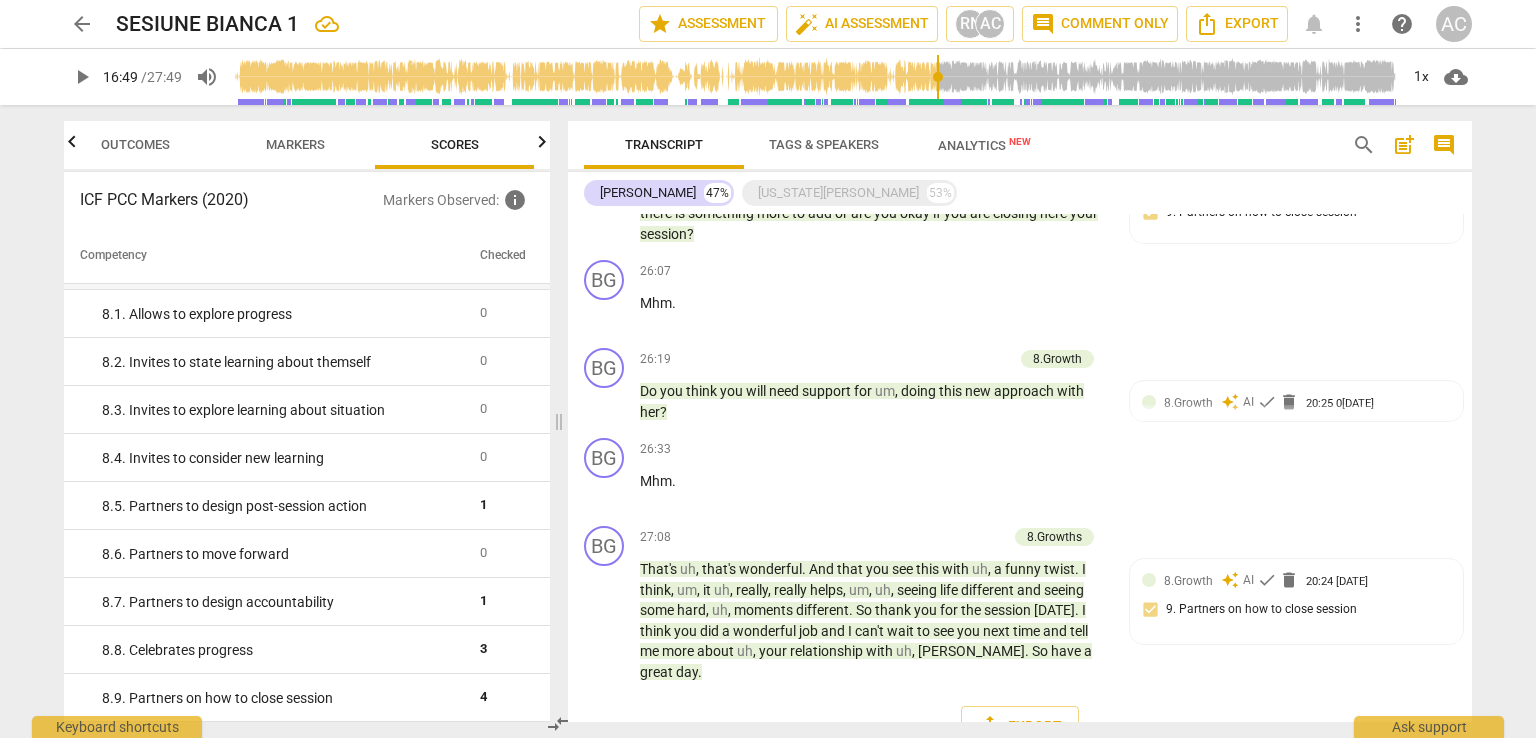 click on "Outcomes Markers Scores ICF PCC Markers (2020) Markers Observed : info Competency Checked 1. Ethical expand_more 1     1. 1. Familiar with Code of Ethics 3     2. Mindset expand_more 0     2. 1. Embodies a coaching mindset 0     3. Agreement expand_more 3     3. 1. Identifies what to accomplish 2     3. 2. Reconfirms measures of success 2     3. 3. Explores what is important 1     3. 4. Defines what to address 0     4. Trust expand_more 2     4. 1. Respects talents and insights 2     4. 2. Shows support and empathy 8     4. 3. Supports expression of feelings 0     4. 4. Partners by inviting client to respond 0     5. Presence expand_more 4     5. 1. Responds to the whole person (the who) 2     5. 2. Responds to what to accomplish (the what) 0     5. 3. Supports client to choose what happens 1     5. 4. Demonstrates curiosity 3     5. 5. Allows space for silence 2     6. Listening expand_more 3     6. 1. Customizes questions 0     6. 2. Explores client's words 0     6. 3. Explores client's emotions 2     6." at bounding box center [303, 421] 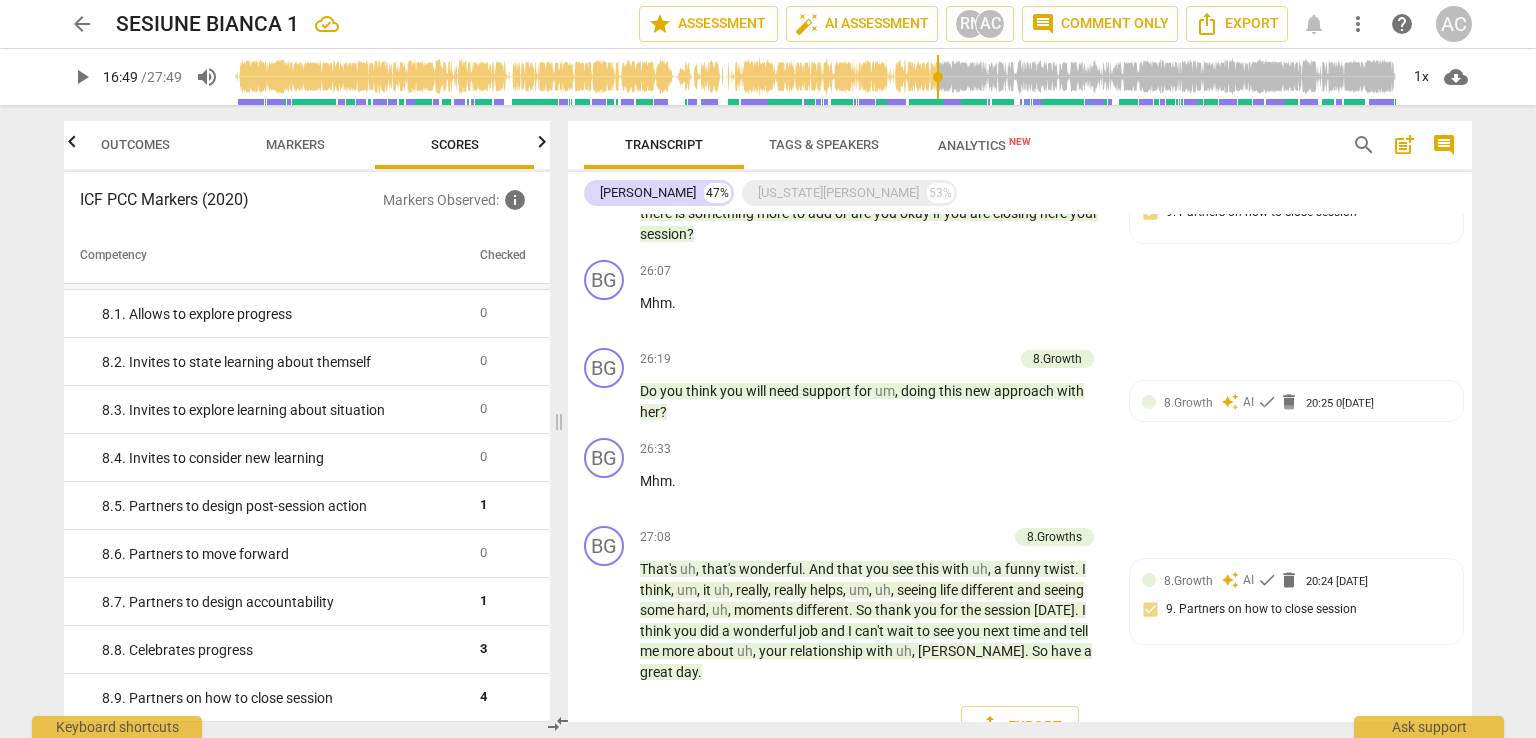 click 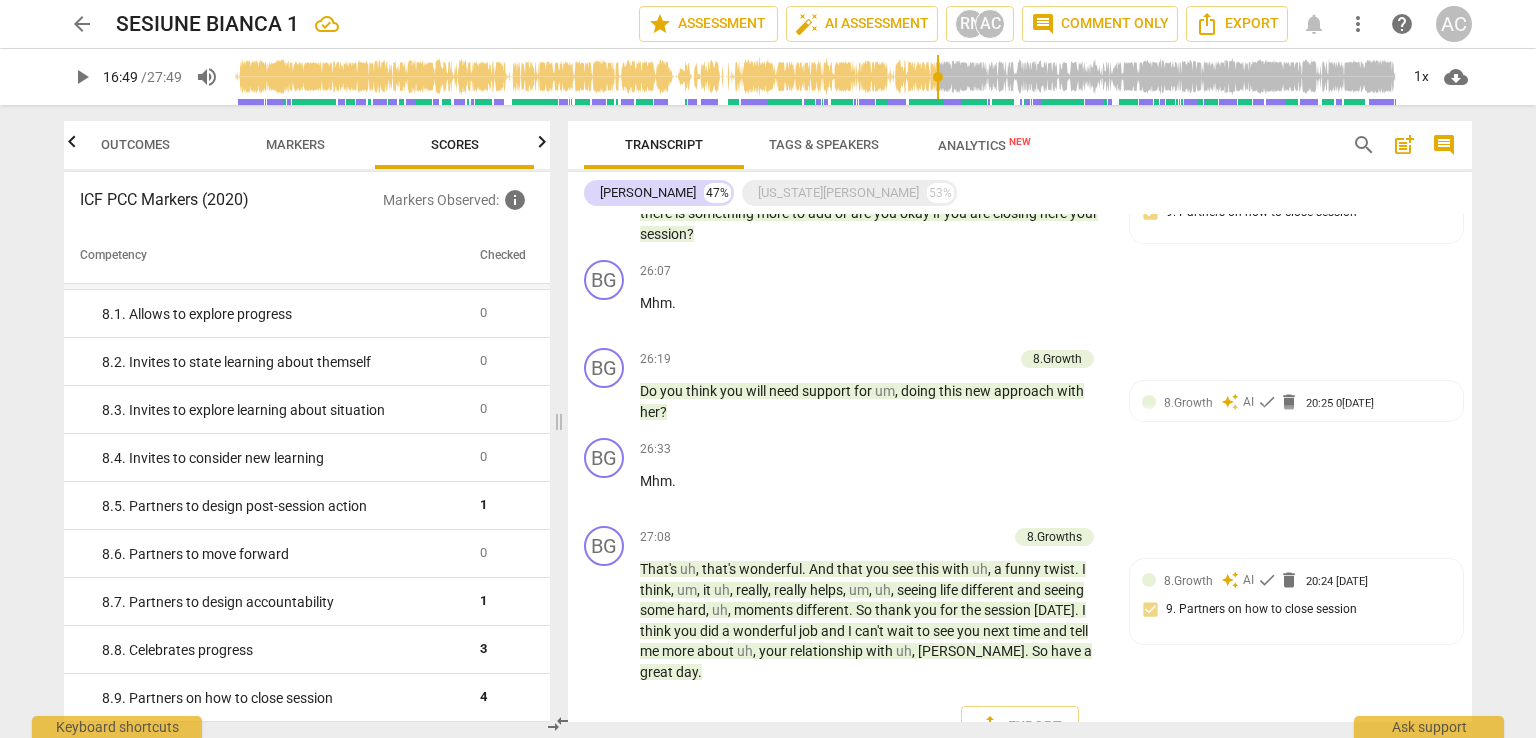 click 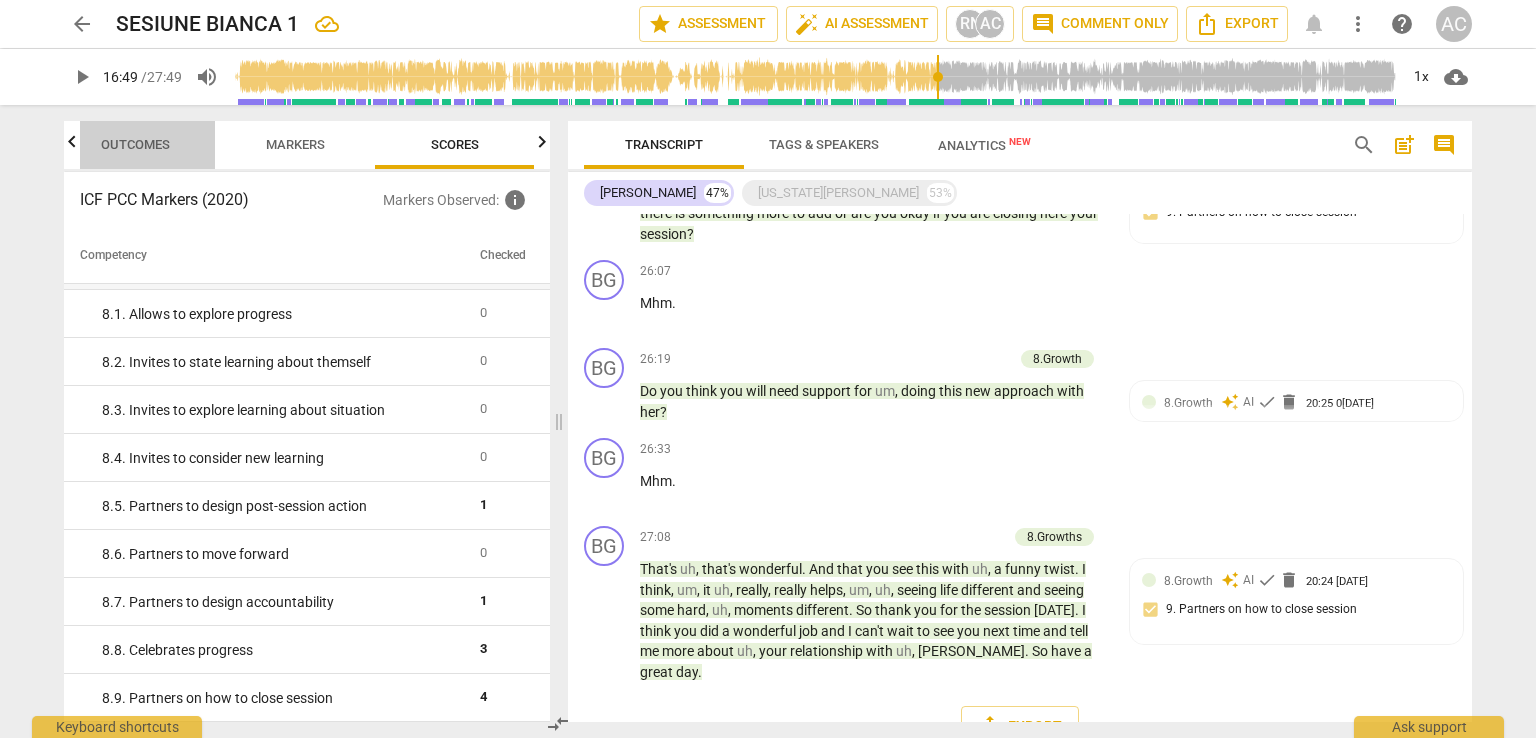 click on "Outcomes" at bounding box center [135, 145] 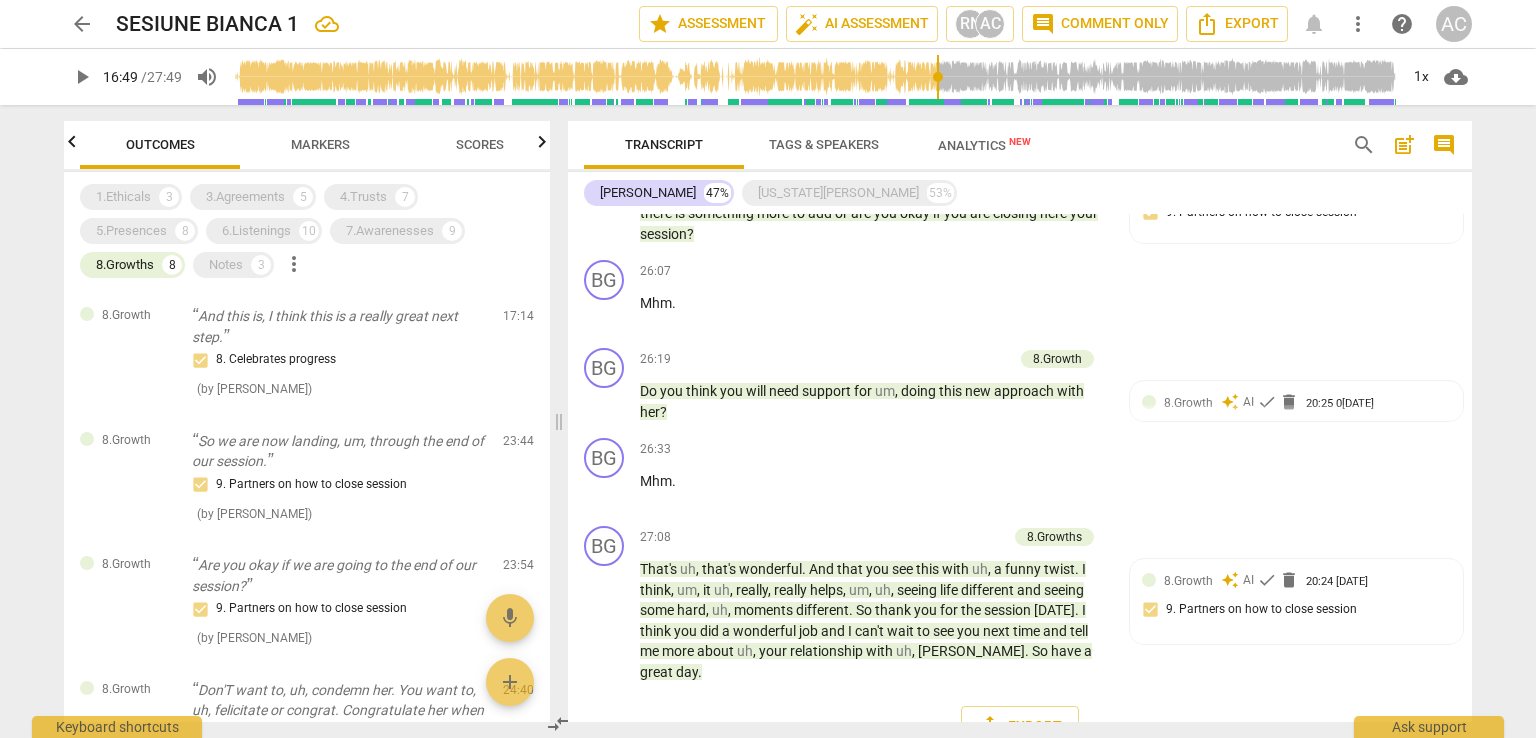 scroll, scrollTop: 0, scrollLeft: 0, axis: both 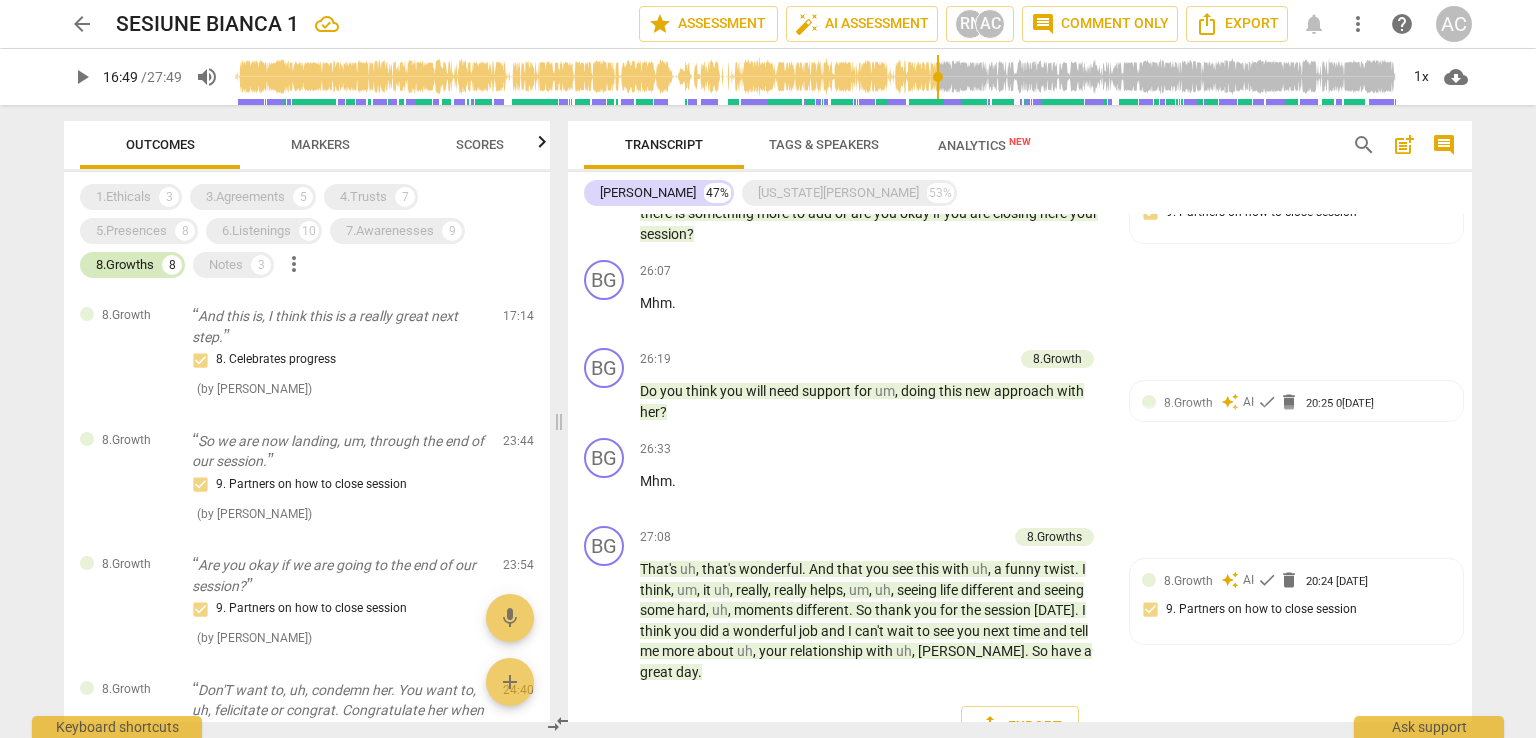 click on "8.Growths" at bounding box center [125, 265] 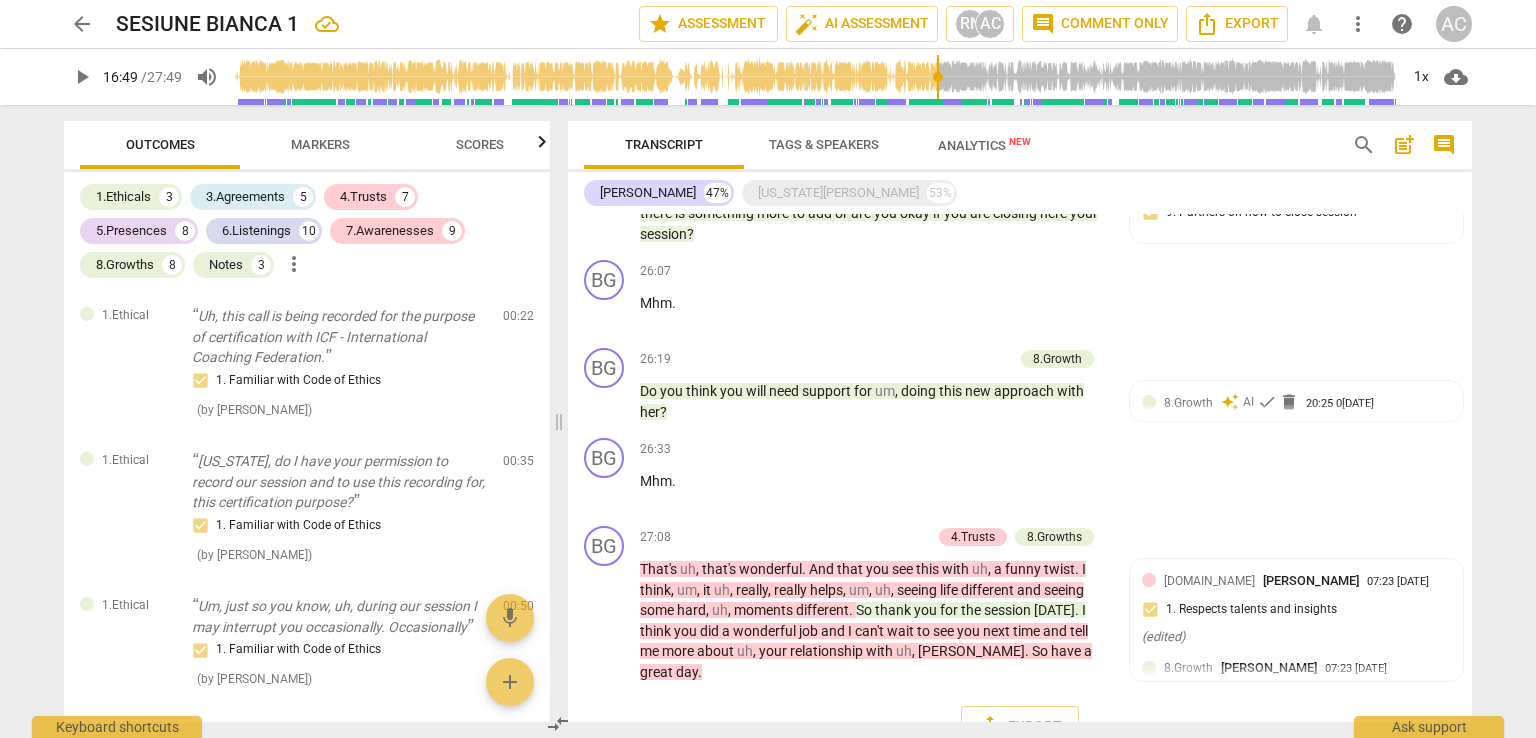click on "more_vert" at bounding box center [294, 264] 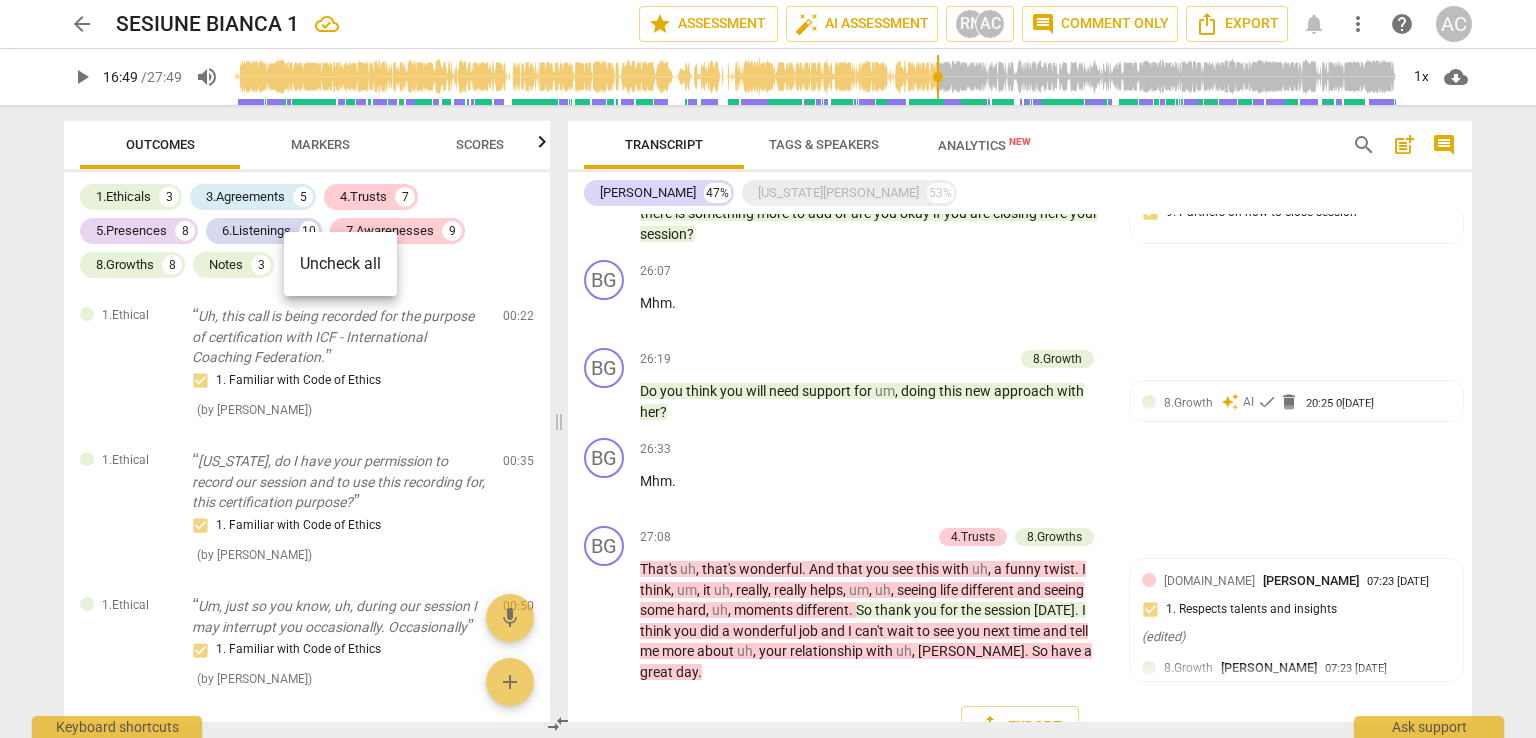 click at bounding box center (768, 369) 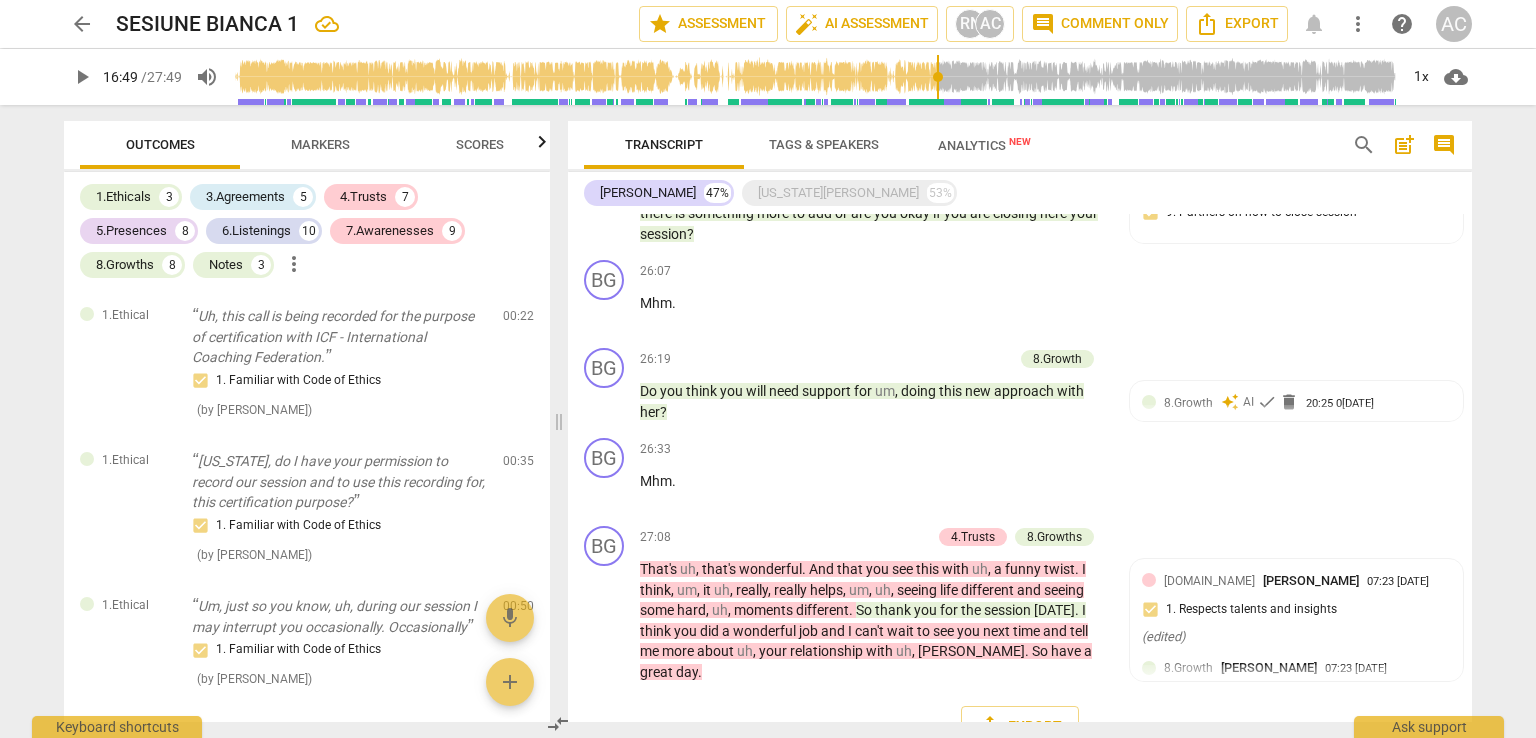 click on "Markers" at bounding box center (320, 144) 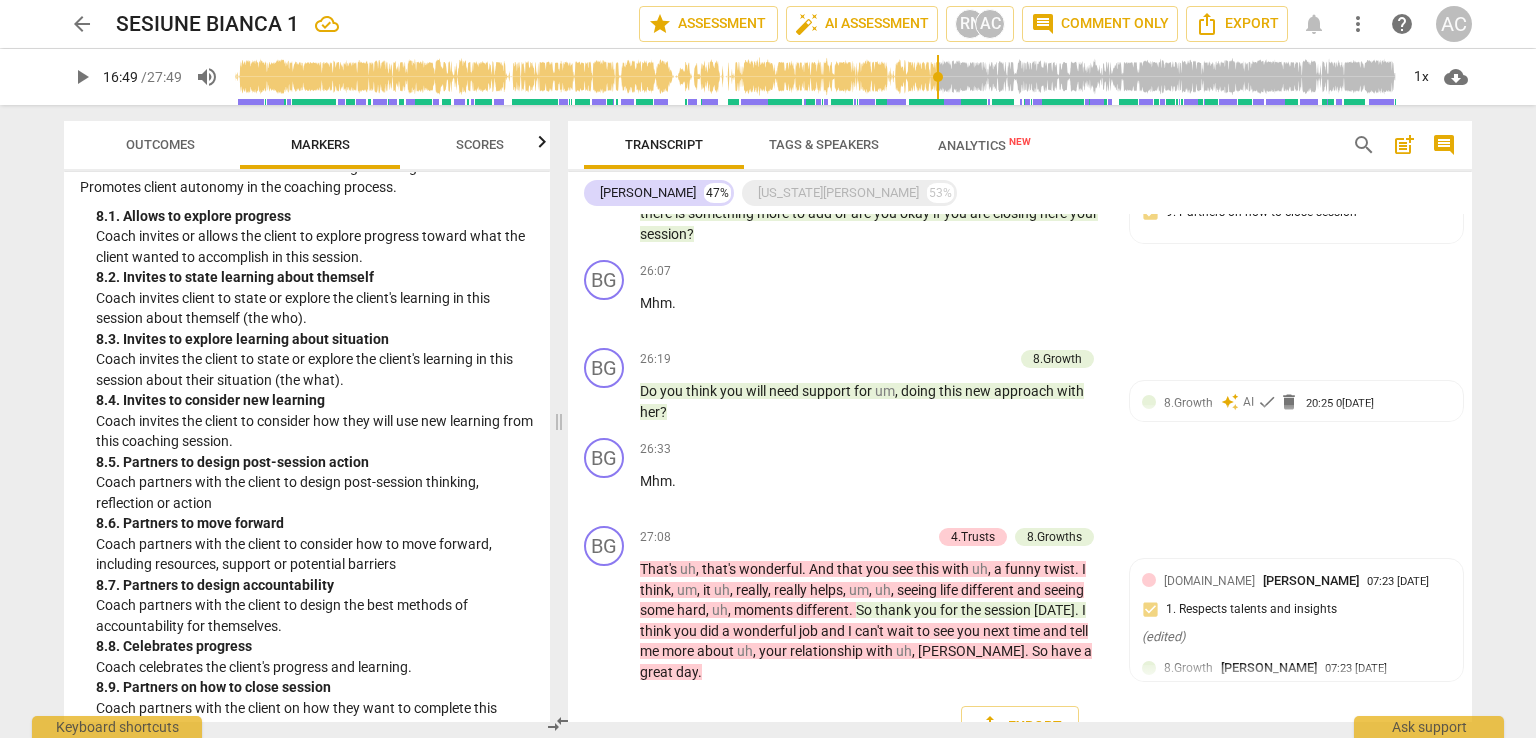 scroll, scrollTop: 2596, scrollLeft: 0, axis: vertical 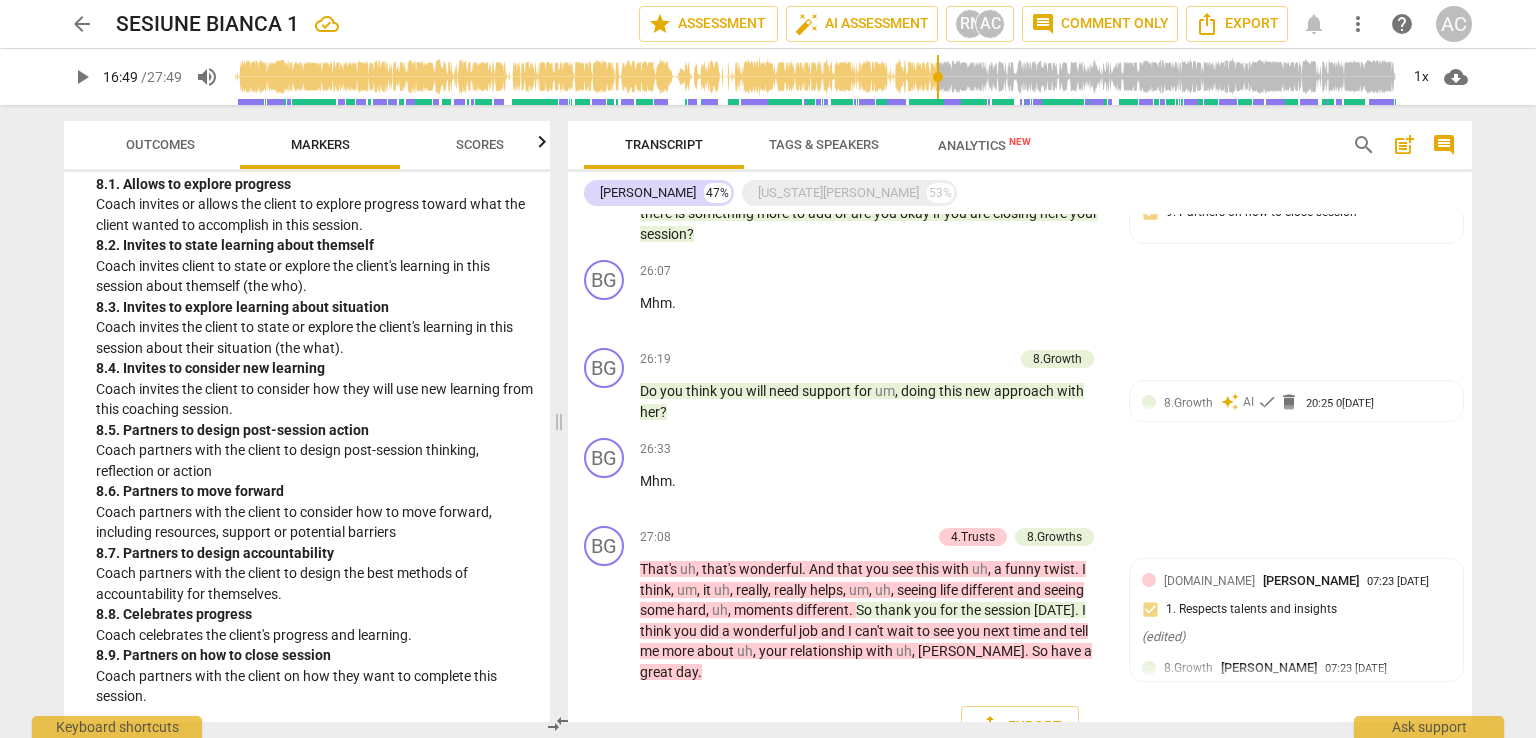 click on "more_vert" at bounding box center (1358, 24) 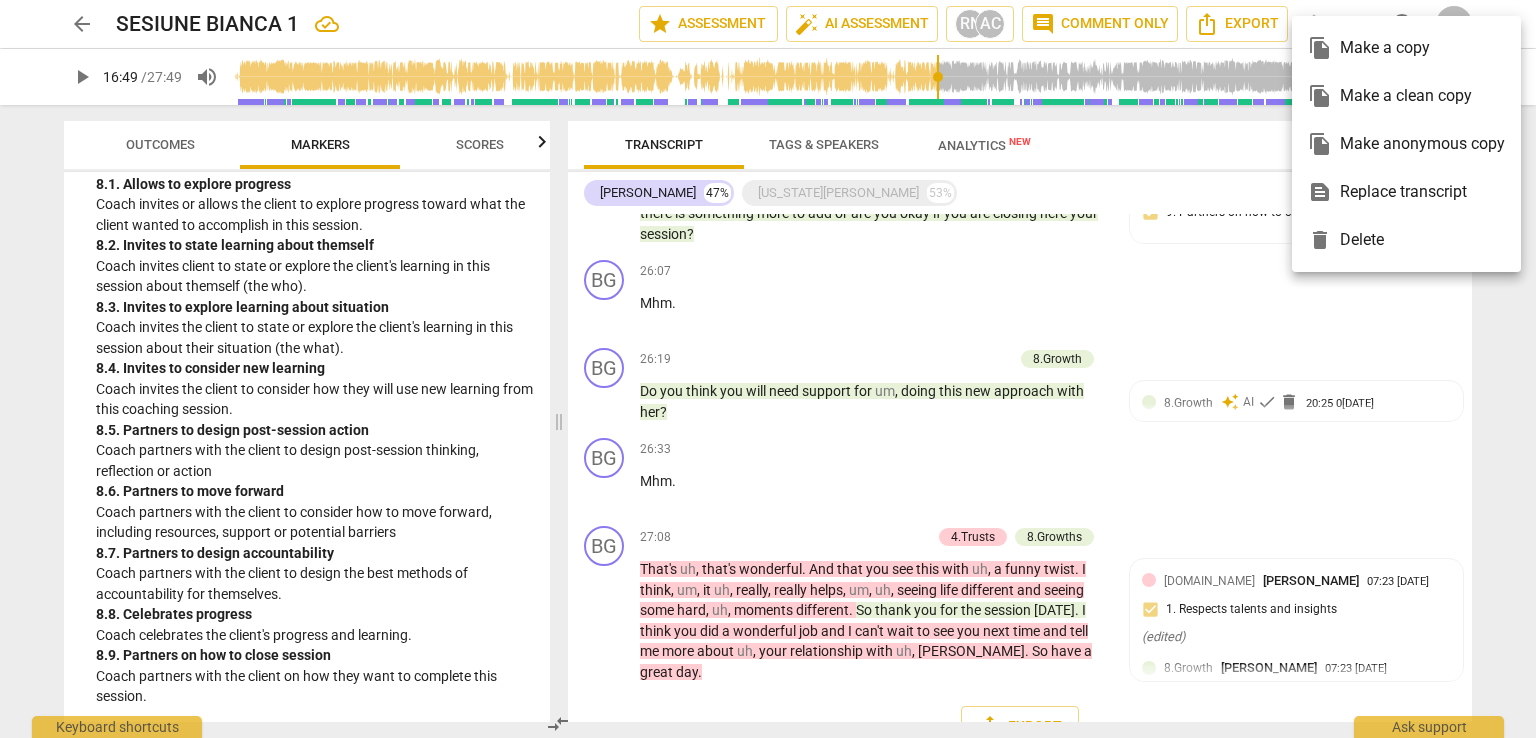 click at bounding box center [768, 369] 